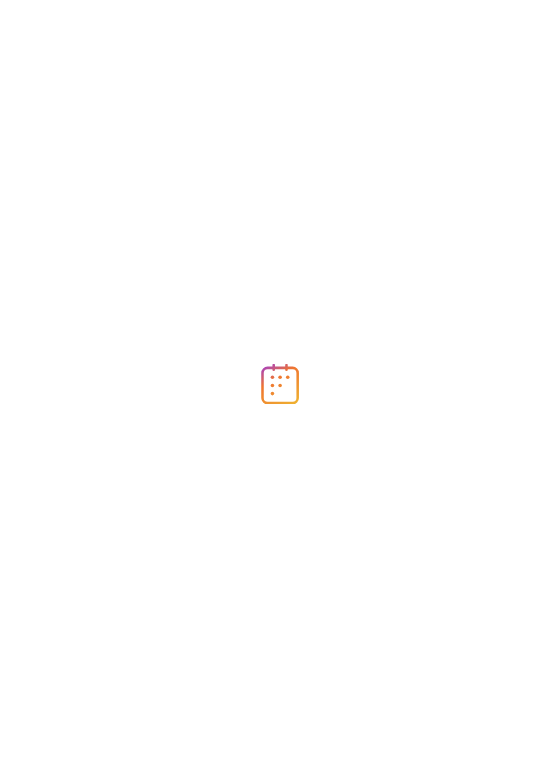 scroll, scrollTop: 0, scrollLeft: 0, axis: both 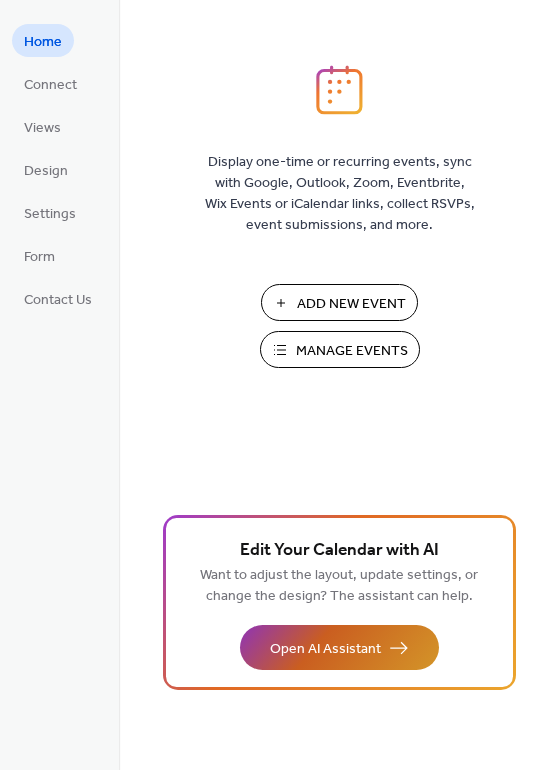 click on "Open AI Assistant" at bounding box center (325, 649) 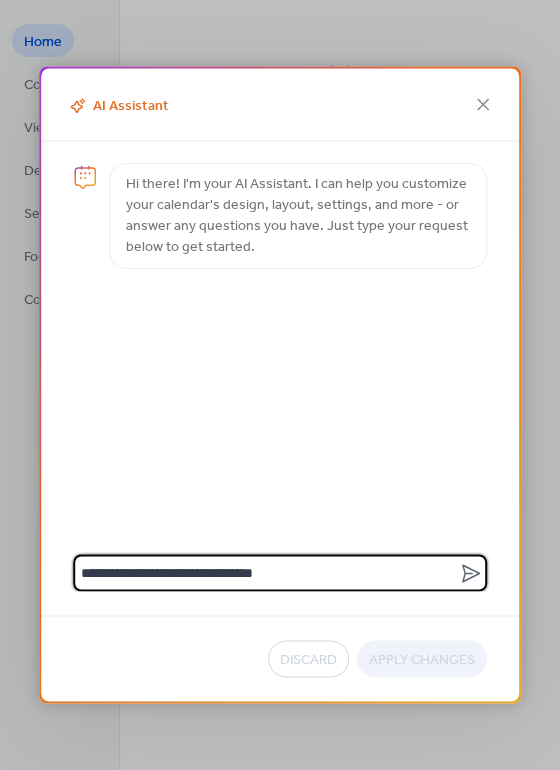 type on "**********" 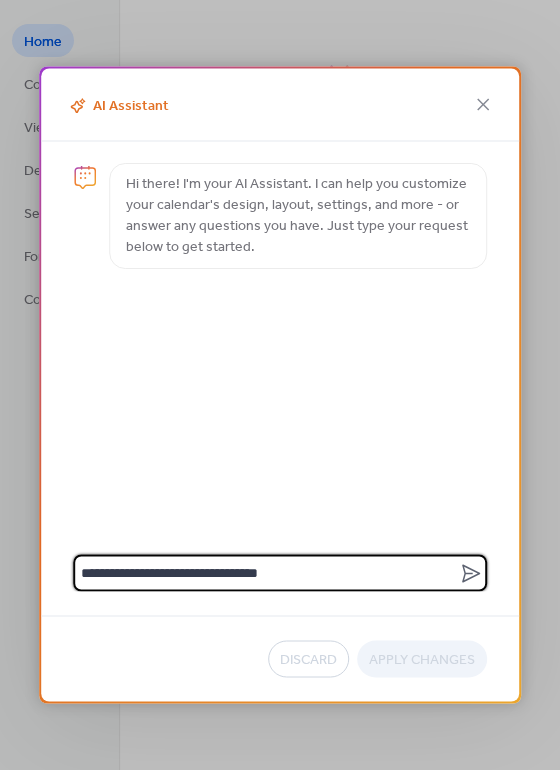 type 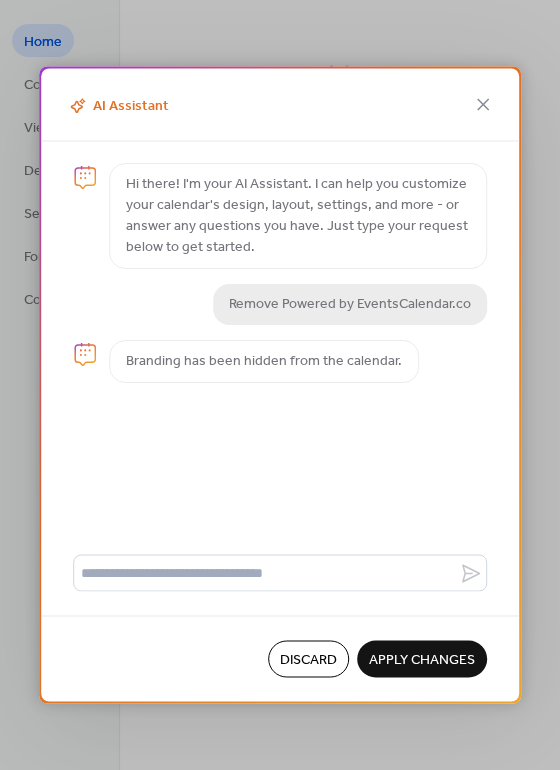 click on "Apply Changes" at bounding box center [422, 660] 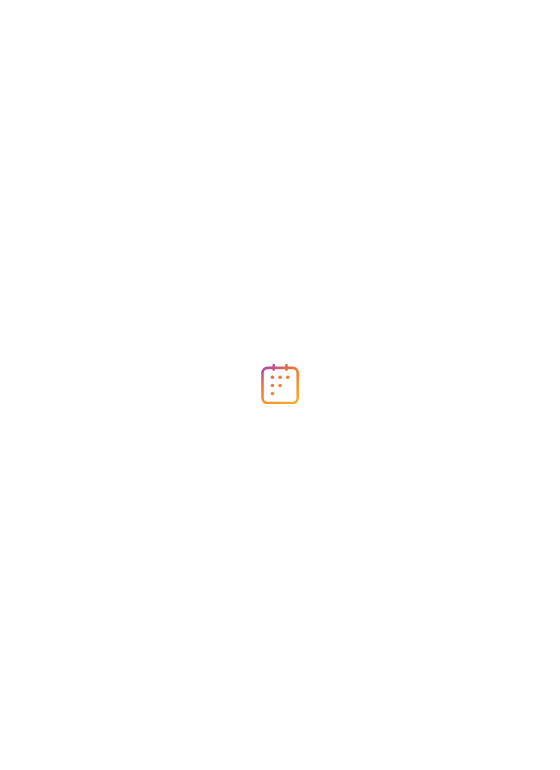 scroll, scrollTop: 0, scrollLeft: 0, axis: both 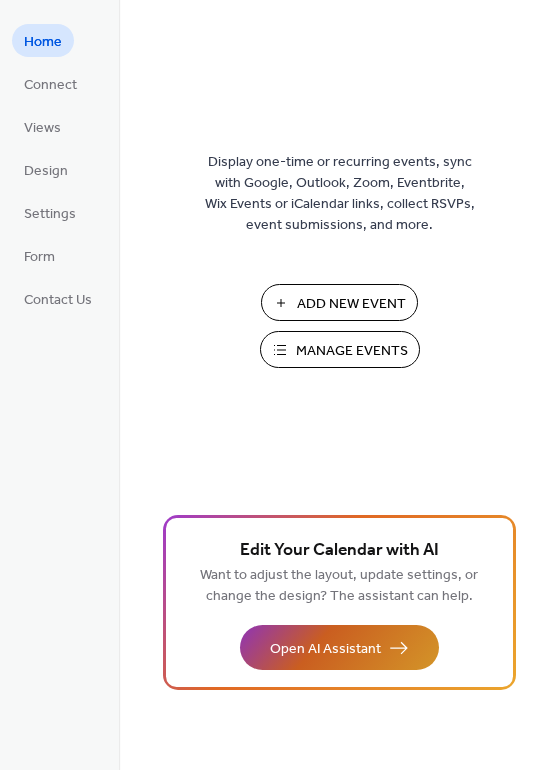 click on "Open AI Assistant" at bounding box center (325, 649) 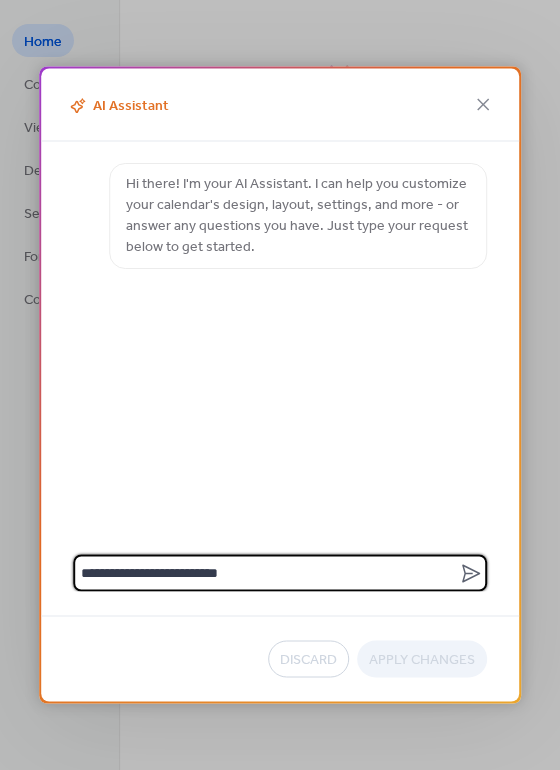 type on "**********" 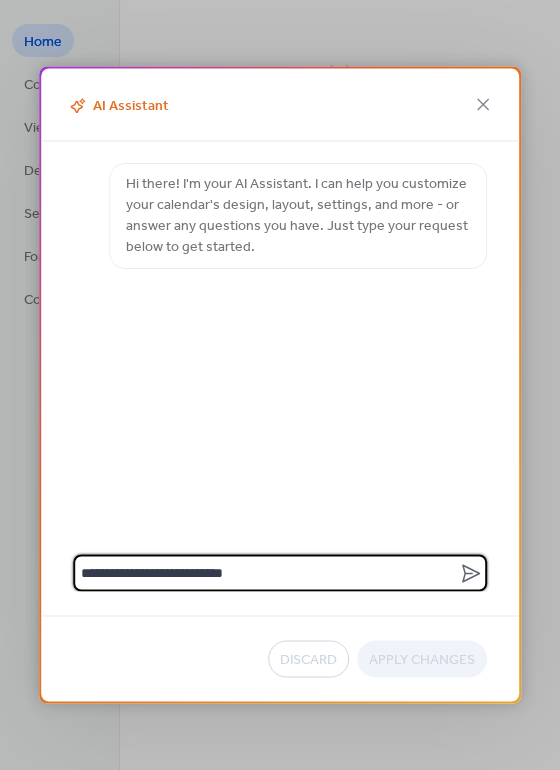 type 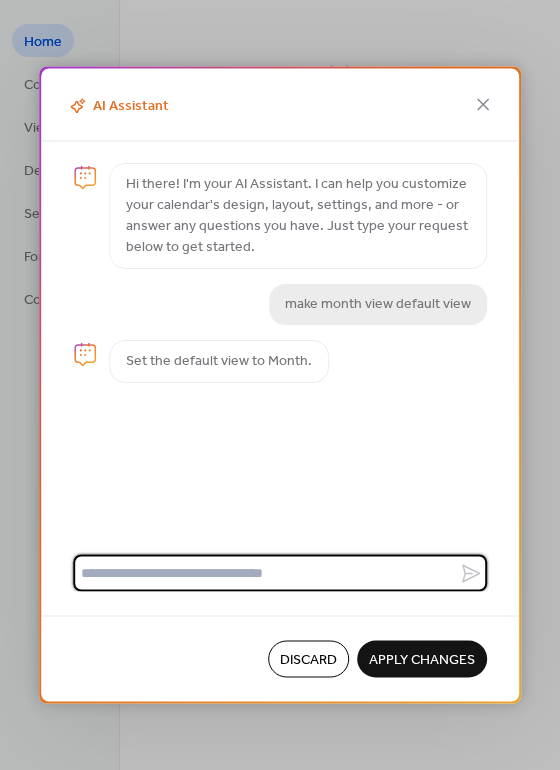 click on "Apply Changes" at bounding box center [422, 660] 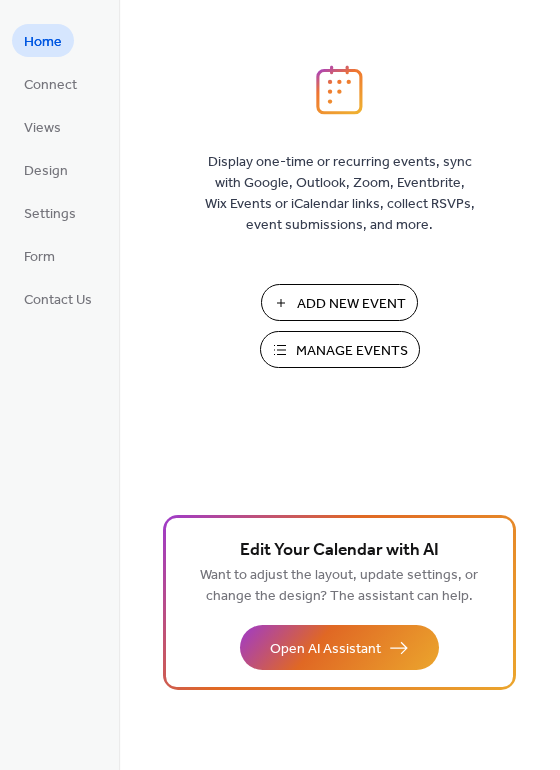 scroll, scrollTop: 0, scrollLeft: 0, axis: both 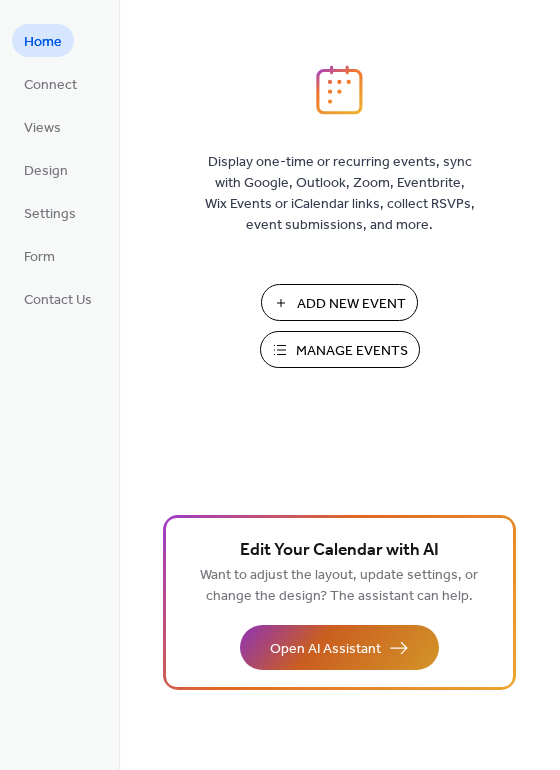 click on "Open AI Assistant" at bounding box center [325, 649] 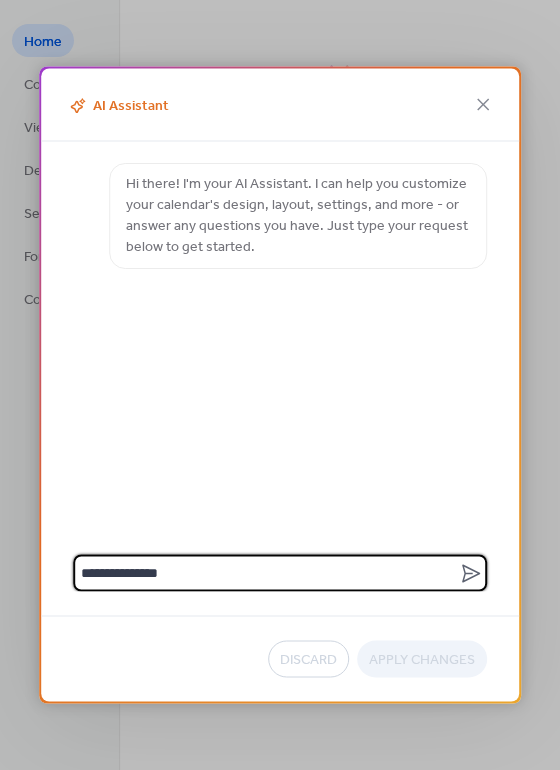type on "**********" 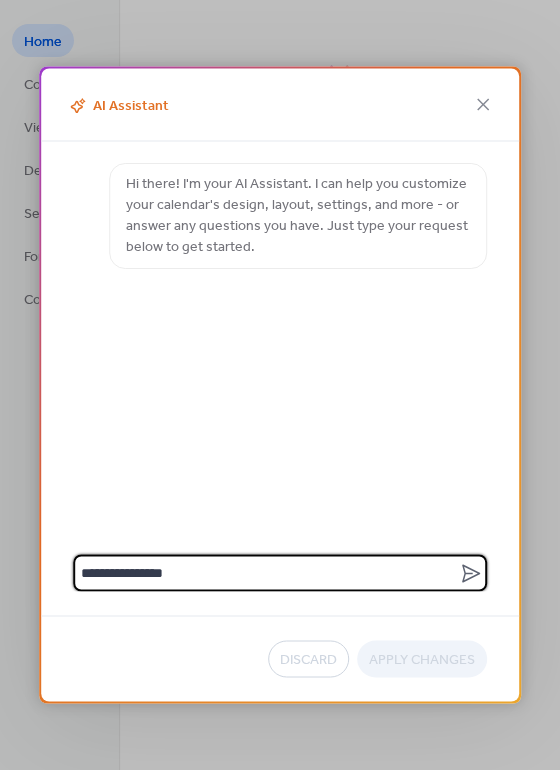 type 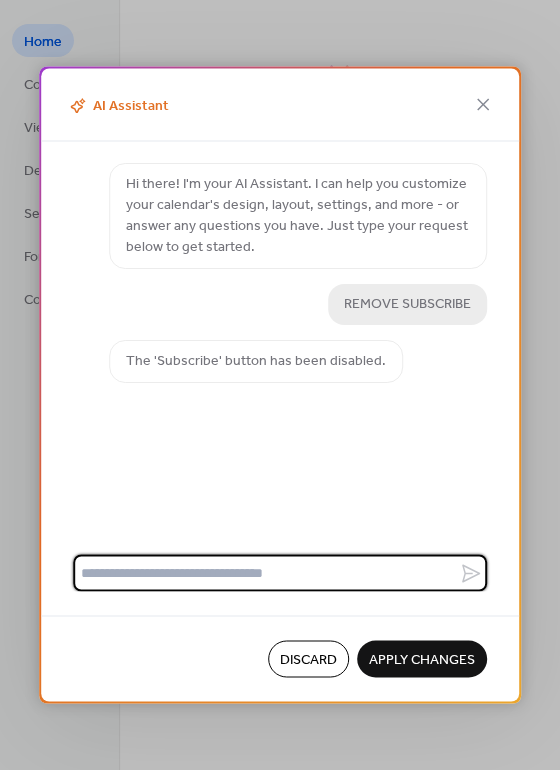 click on "Apply Changes" at bounding box center (422, 660) 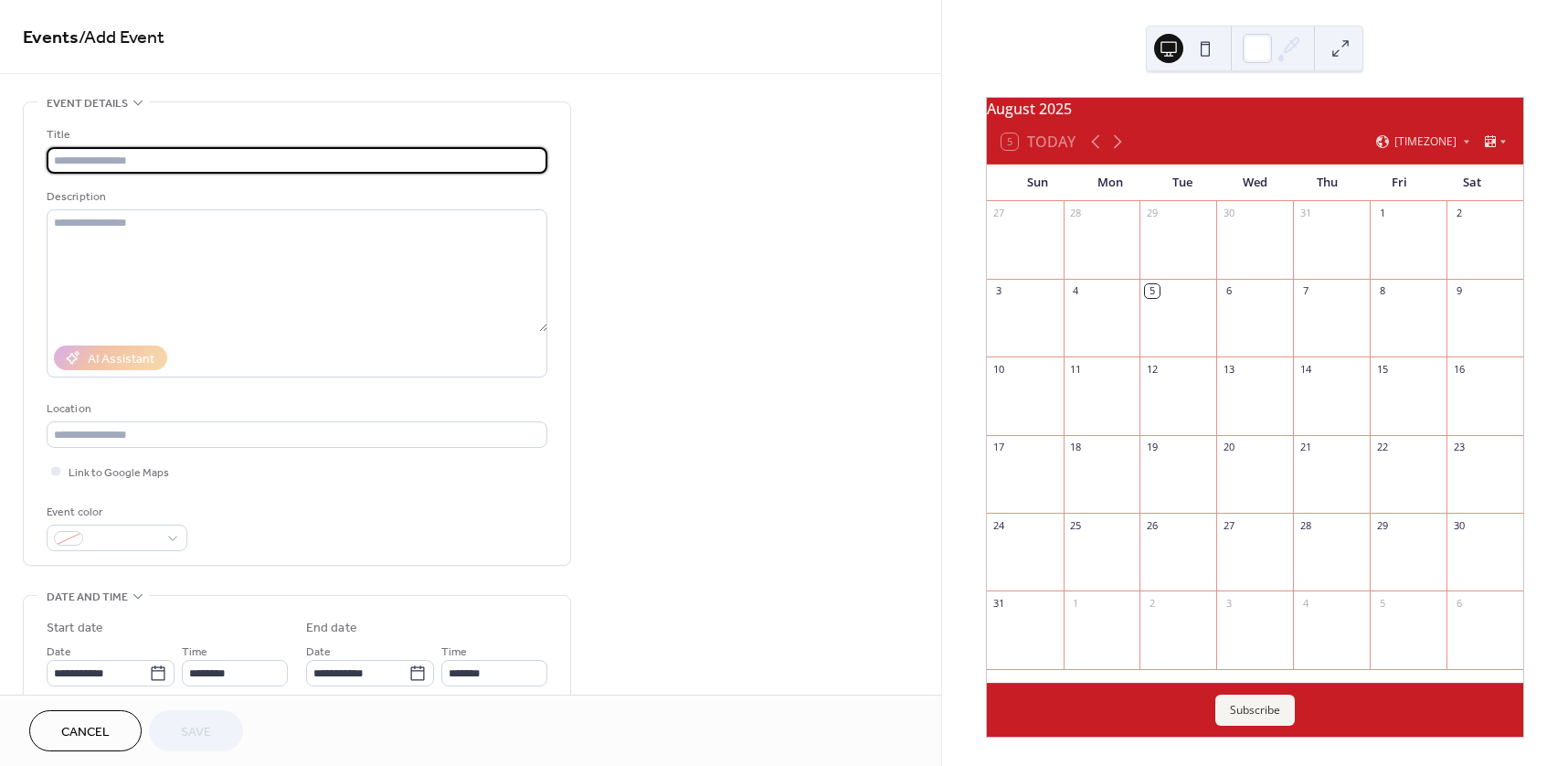 scroll, scrollTop: 0, scrollLeft: 0, axis: both 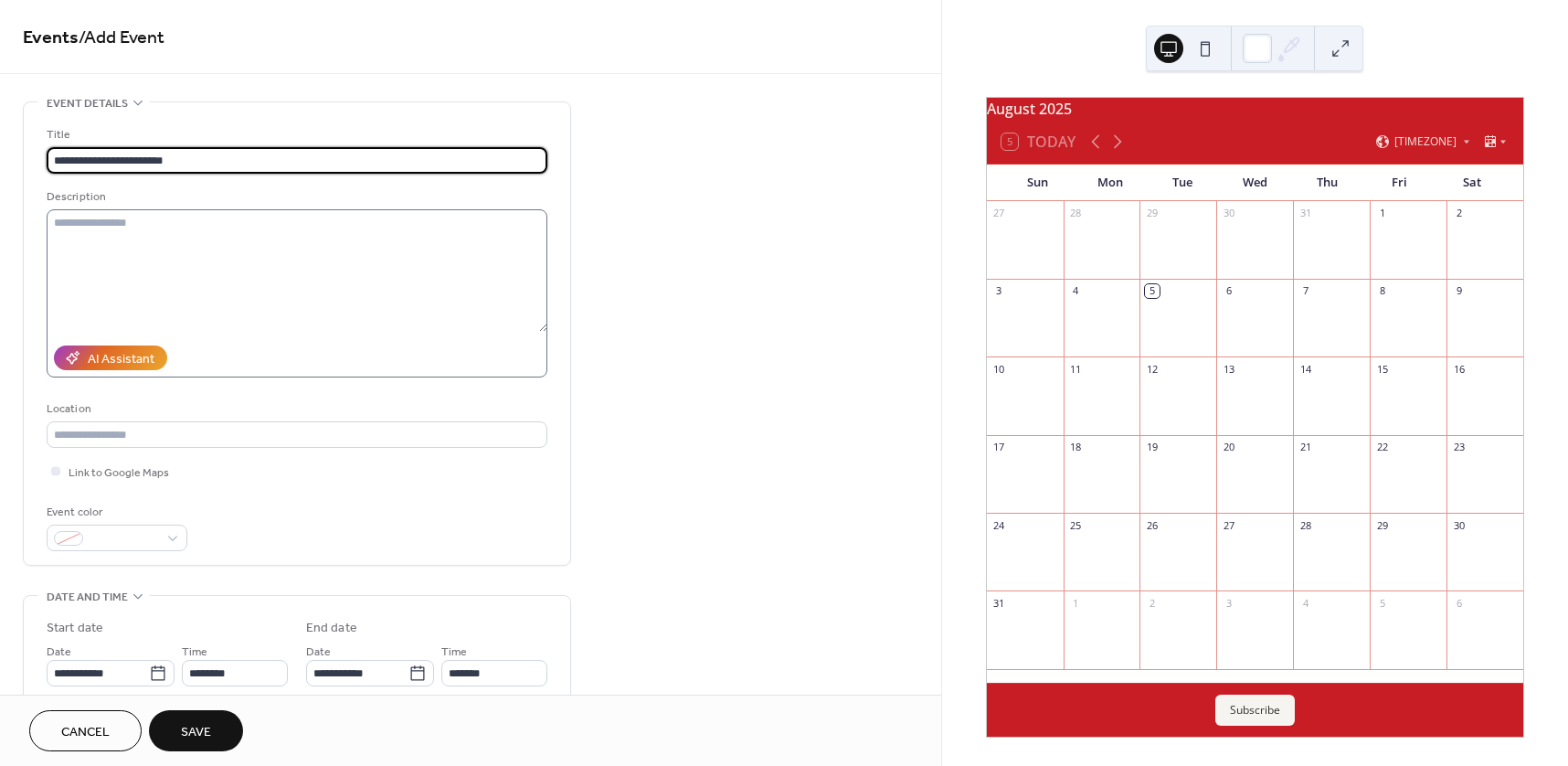 type on "**********" 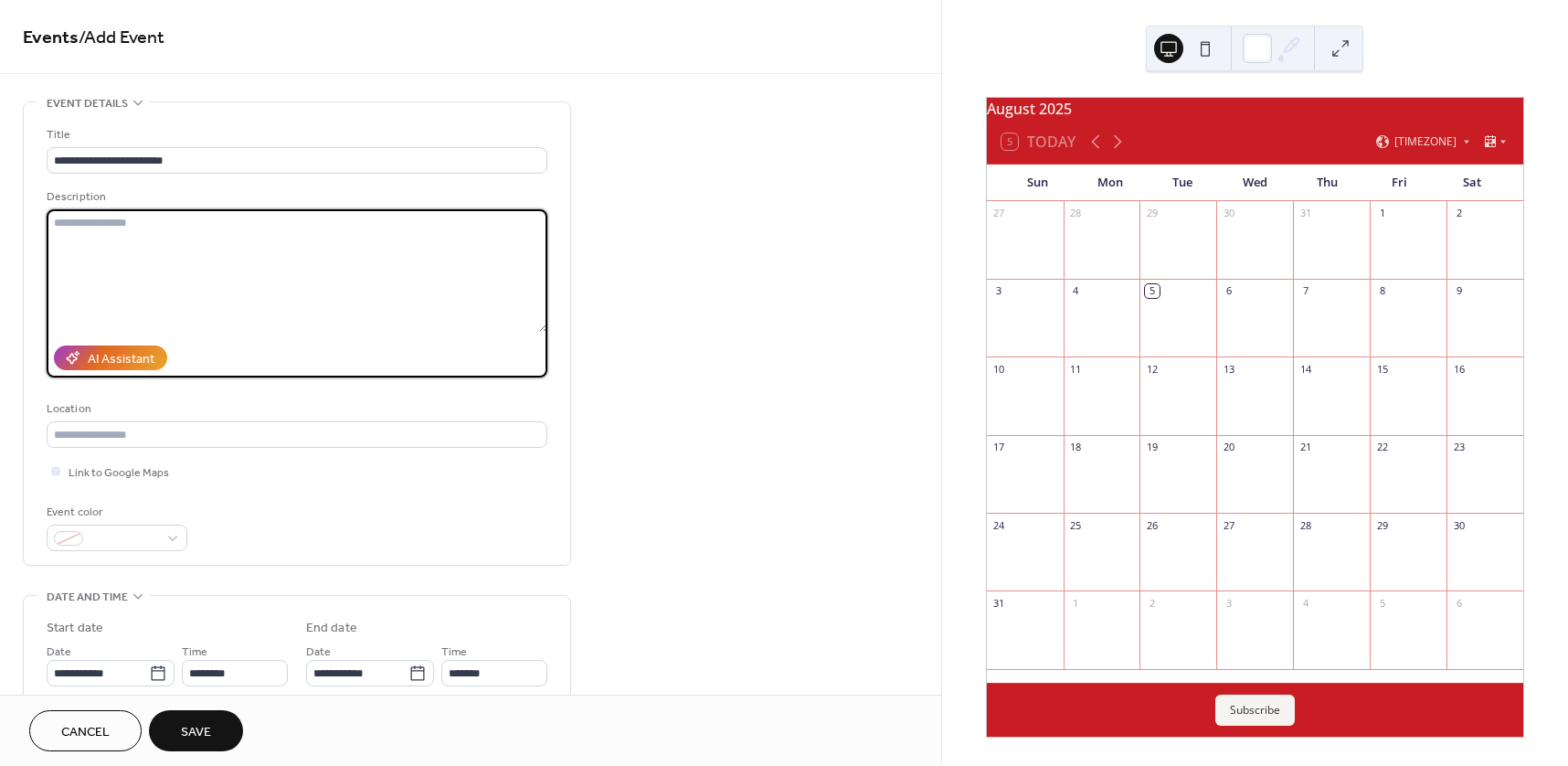 click at bounding box center [297, 271] 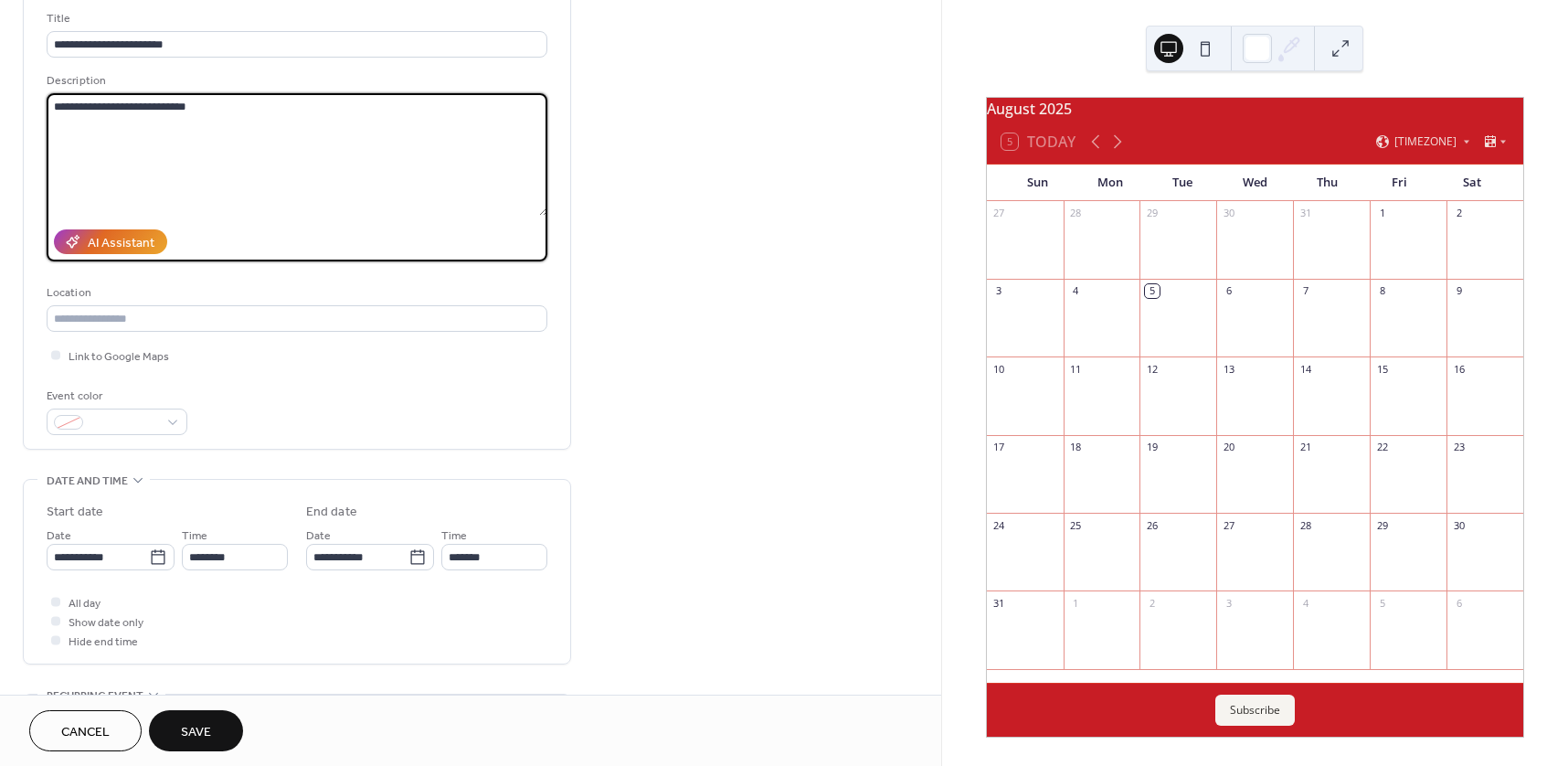 scroll, scrollTop: 183, scrollLeft: 0, axis: vertical 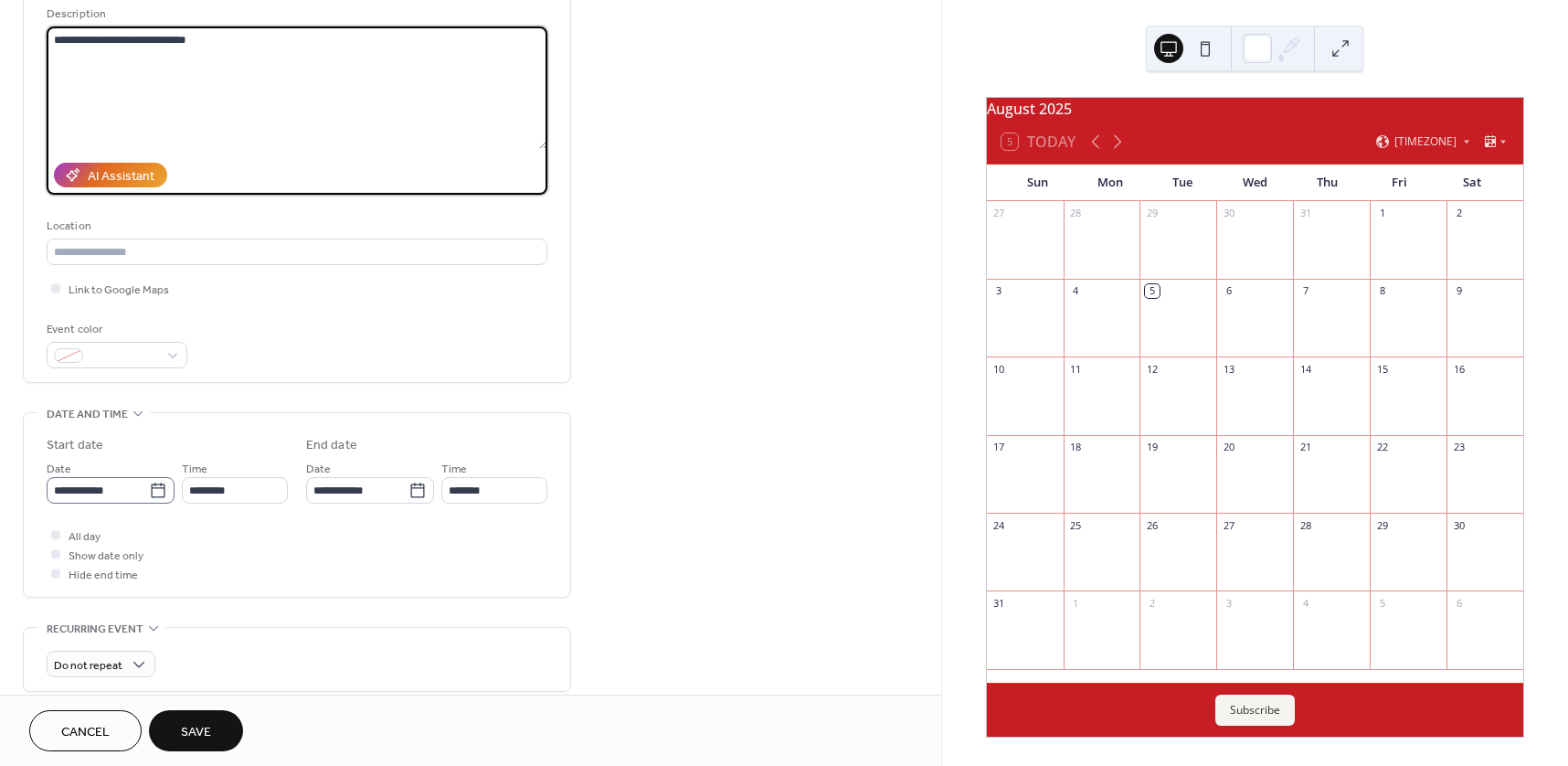 type on "**********" 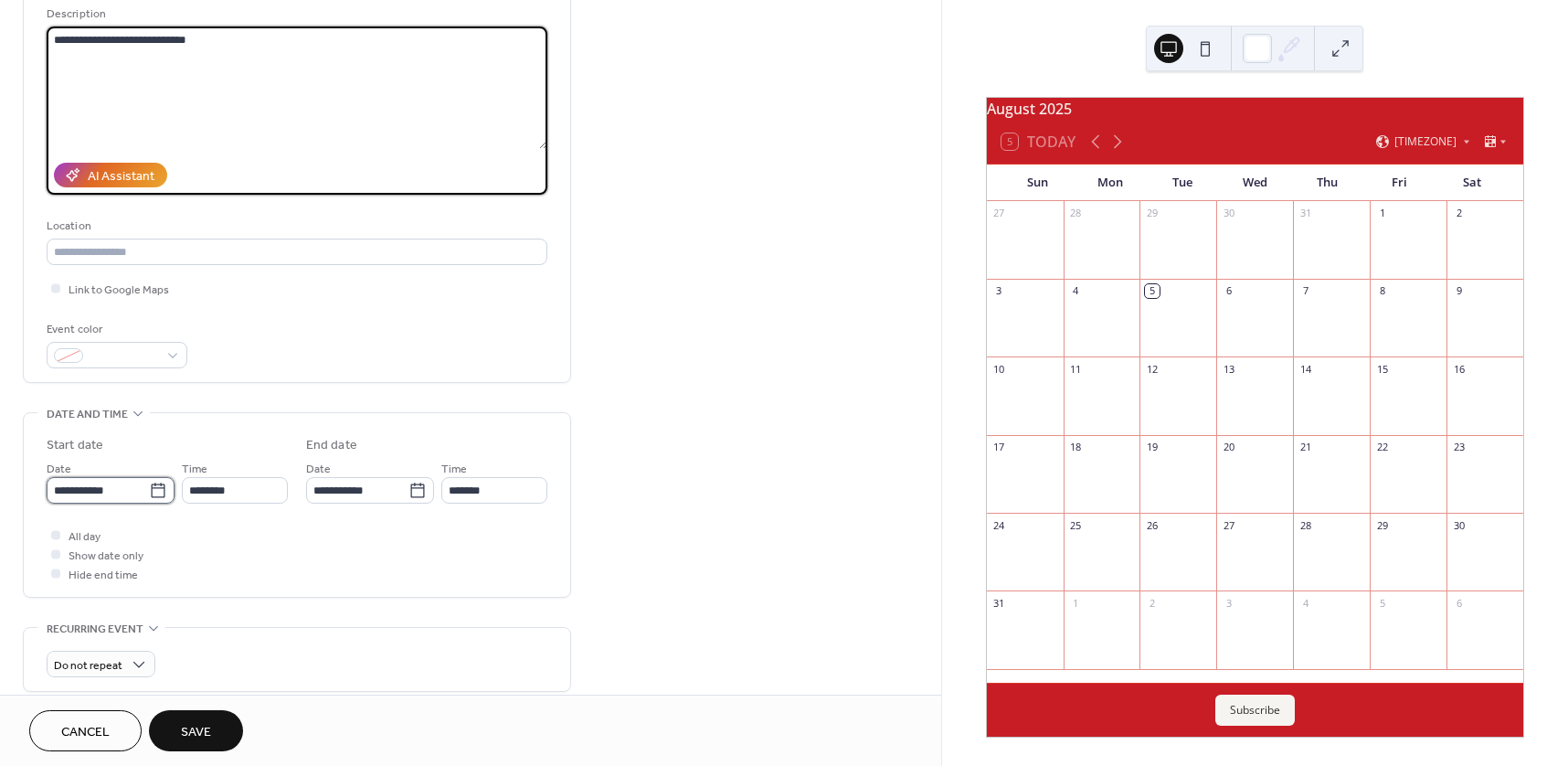 click on "**********" at bounding box center (98, 490) 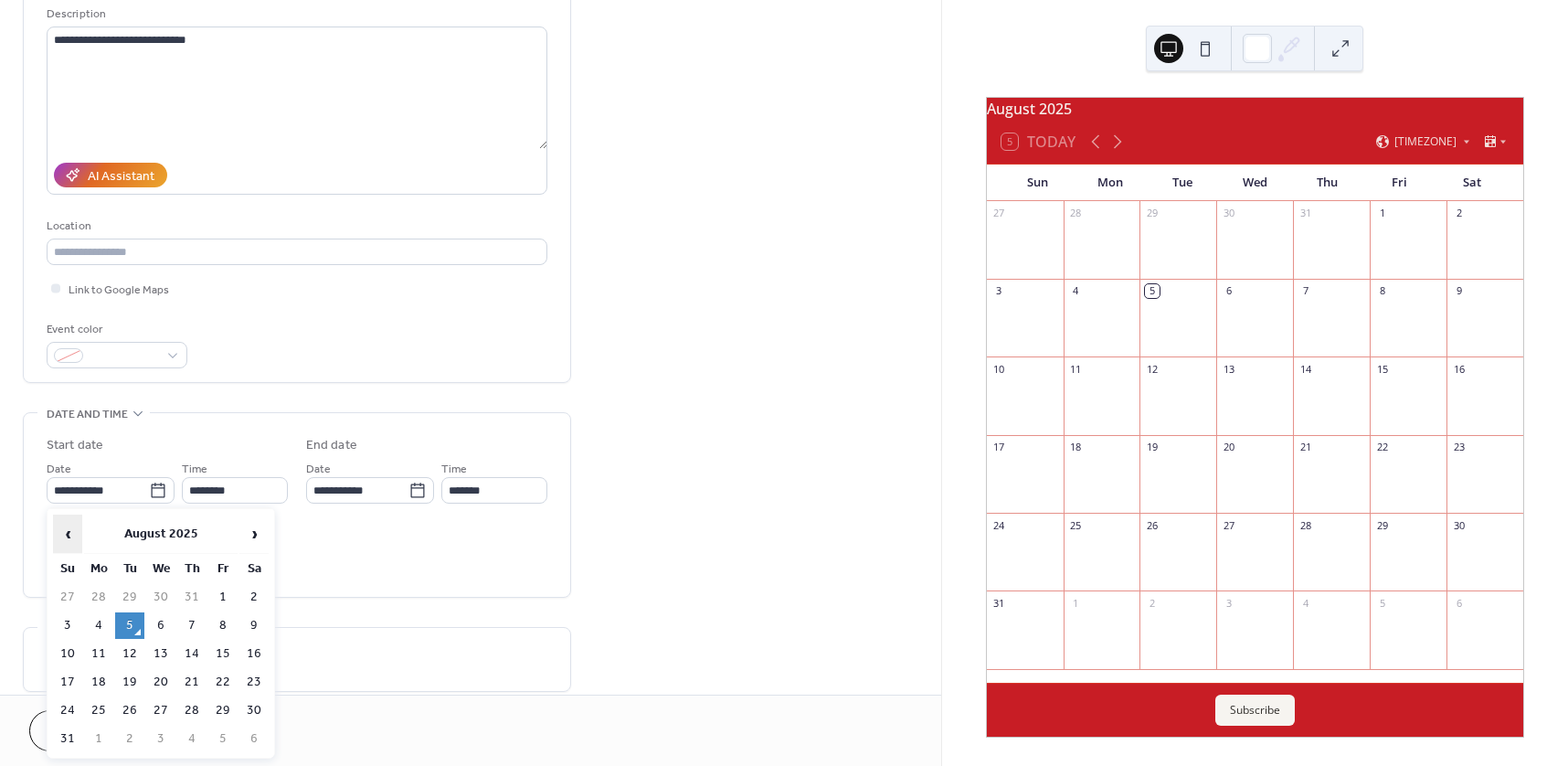 click on "‹" at bounding box center (68, 534) 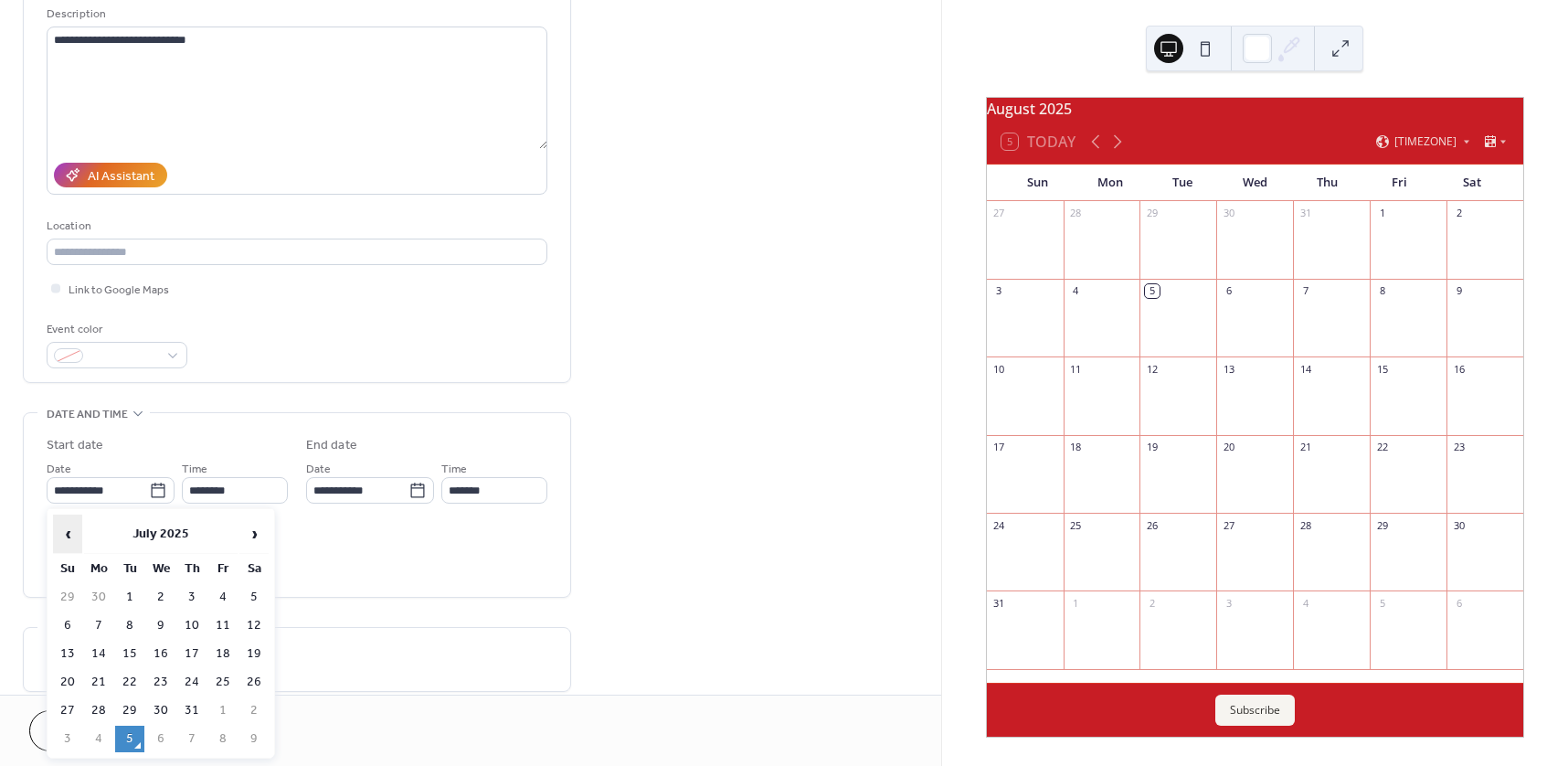 click on "‹" at bounding box center [68, 534] 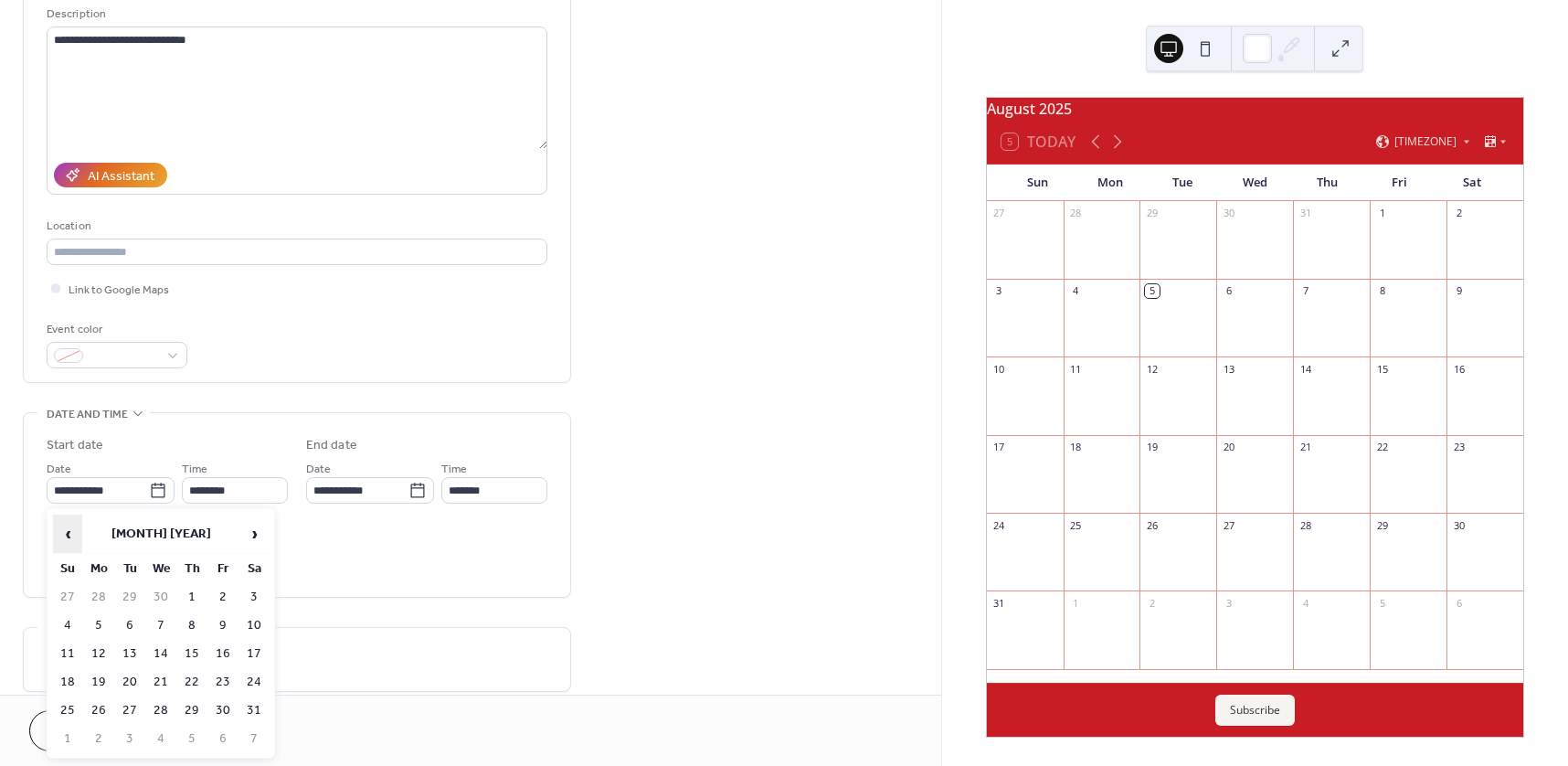 click on "‹" at bounding box center (68, 534) 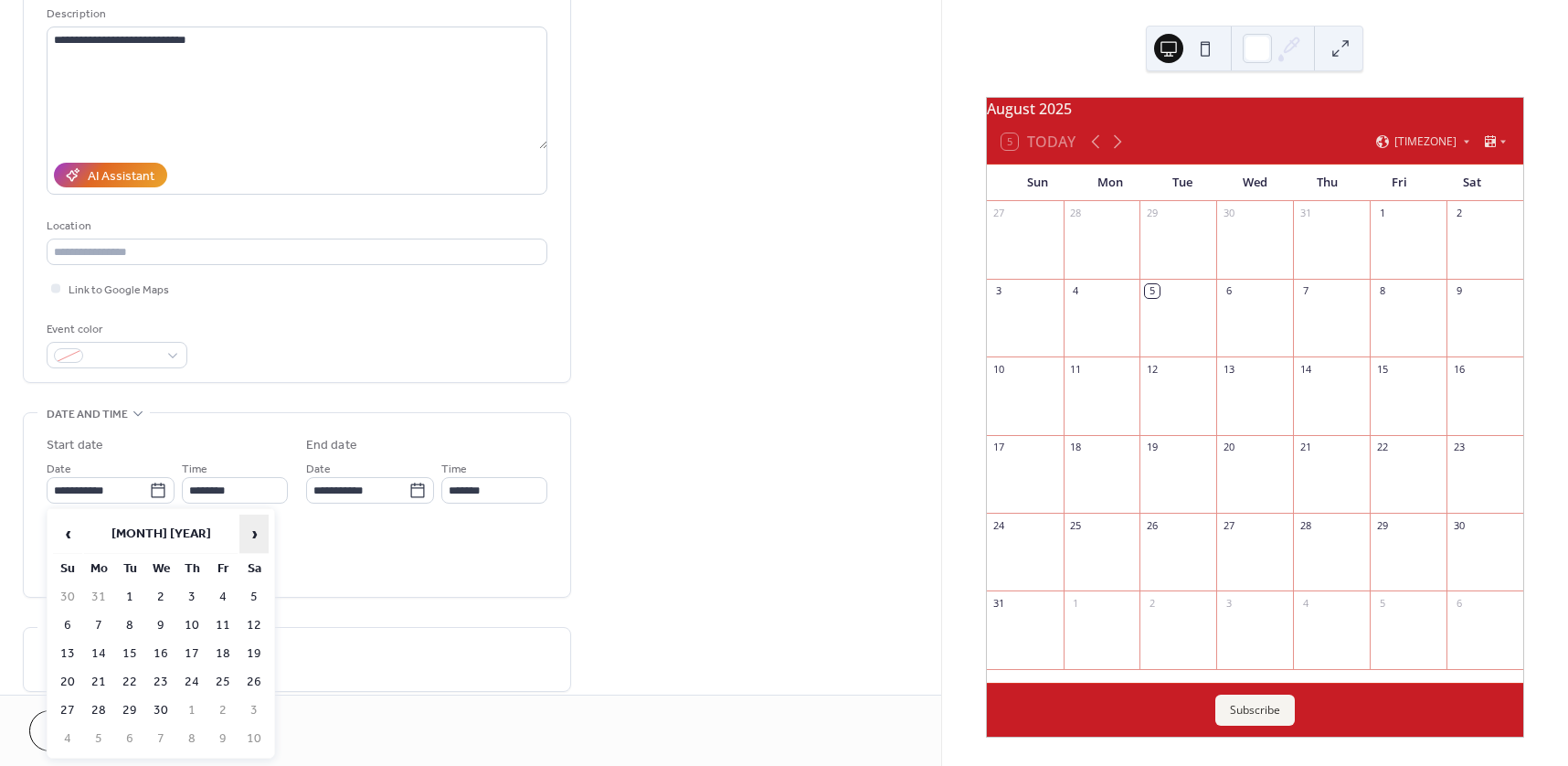 click on "›" at bounding box center (254, 534) 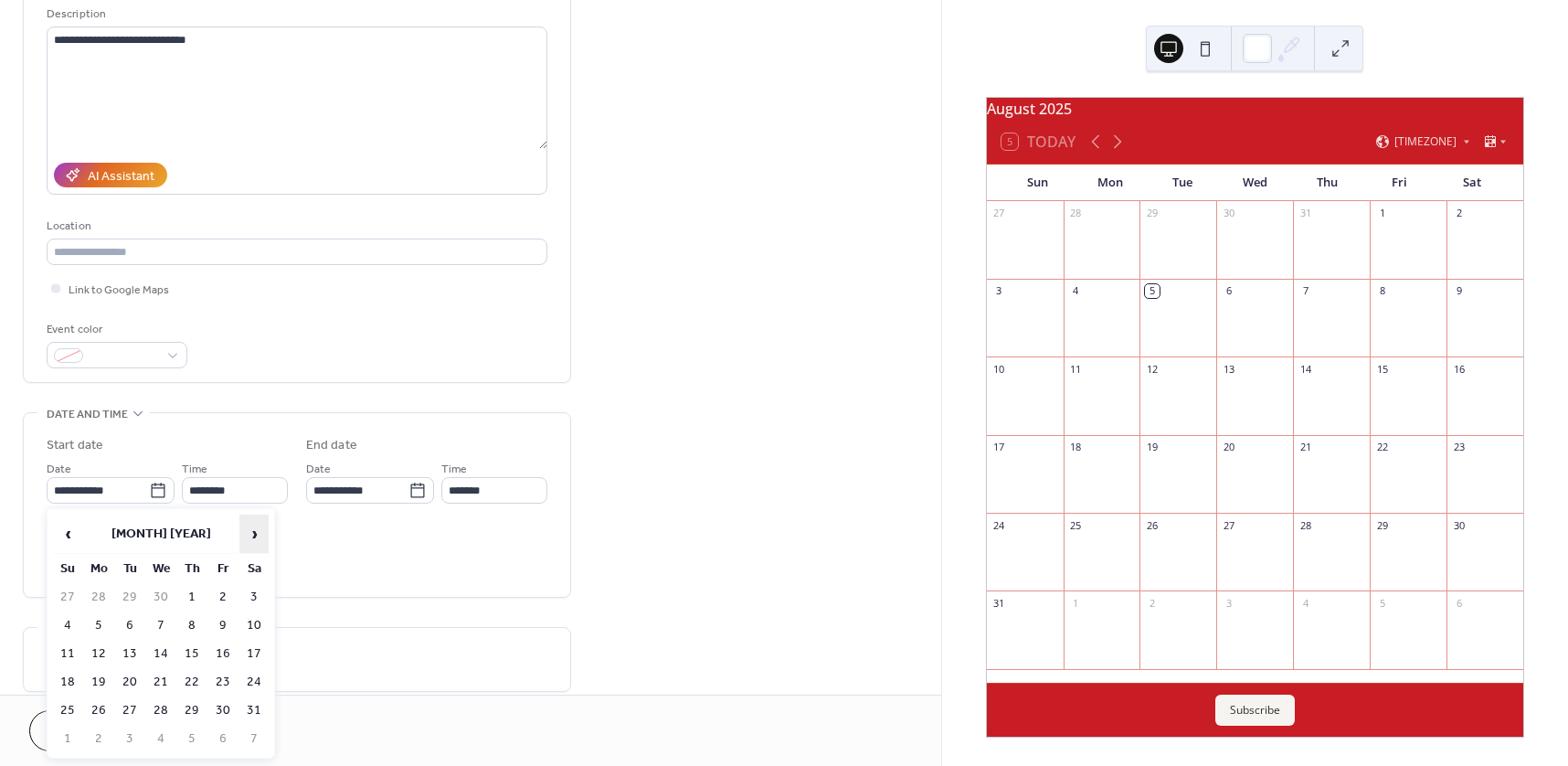 click on "›" at bounding box center [254, 534] 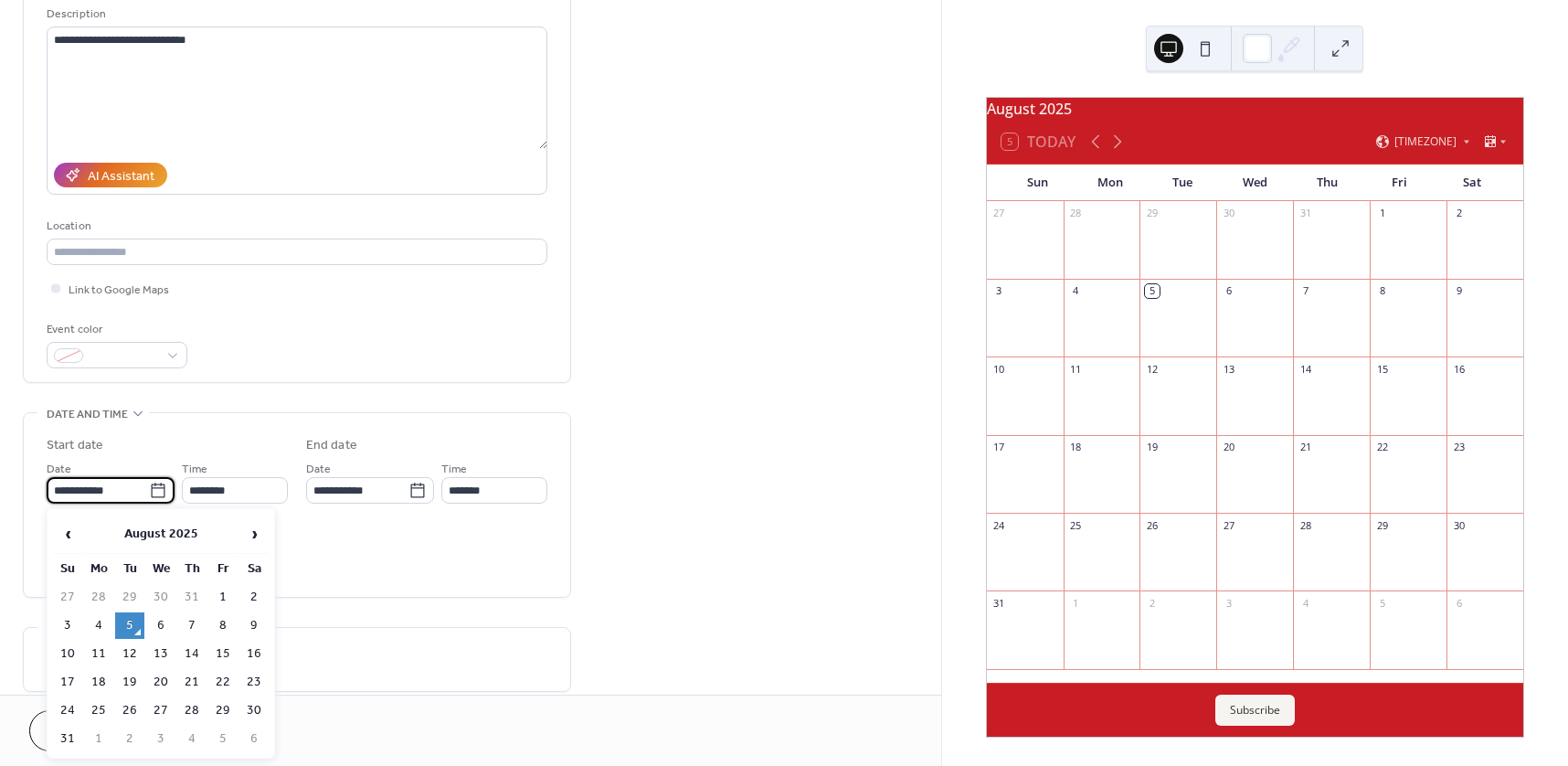 click on "**********" at bounding box center [98, 490] 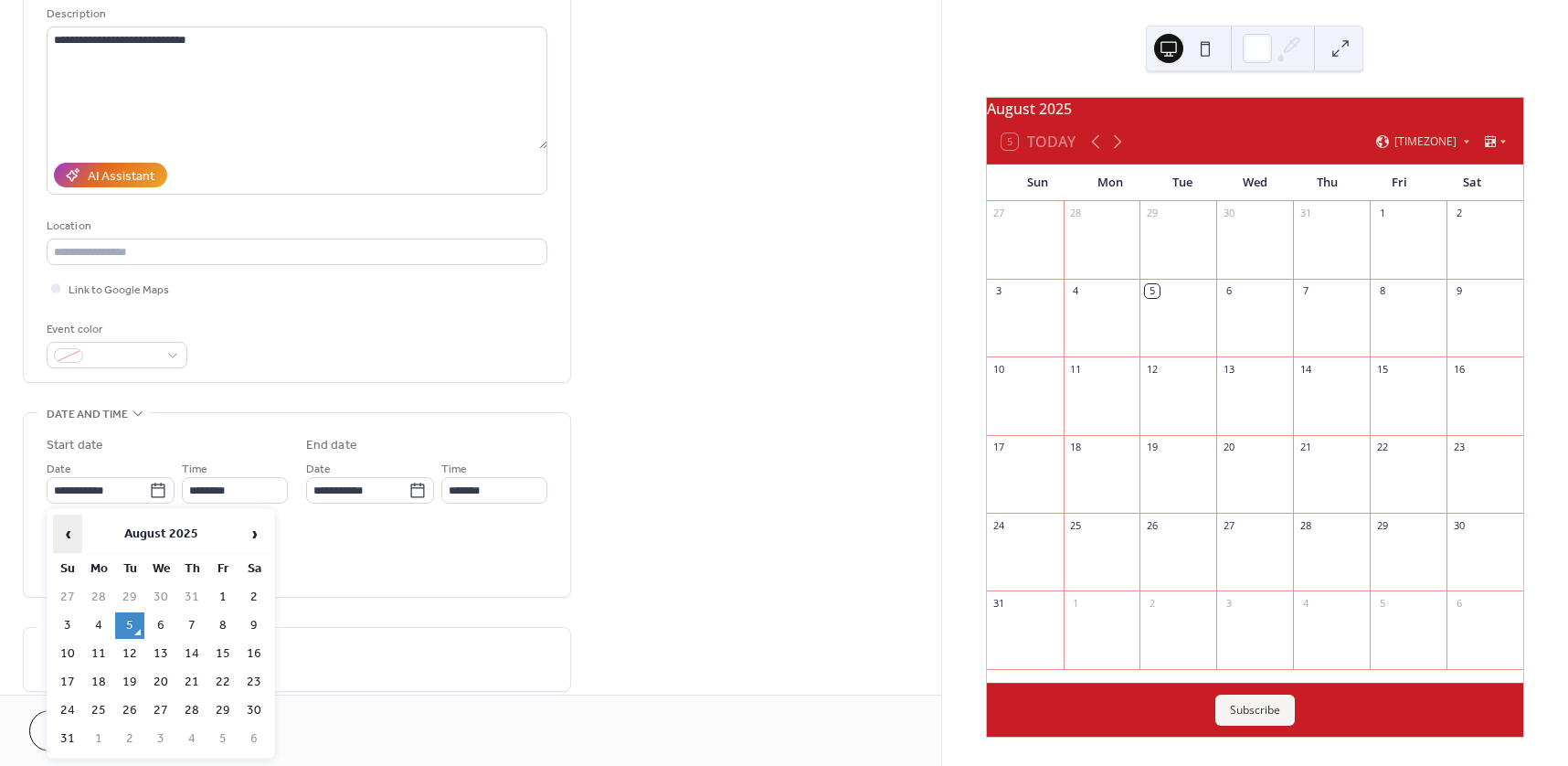 click on "‹" at bounding box center [68, 534] 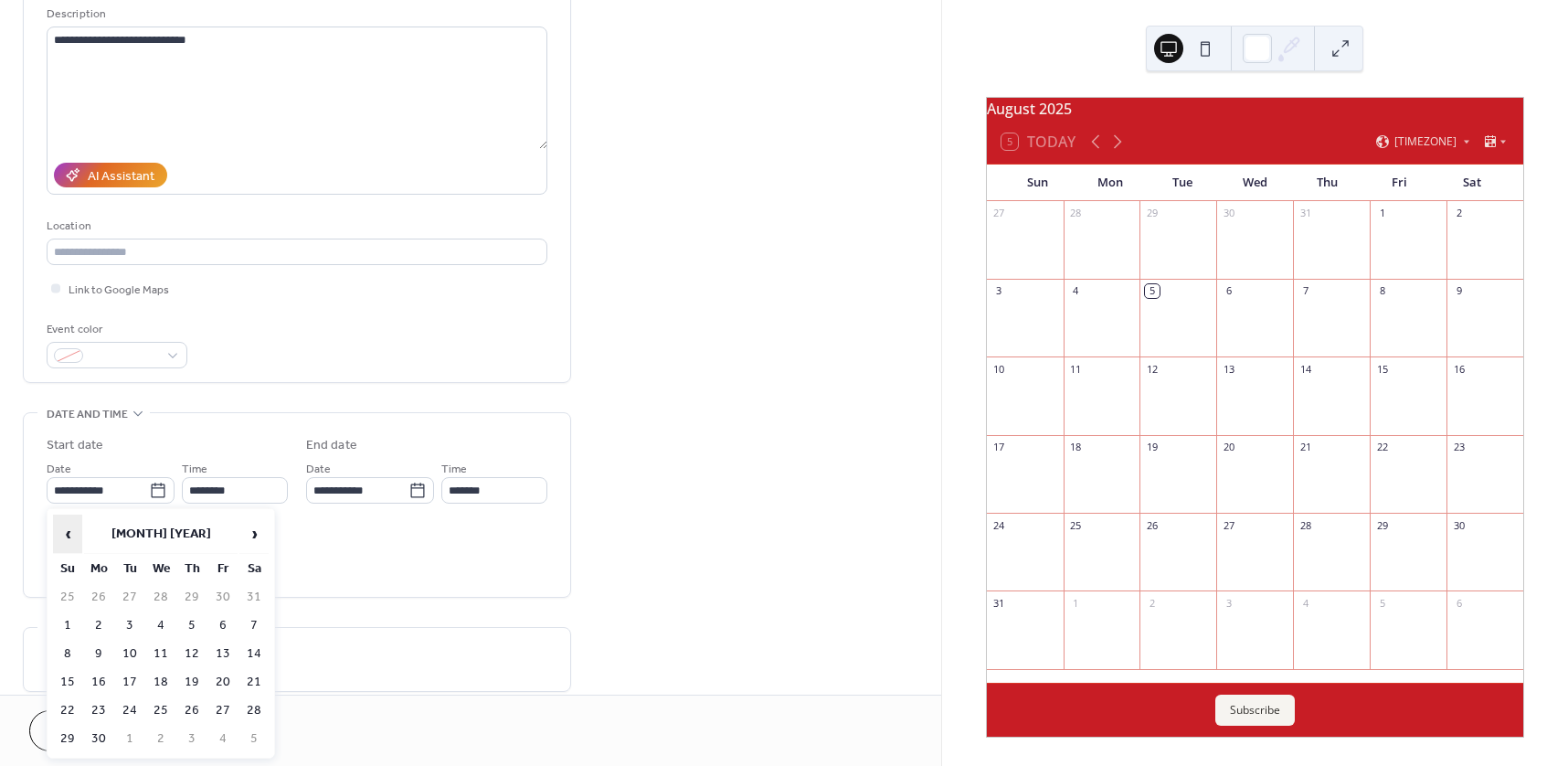 click on "‹" at bounding box center [68, 534] 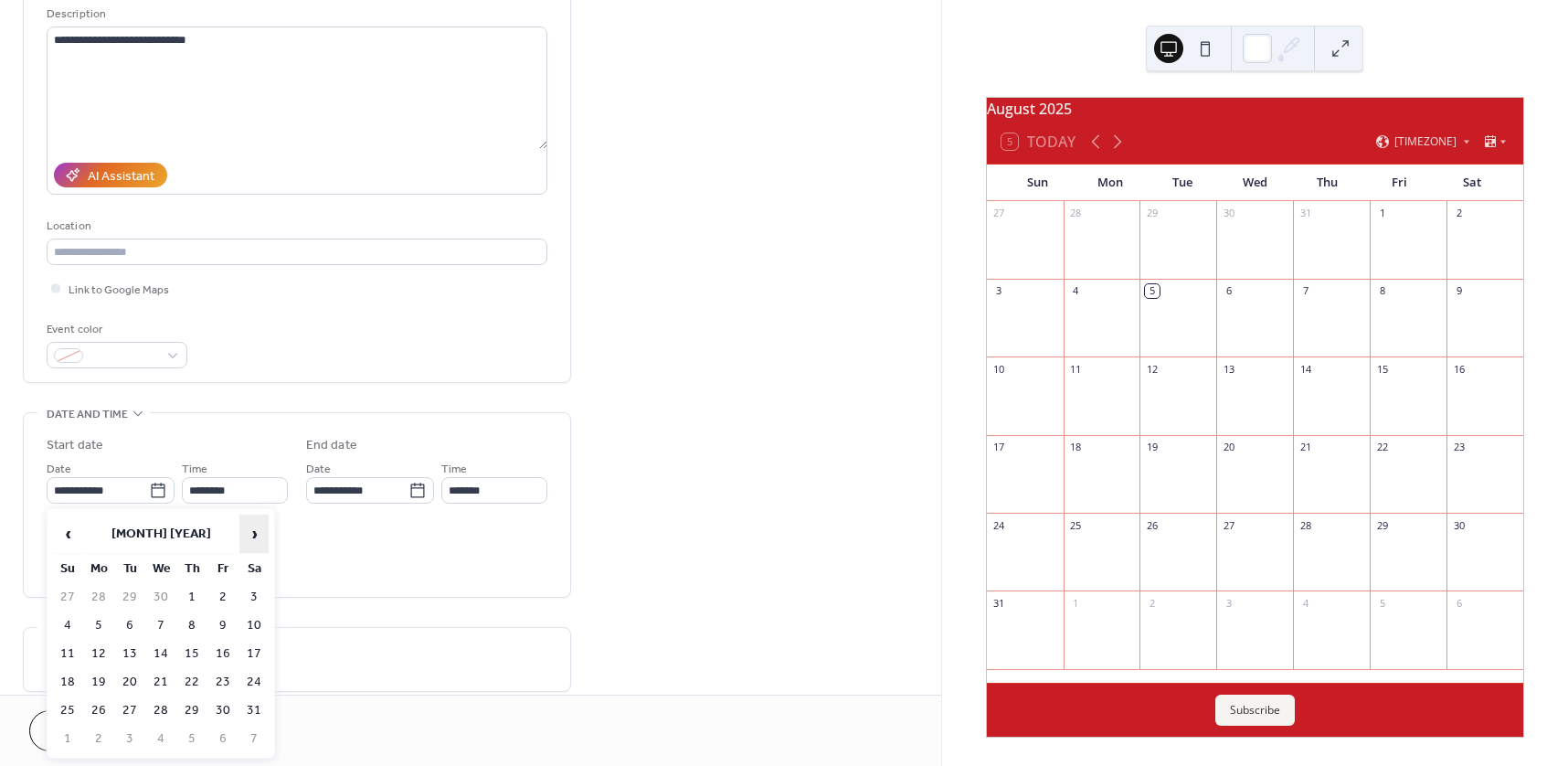 click on "›" at bounding box center [254, 534] 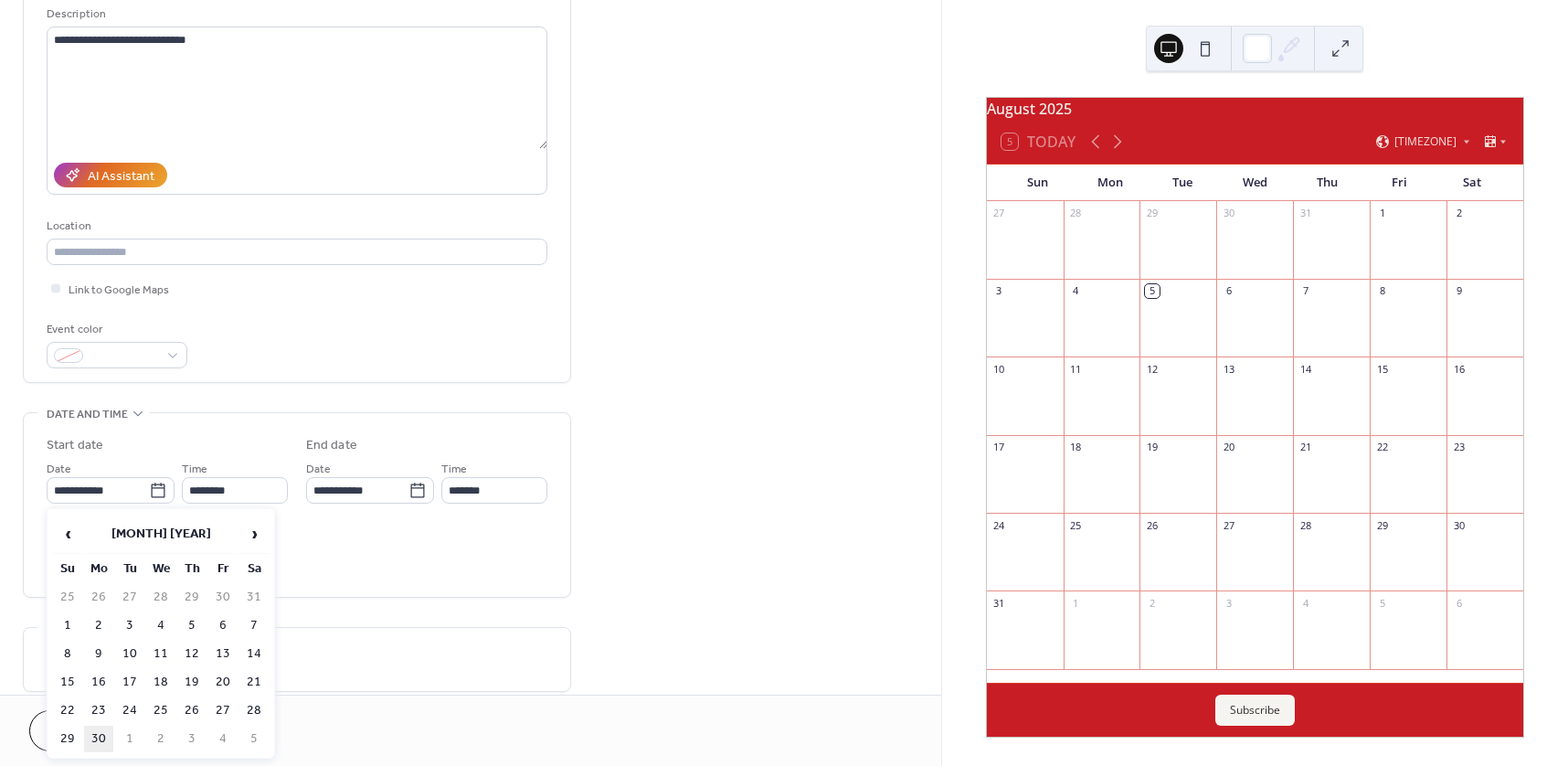 click on "30" at bounding box center (99, 739) 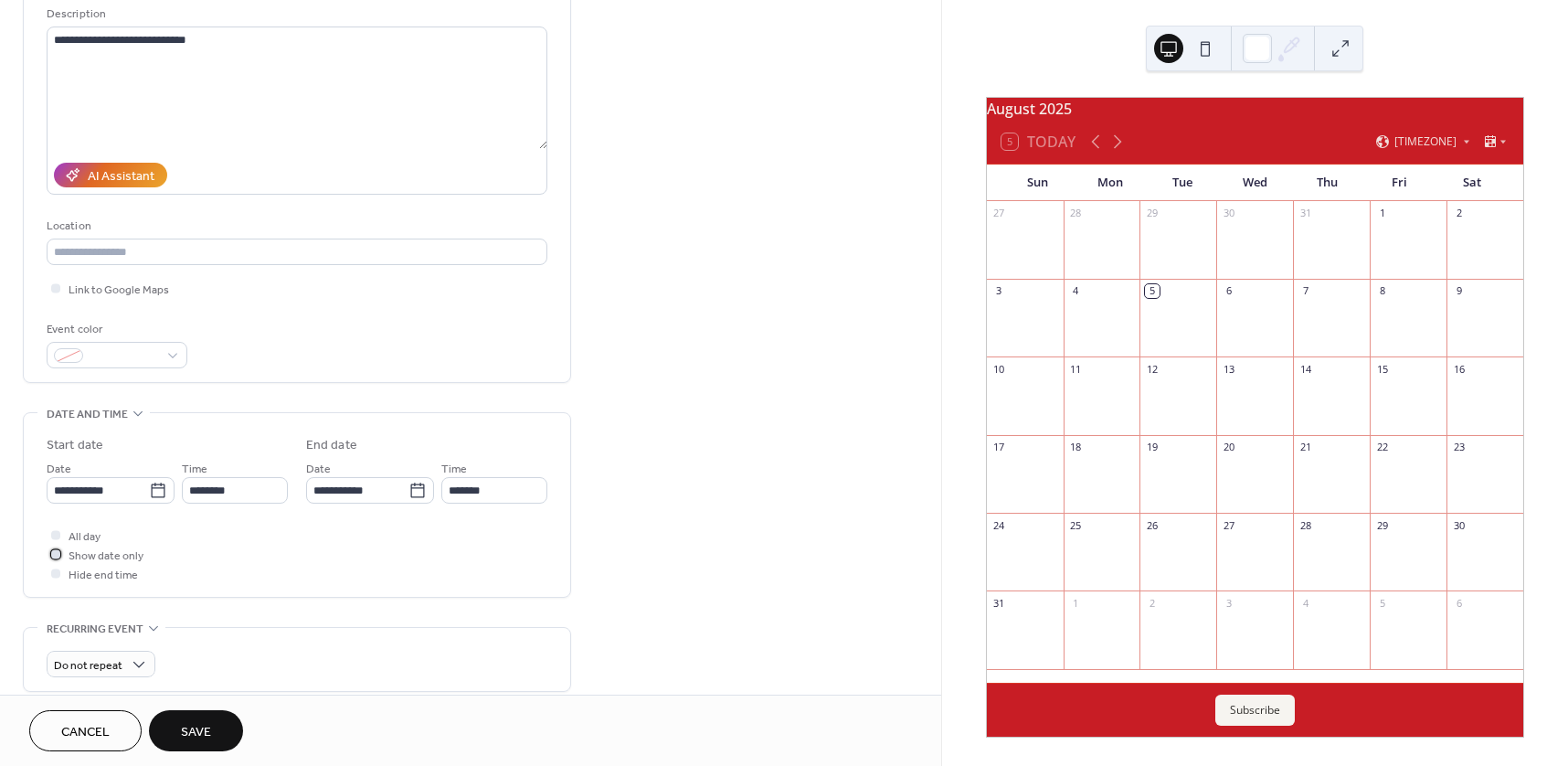click at bounding box center (56, 554) 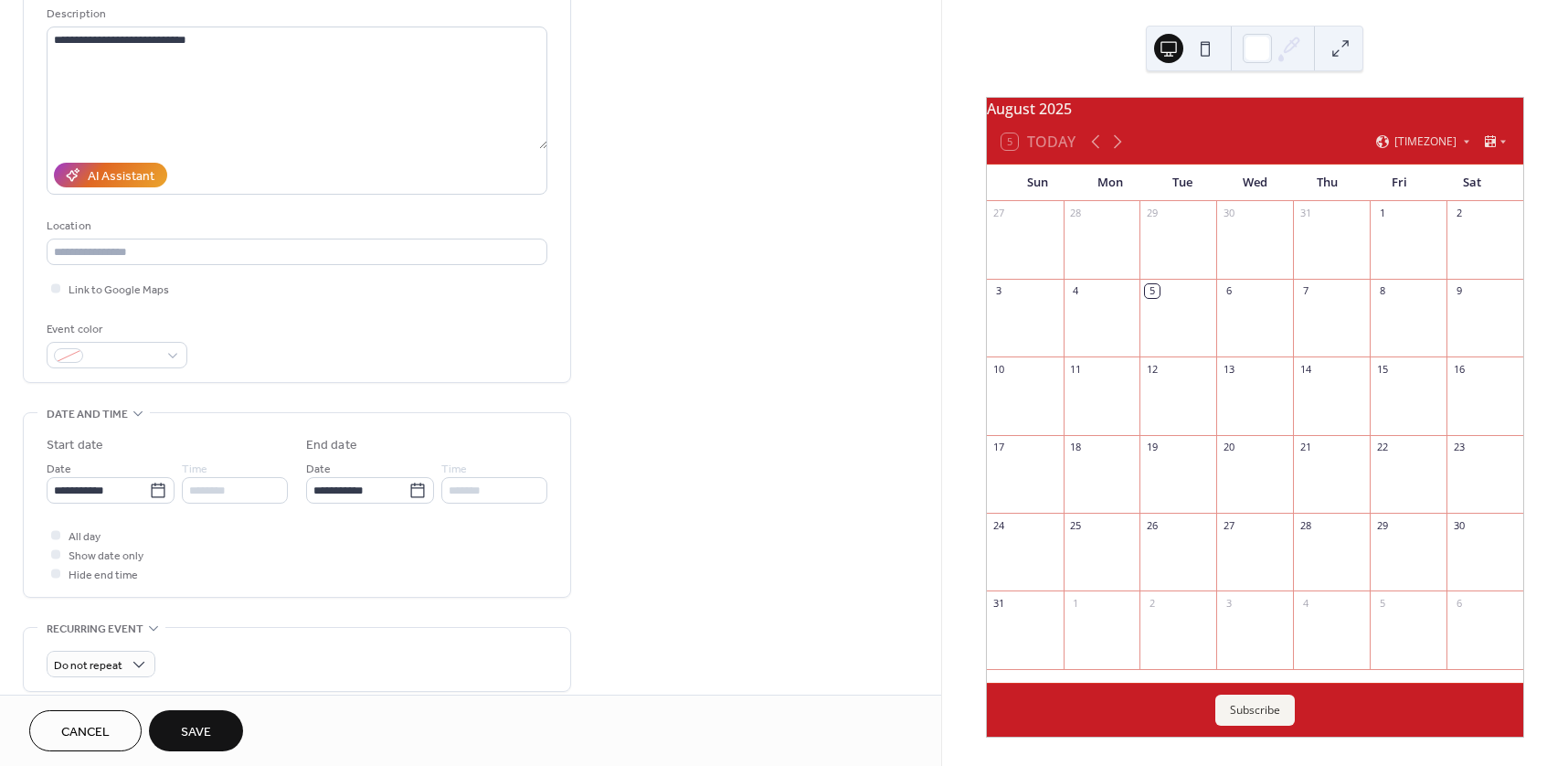 click at bounding box center (56, 573) 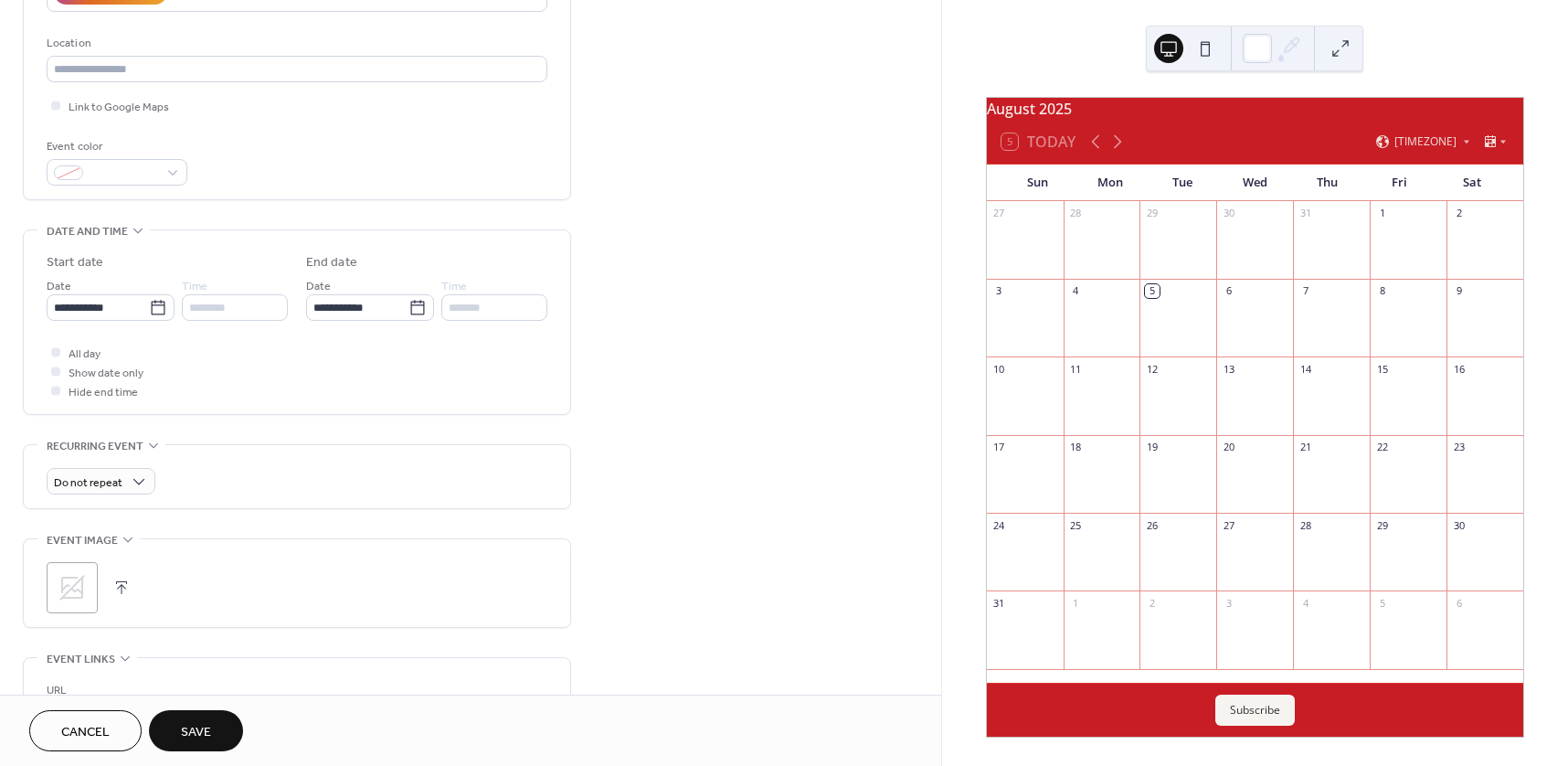 scroll, scrollTop: 548, scrollLeft: 0, axis: vertical 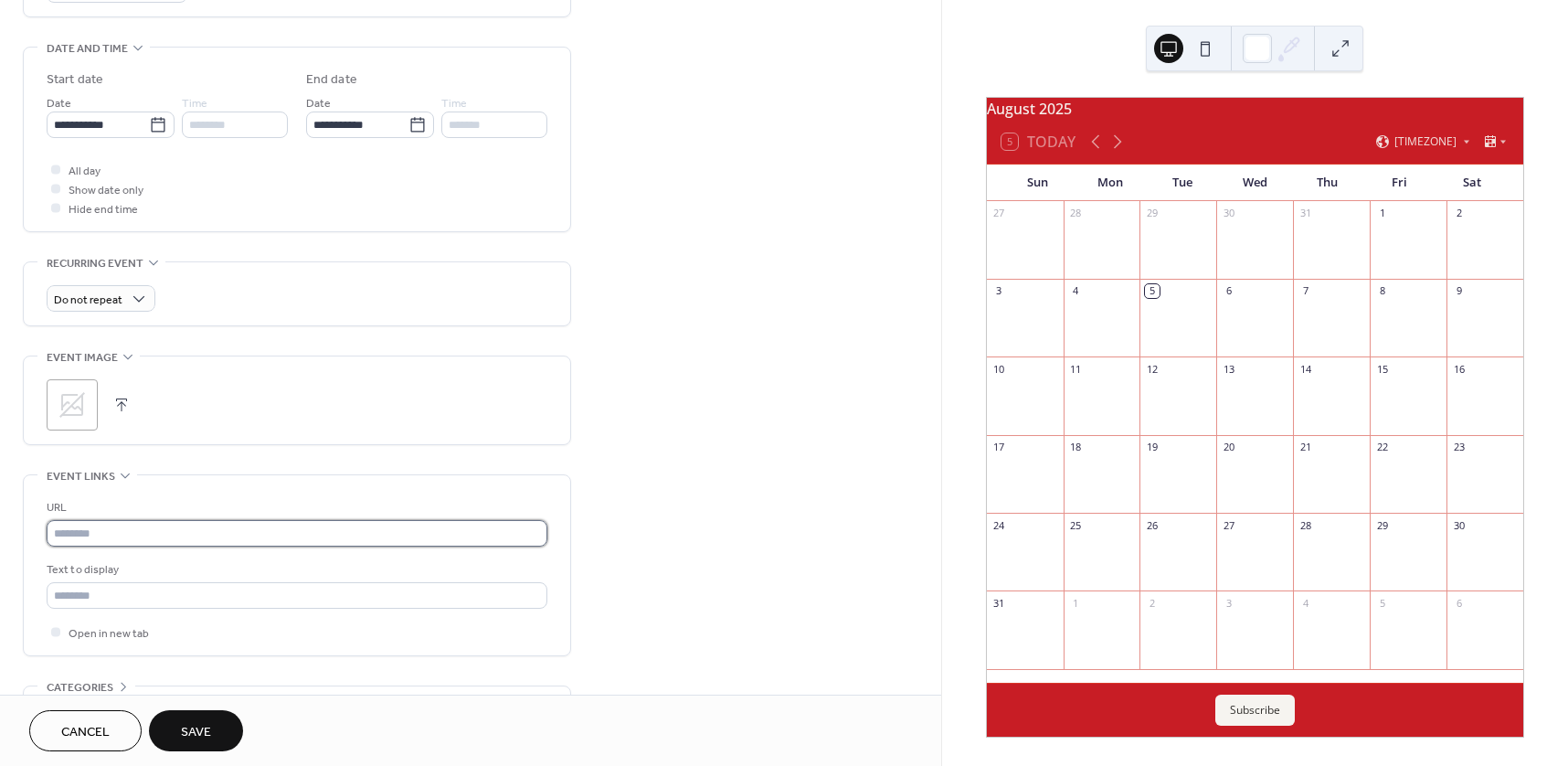 click at bounding box center (297, 533) 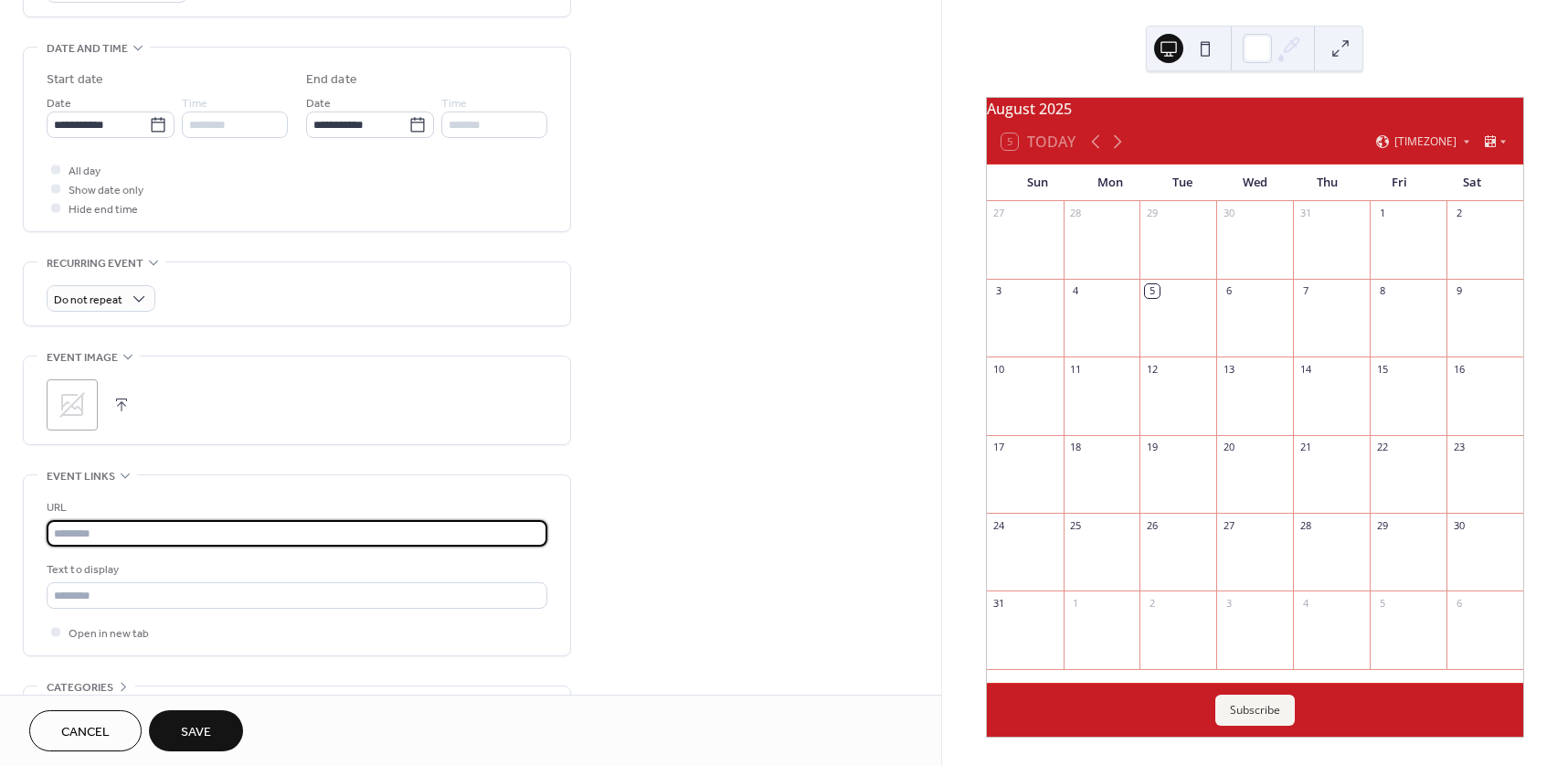 paste on "**********" 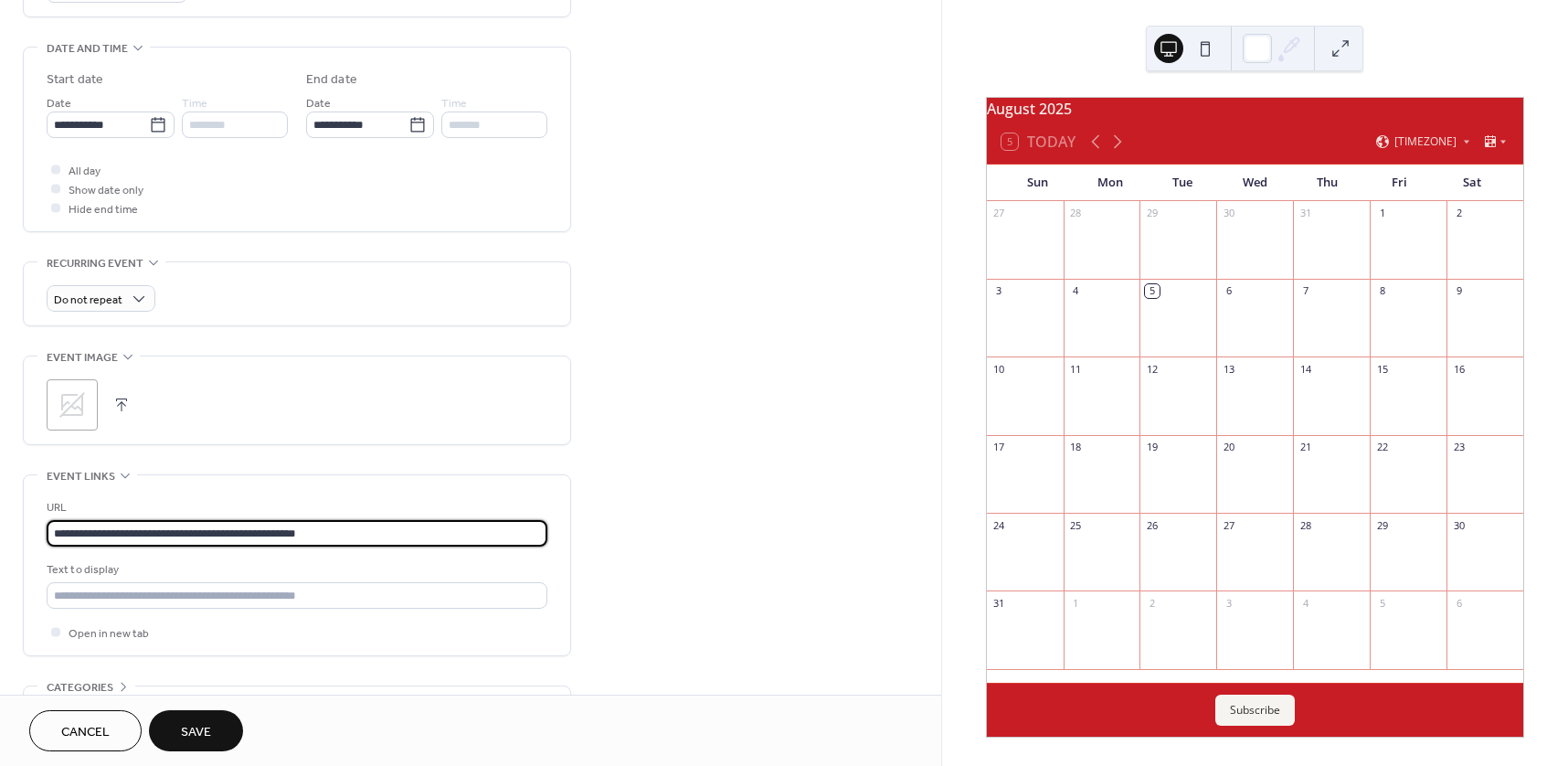 type on "**********" 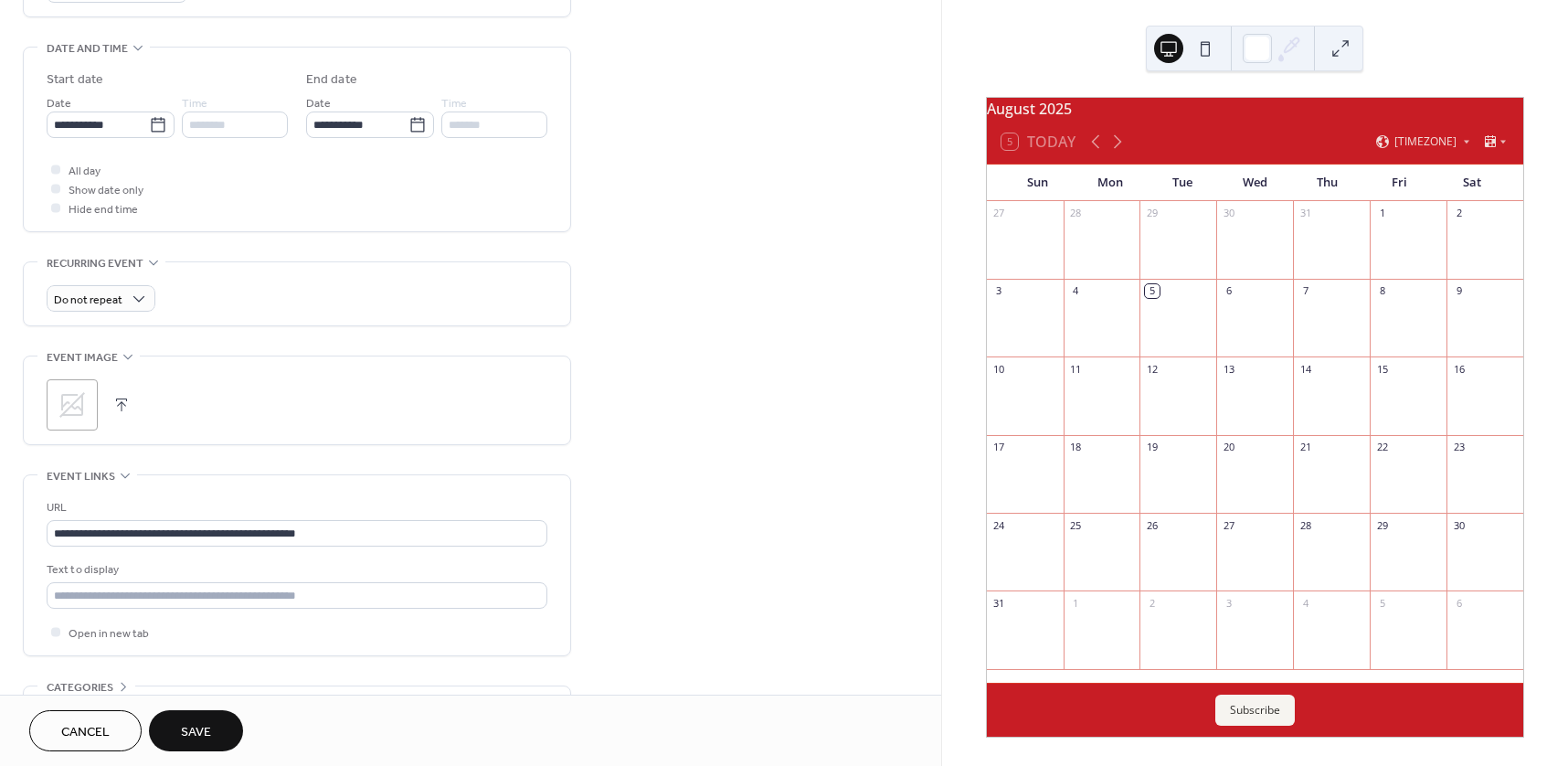 click on "Save" at bounding box center (196, 732) 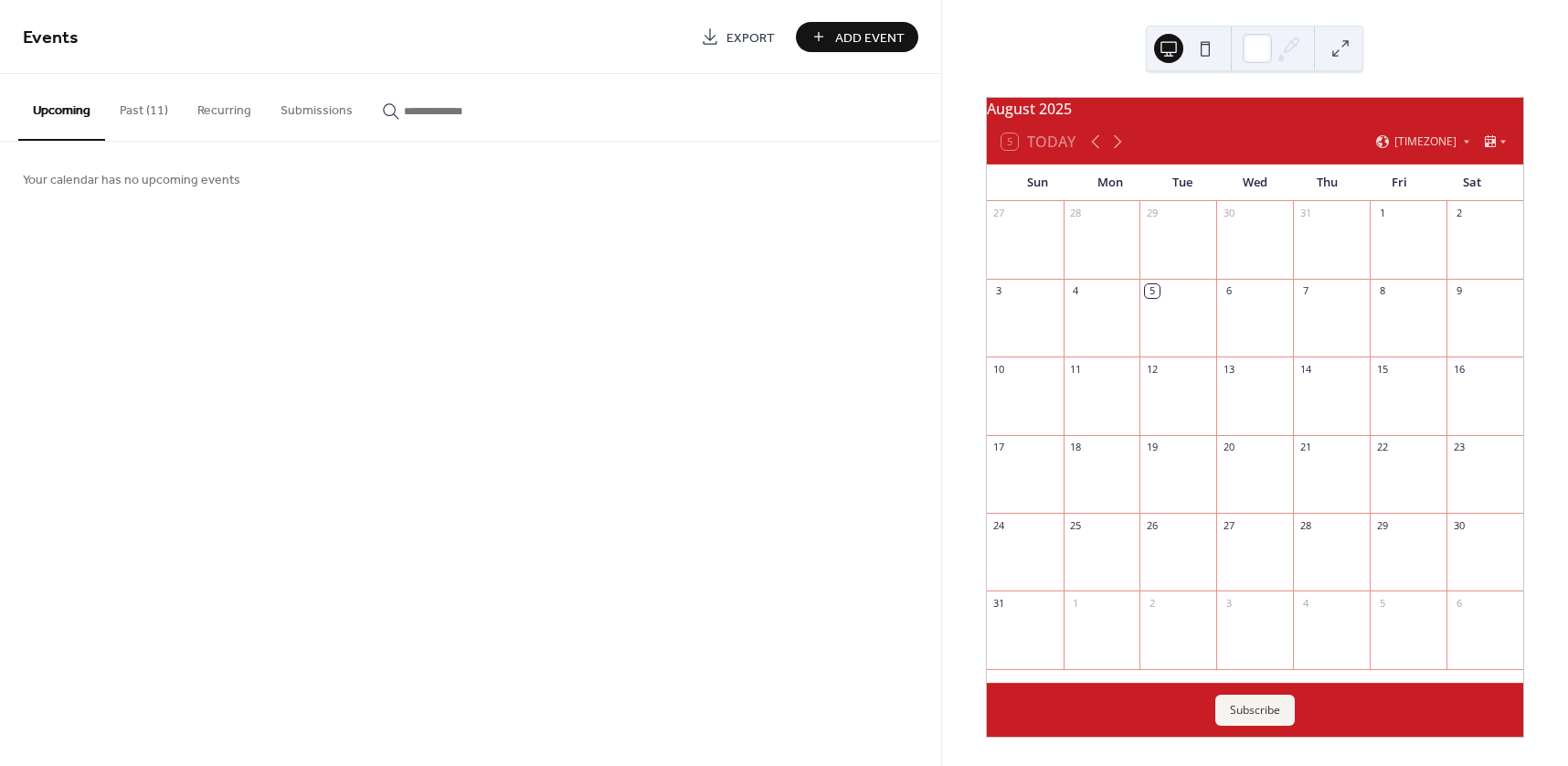 click on "Add Event" at bounding box center (870, 37) 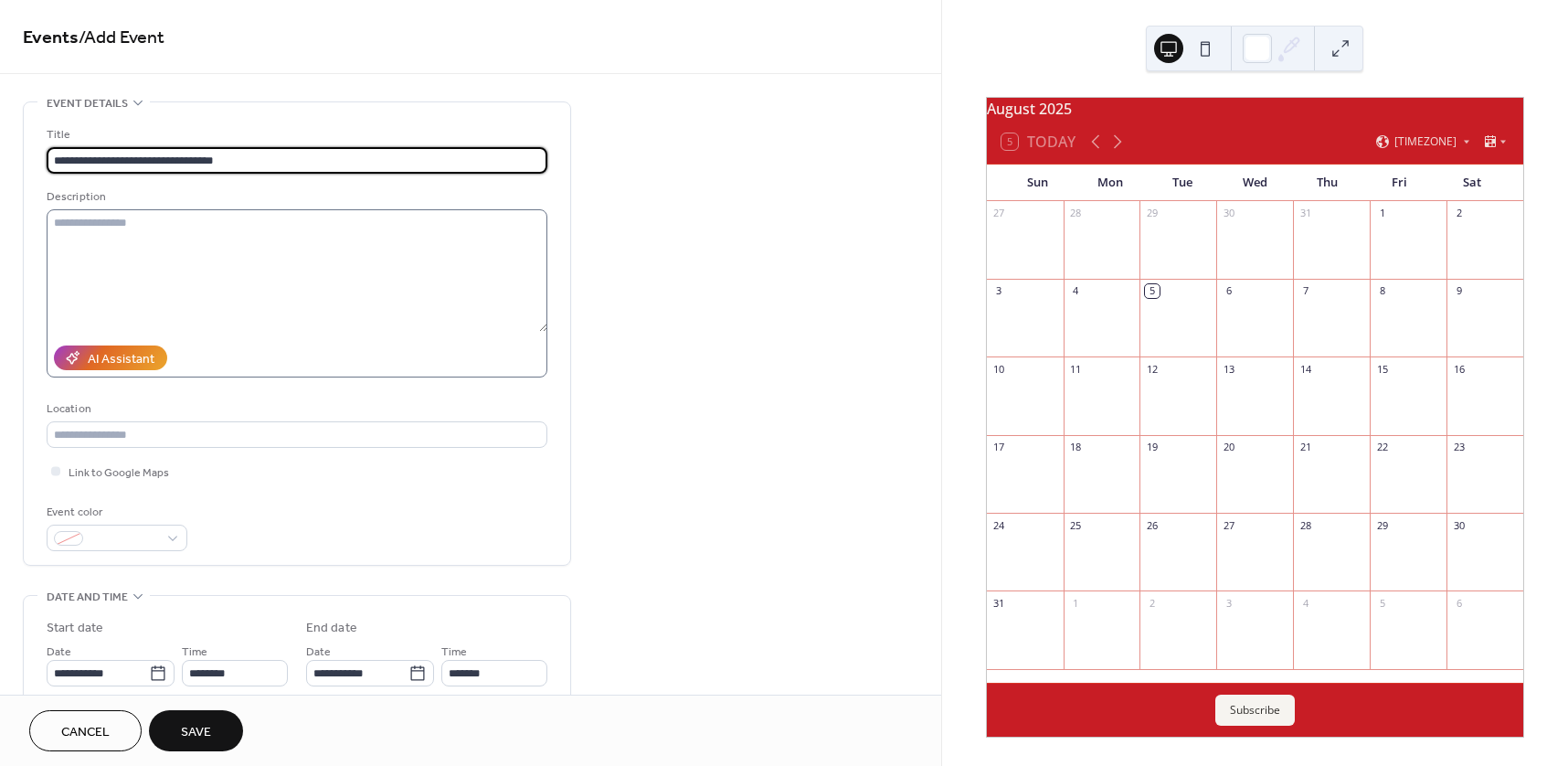 type on "**********" 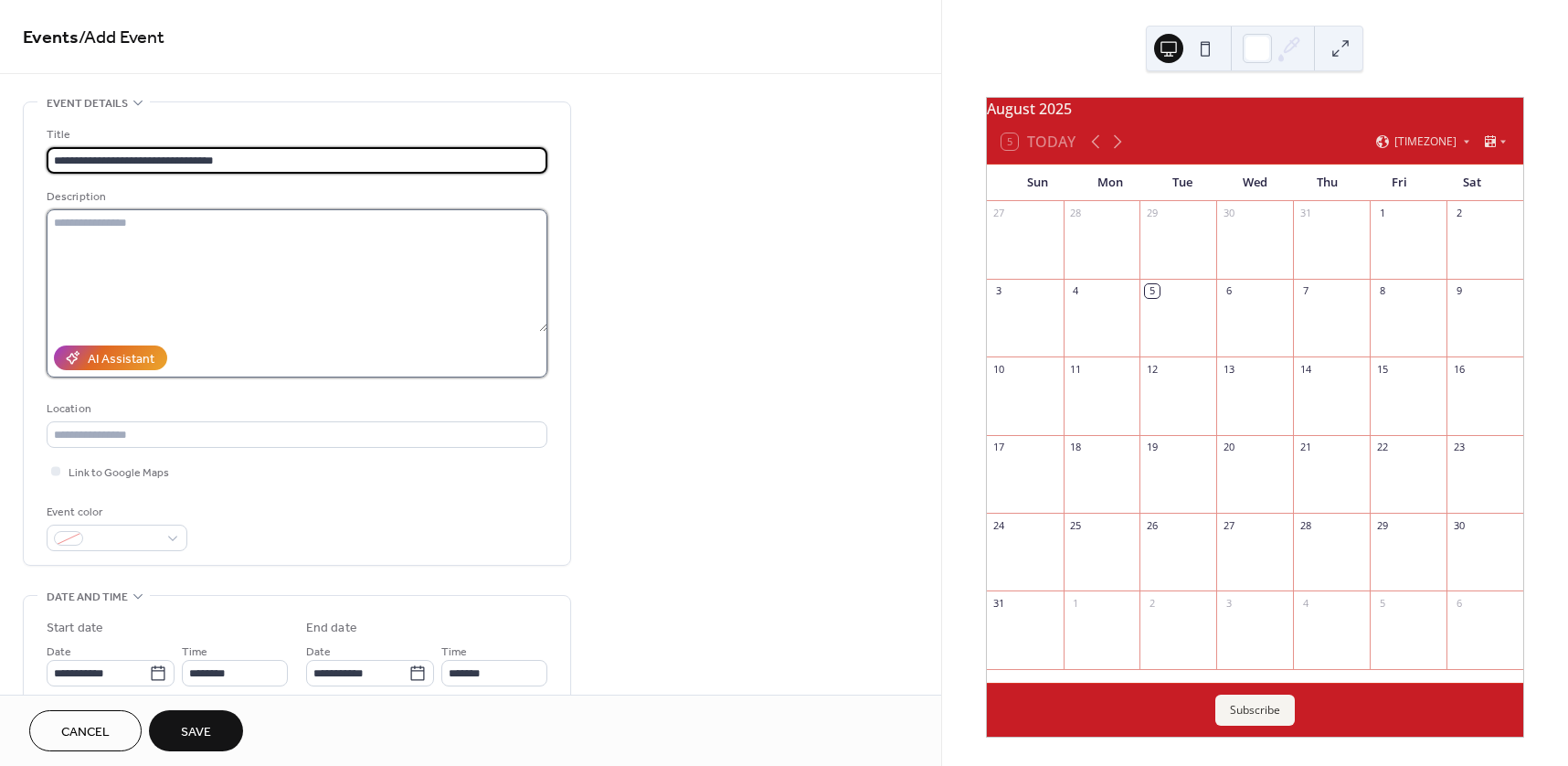 click at bounding box center [297, 271] 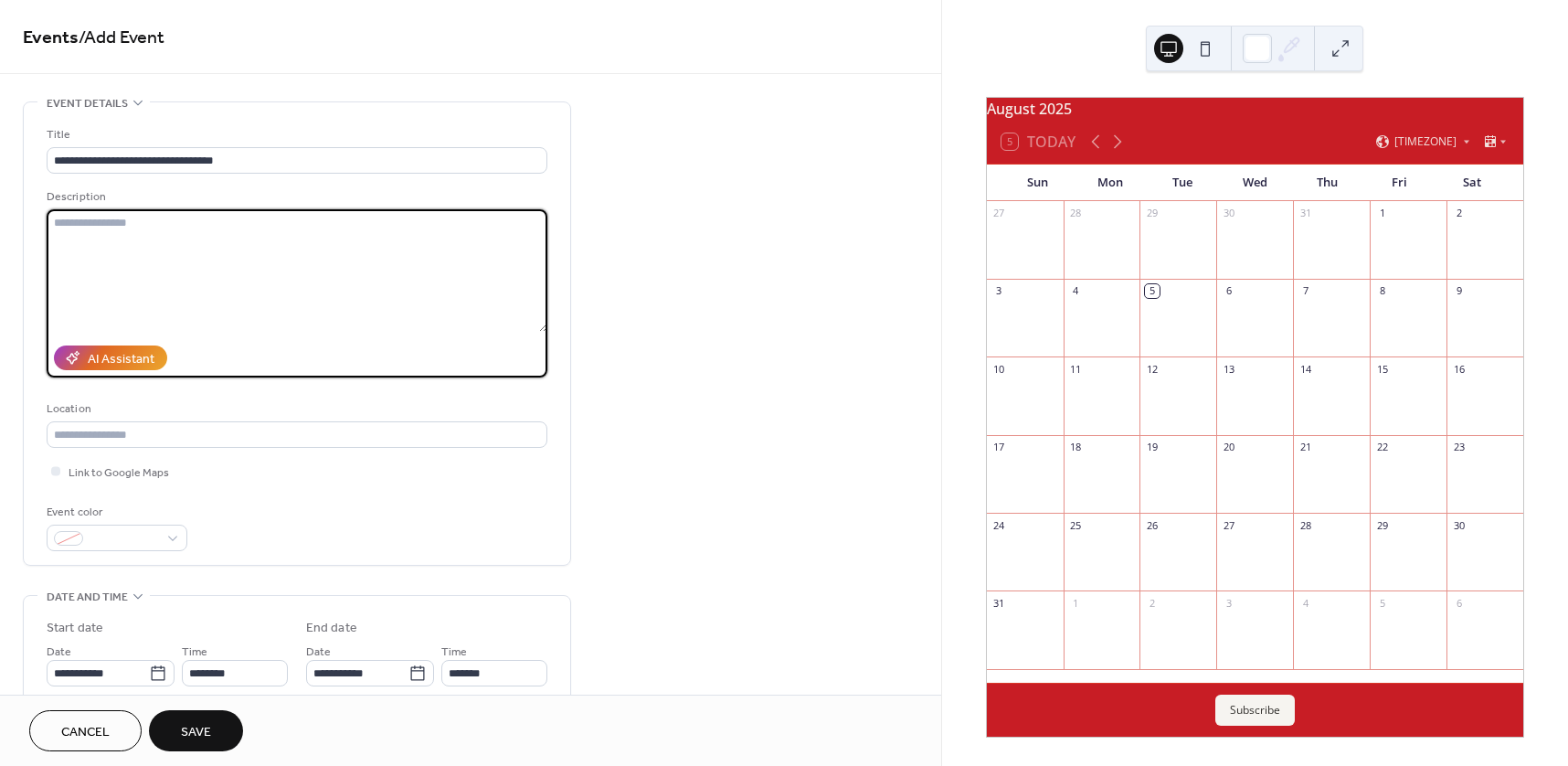 paste on "**********" 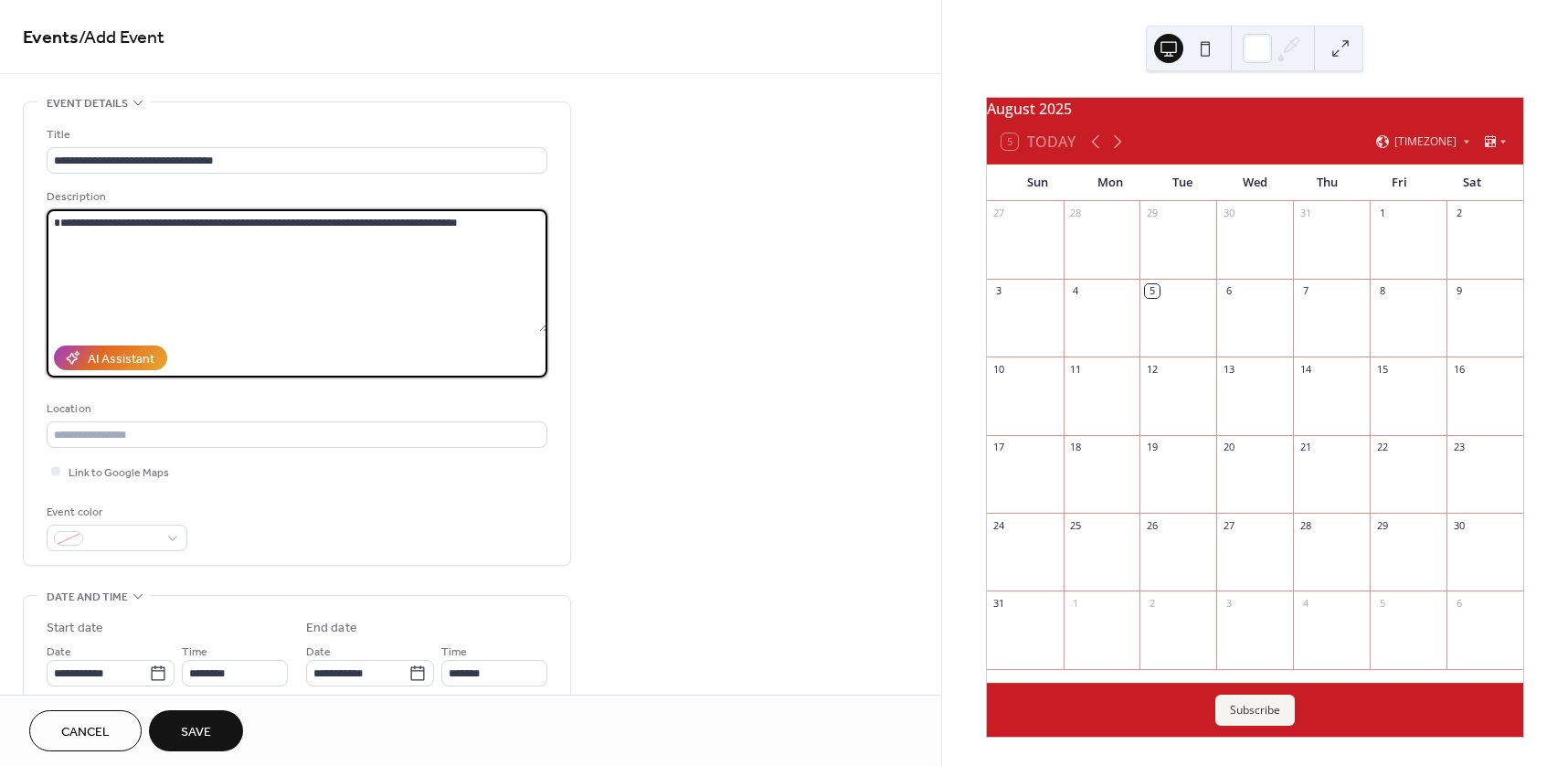 type on "**********" 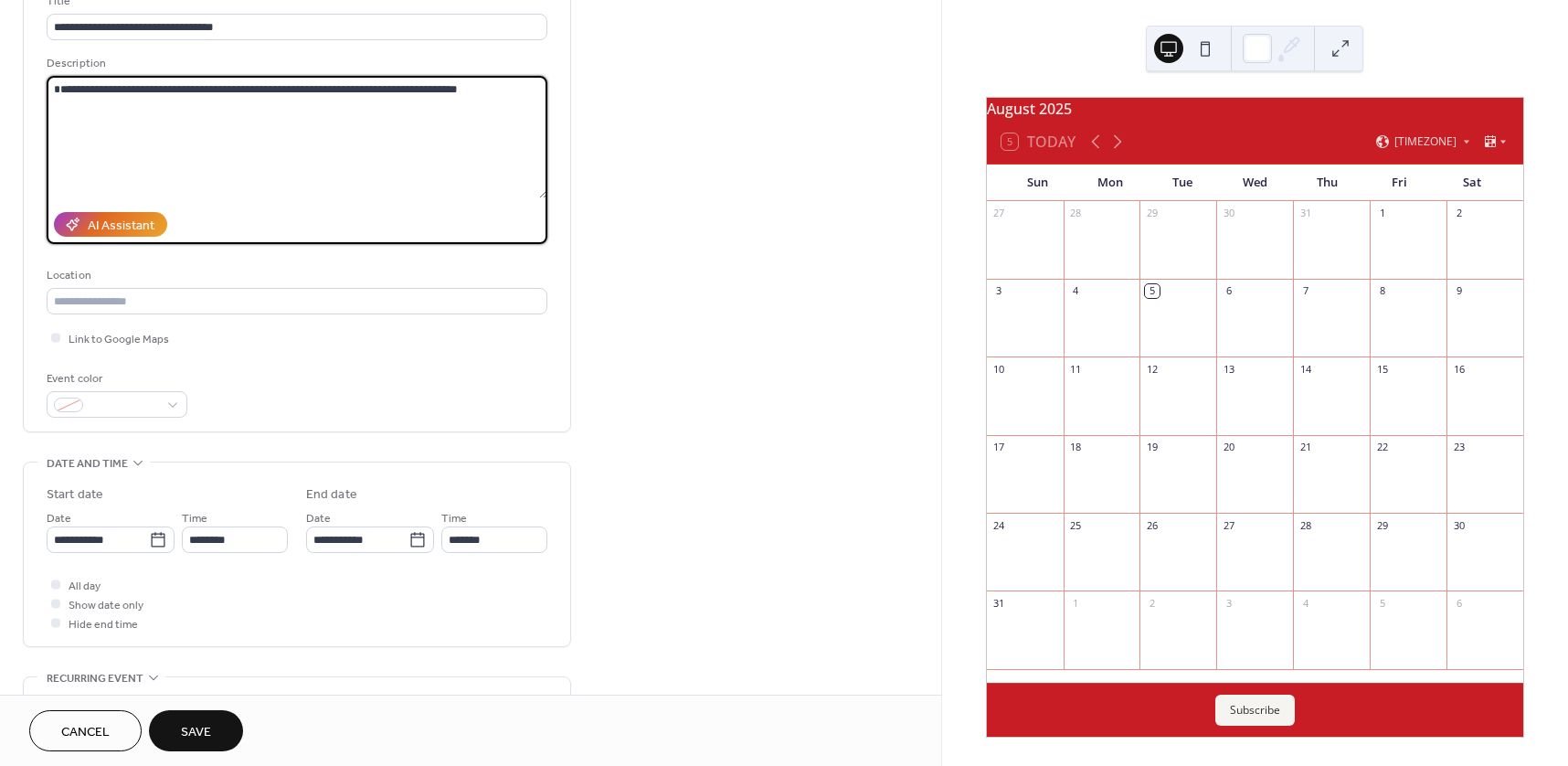 scroll, scrollTop: 183, scrollLeft: 0, axis: vertical 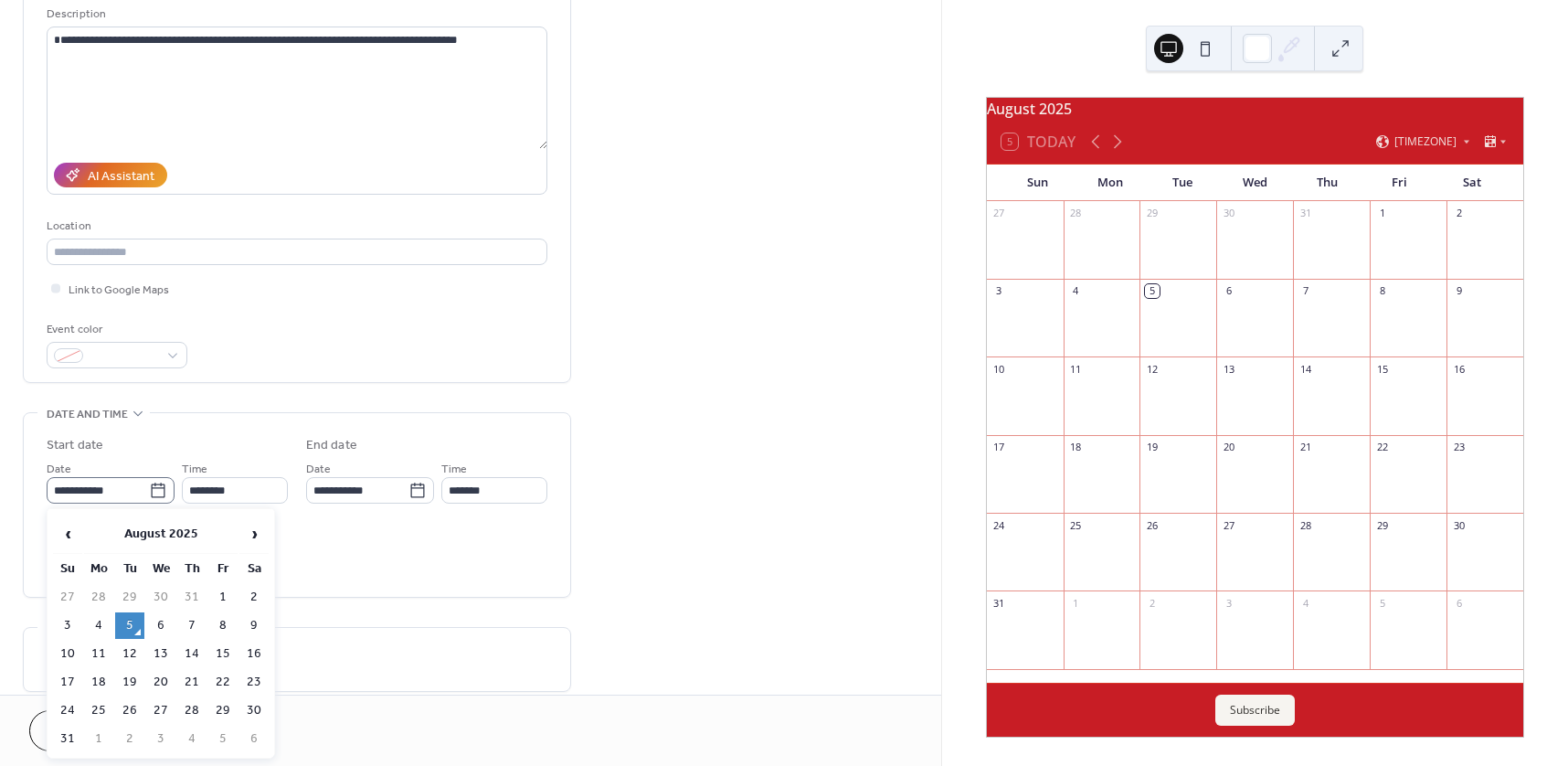 click 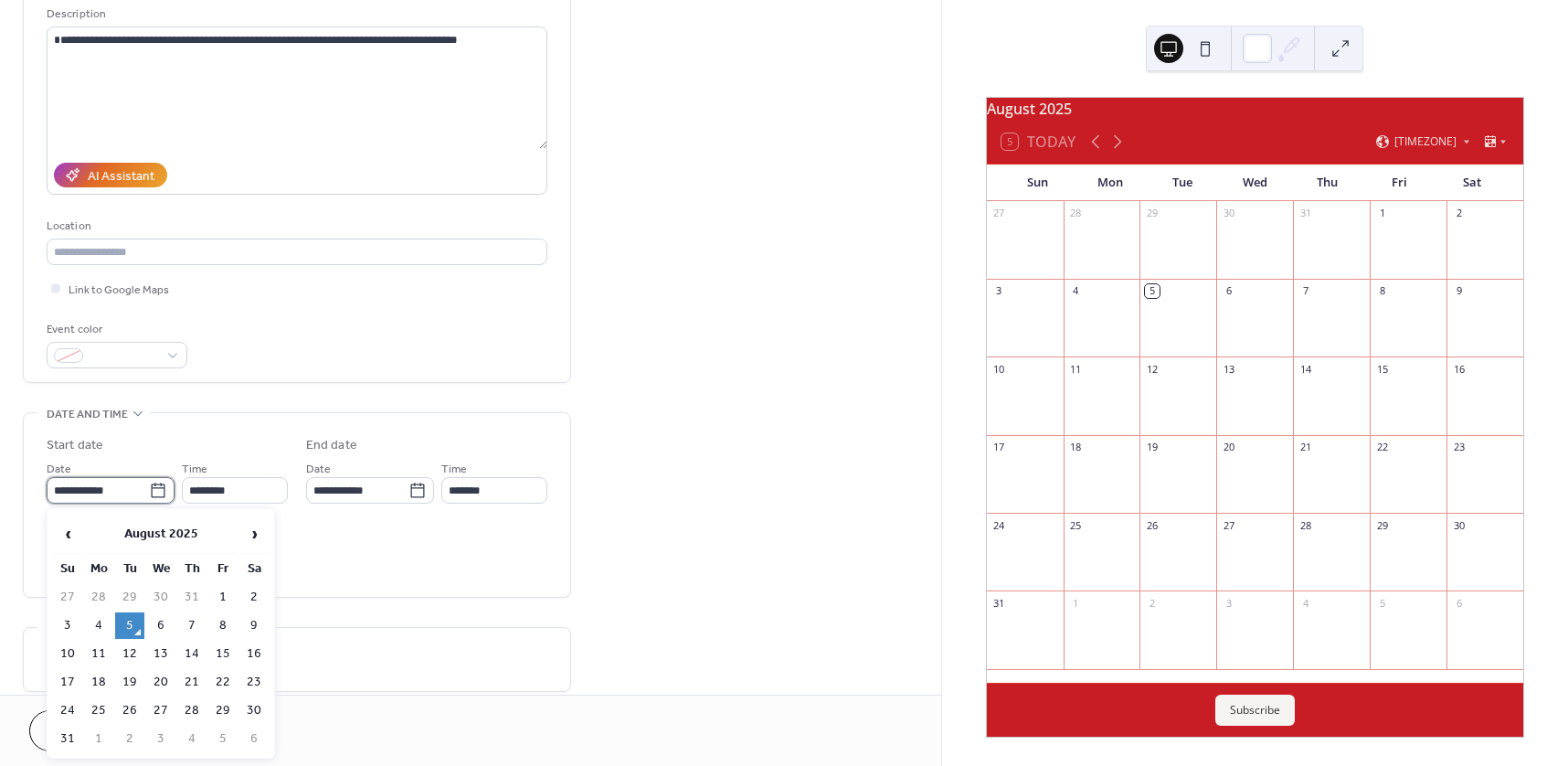 click on "**********" at bounding box center [98, 490] 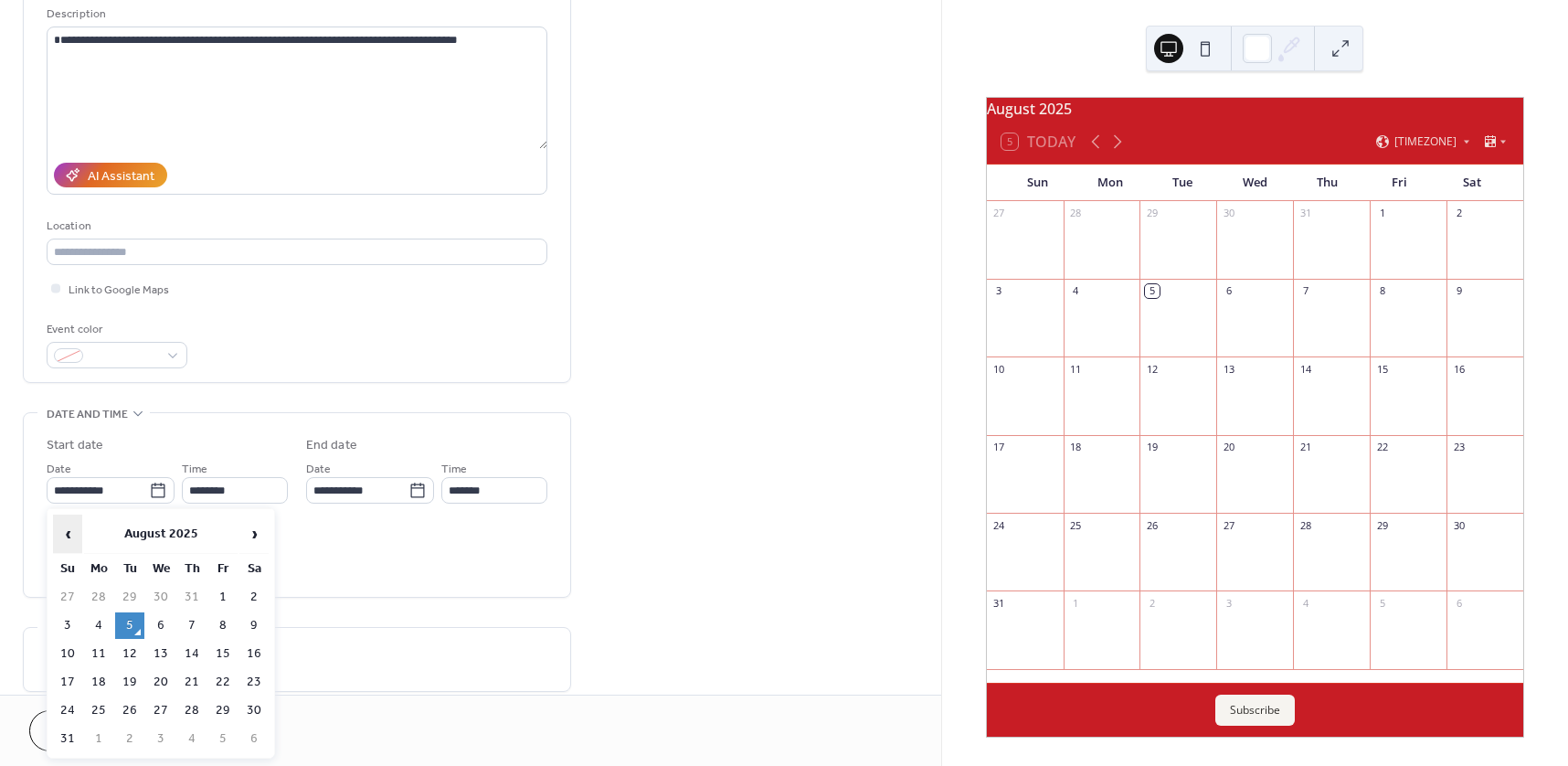 click on "‹" at bounding box center (68, 534) 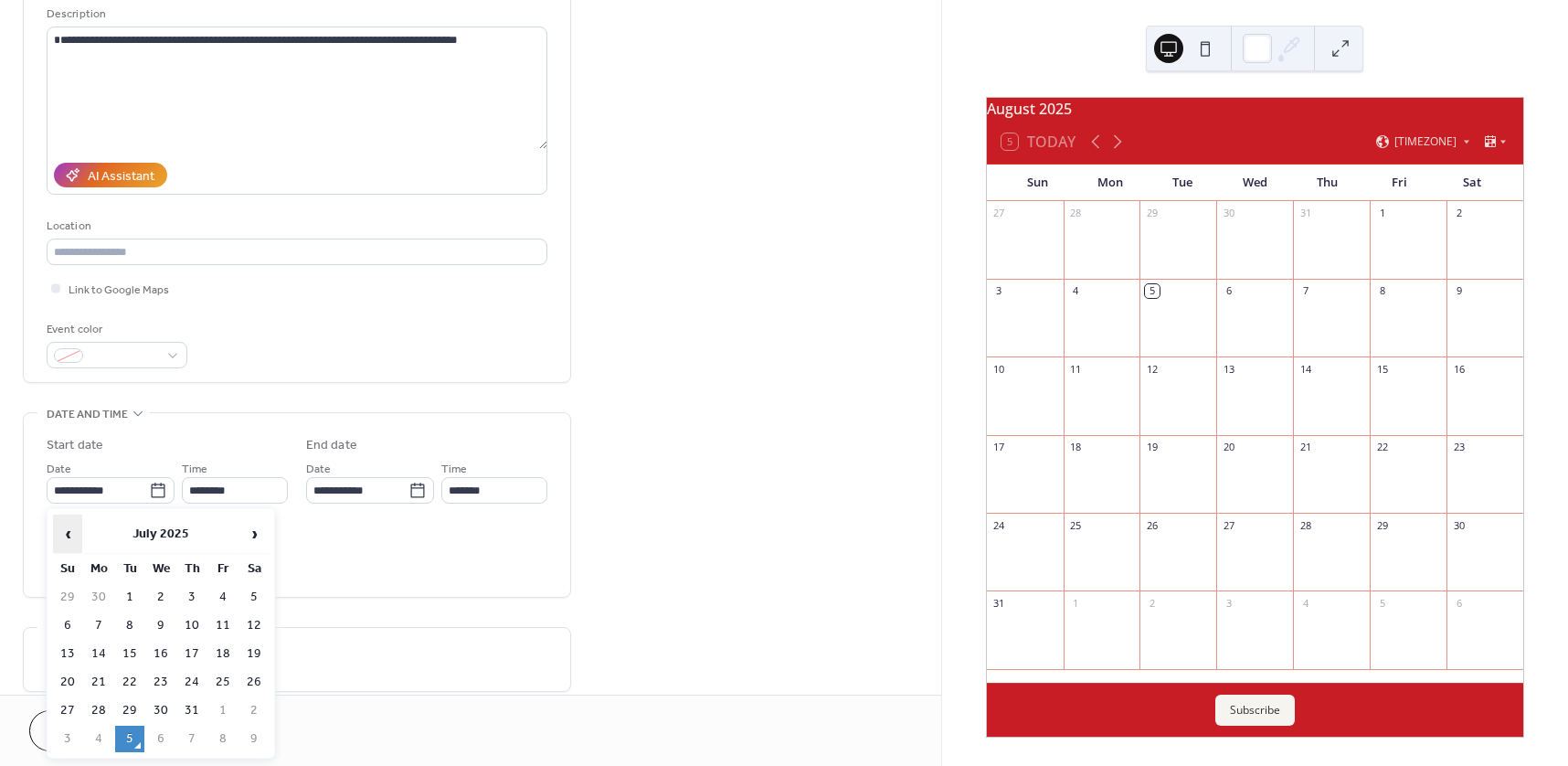 click on "‹" at bounding box center [68, 534] 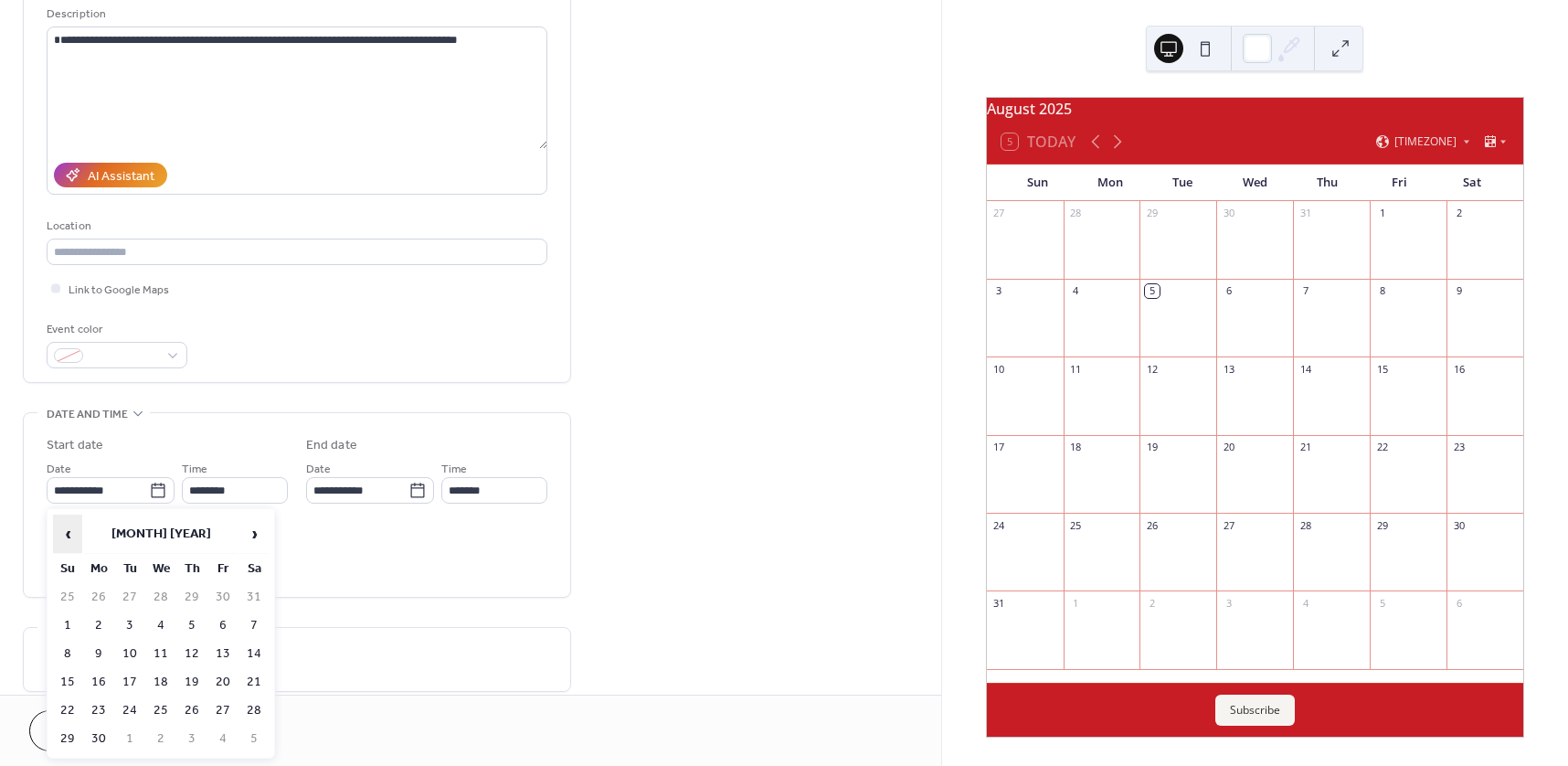 click on "‹" at bounding box center [68, 534] 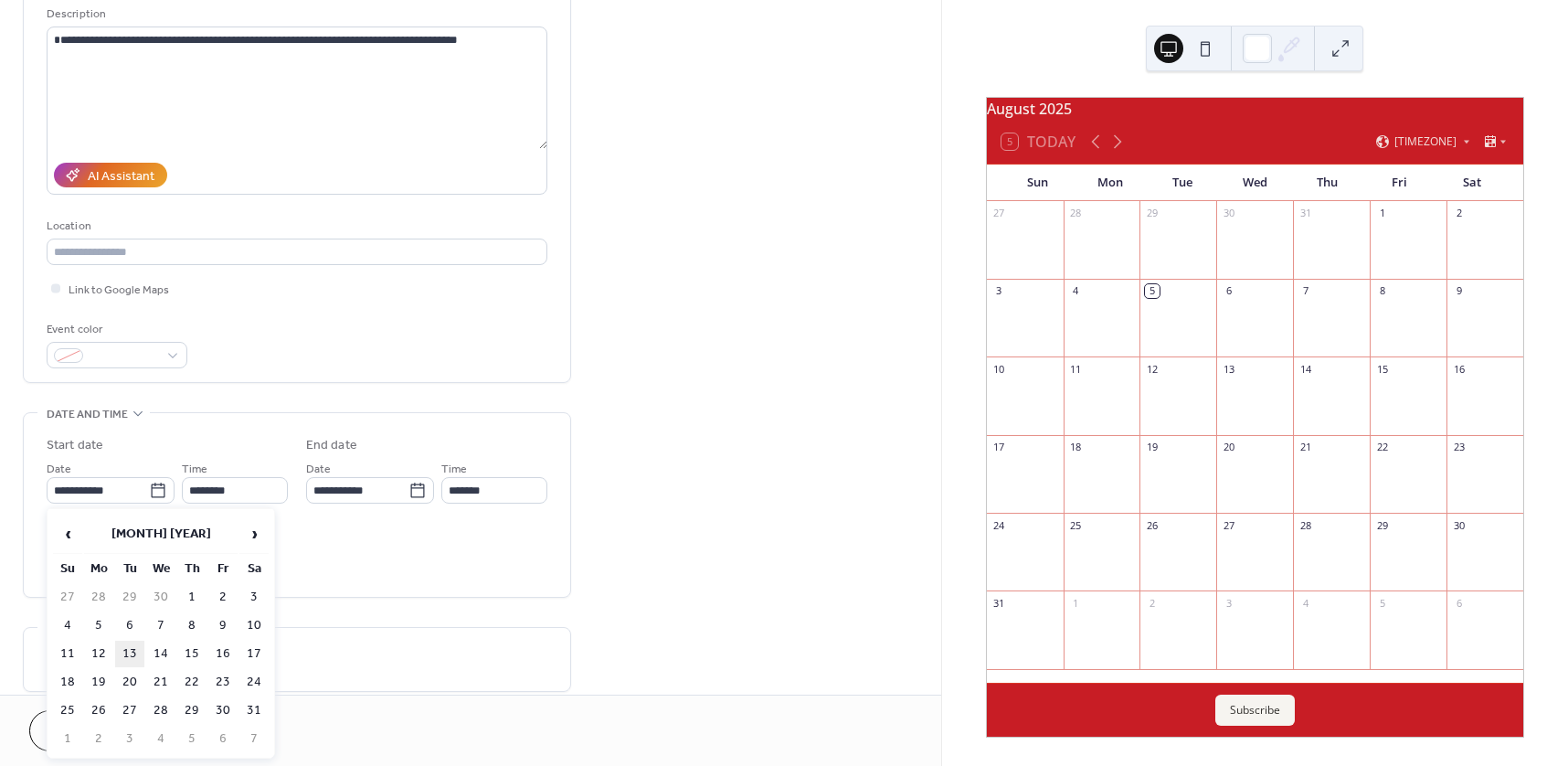 click on "13" at bounding box center (130, 654) 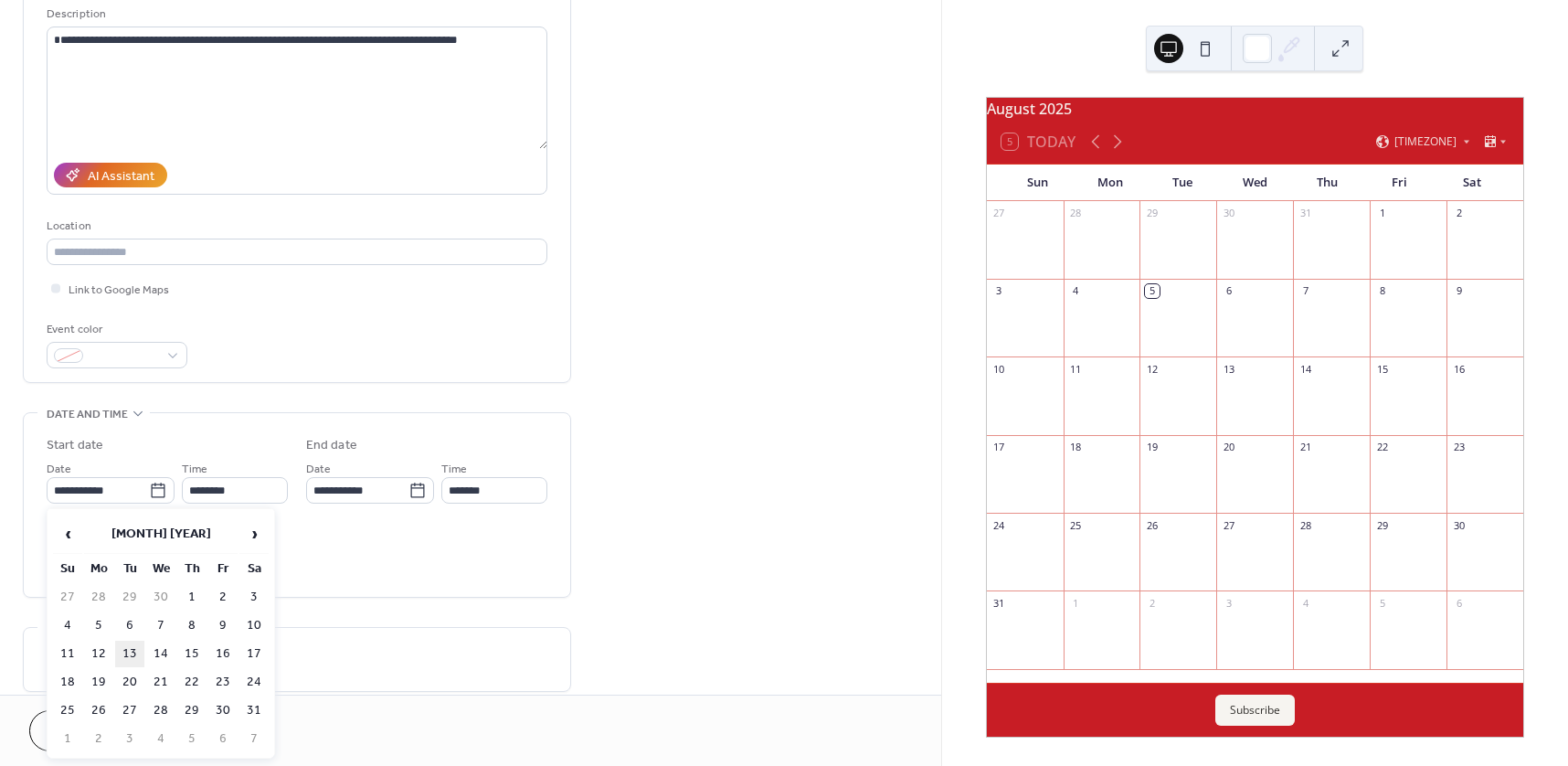 type on "**********" 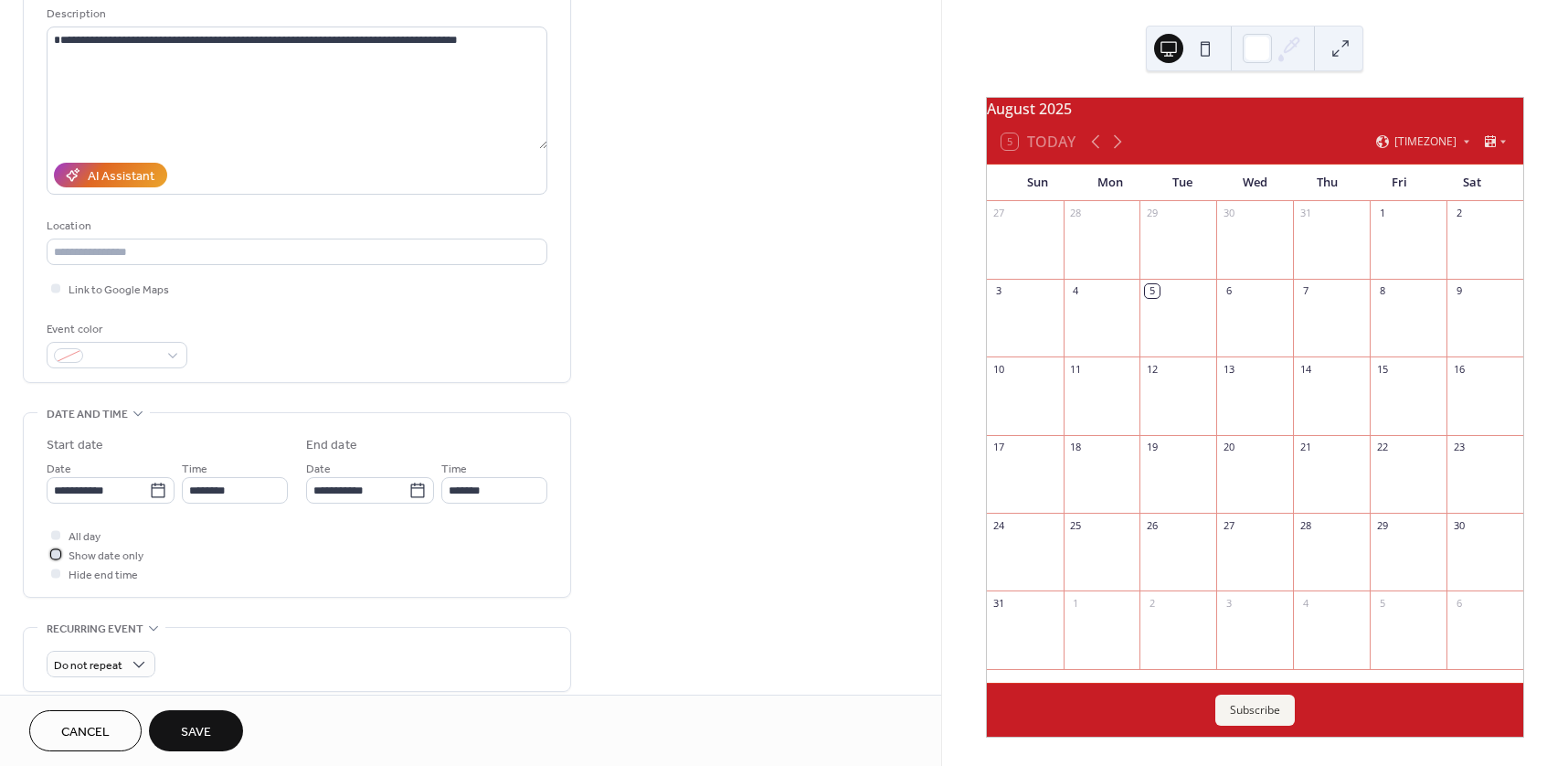 click at bounding box center (56, 554) 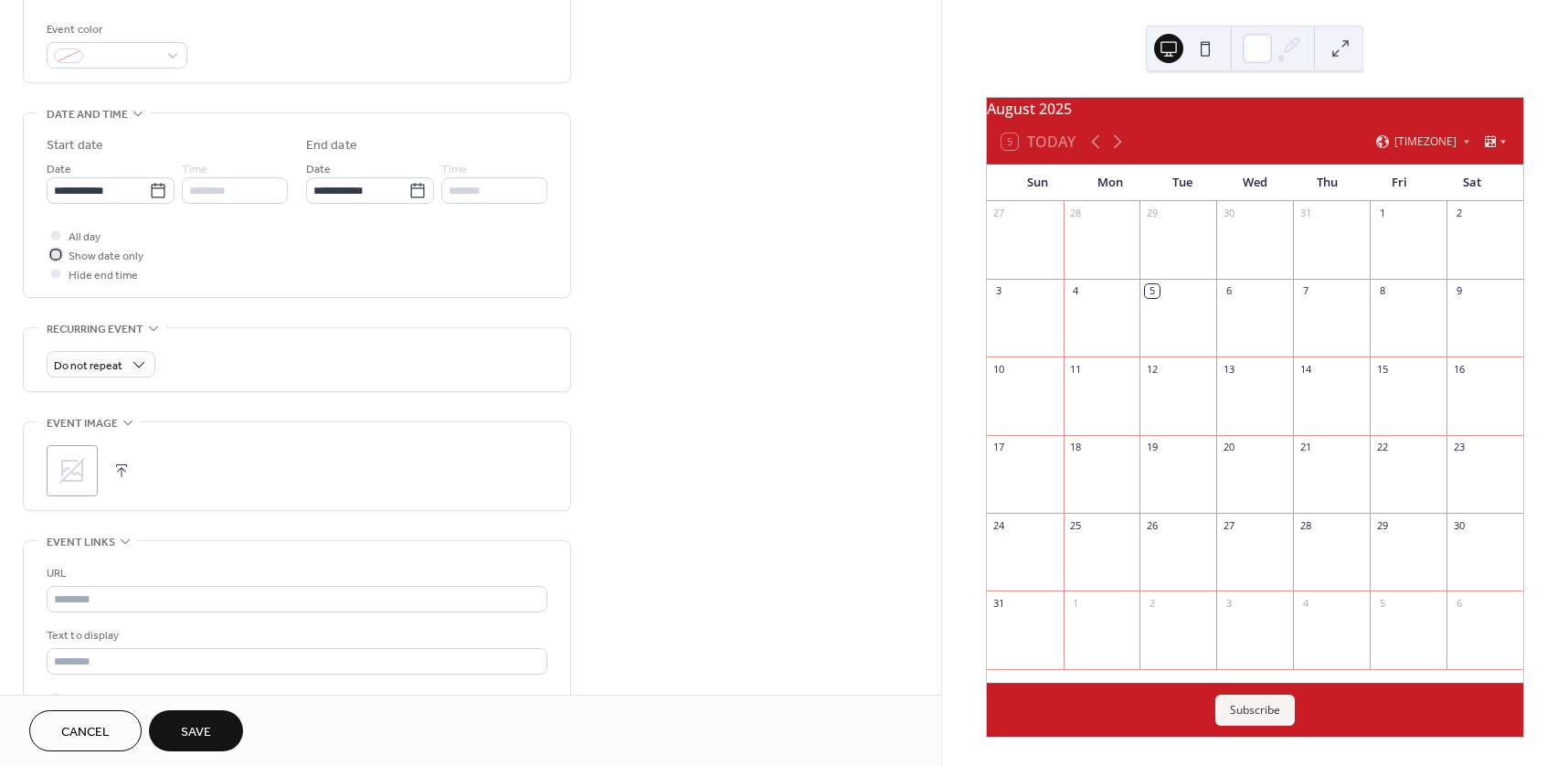 scroll, scrollTop: 548, scrollLeft: 0, axis: vertical 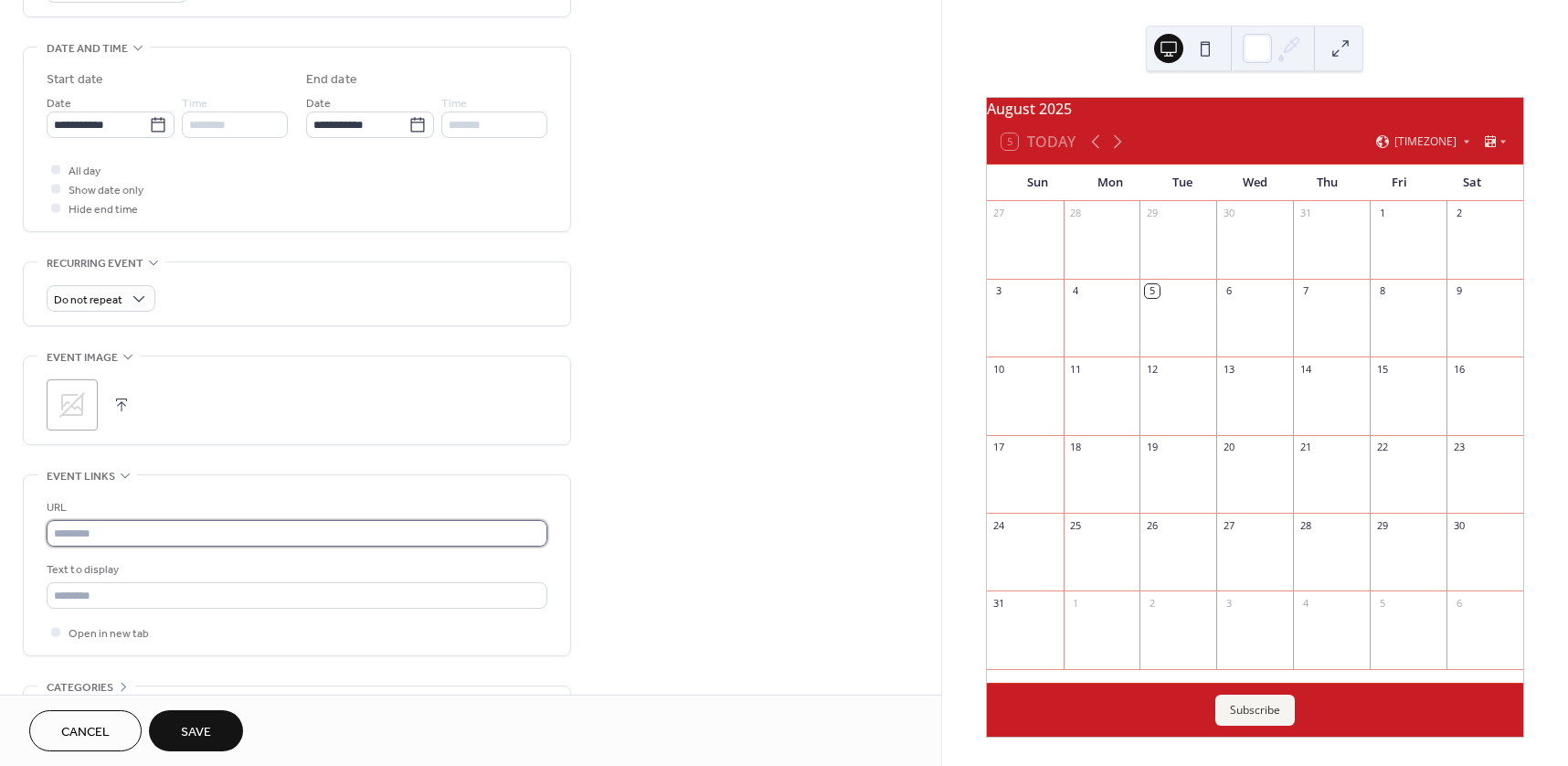 click at bounding box center (297, 533) 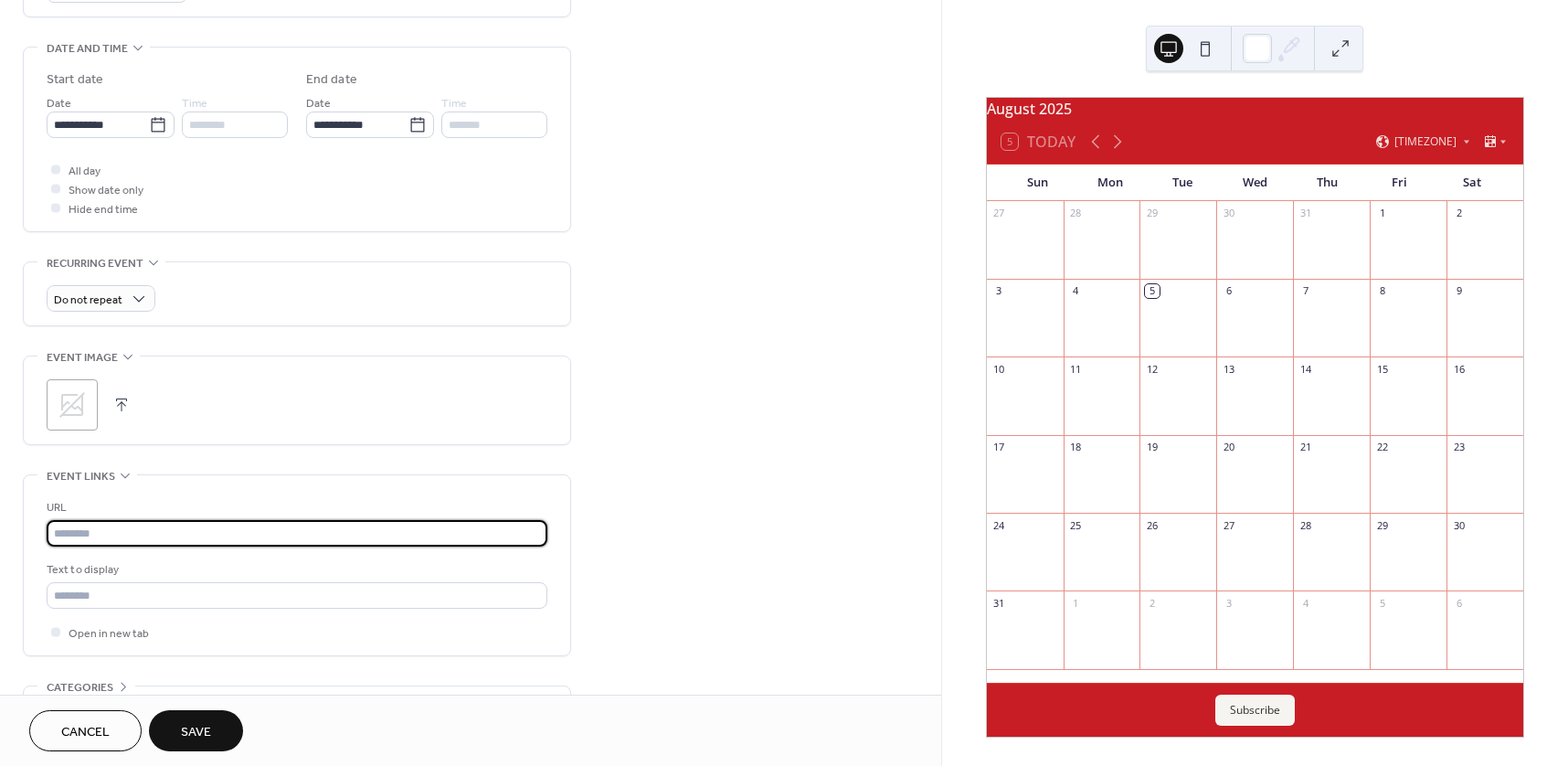 paste on "**********" 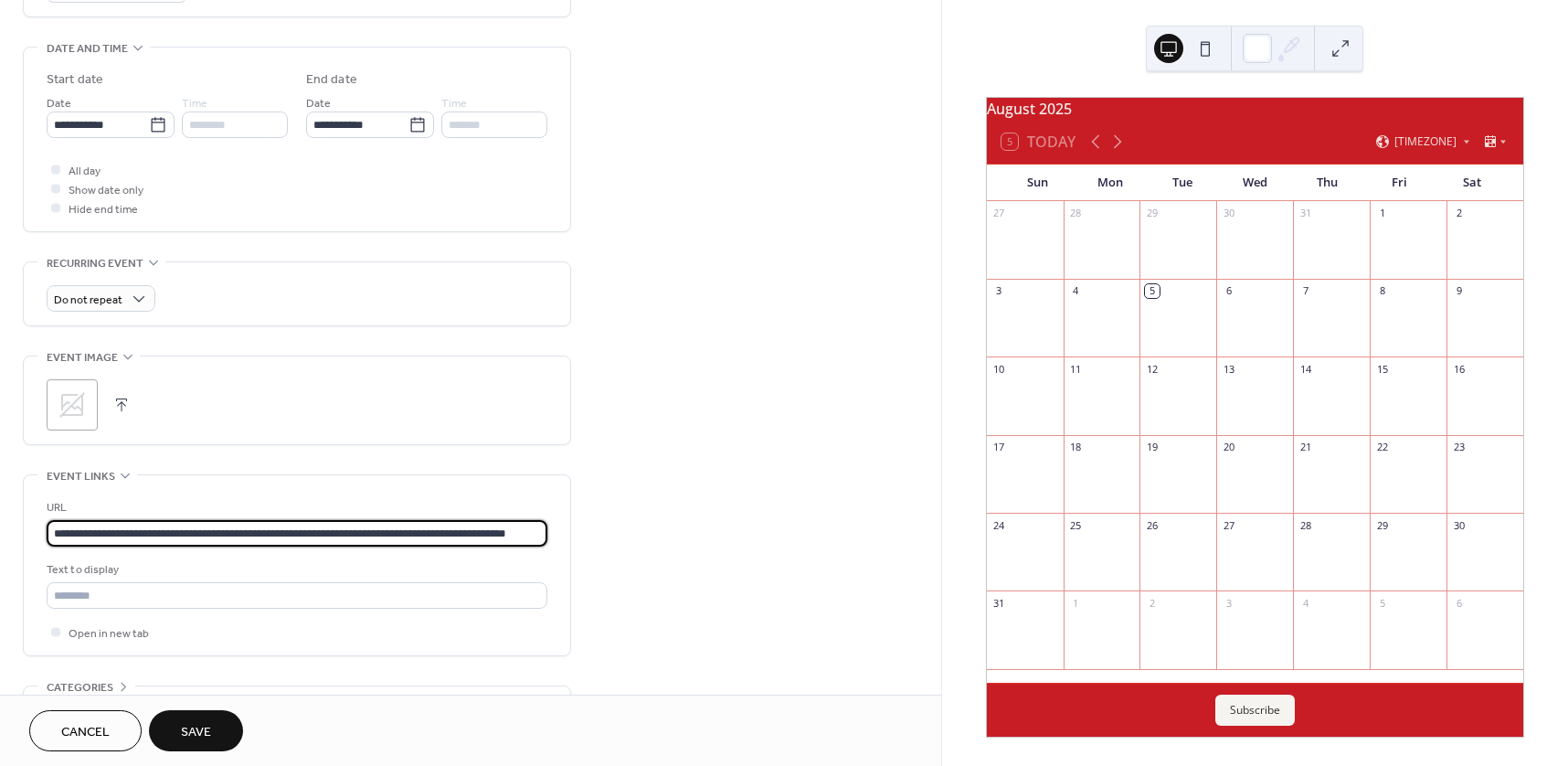 scroll, scrollTop: 0, scrollLeft: 14, axis: horizontal 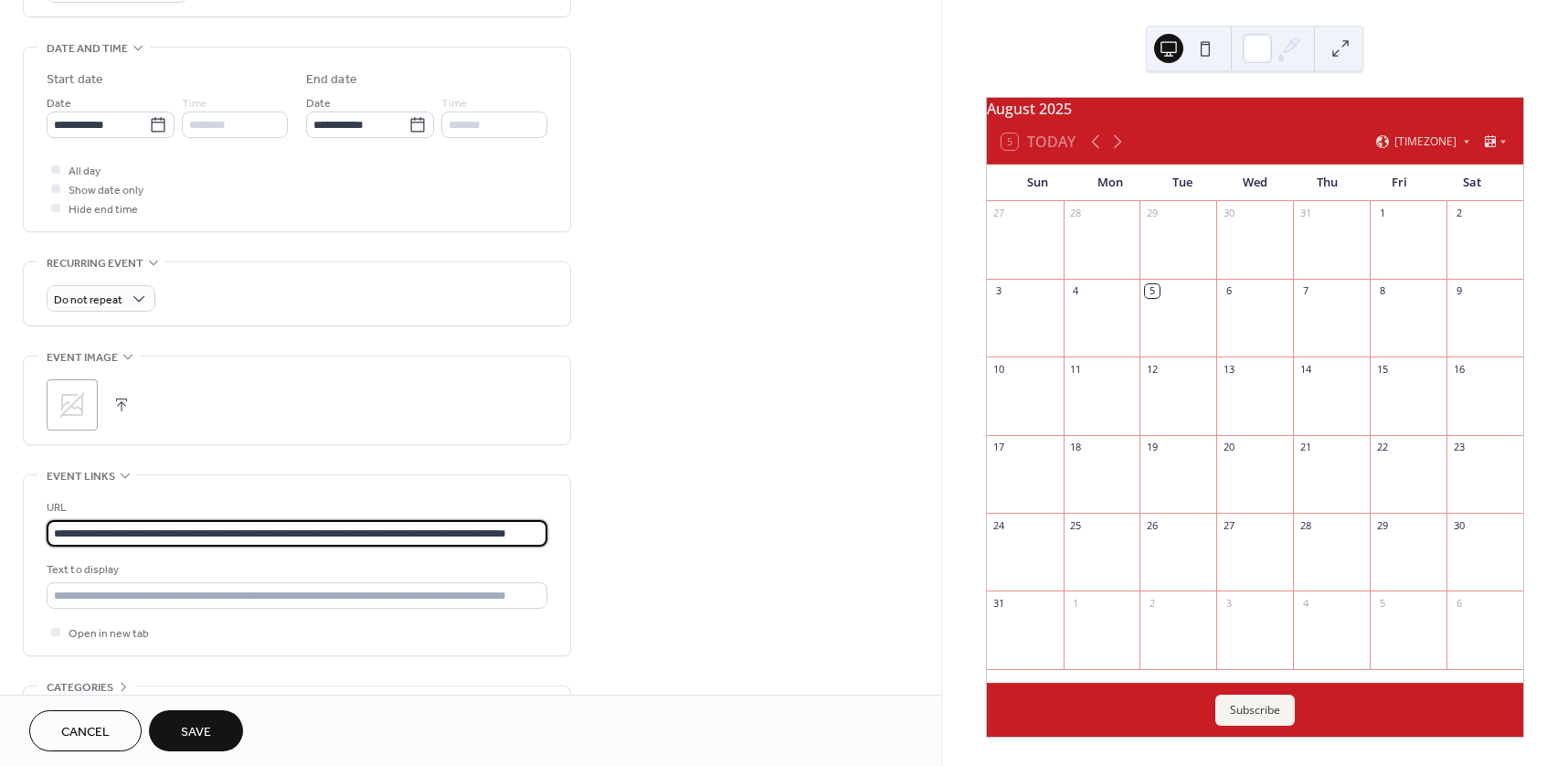 type on "**********" 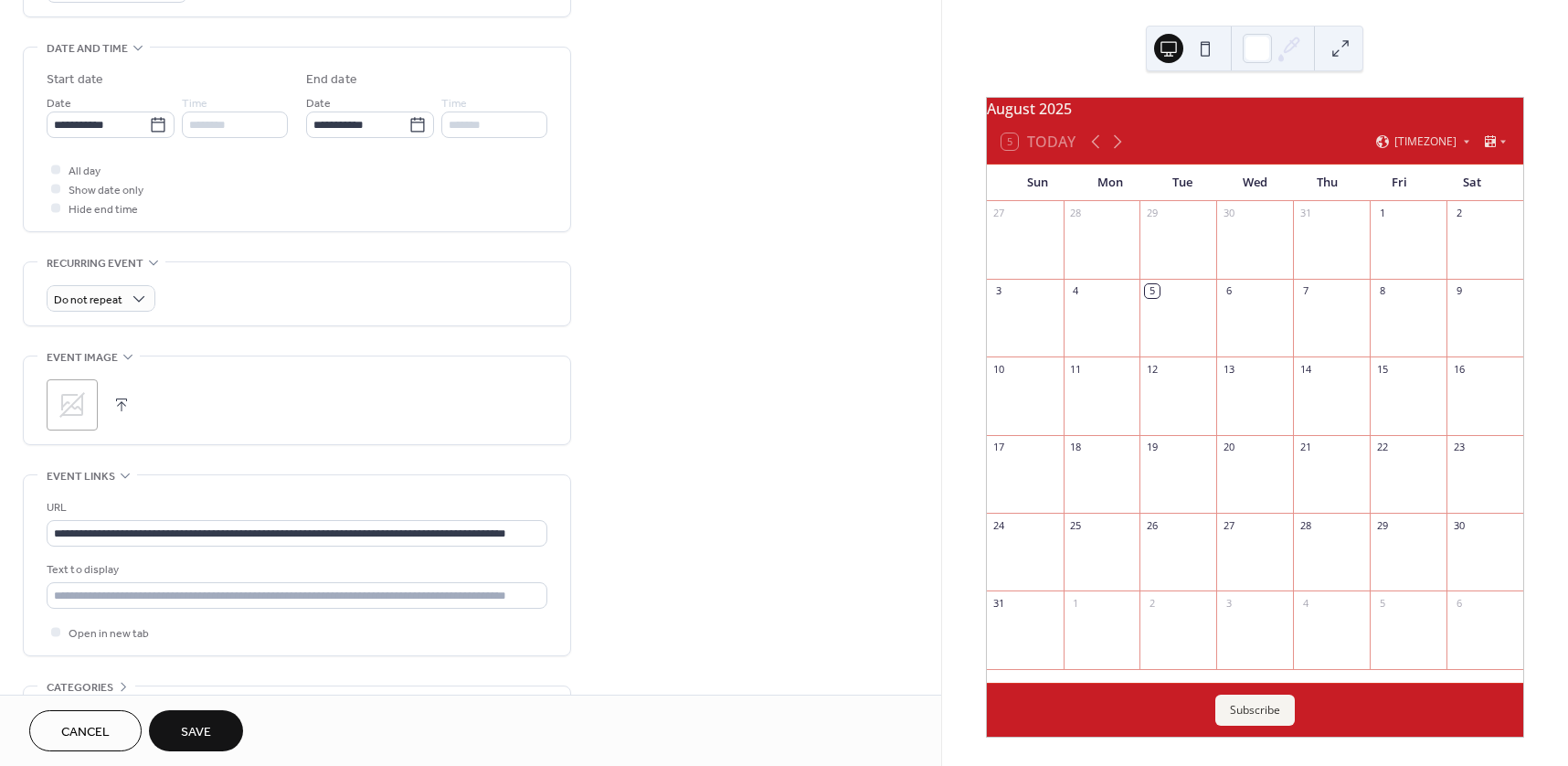 click on "Save" at bounding box center (196, 732) 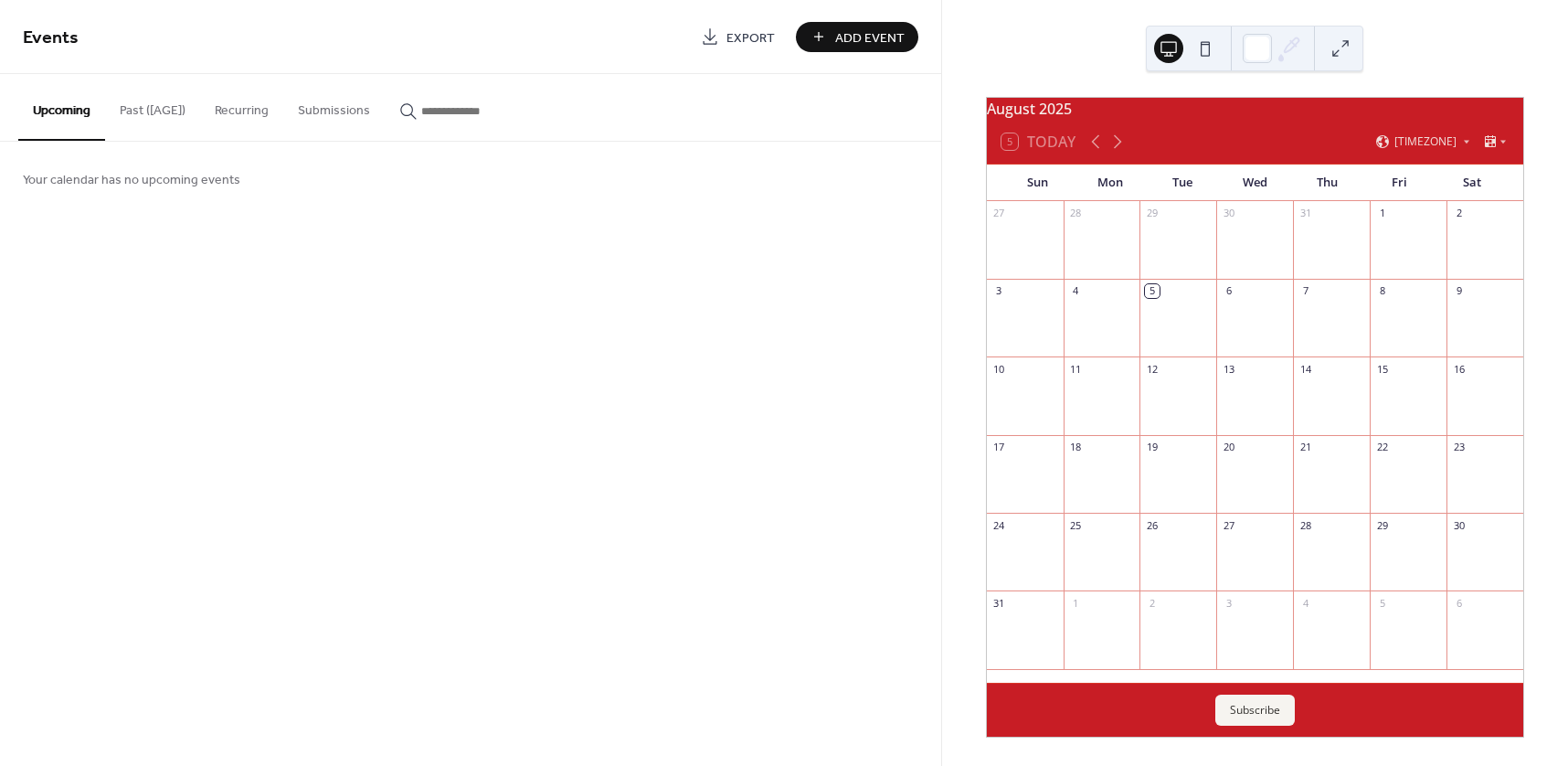 click on "Add Event" at bounding box center (870, 37) 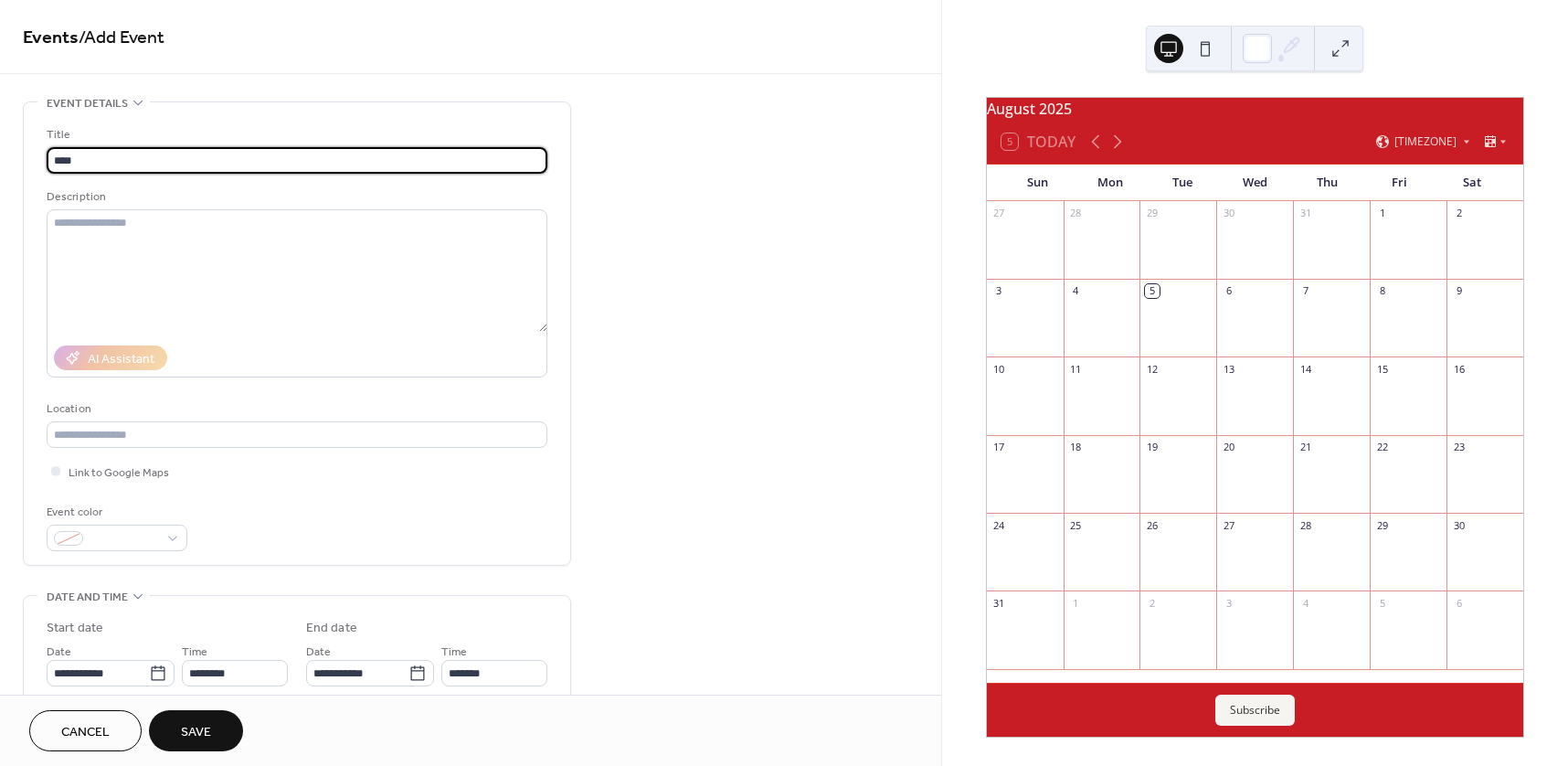type on "****" 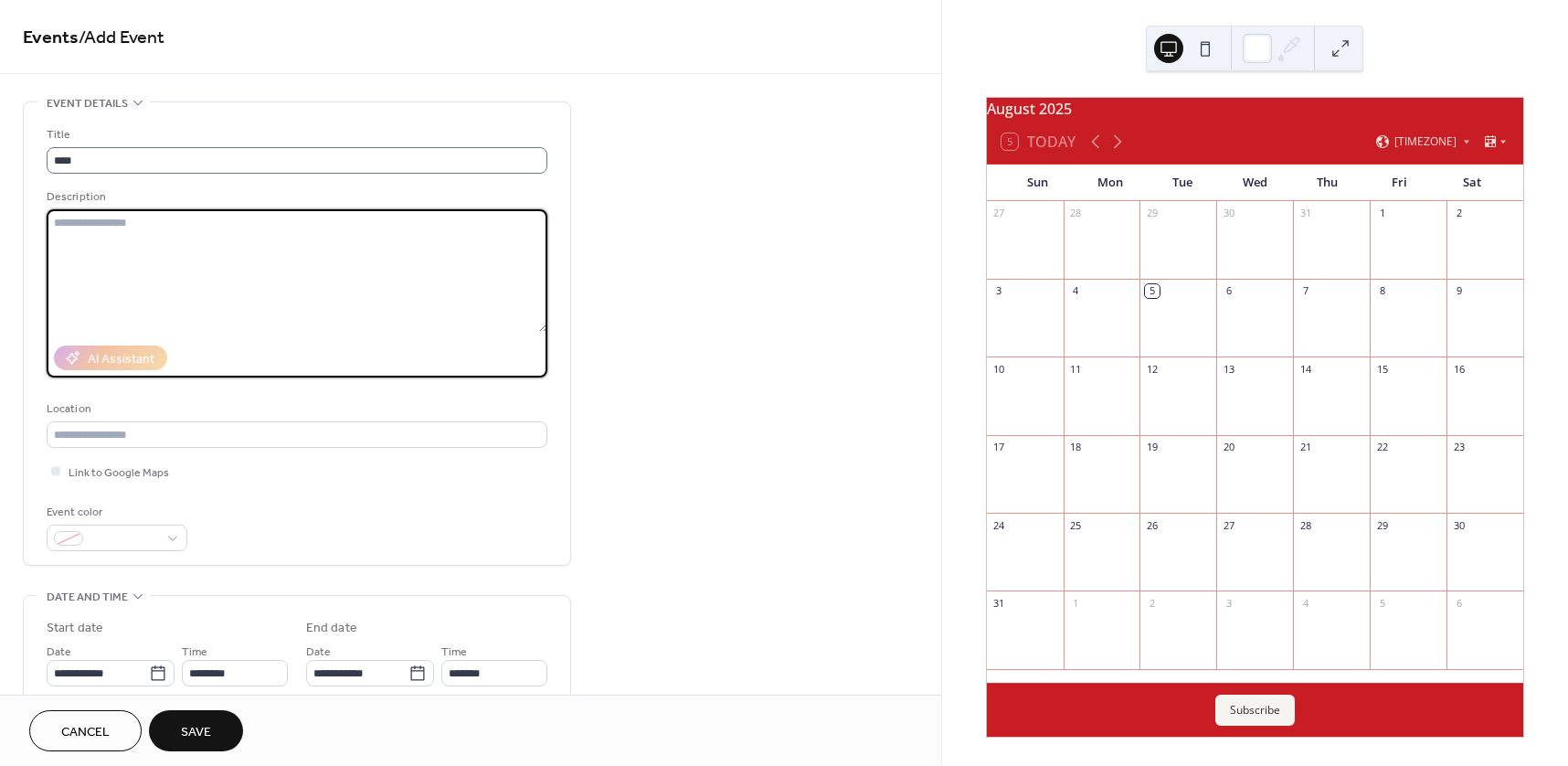 paste on "****" 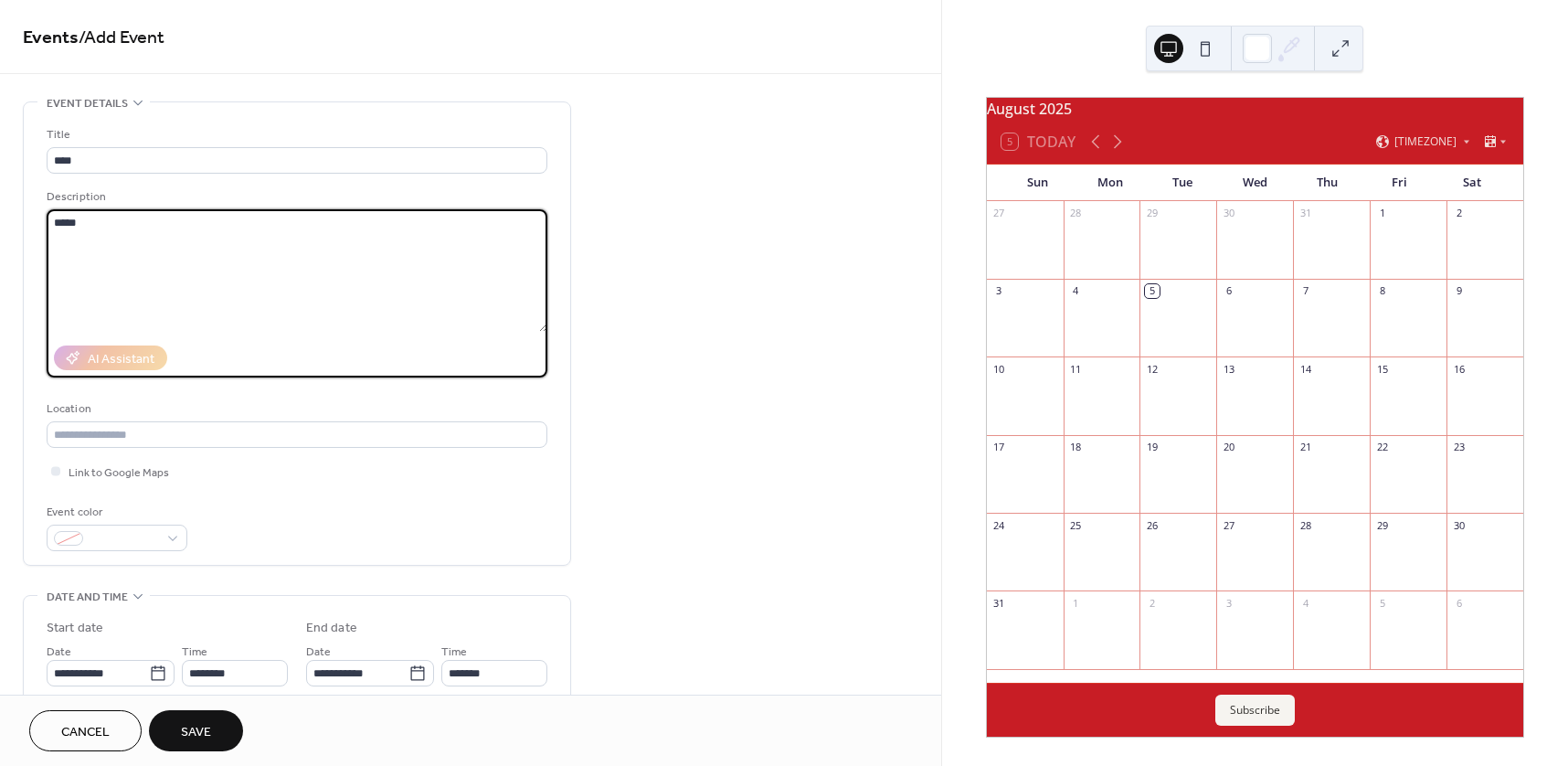 paste on "**********" 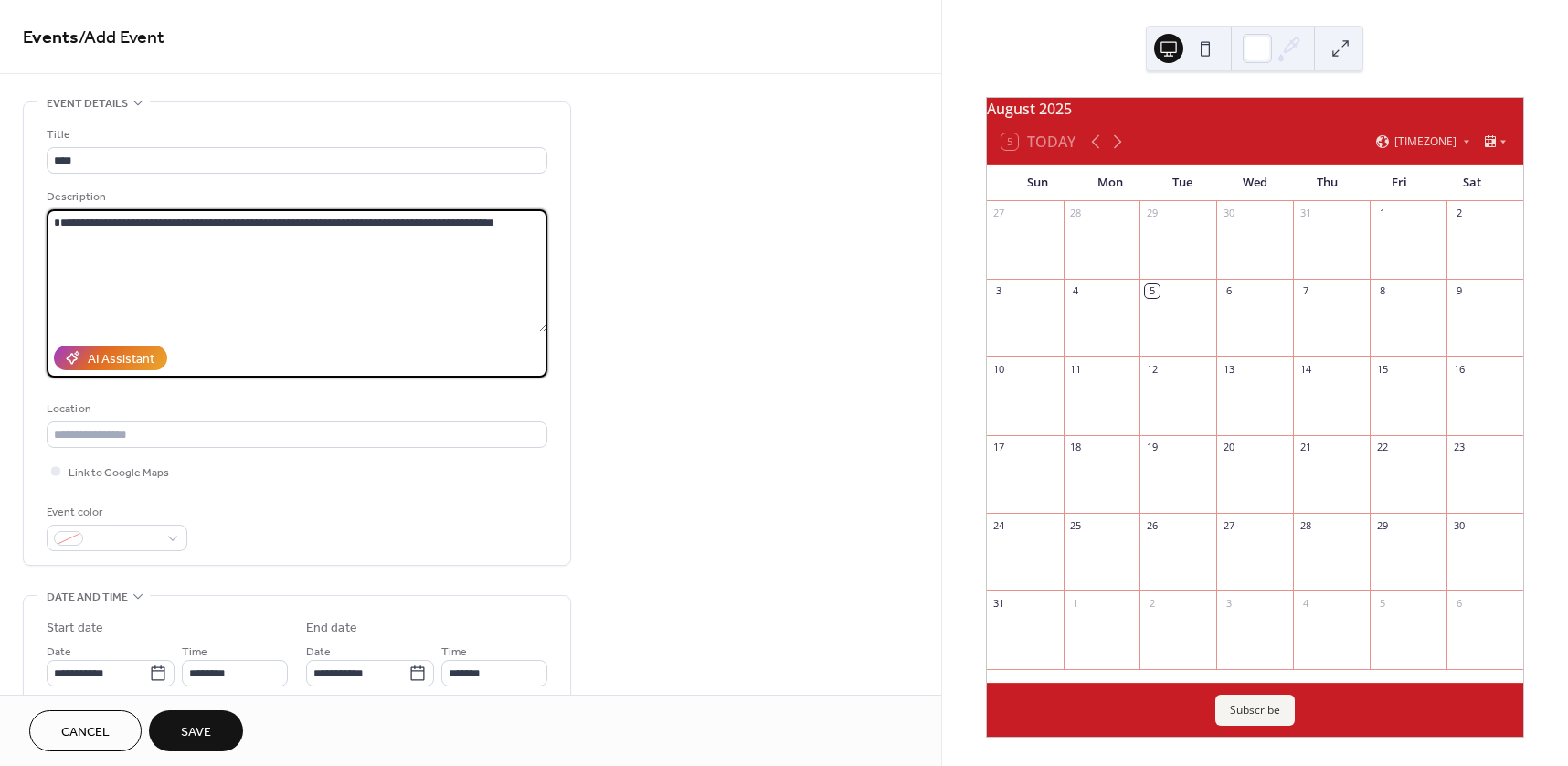 drag, startPoint x: 451, startPoint y: 218, endPoint x: 535, endPoint y: 225, distance: 84.29116 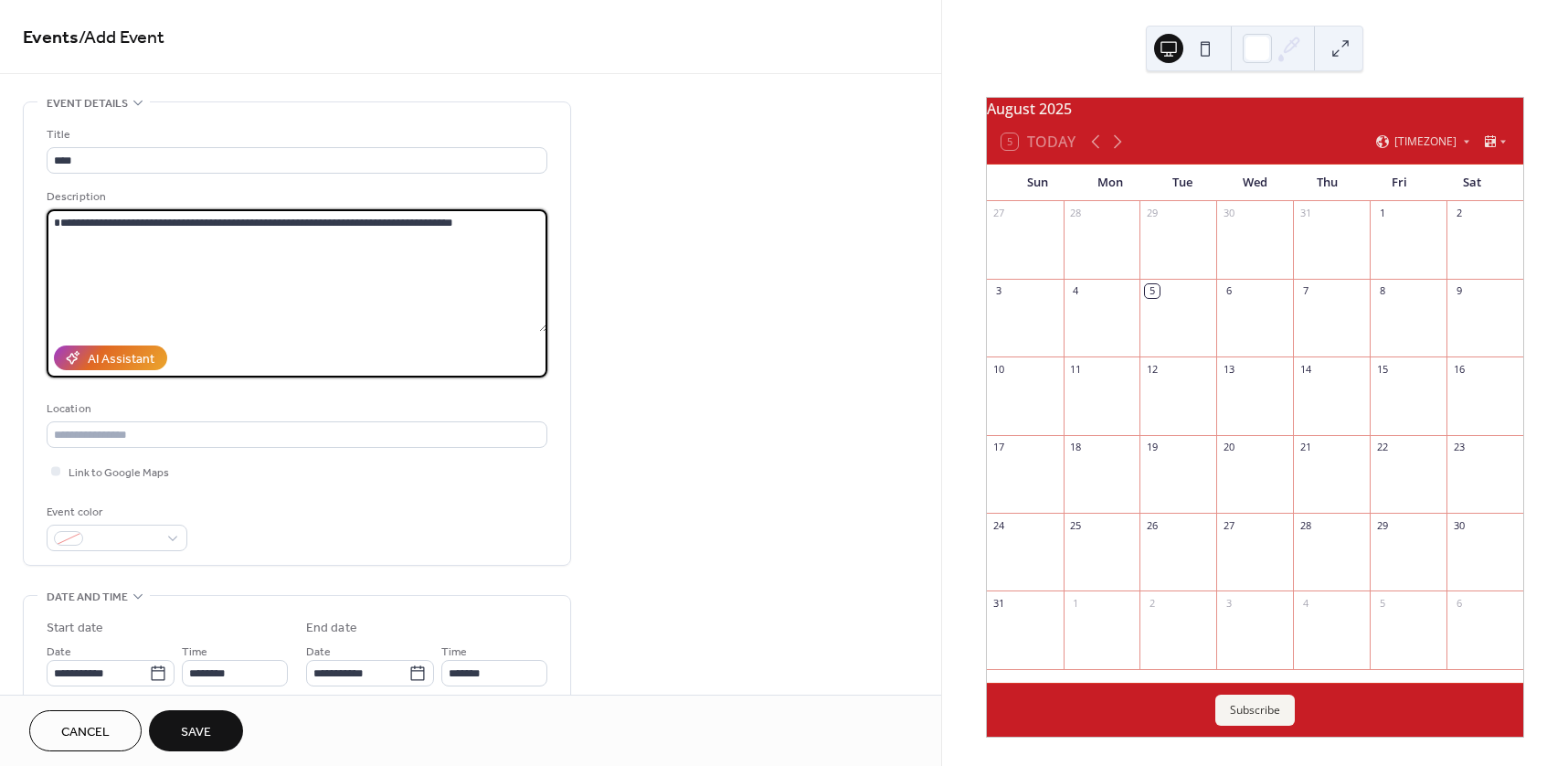 scroll, scrollTop: 183, scrollLeft: 0, axis: vertical 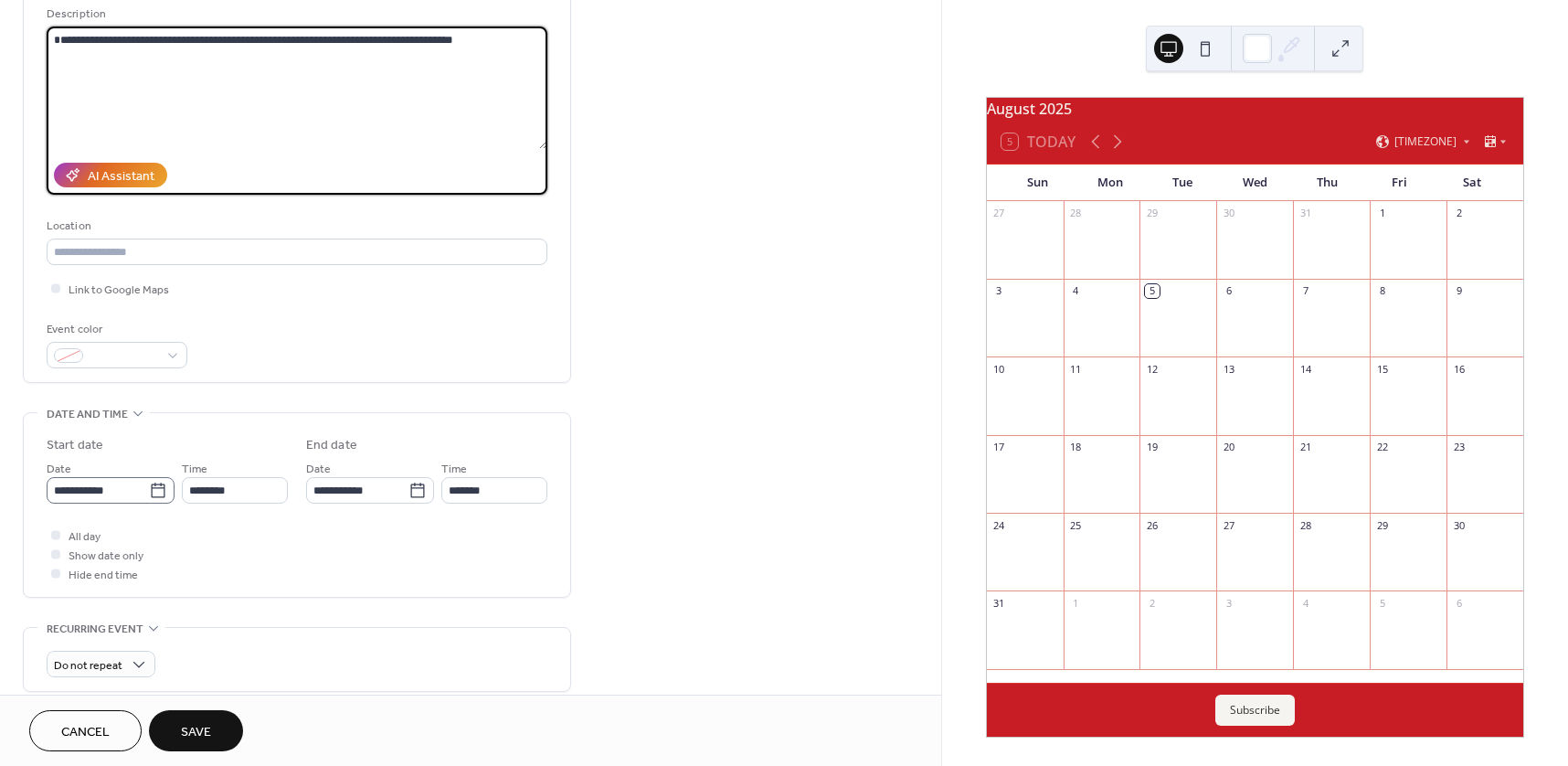 type on "**********" 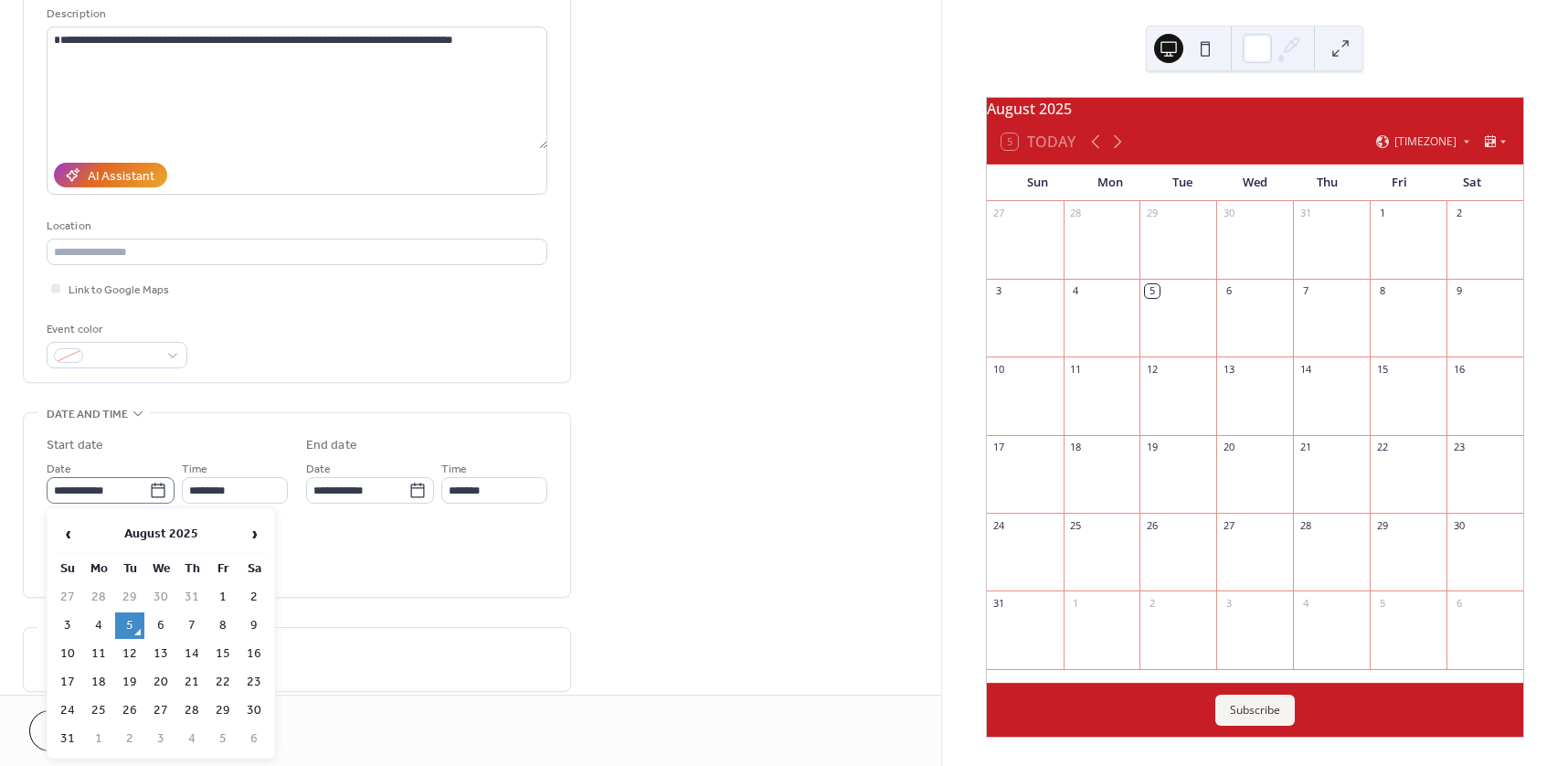 click 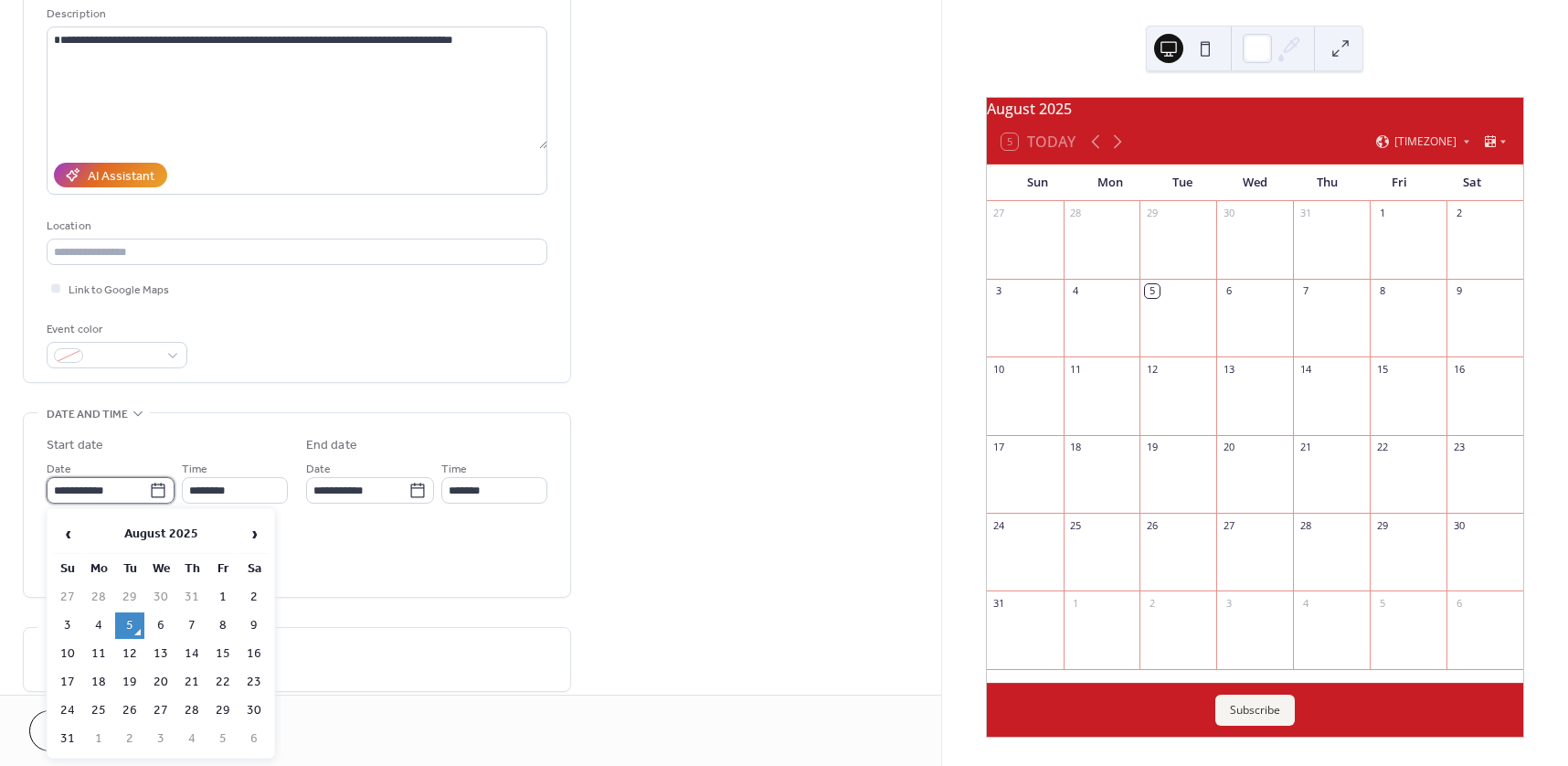 click on "**********" at bounding box center (98, 490) 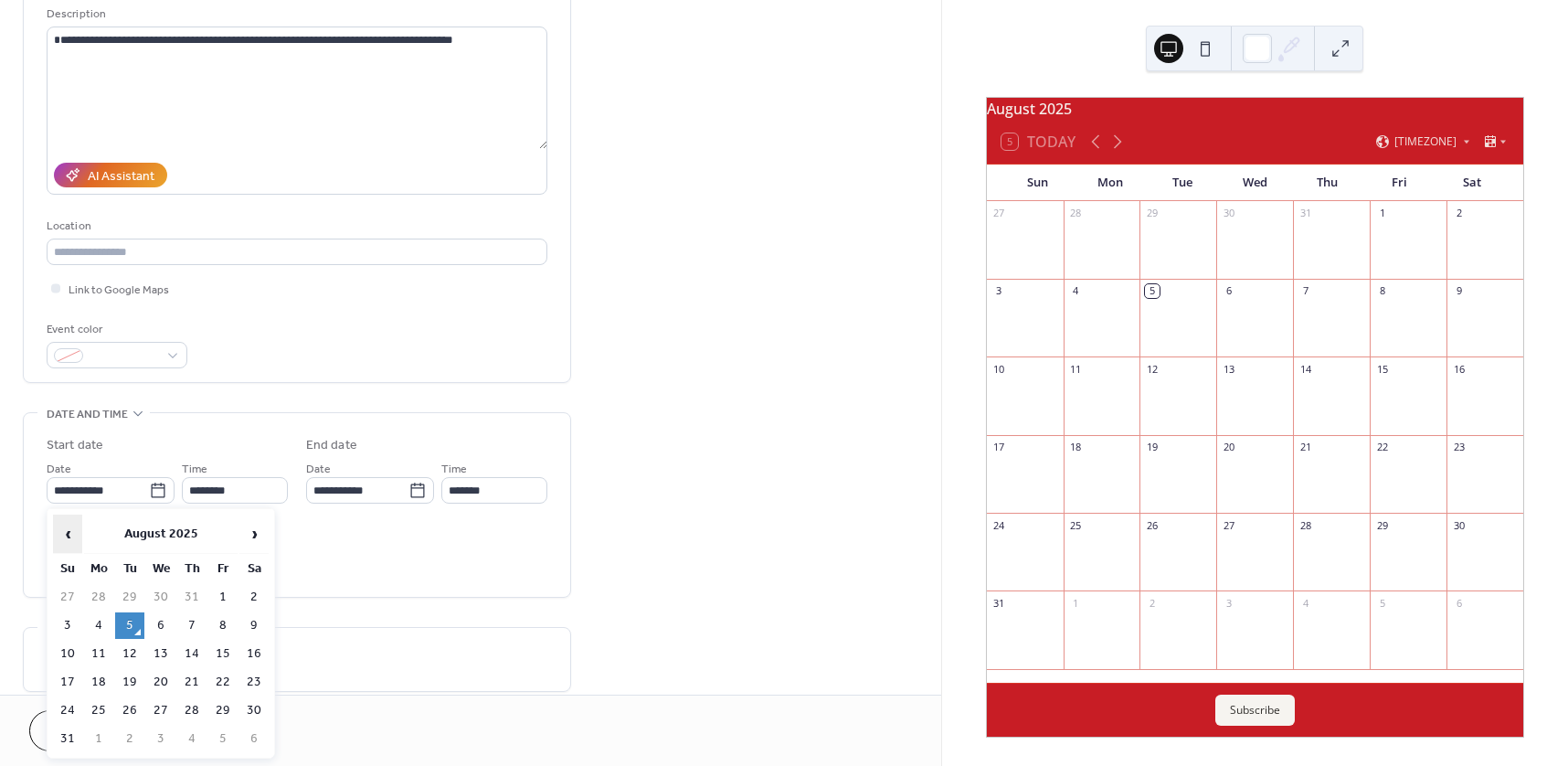 click on "‹" at bounding box center [68, 534] 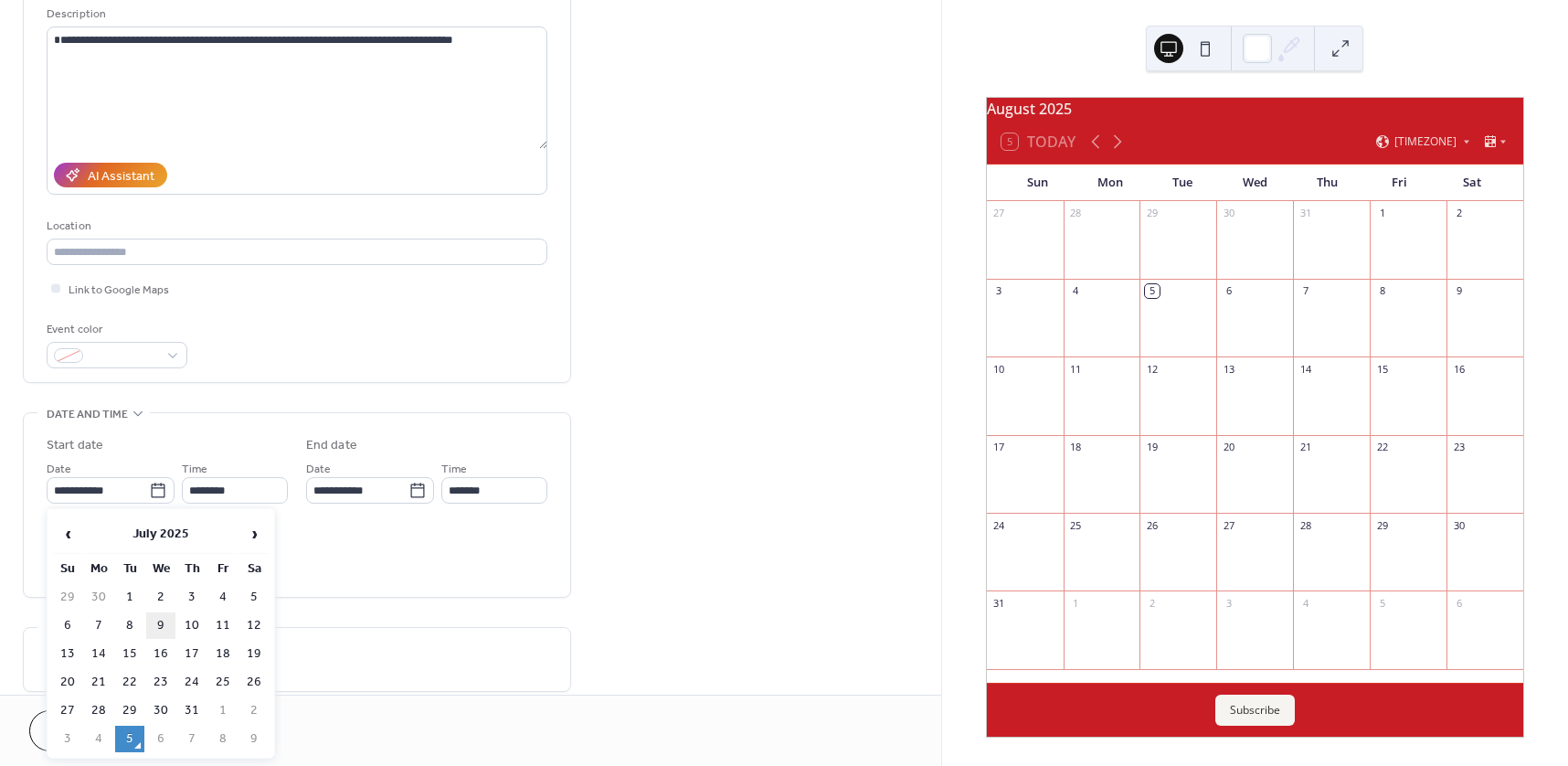 click on "9" at bounding box center [161, 625] 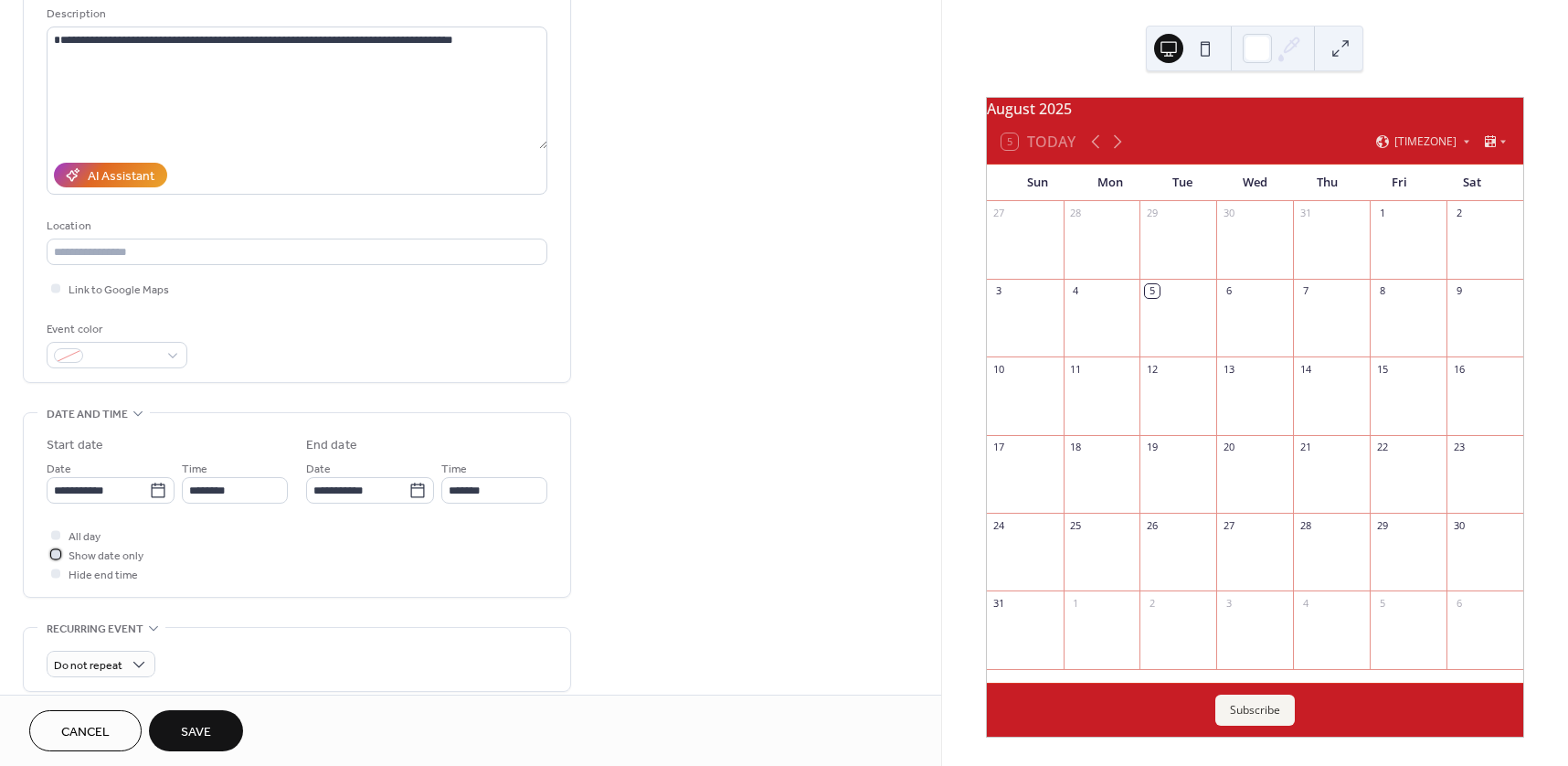 click at bounding box center (56, 554) 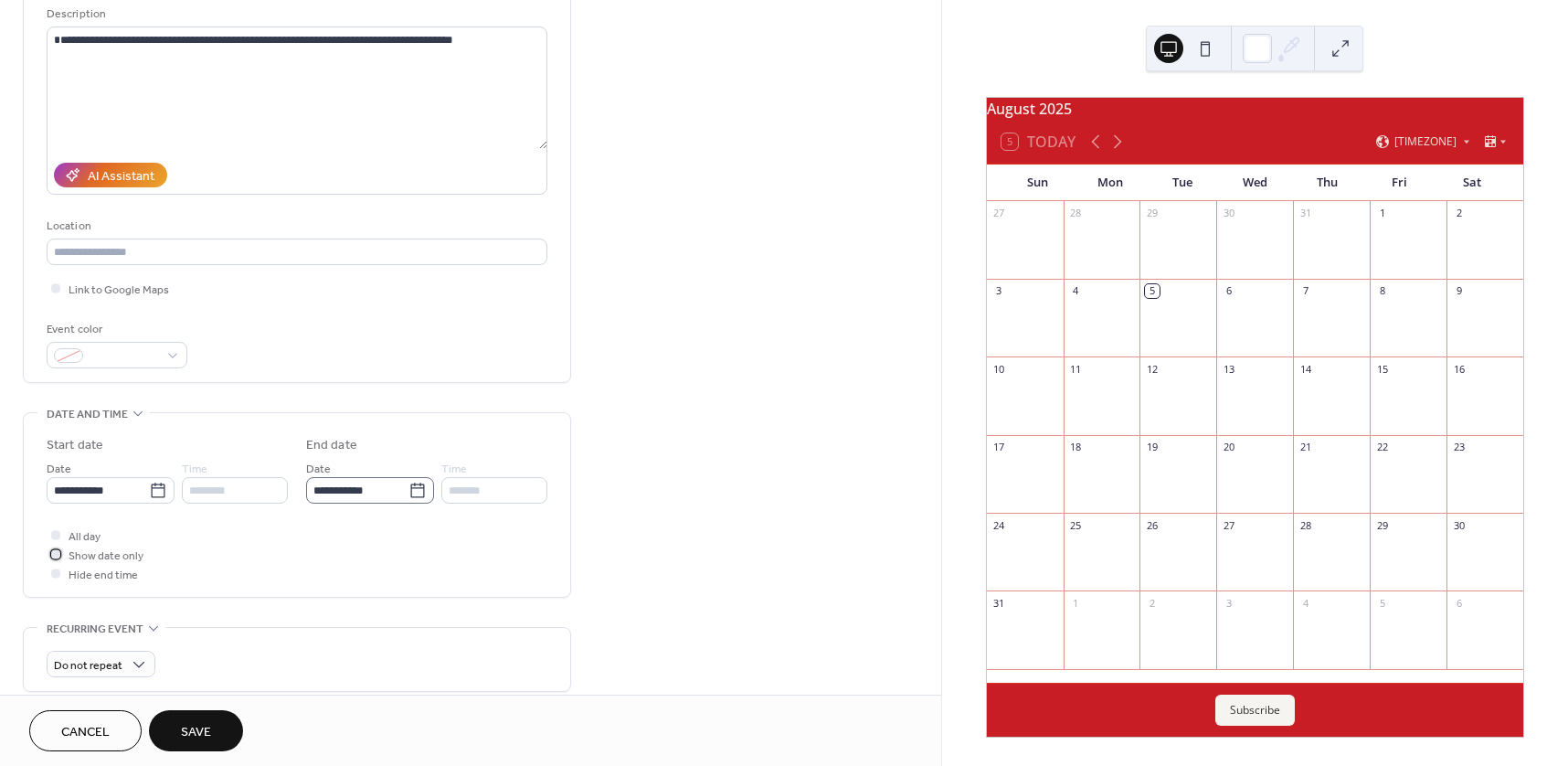 scroll, scrollTop: 1, scrollLeft: 0, axis: vertical 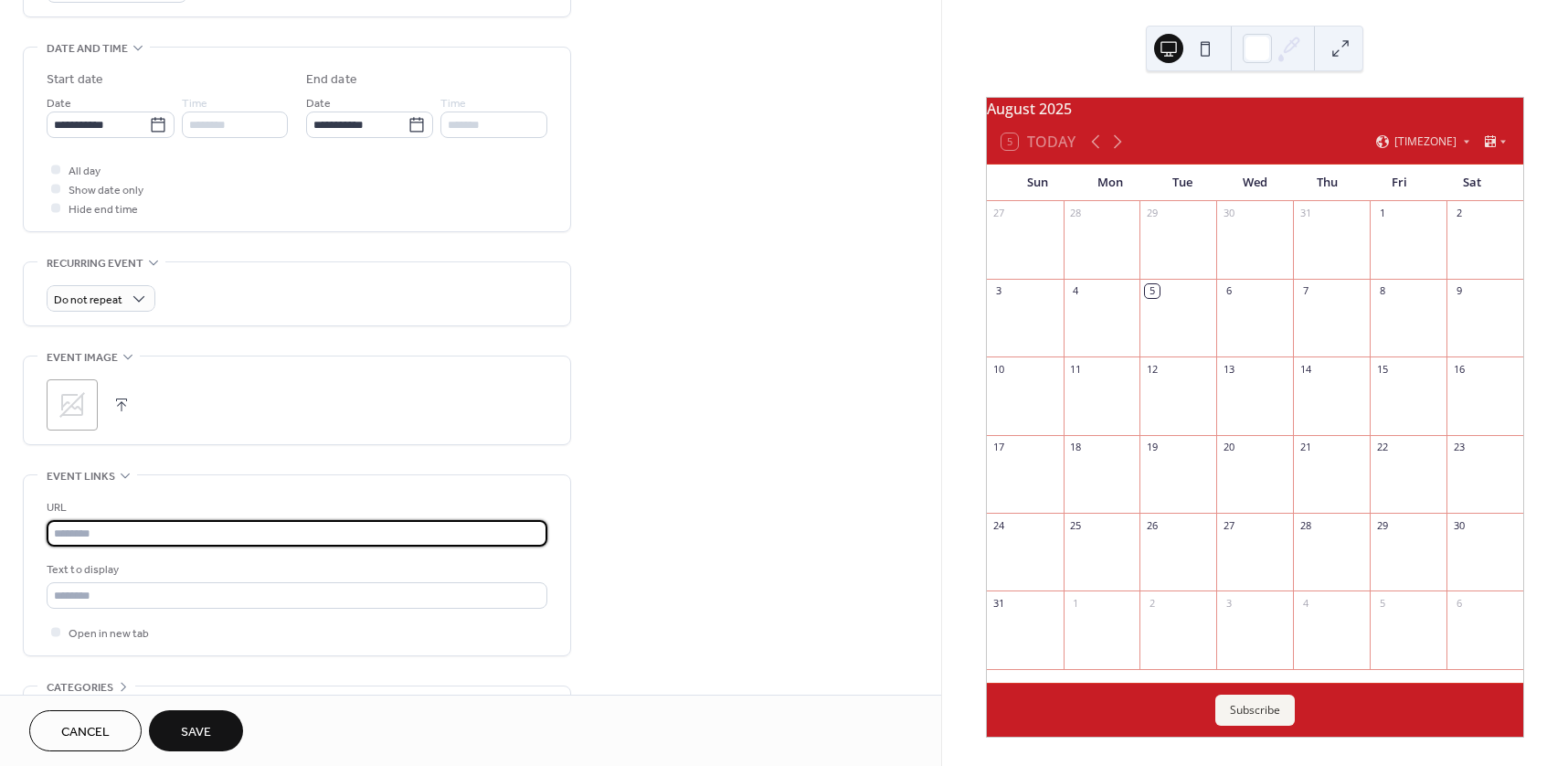 click at bounding box center [297, 533] 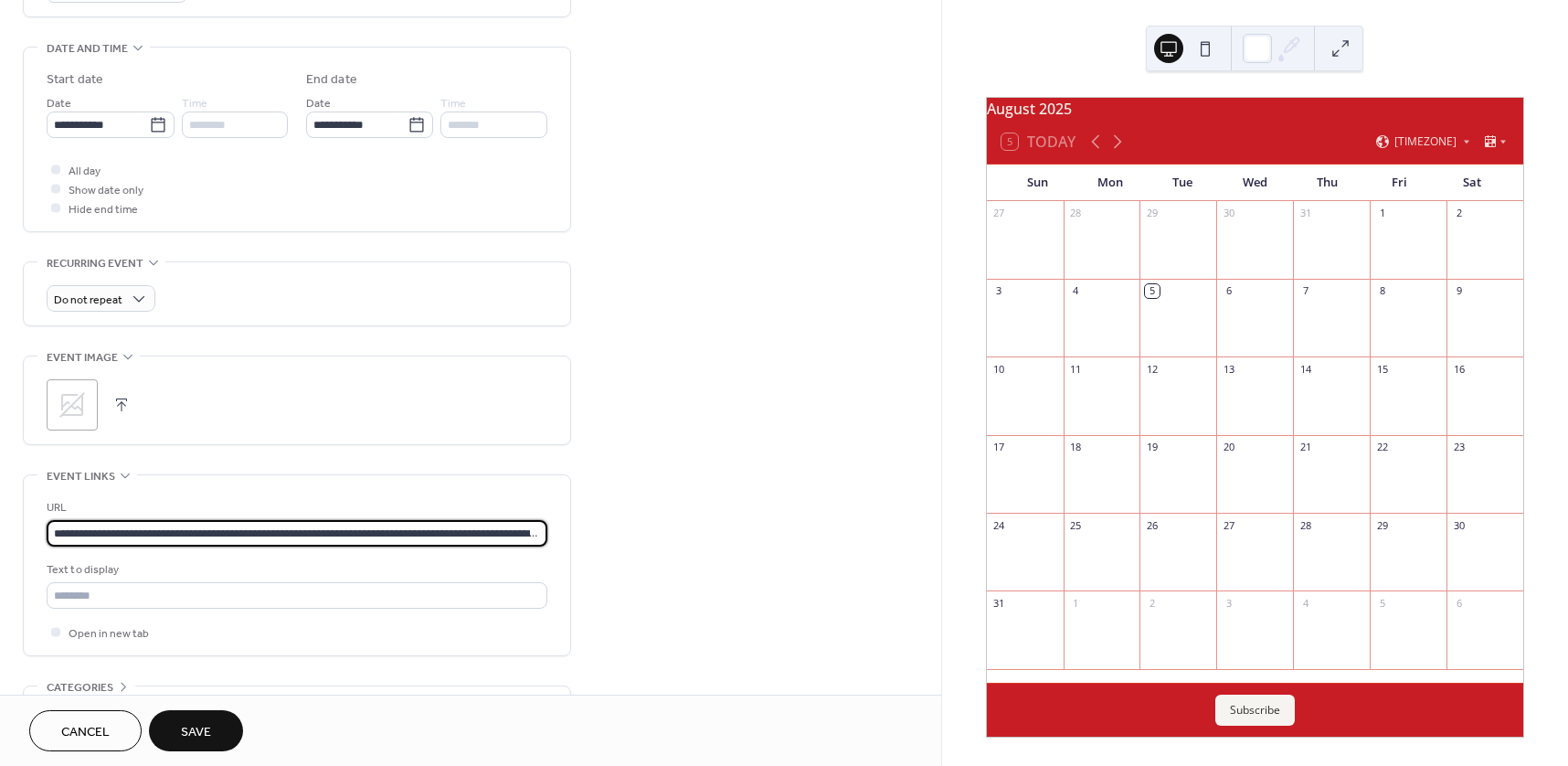 scroll, scrollTop: 0, scrollLeft: 132, axis: horizontal 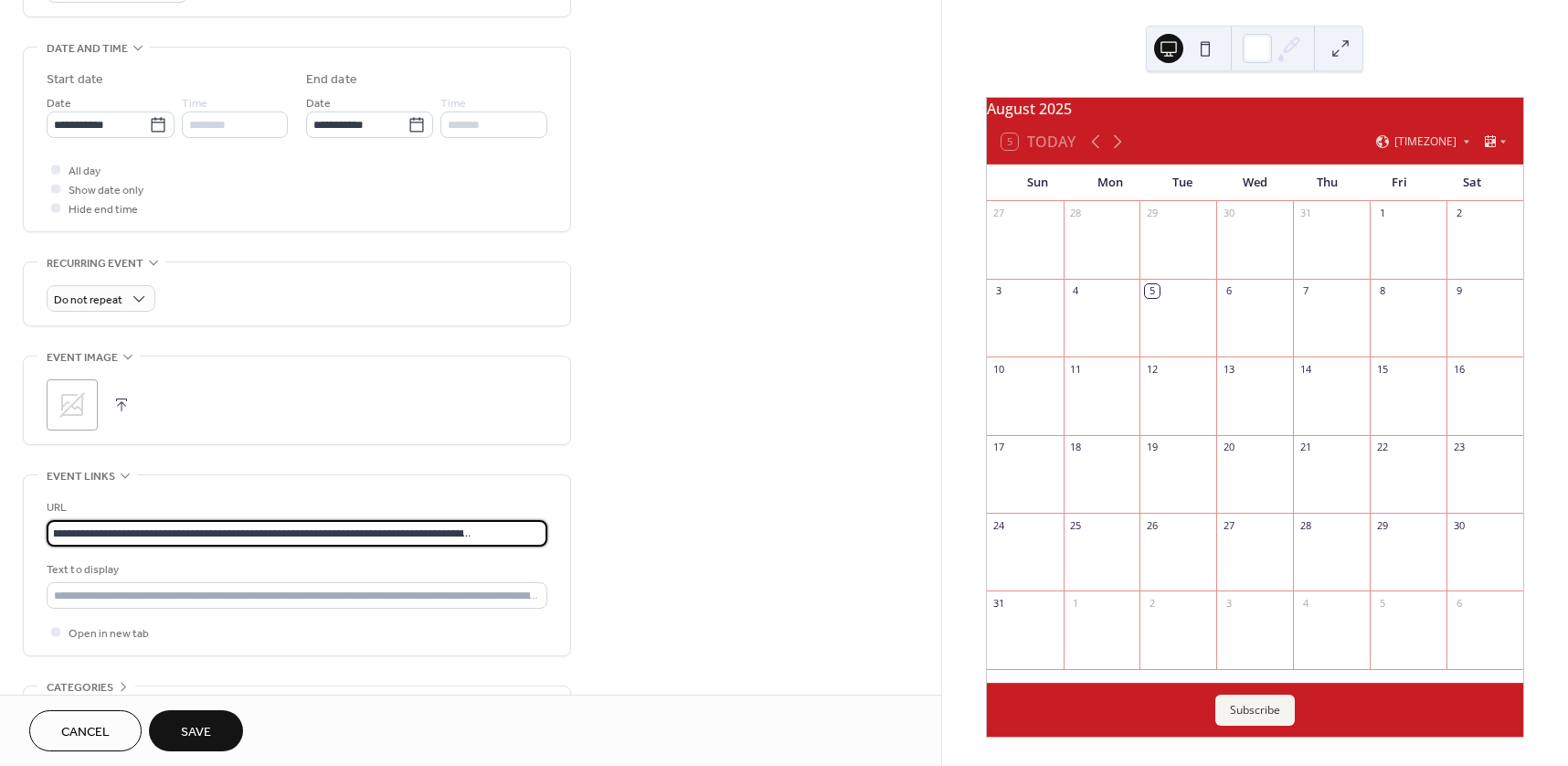 type on "**********" 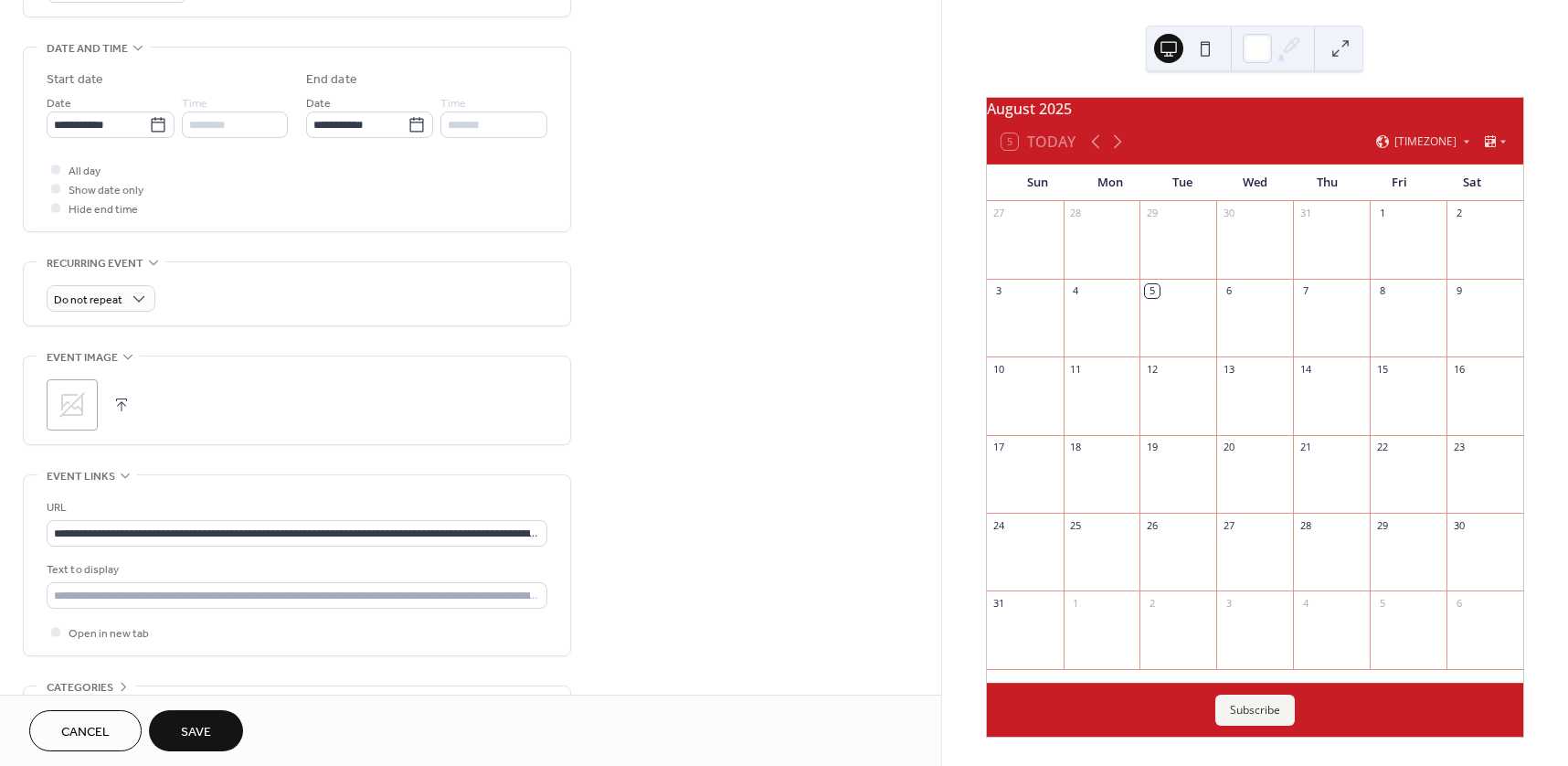 click on "Save" at bounding box center (196, 732) 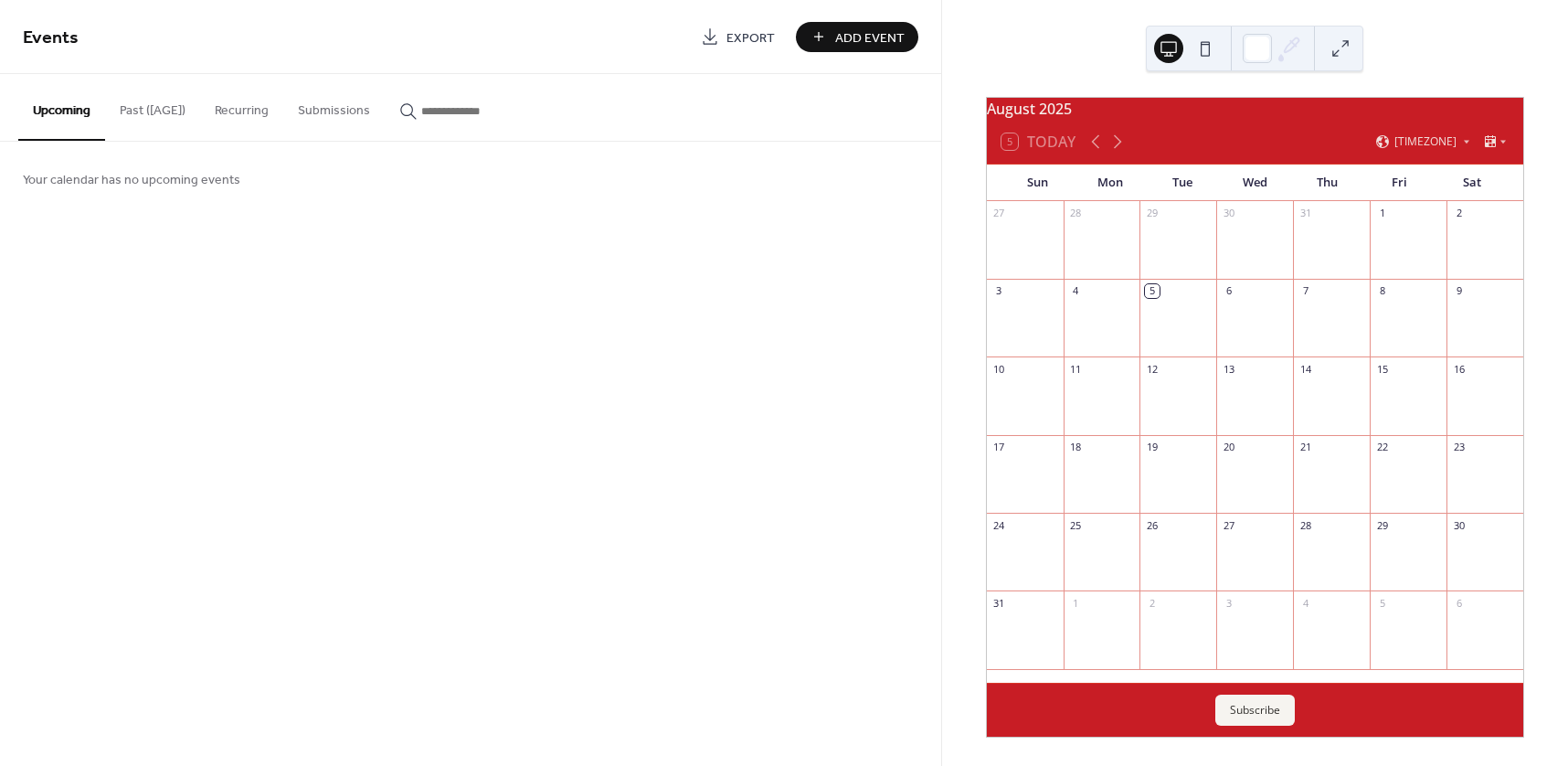 click on "Add Event" at bounding box center [870, 37] 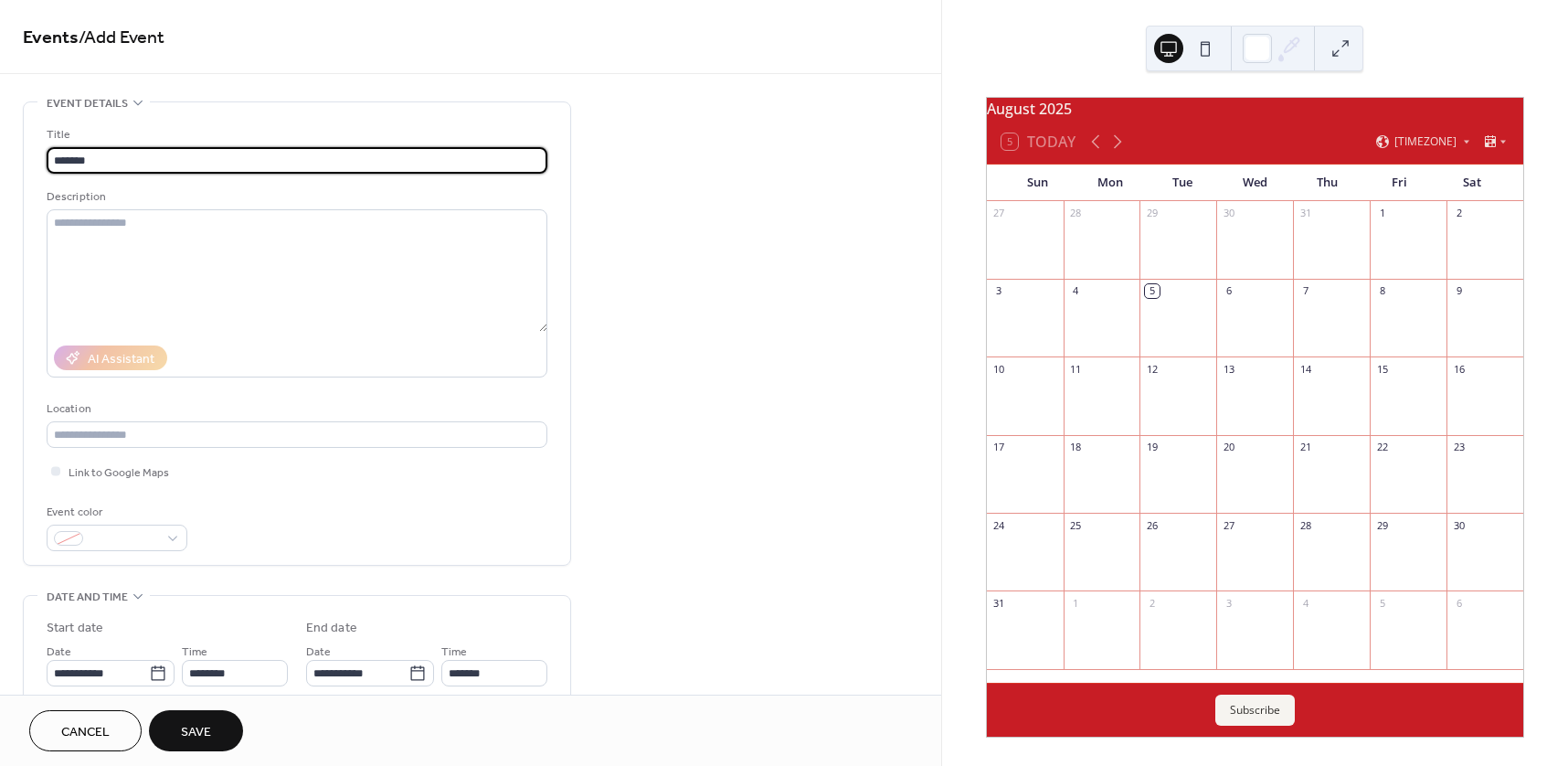 type on "*******" 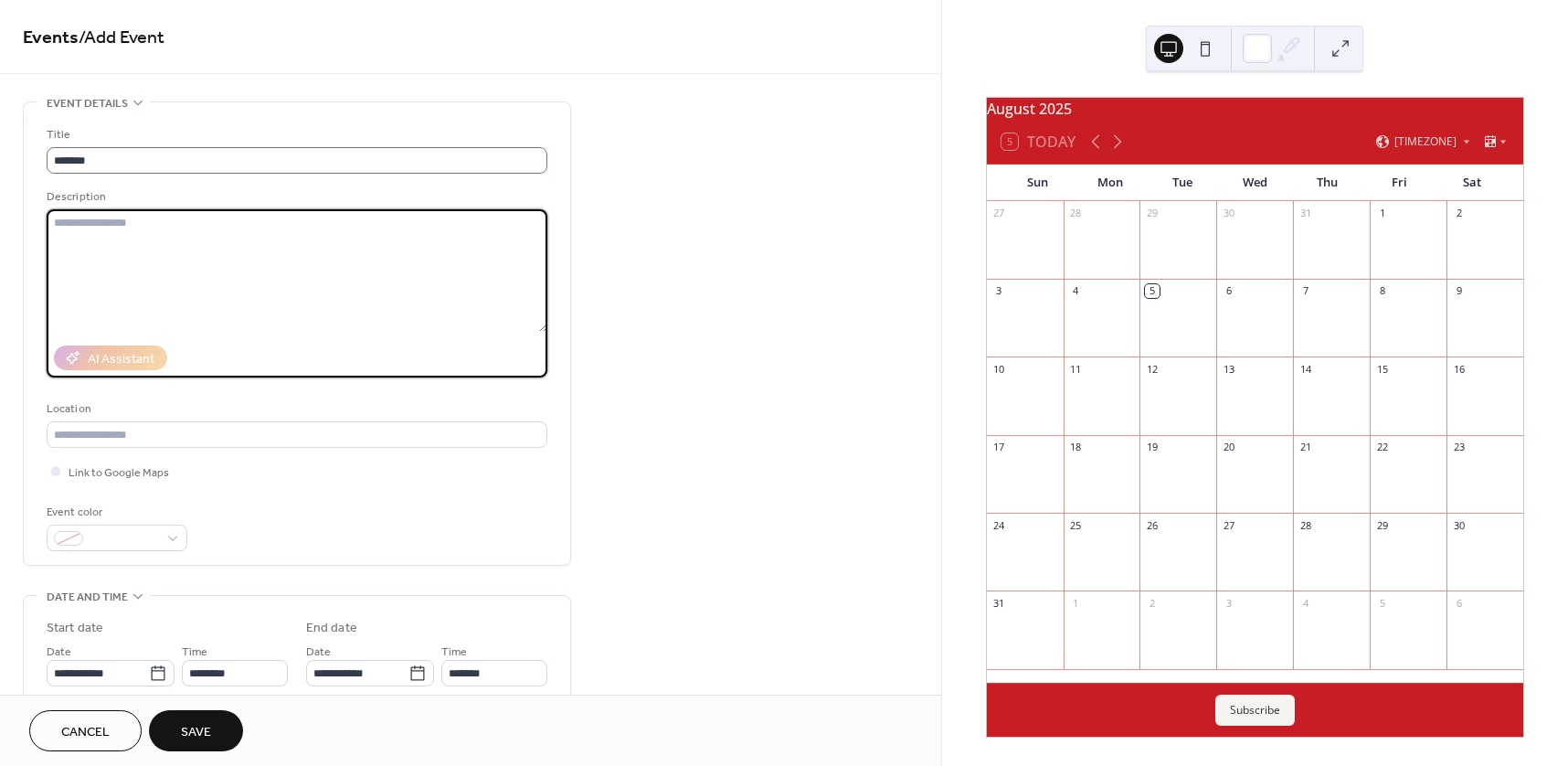 paste on "**********" 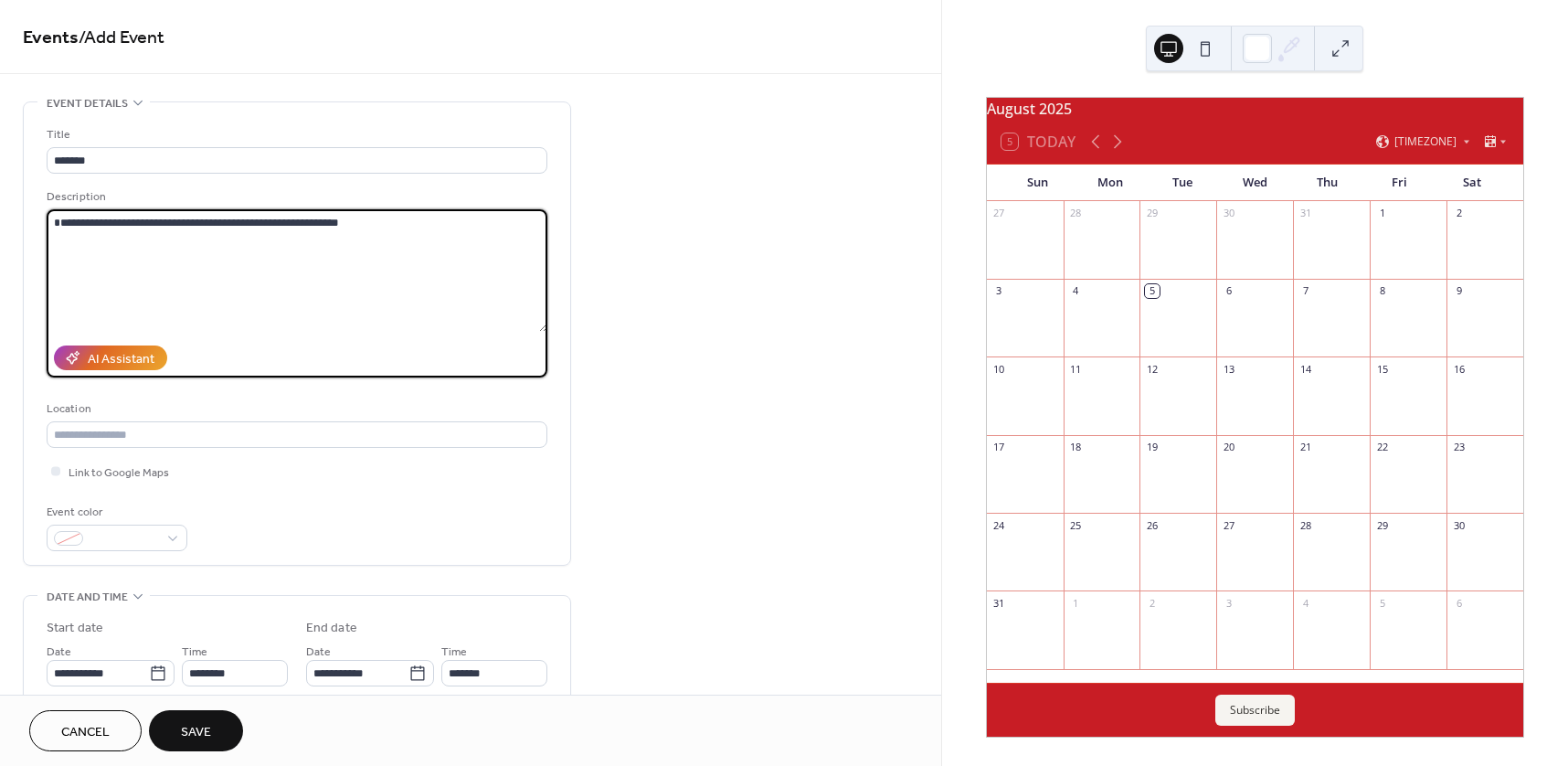type on "**********" 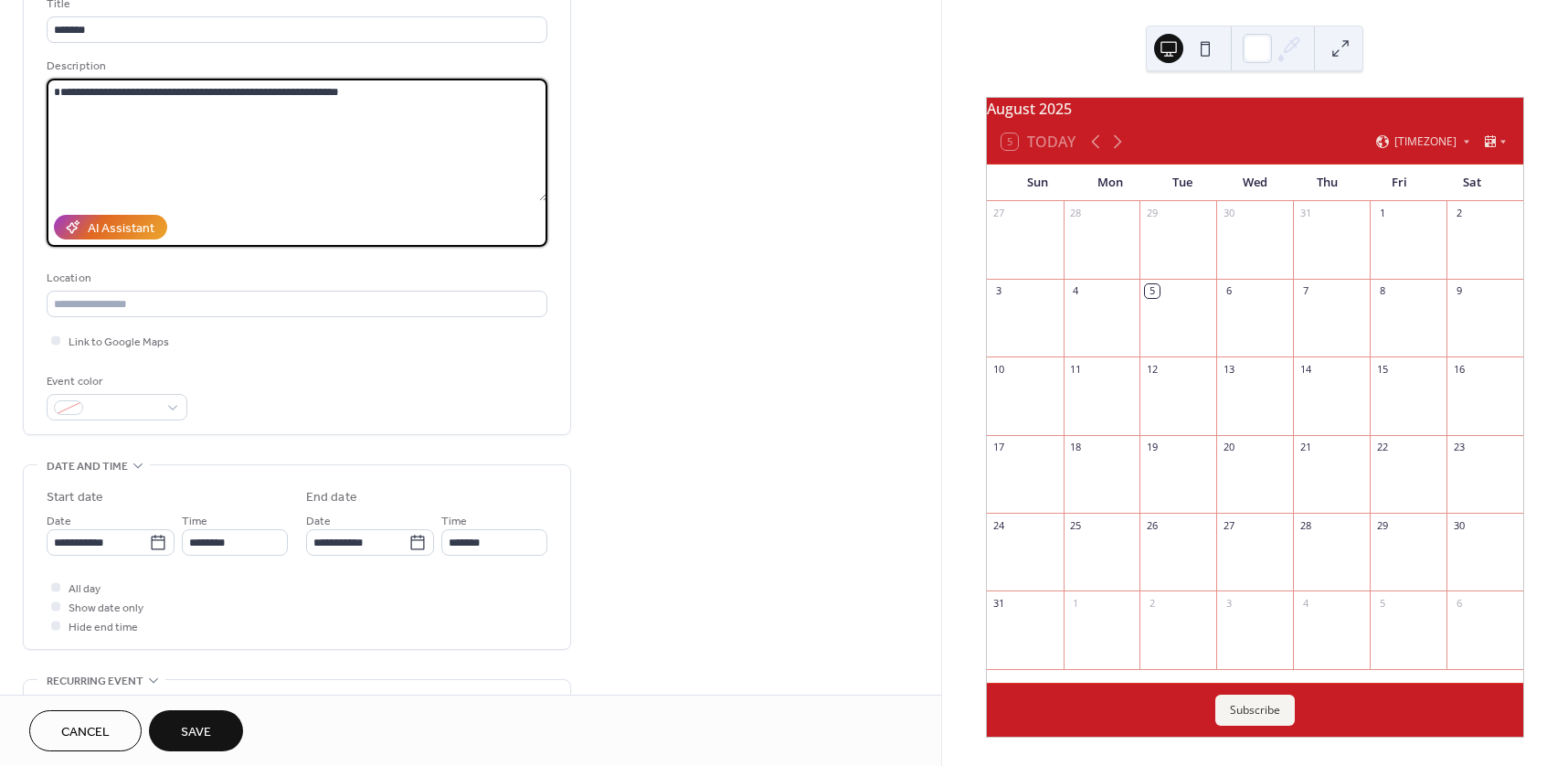 scroll, scrollTop: 183, scrollLeft: 0, axis: vertical 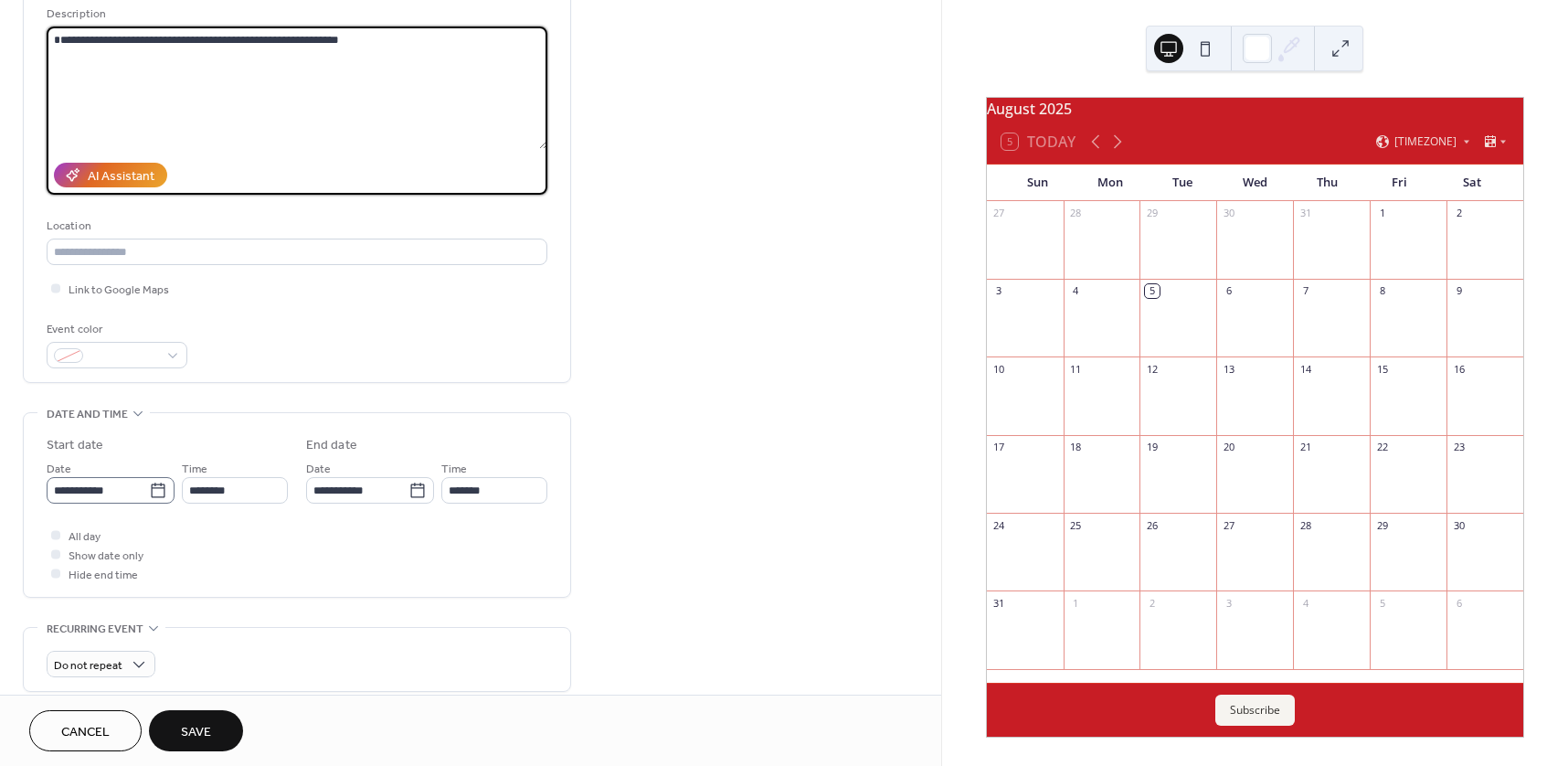 click 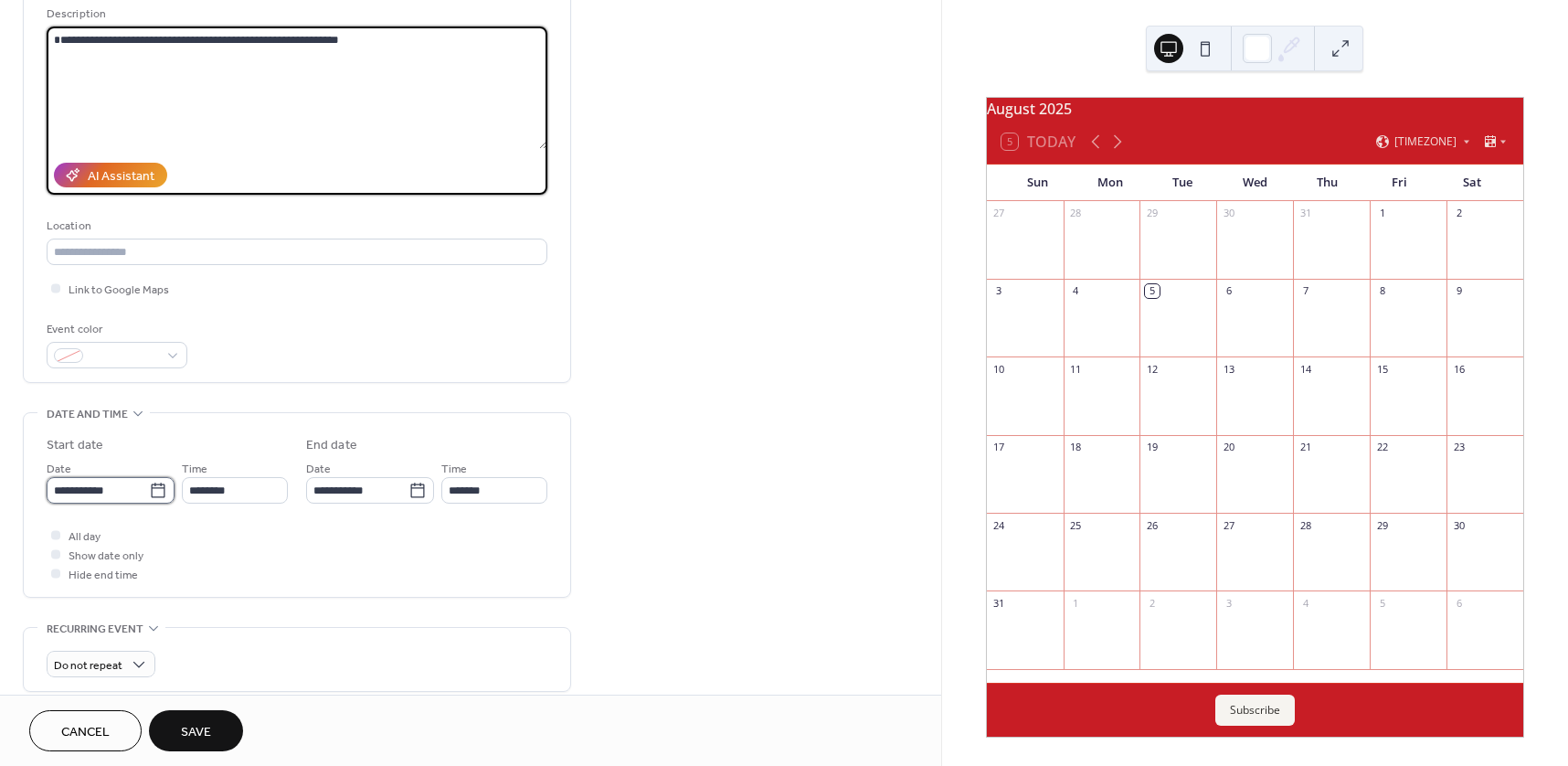click on "**********" at bounding box center [98, 490] 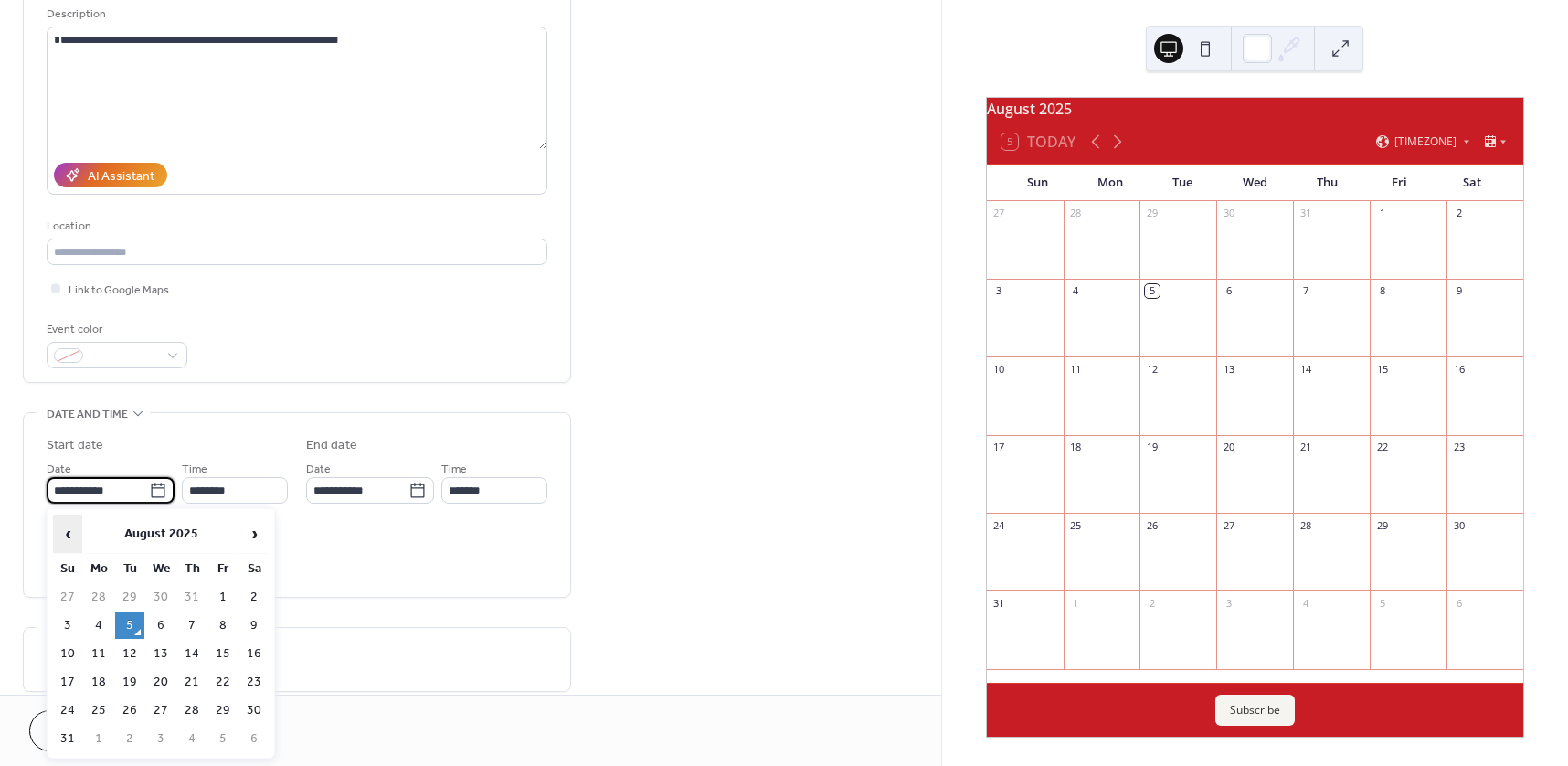 click on "‹" at bounding box center [68, 534] 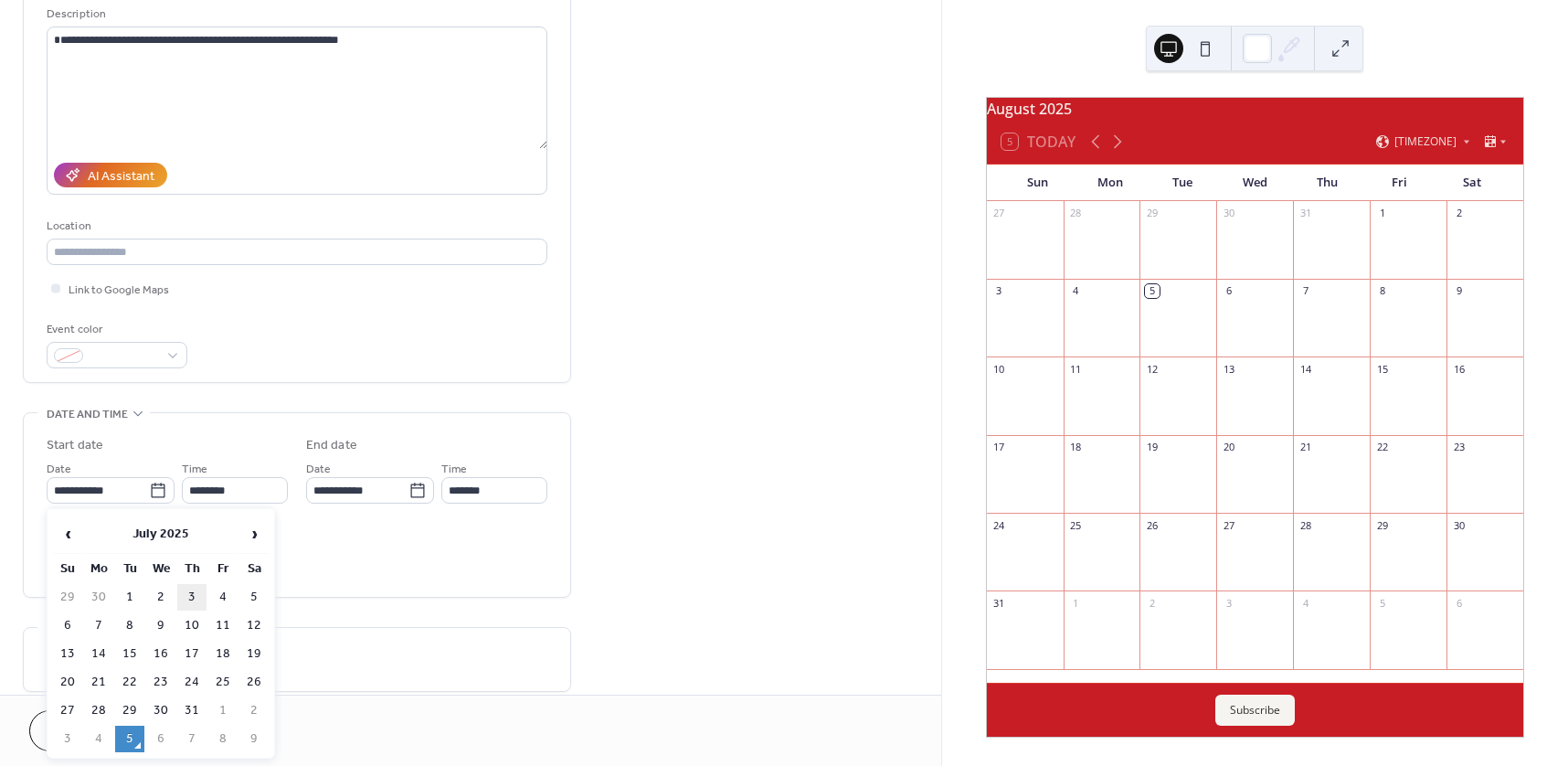 click on "3" at bounding box center [192, 597] 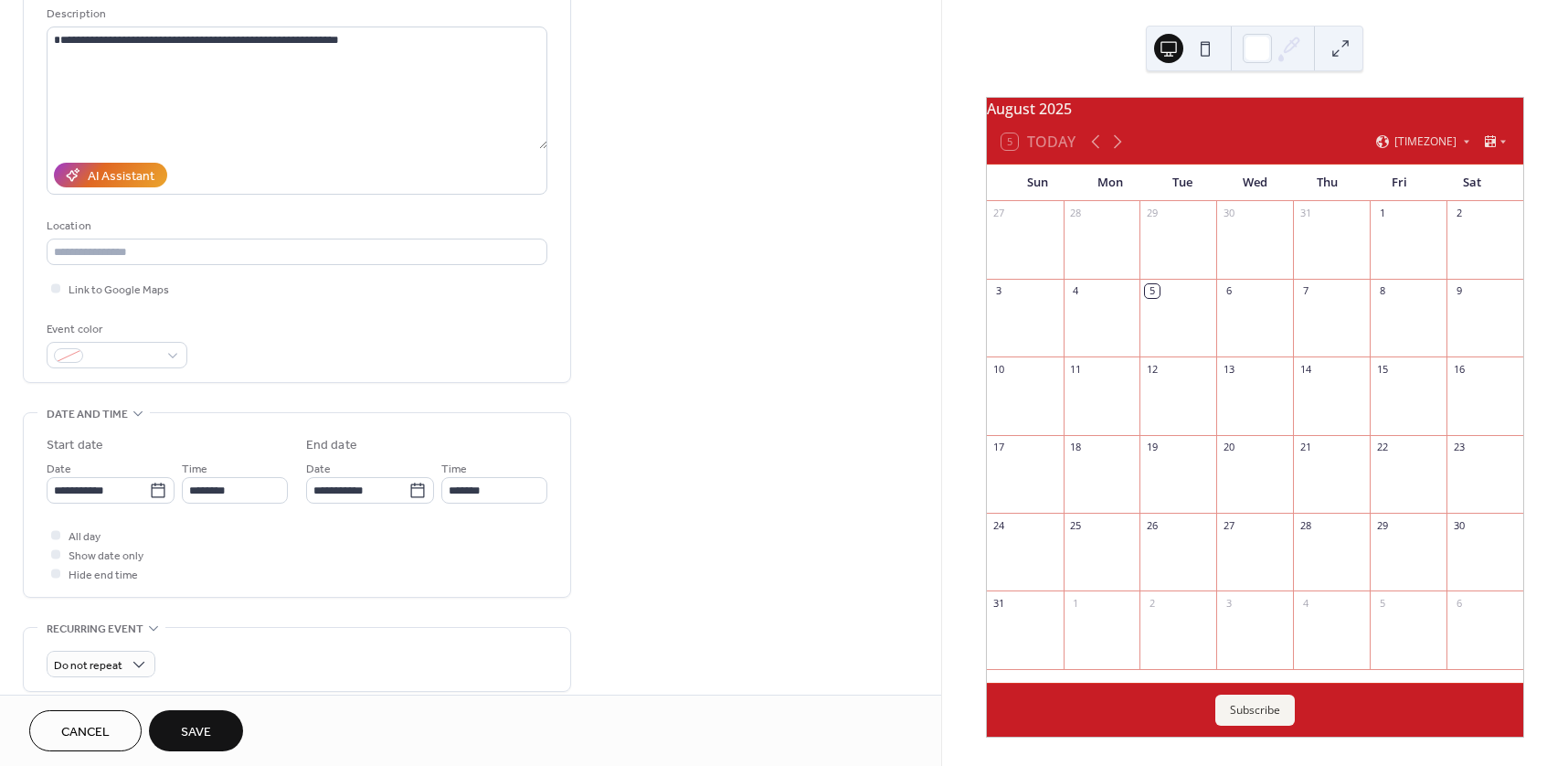 scroll, scrollTop: 366, scrollLeft: 0, axis: vertical 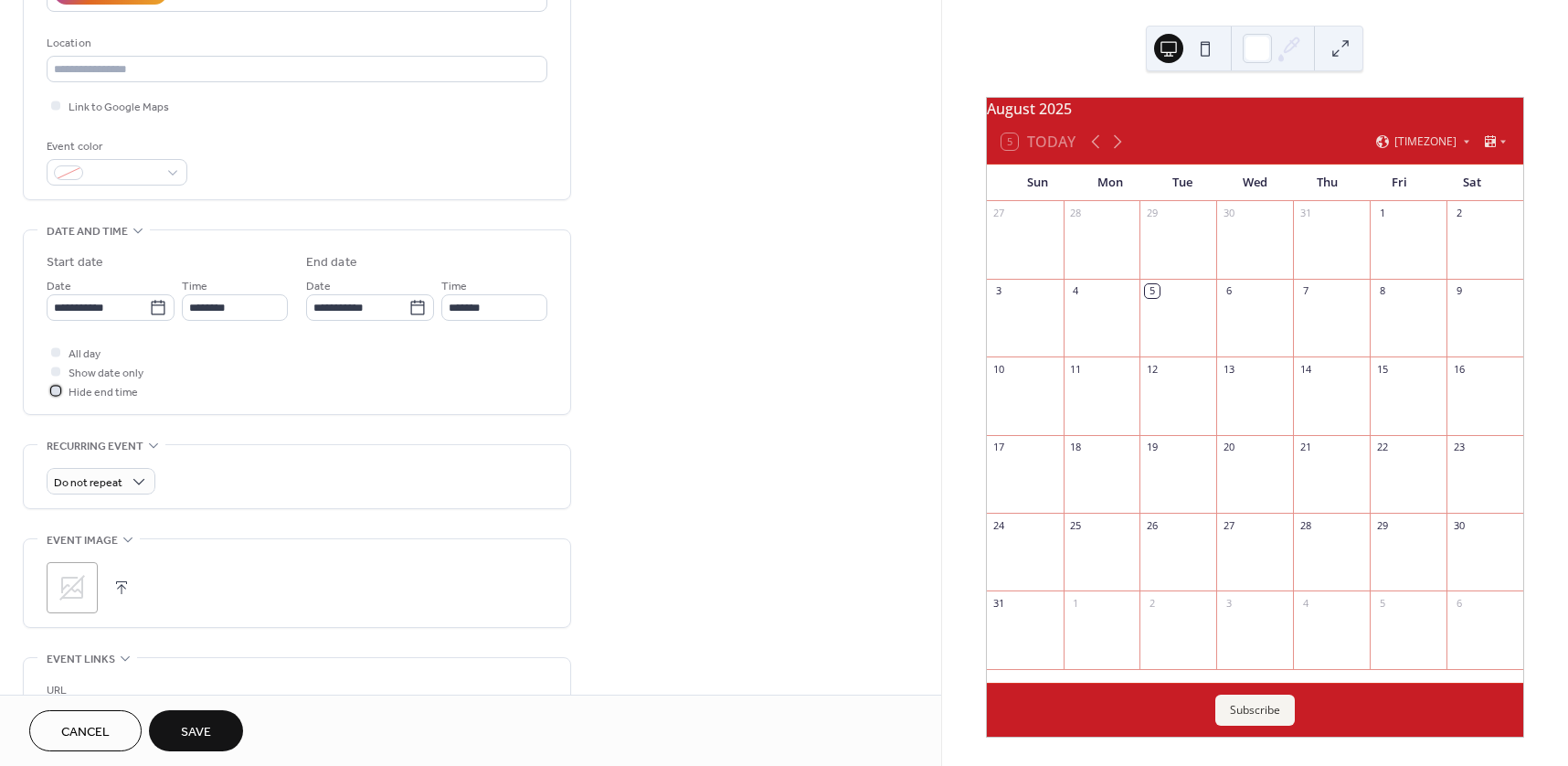 click at bounding box center [56, 390] 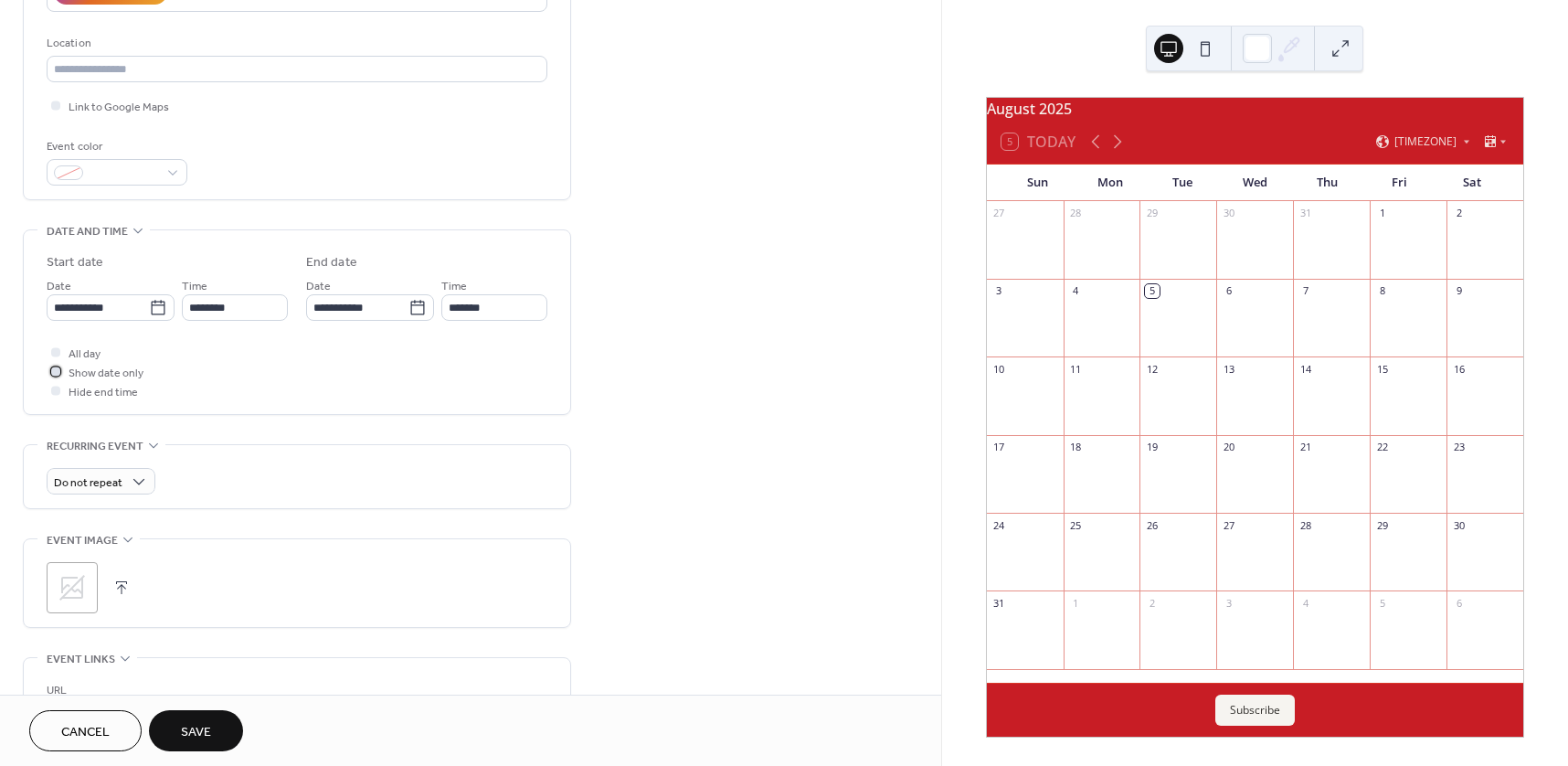 click at bounding box center (56, 371) 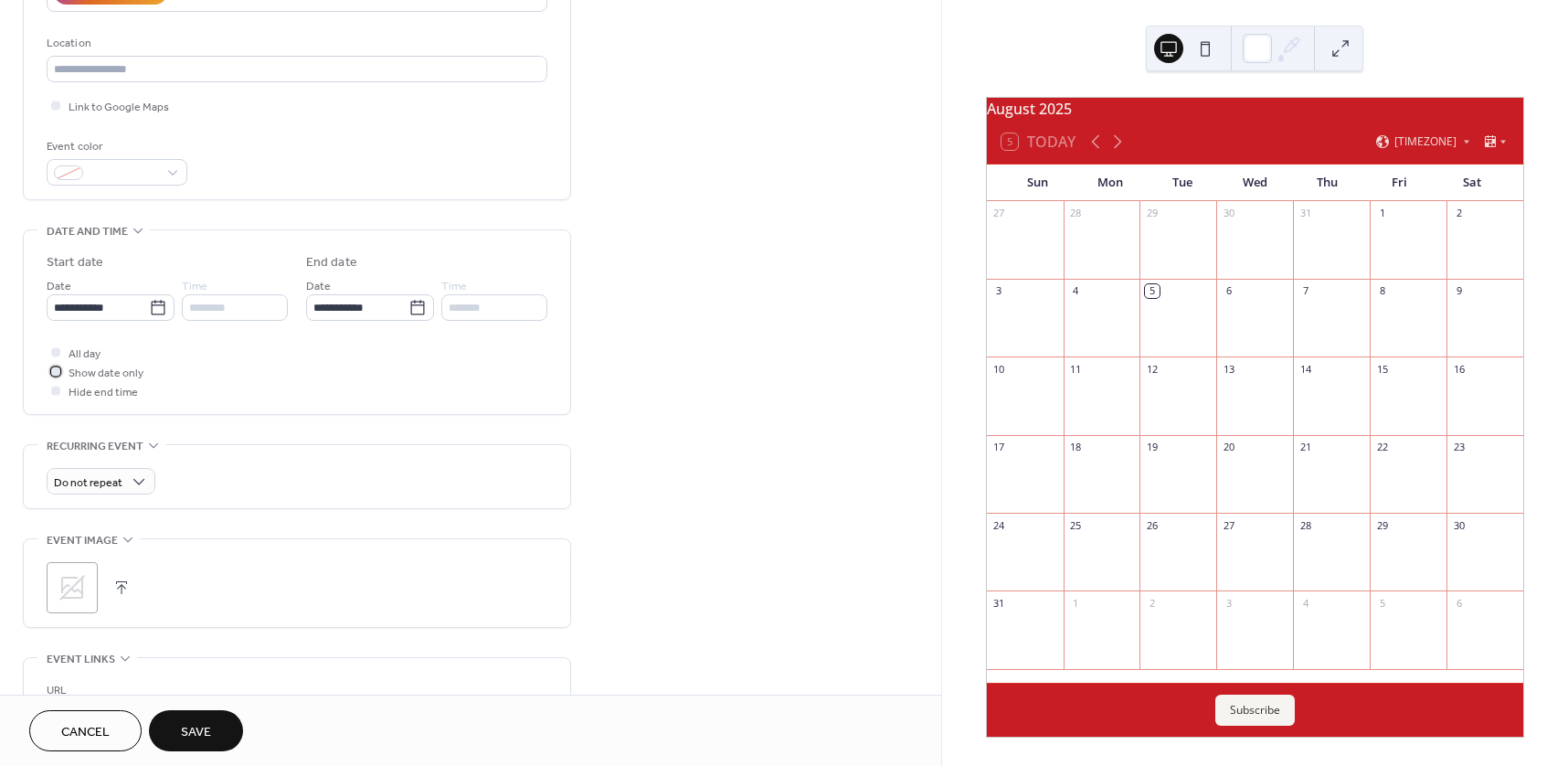 scroll, scrollTop: 548, scrollLeft: 0, axis: vertical 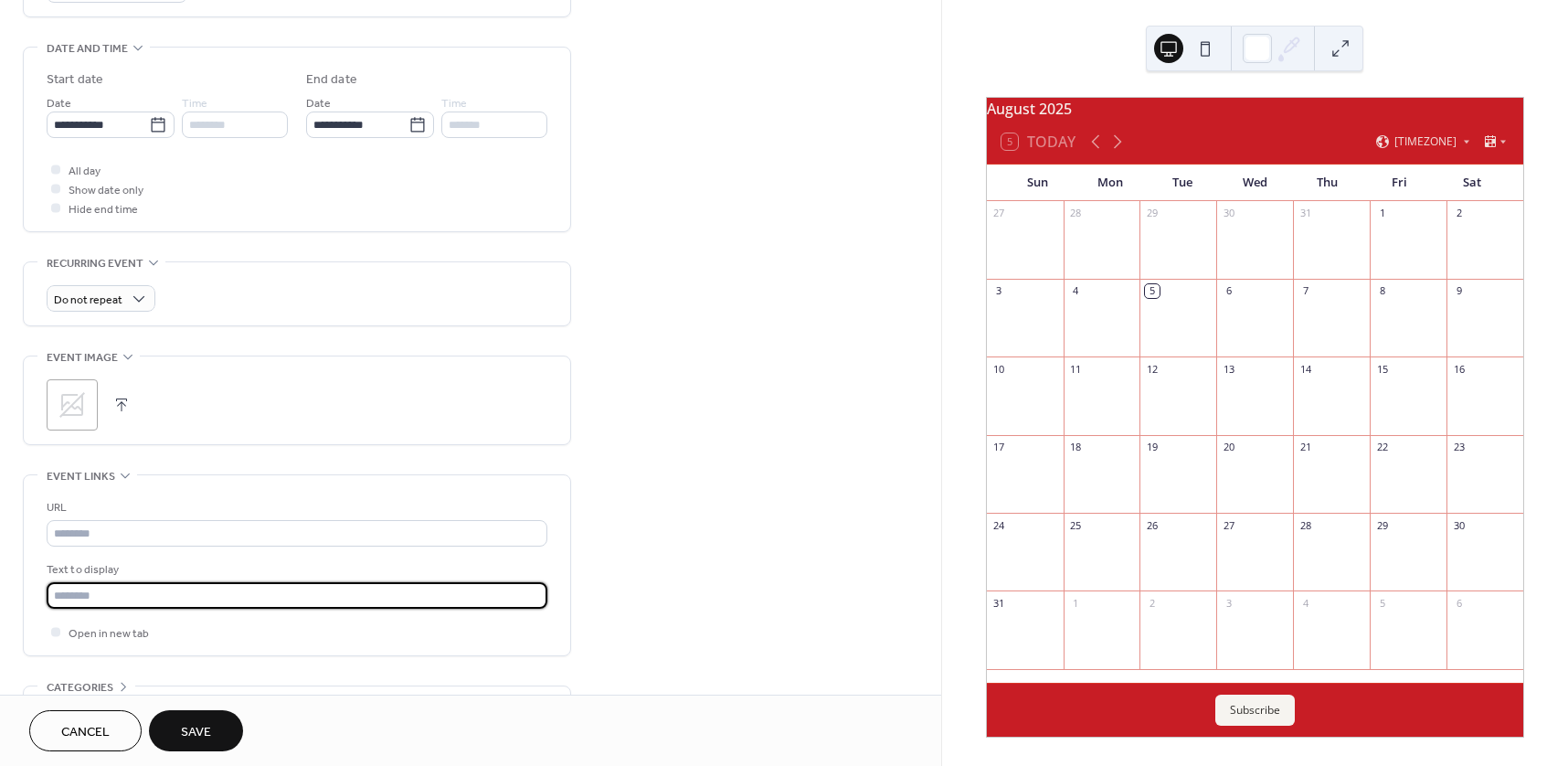 click at bounding box center (297, 595) 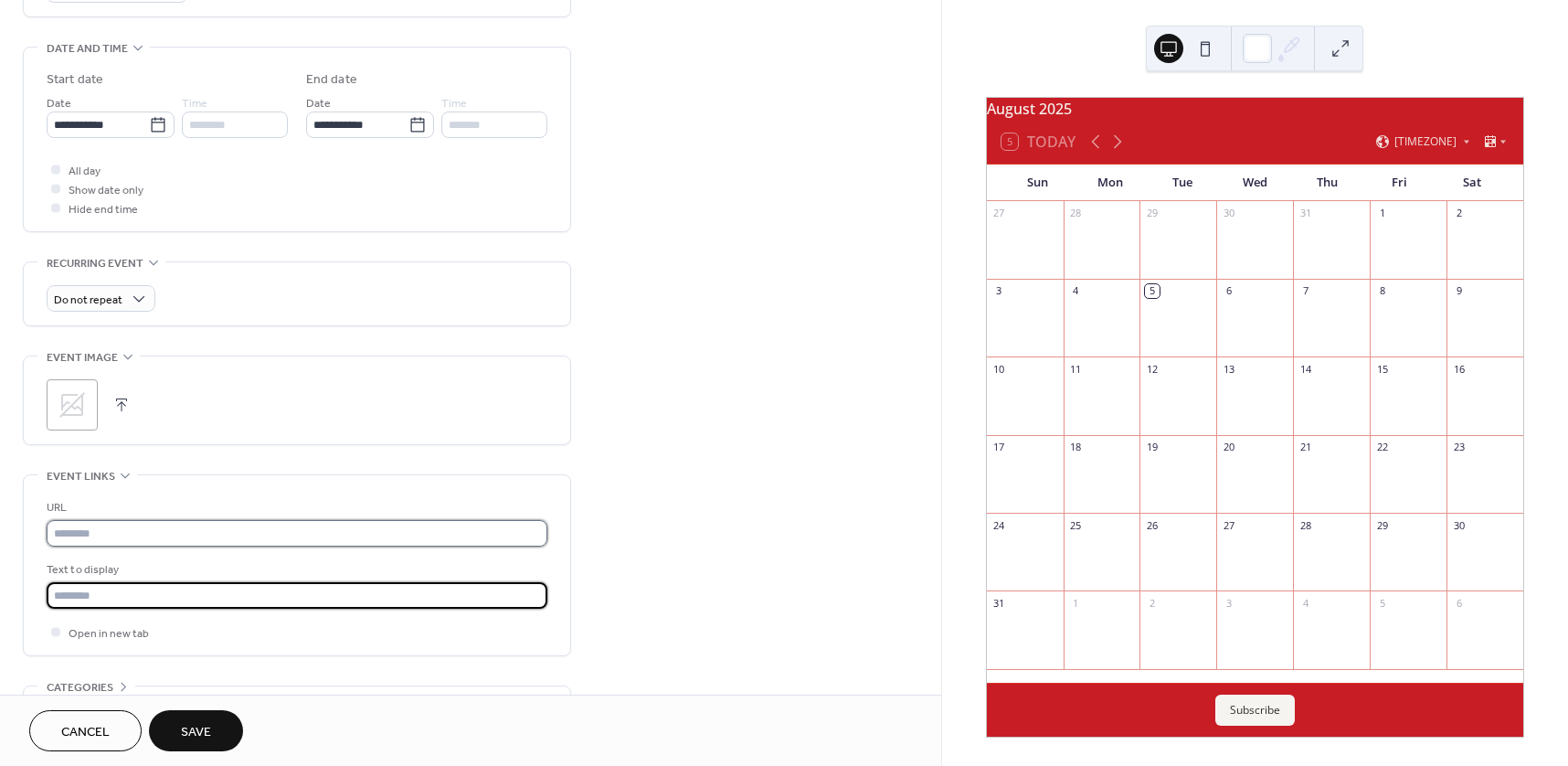 click at bounding box center (297, 533) 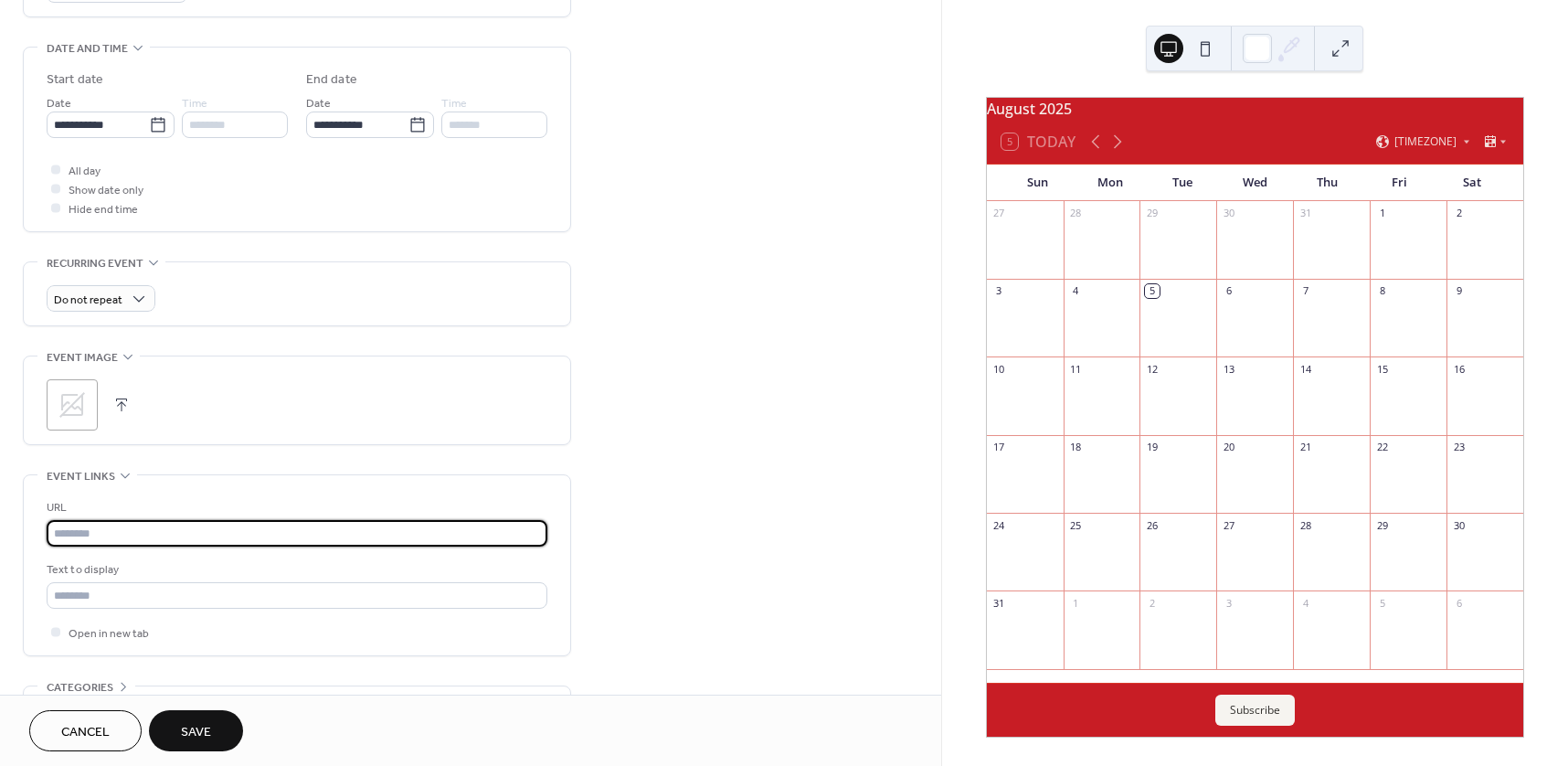 paste on "**********" 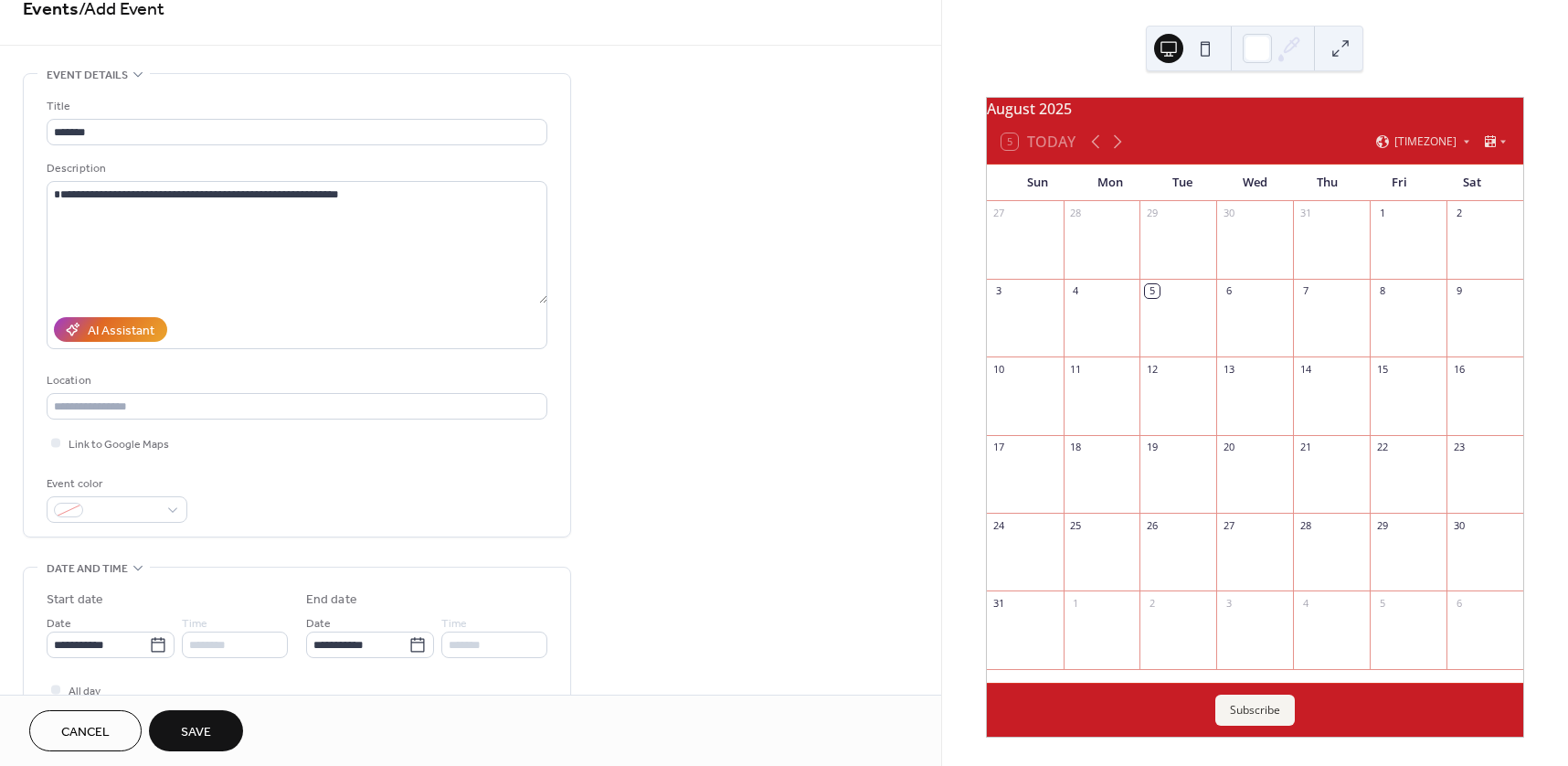 scroll, scrollTop: 0, scrollLeft: 0, axis: both 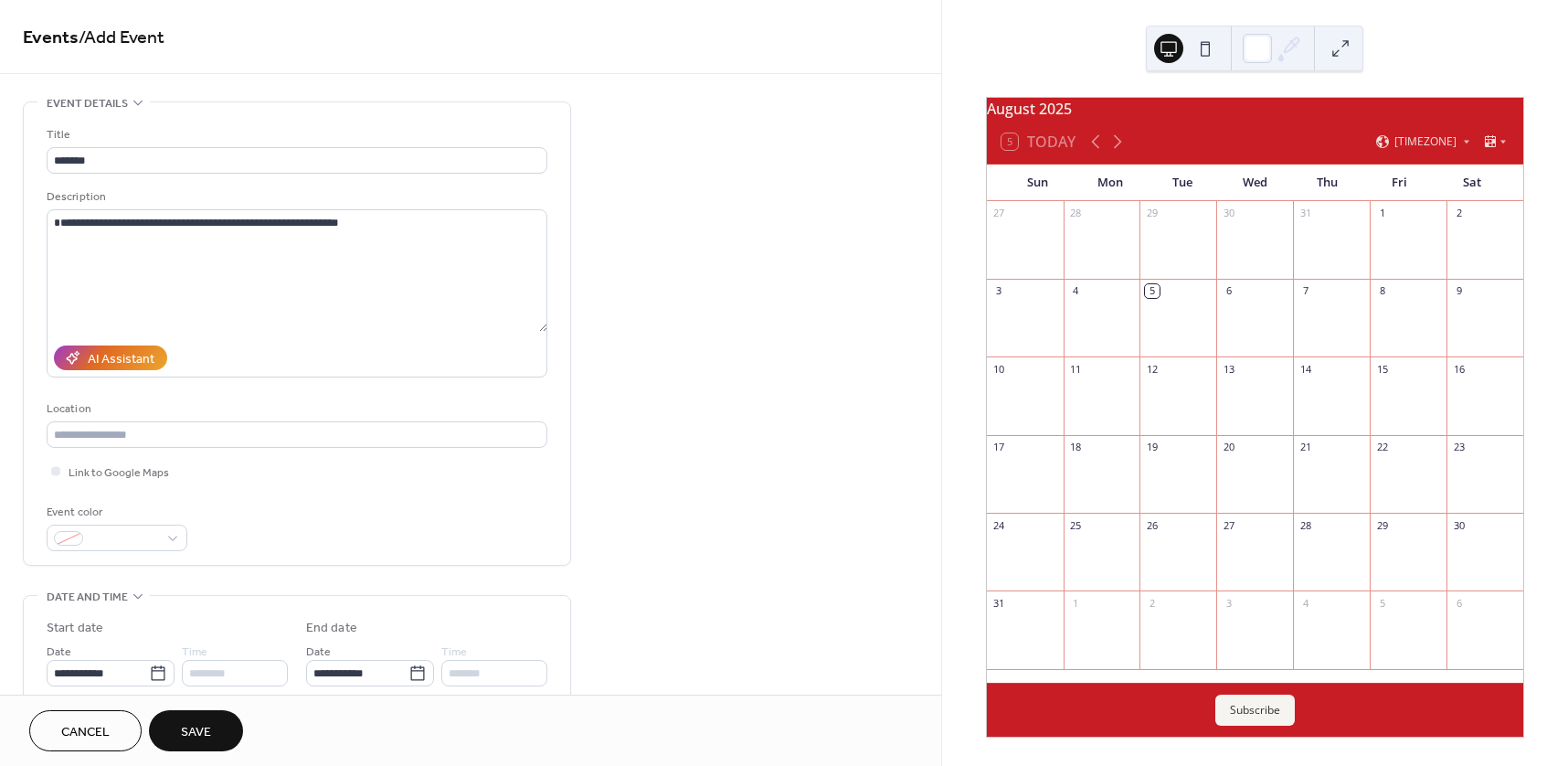 type on "**********" 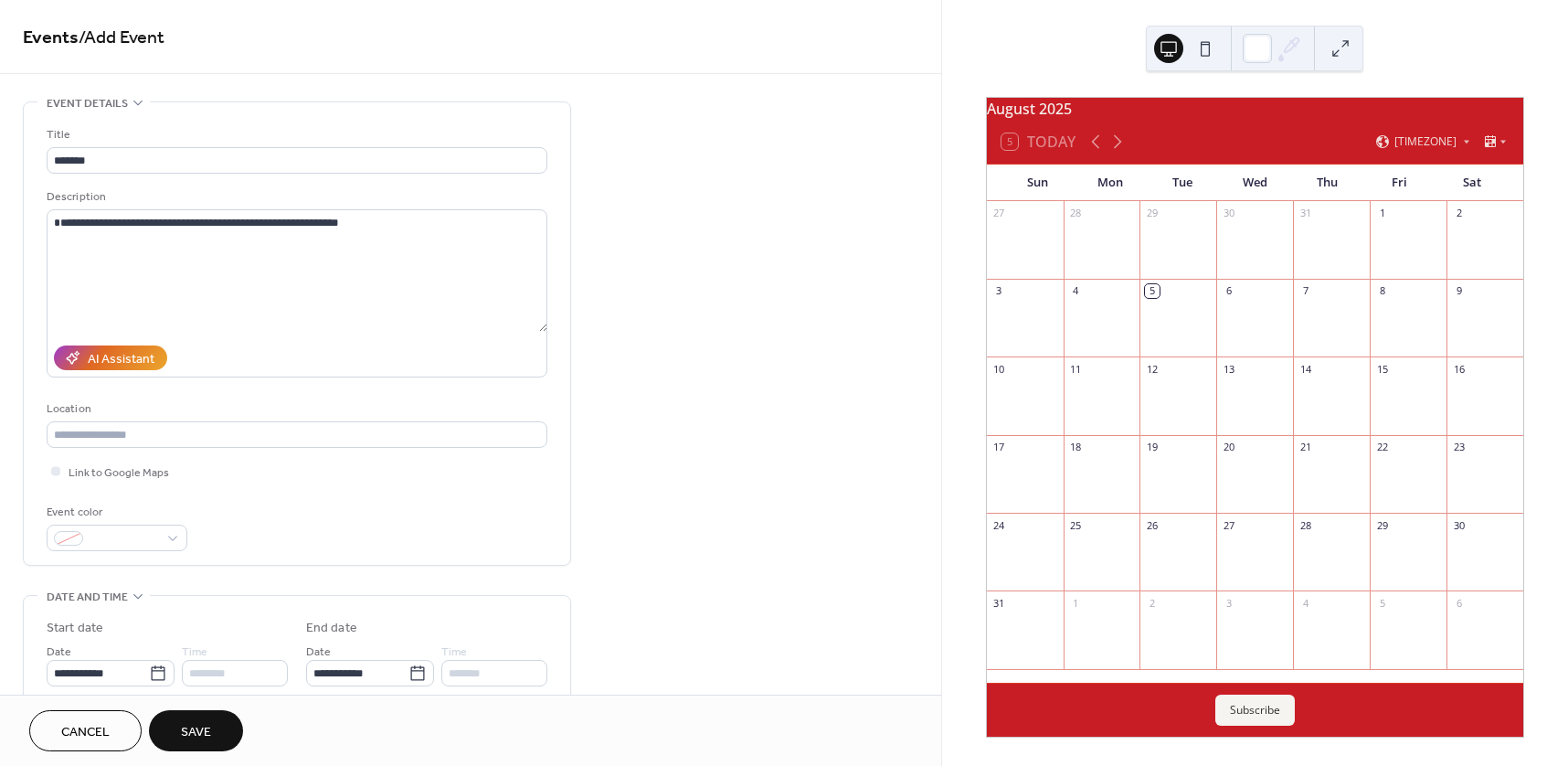 click on "Save" at bounding box center [196, 732] 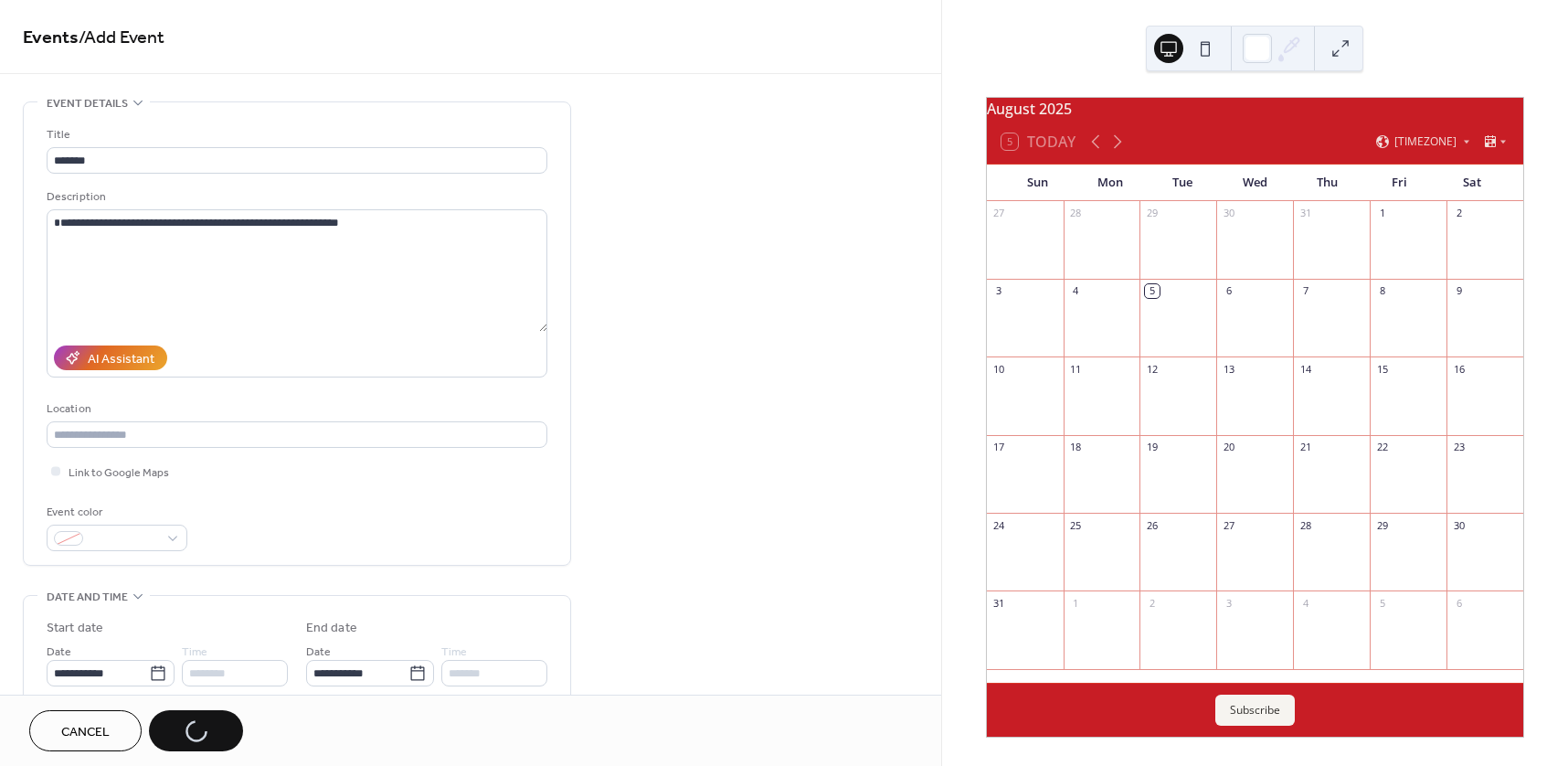 type 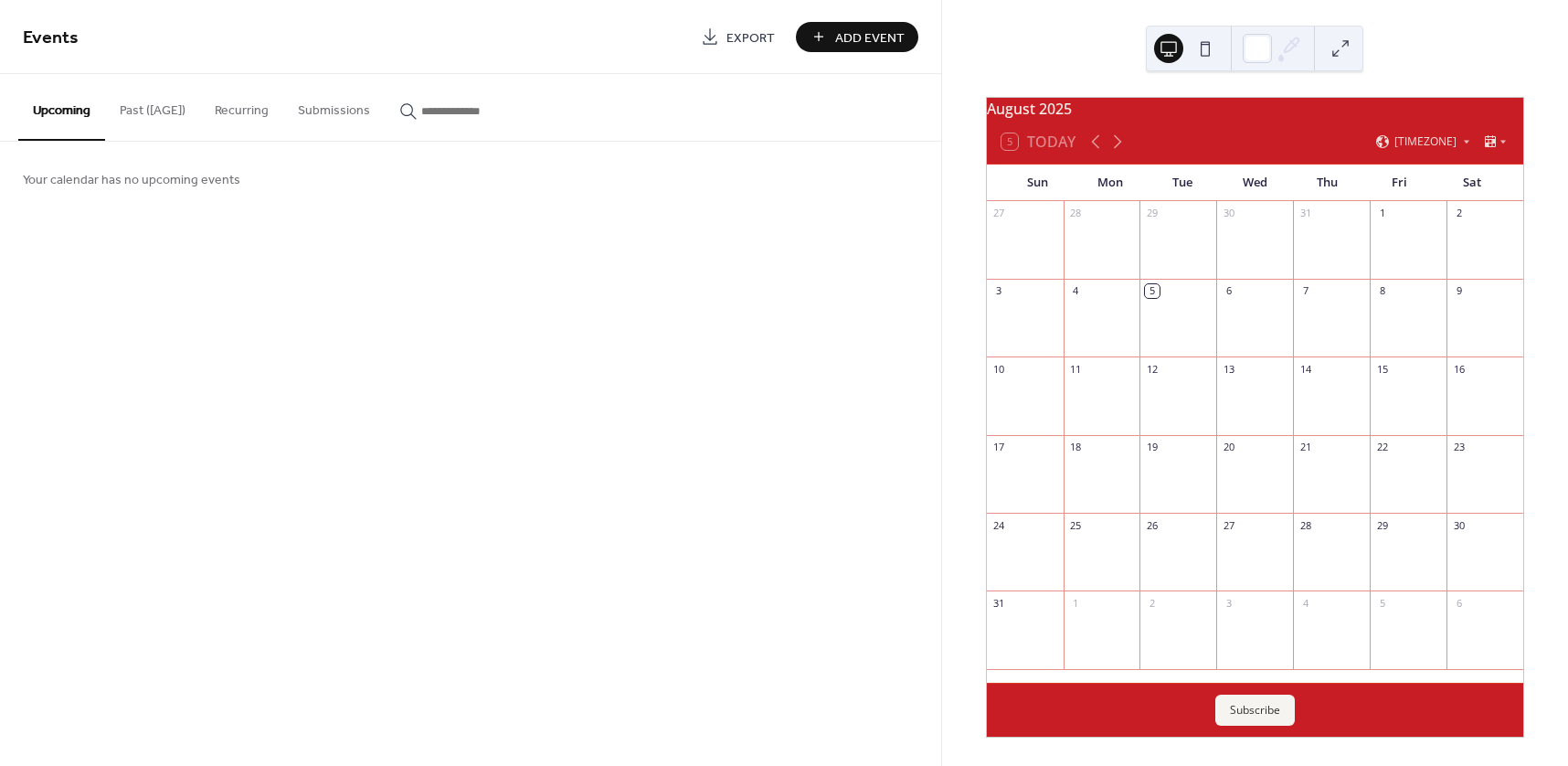 click on "Add Event" at bounding box center (870, 37) 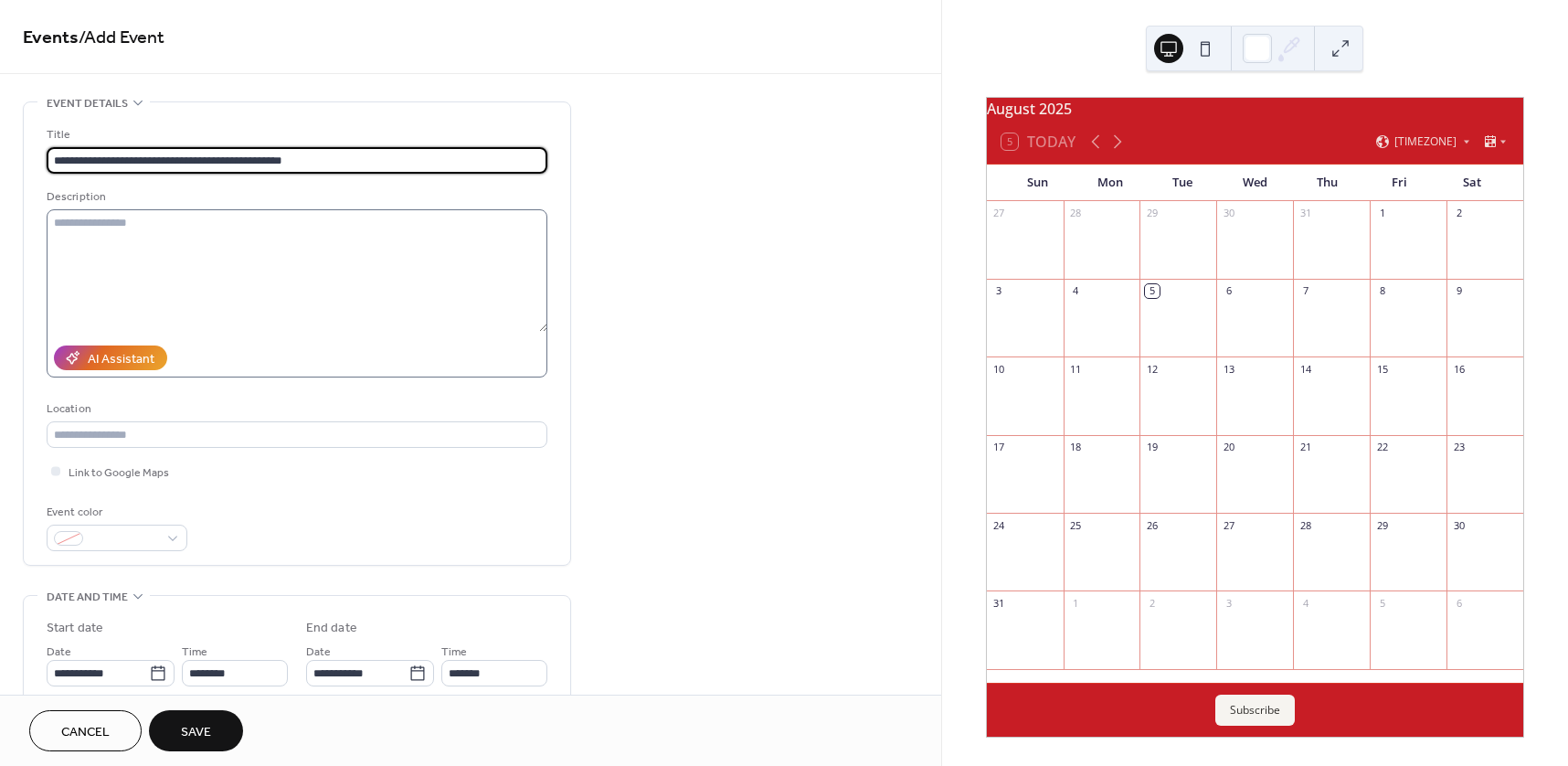 type on "**********" 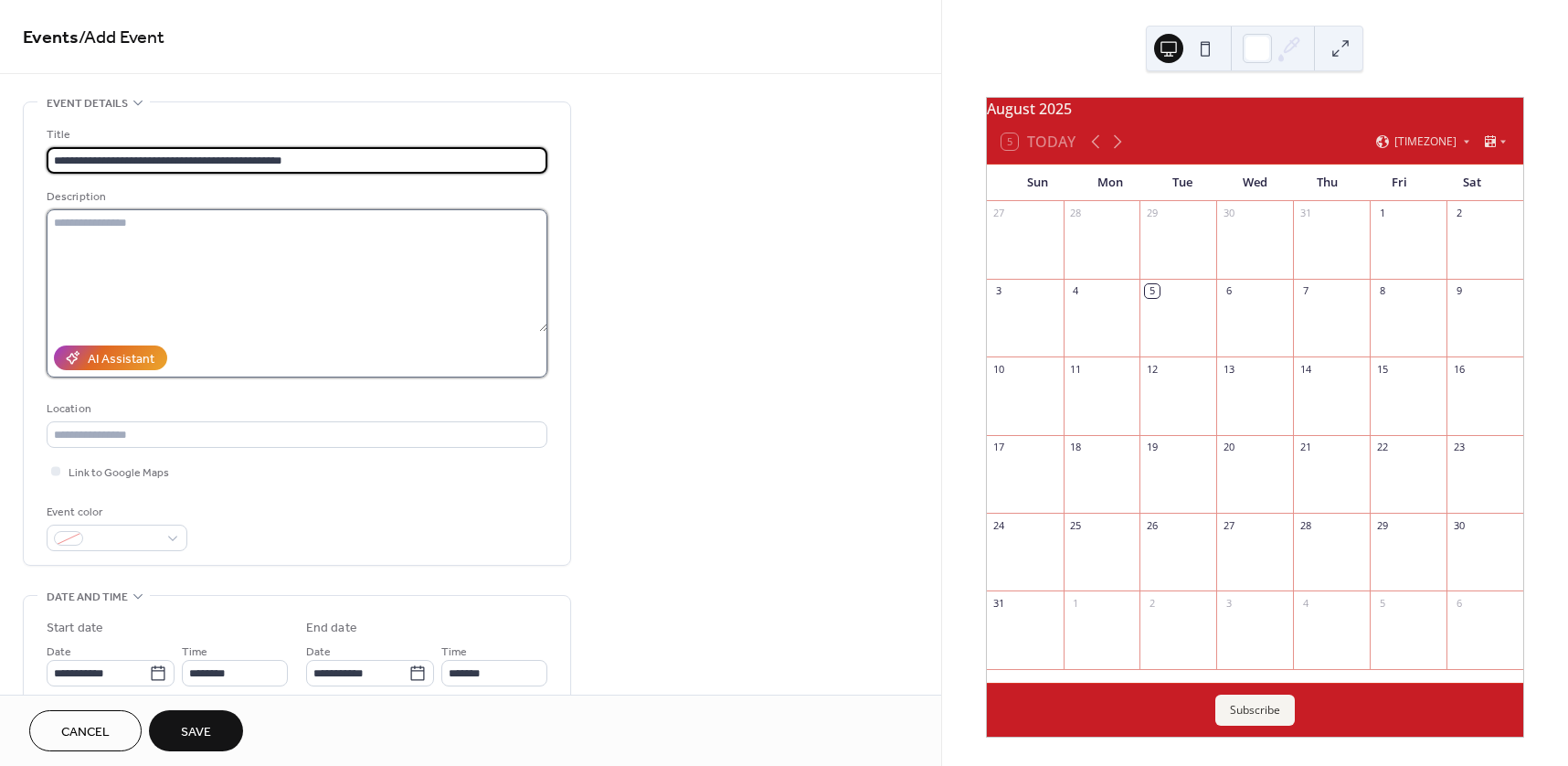click at bounding box center (297, 271) 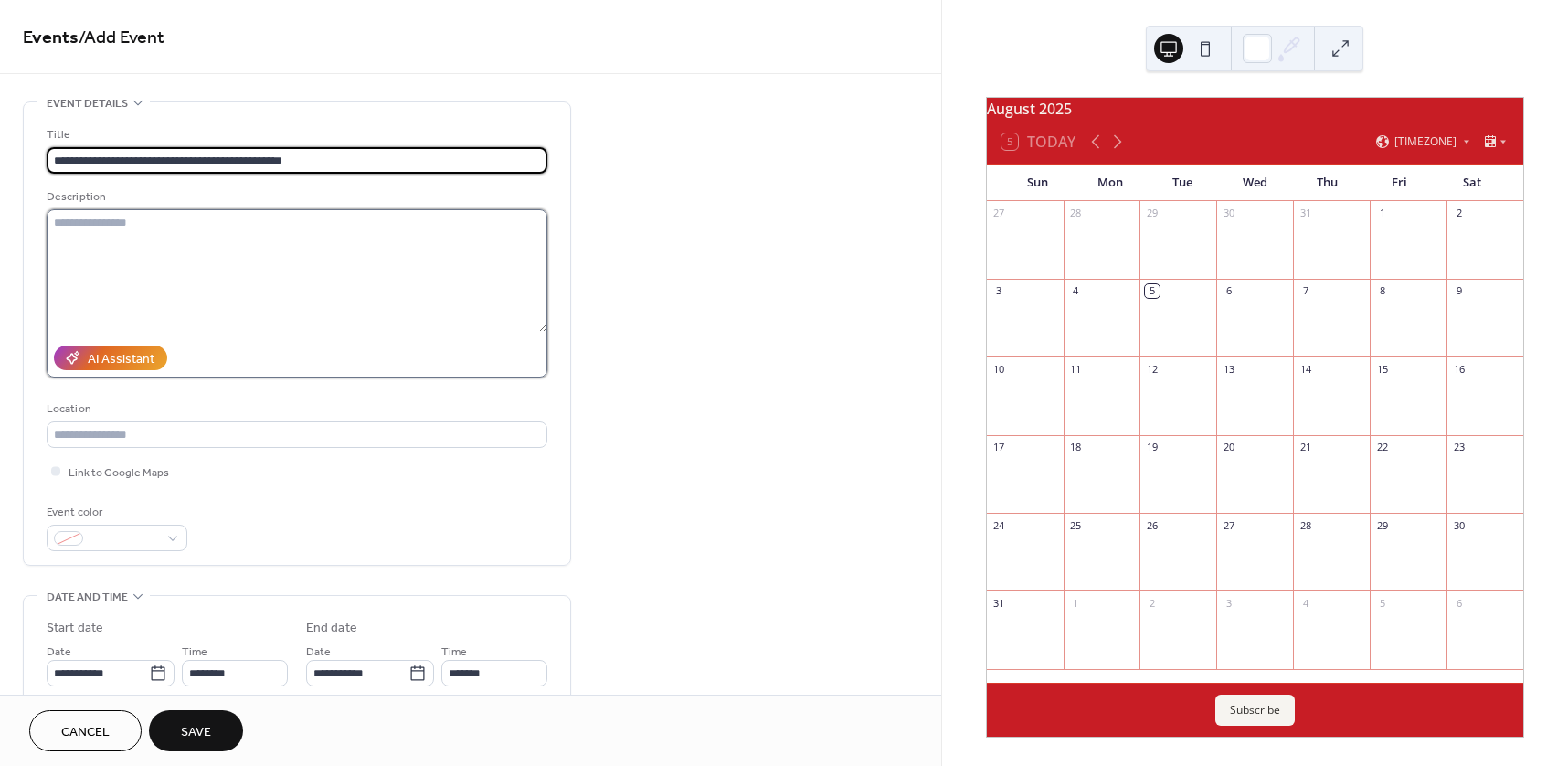 paste on "**********" 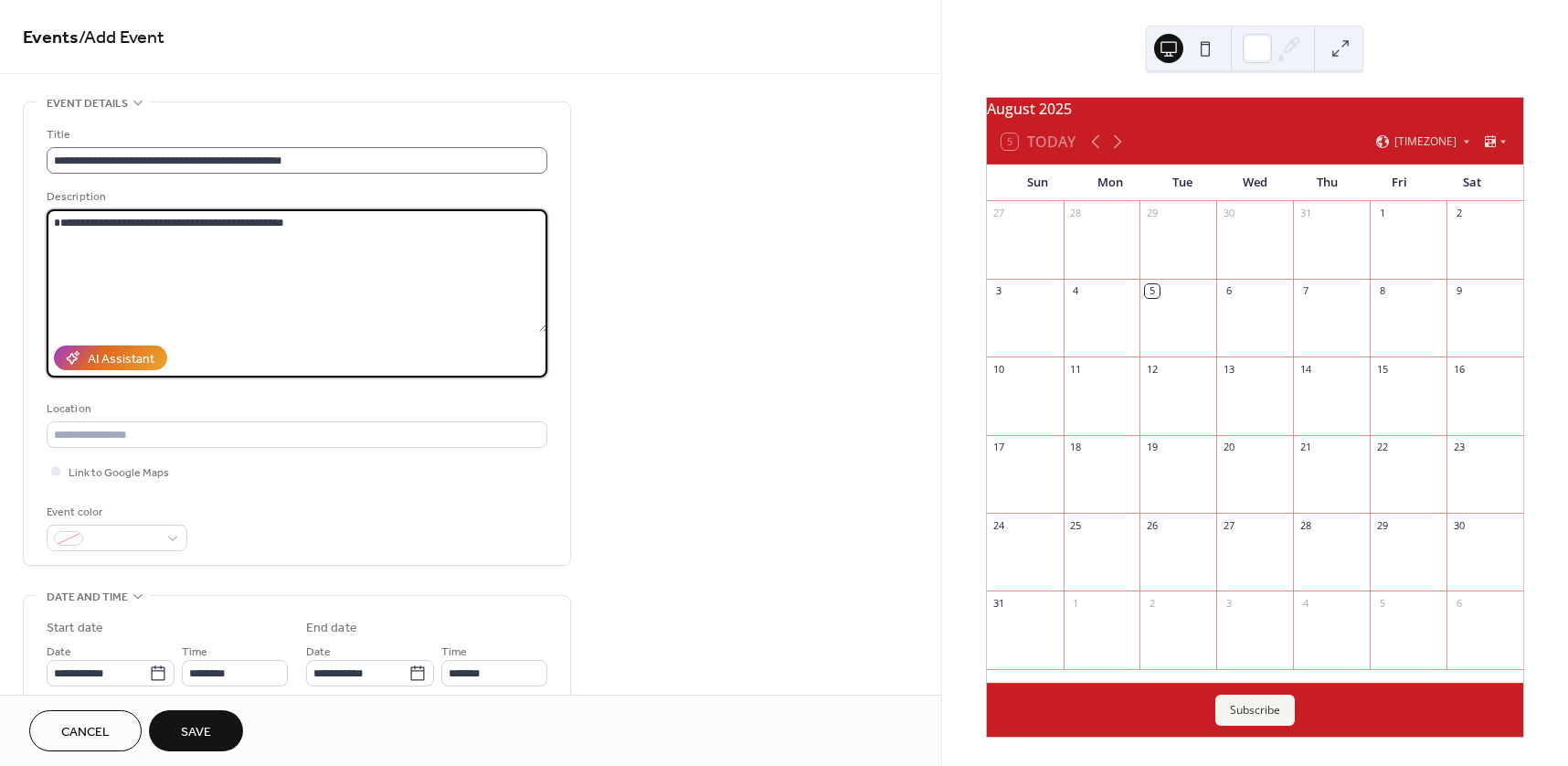 type on "**********" 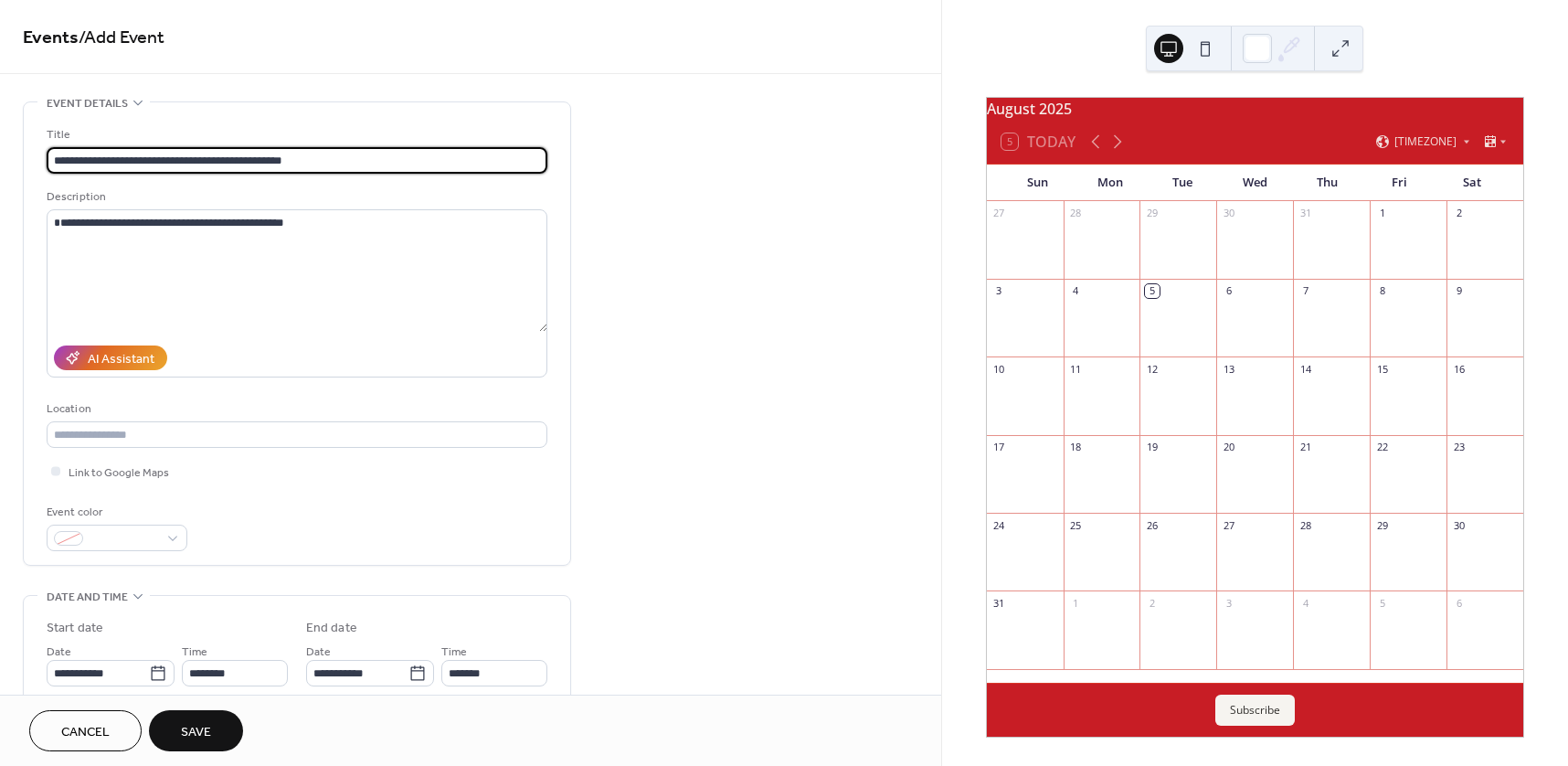 click on "**********" at bounding box center (297, 160) 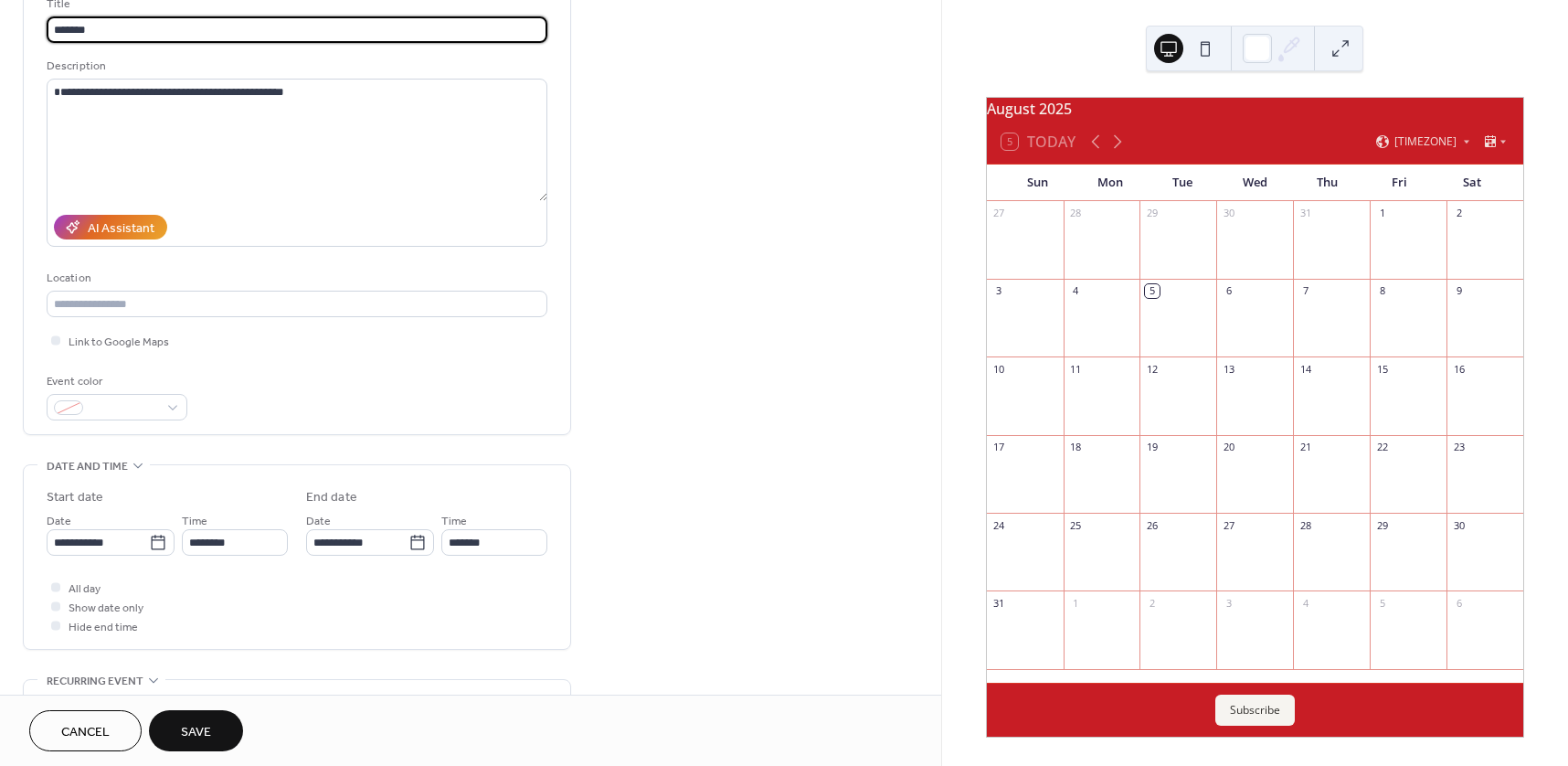 scroll, scrollTop: 183, scrollLeft: 0, axis: vertical 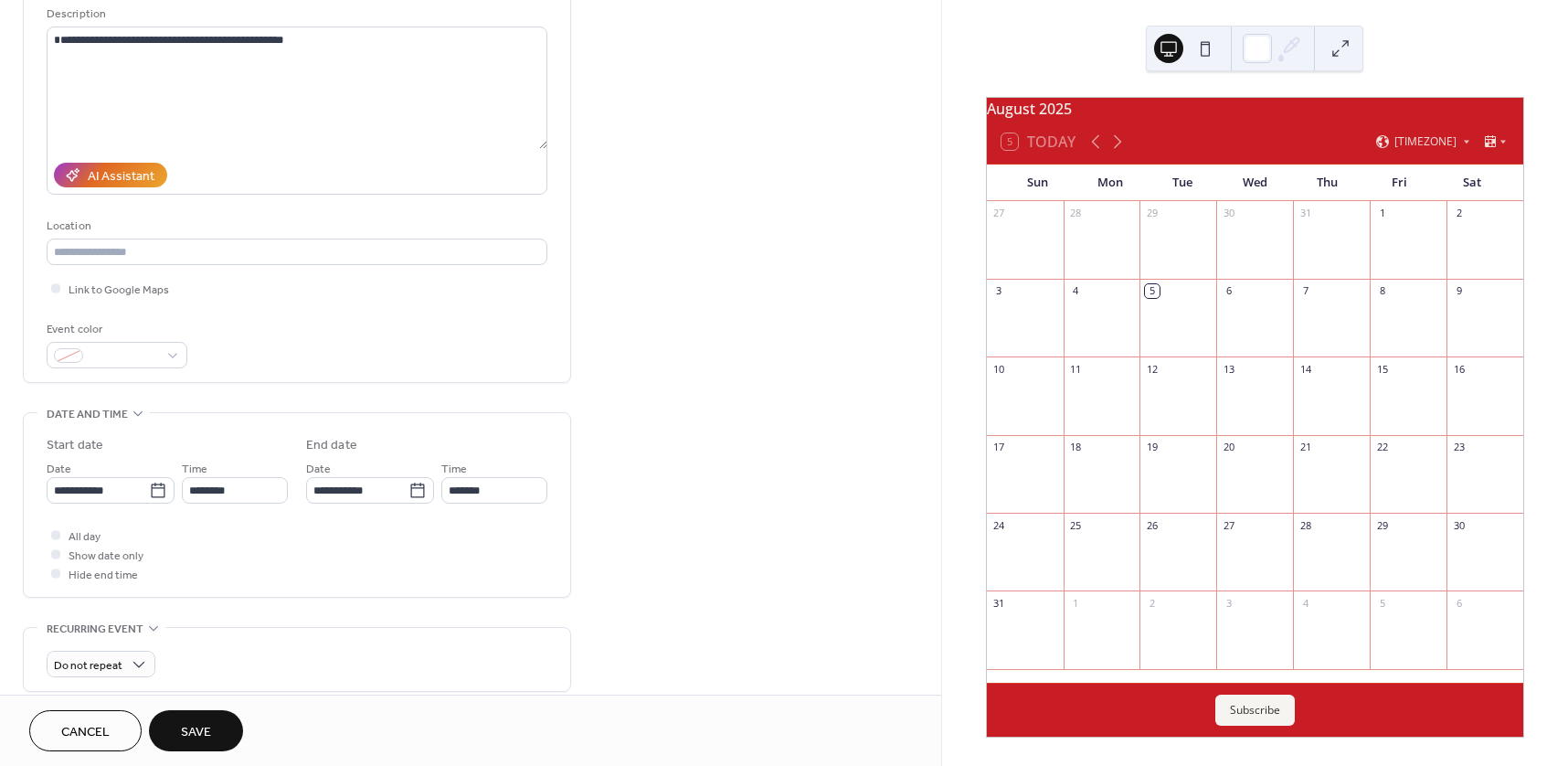 type on "*******" 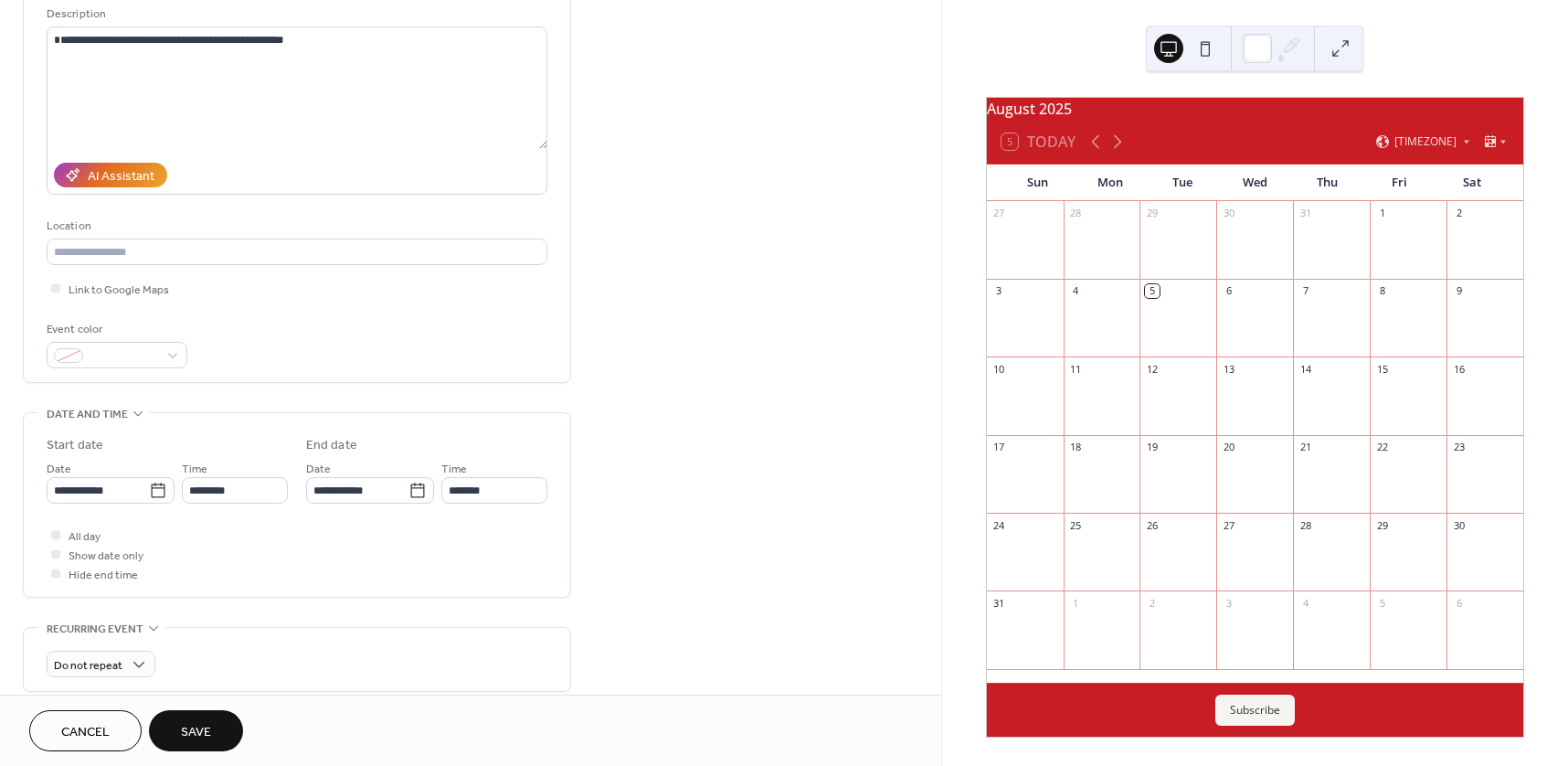 scroll, scrollTop: 366, scrollLeft: 0, axis: vertical 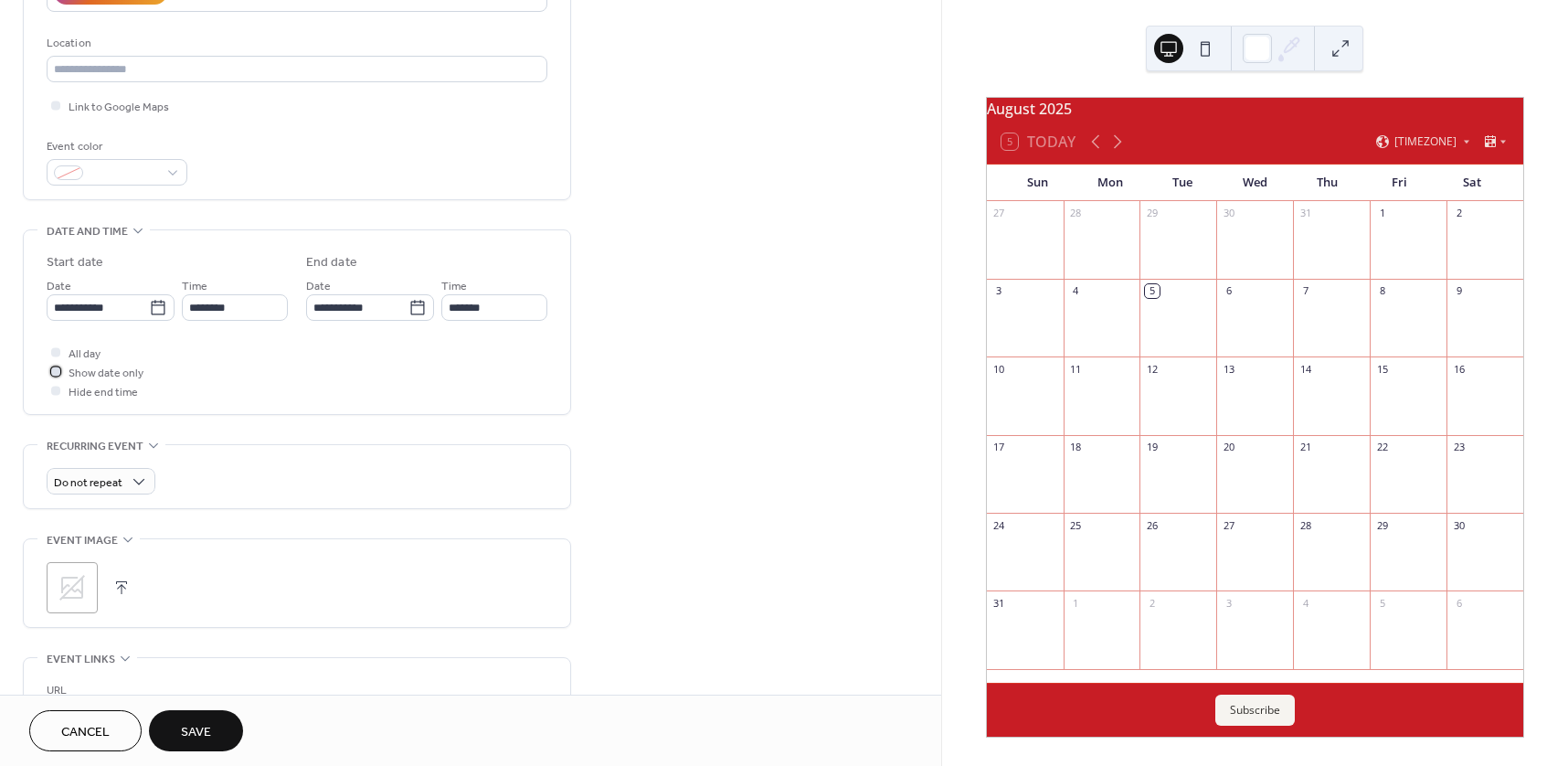 click at bounding box center [56, 371] 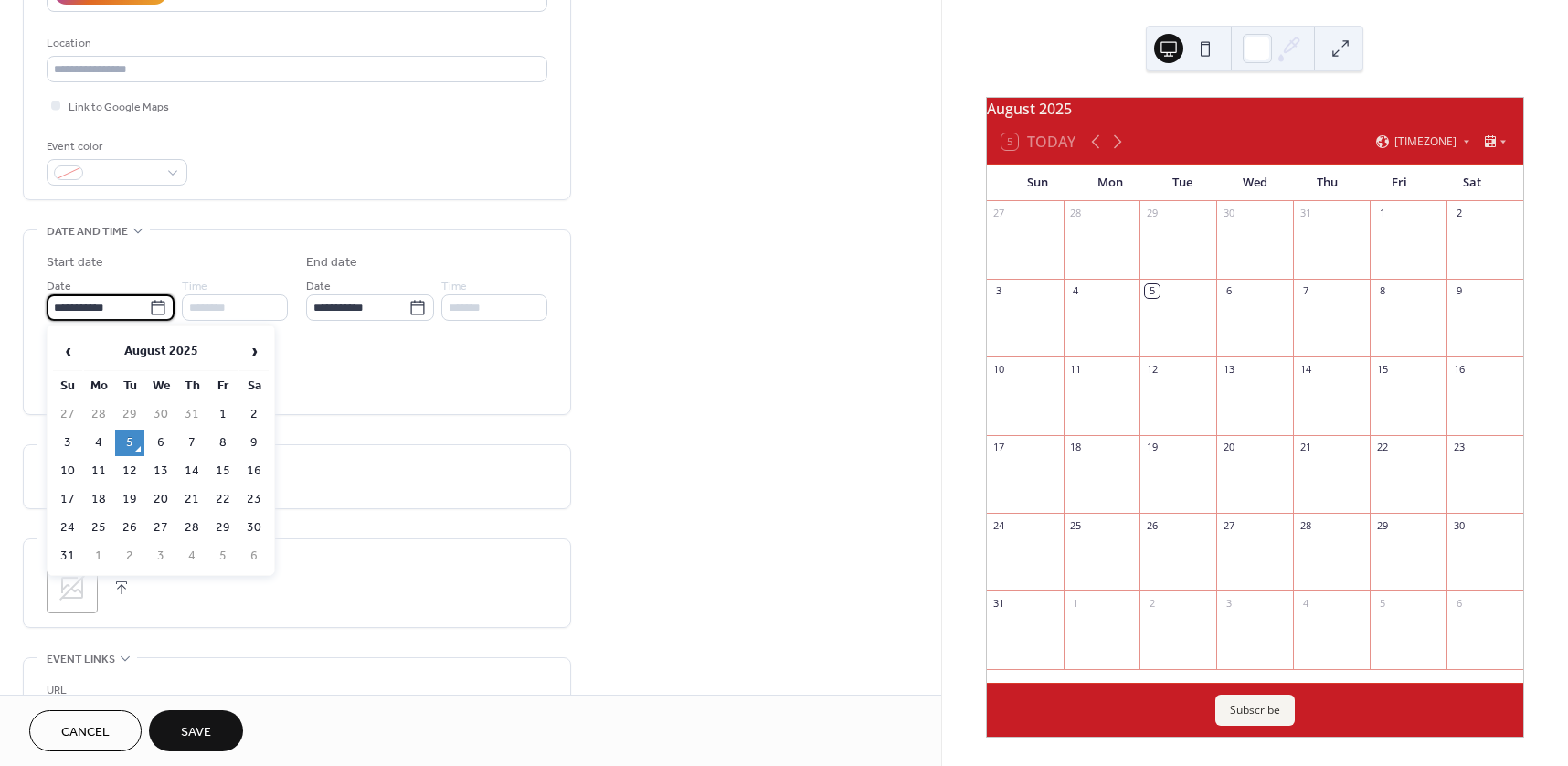 click on "**********" at bounding box center (98, 307) 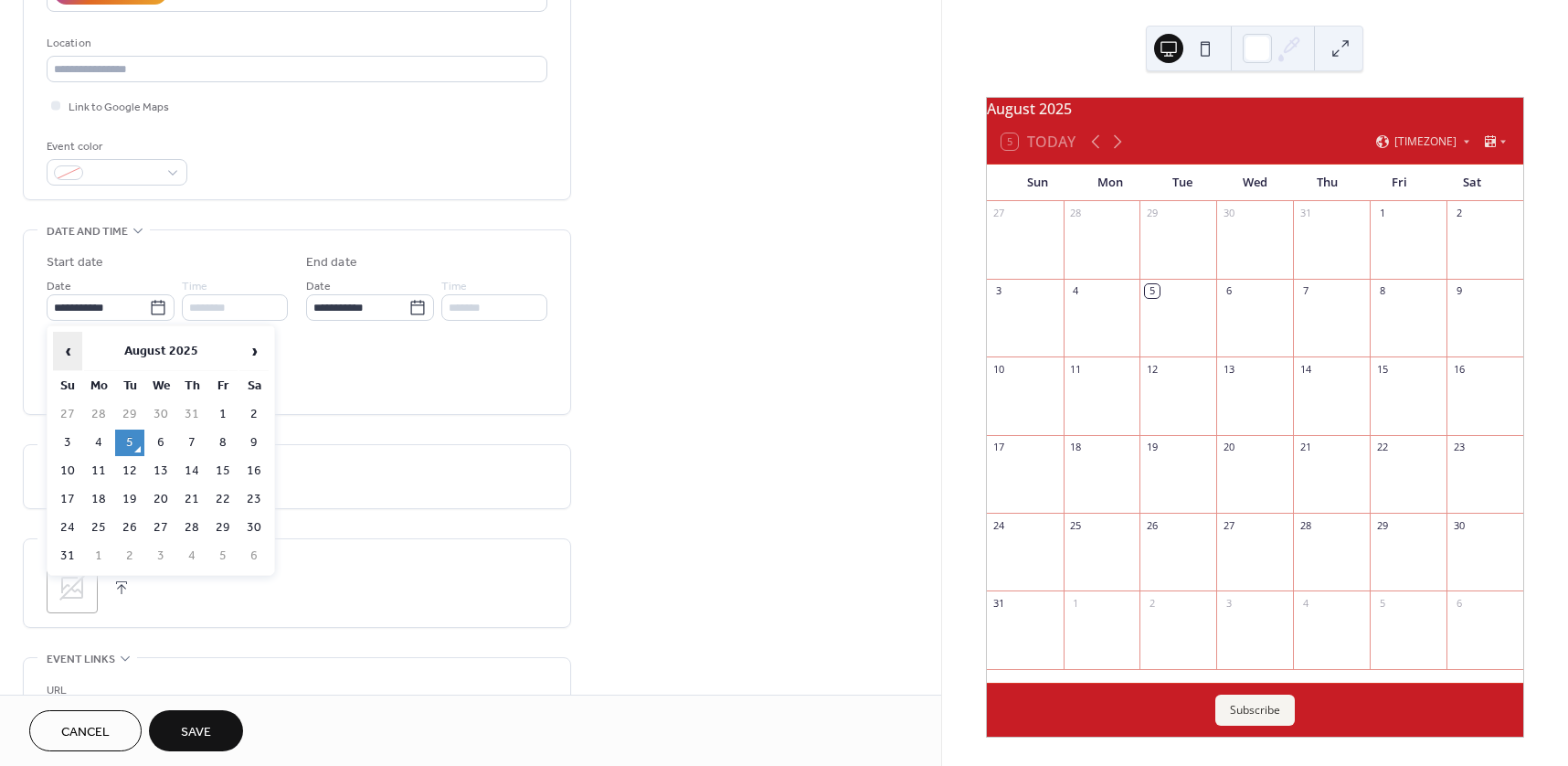 click on "‹" at bounding box center [68, 351] 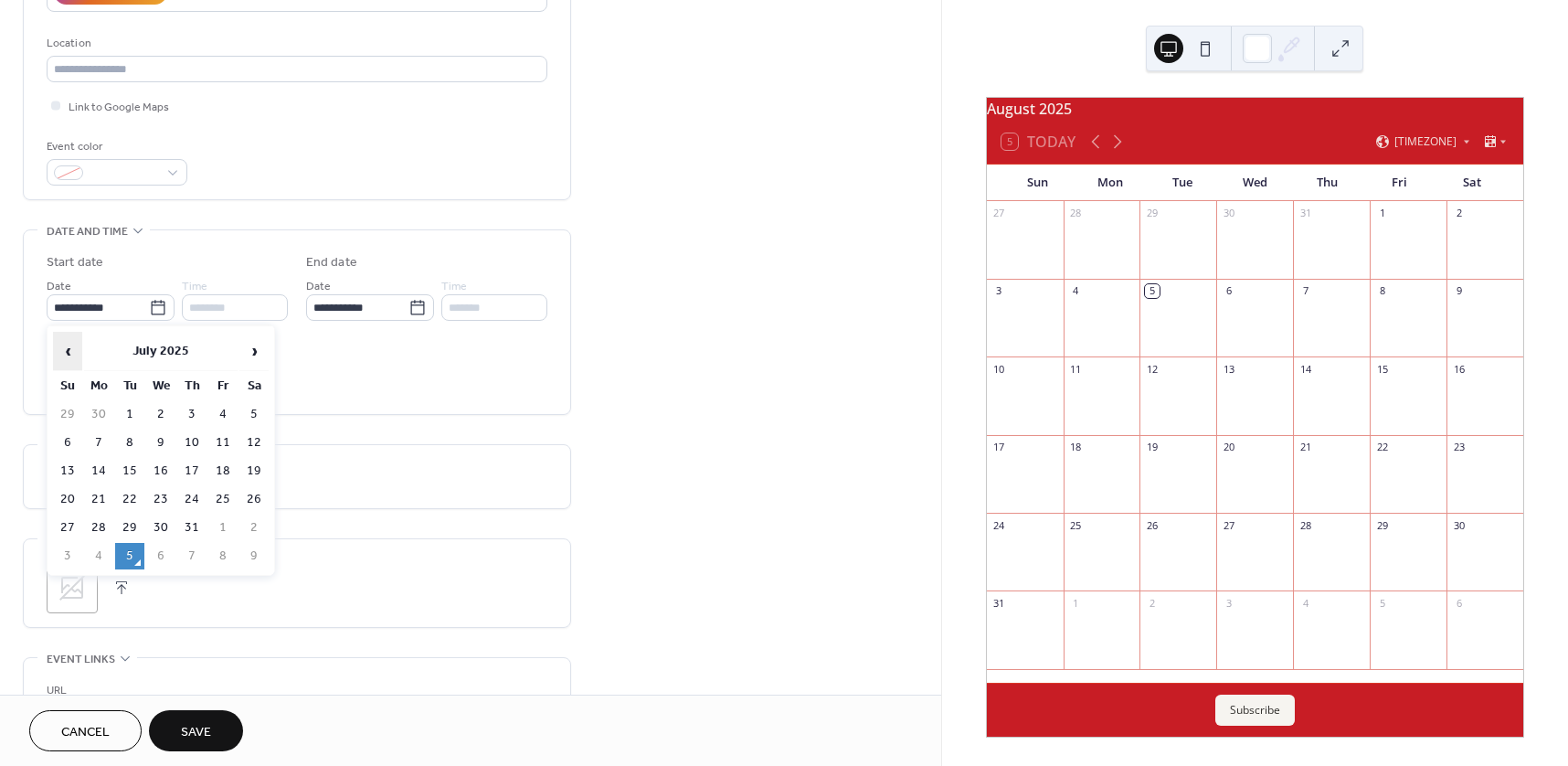click on "‹" at bounding box center (68, 351) 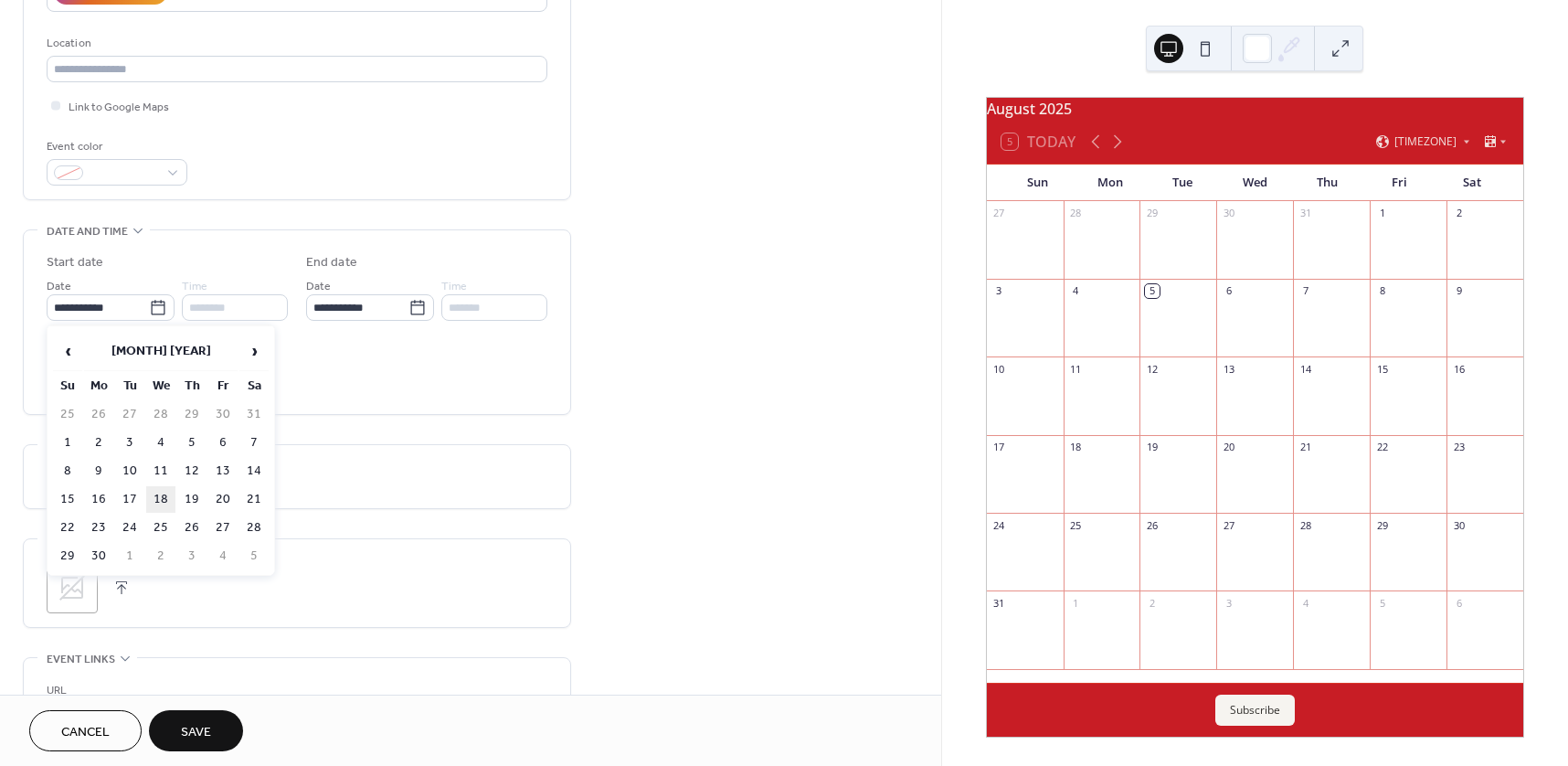 click on "18" at bounding box center [161, 499] 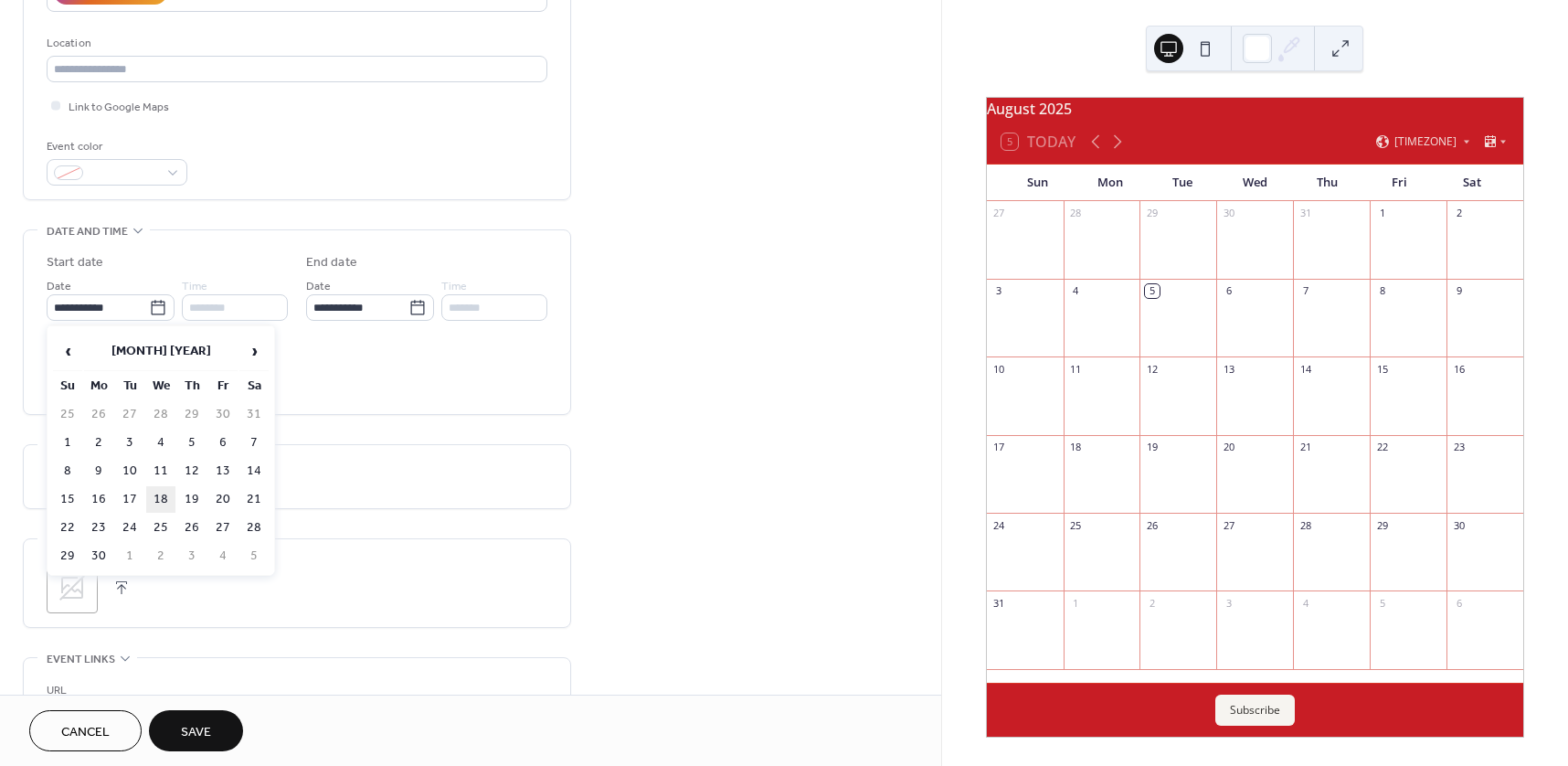type on "**********" 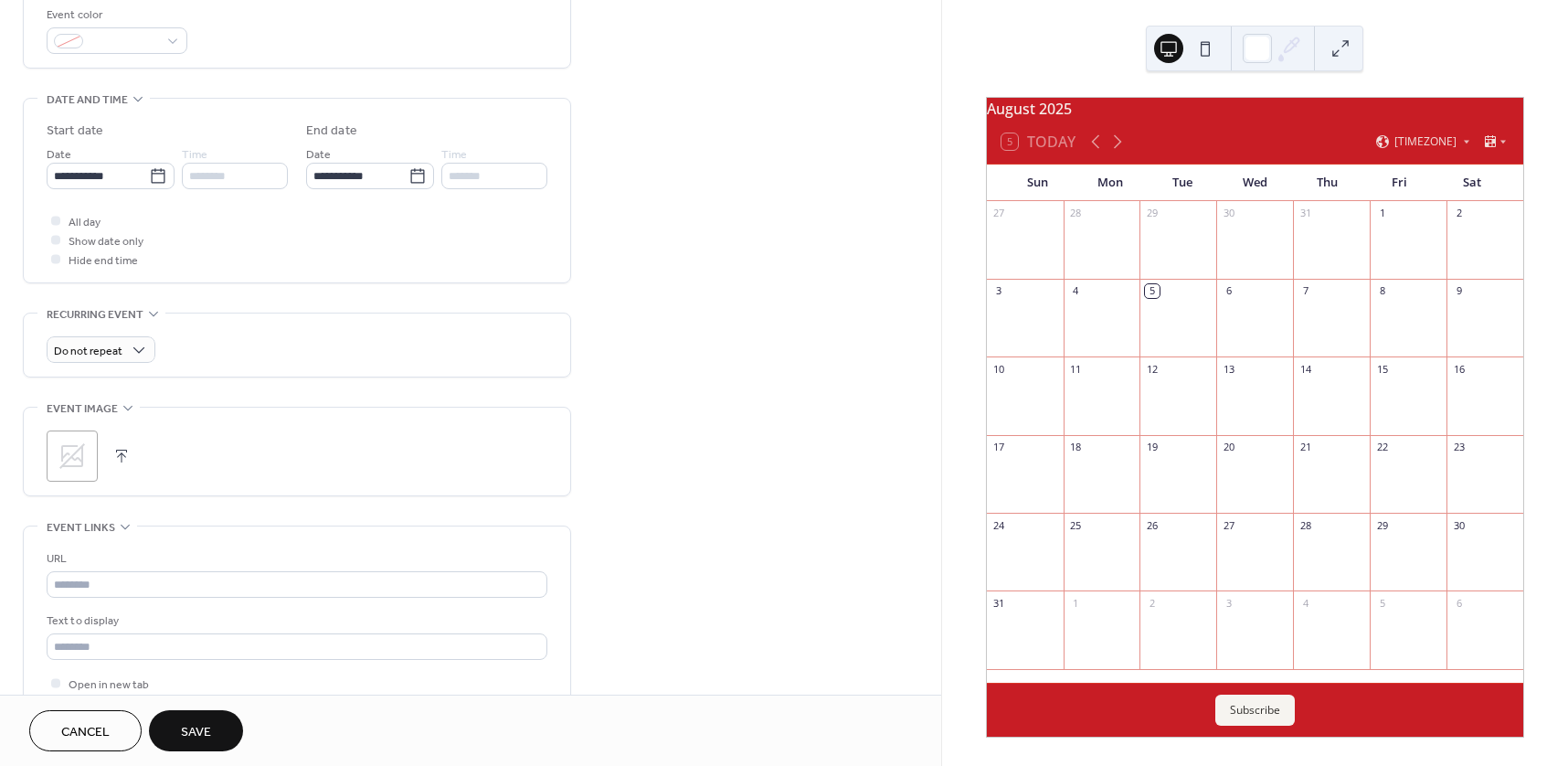 scroll, scrollTop: 548, scrollLeft: 0, axis: vertical 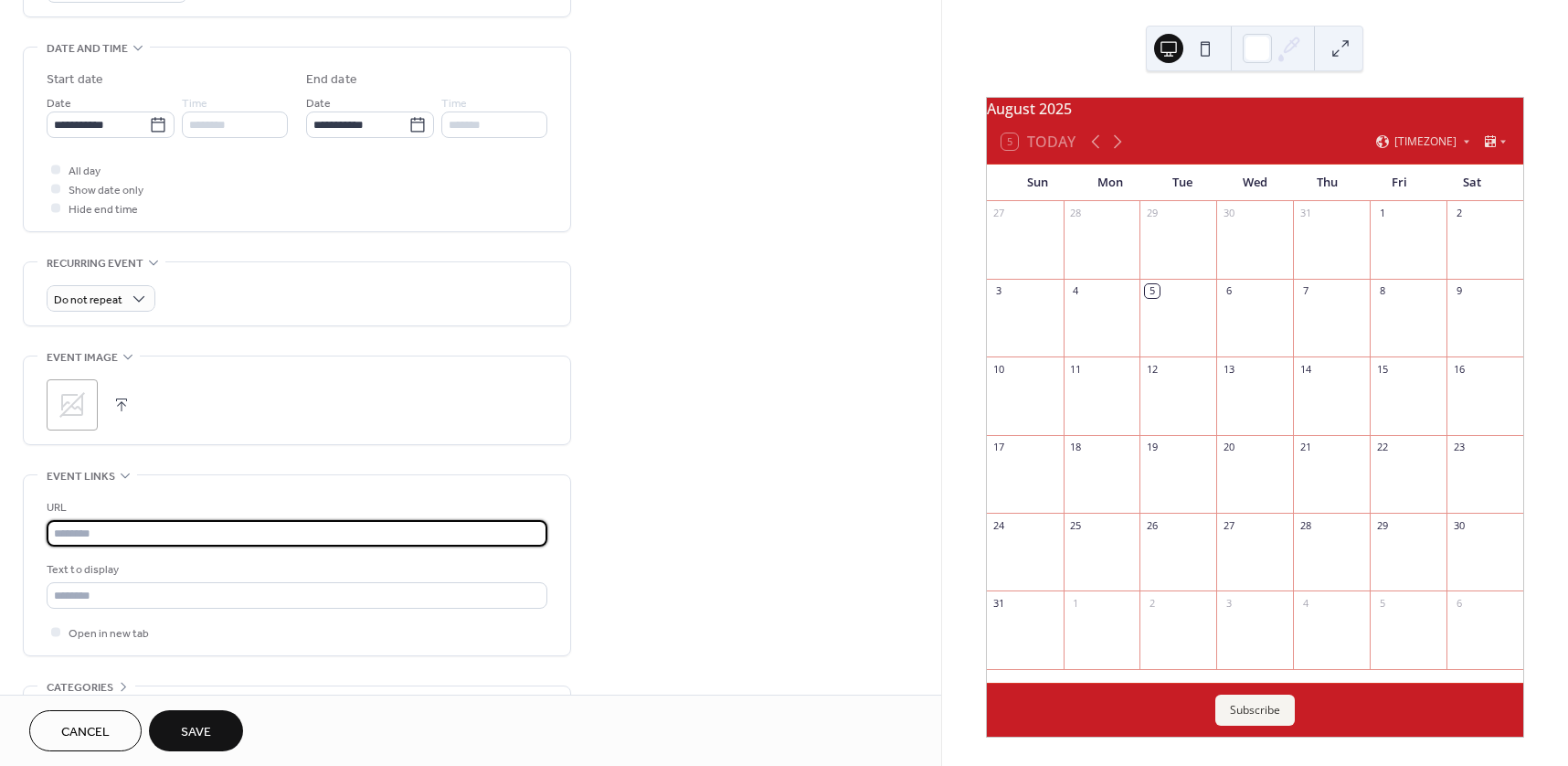 drag, startPoint x: 117, startPoint y: 530, endPoint x: 222, endPoint y: 509, distance: 107.07941 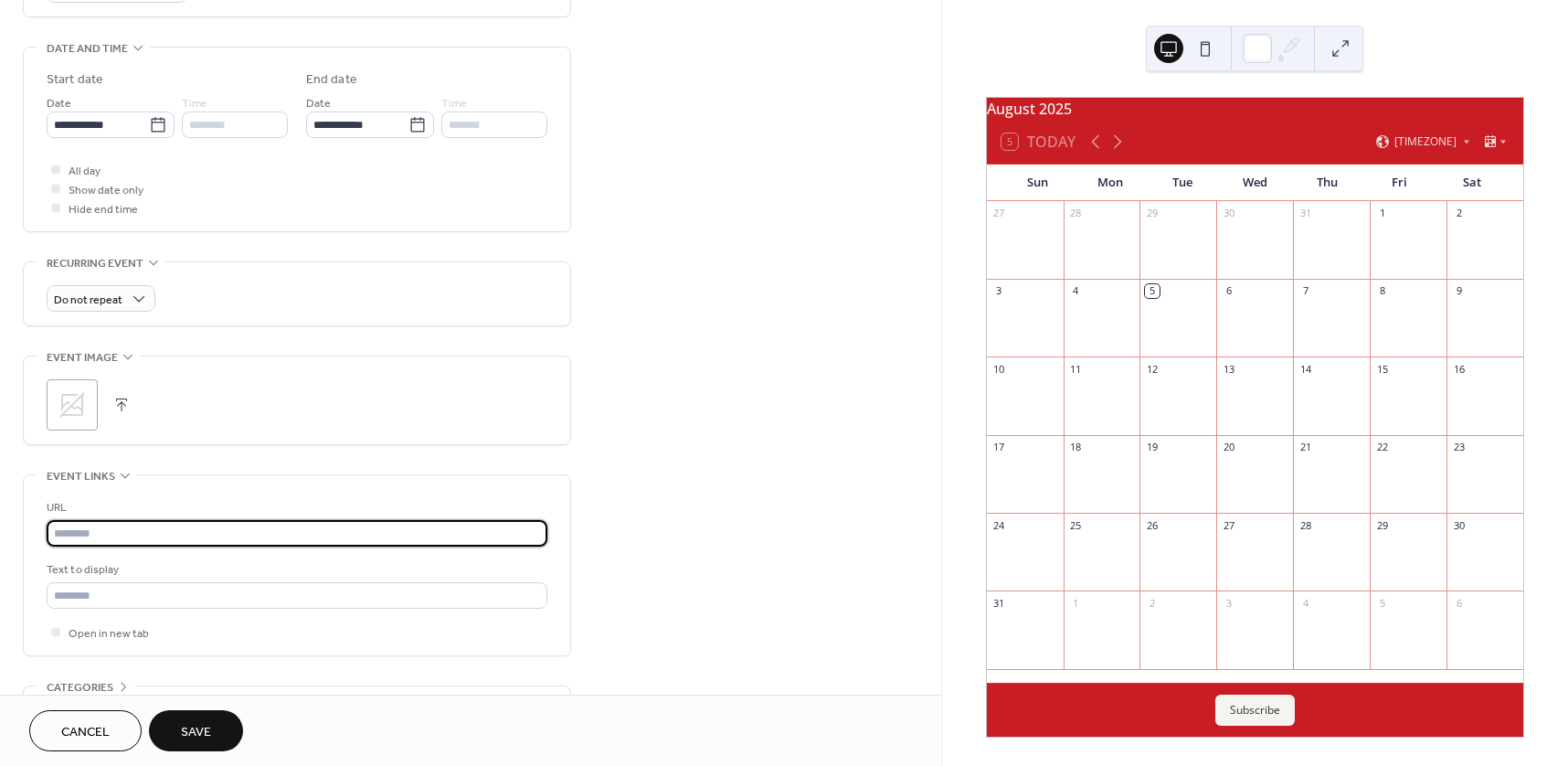click at bounding box center [297, 533] 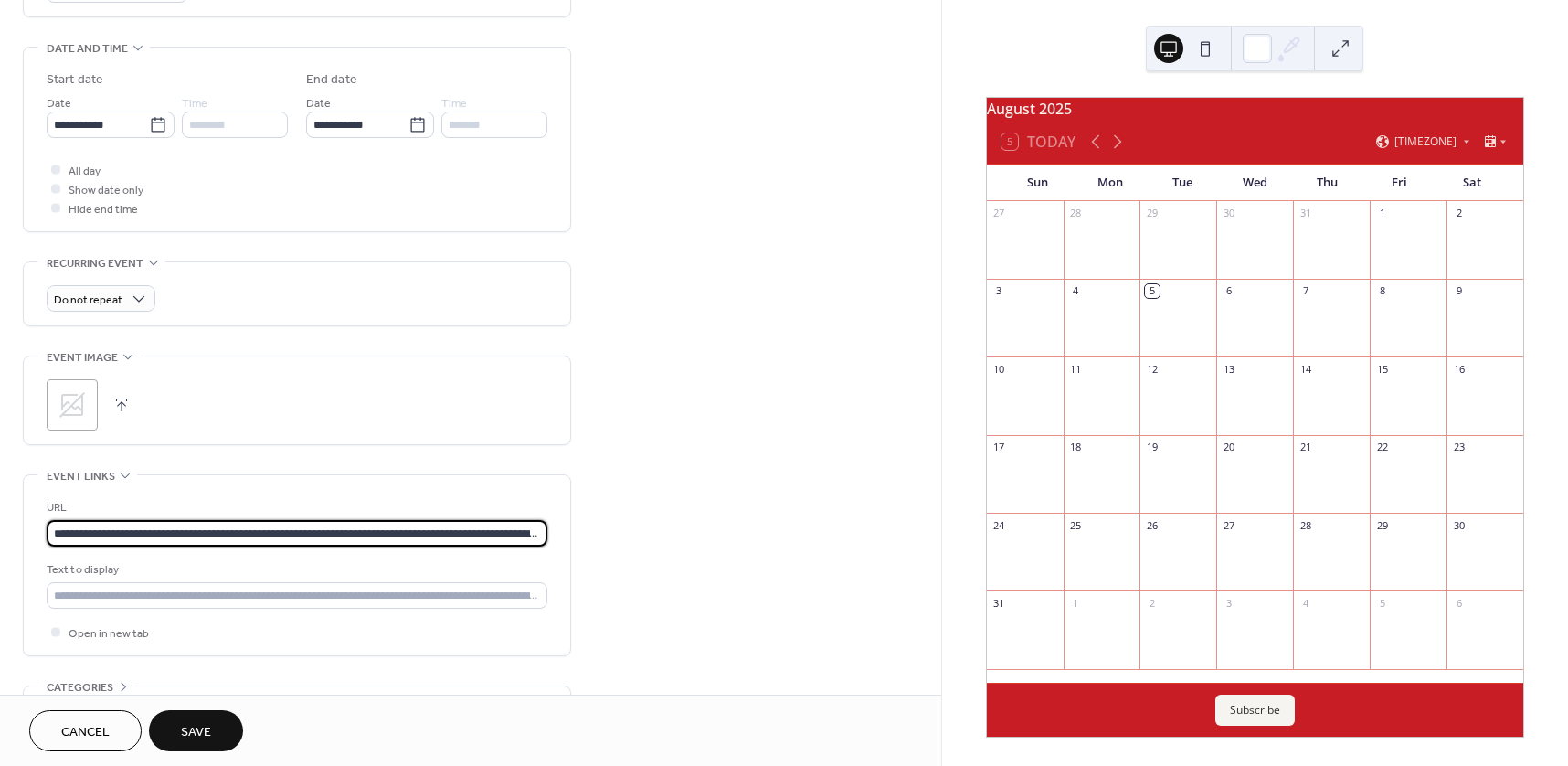 scroll, scrollTop: 0, scrollLeft: 101, axis: horizontal 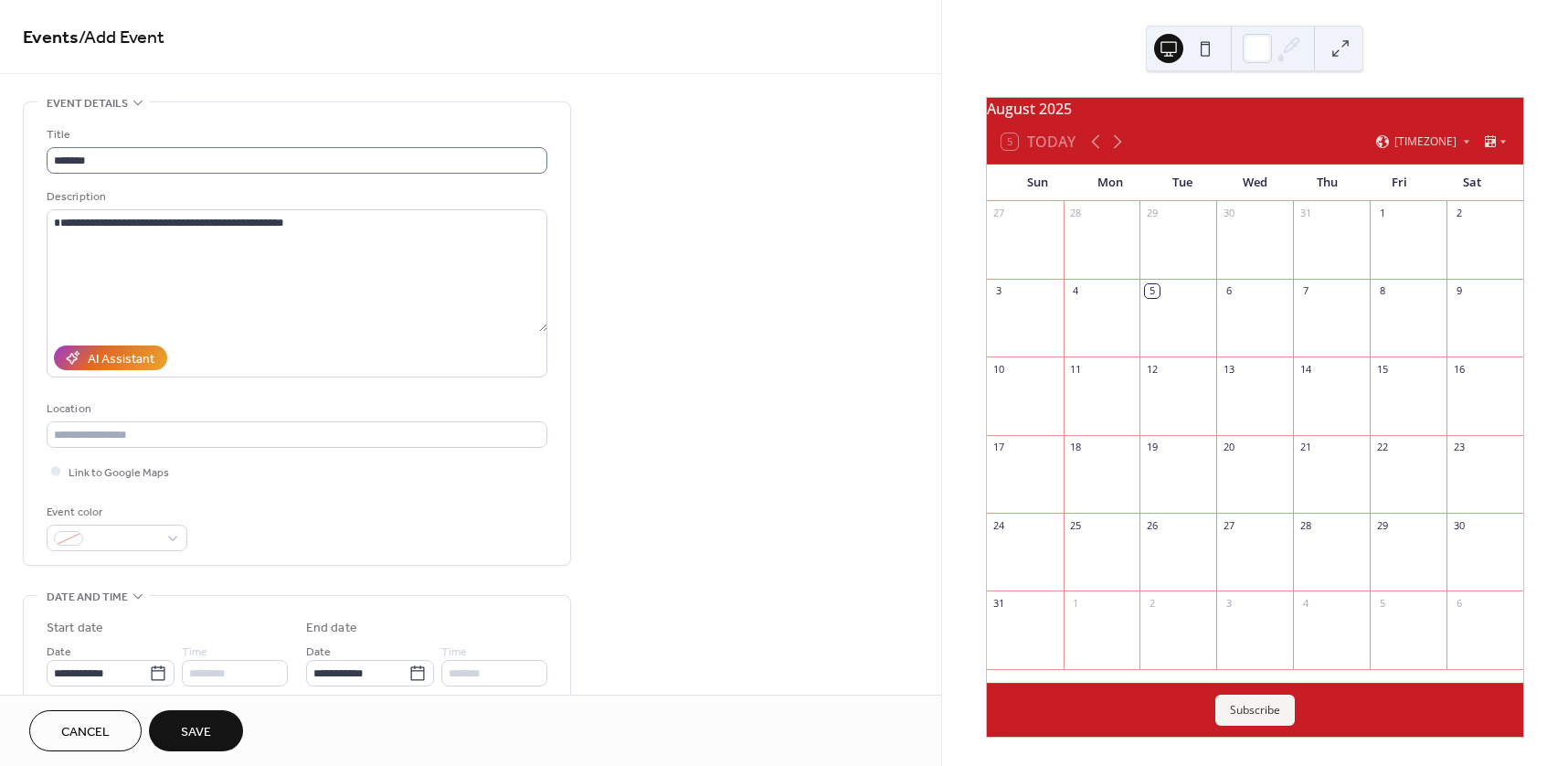 type on "**********" 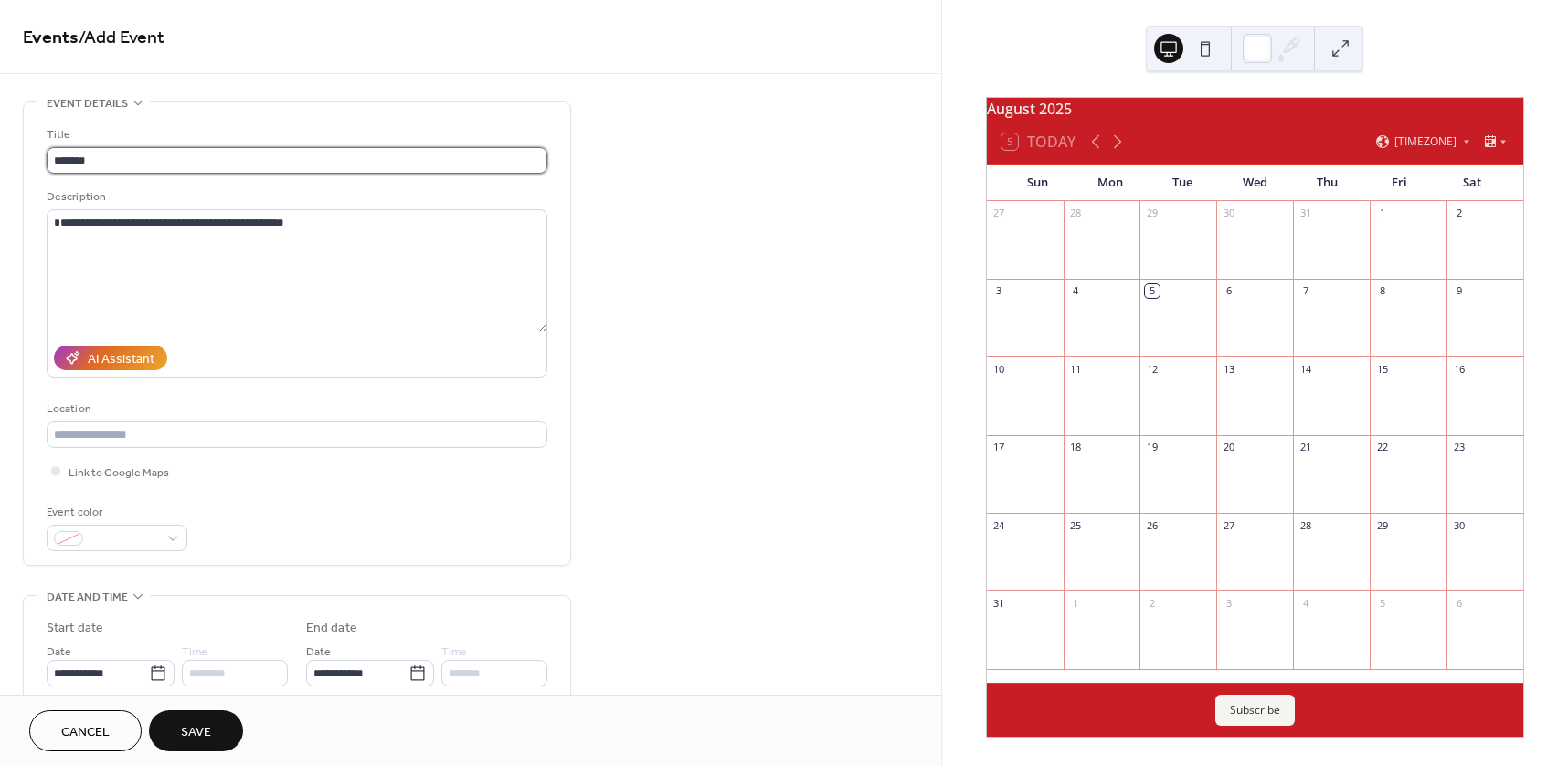 scroll, scrollTop: 0, scrollLeft: 0, axis: both 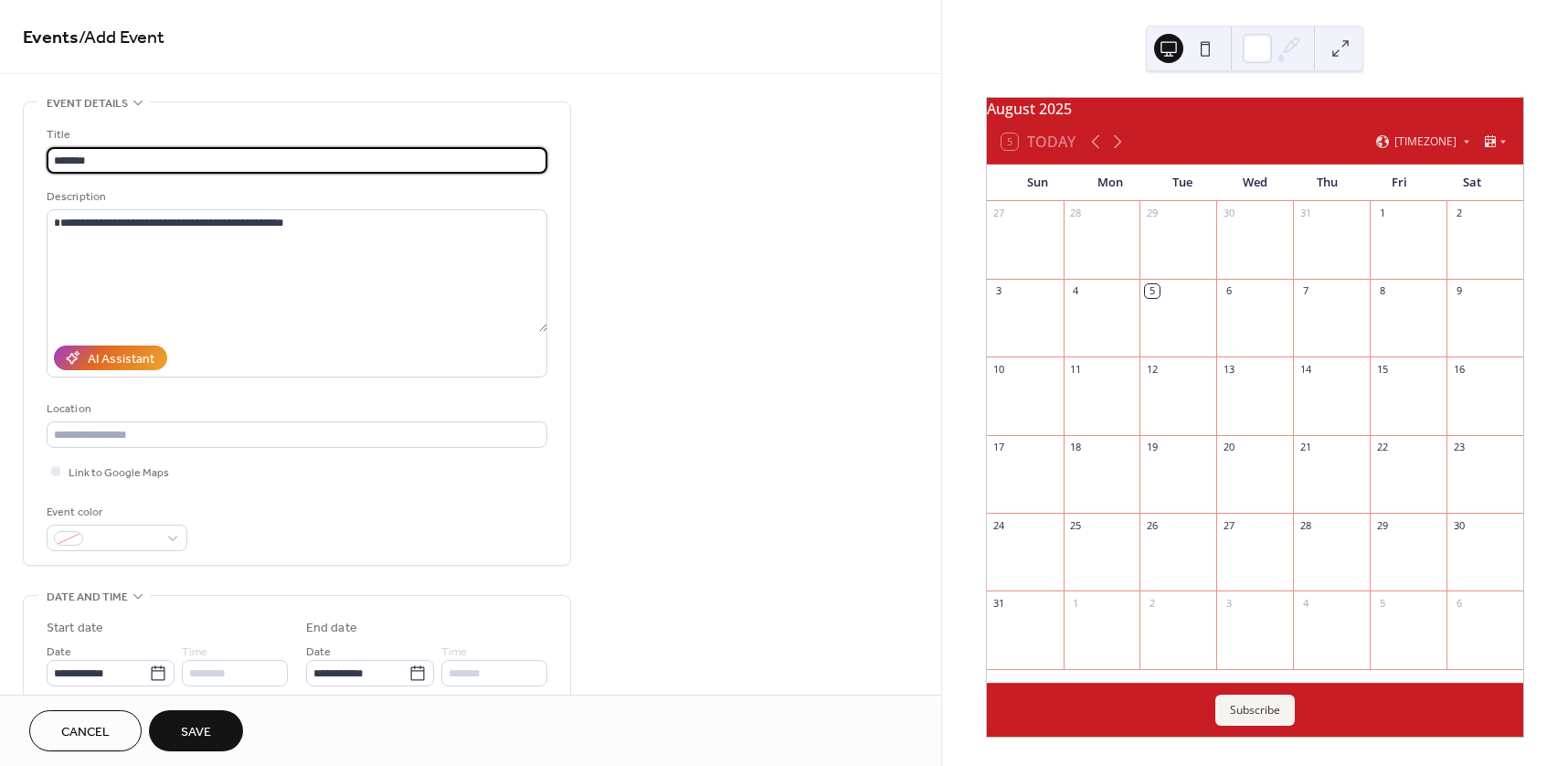 click on "*******" at bounding box center [297, 160] 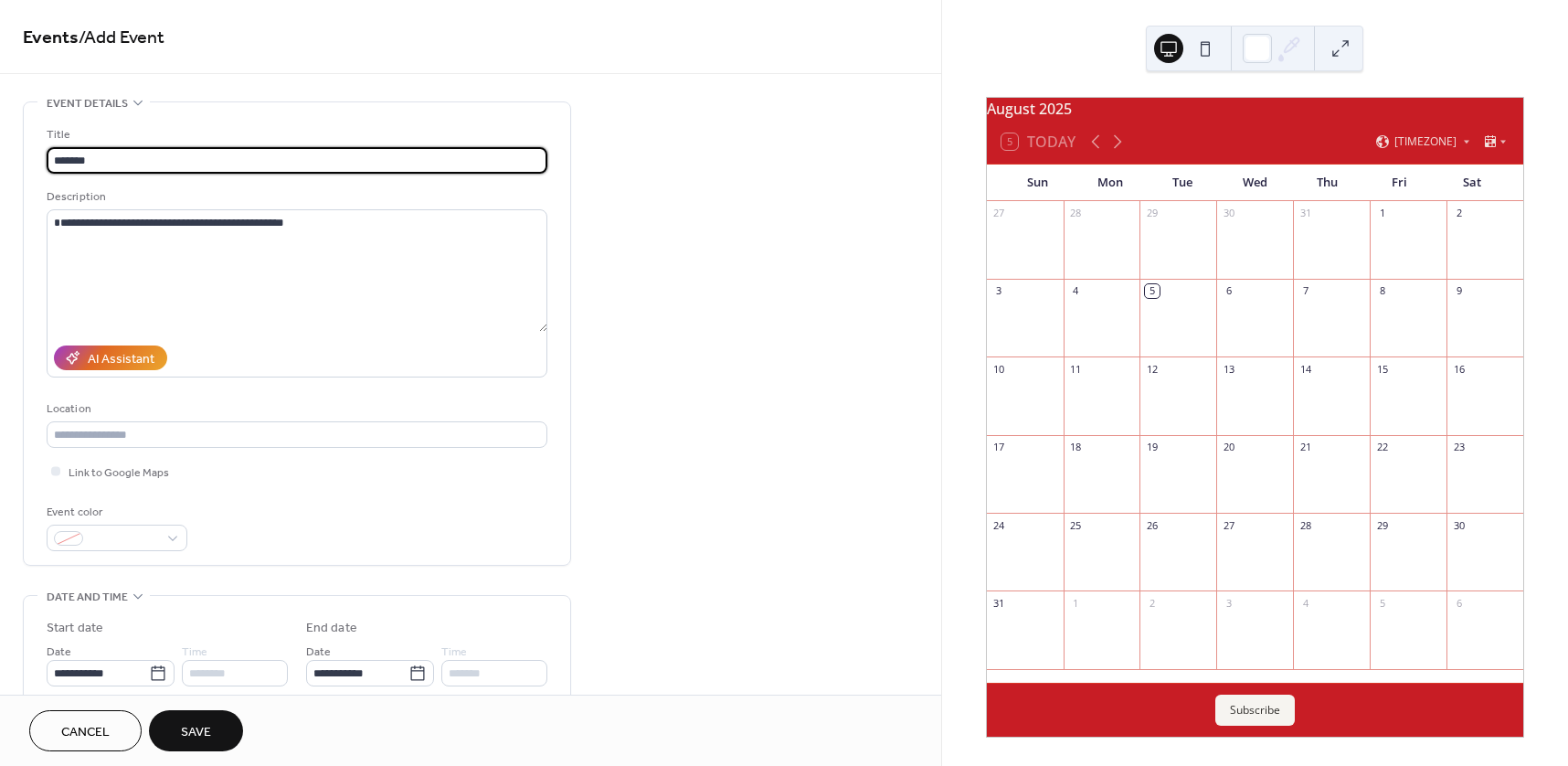 click on "*******" at bounding box center (297, 160) 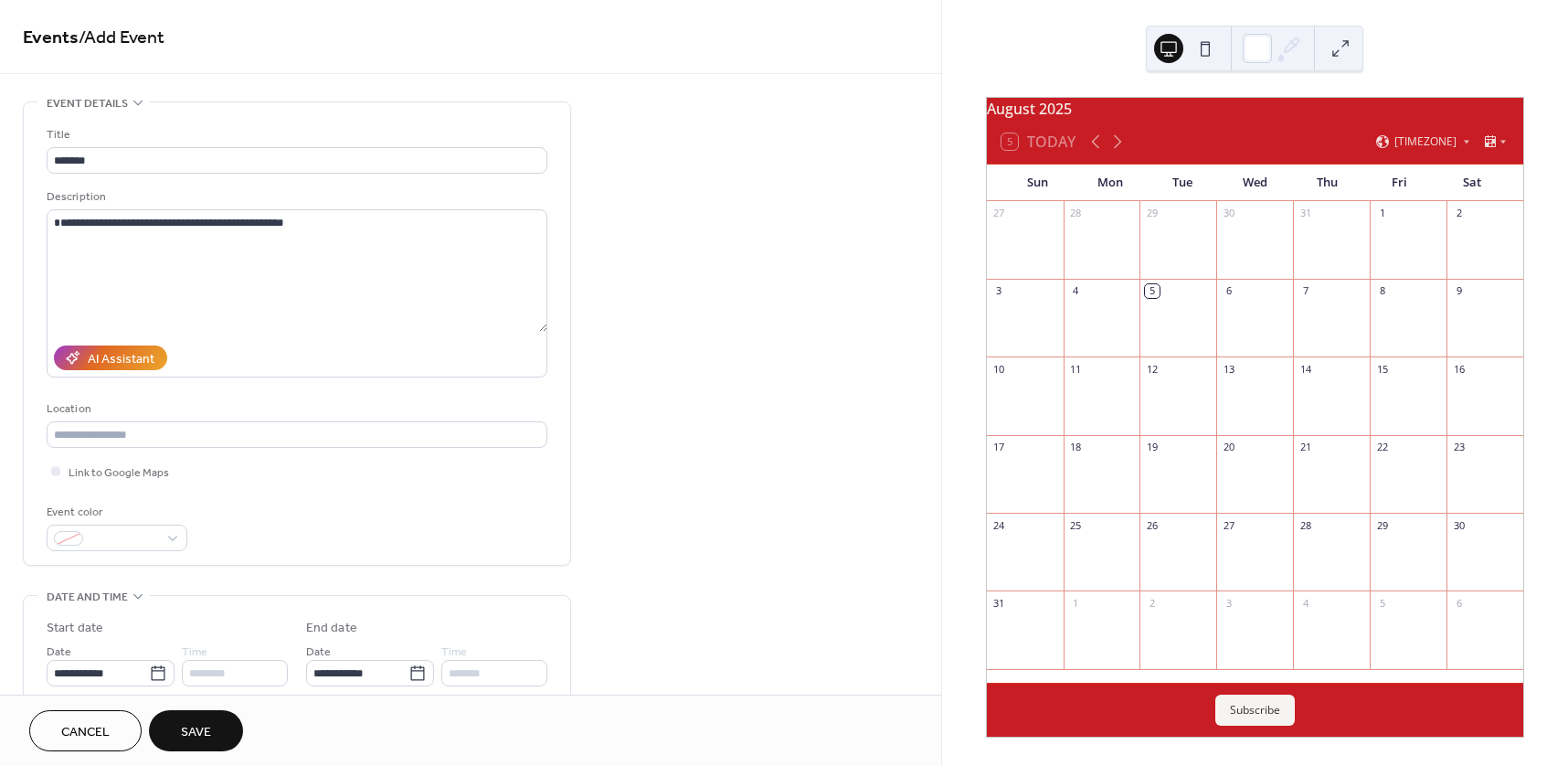 click on "Save" at bounding box center [196, 732] 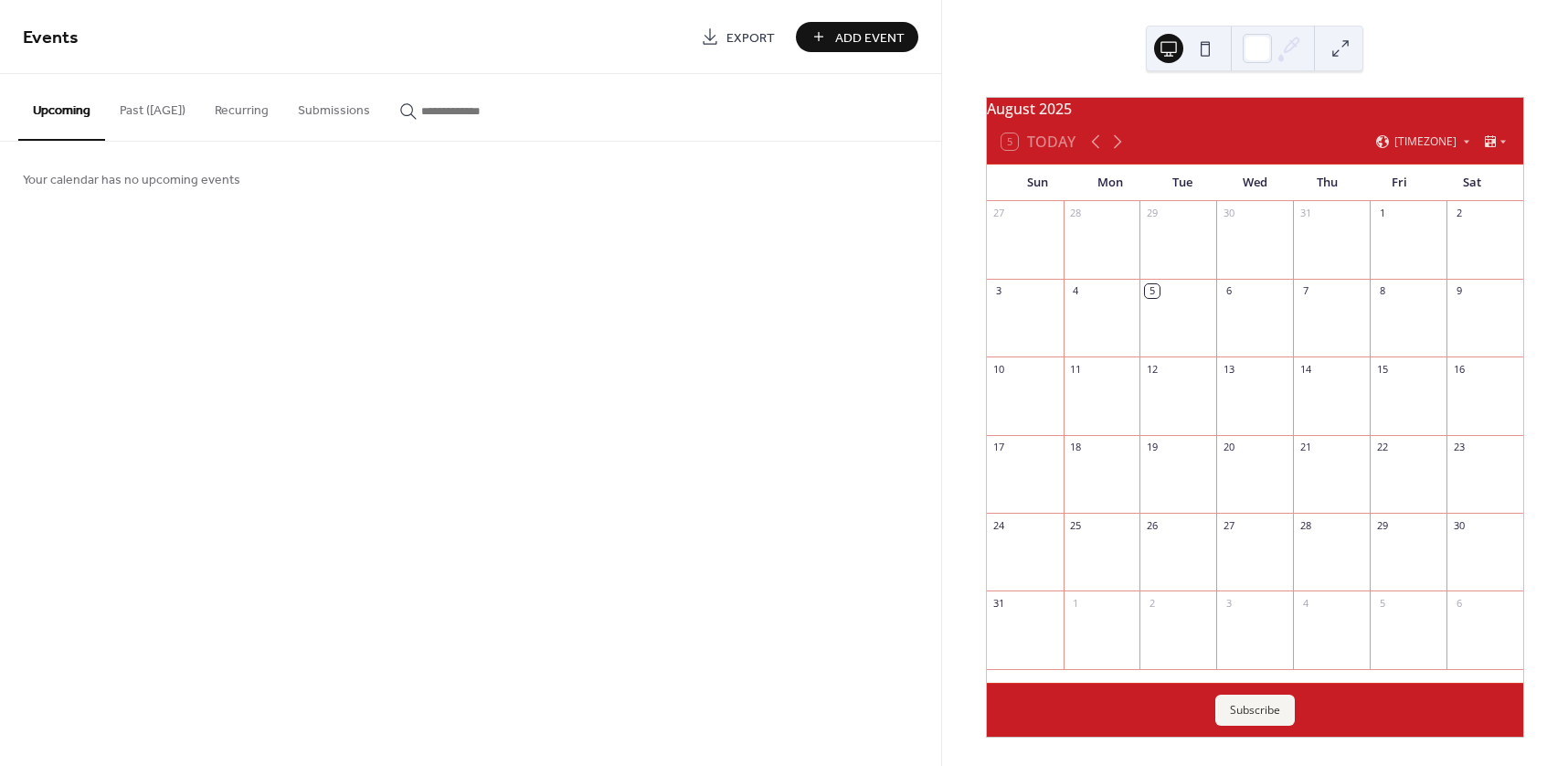 click on "Add Event" at bounding box center [857, 37] 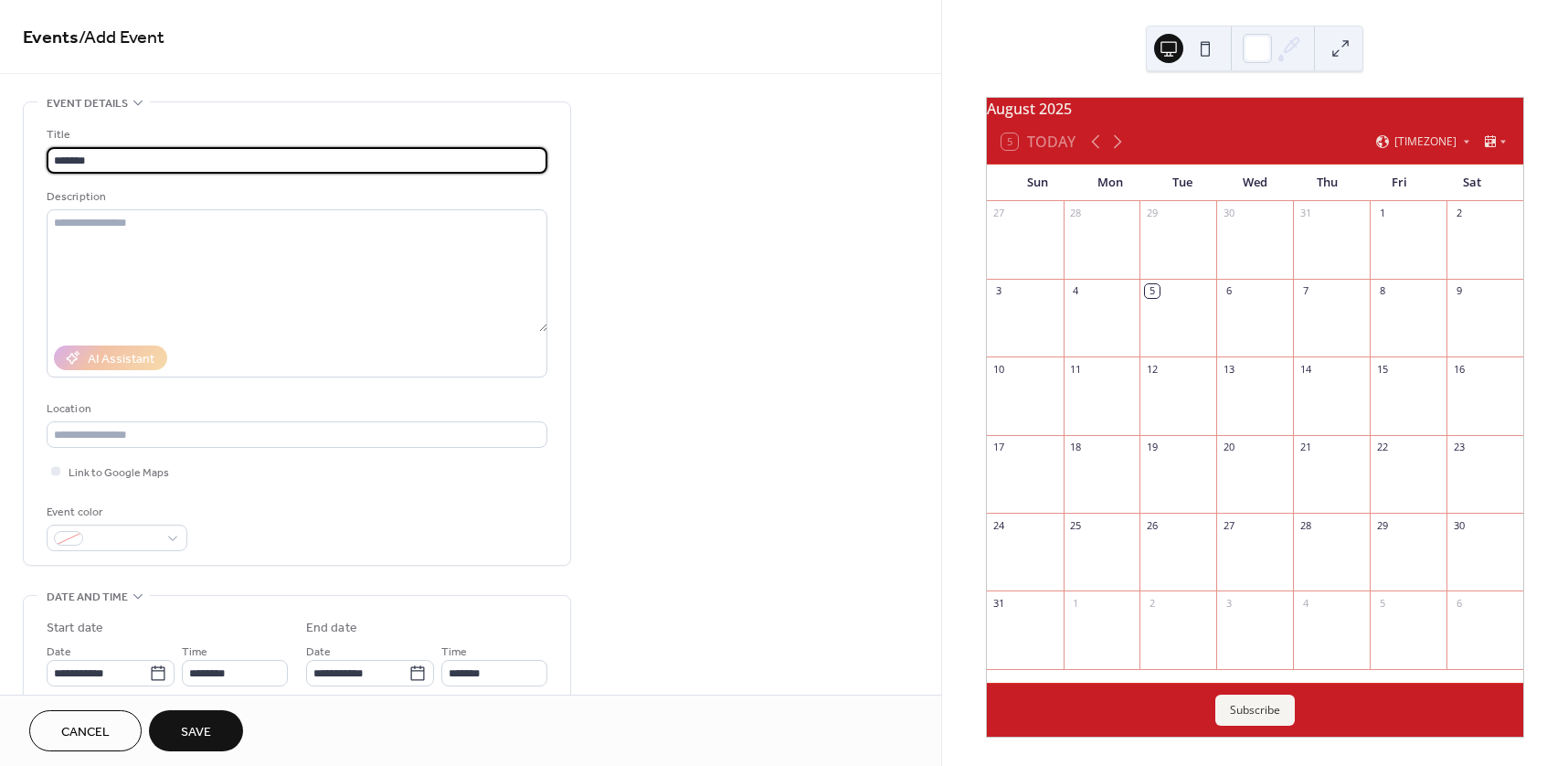 type on "*******" 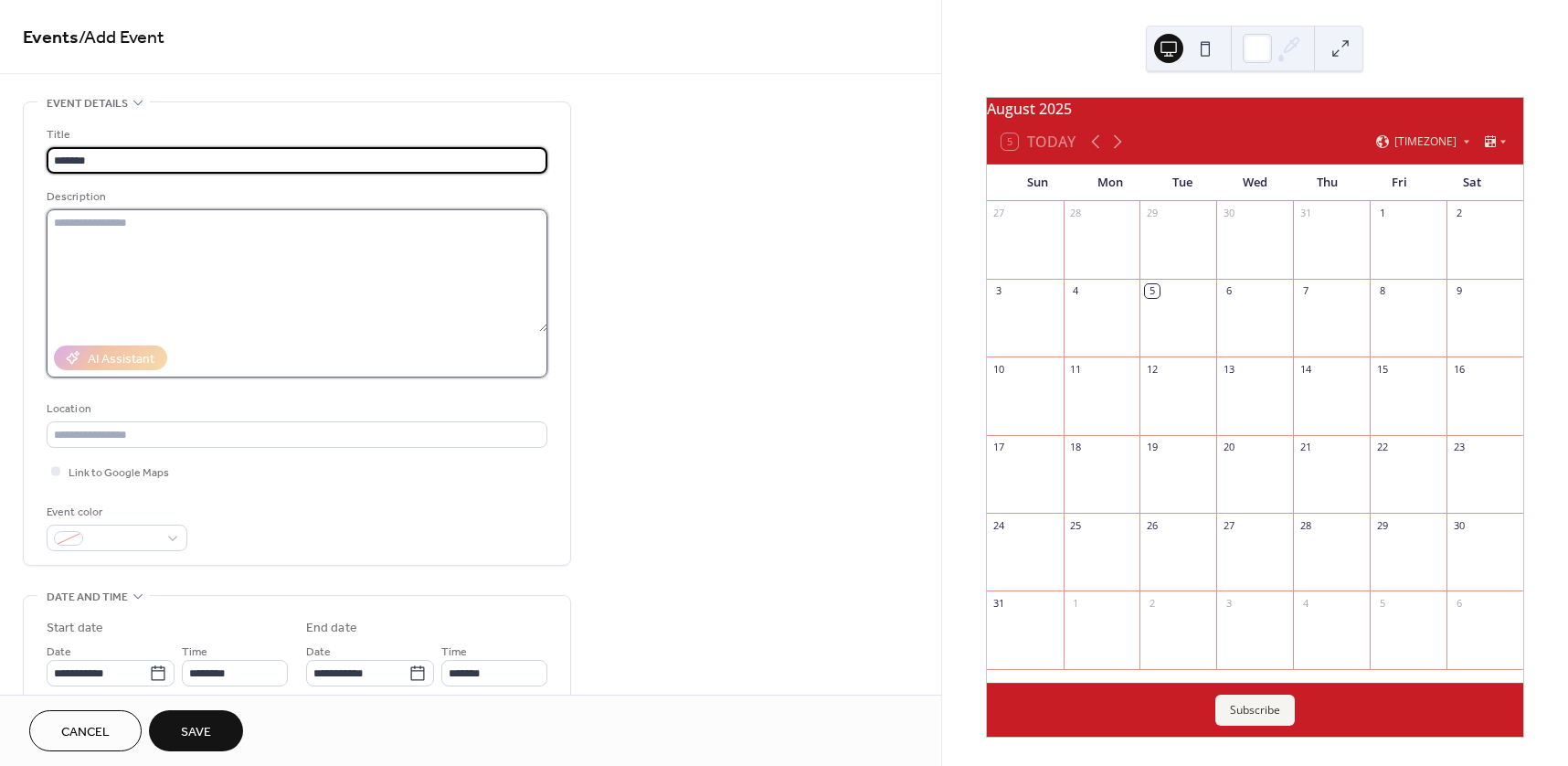 click at bounding box center [297, 271] 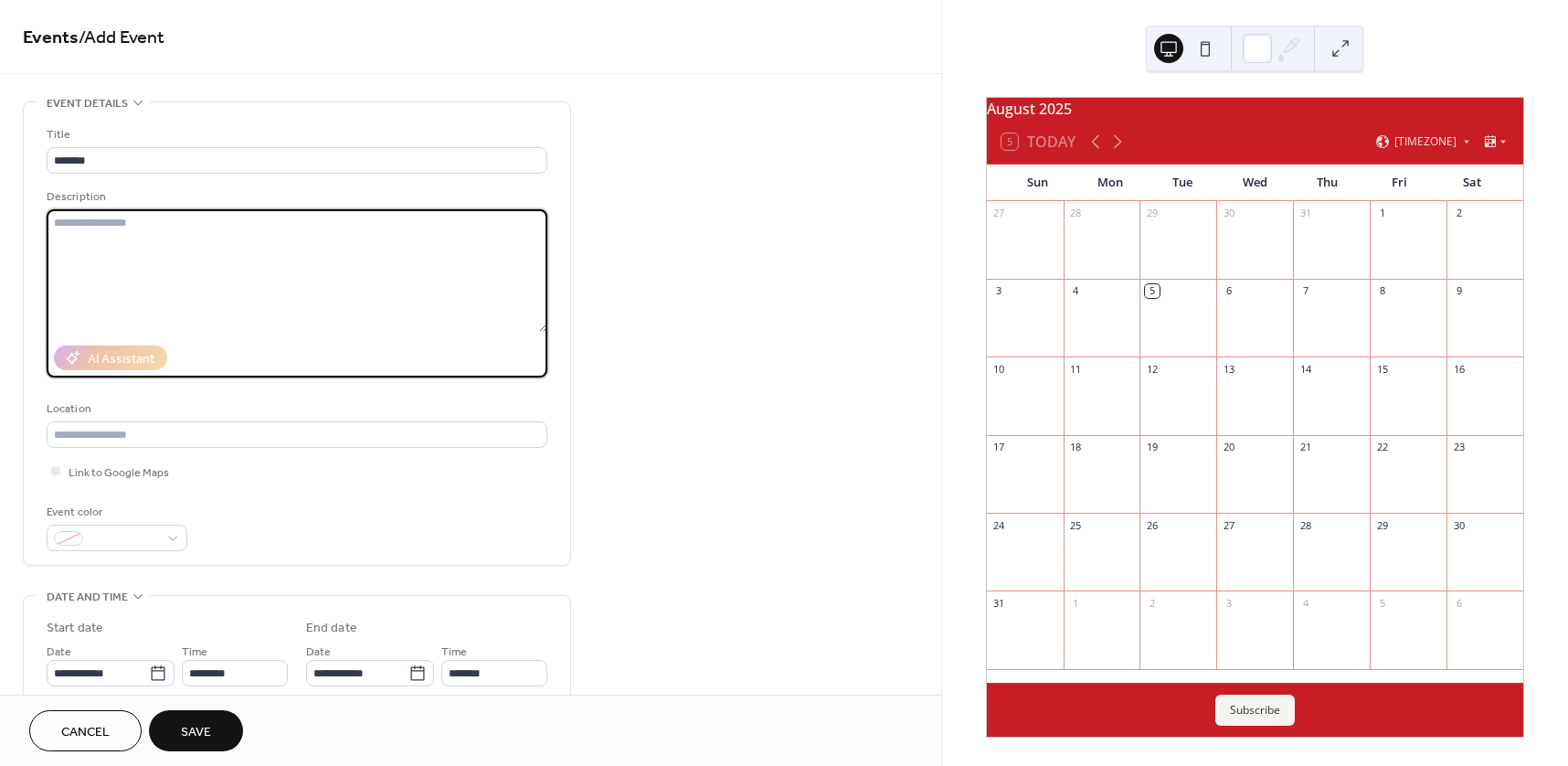 paste on "**********" 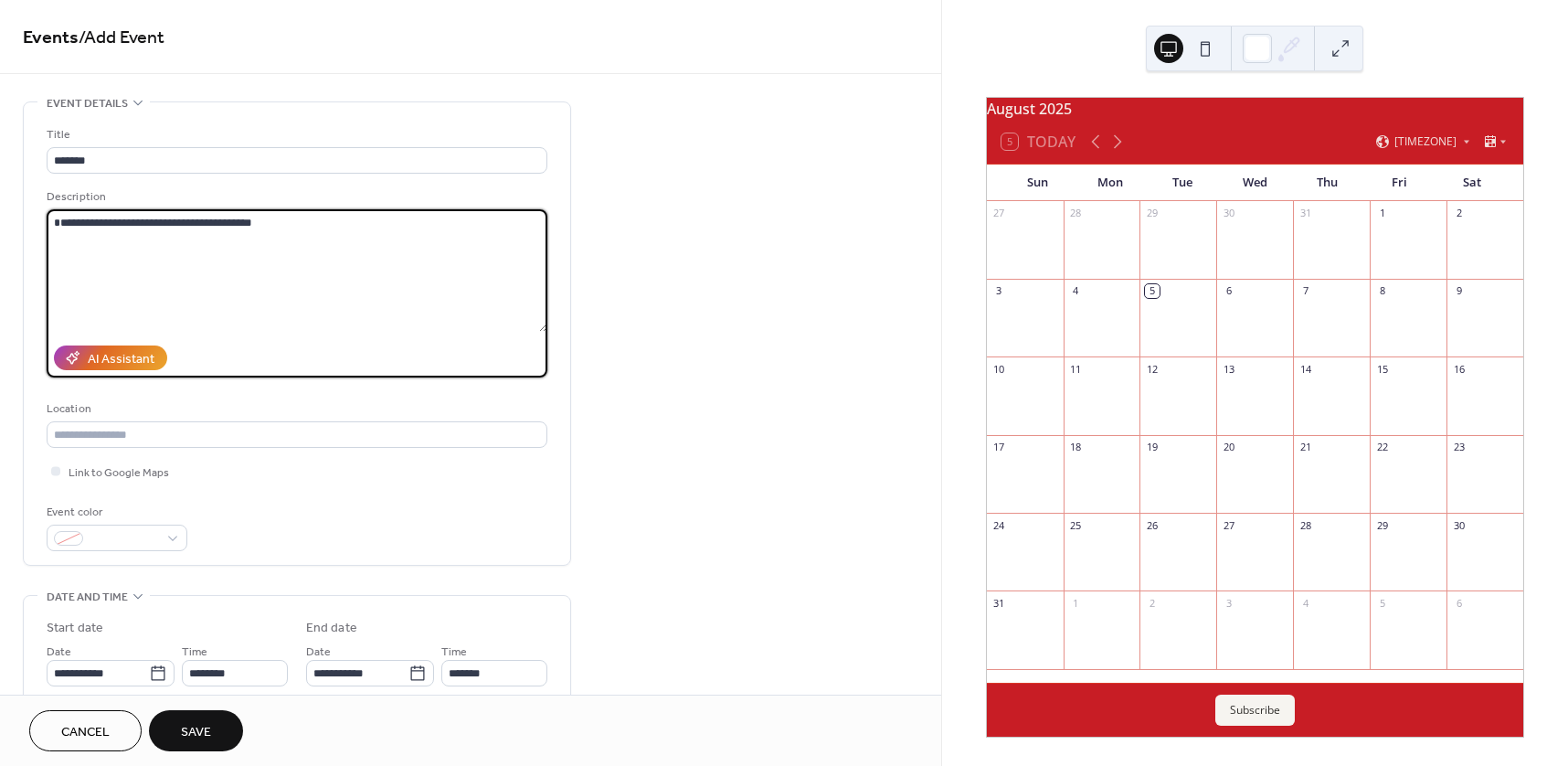 scroll, scrollTop: 183, scrollLeft: 0, axis: vertical 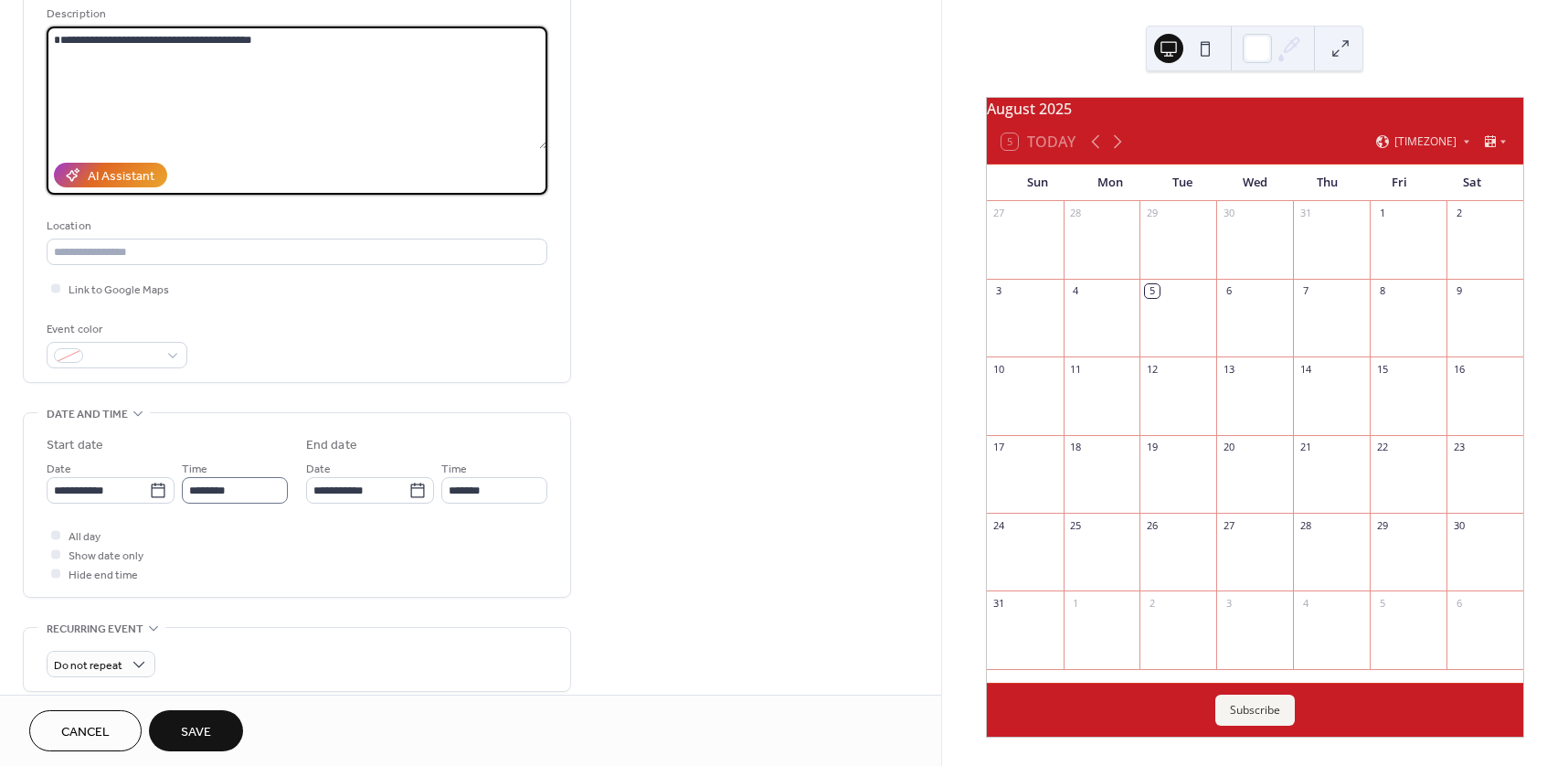 type on "**********" 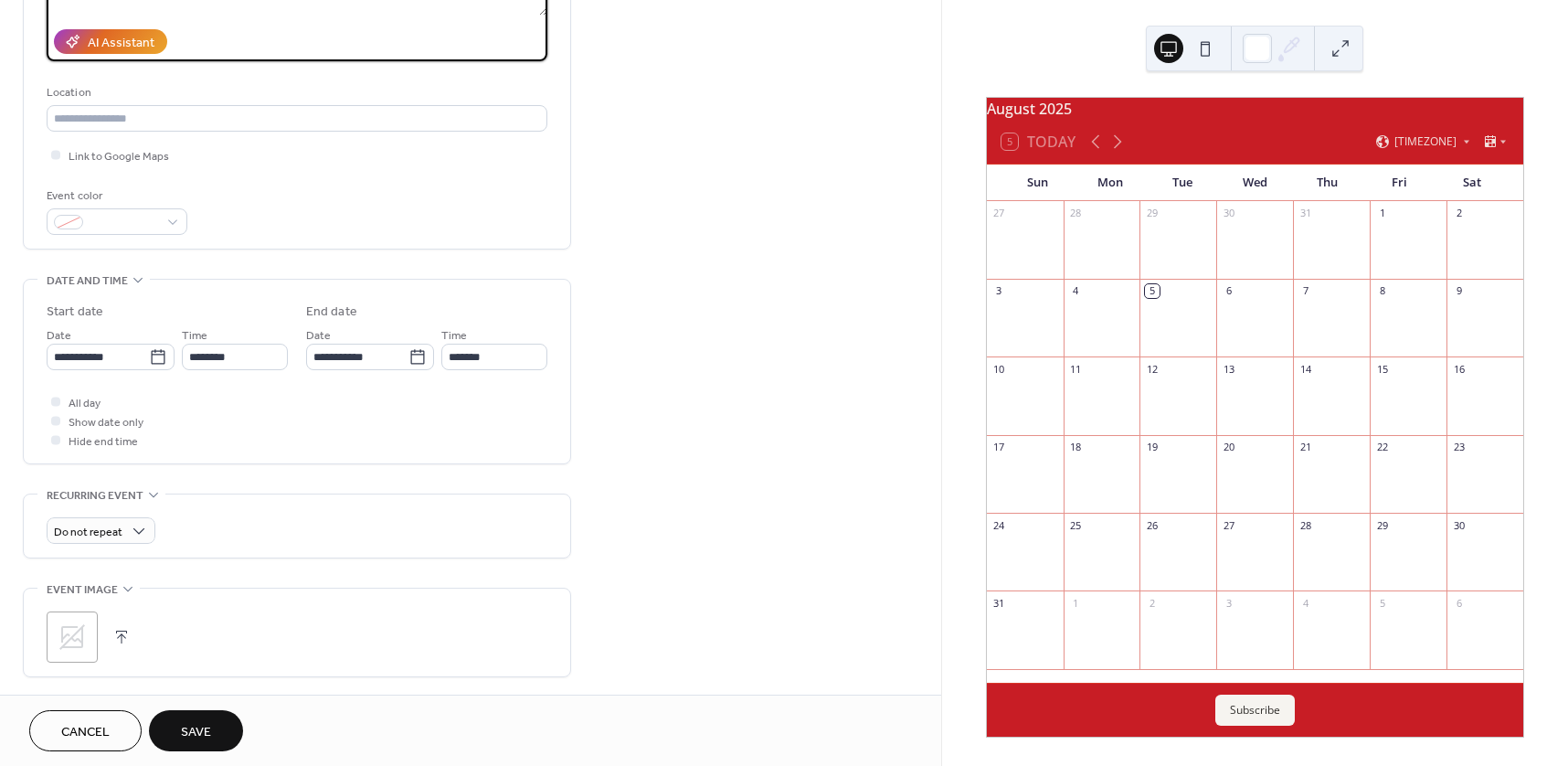 scroll, scrollTop: 366, scrollLeft: 0, axis: vertical 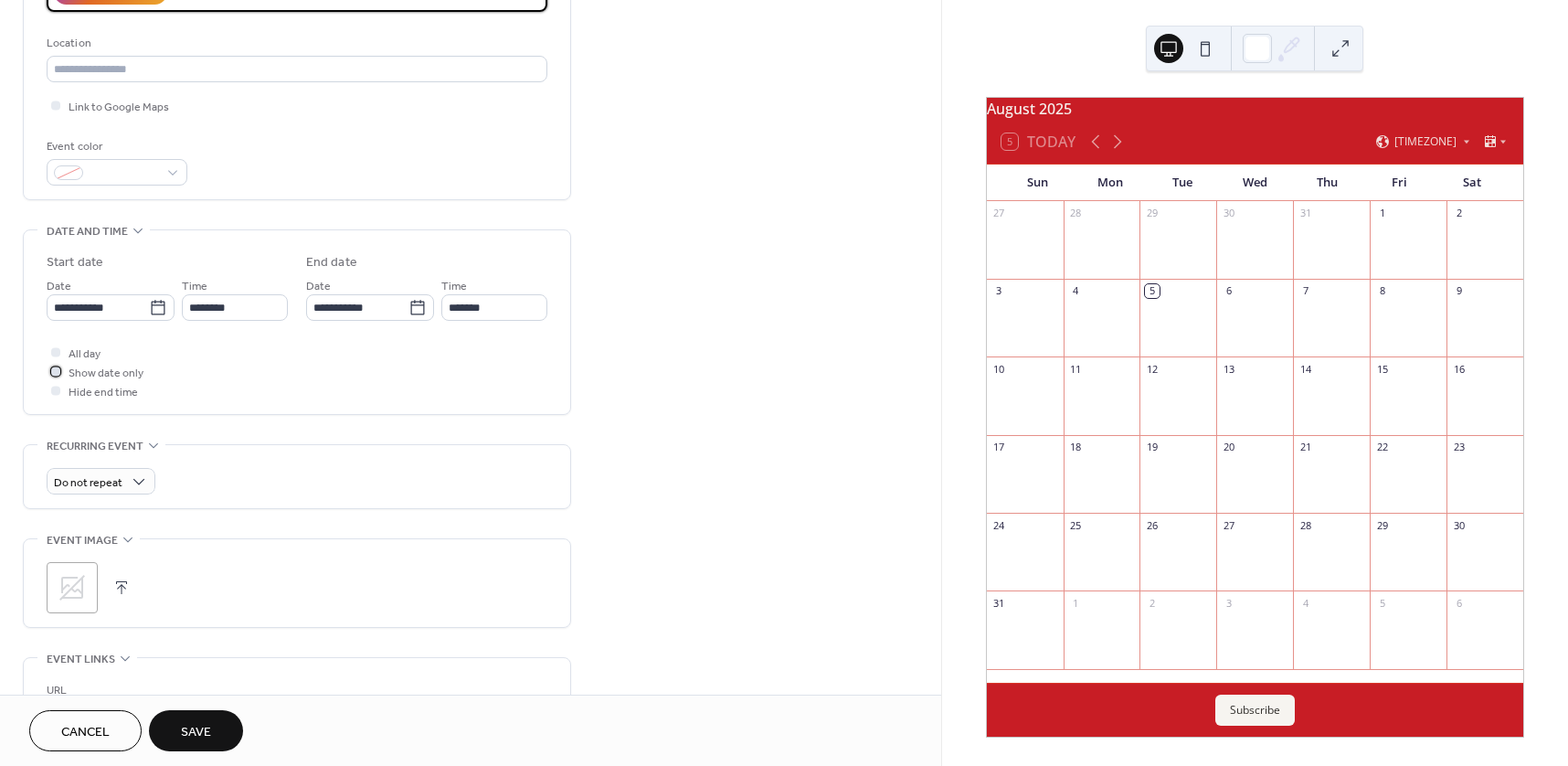 click at bounding box center (56, 371) 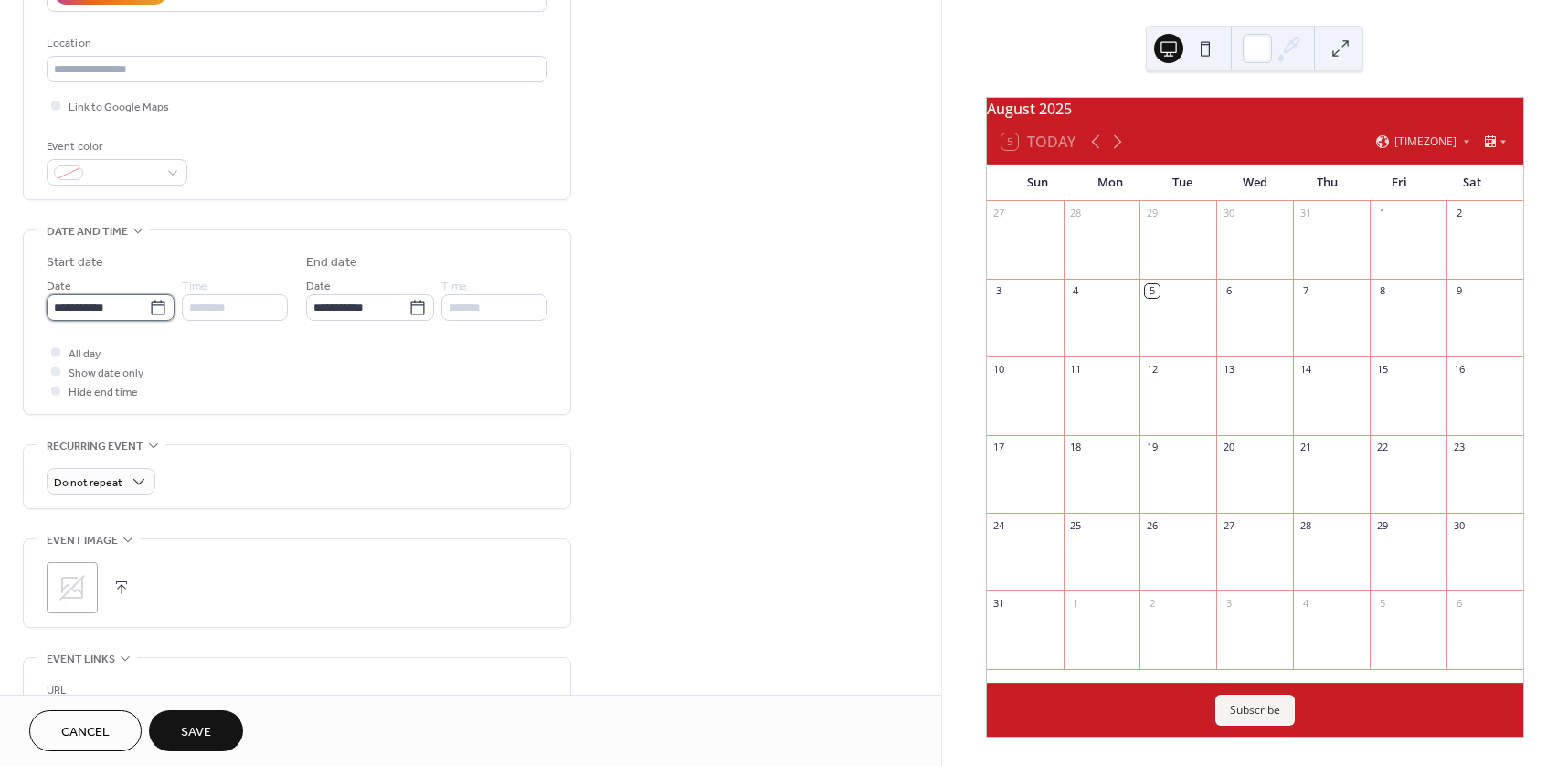 click on "**********" at bounding box center (98, 307) 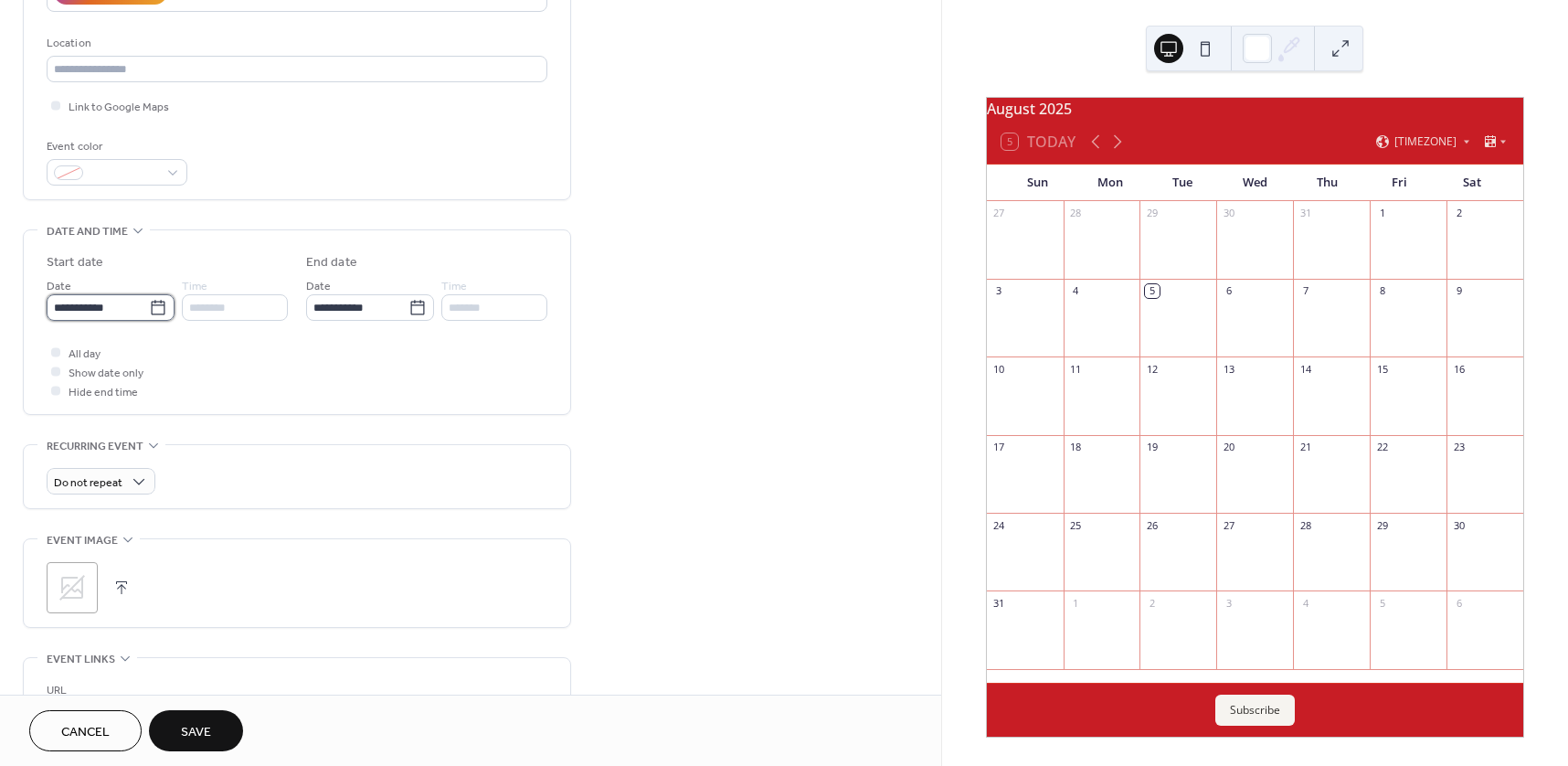 scroll, scrollTop: 1, scrollLeft: 0, axis: vertical 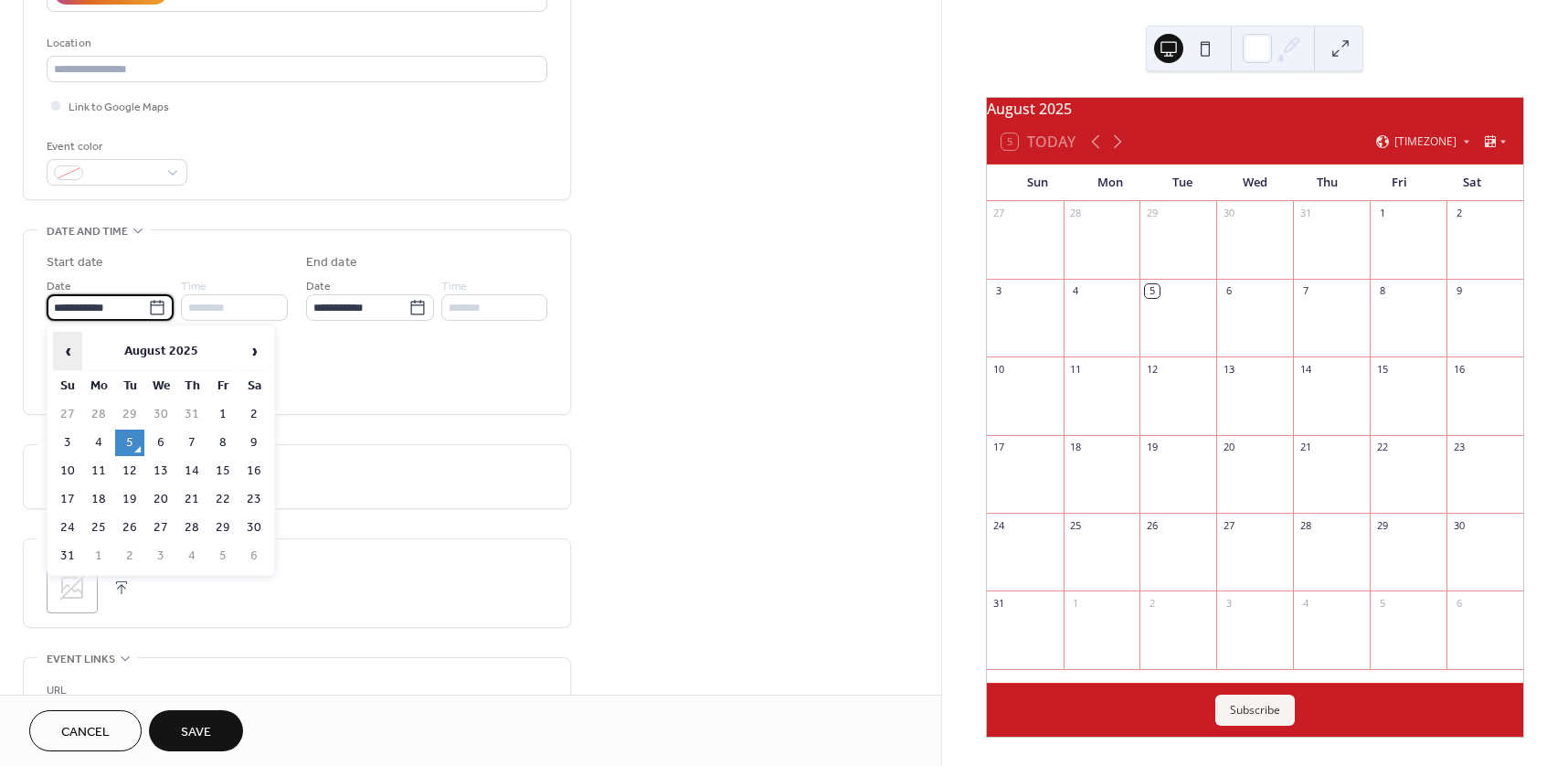 click on "‹" at bounding box center [68, 351] 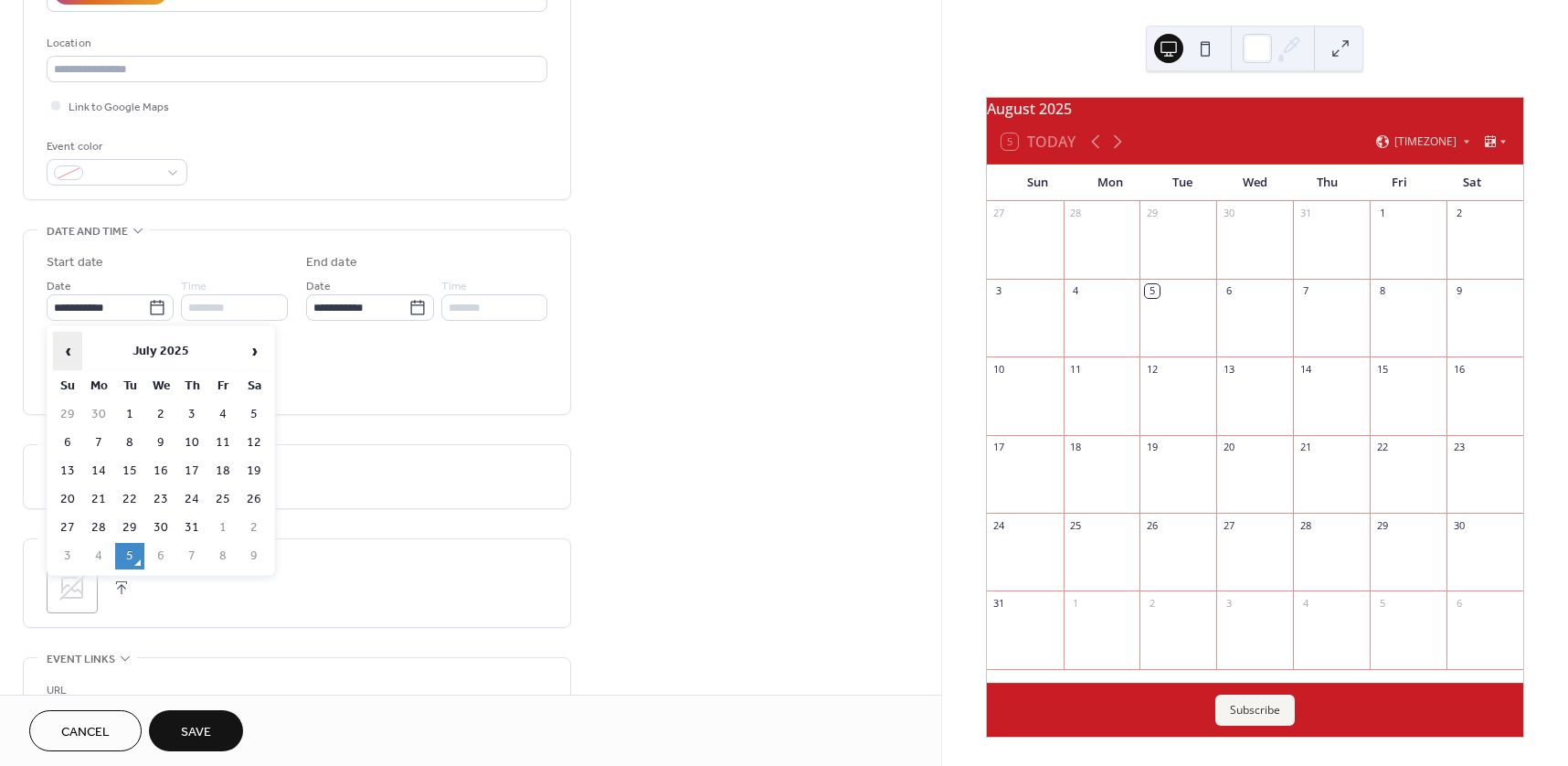 click on "‹" at bounding box center [68, 351] 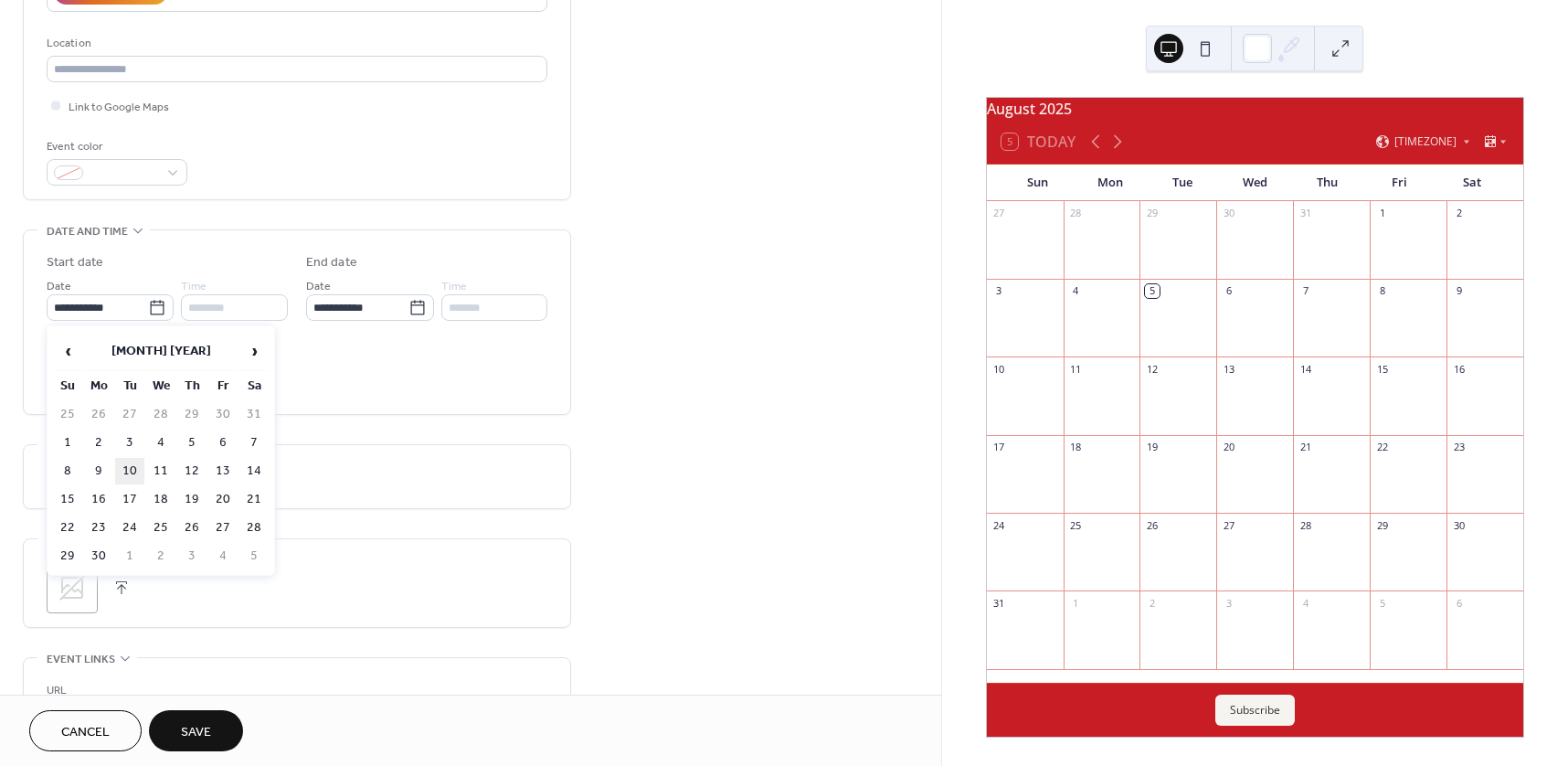 click on "10" at bounding box center [130, 471] 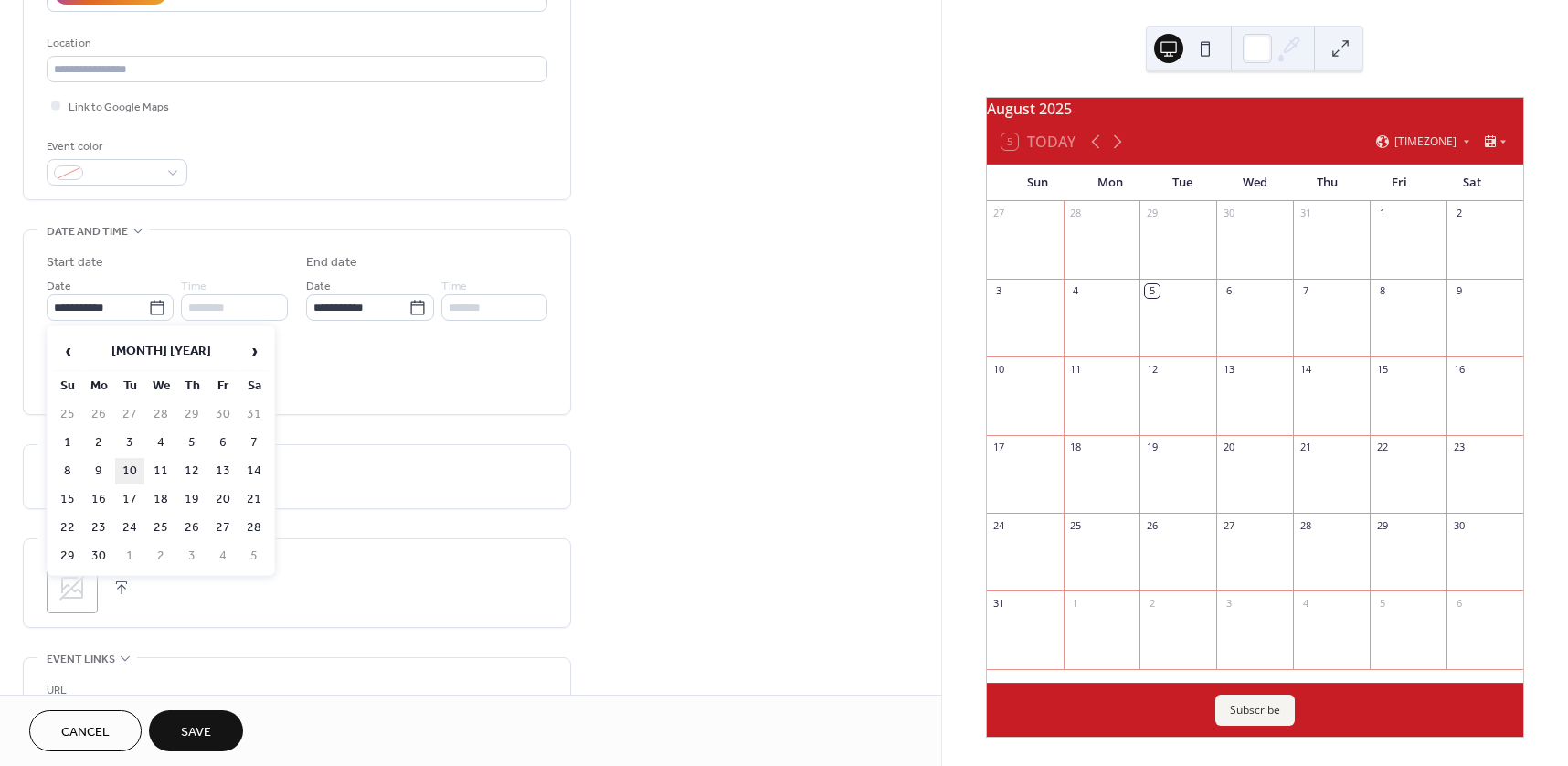 type on "**********" 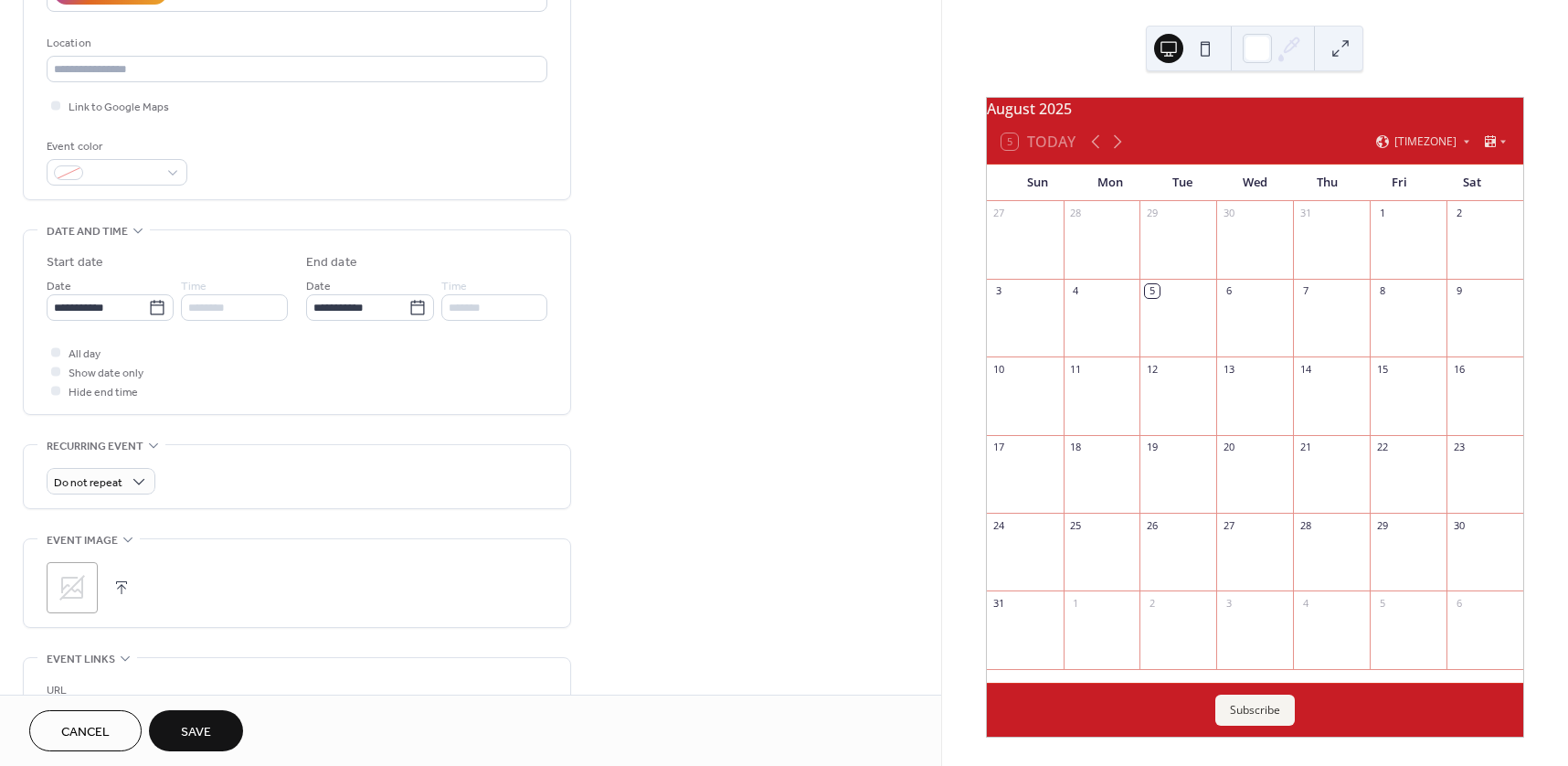 scroll, scrollTop: 548, scrollLeft: 0, axis: vertical 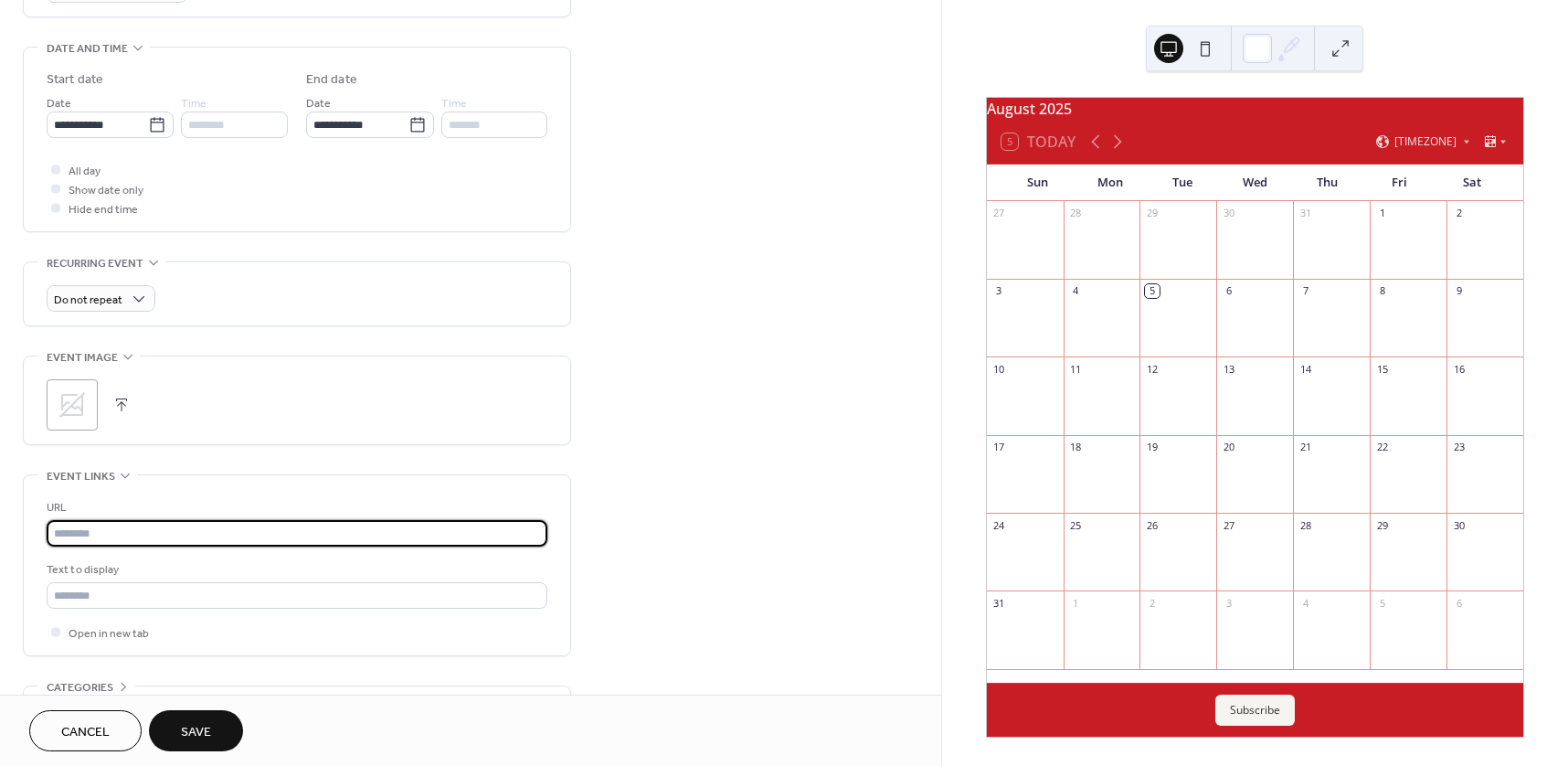 click at bounding box center (297, 533) 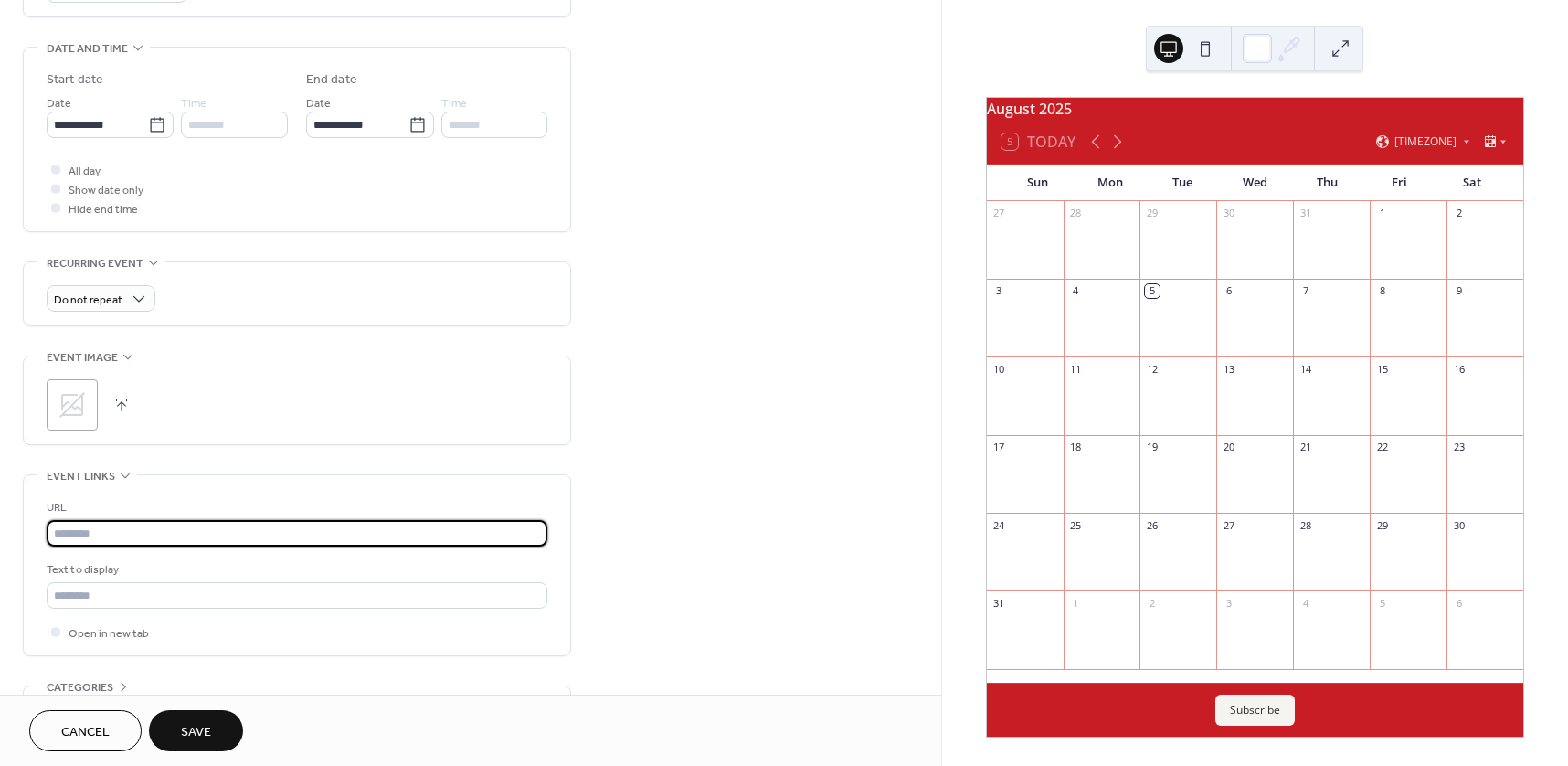 paste on "**********" 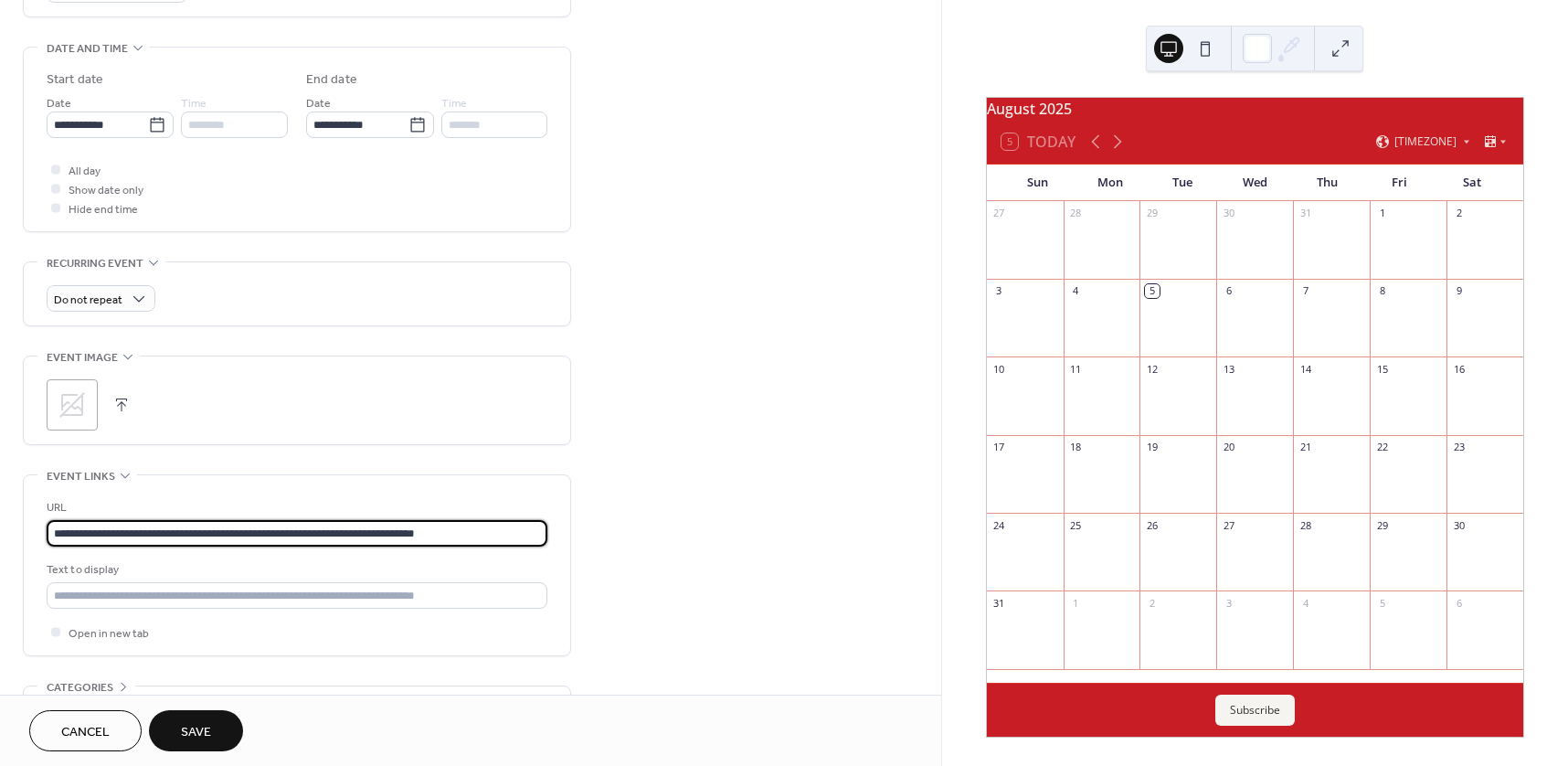 type on "**********" 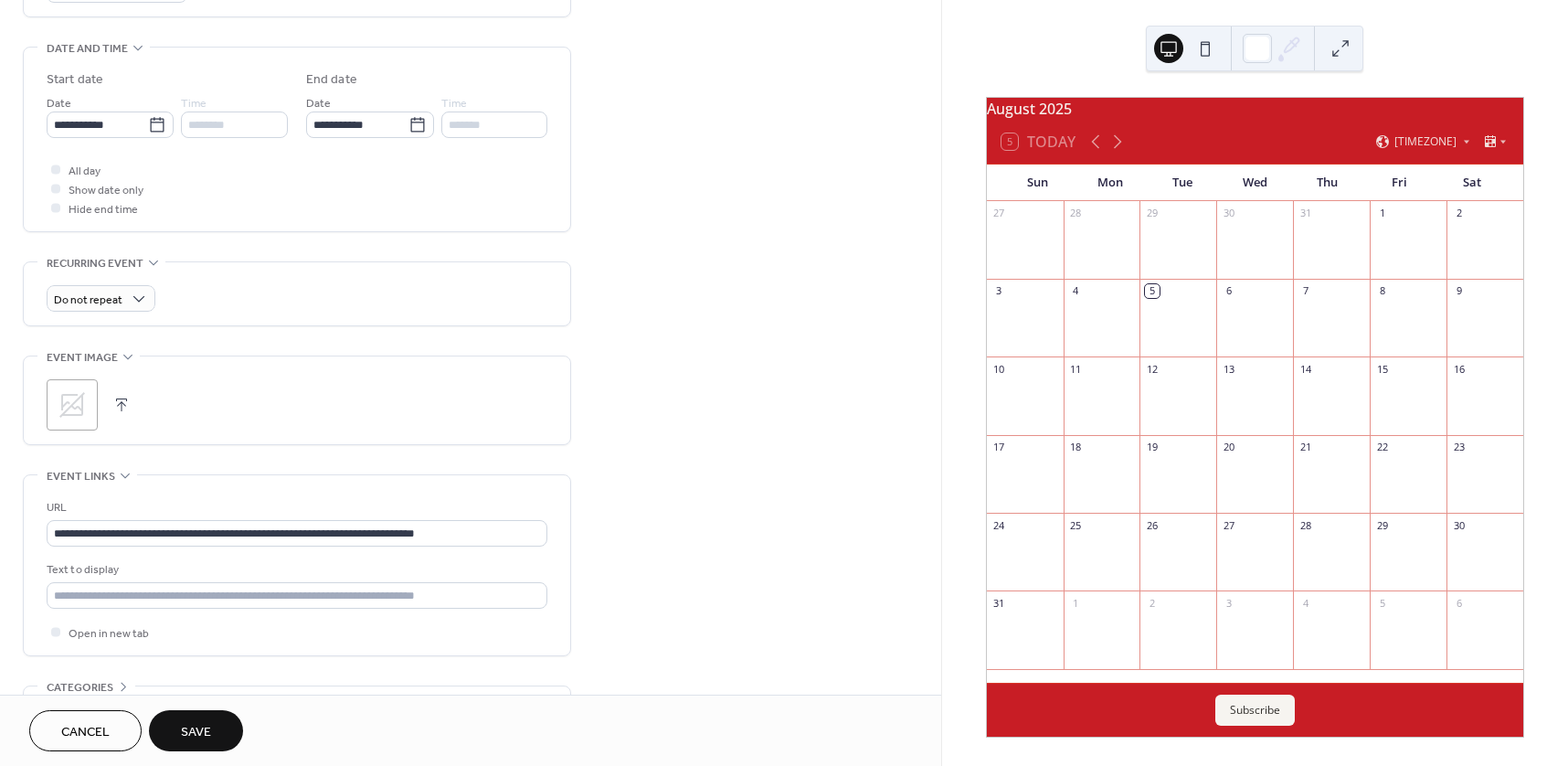 click on "Save" at bounding box center [196, 732] 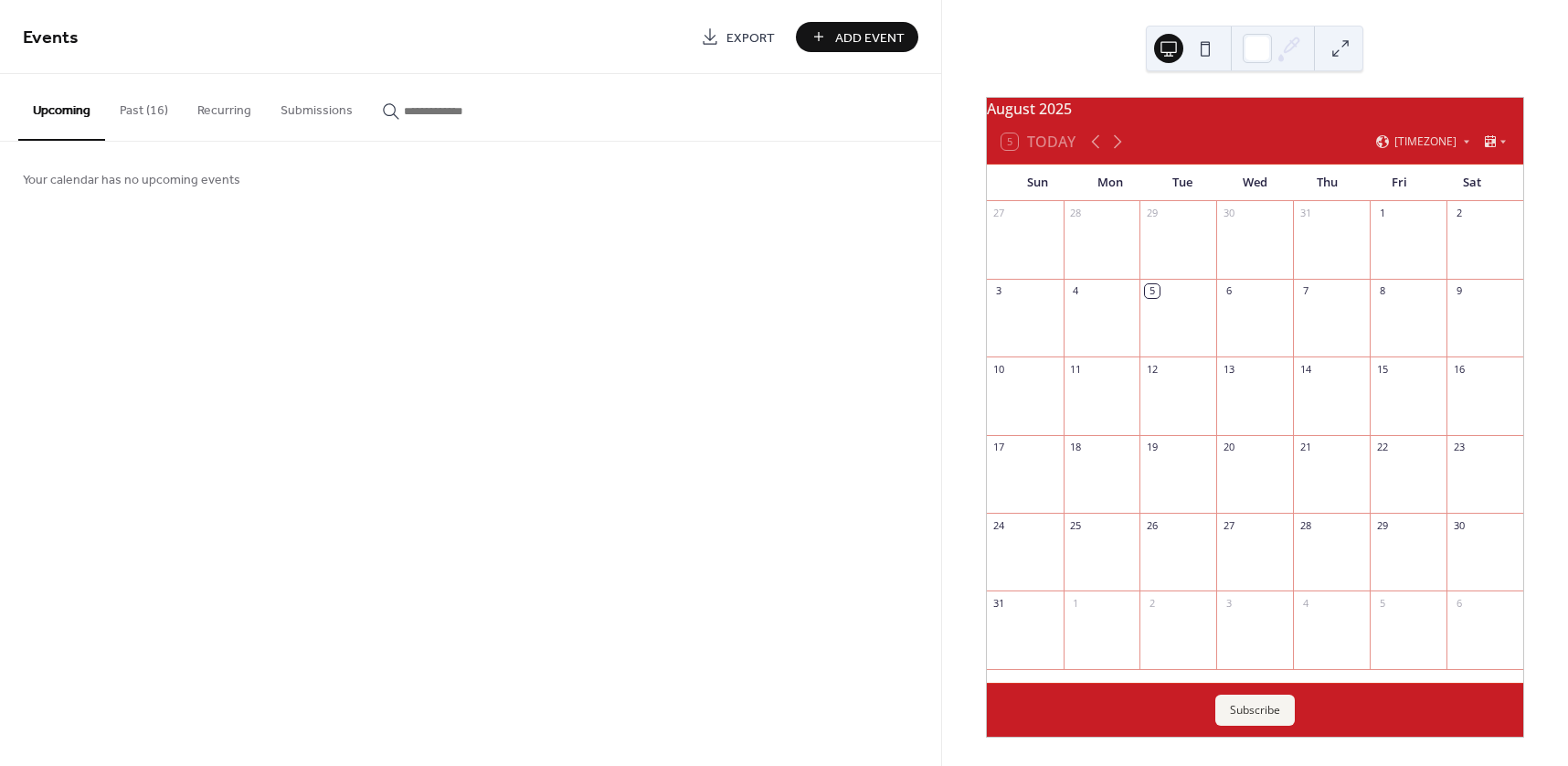 click on "Add Event" at bounding box center (857, 37) 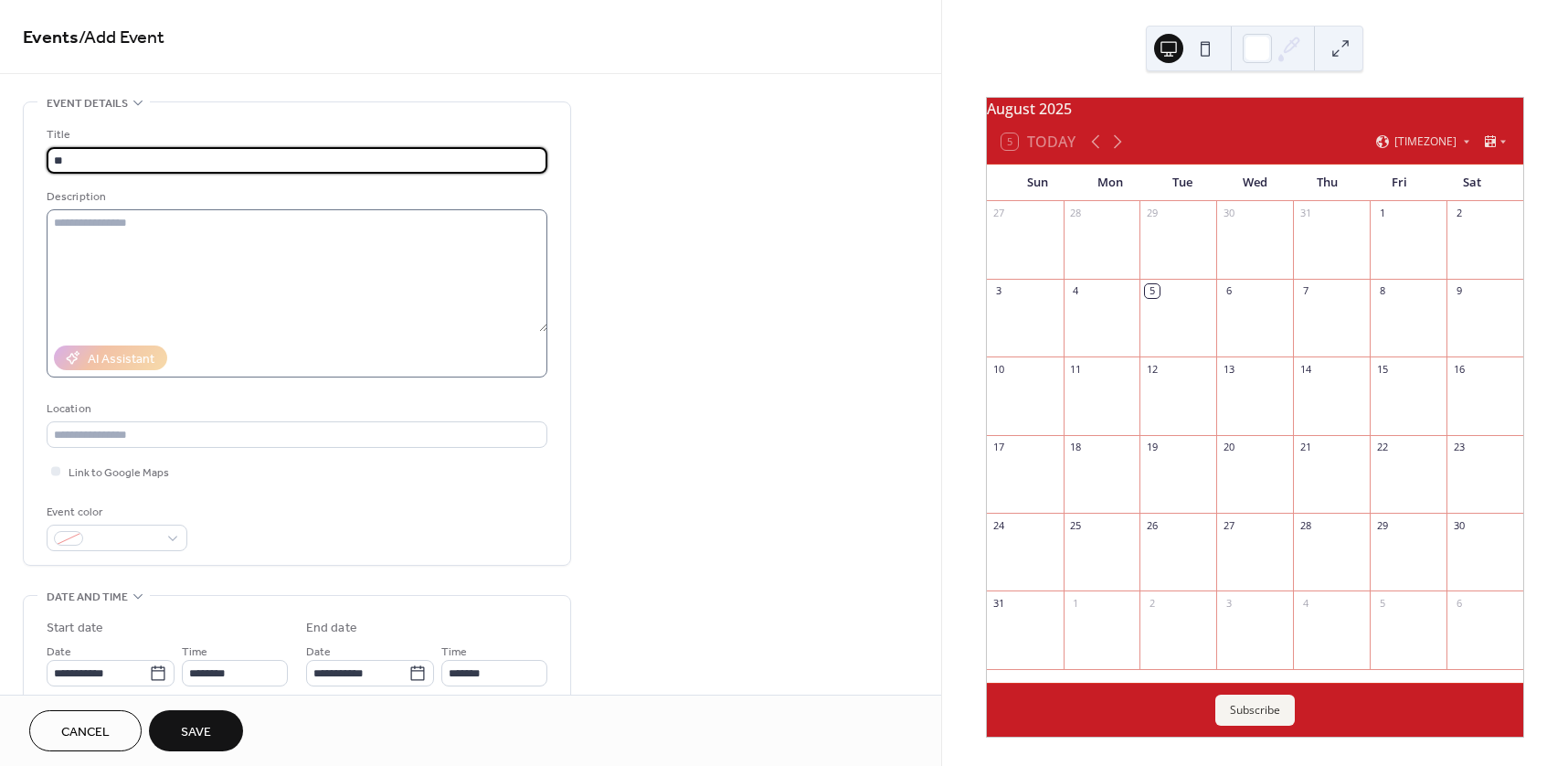 type on "*" 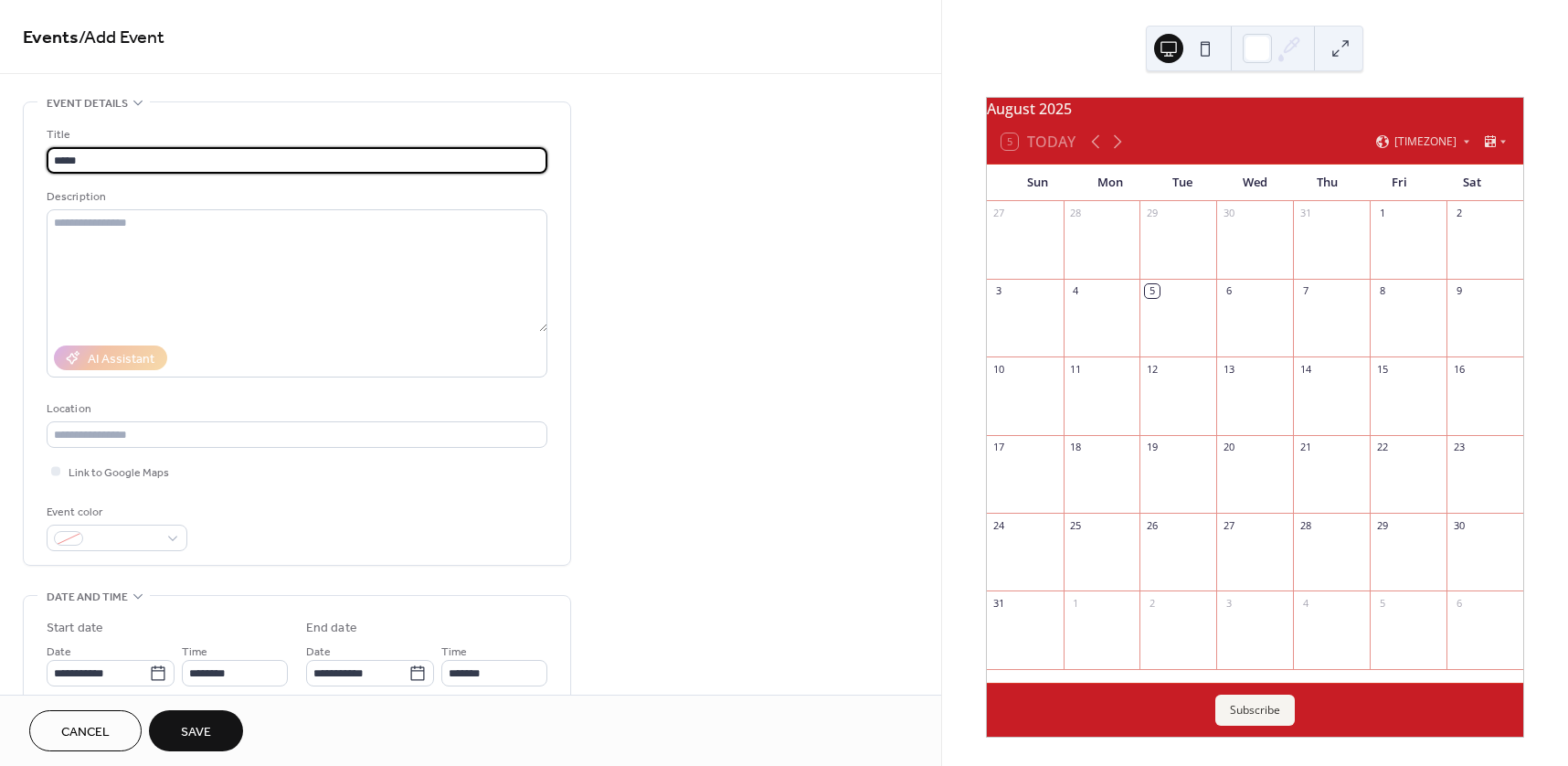 click on "*****" at bounding box center (297, 160) 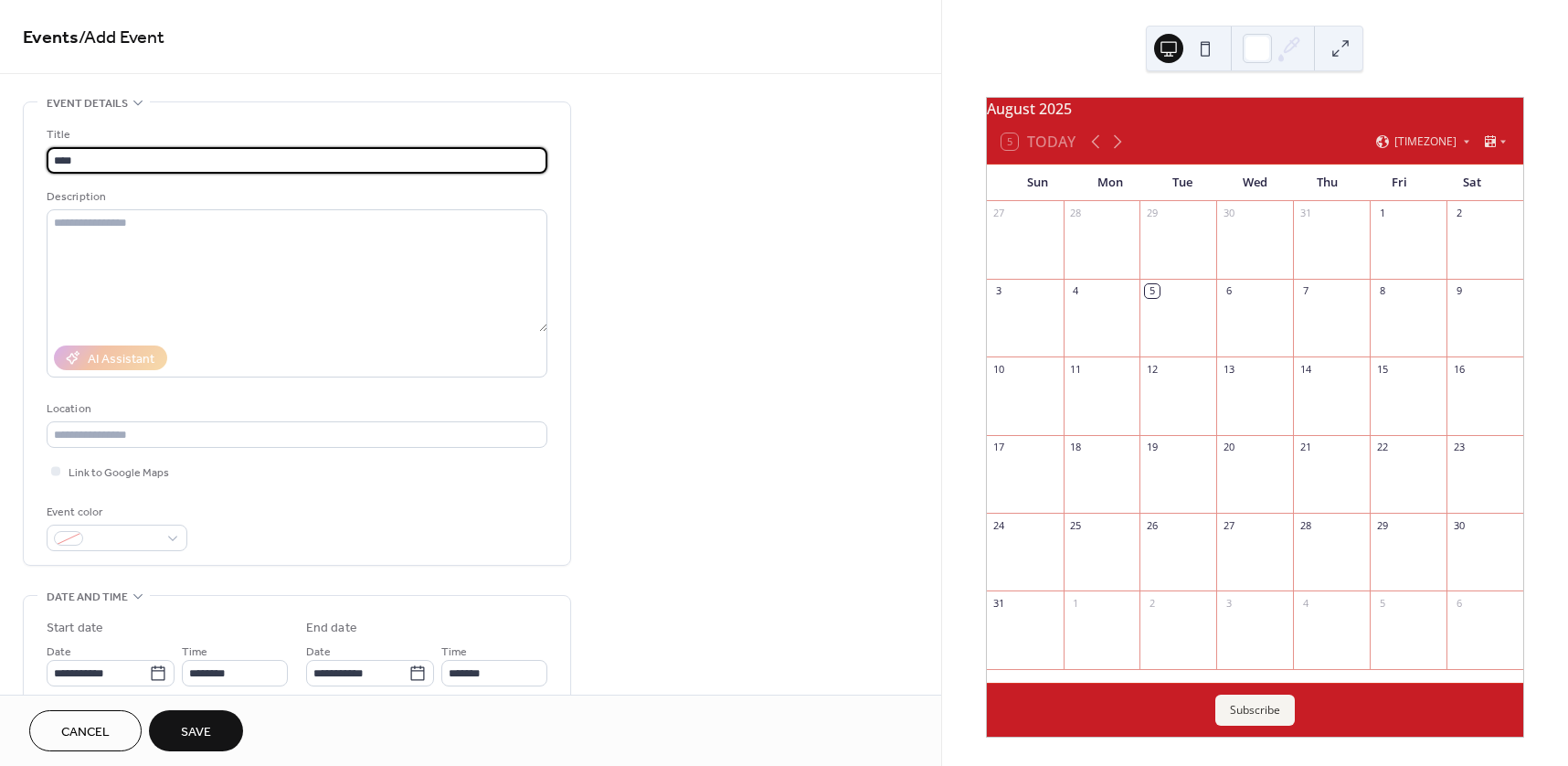 type on "****" 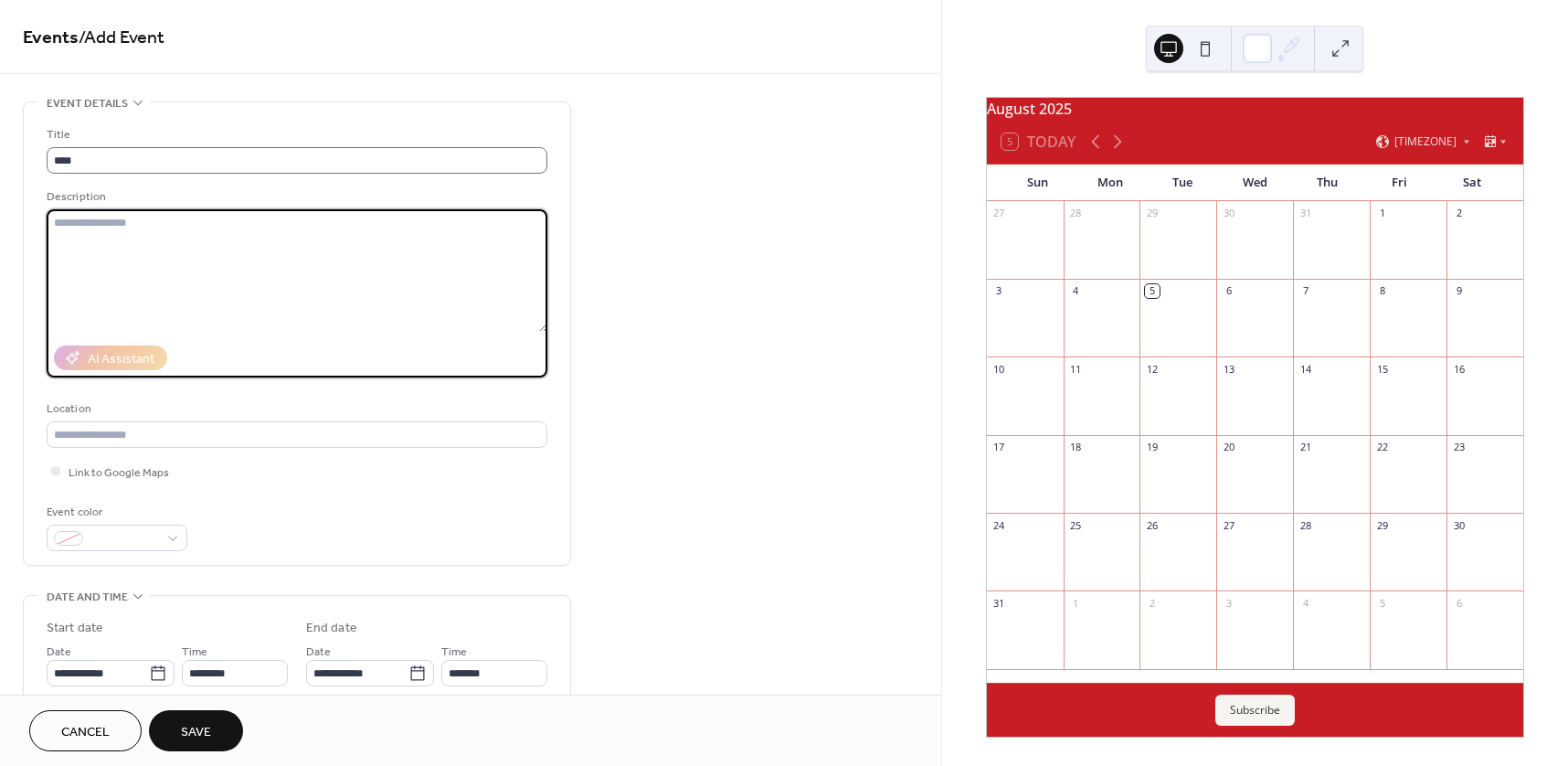 paste on "**********" 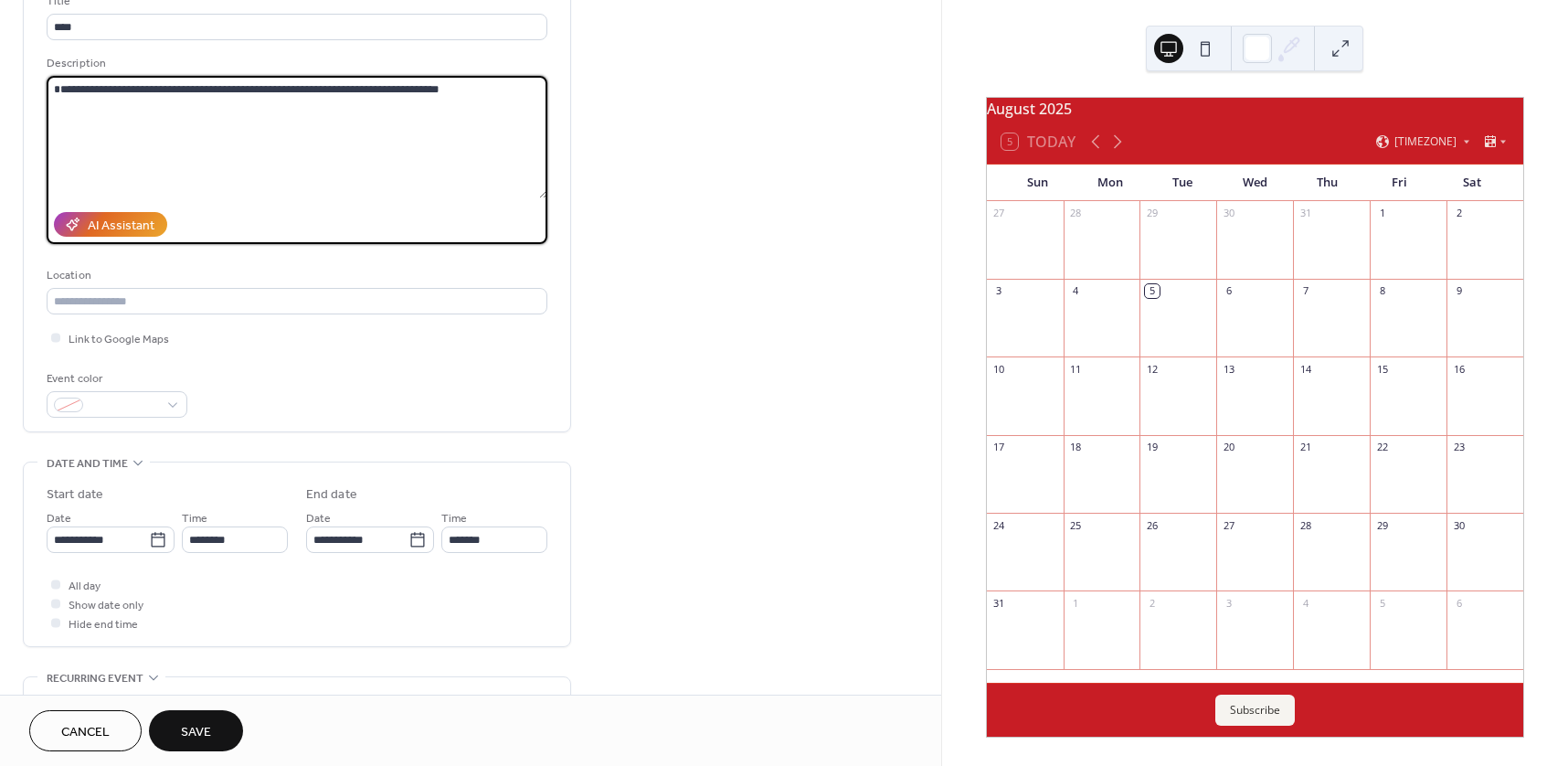 scroll, scrollTop: 183, scrollLeft: 0, axis: vertical 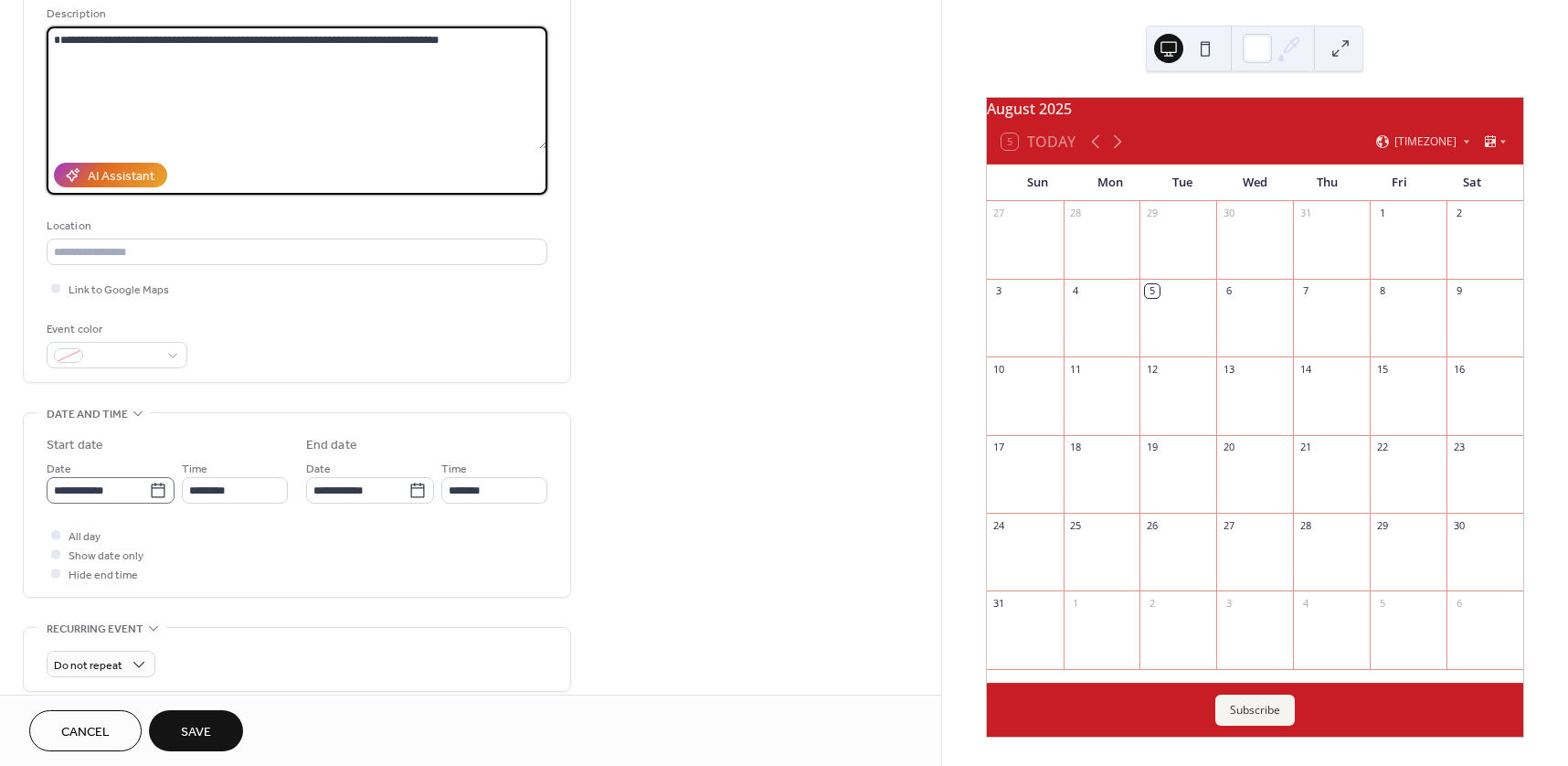 type on "**********" 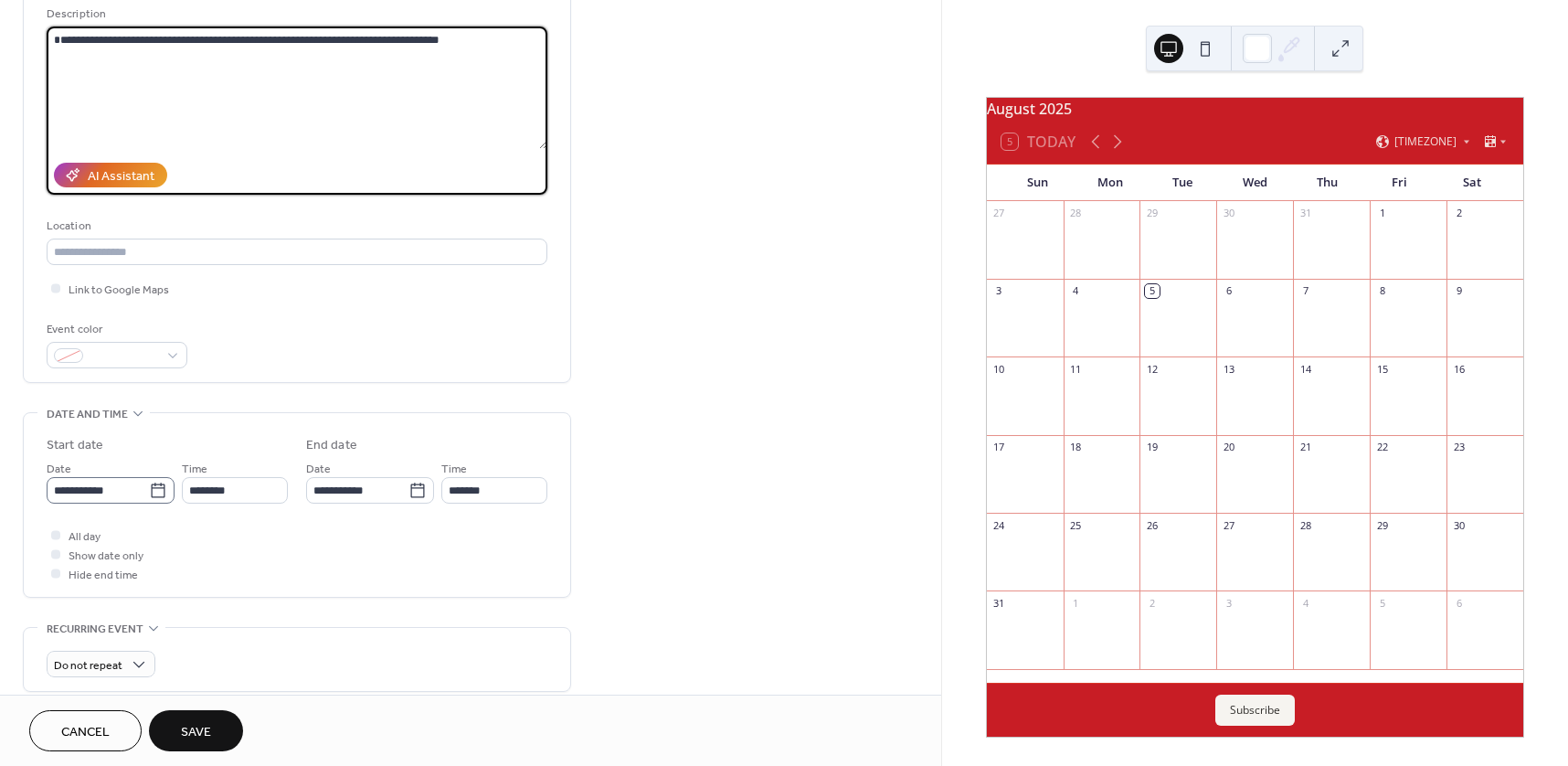 click 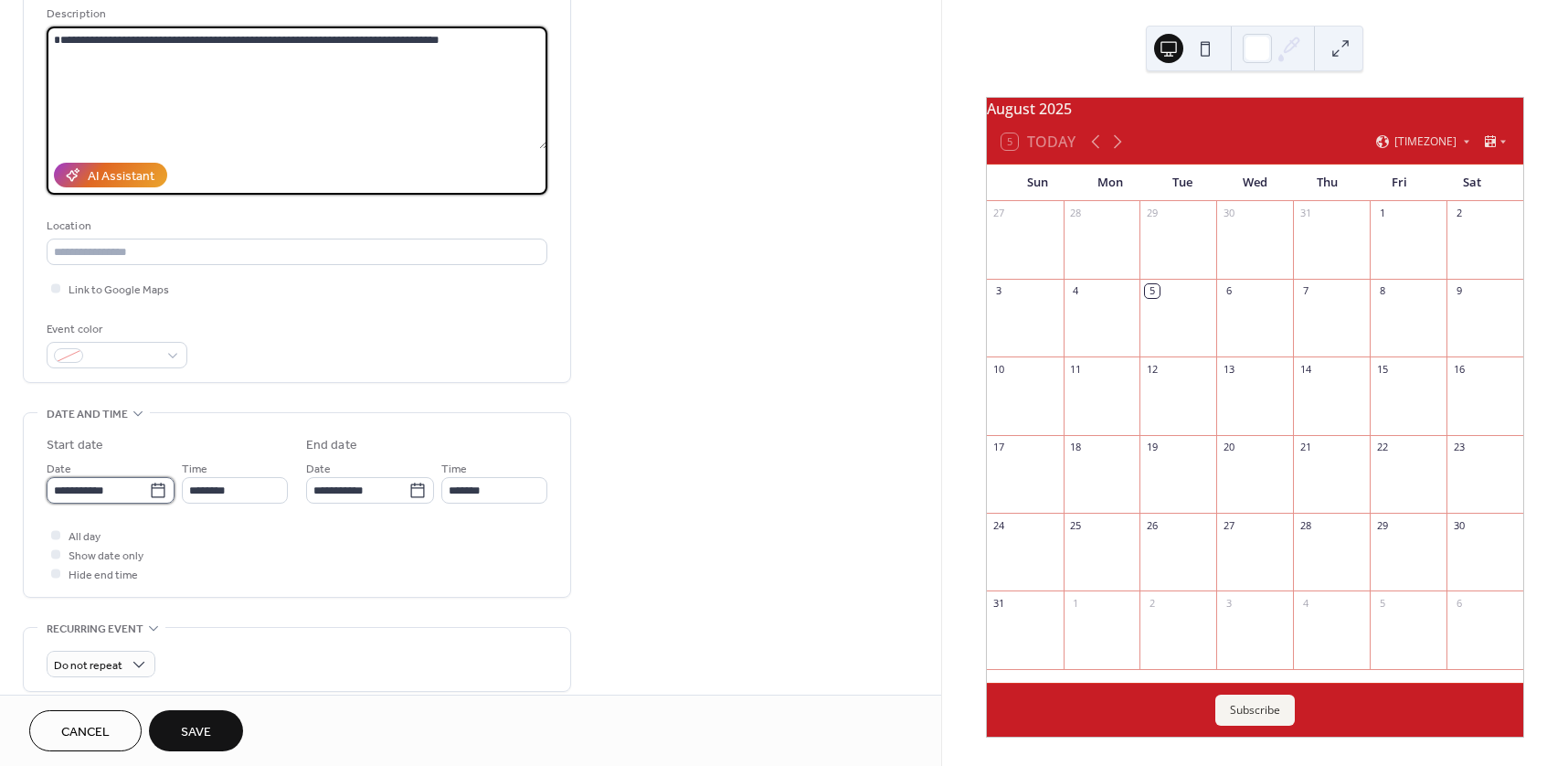 click on "**********" at bounding box center (98, 490) 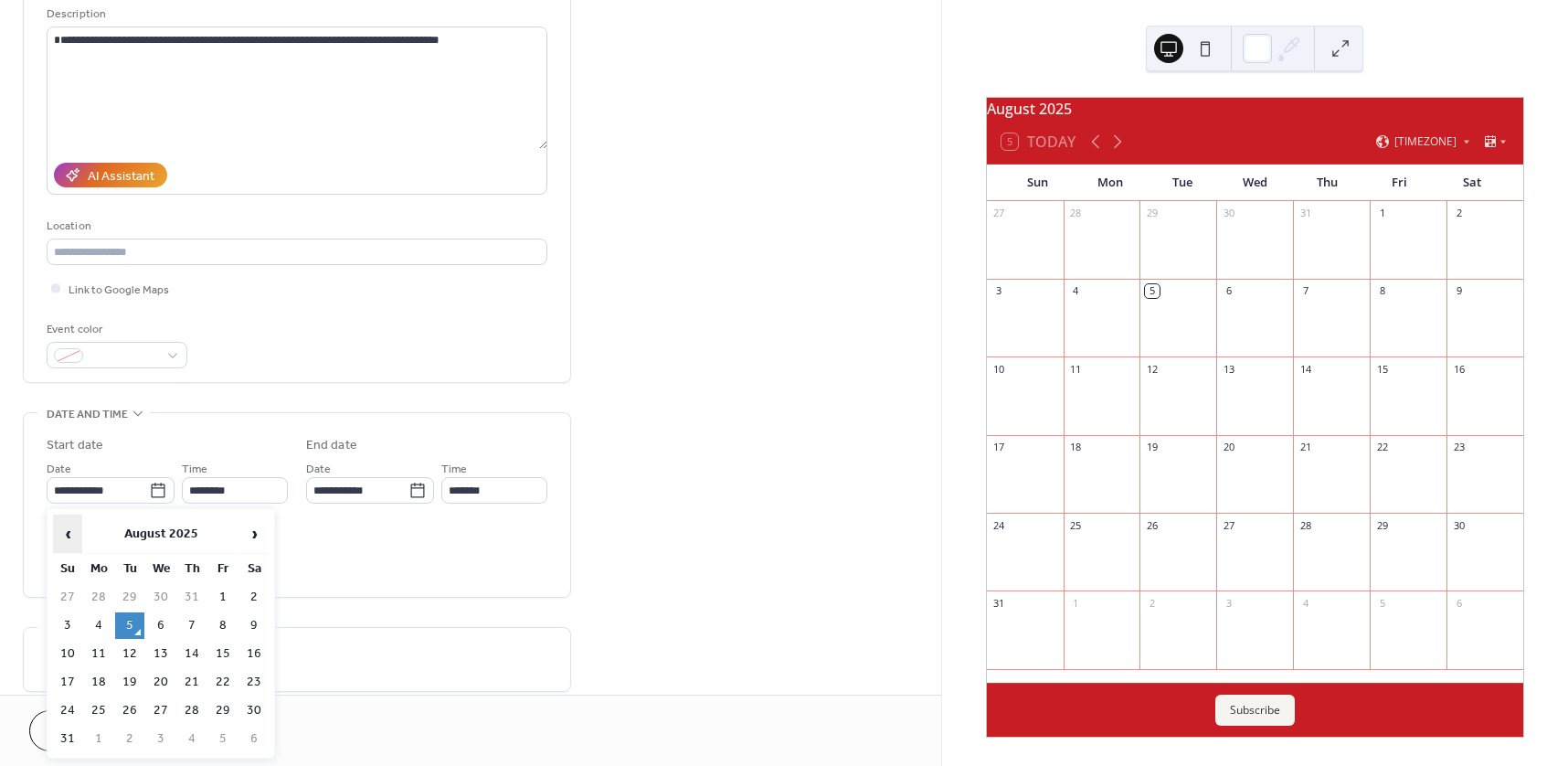 click on "‹" at bounding box center (68, 534) 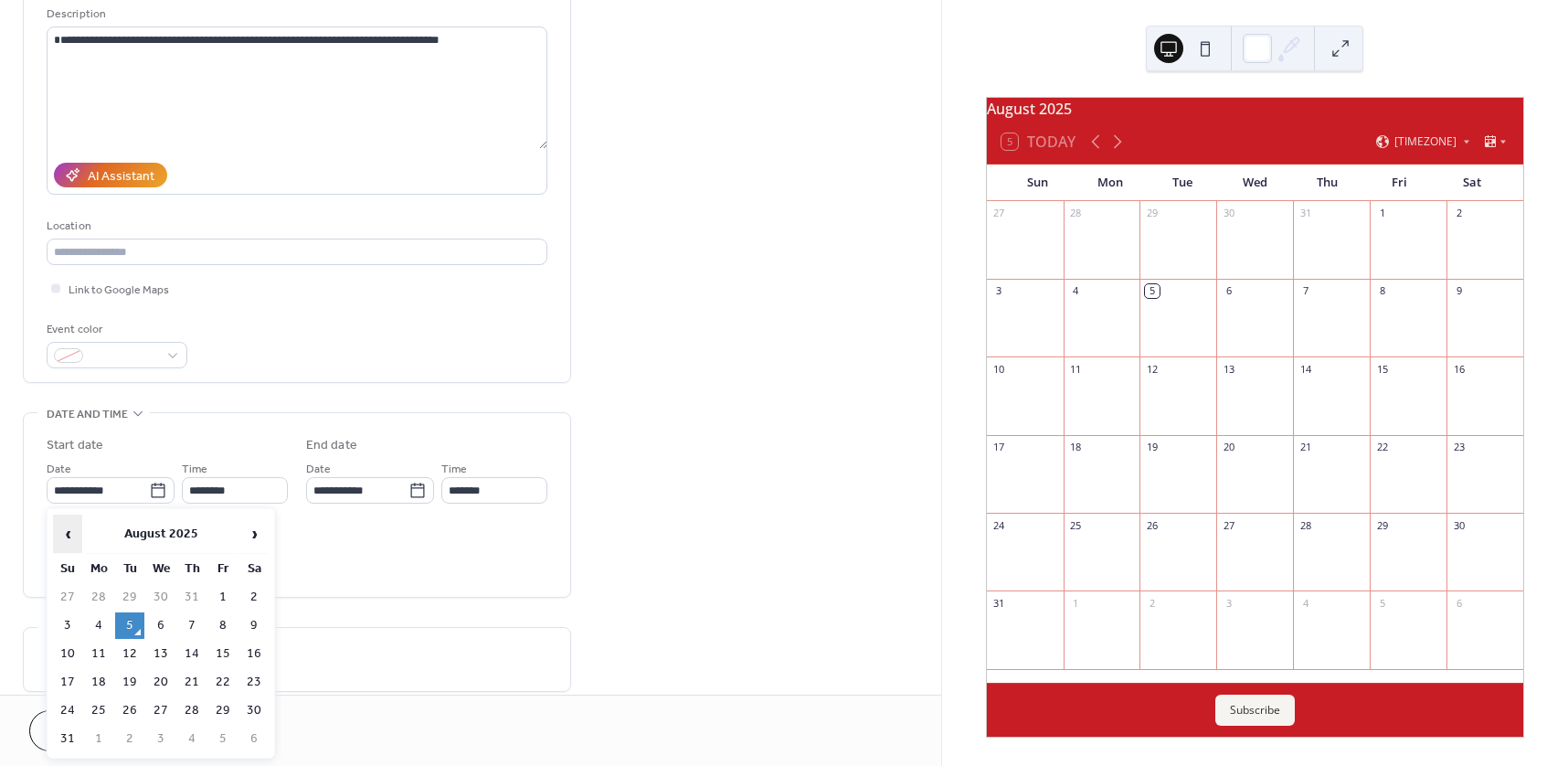 click on "‹" at bounding box center (68, 534) 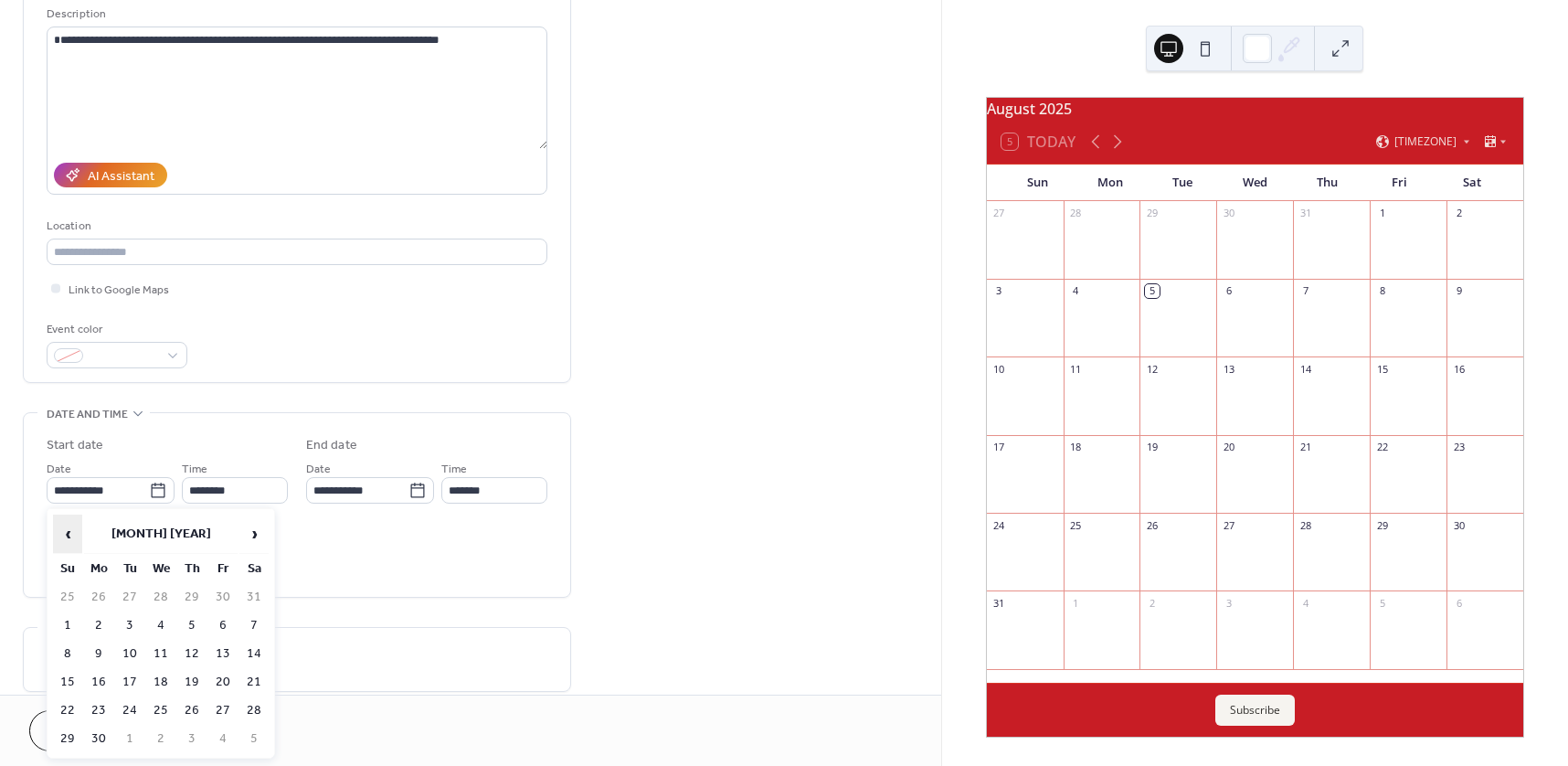 click on "‹" at bounding box center (68, 534) 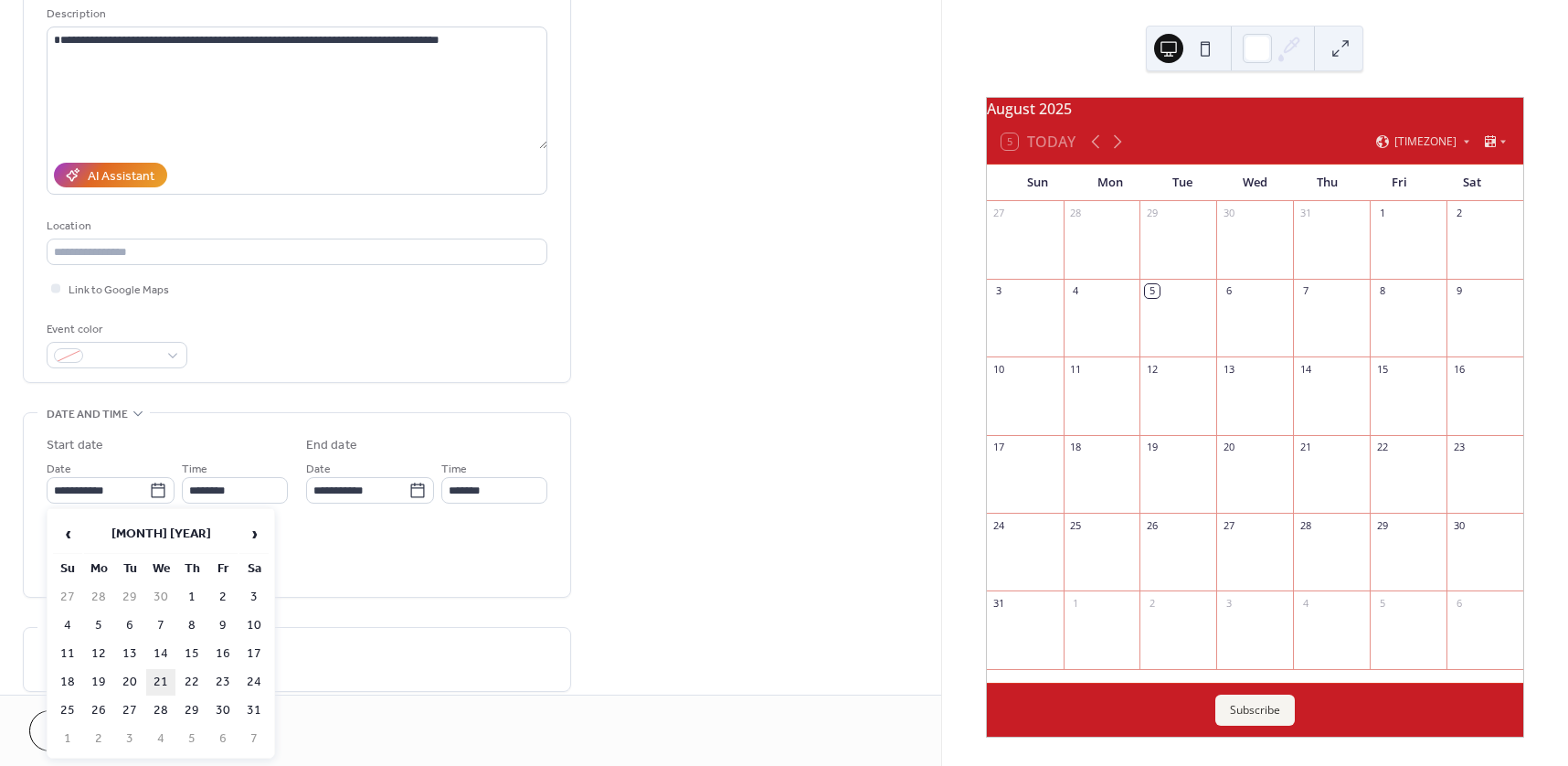 click on "21" at bounding box center [161, 682] 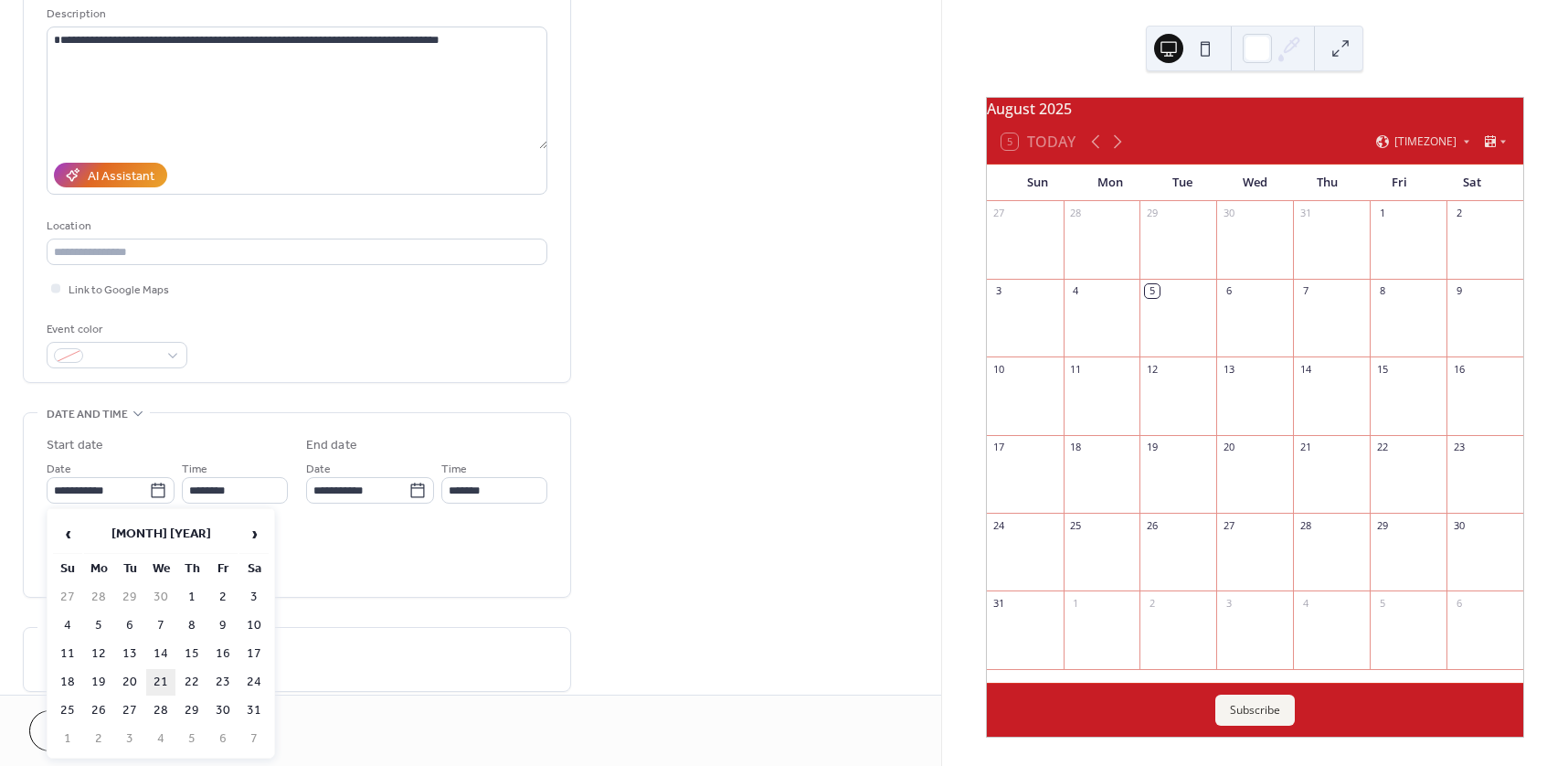 type on "**********" 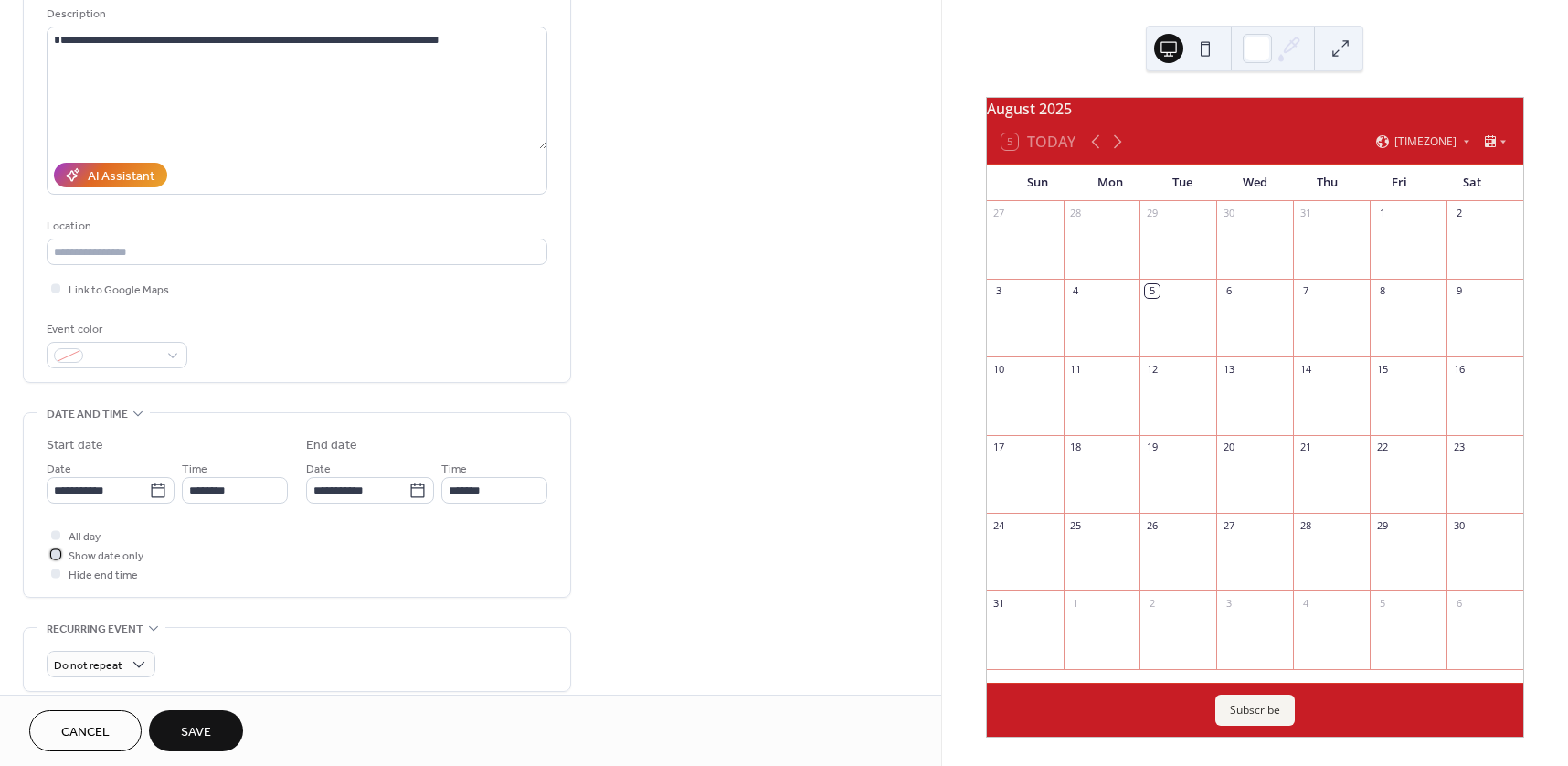 click on "Show date only" at bounding box center [106, 556] 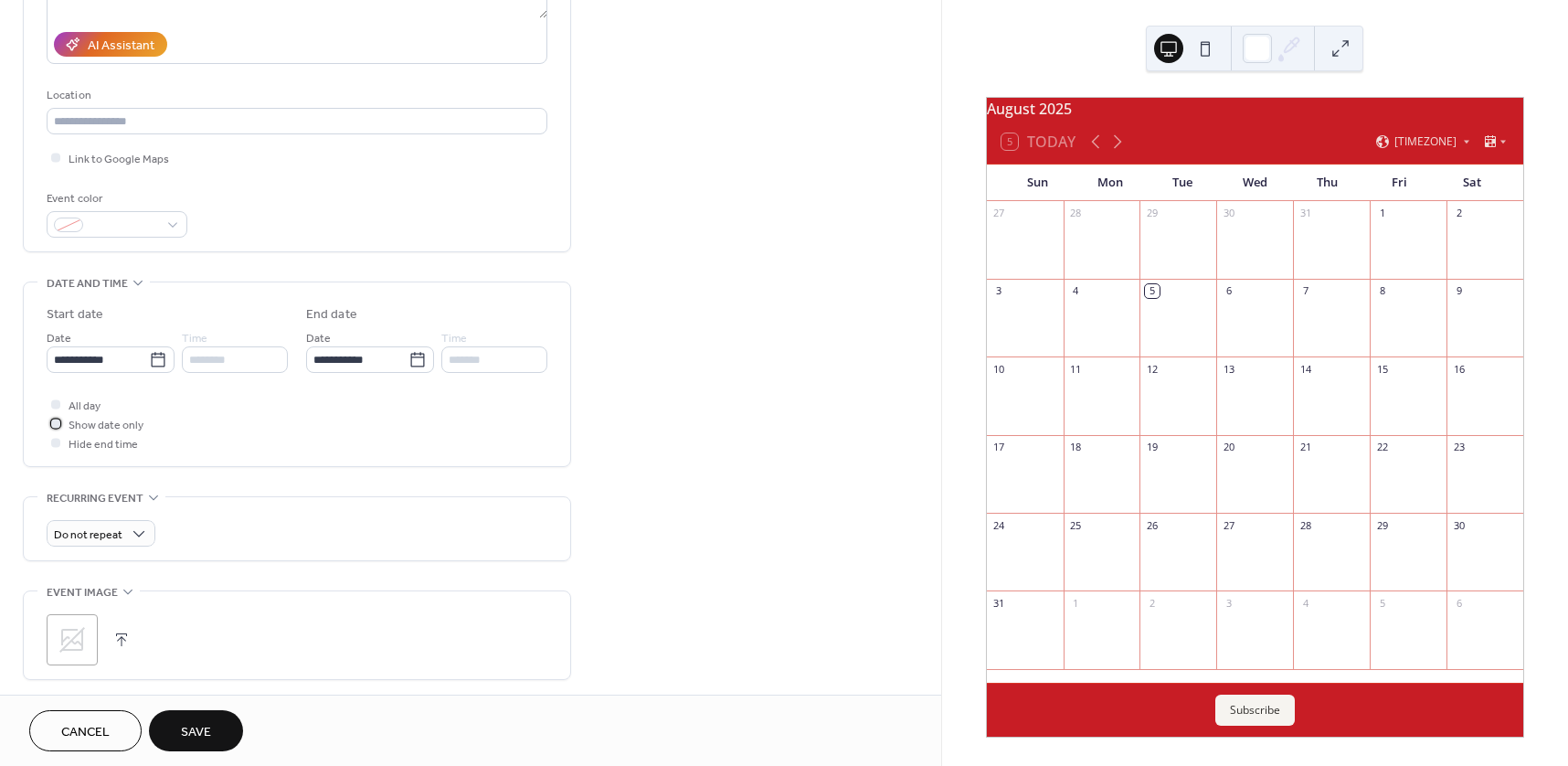 scroll, scrollTop: 366, scrollLeft: 0, axis: vertical 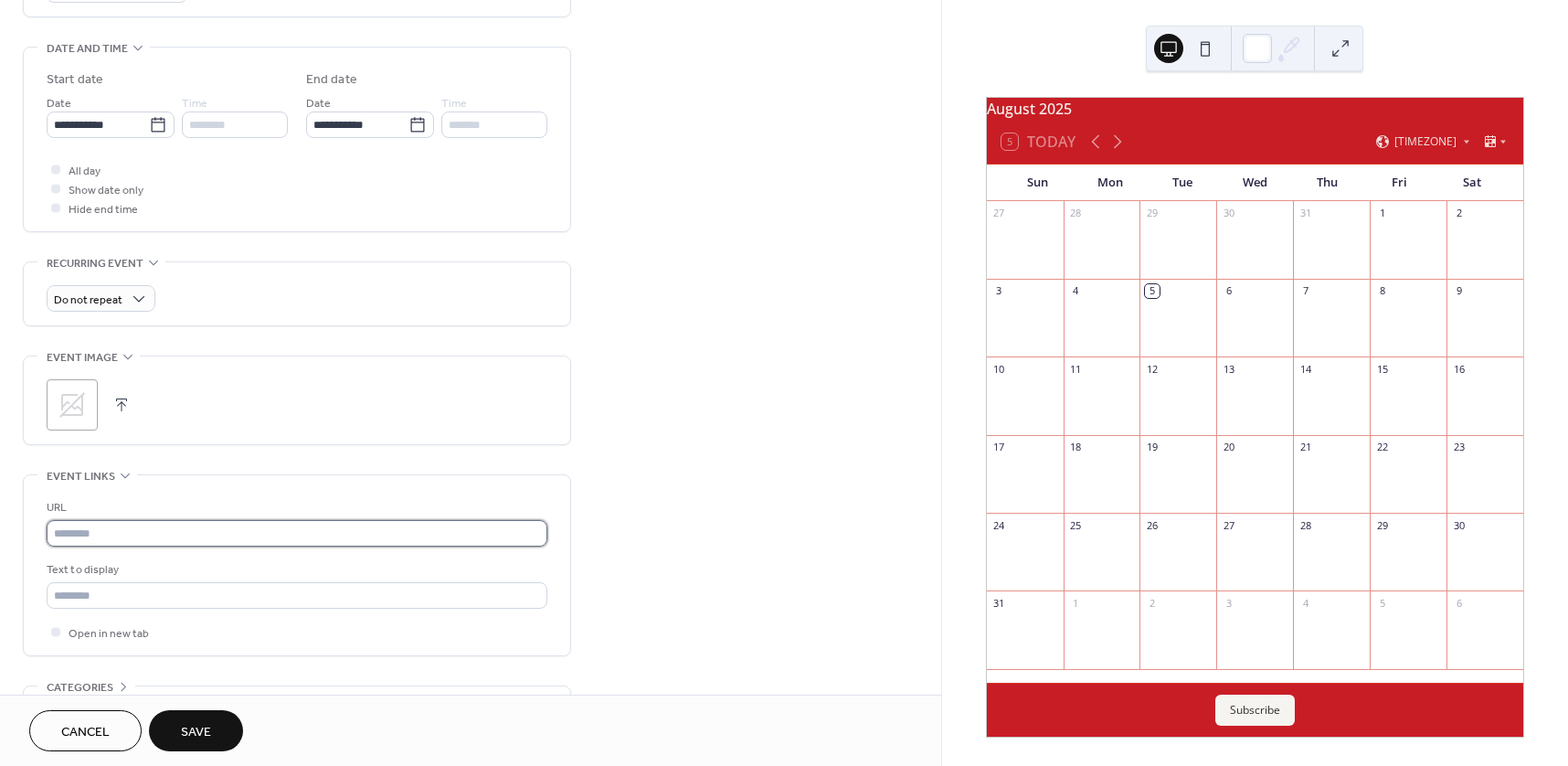 click at bounding box center (297, 533) 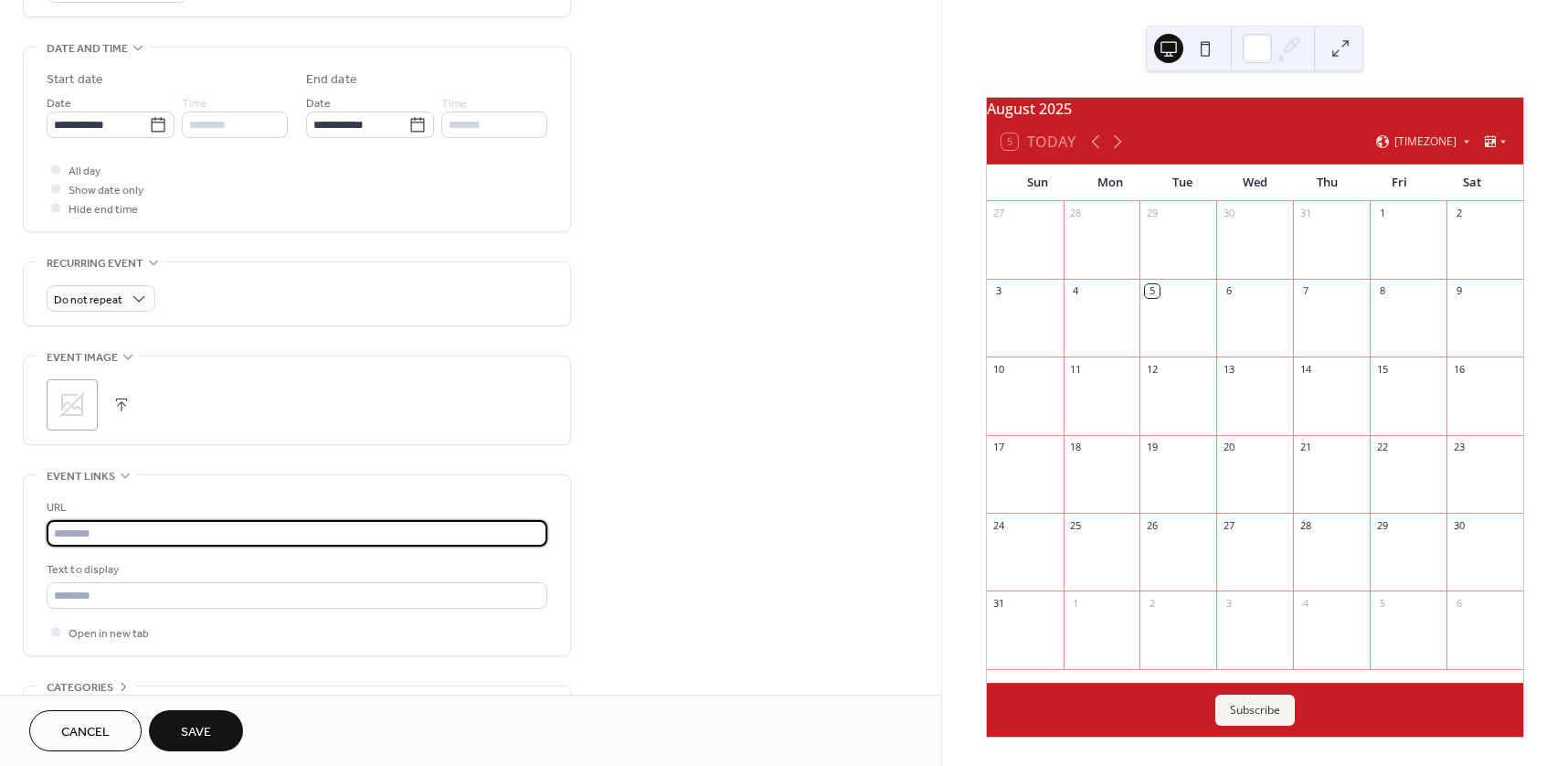 paste on "**********" 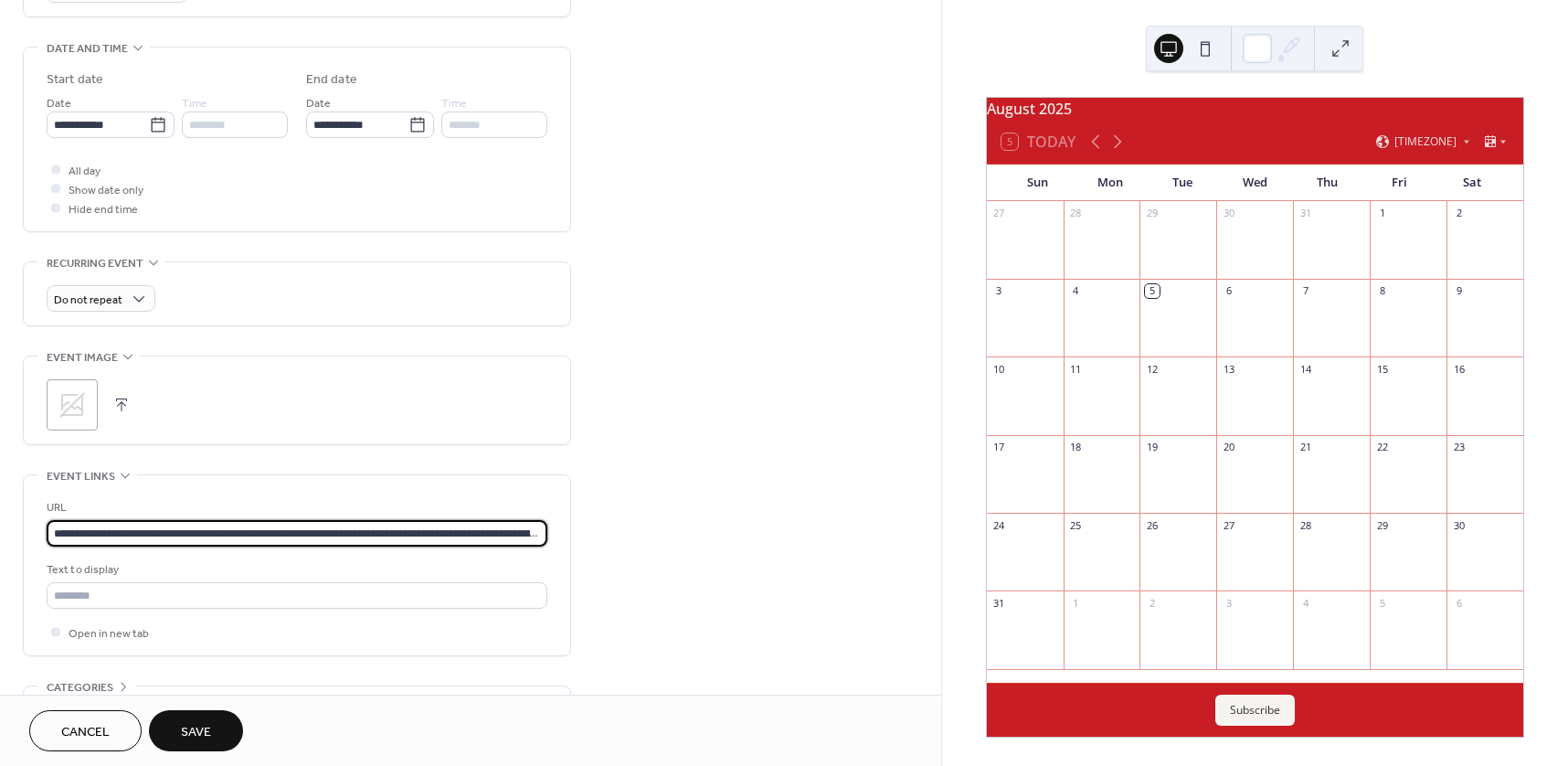 scroll, scrollTop: 0, scrollLeft: 141, axis: horizontal 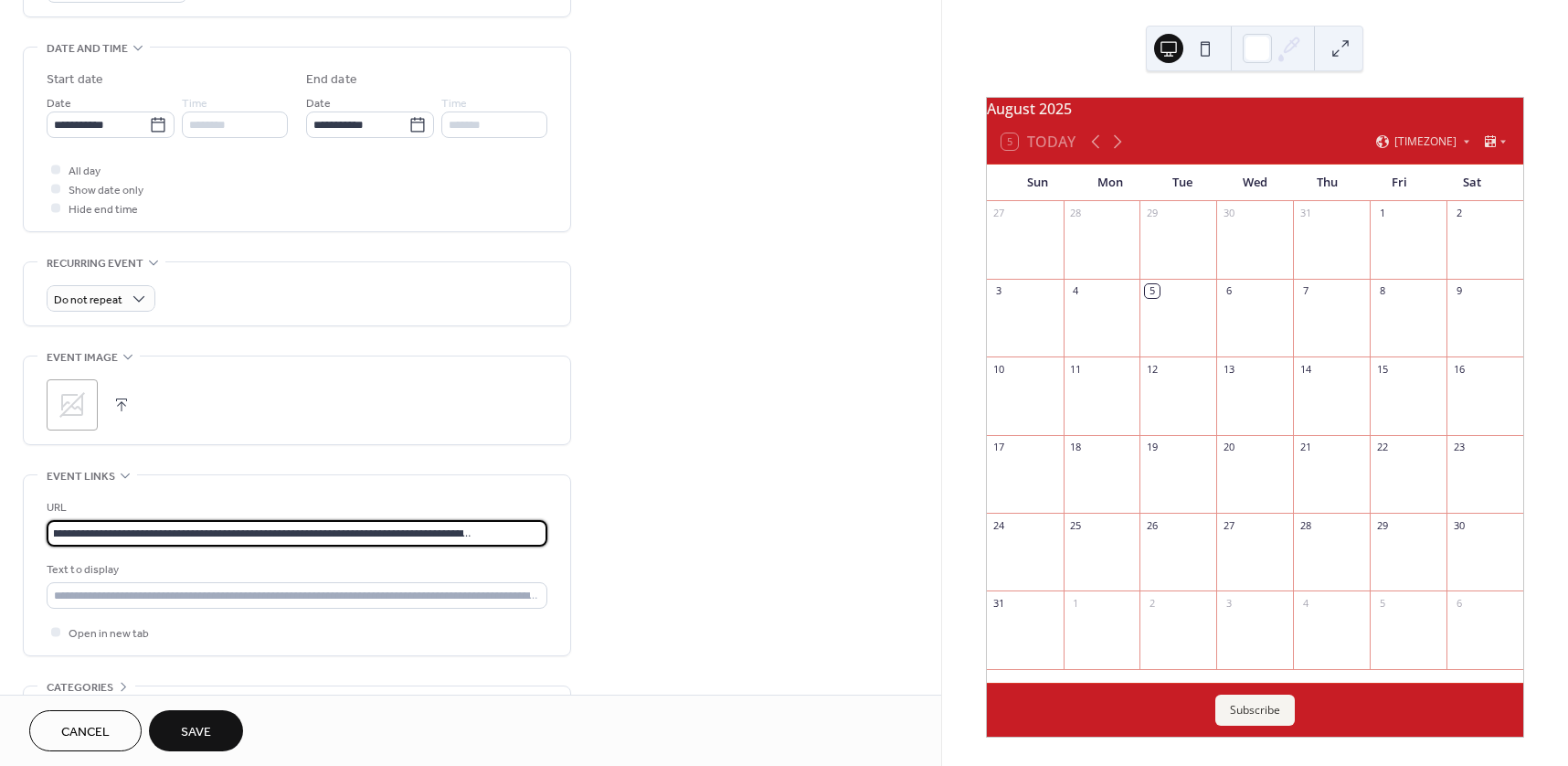 type on "**********" 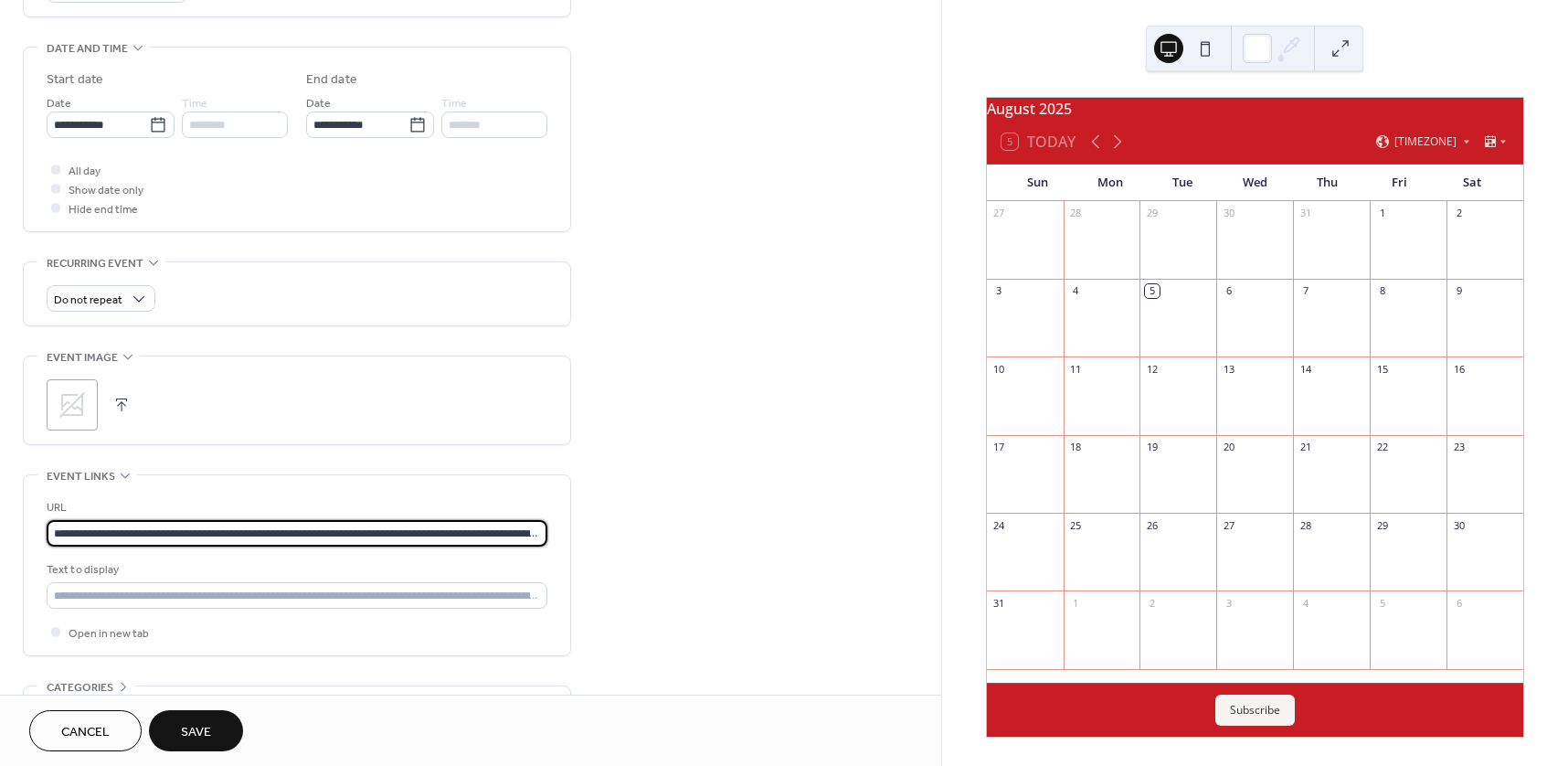 click on "Save" at bounding box center [196, 732] 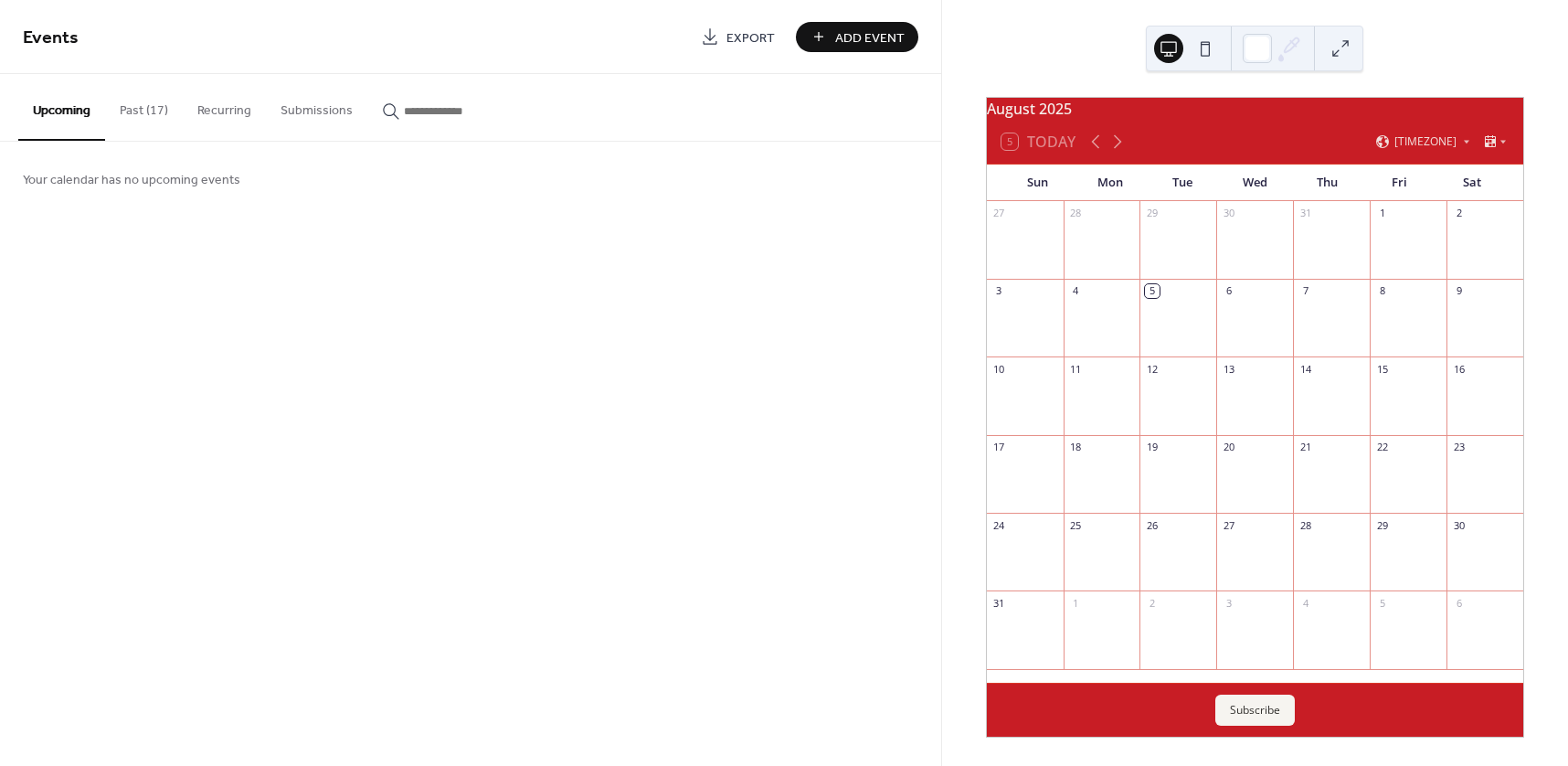 click on "Add Event" at bounding box center [870, 37] 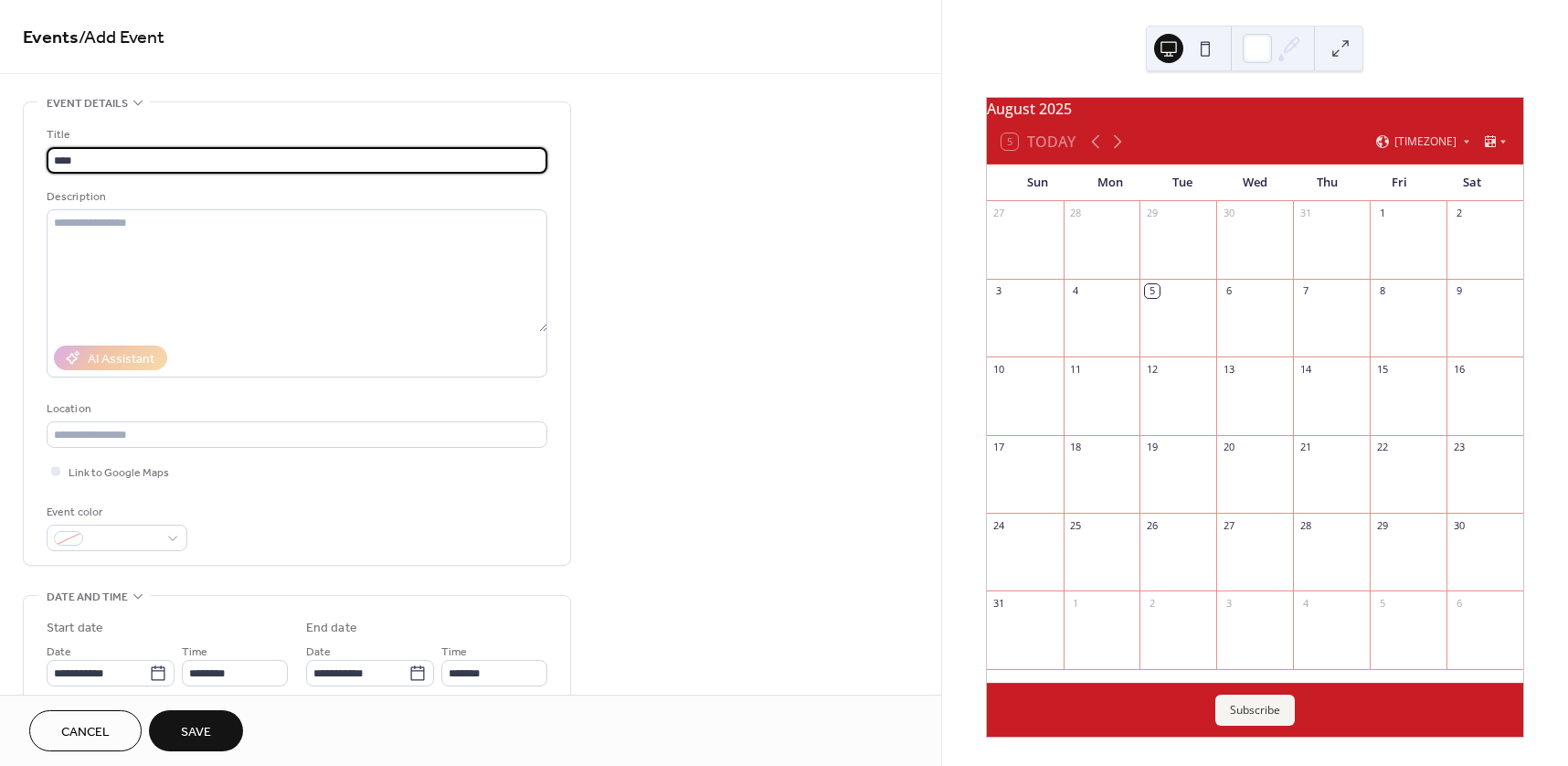 type on "****" 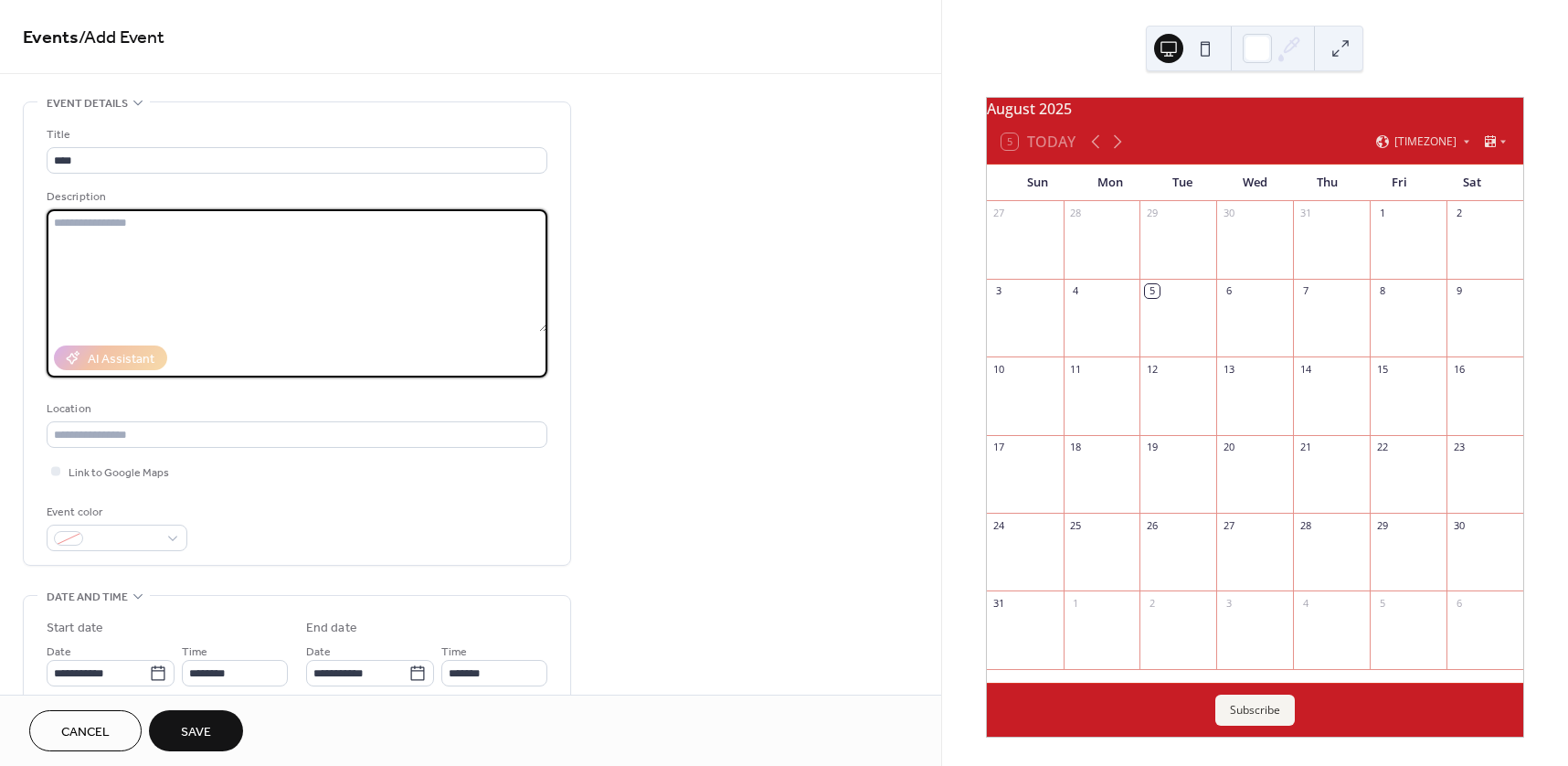 paste on "**********" 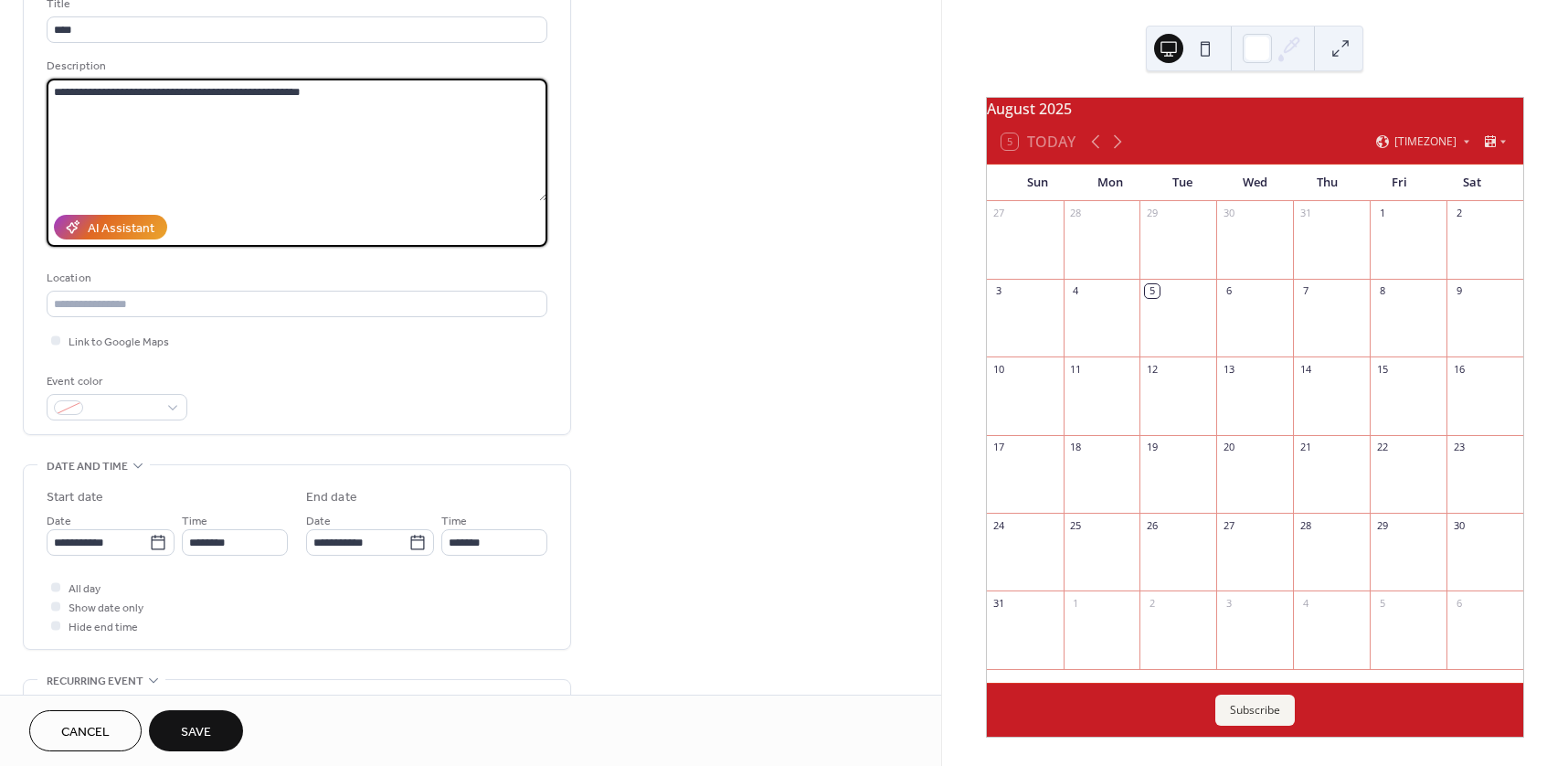 scroll, scrollTop: 183, scrollLeft: 0, axis: vertical 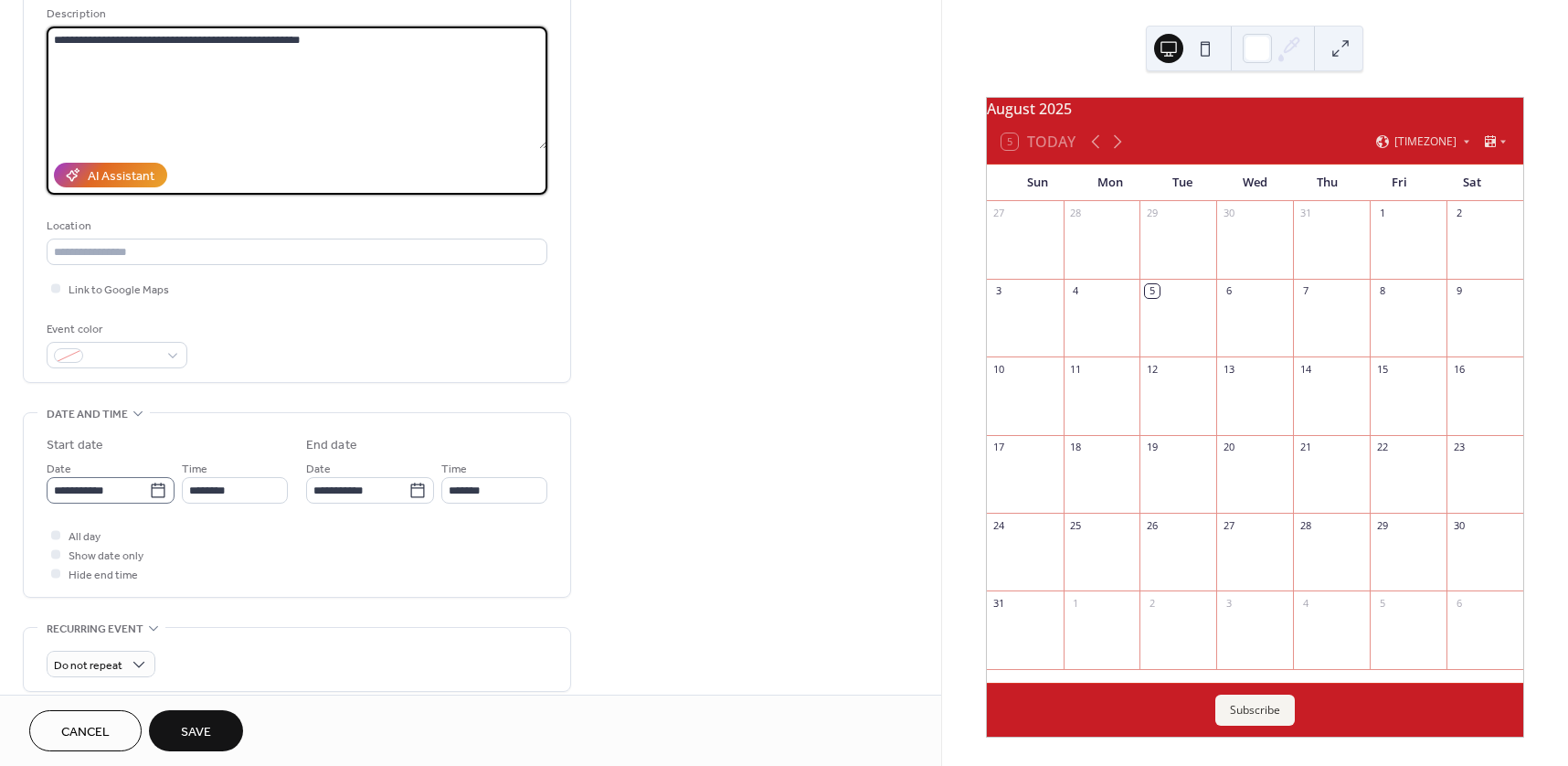 type on "**********" 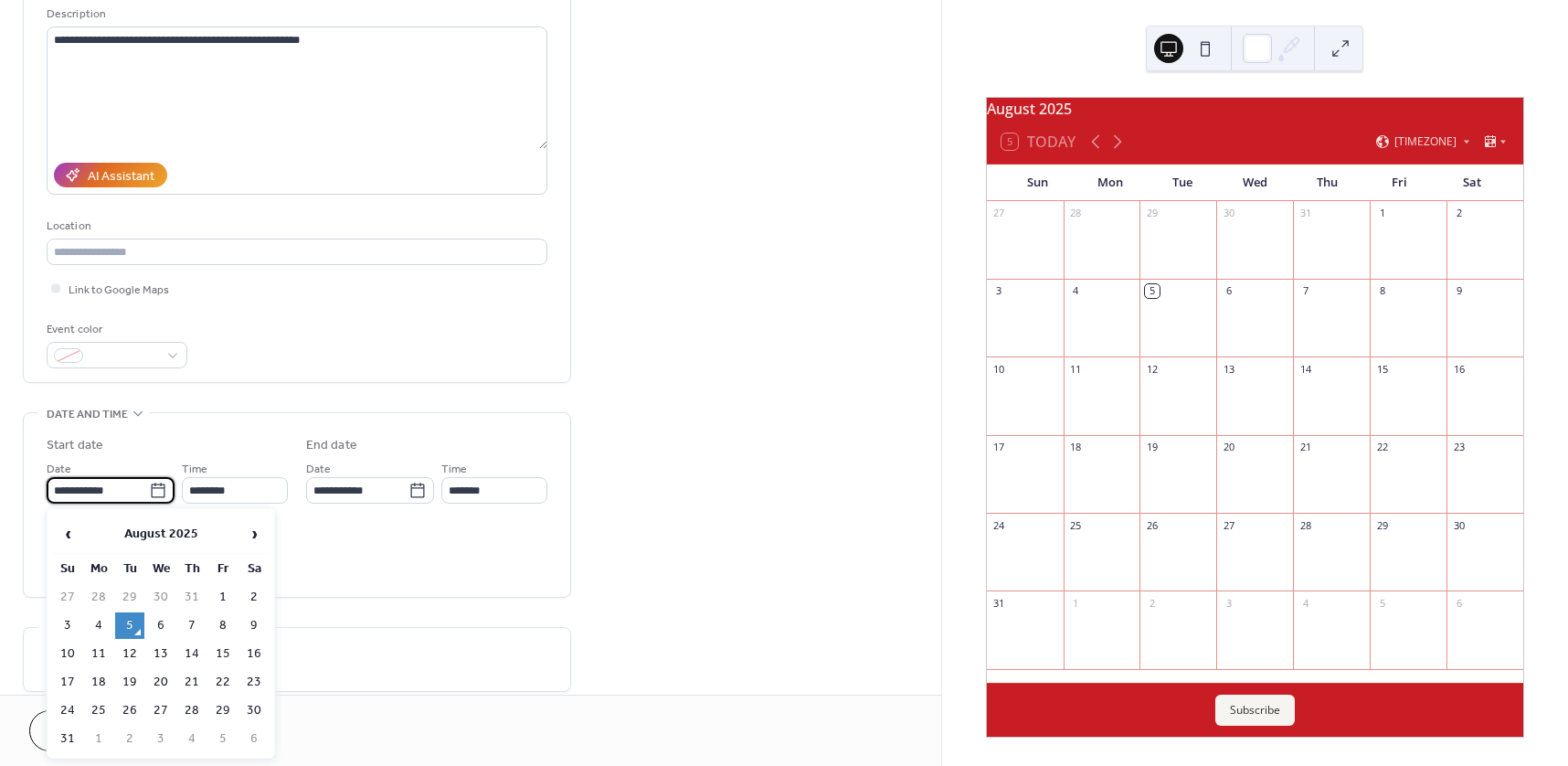click on "**********" at bounding box center (98, 490) 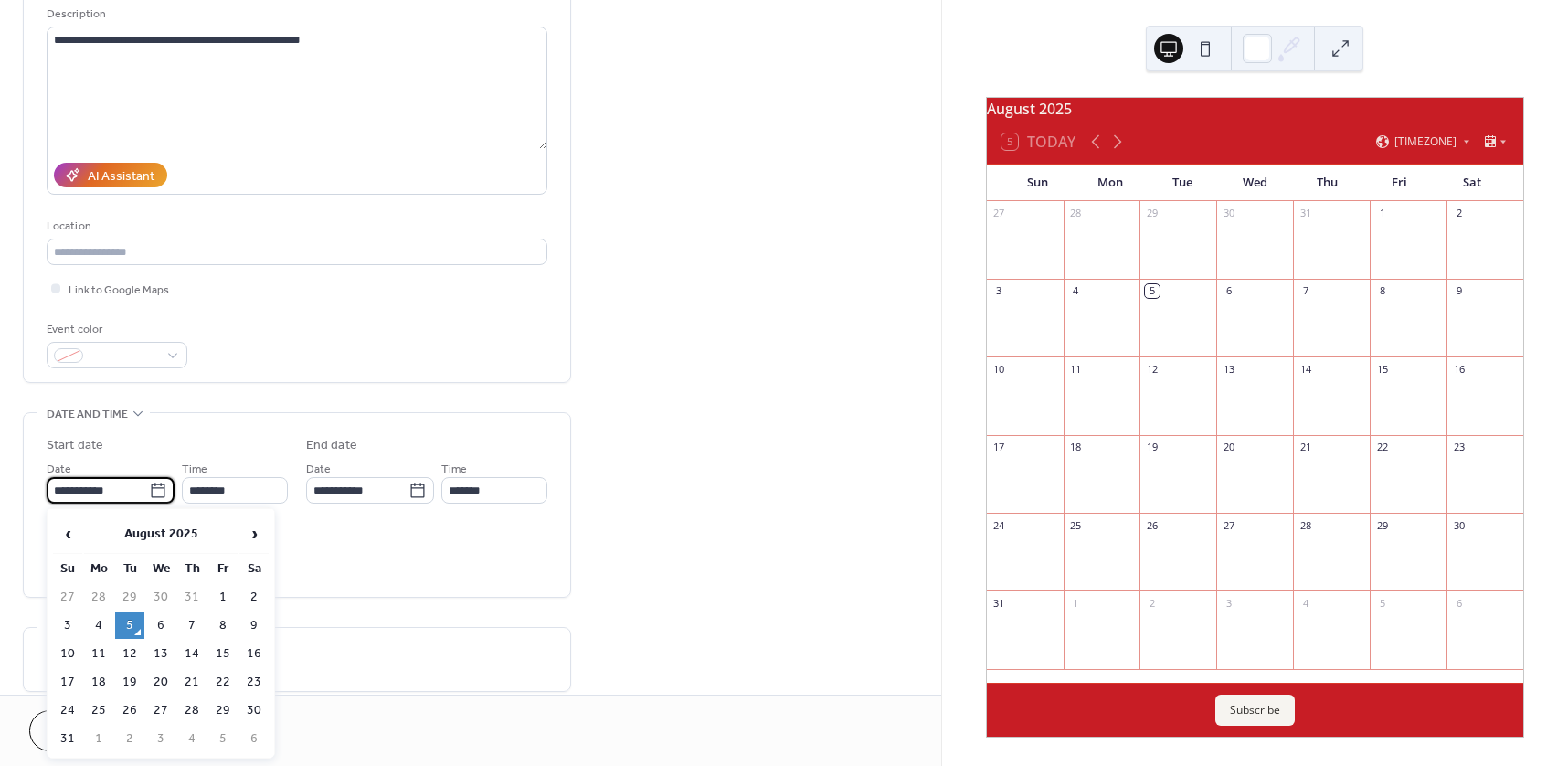 click on "**********" at bounding box center [297, 505] 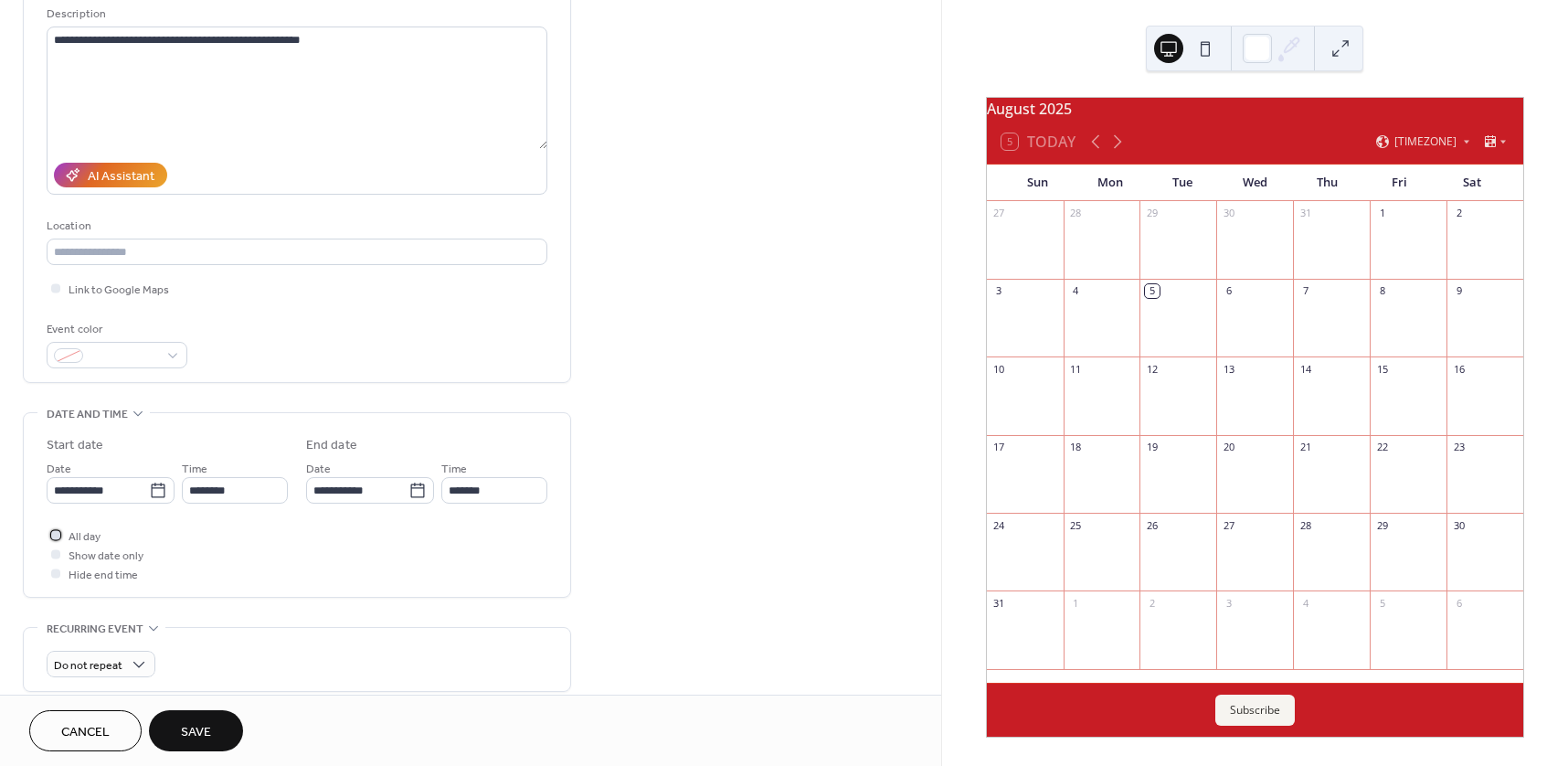 click on "All day" at bounding box center [84, 537] 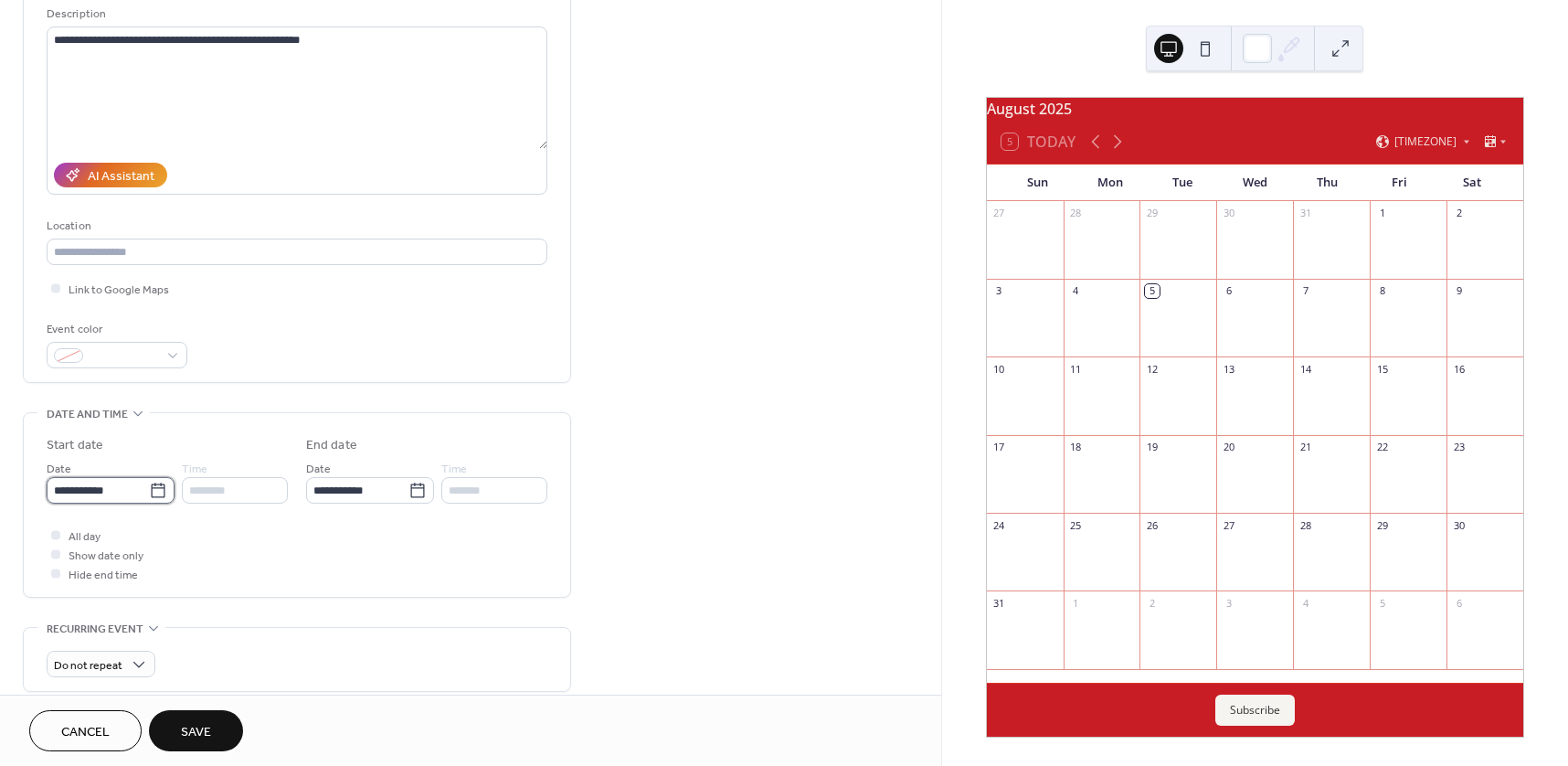 click on "**********" at bounding box center (98, 490) 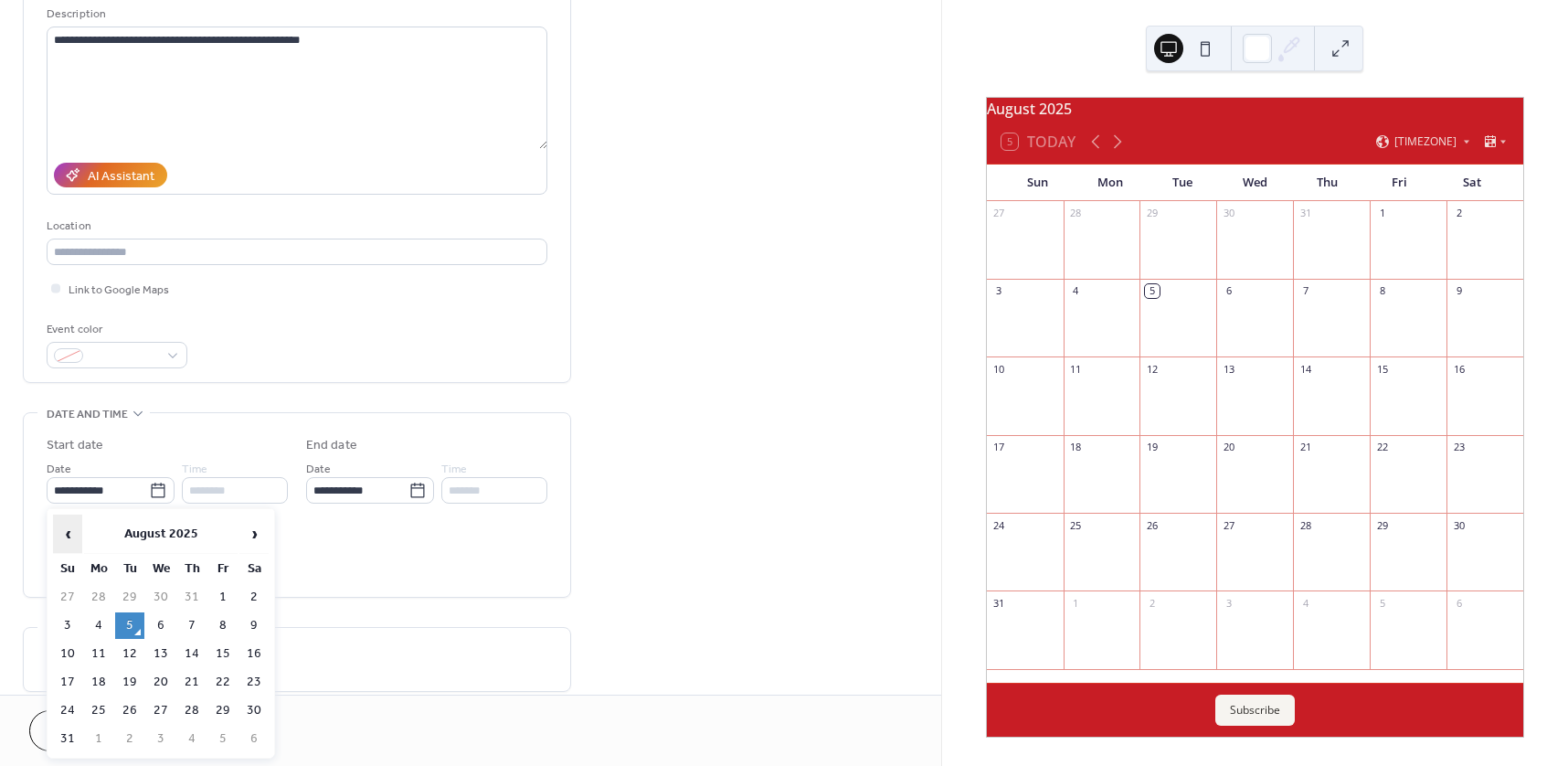 click on "‹" at bounding box center (68, 534) 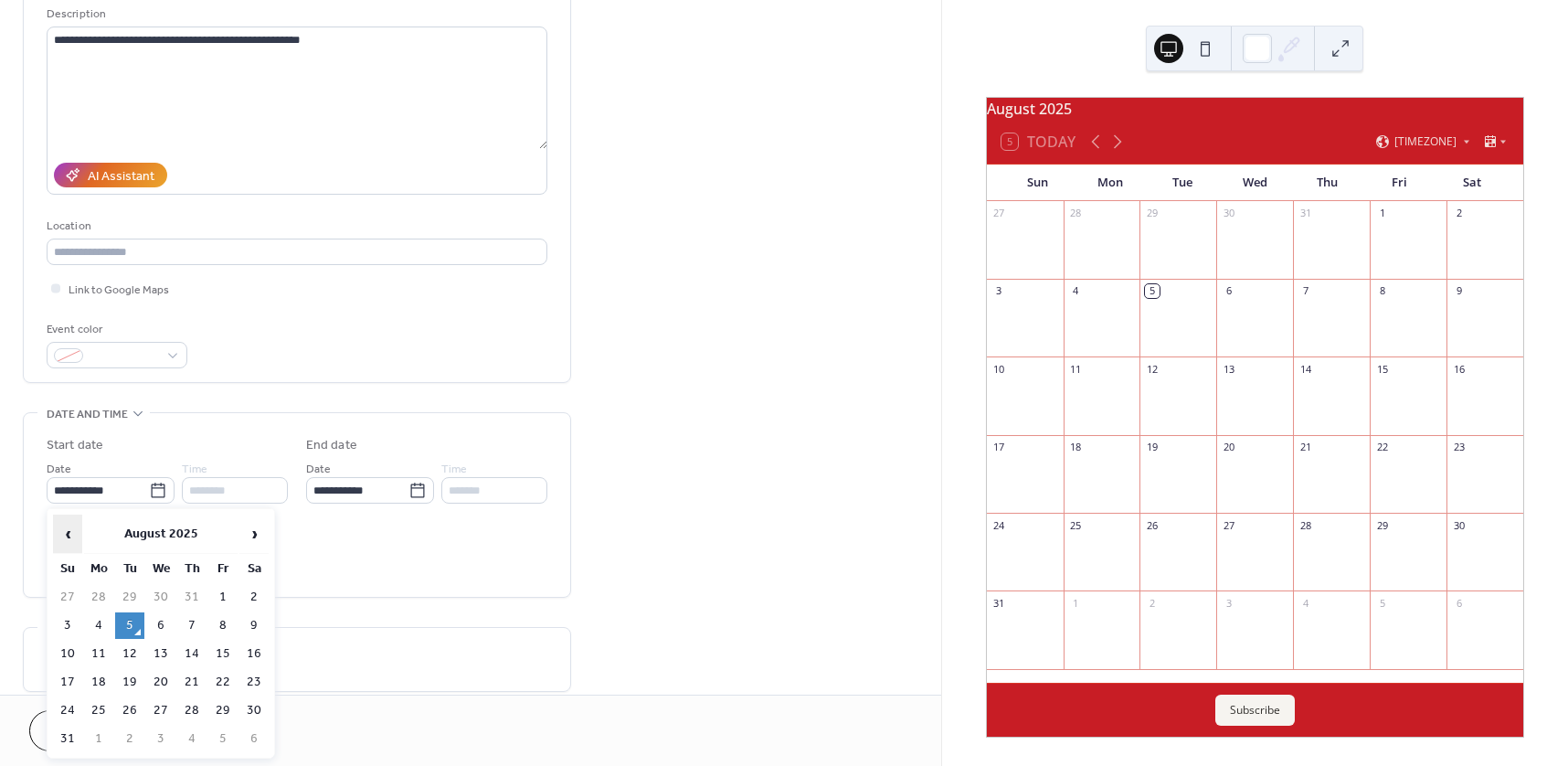 click on "‹" at bounding box center [68, 534] 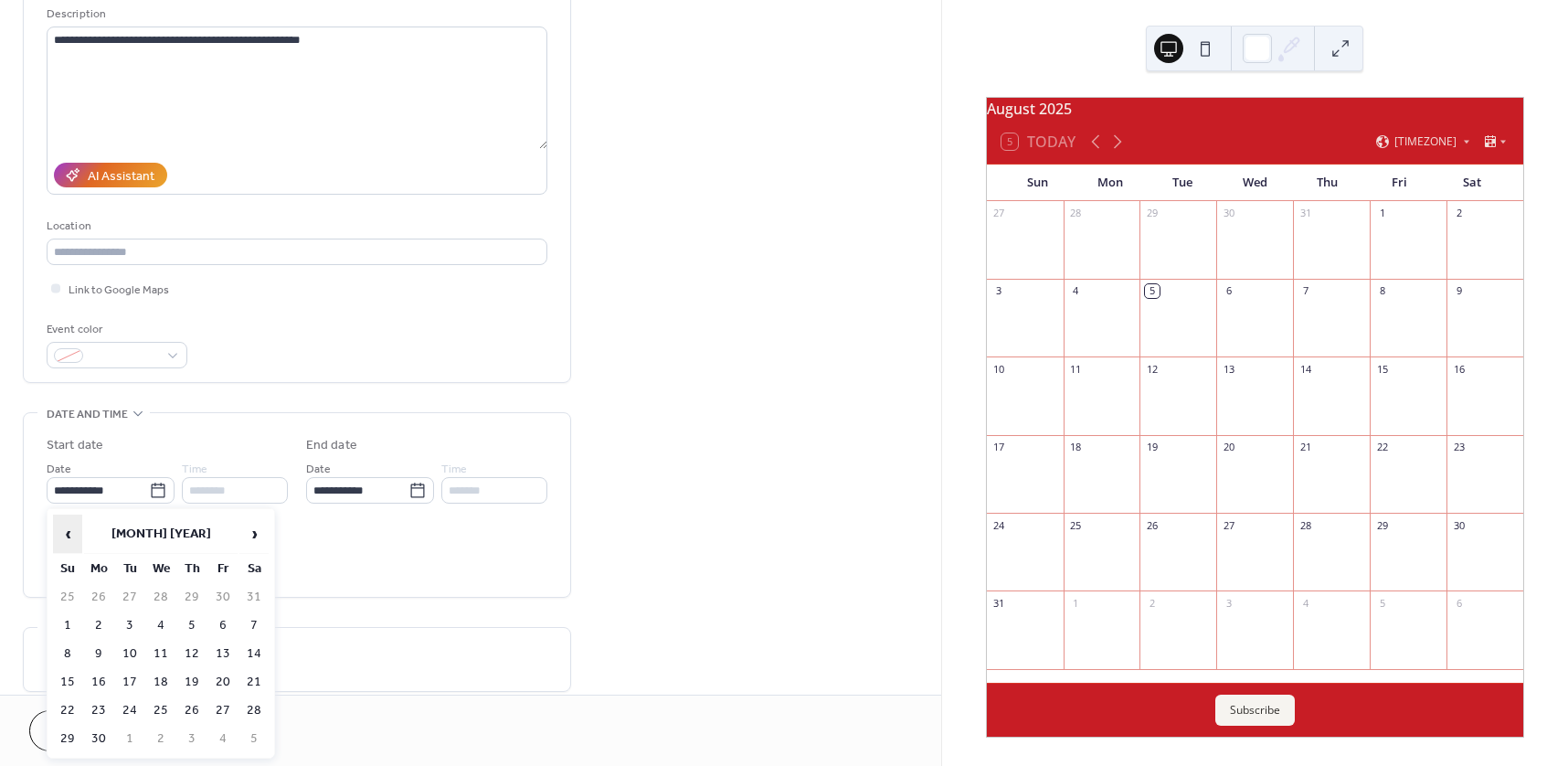click on "‹" at bounding box center (68, 534) 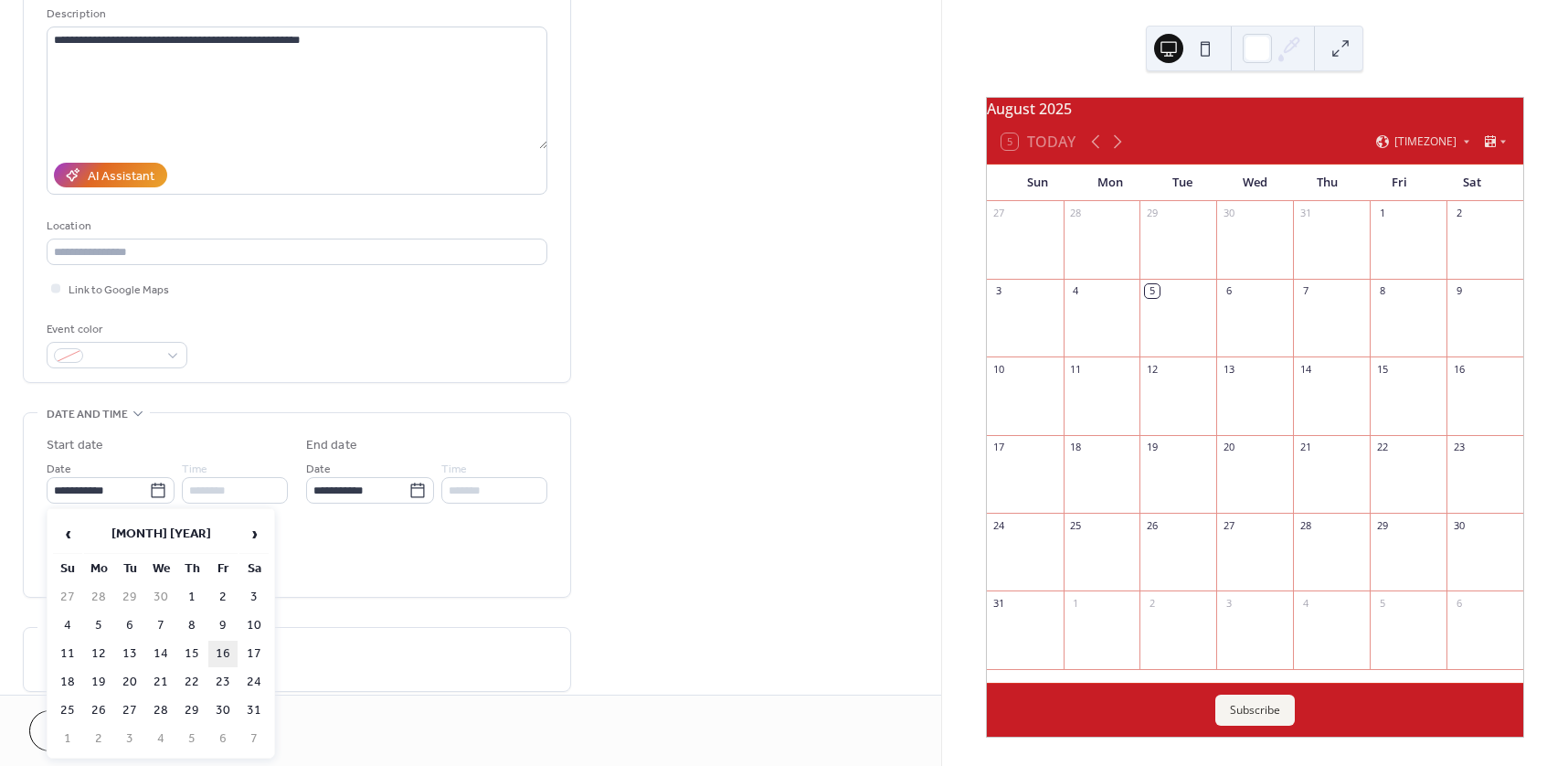 click on "16" at bounding box center [223, 654] 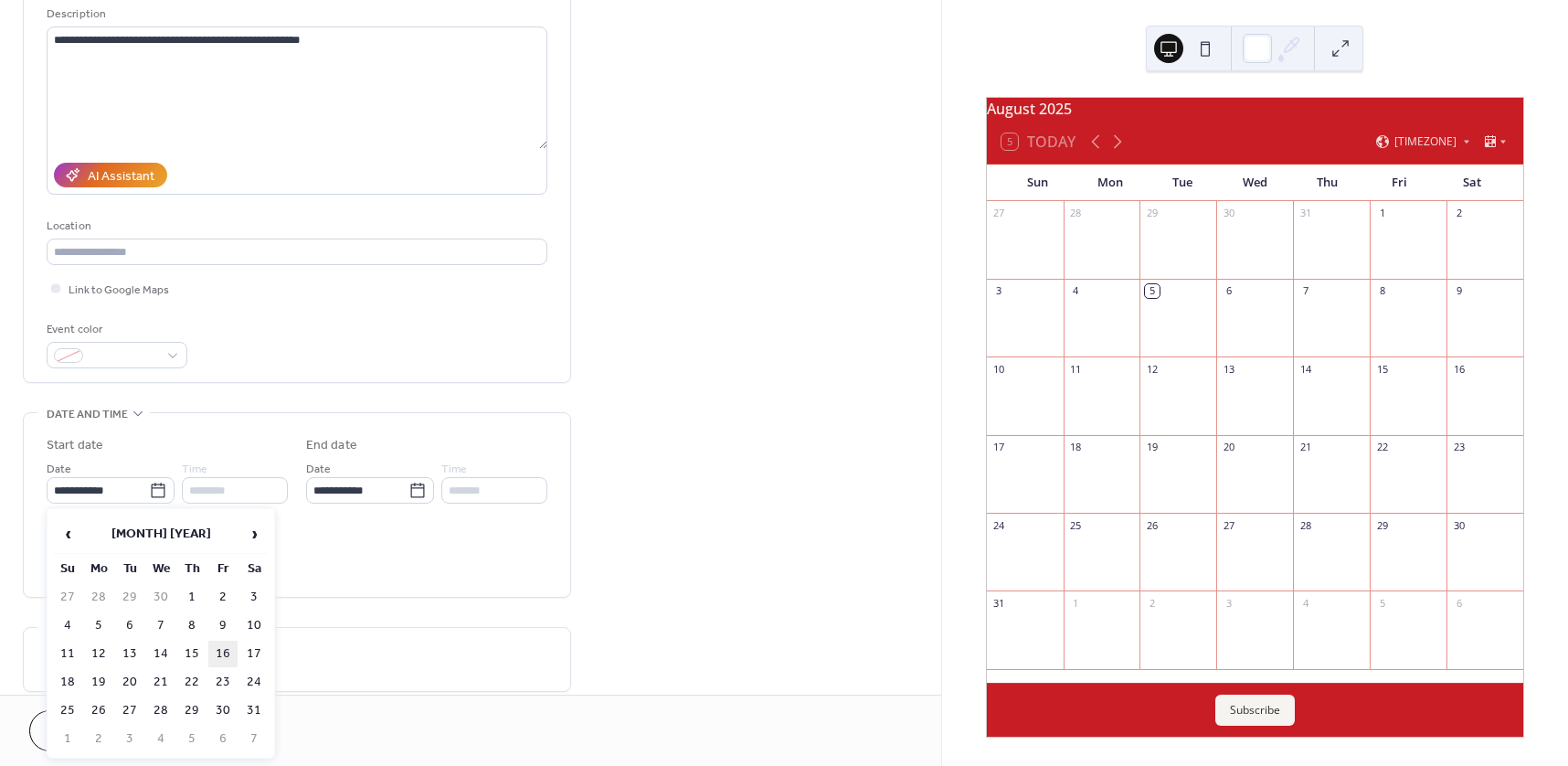type on "**********" 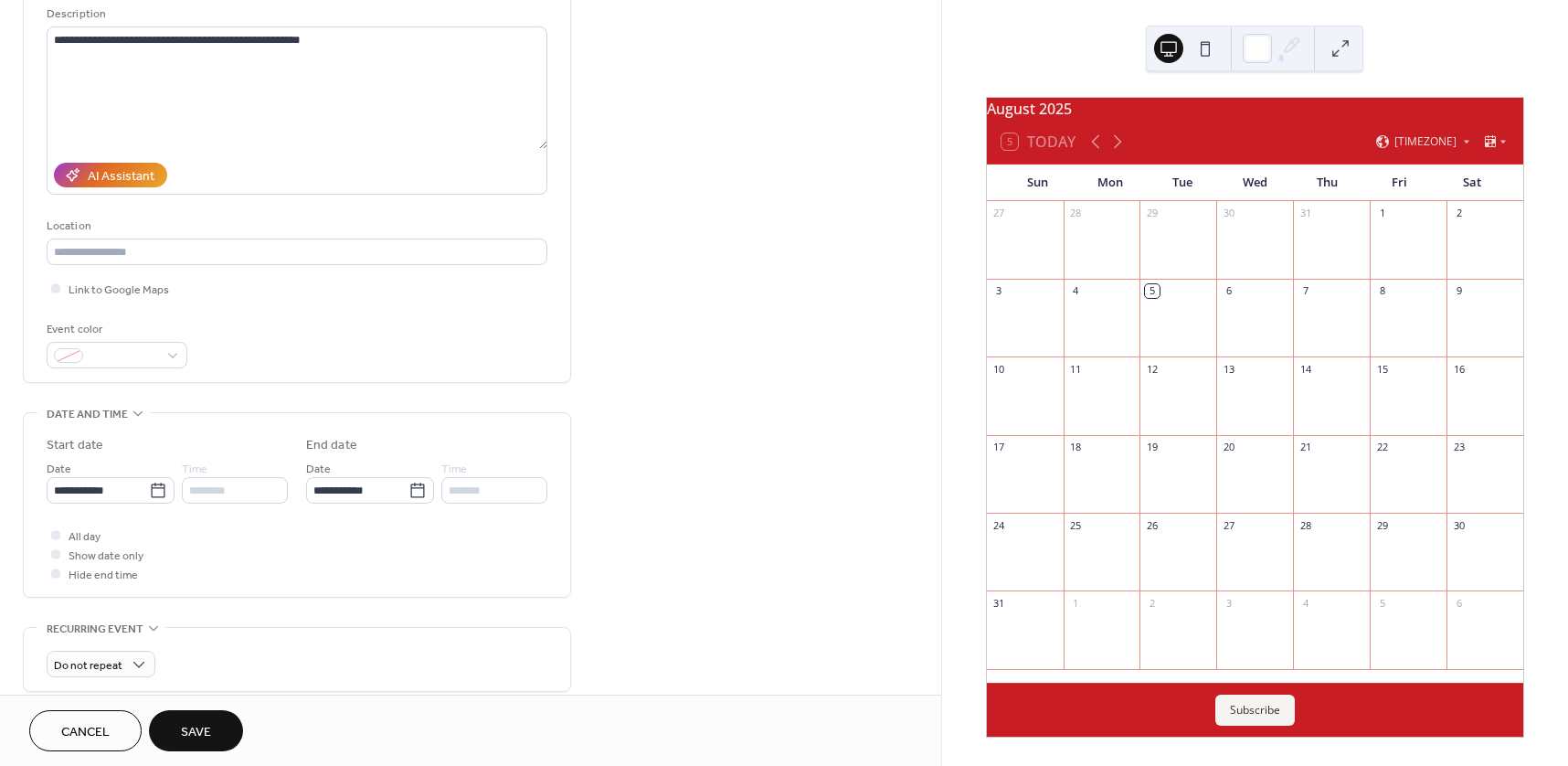 click at bounding box center (56, 554) 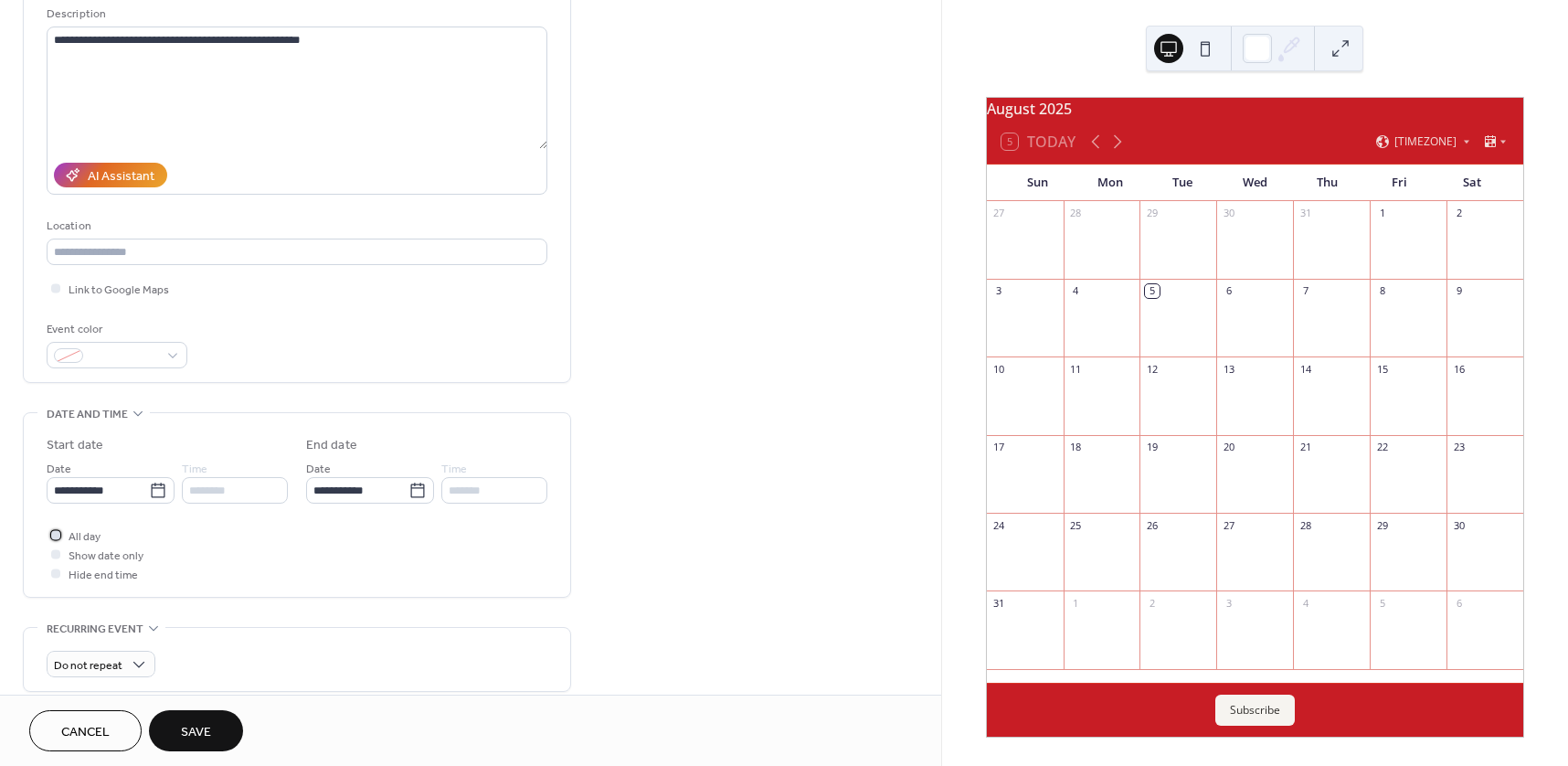 click at bounding box center (56, 535) 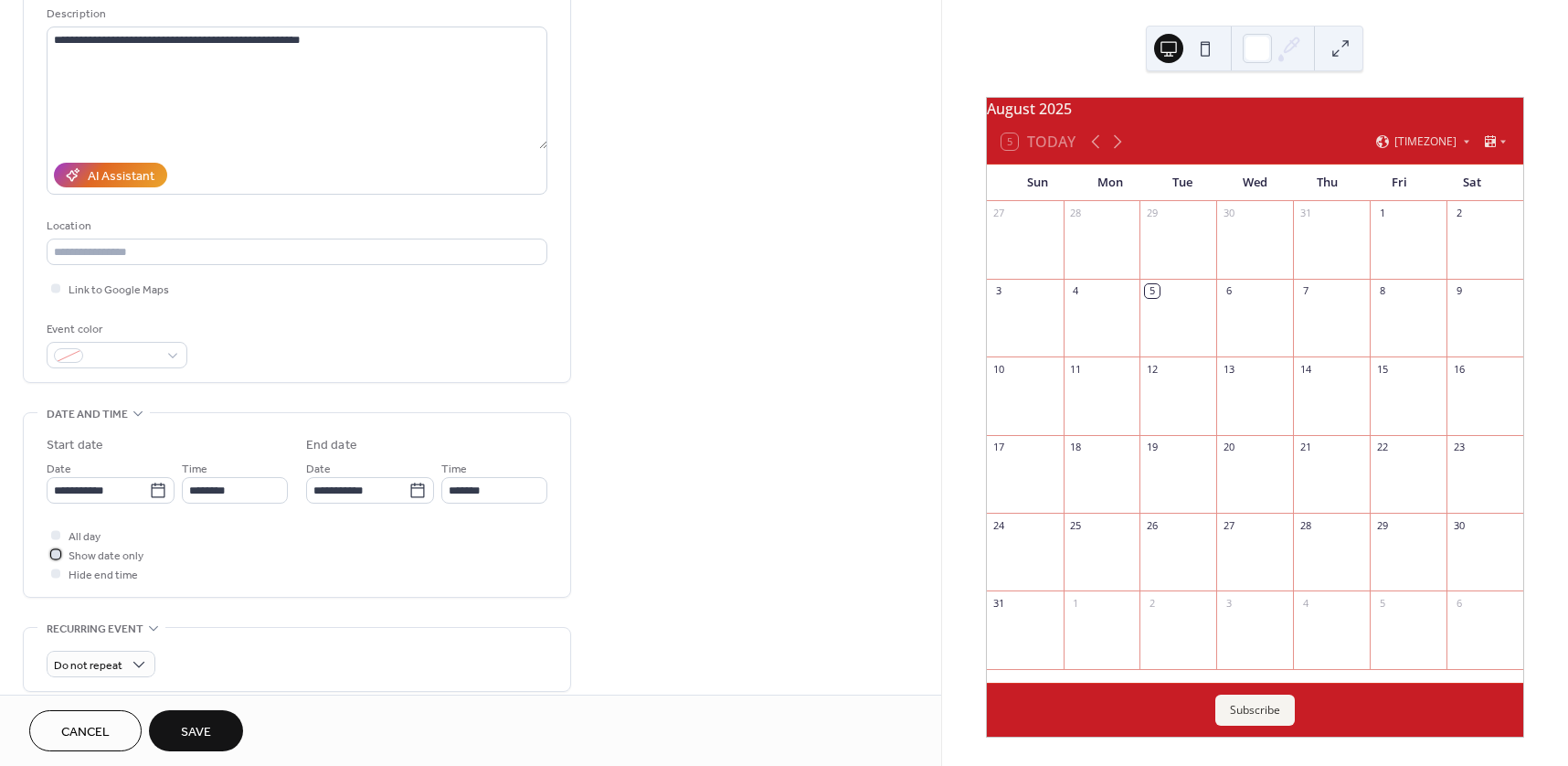 click at bounding box center (56, 554) 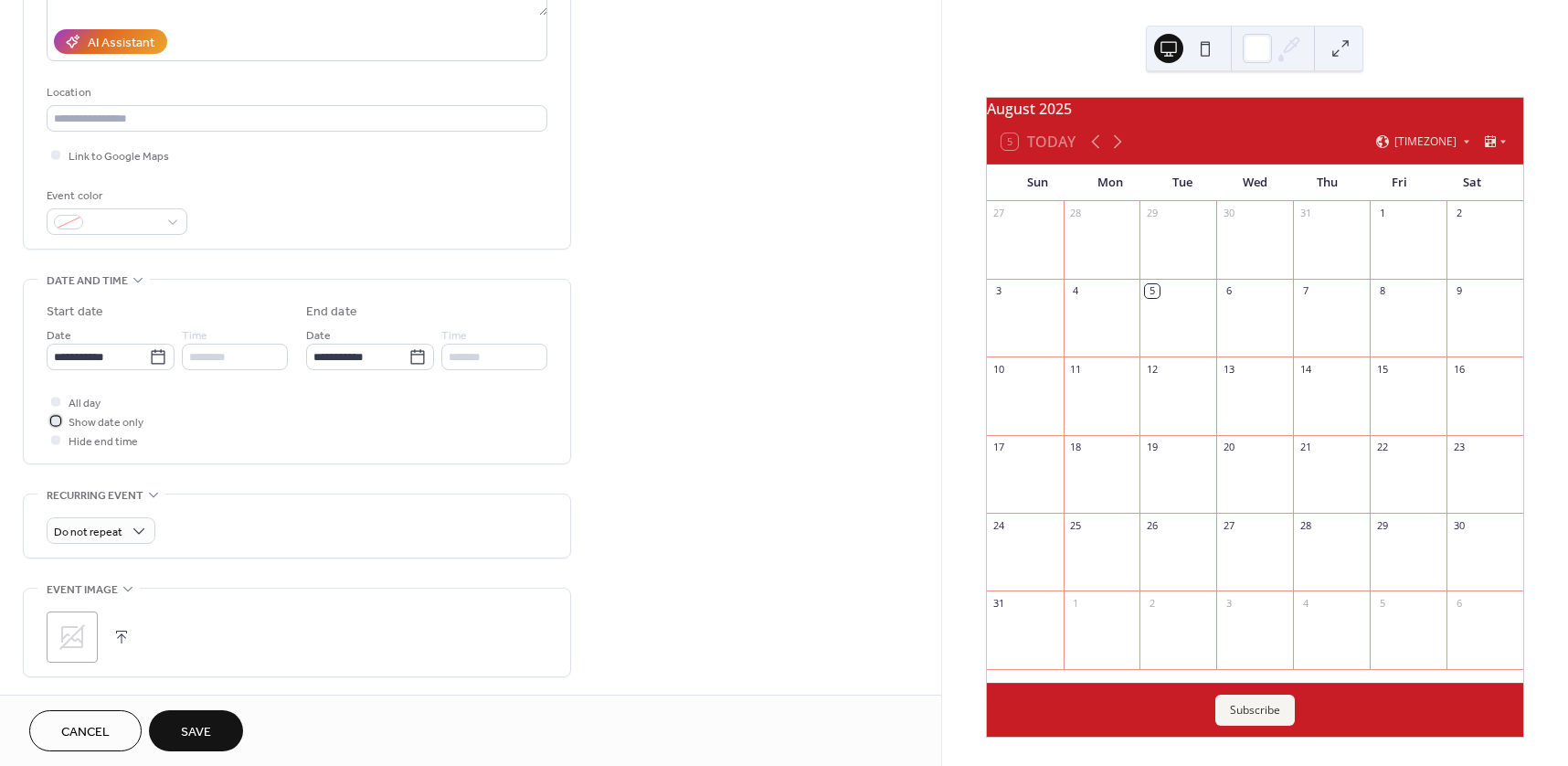 scroll, scrollTop: 366, scrollLeft: 0, axis: vertical 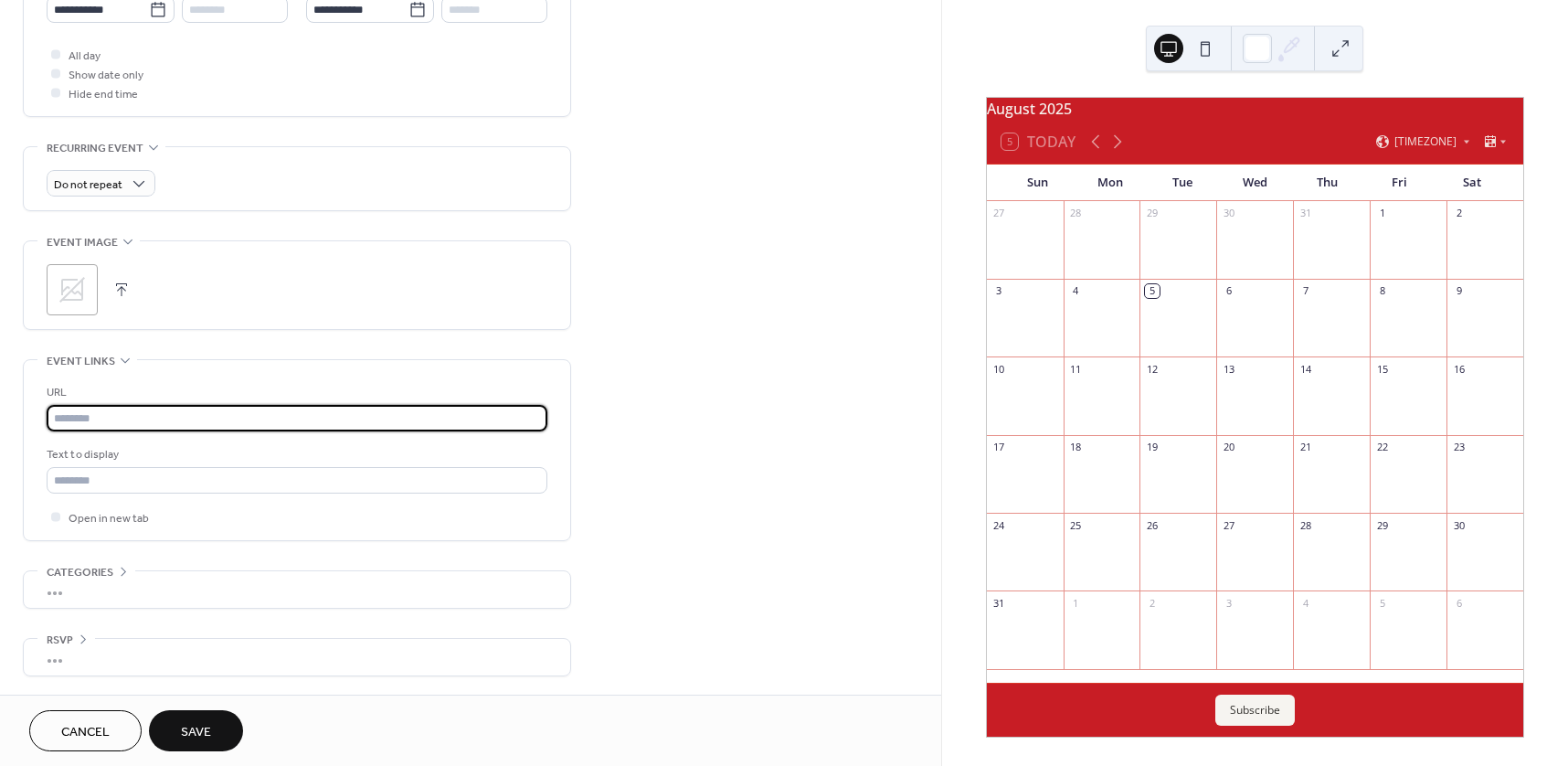 click at bounding box center (297, 418) 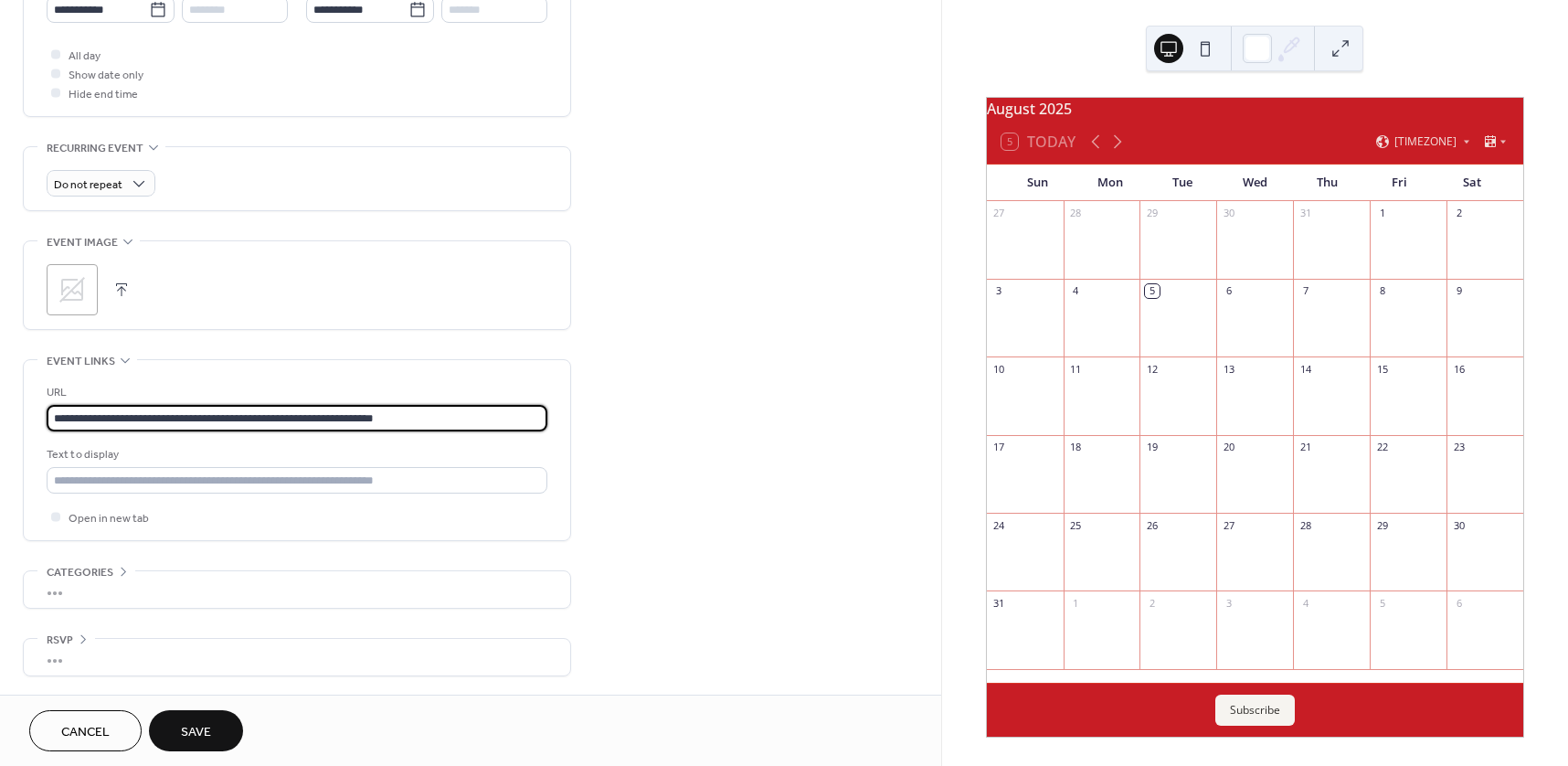 scroll, scrollTop: 482, scrollLeft: 0, axis: vertical 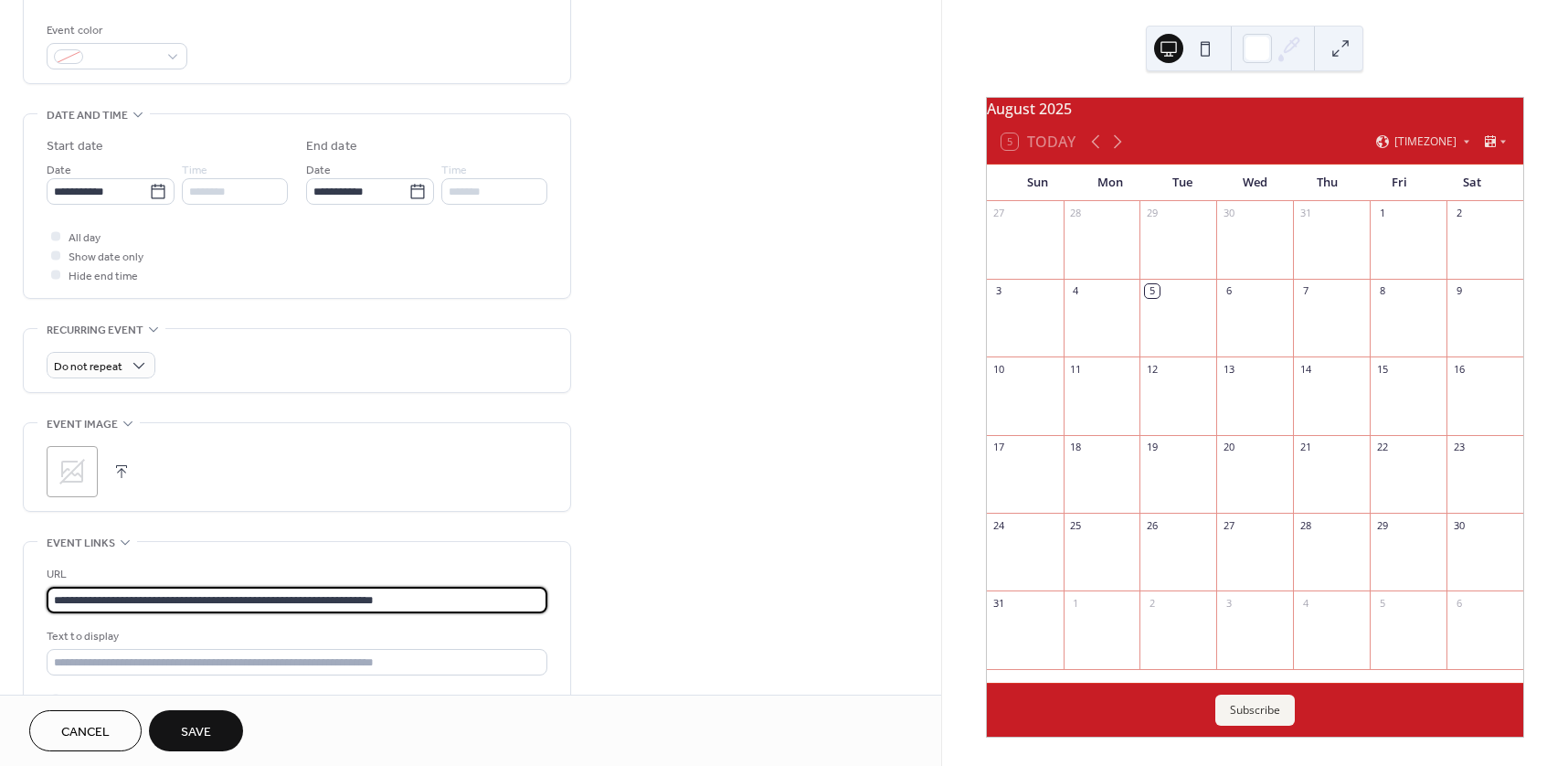 type on "**********" 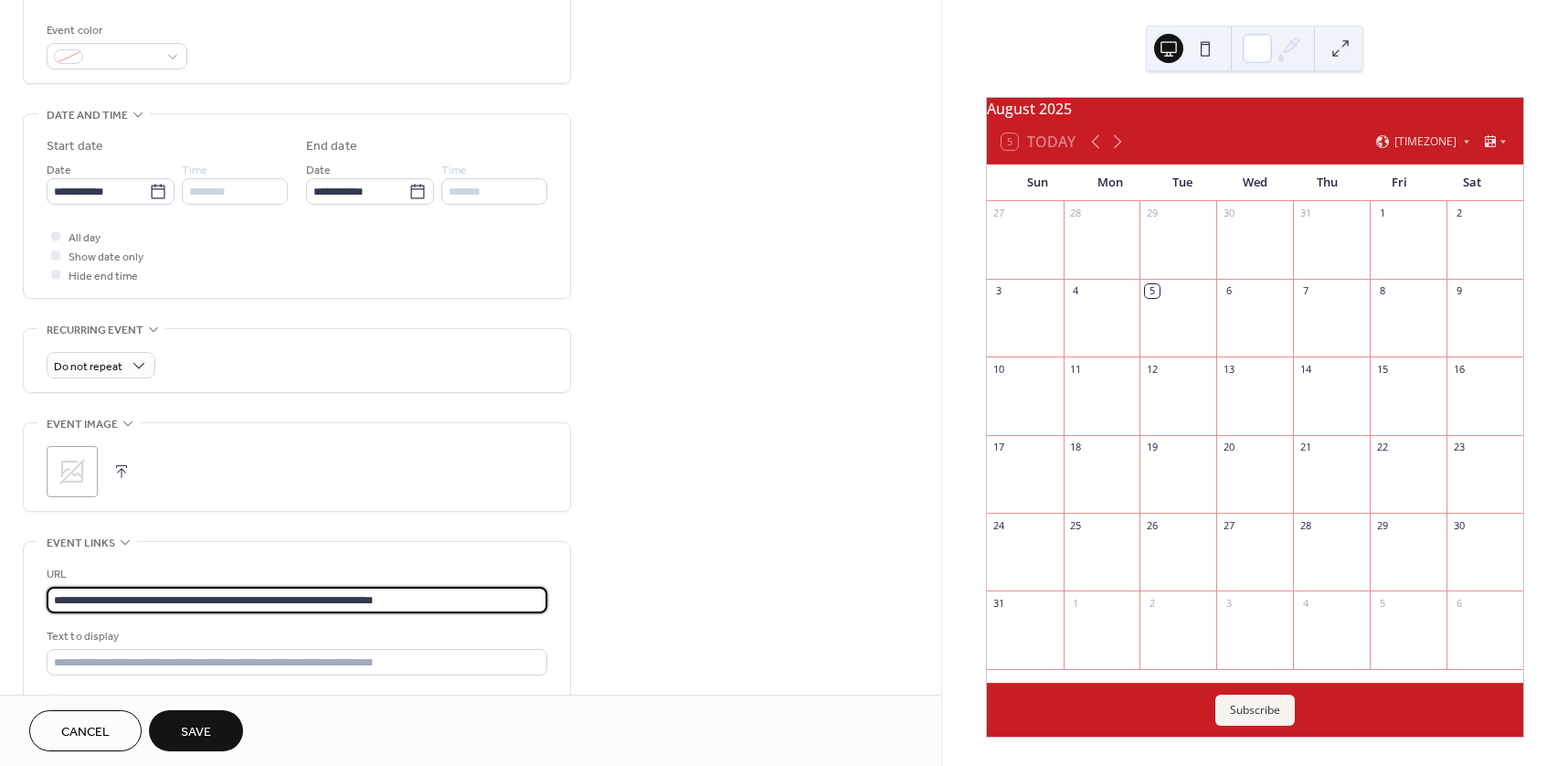 scroll, scrollTop: 0, scrollLeft: 0, axis: both 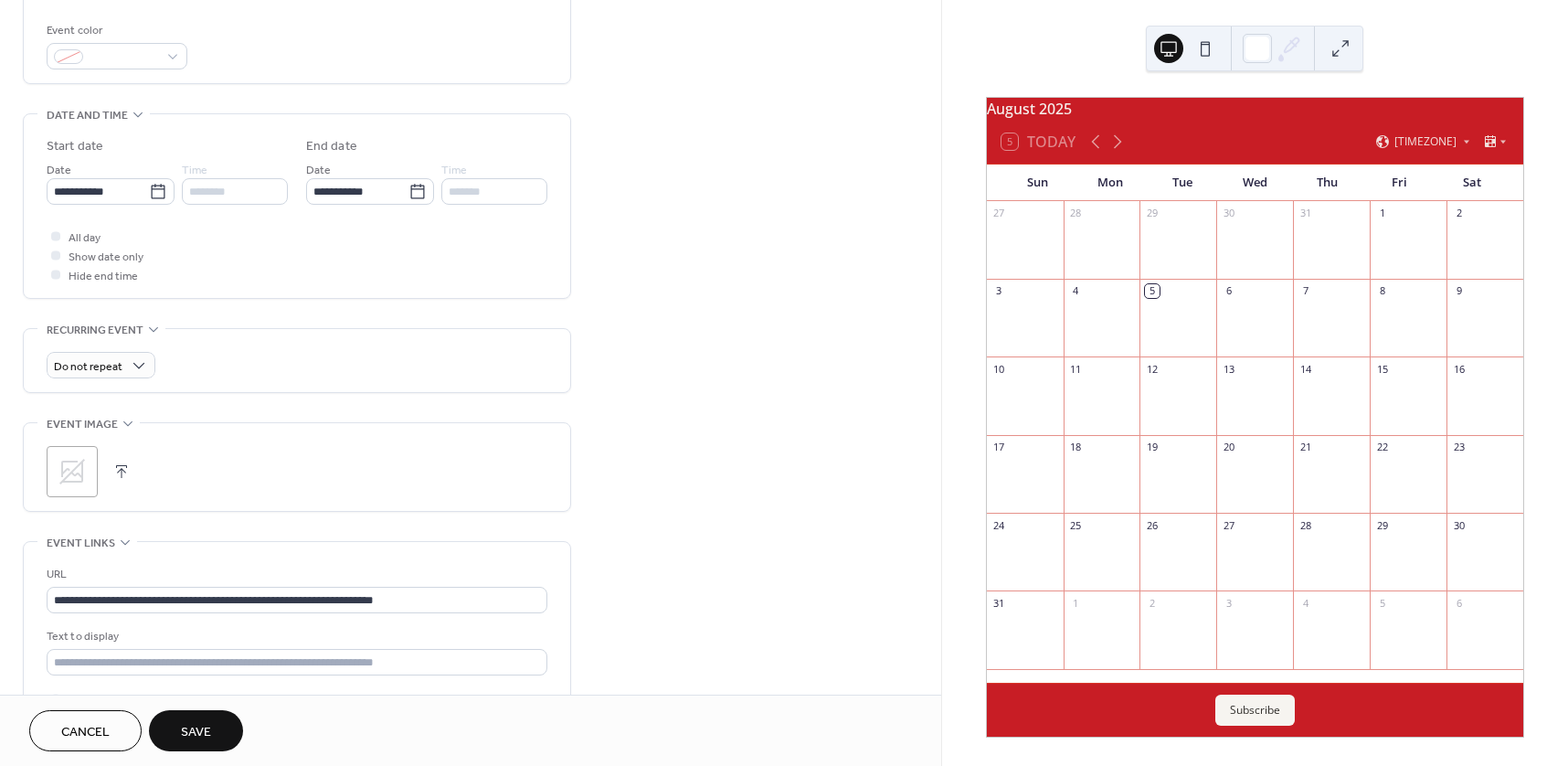 click on "Save" at bounding box center [196, 732] 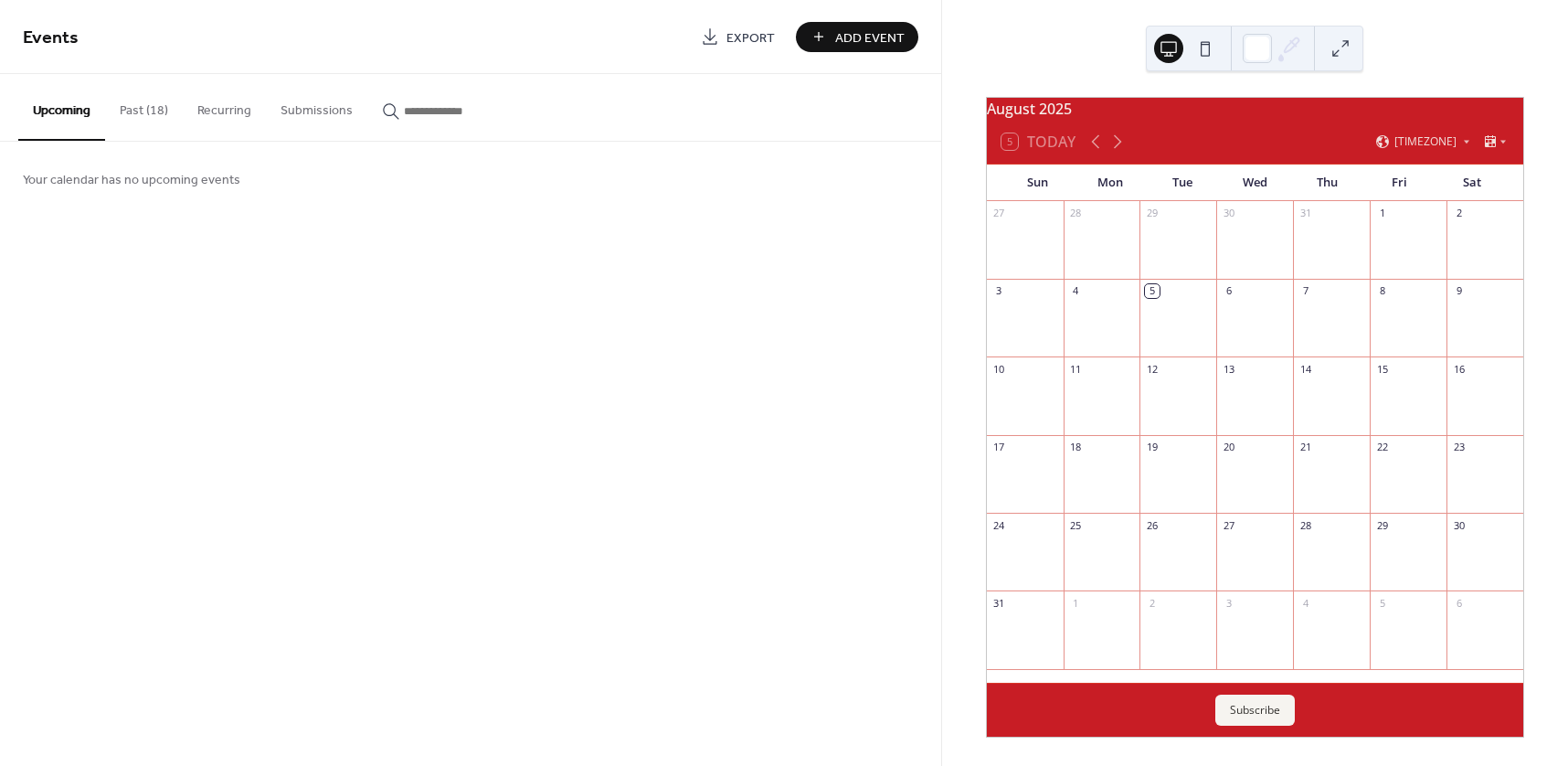 click on "Add Event" at bounding box center (870, 37) 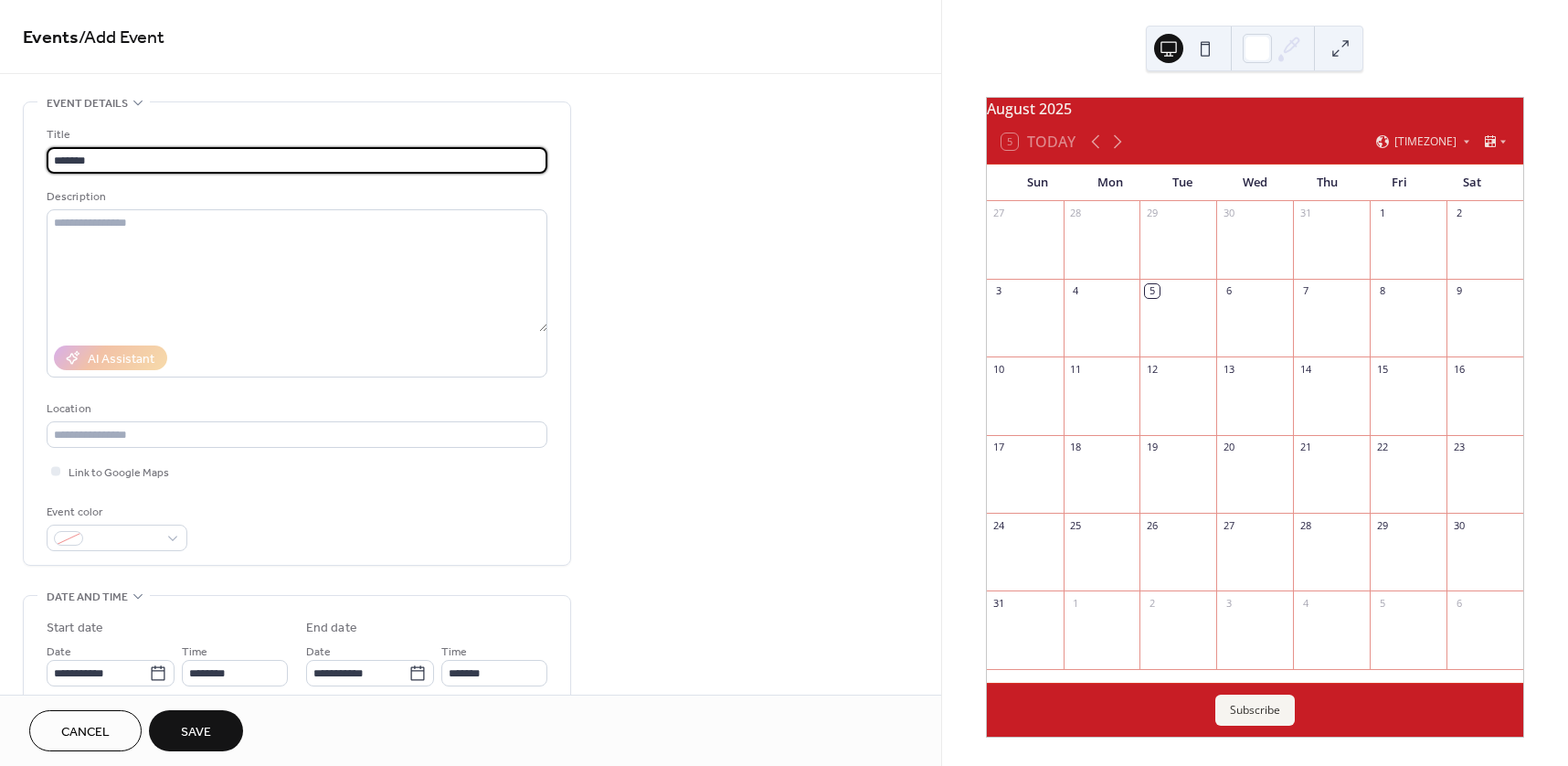 type on "*******" 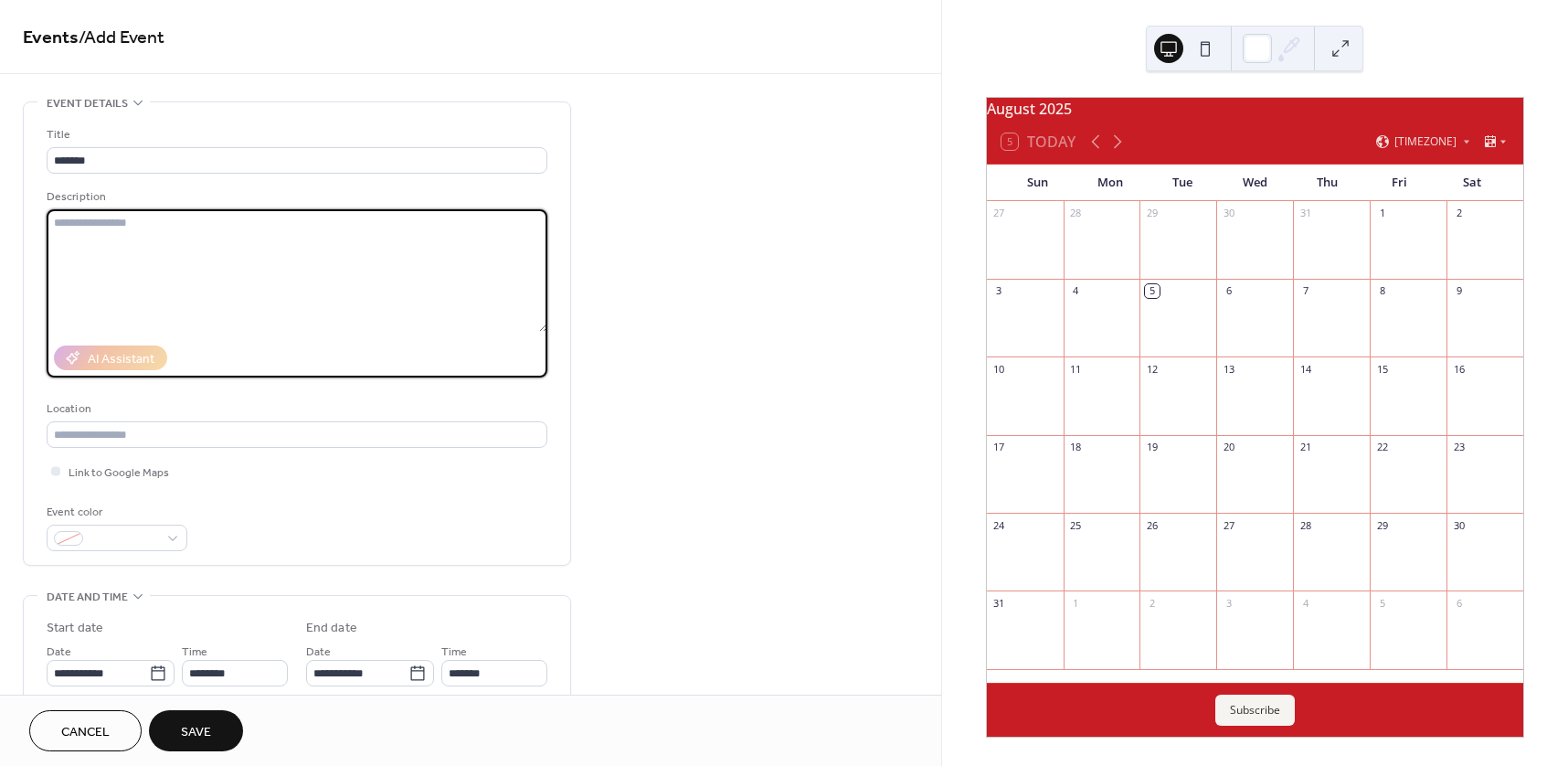paste on "**********" 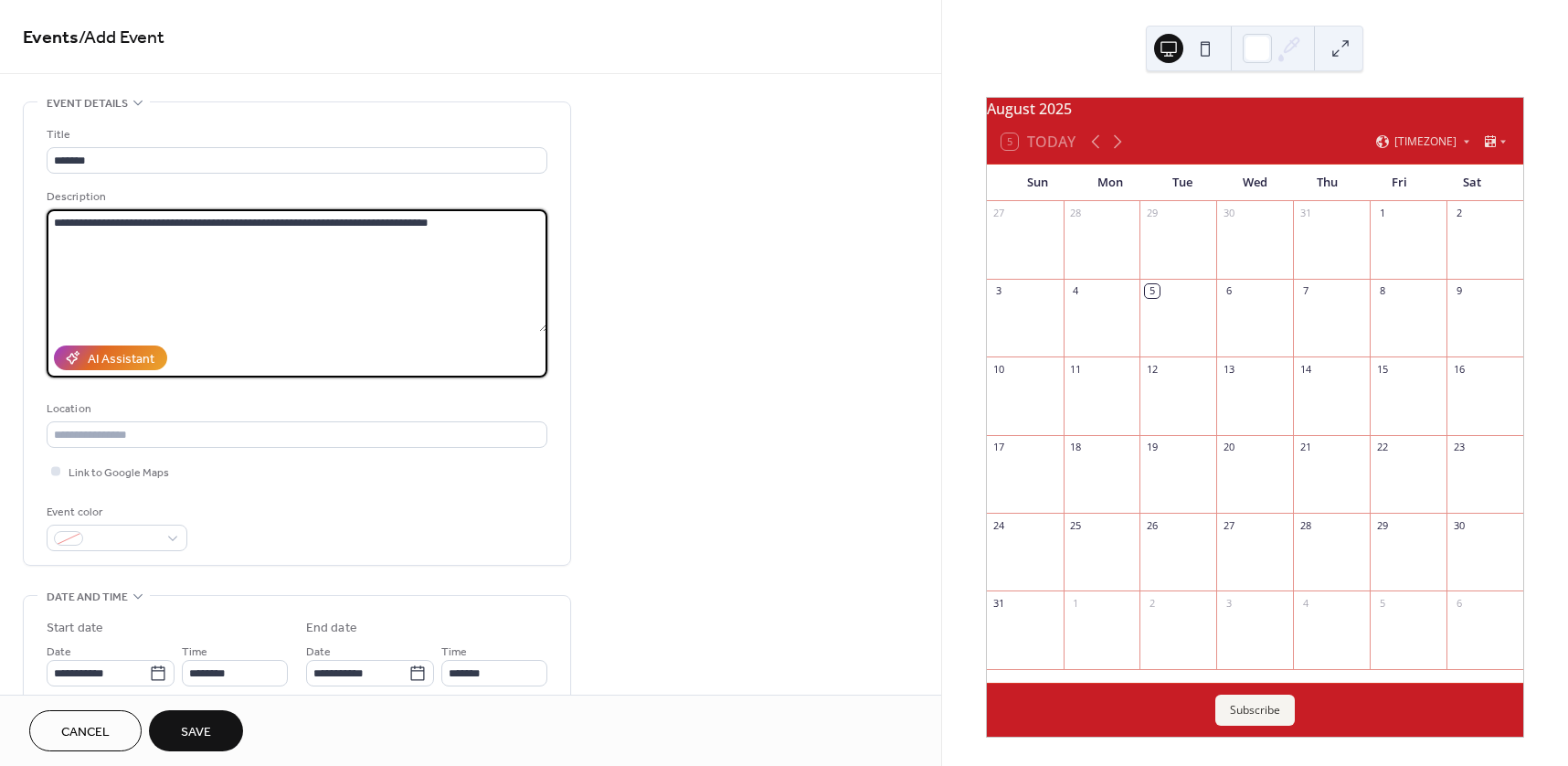scroll, scrollTop: 183, scrollLeft: 0, axis: vertical 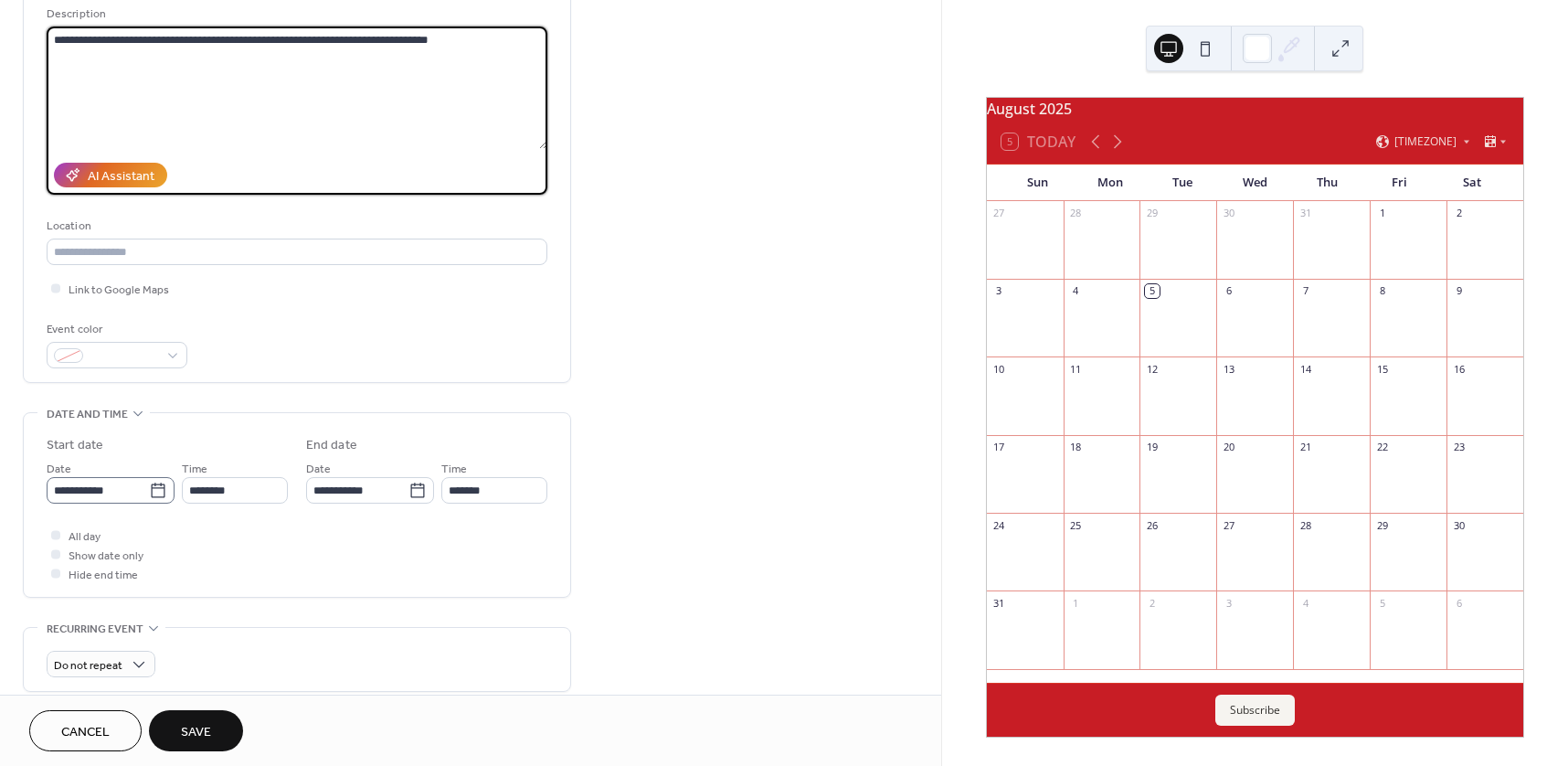 type on "**********" 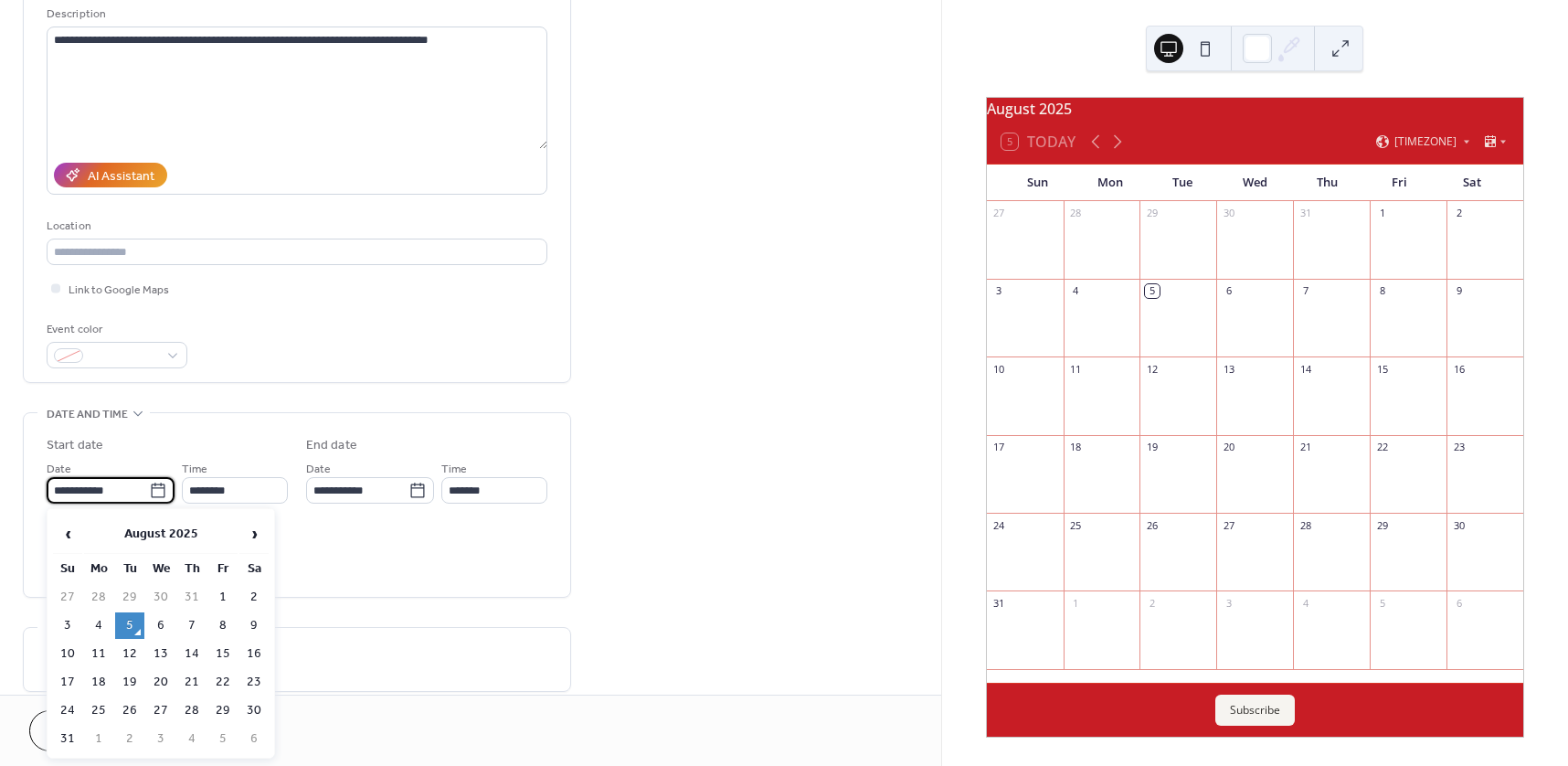 click on "**********" at bounding box center (98, 490) 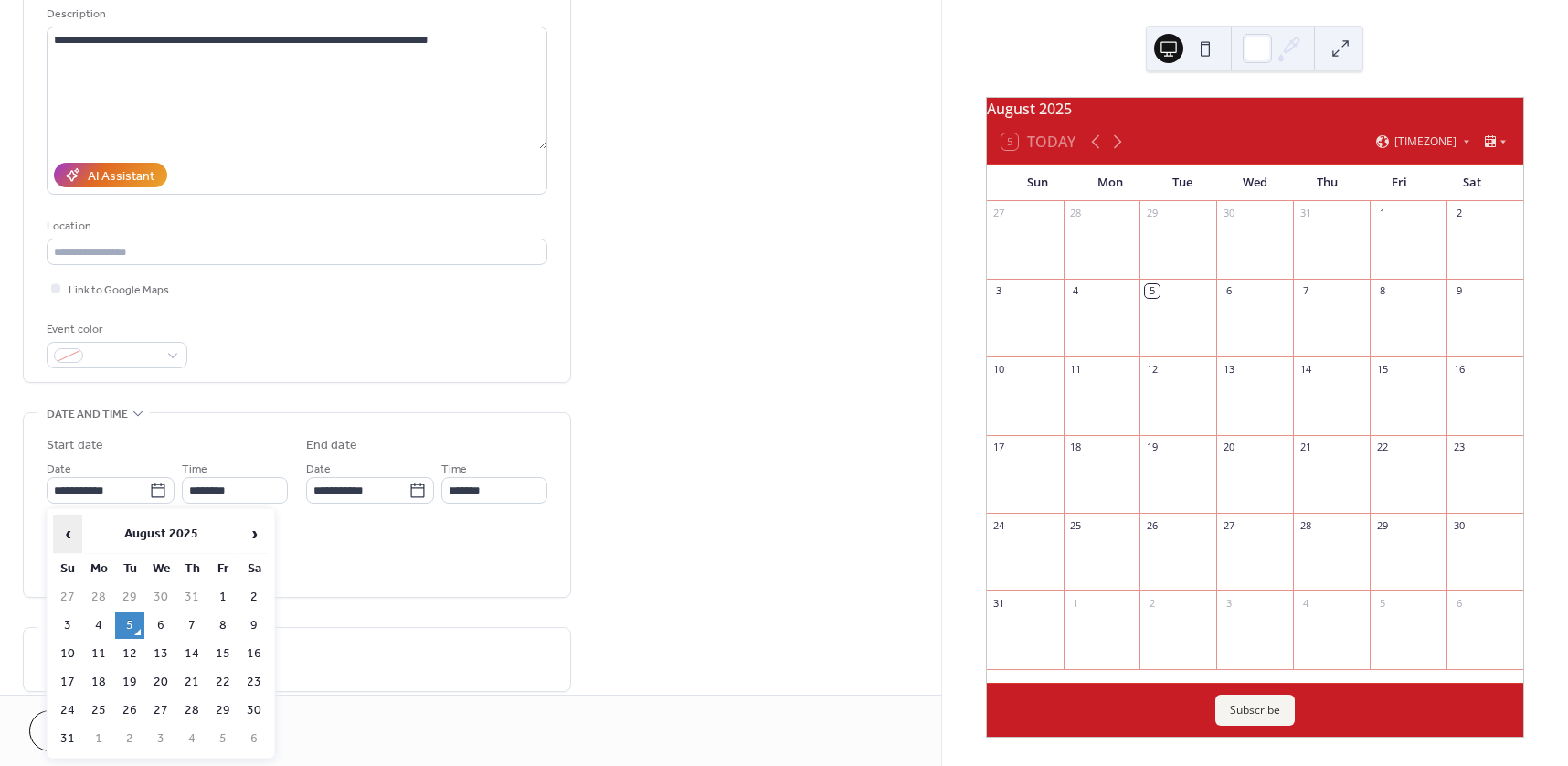 click on "‹" at bounding box center [68, 534] 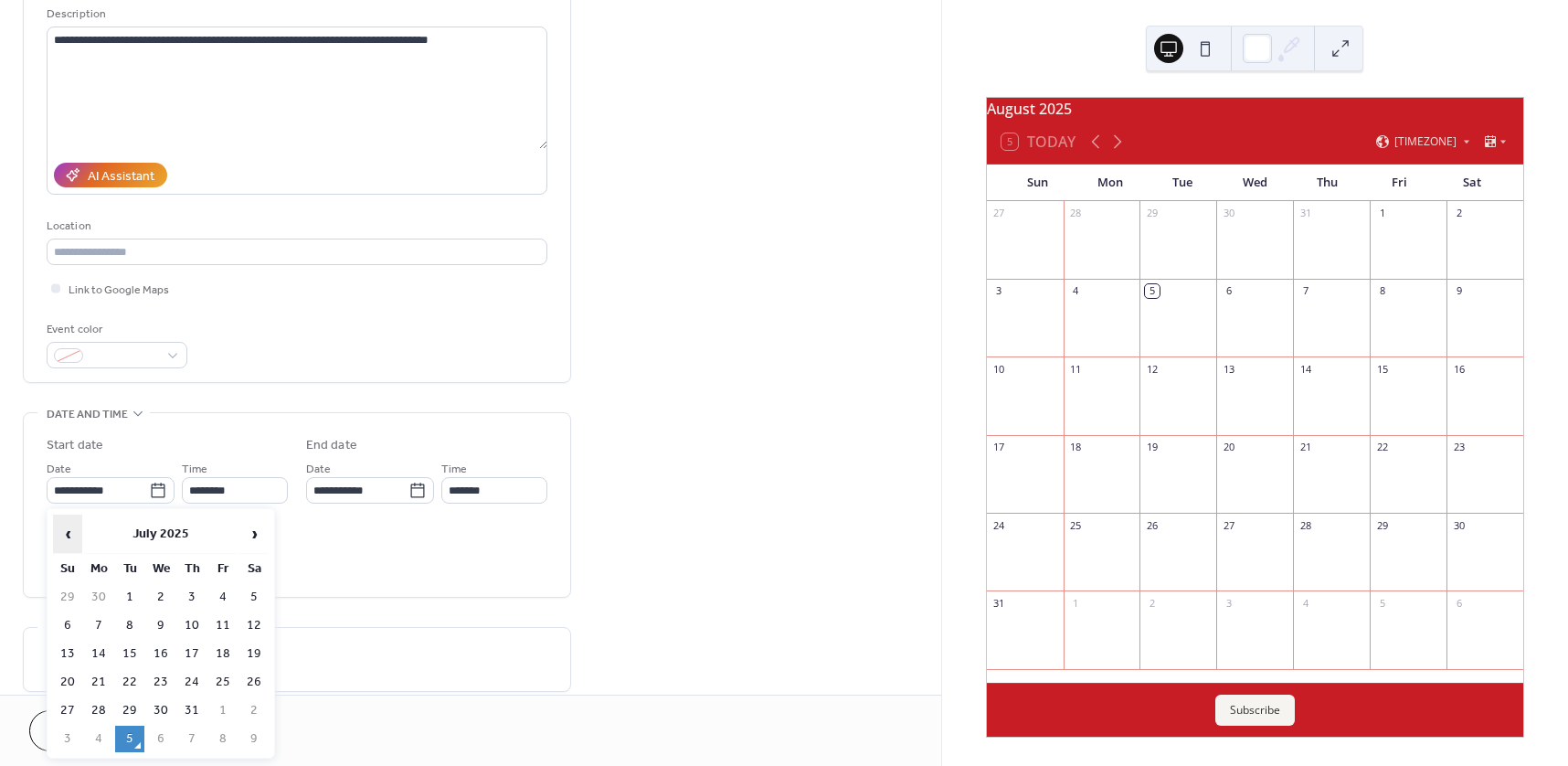 click on "‹" at bounding box center (68, 534) 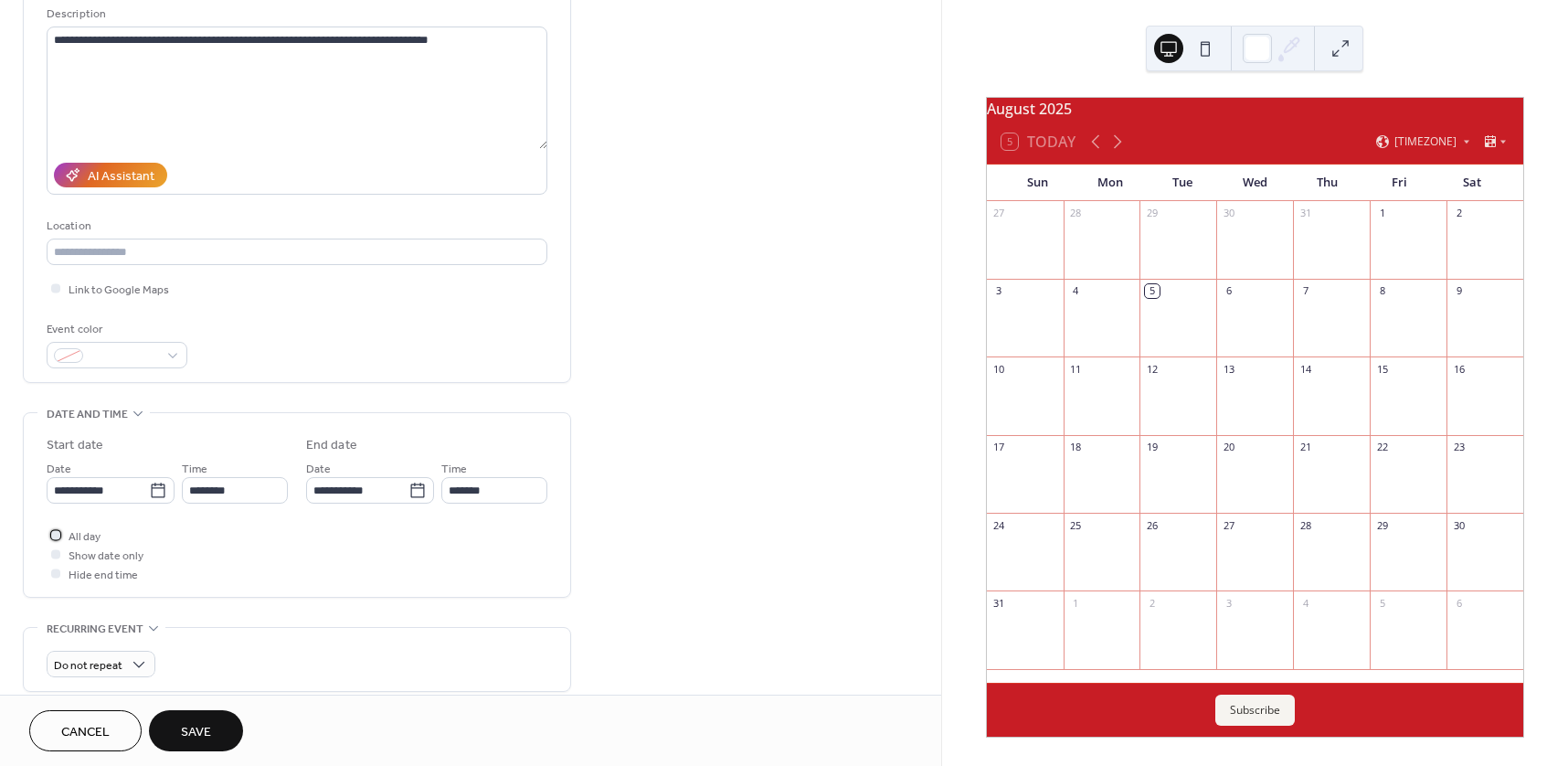 click on "All day" at bounding box center [73, 535] 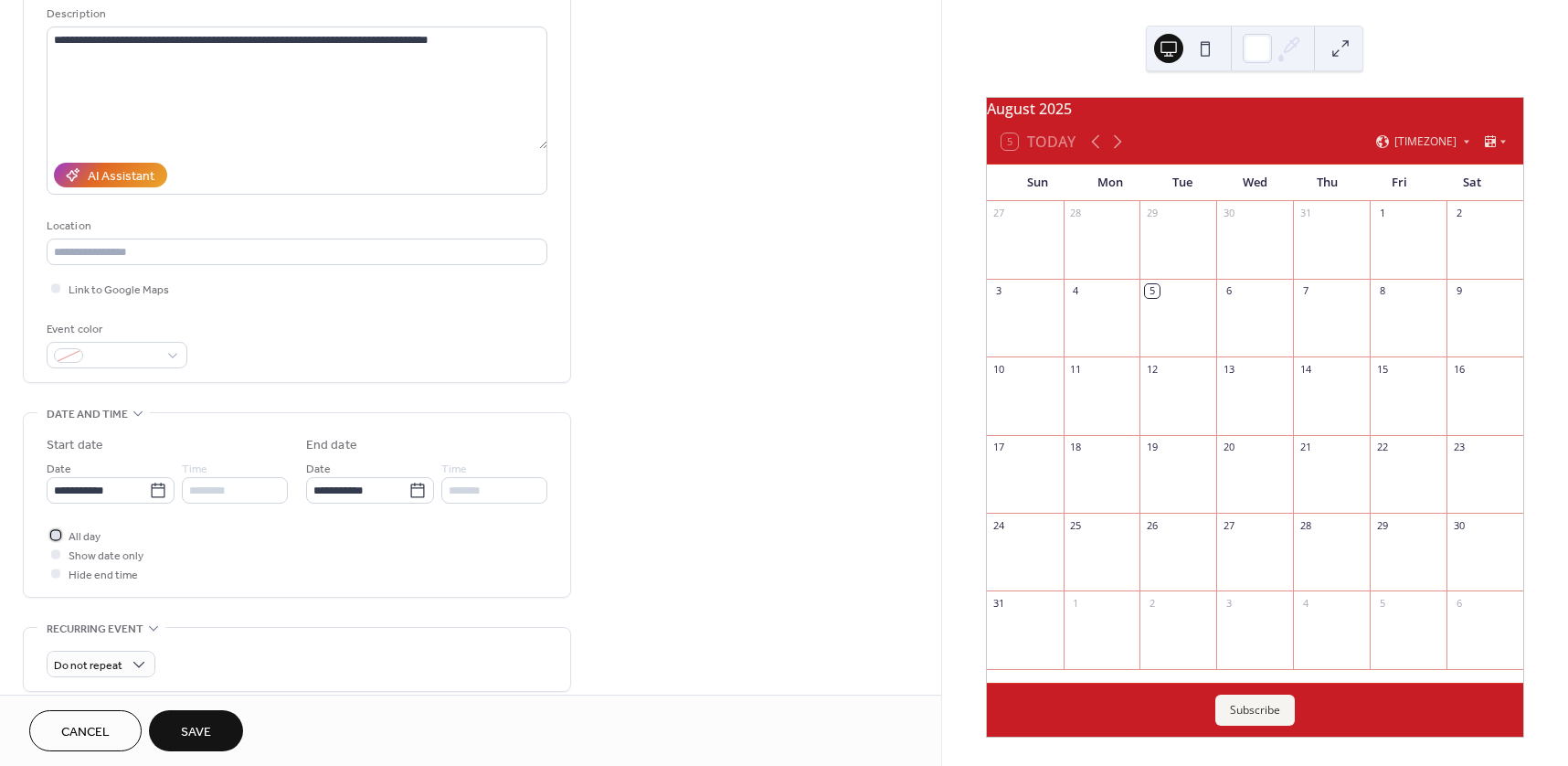 click at bounding box center [56, 535] 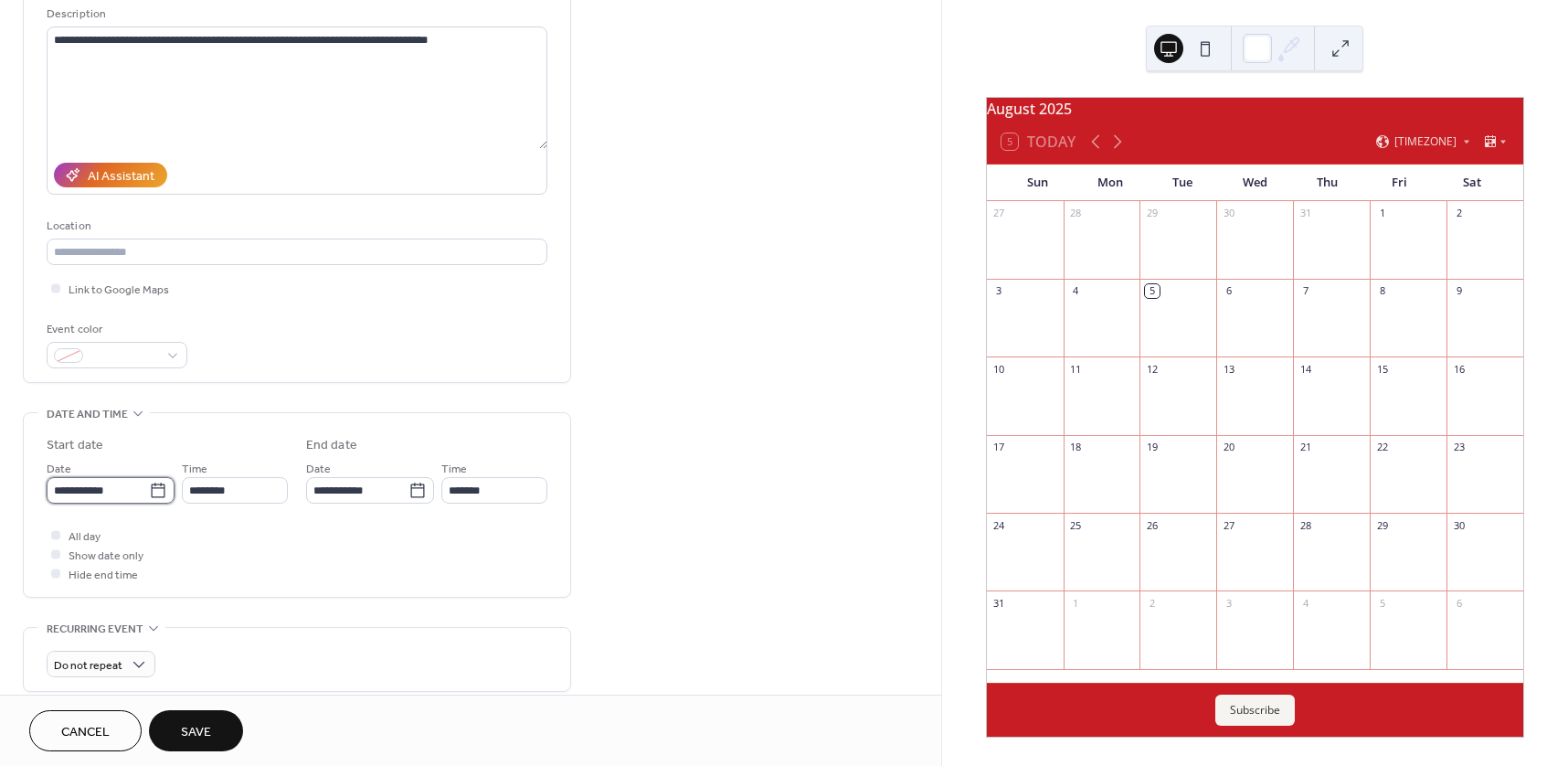click on "**********" at bounding box center (98, 490) 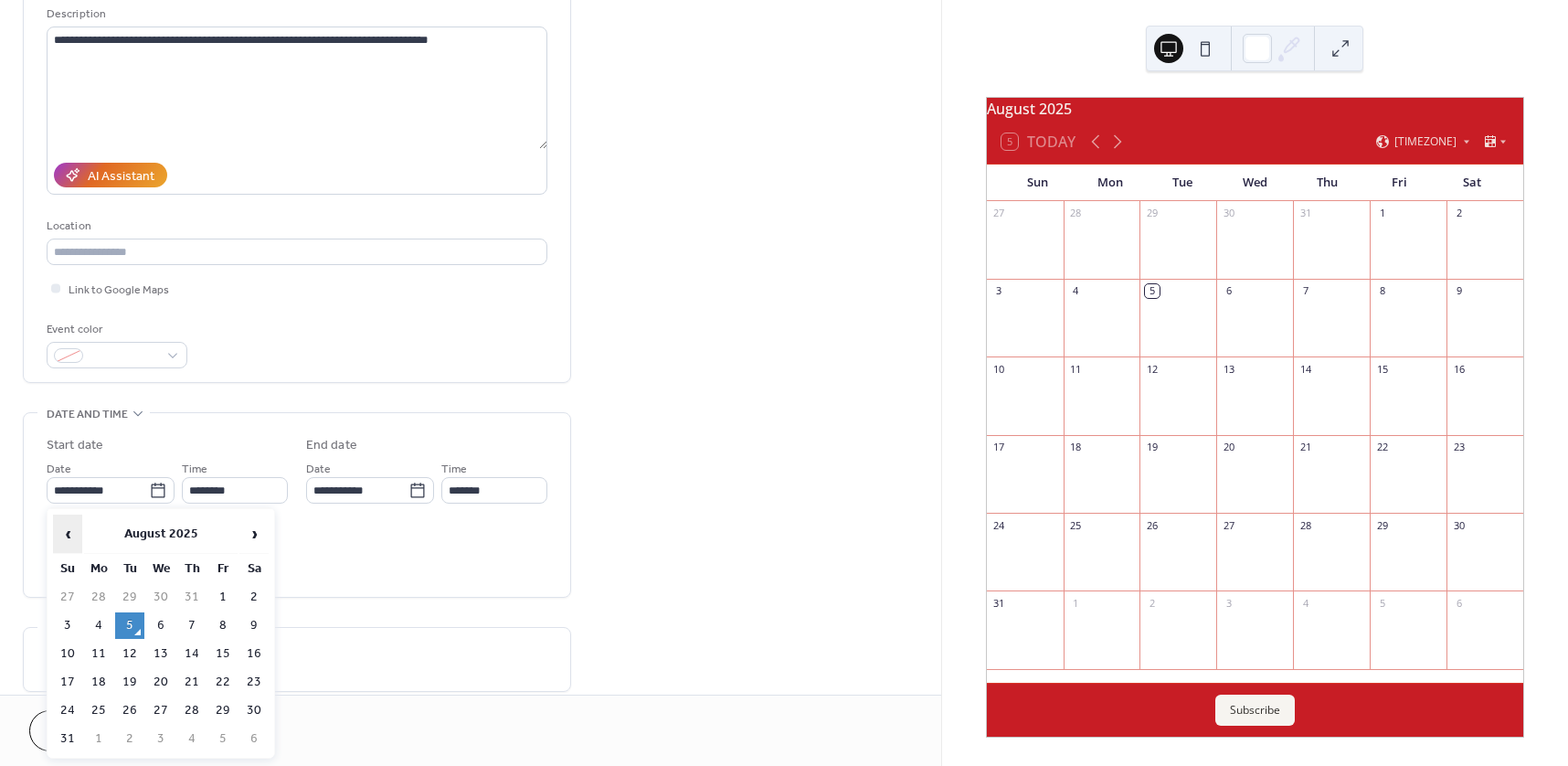 click on "‹" at bounding box center [68, 534] 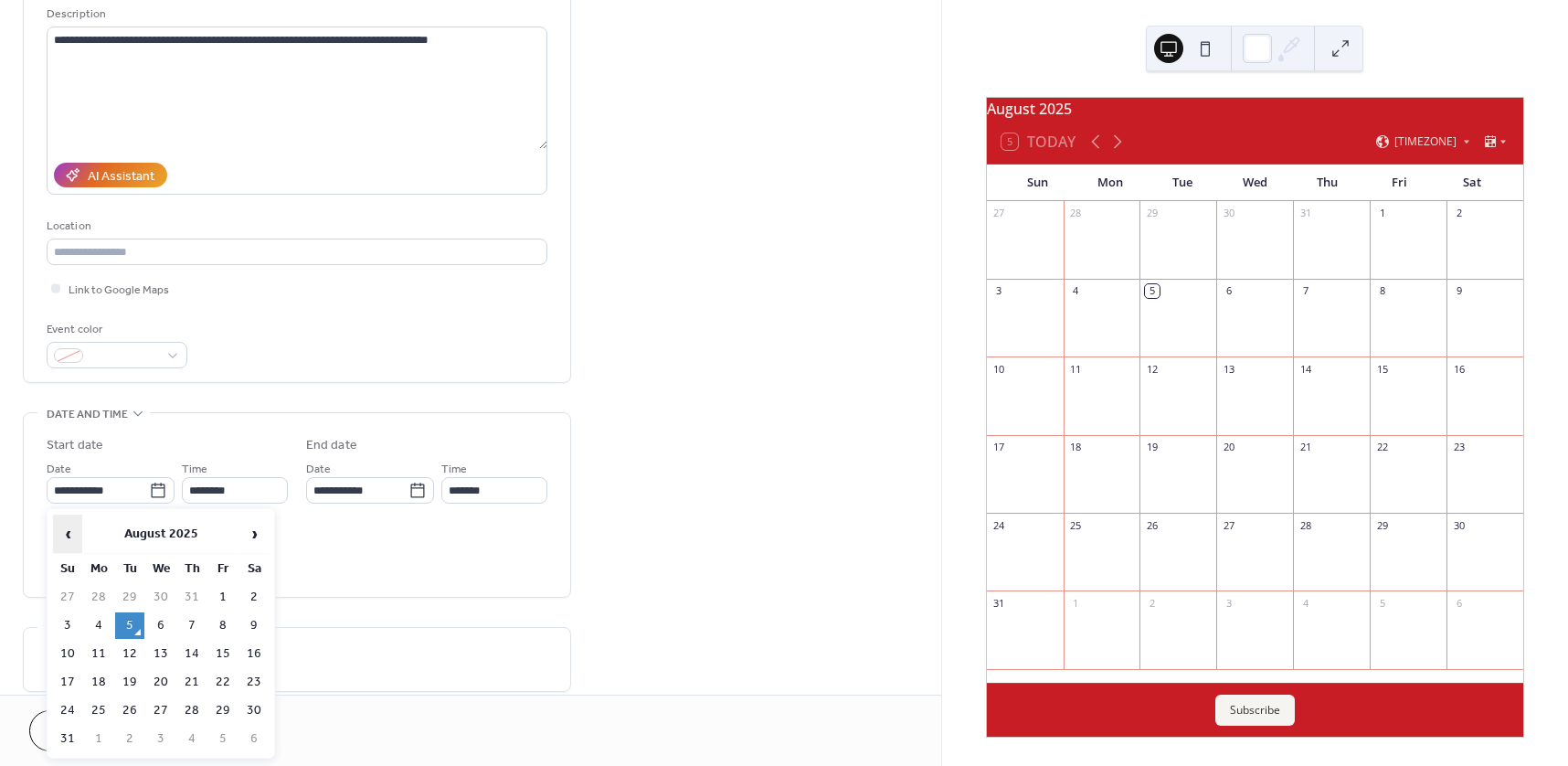 click on "‹" at bounding box center [68, 534] 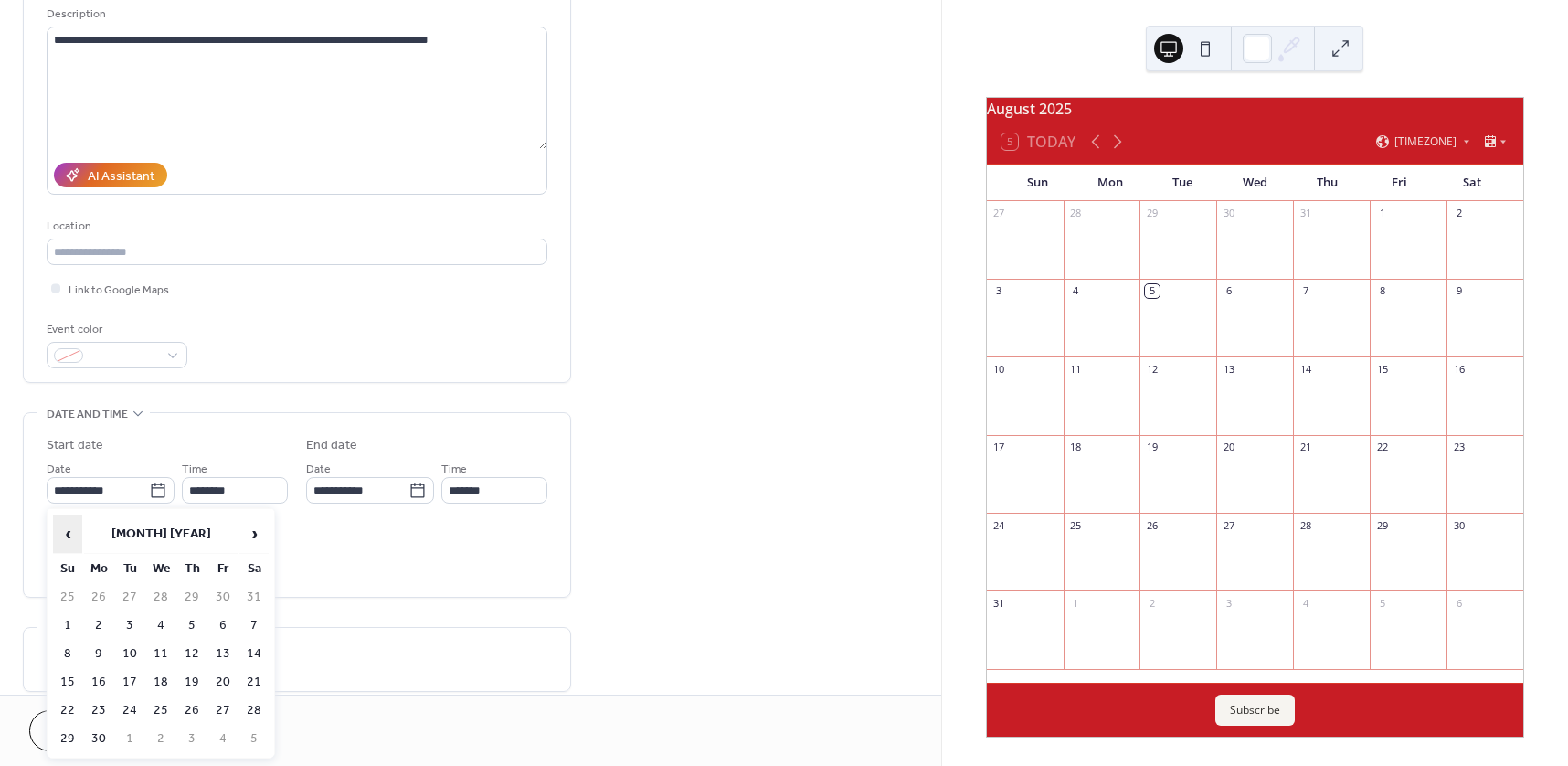 click on "‹" at bounding box center (68, 534) 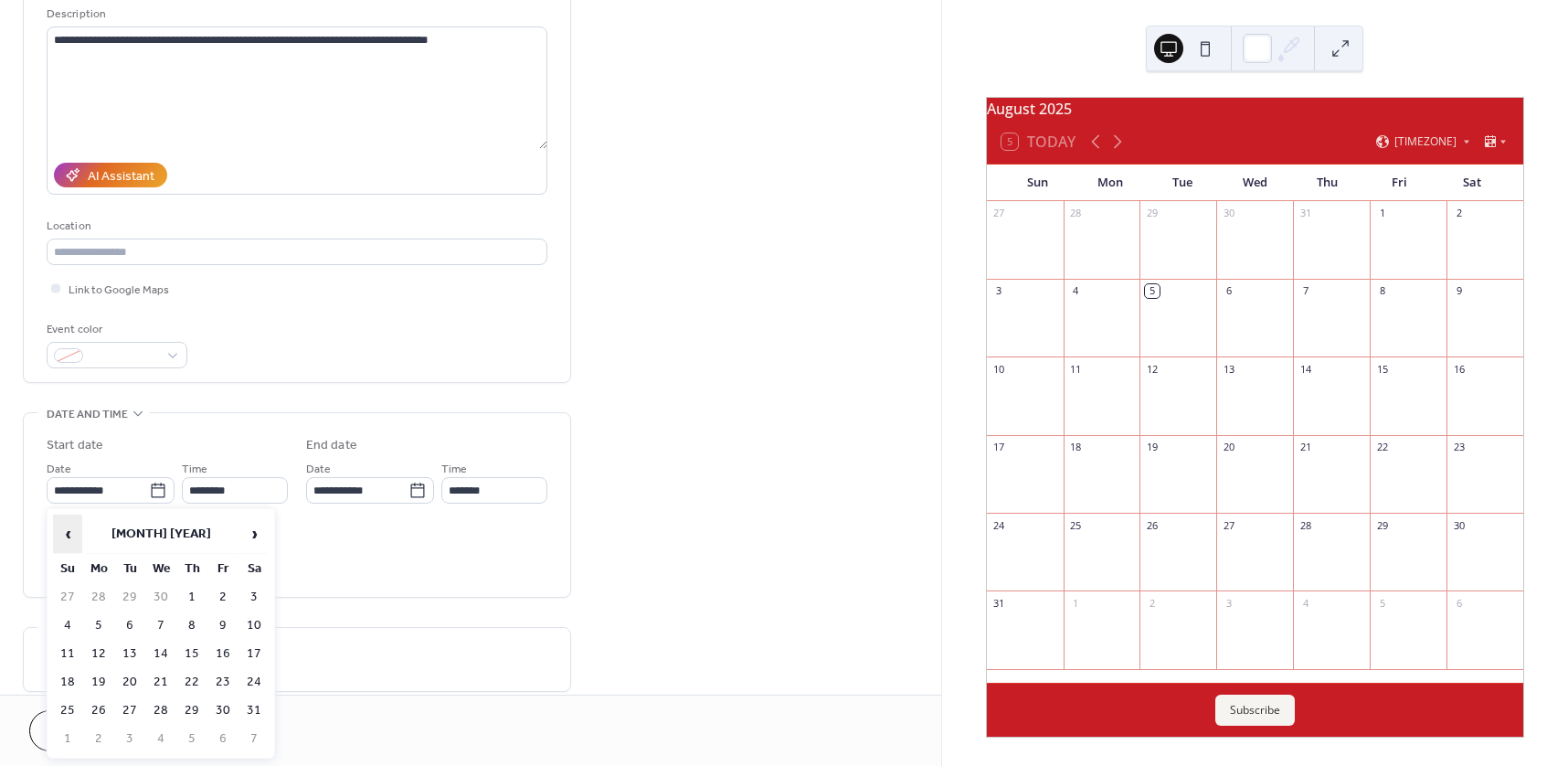 click on "‹" at bounding box center (68, 534) 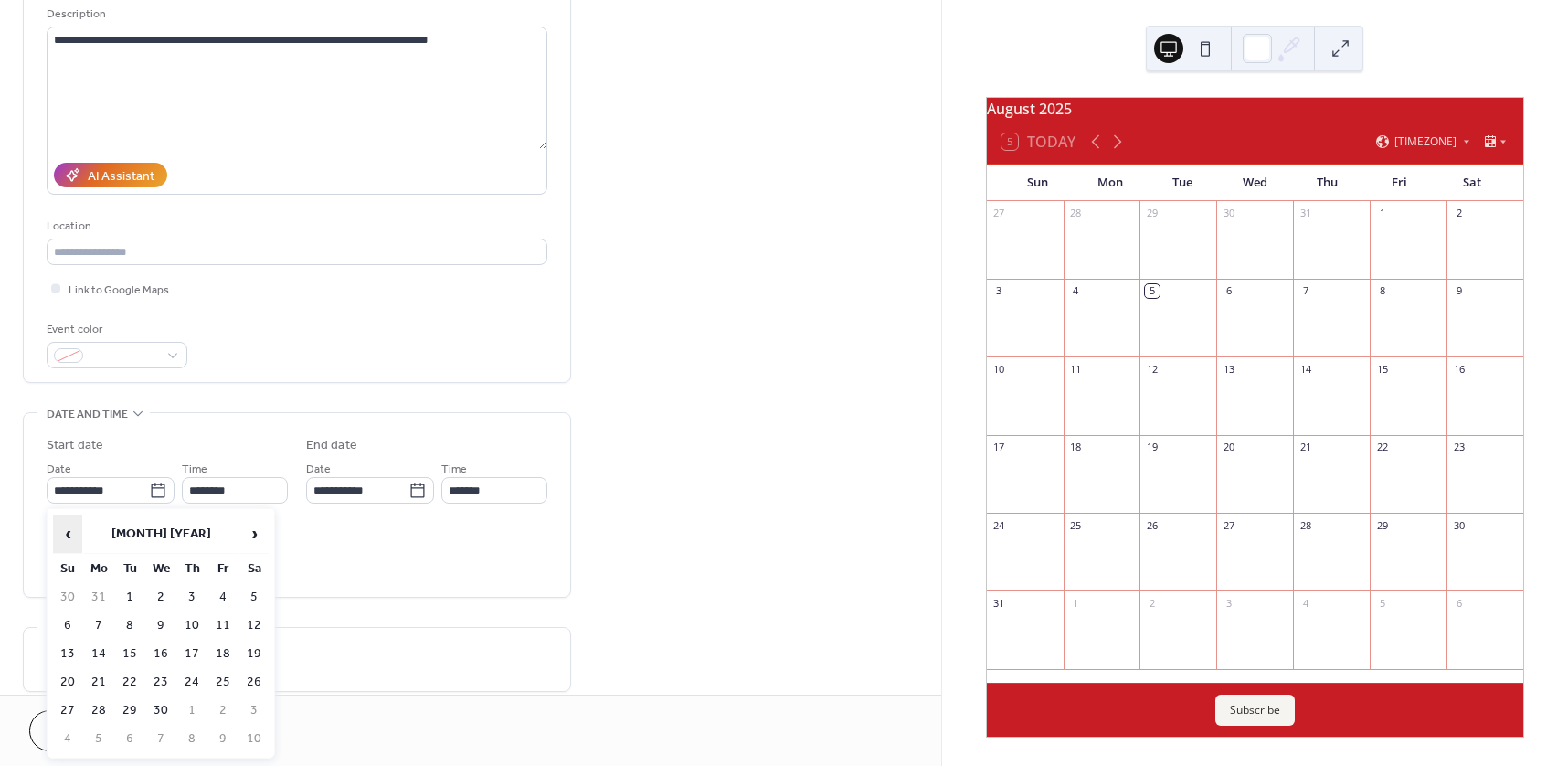 click on "‹" at bounding box center [68, 534] 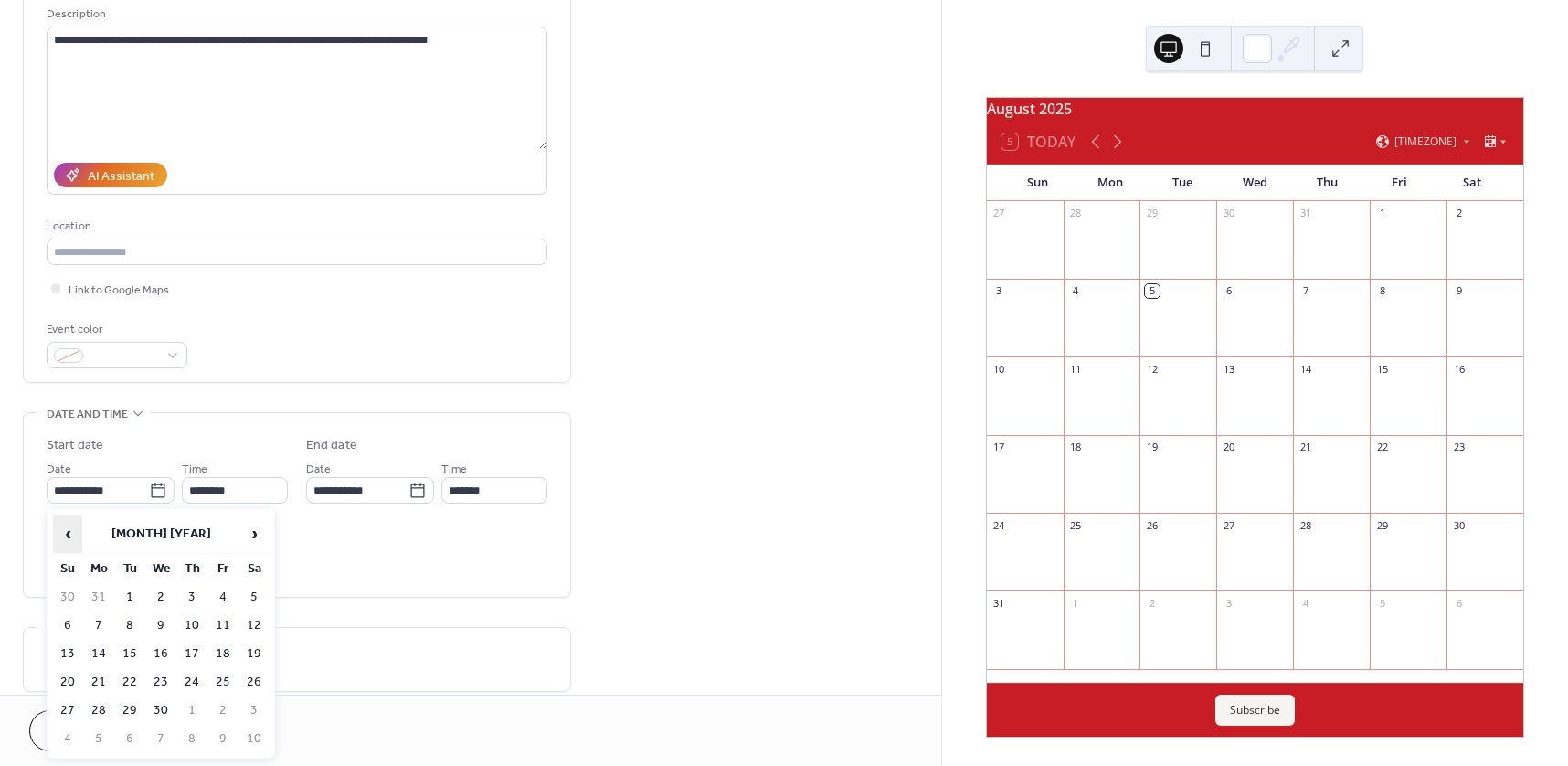 click on "‹" at bounding box center (68, 534) 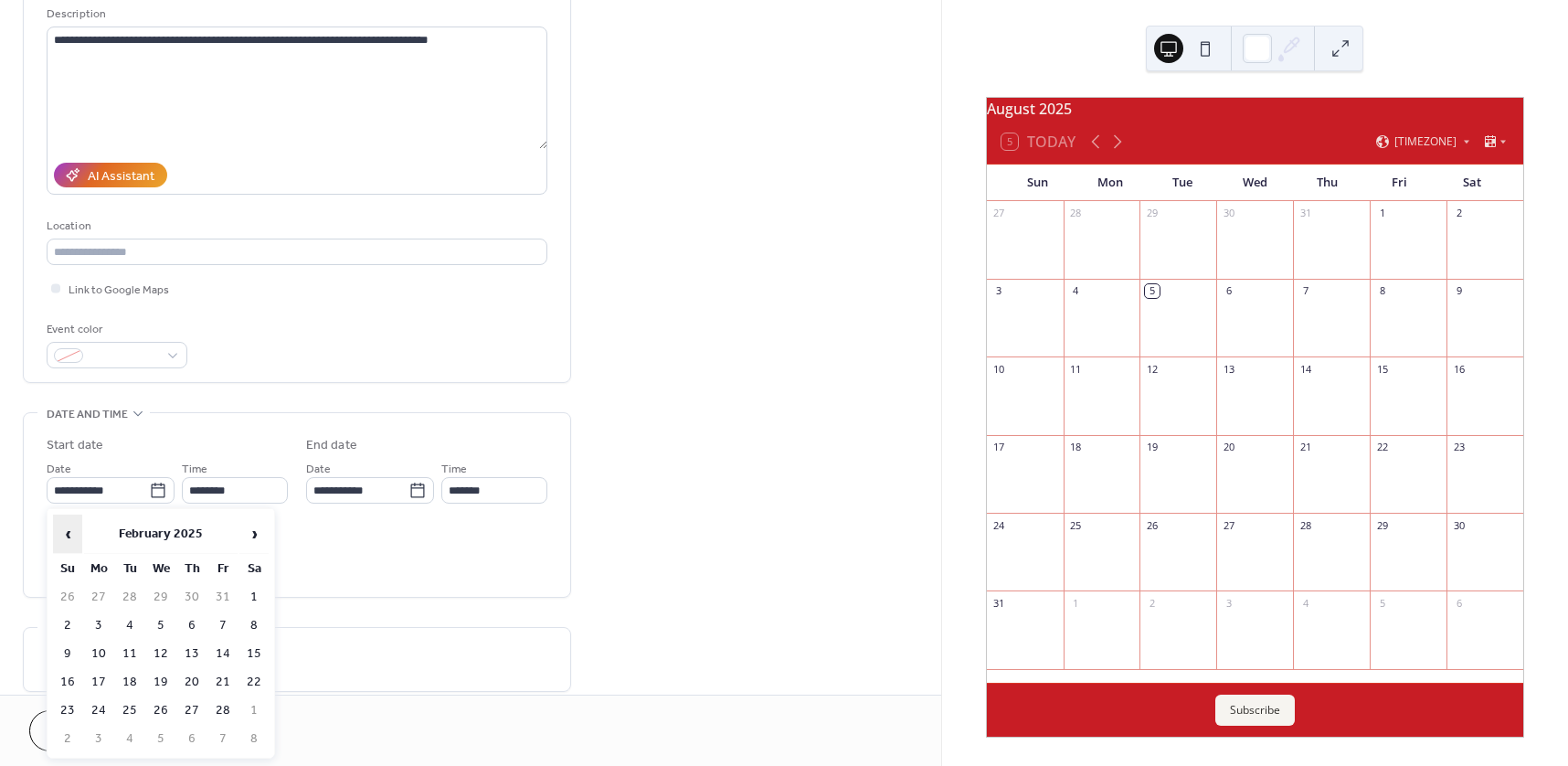 click on "‹" at bounding box center (68, 534) 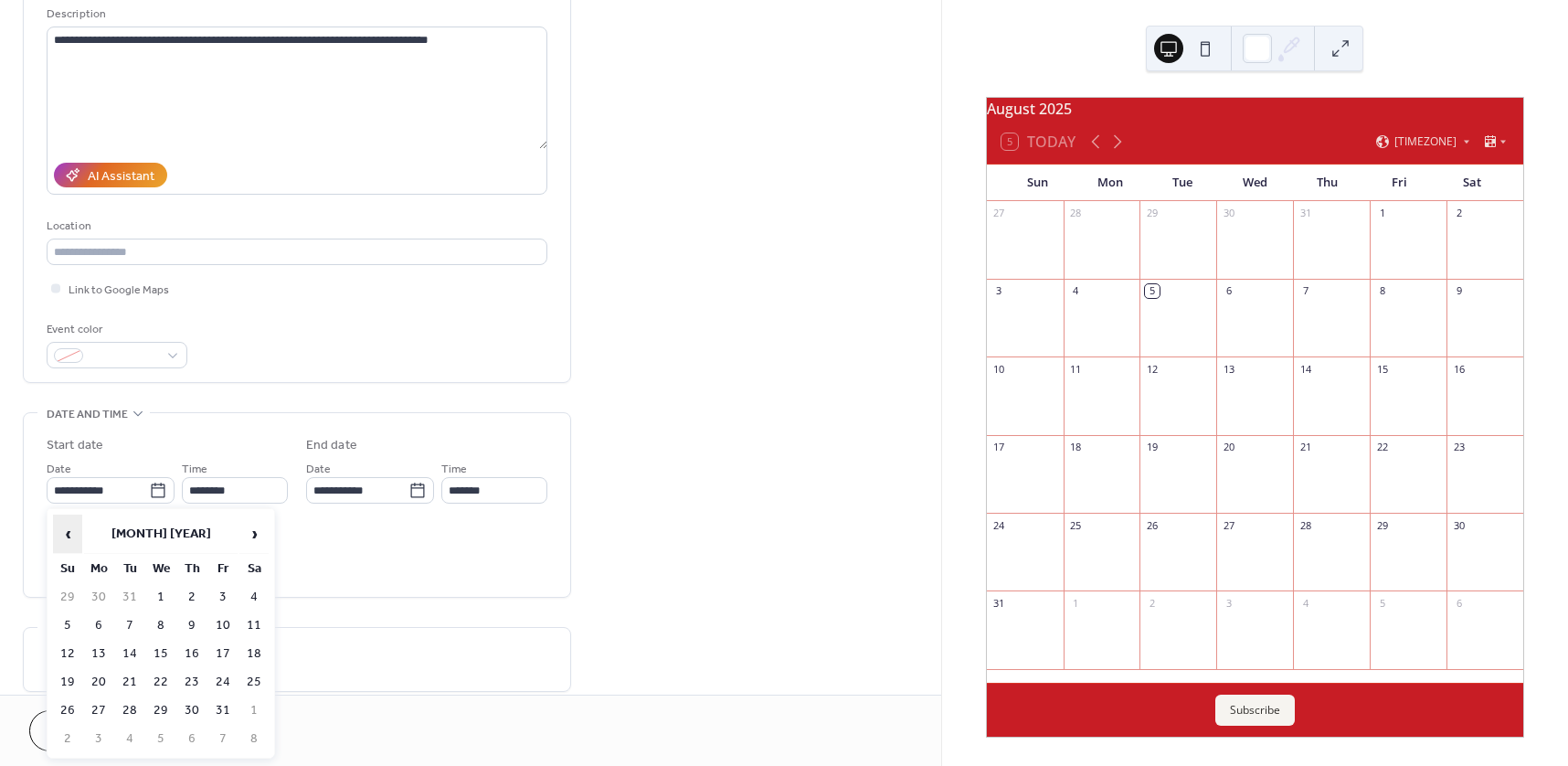 click on "‹" at bounding box center [68, 534] 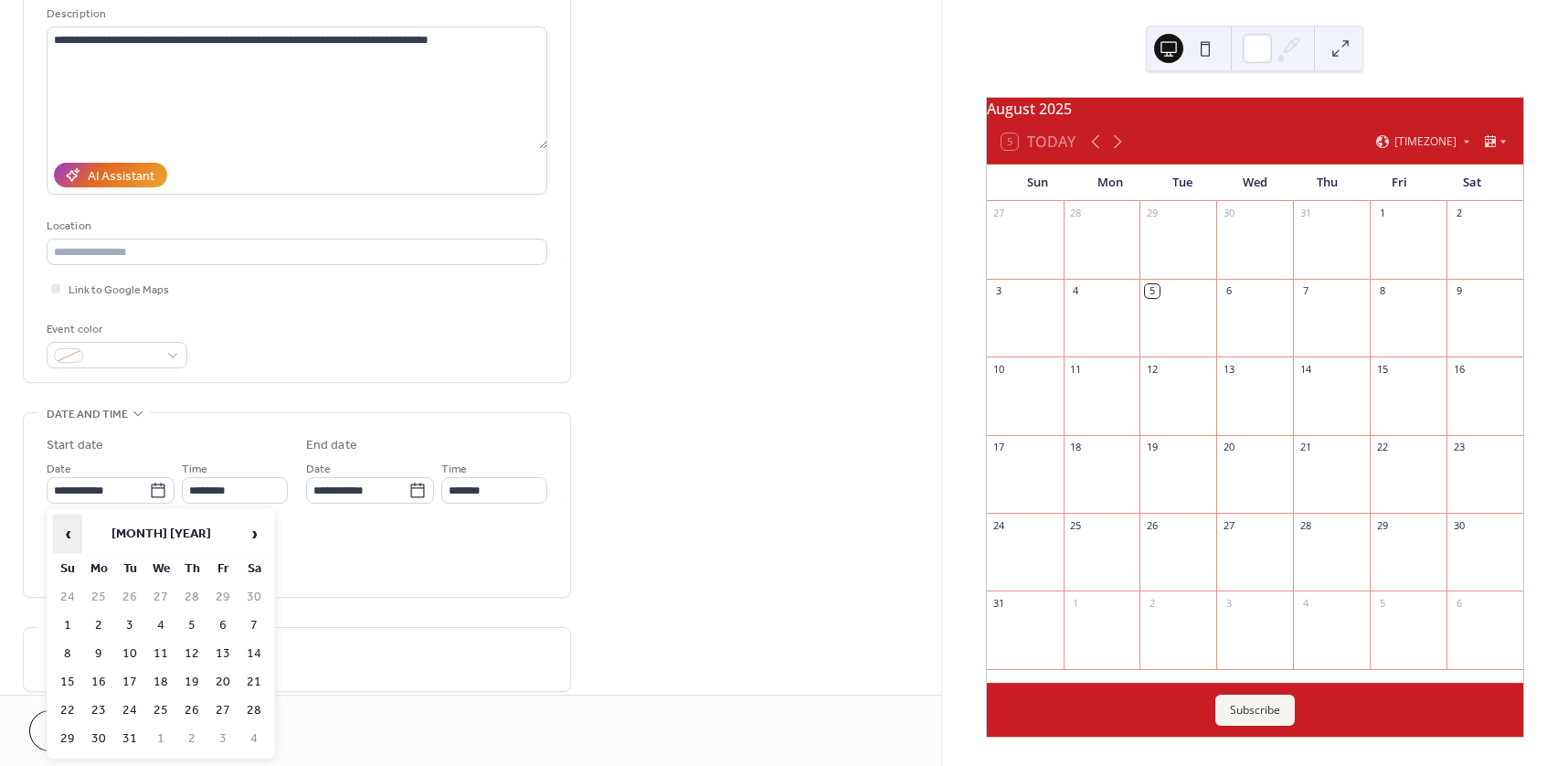 click on "‹" at bounding box center [68, 534] 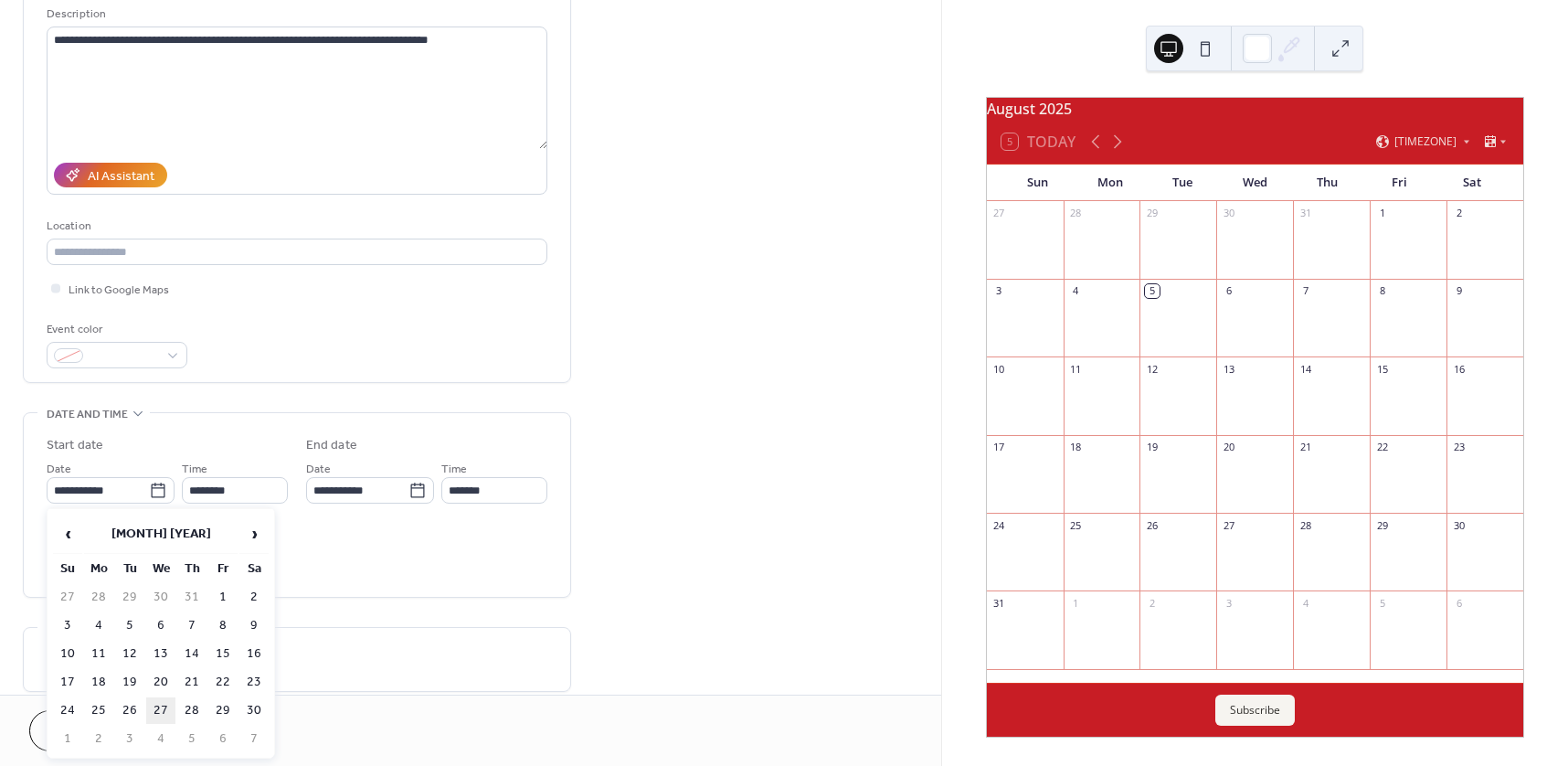 click on "27" at bounding box center [161, 710] 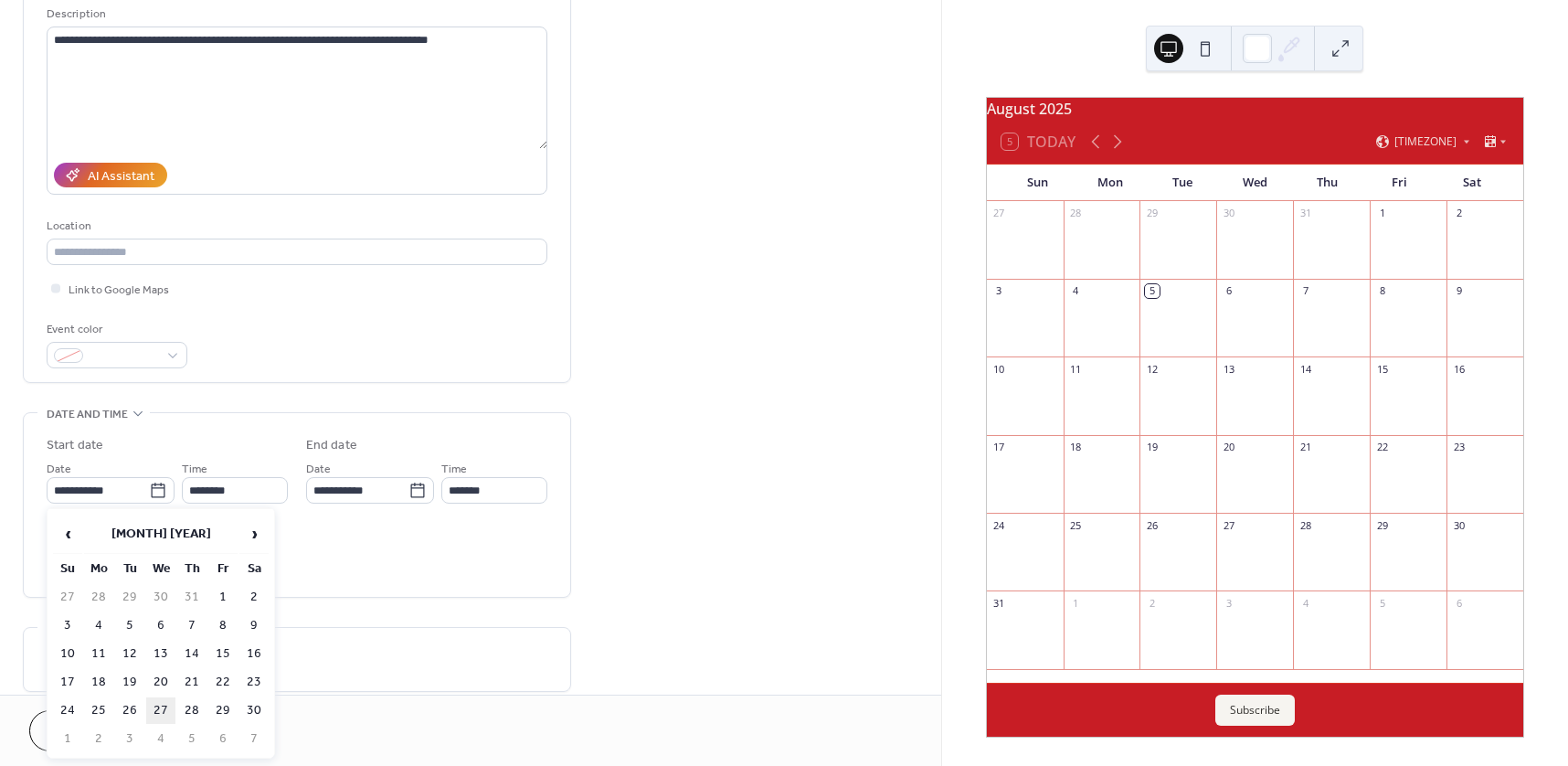 type on "**********" 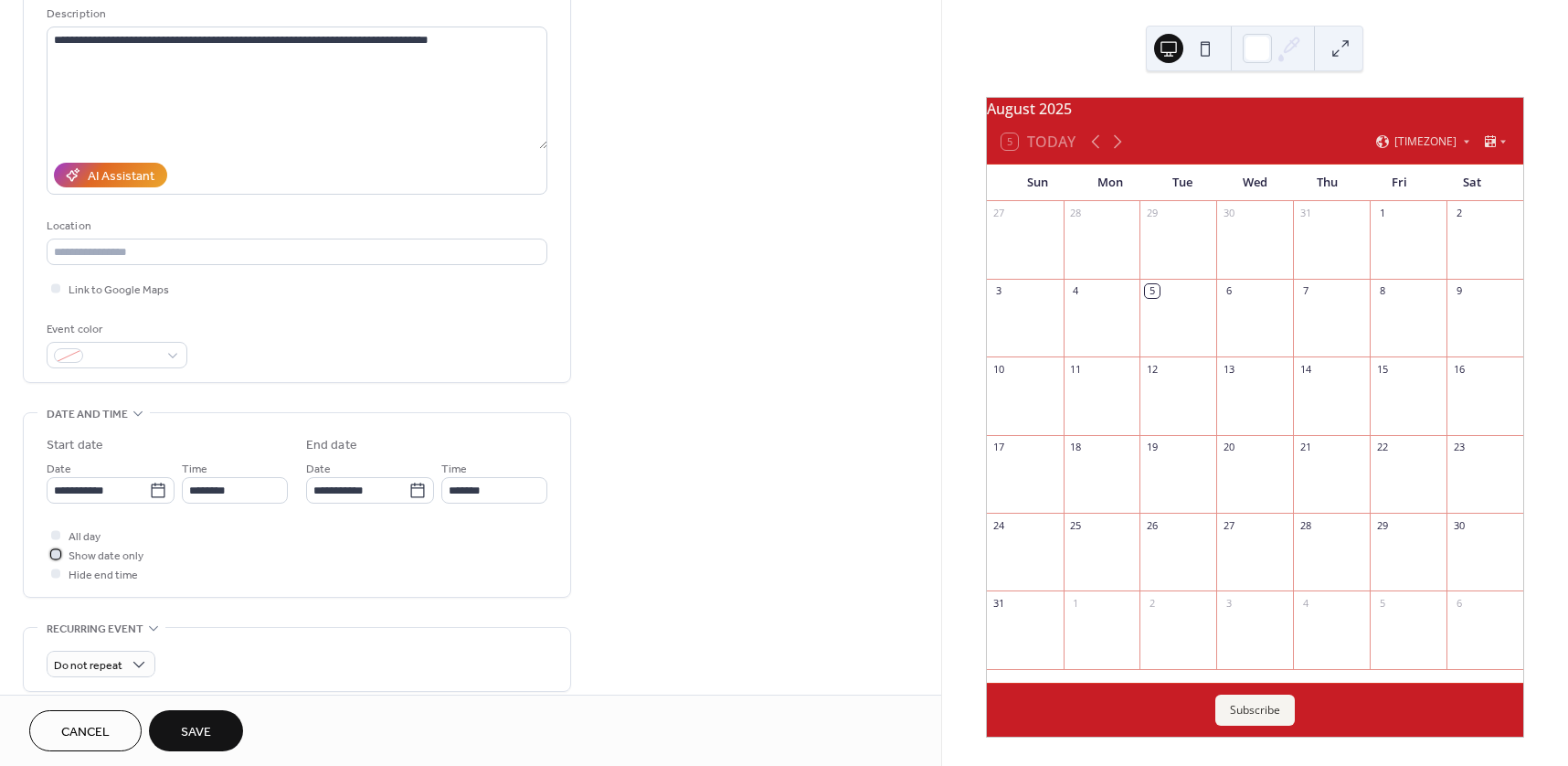click at bounding box center (56, 554) 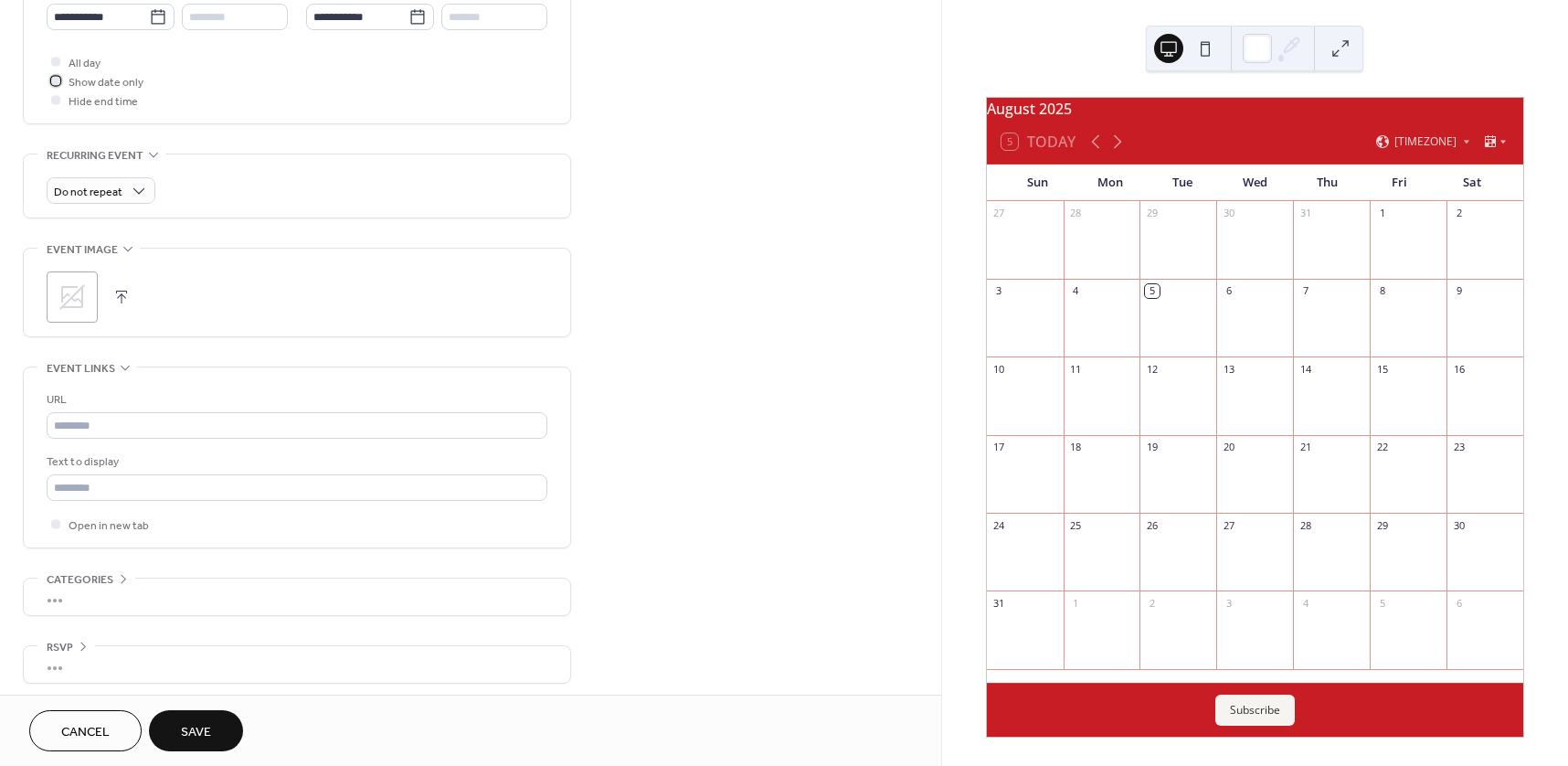 scroll, scrollTop: 665, scrollLeft: 0, axis: vertical 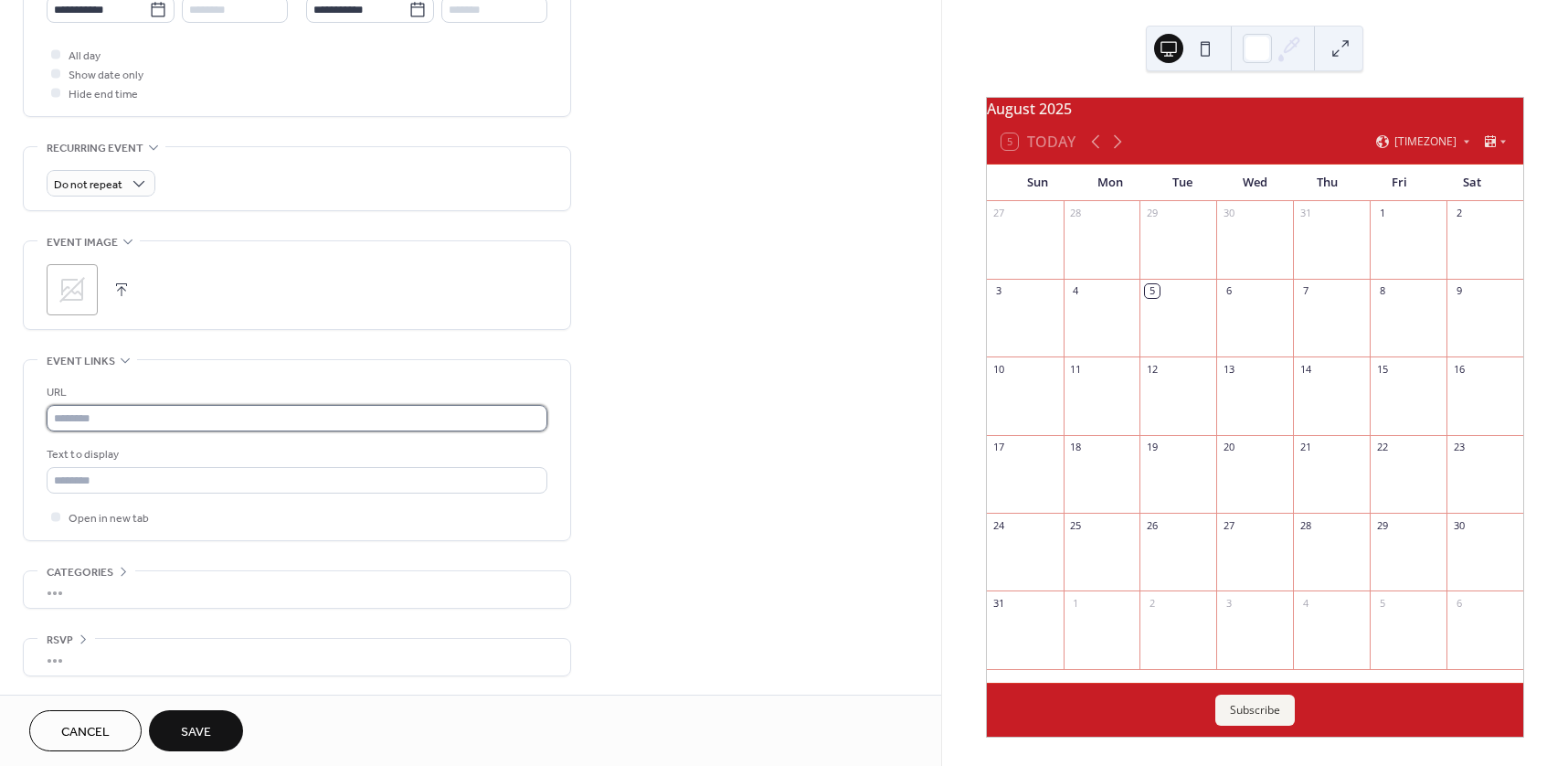 click at bounding box center (297, 418) 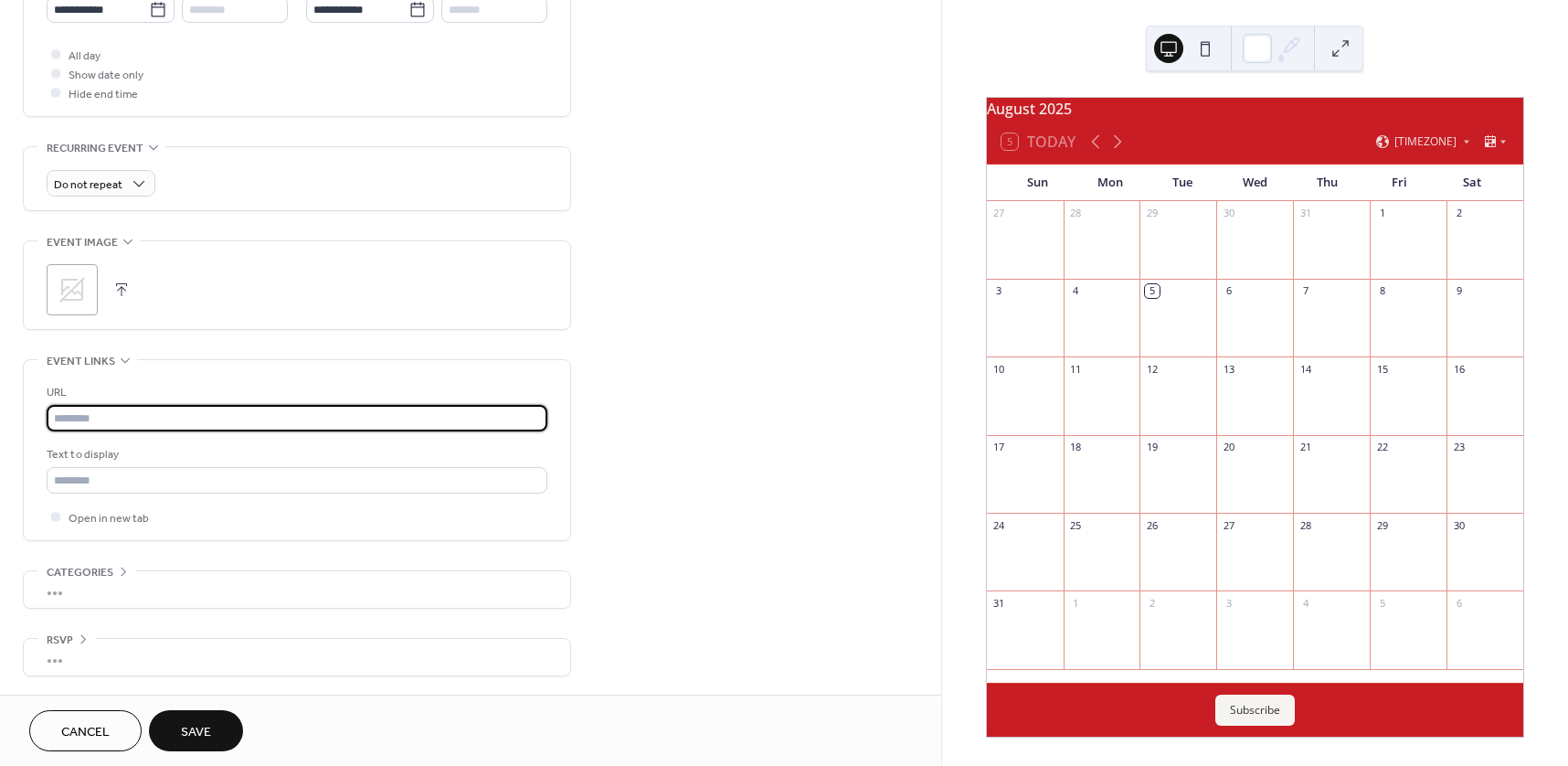paste on "**********" 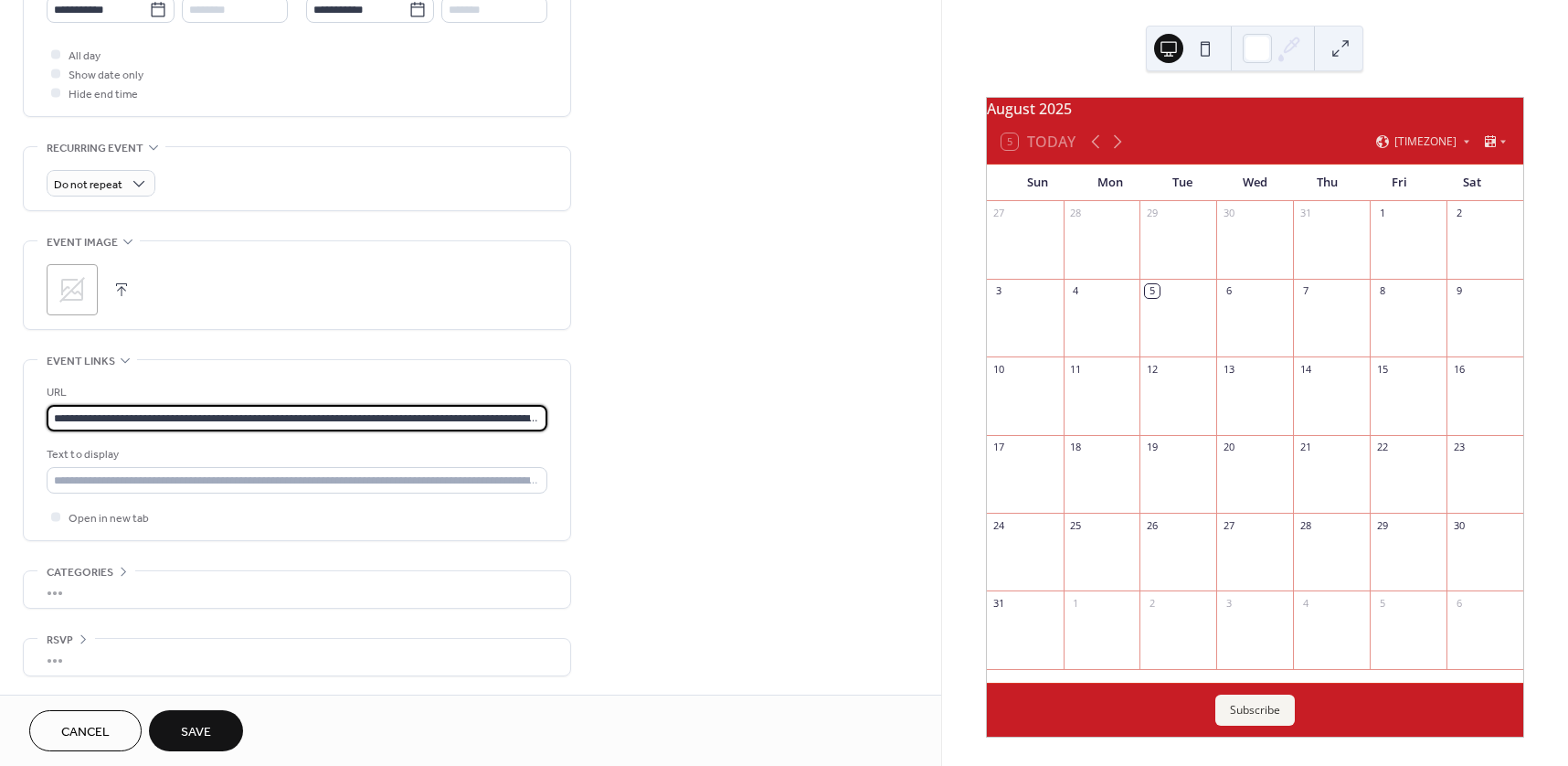 scroll, scrollTop: 0, scrollLeft: 192, axis: horizontal 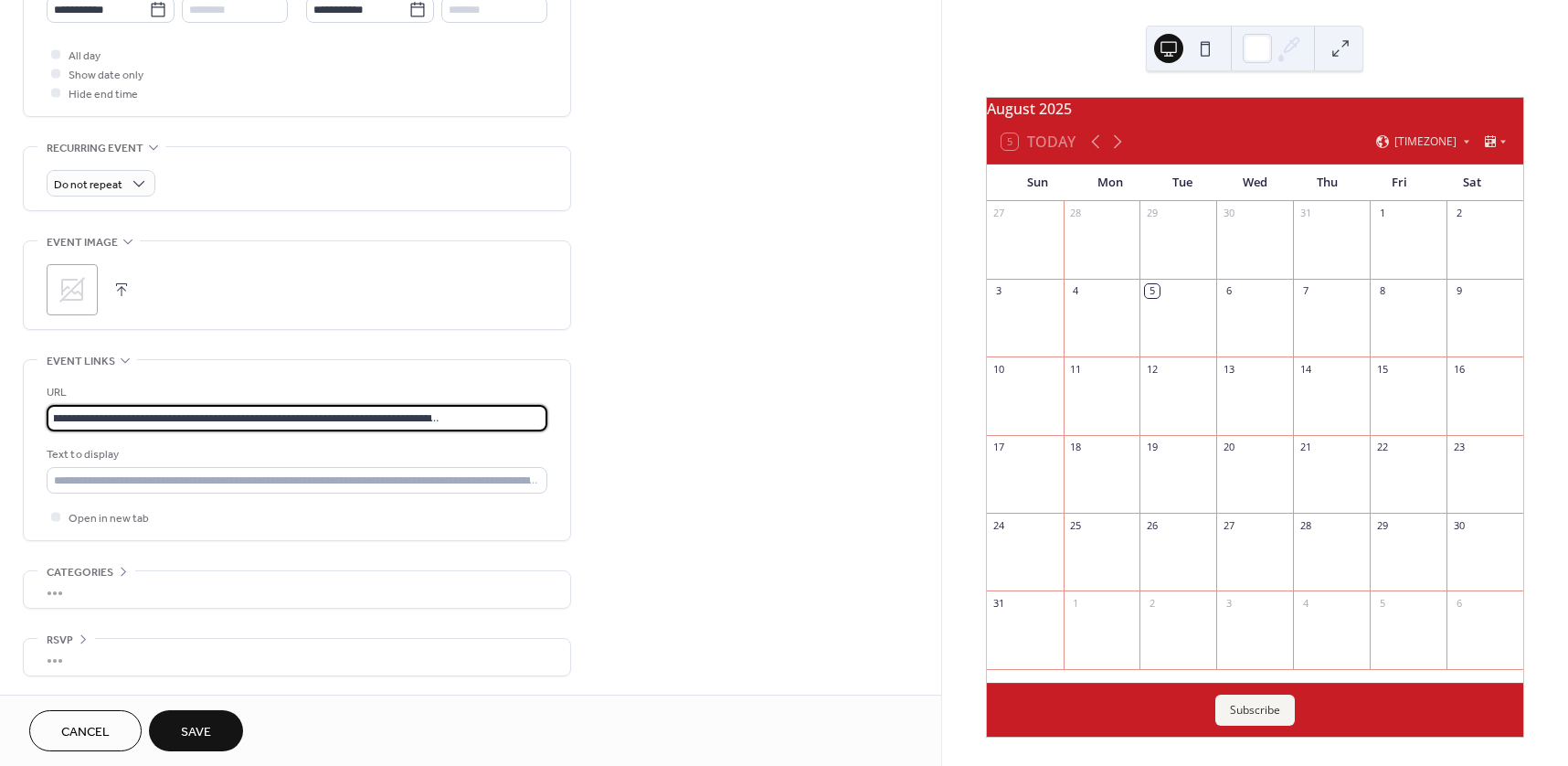 type on "**********" 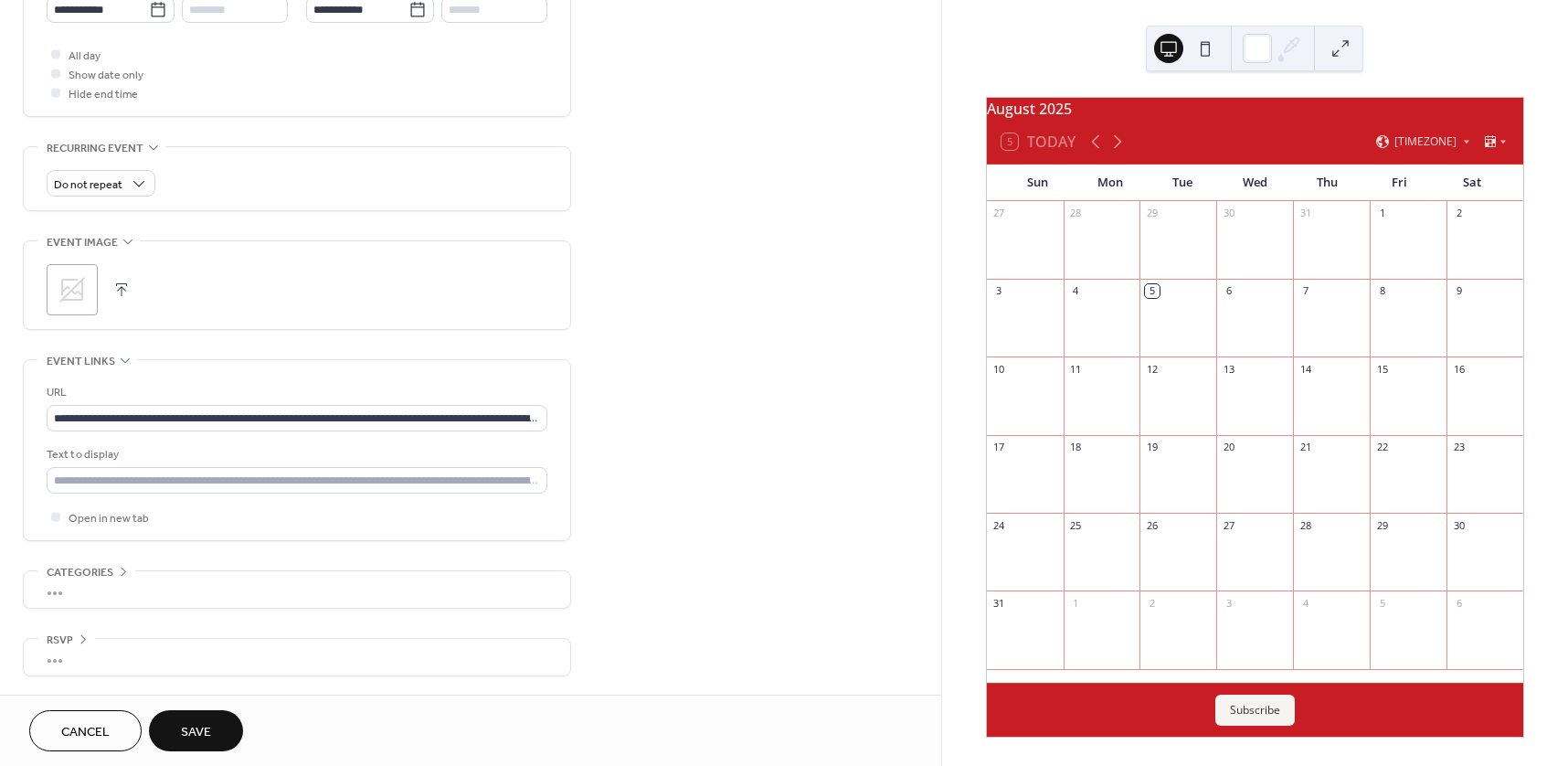 click on "Save" at bounding box center [196, 732] 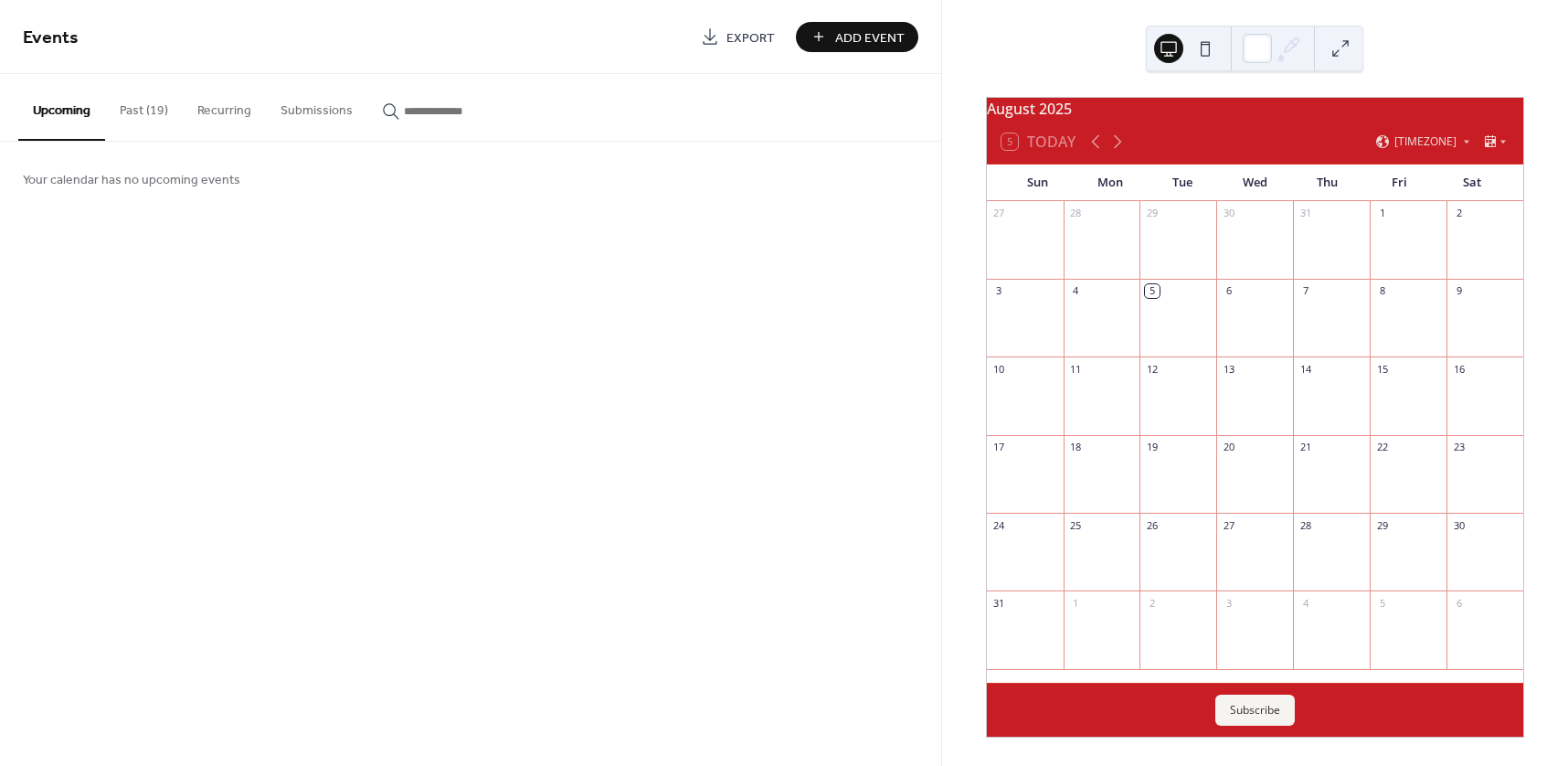 click on "Add Event" at bounding box center [870, 37] 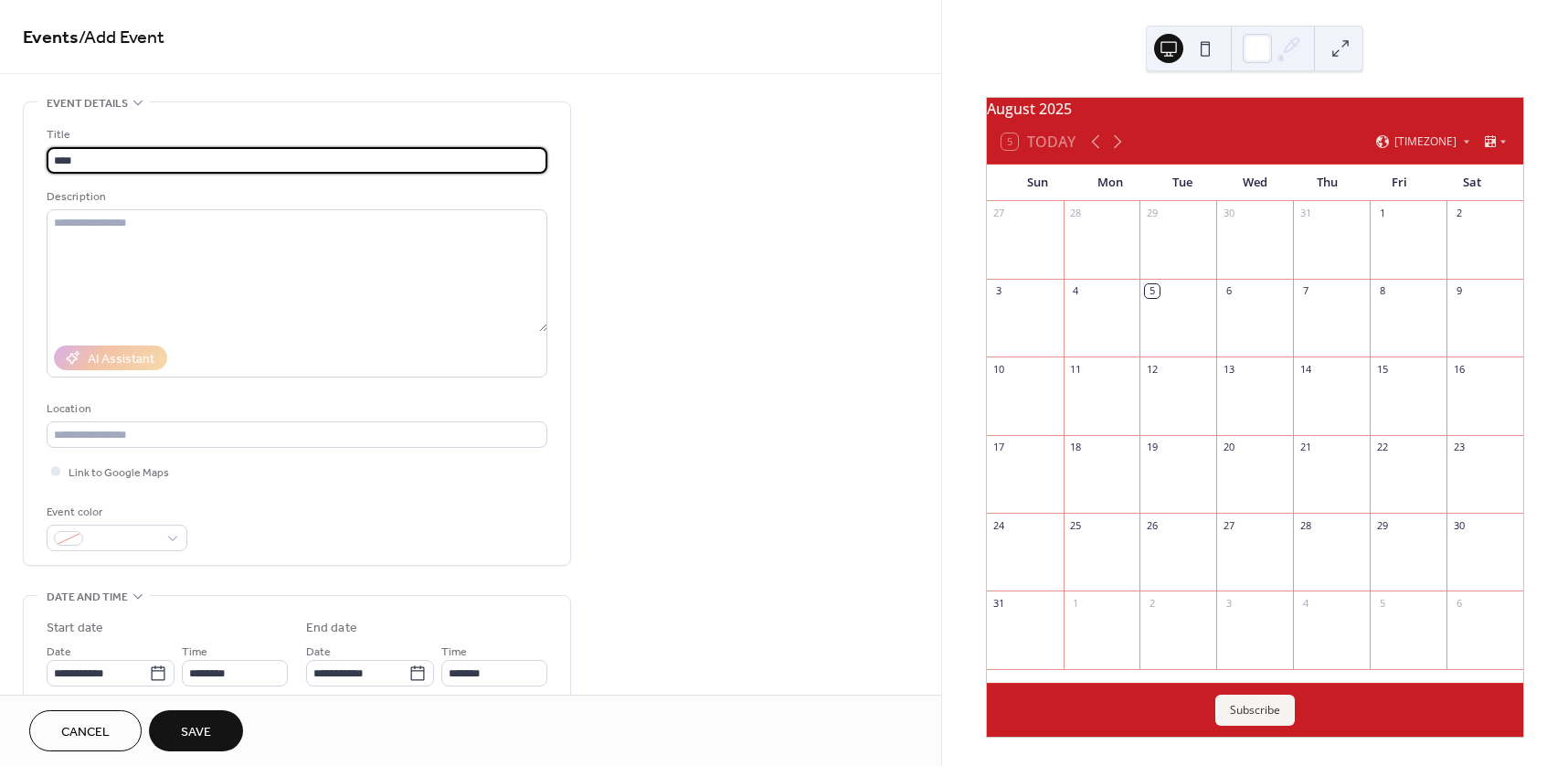type on "****" 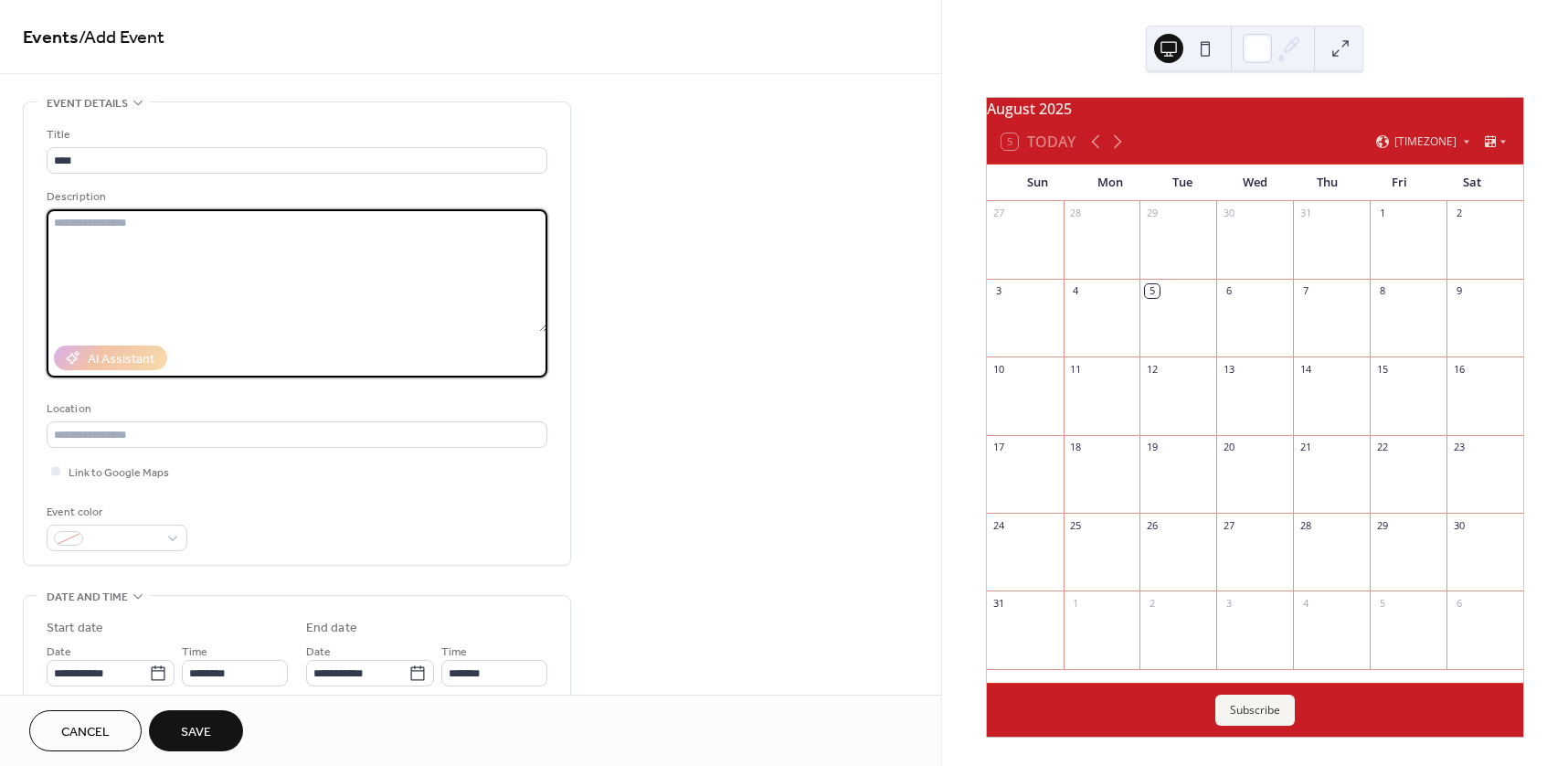 paste on "**********" 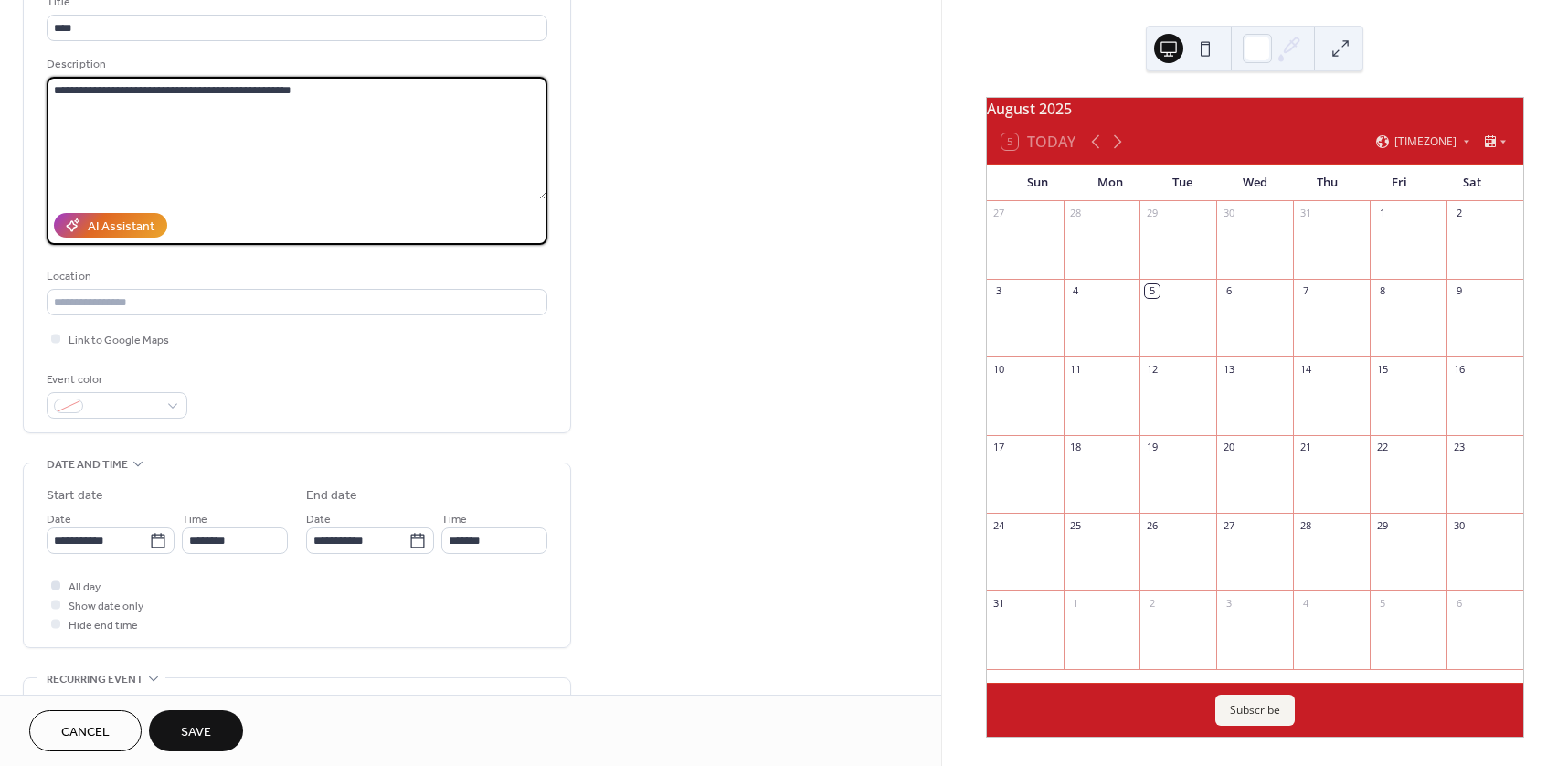 scroll, scrollTop: 183, scrollLeft: 0, axis: vertical 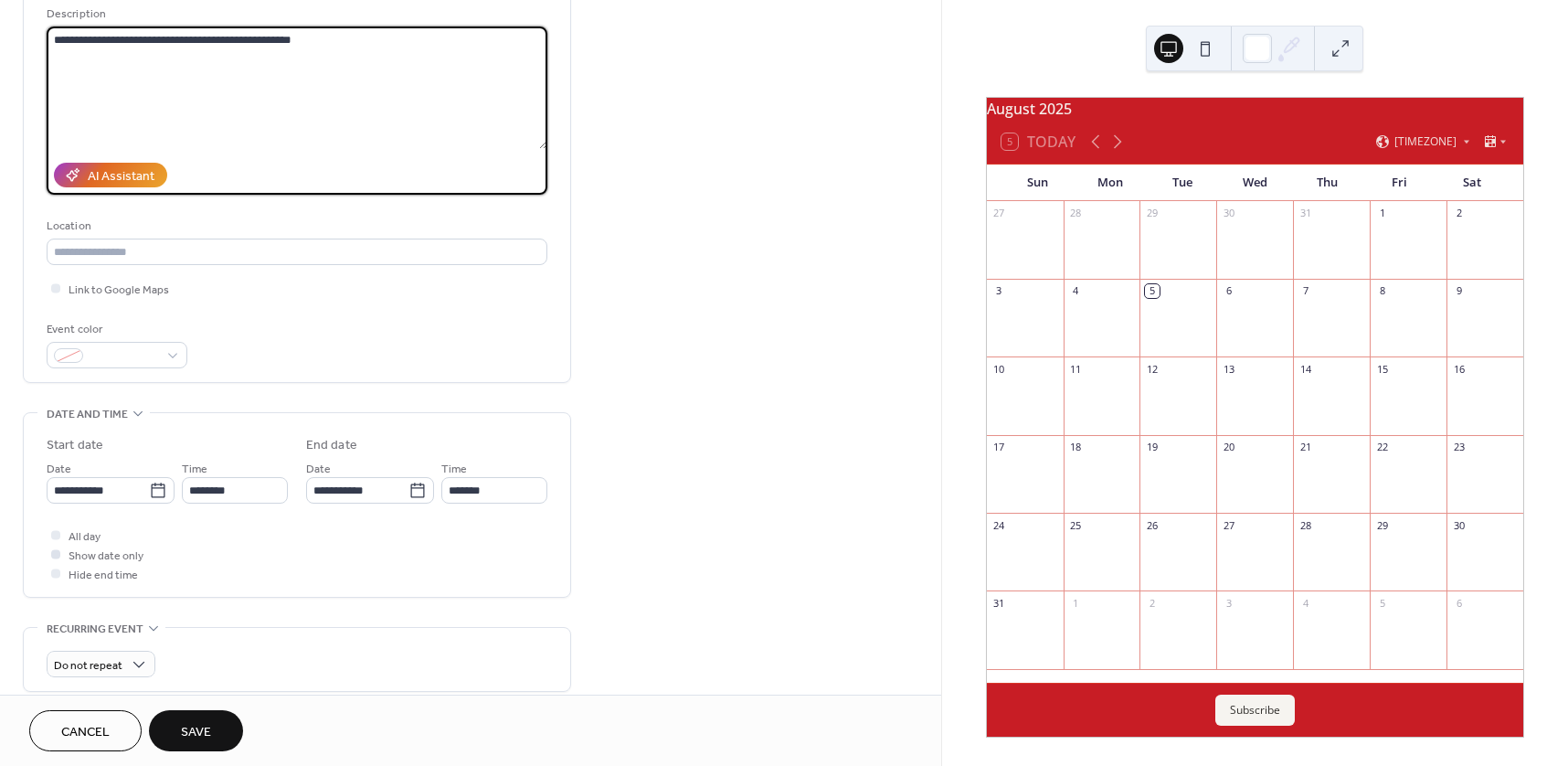 type on "**********" 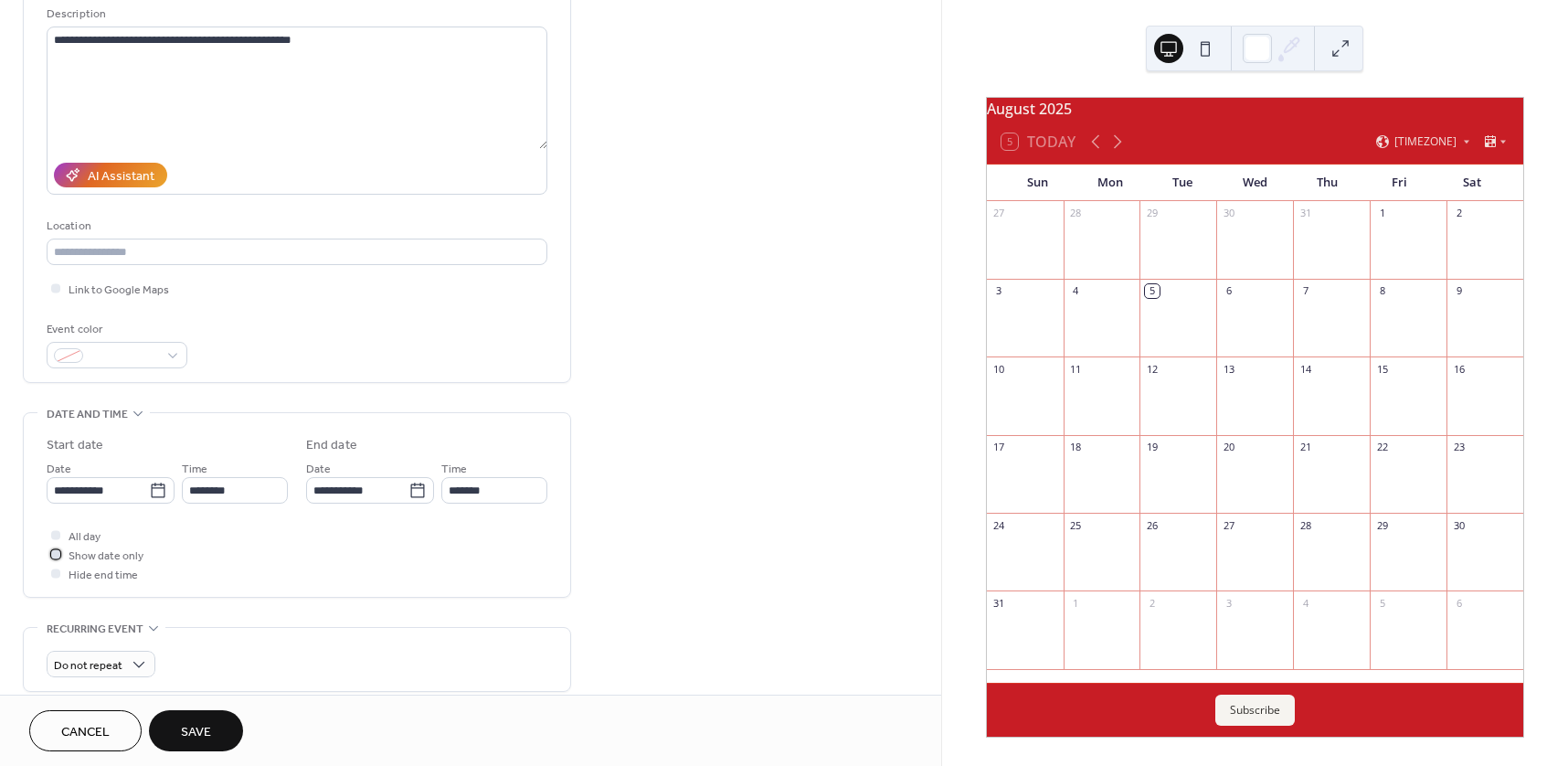 click on "Show date only" at bounding box center (95, 554) 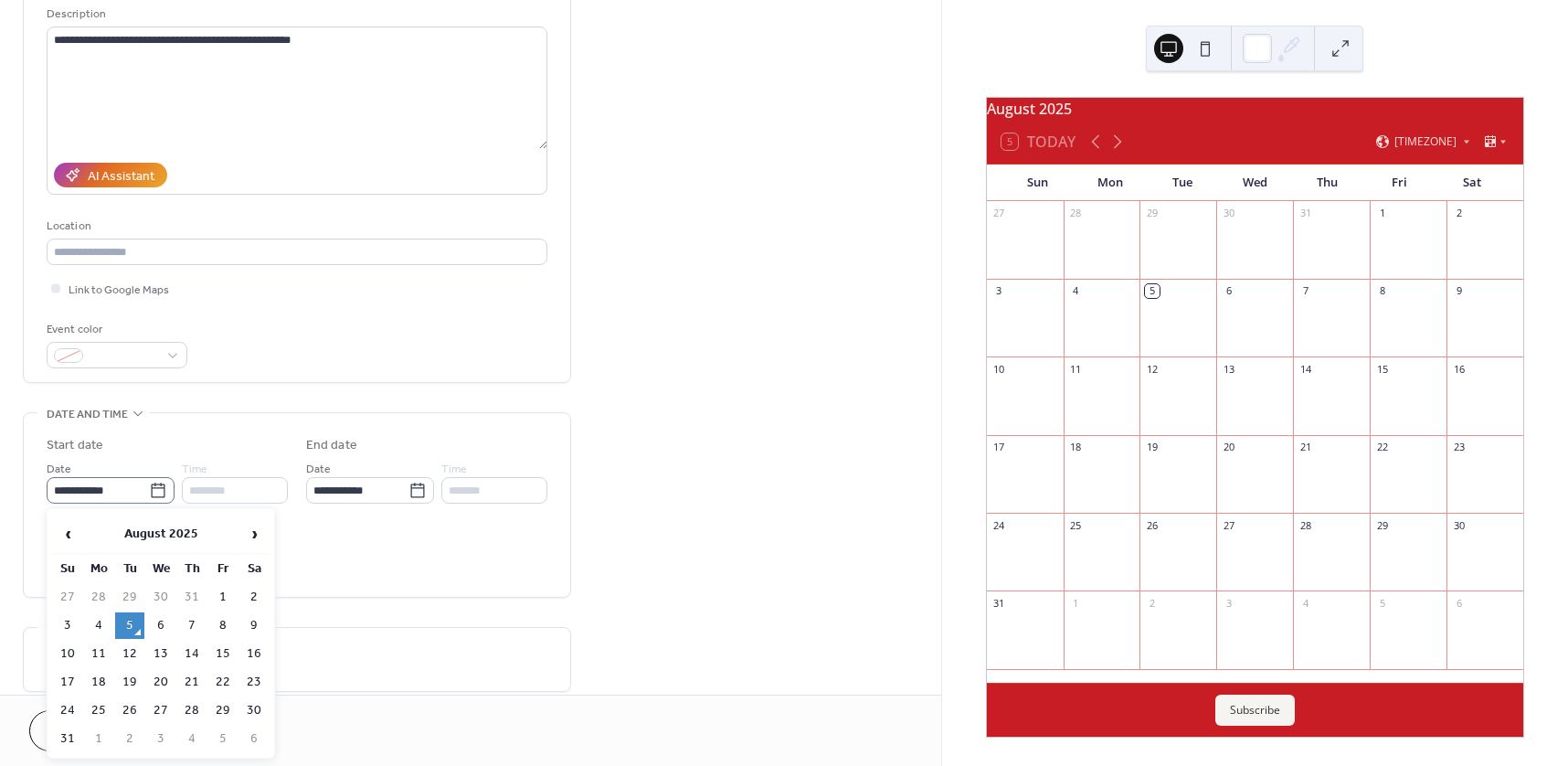 click 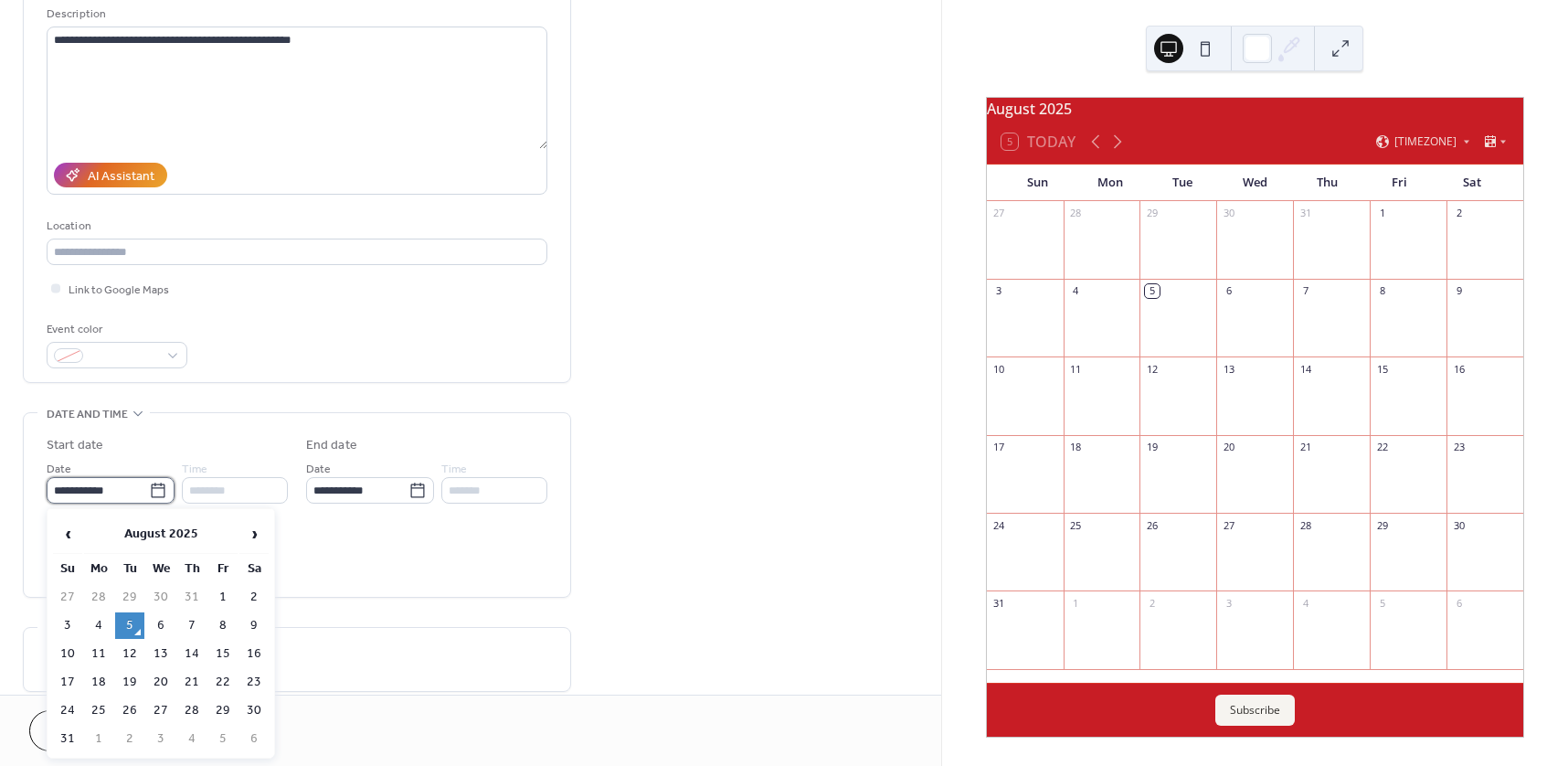 click on "**********" at bounding box center (98, 490) 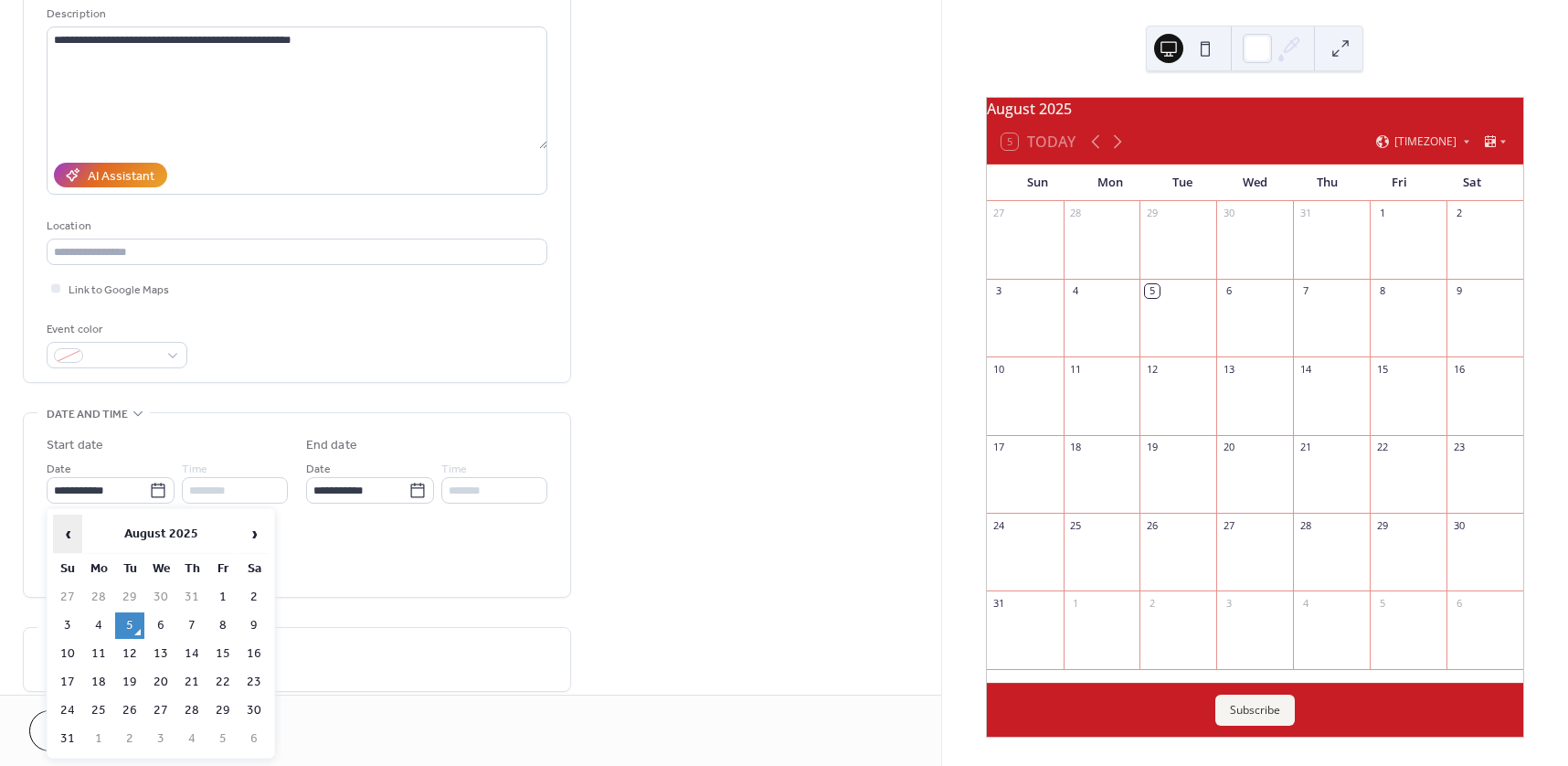 click on "‹" at bounding box center (68, 534) 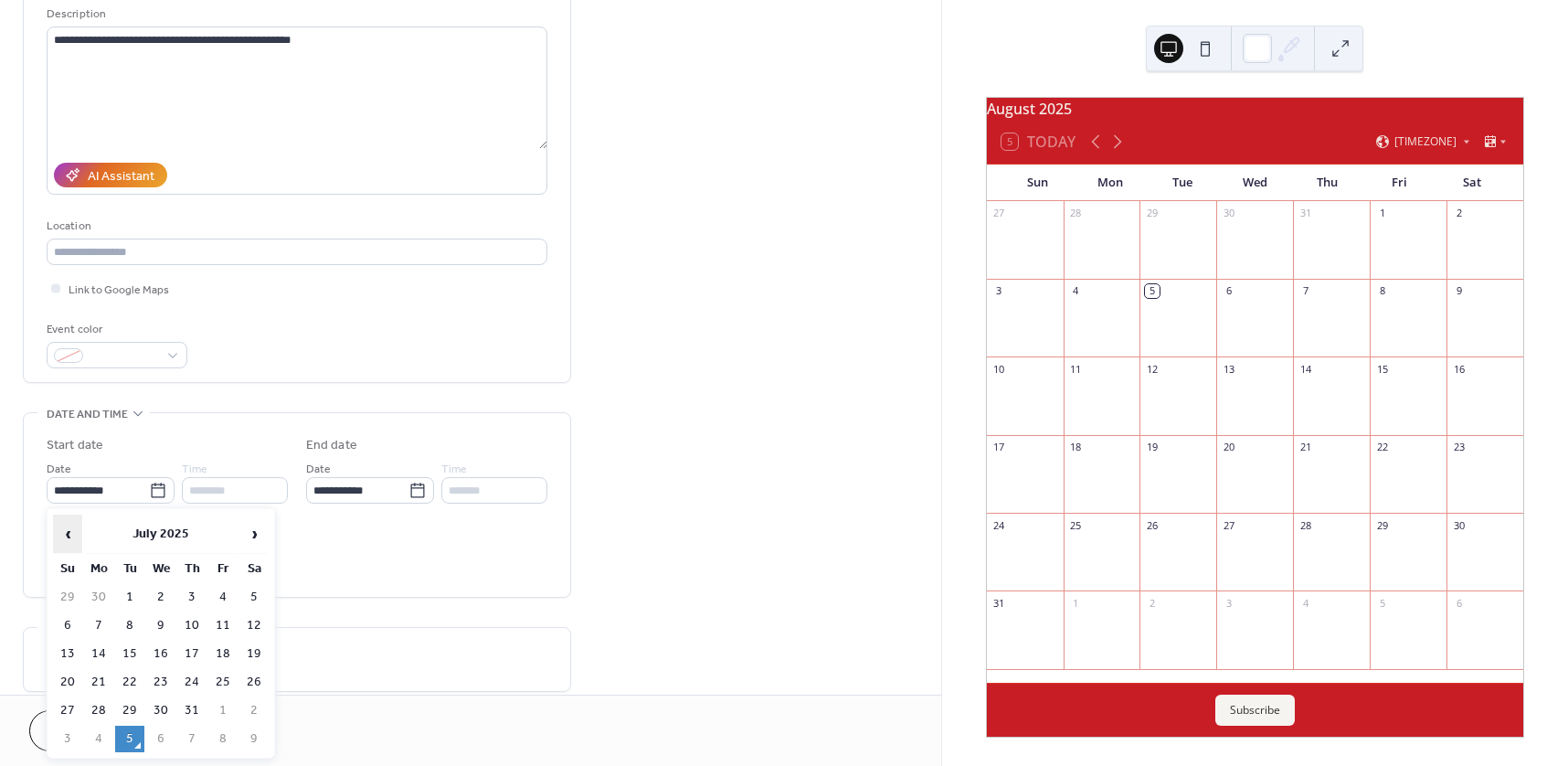 click on "‹" at bounding box center (68, 534) 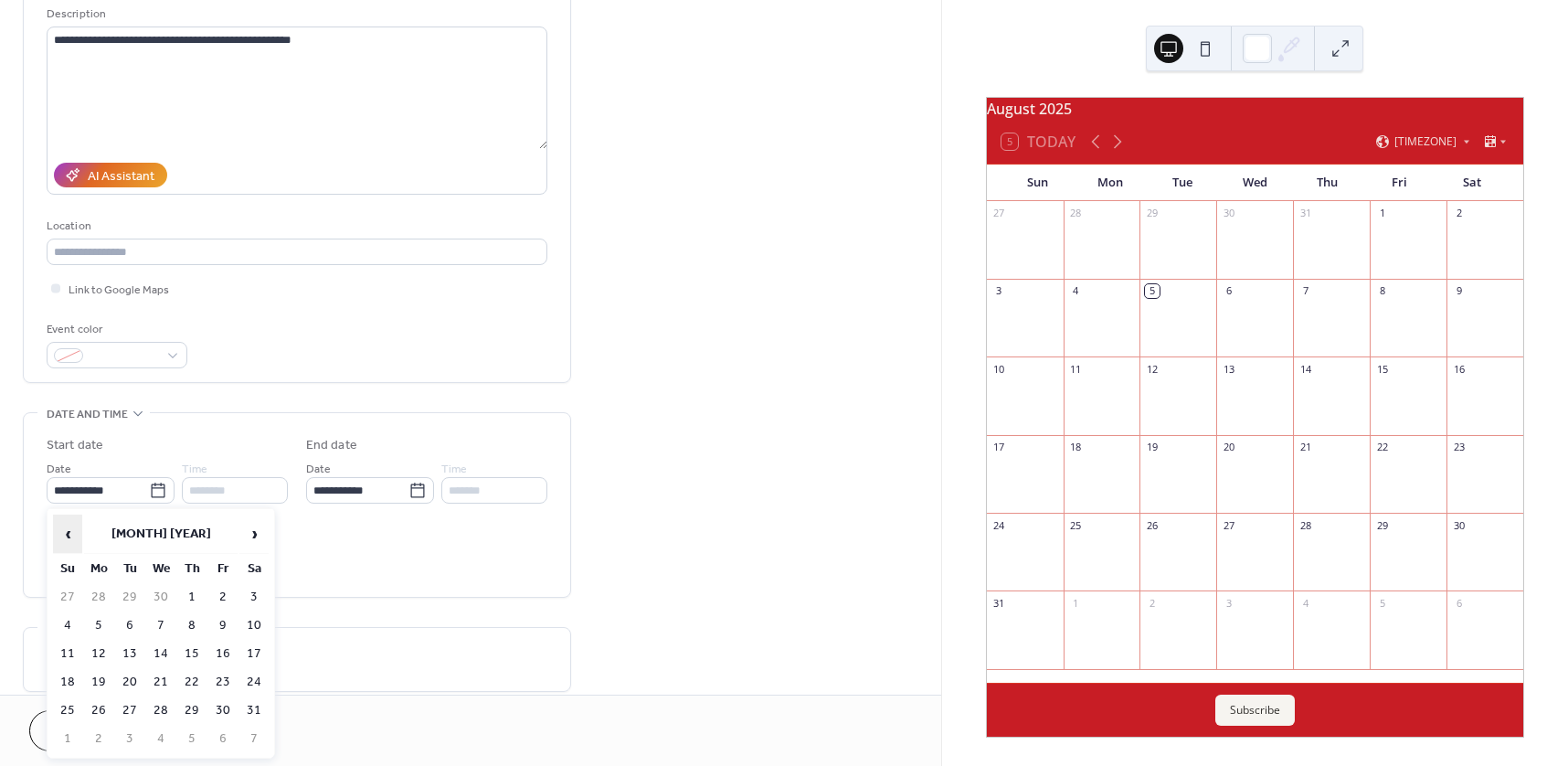 click on "‹" at bounding box center [68, 534] 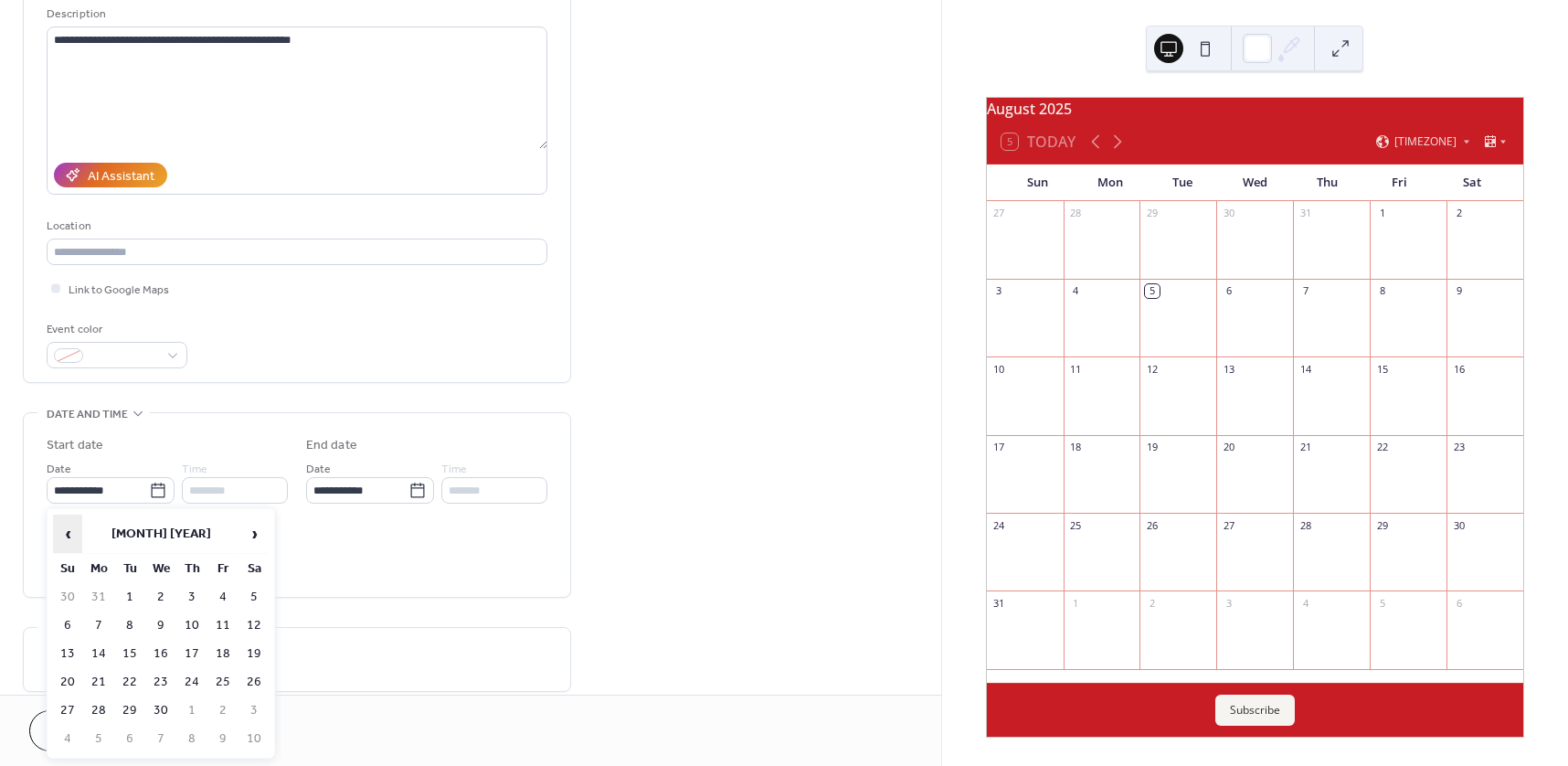 click on "‹" at bounding box center [68, 534] 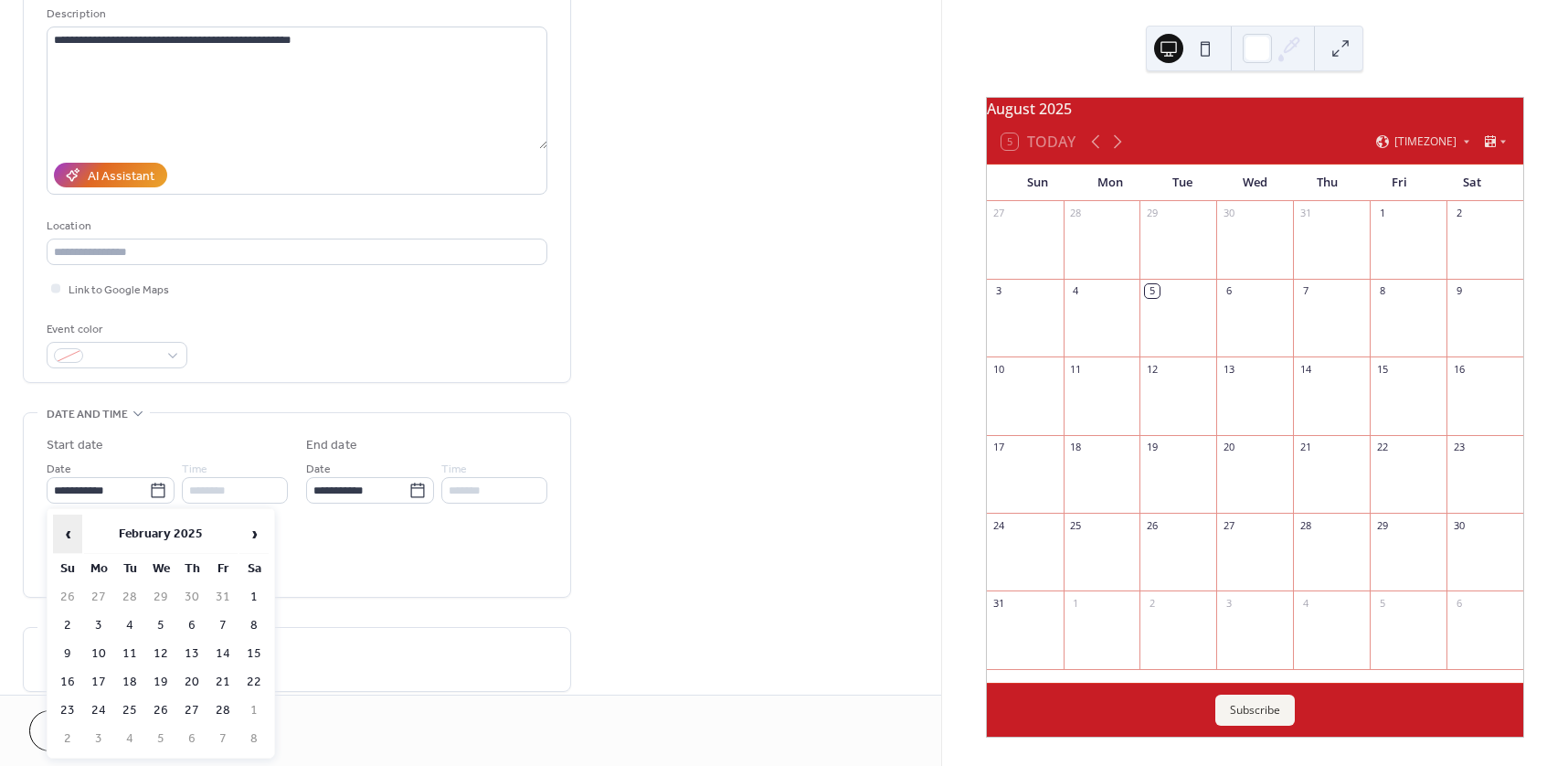 click on "‹" at bounding box center [68, 534] 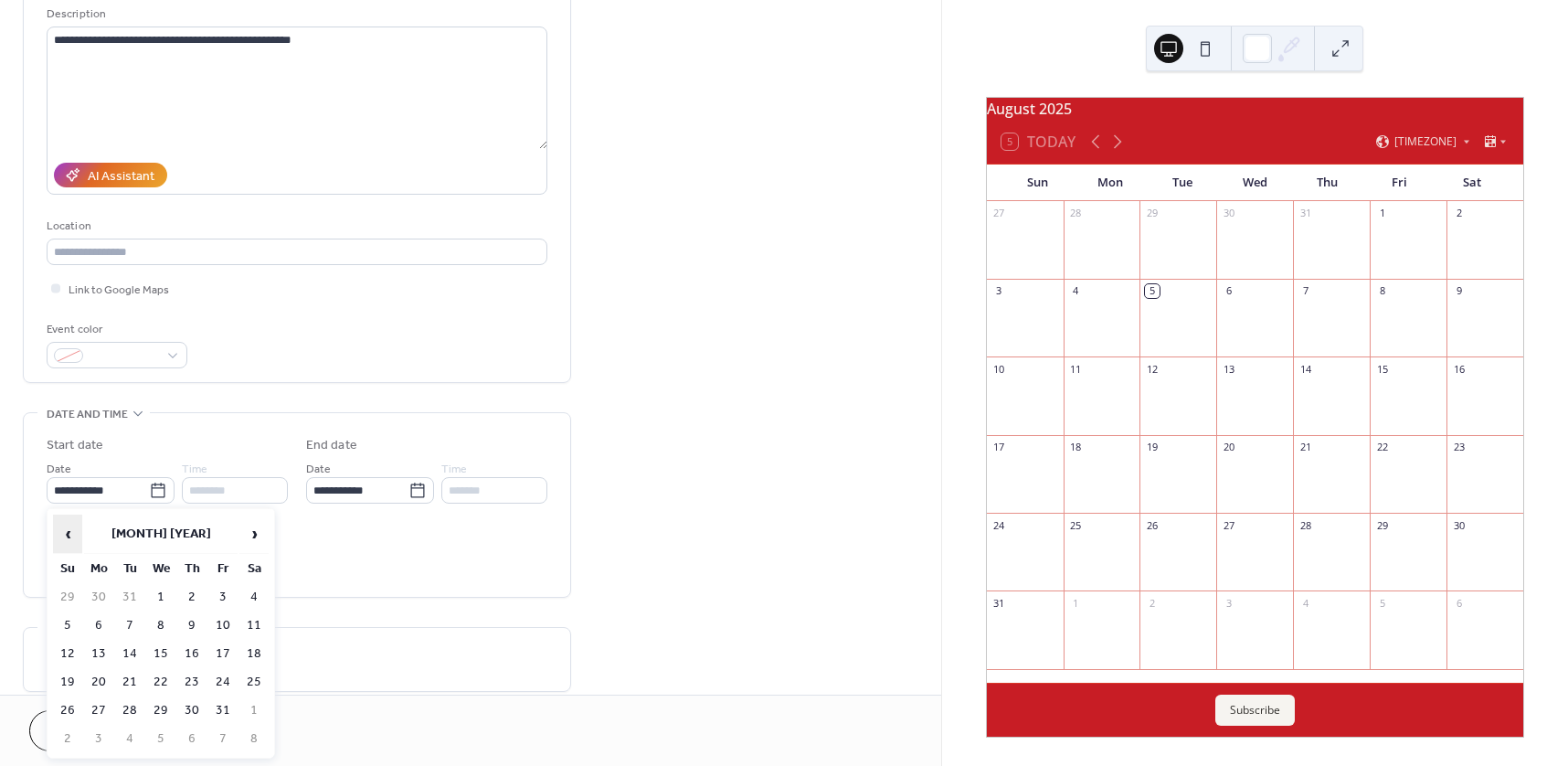 click on "‹" at bounding box center (68, 534) 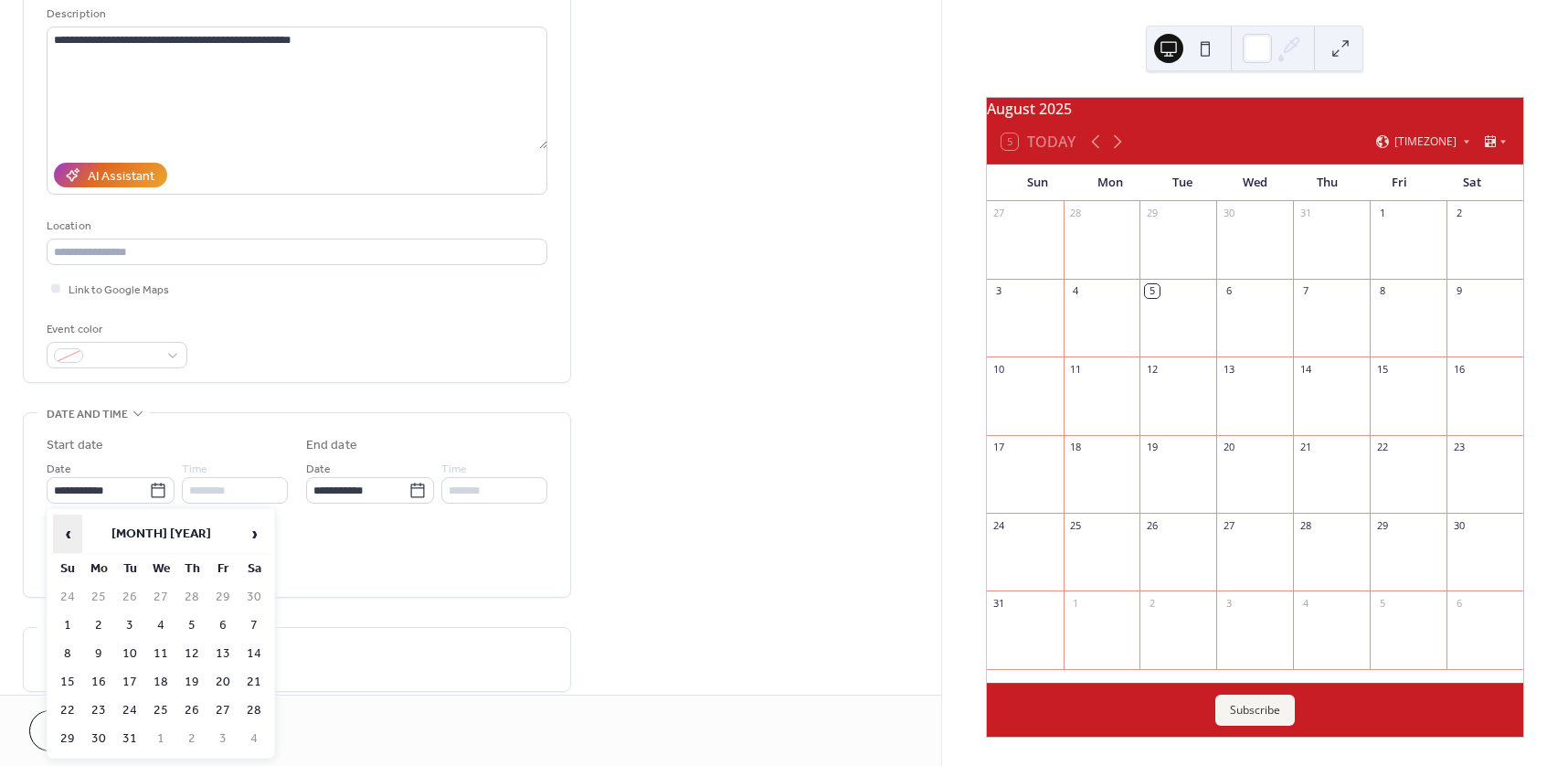click on "‹" at bounding box center [68, 534] 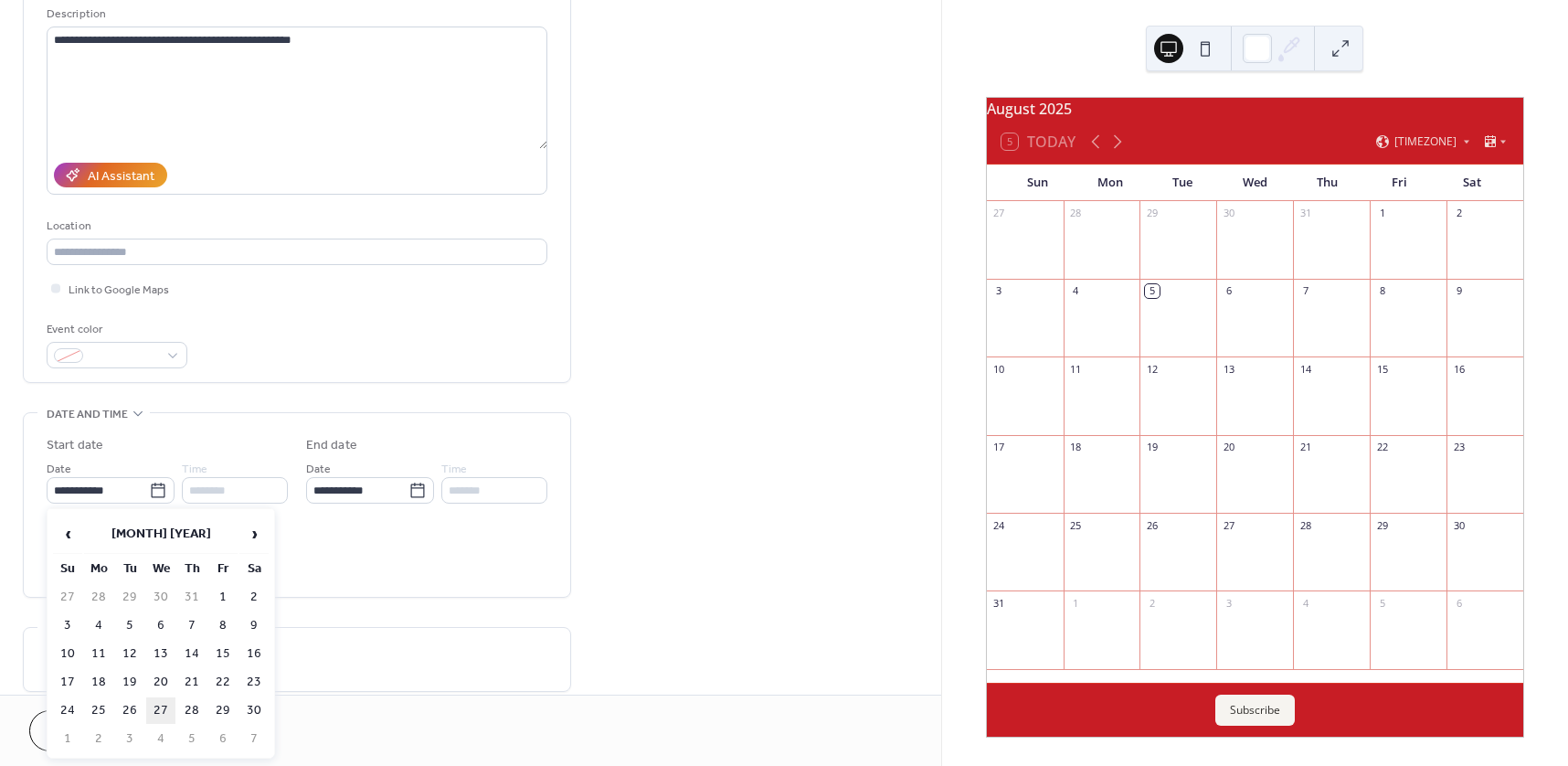 click on "27" at bounding box center (161, 710) 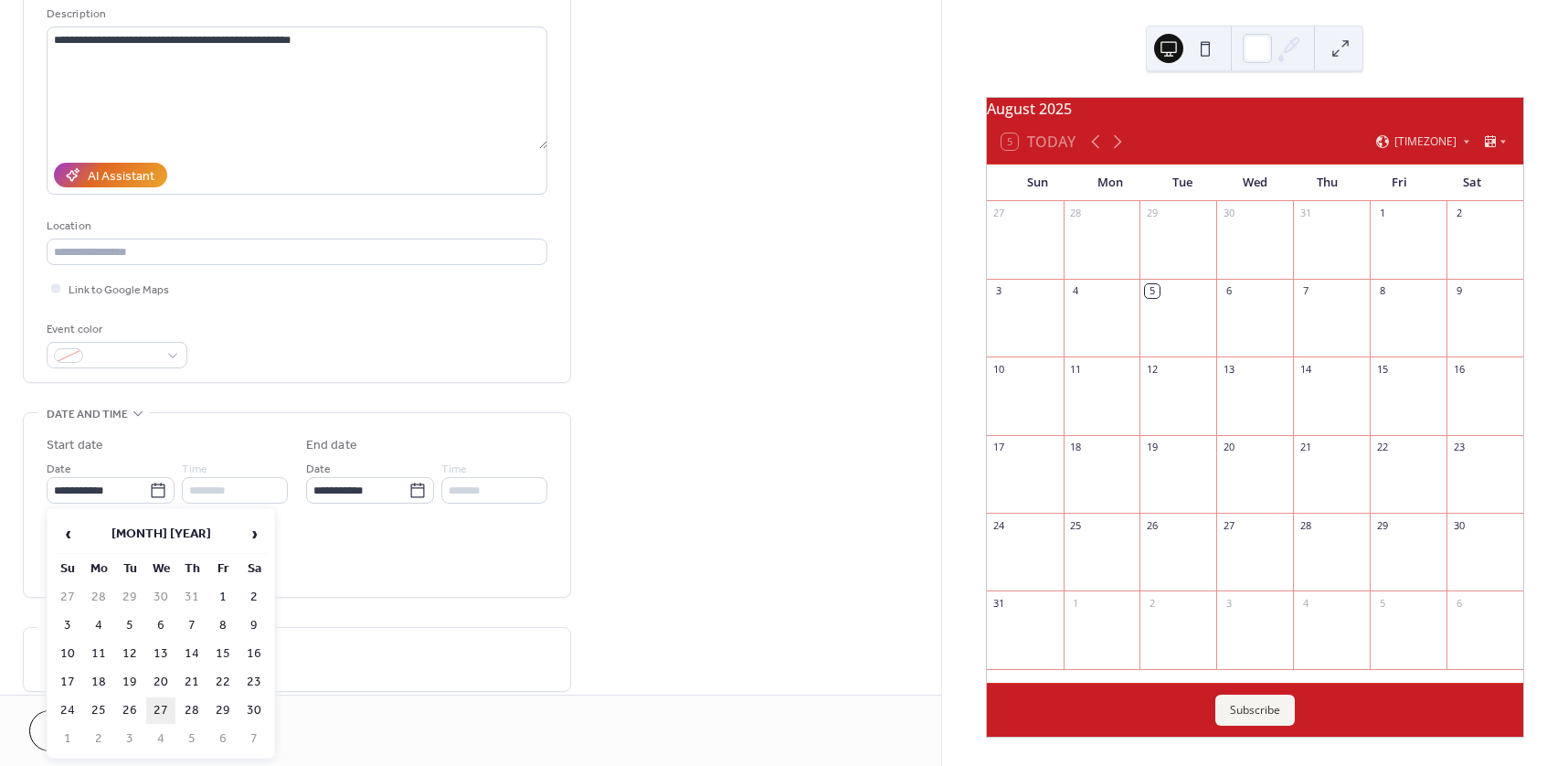 type on "**********" 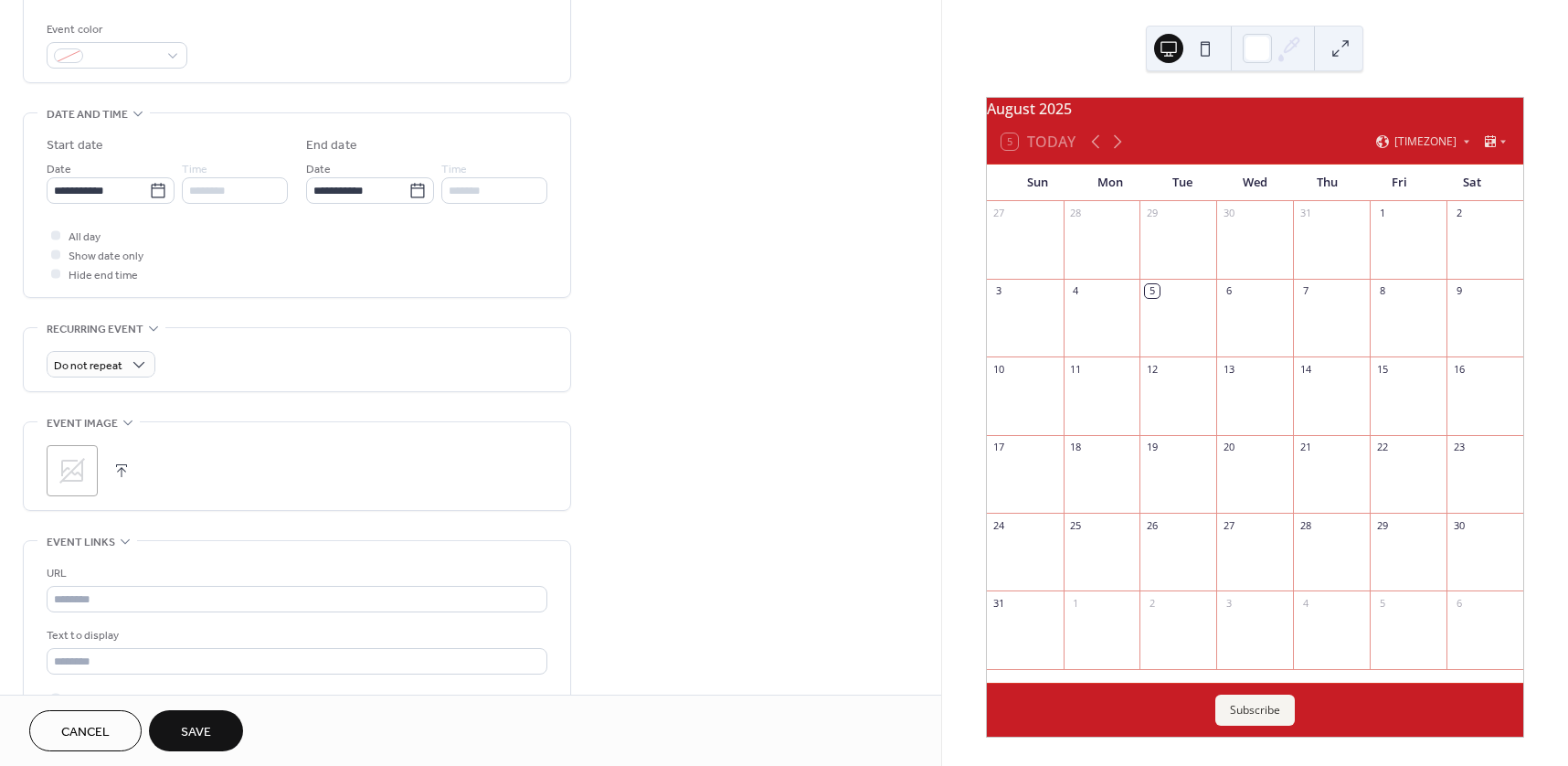 scroll, scrollTop: 548, scrollLeft: 0, axis: vertical 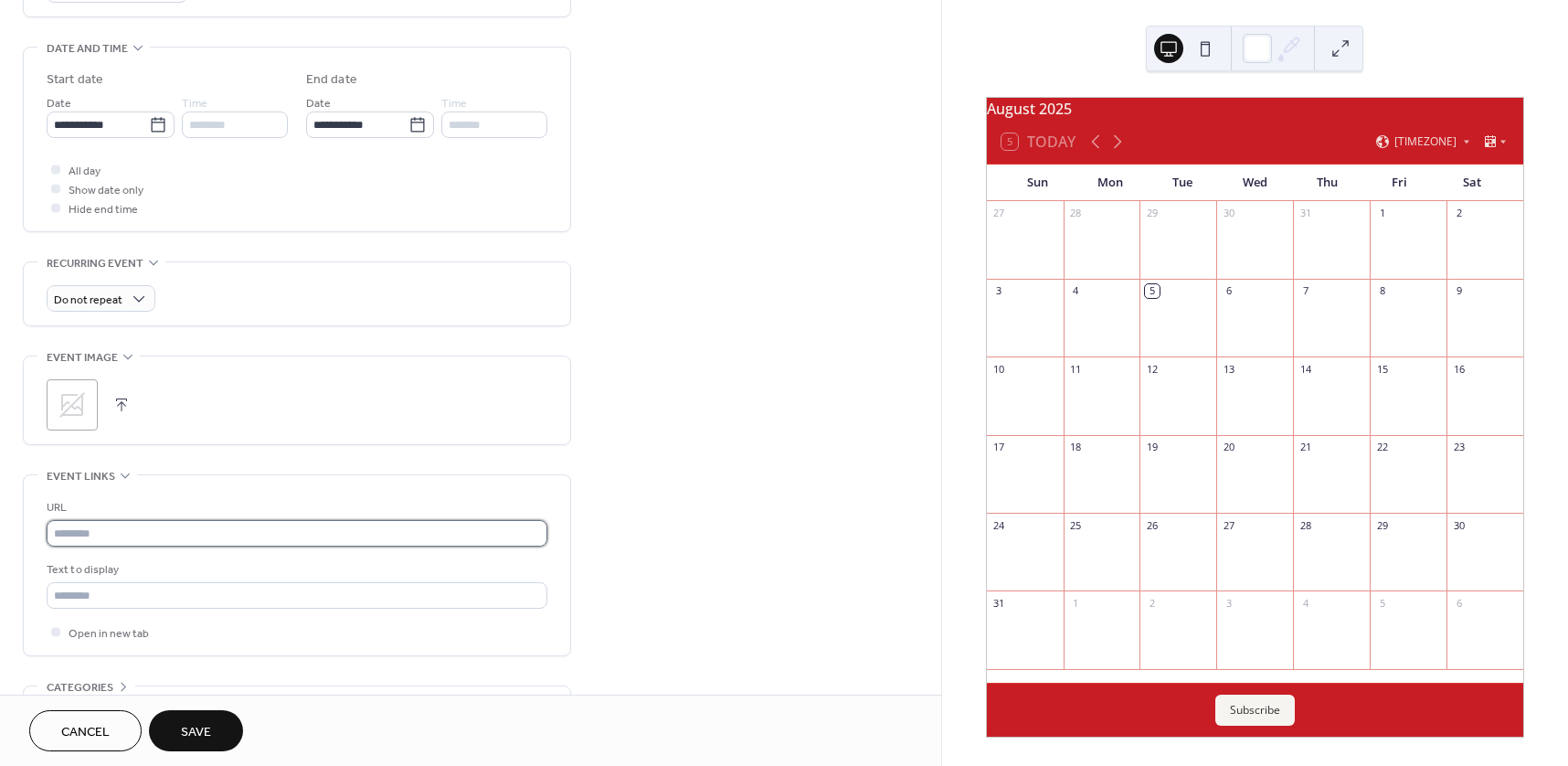 click at bounding box center (297, 533) 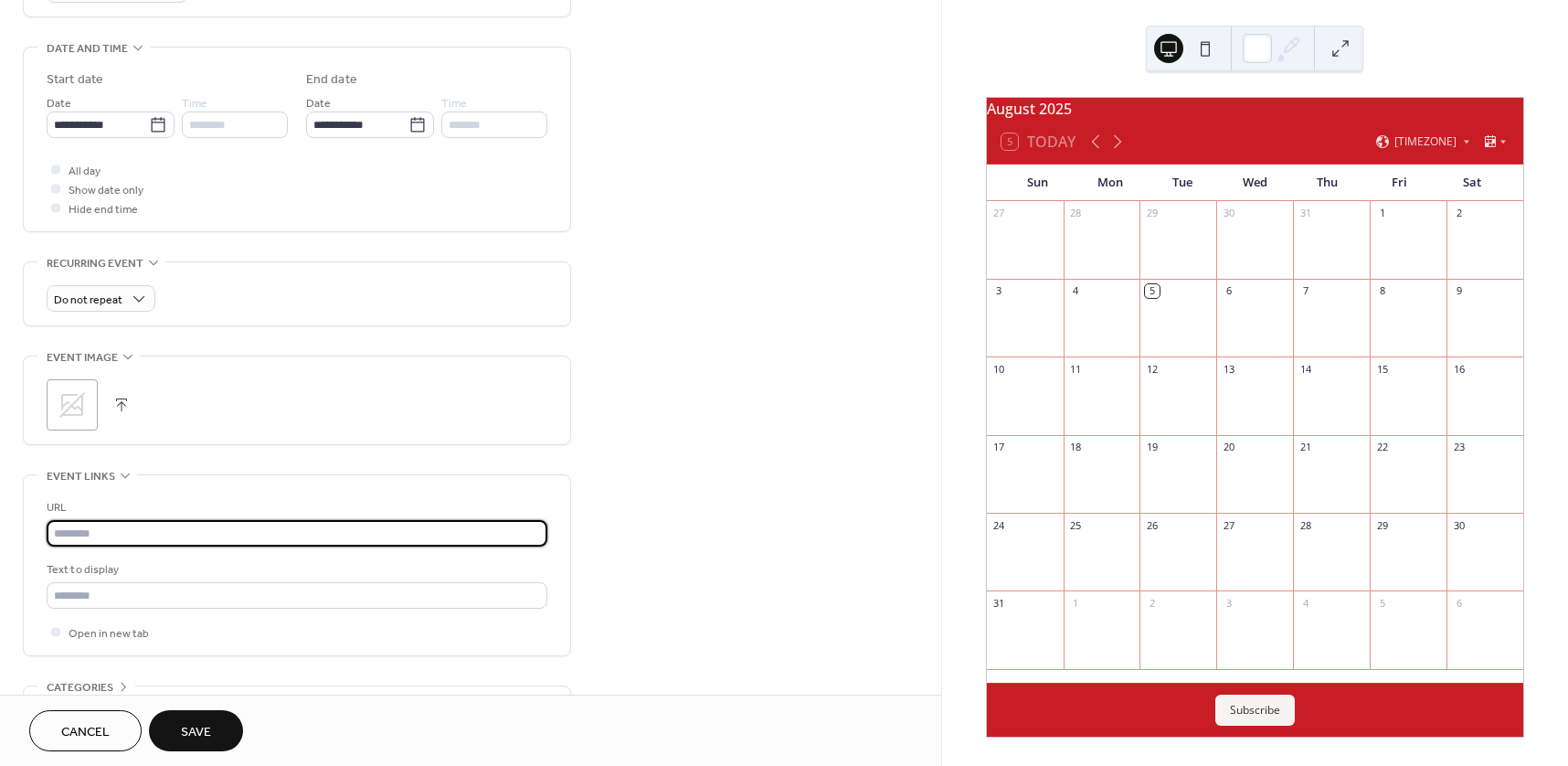 paste on "**********" 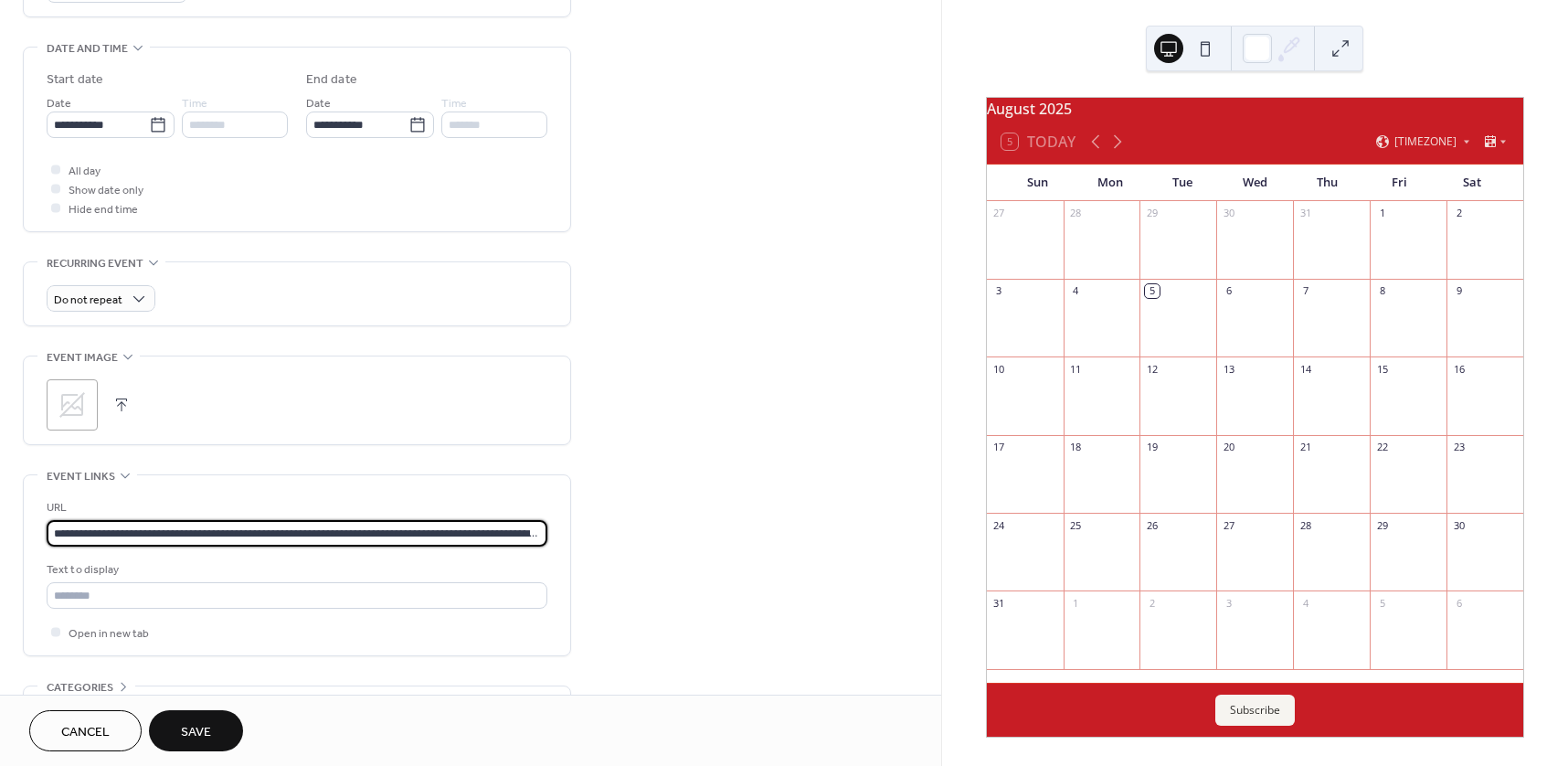 scroll, scrollTop: 0, scrollLeft: 110, axis: horizontal 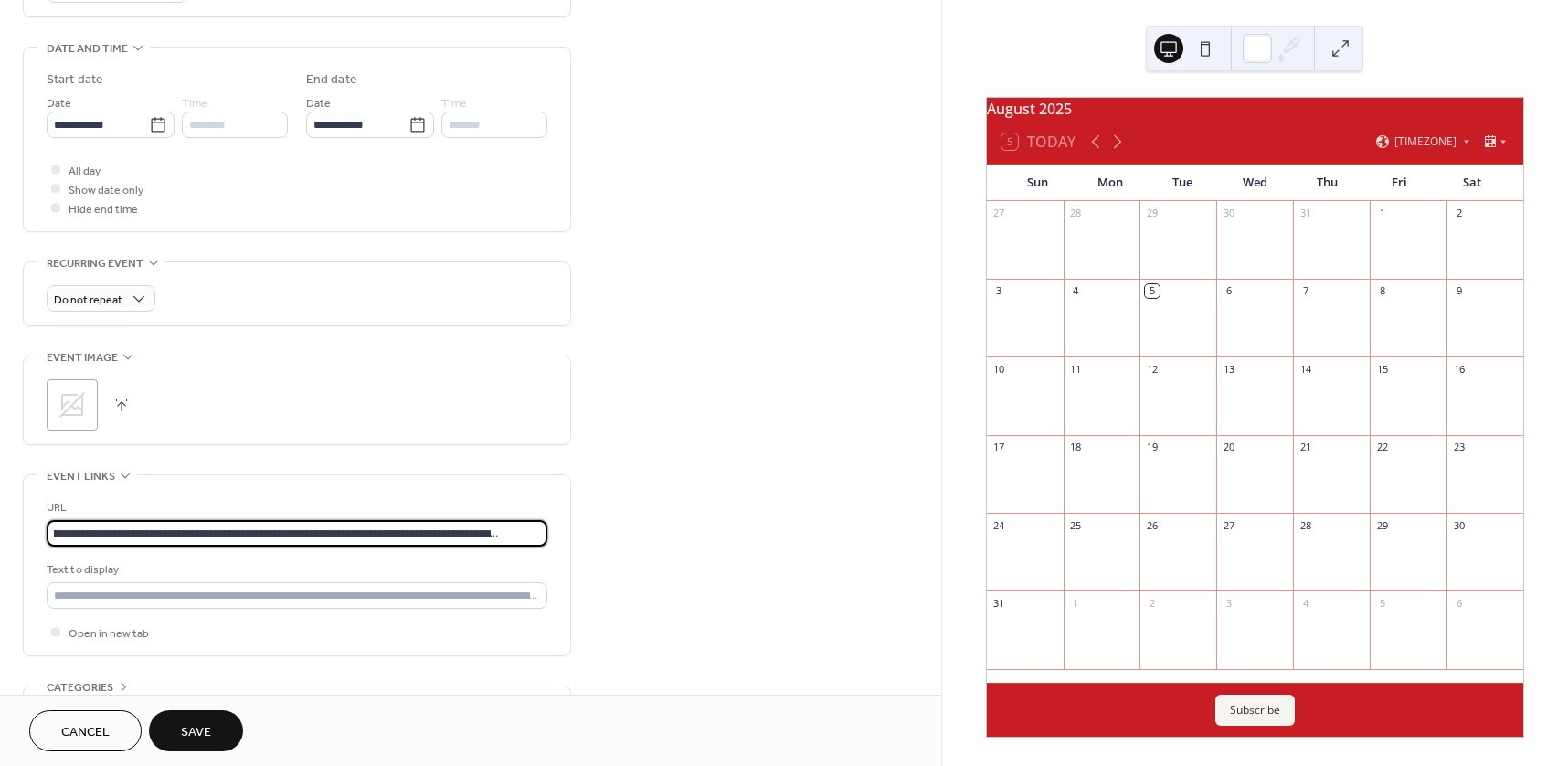 type on "**********" 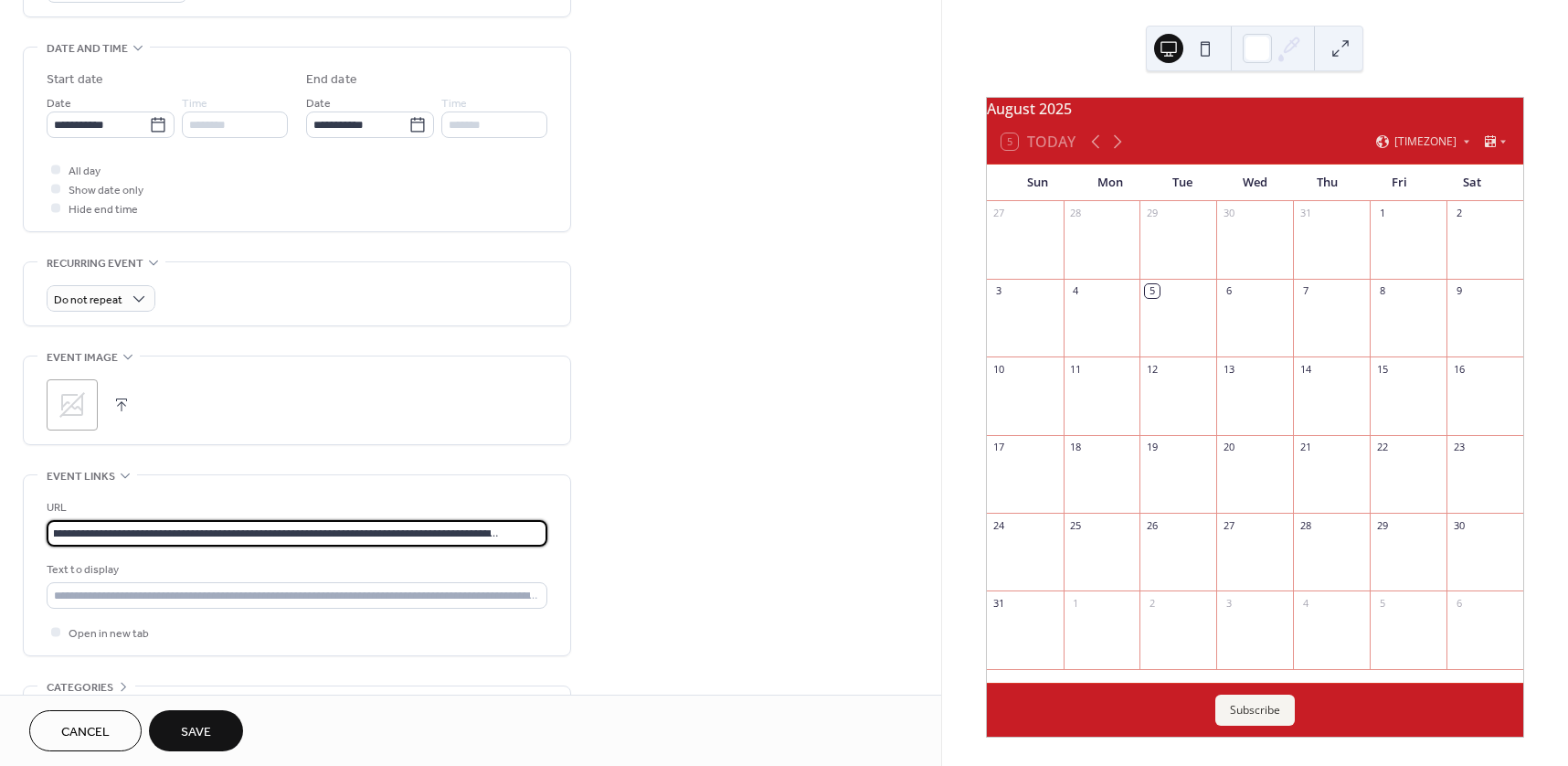 scroll, scrollTop: 0, scrollLeft: 0, axis: both 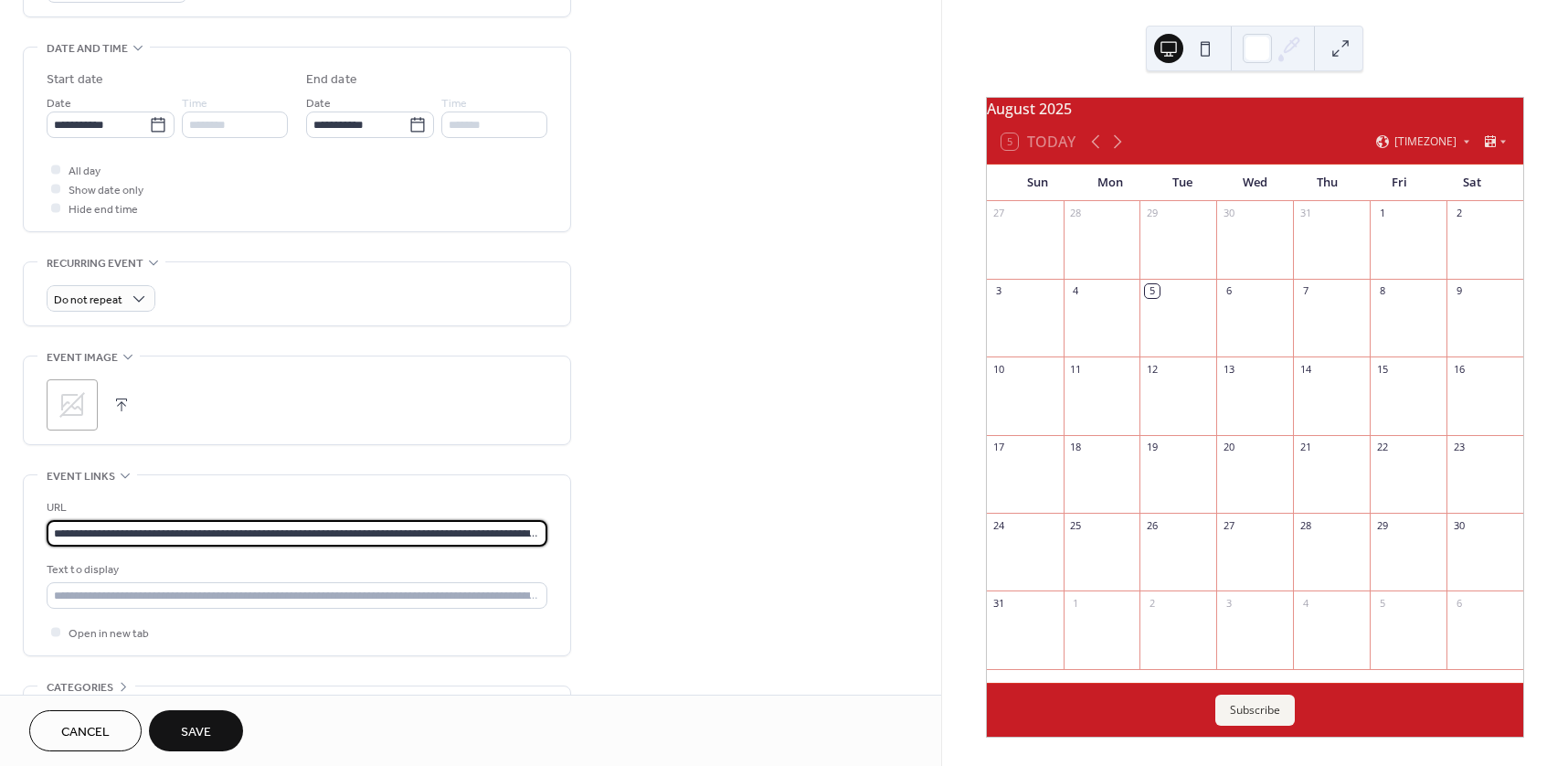 click on "Save" at bounding box center (196, 732) 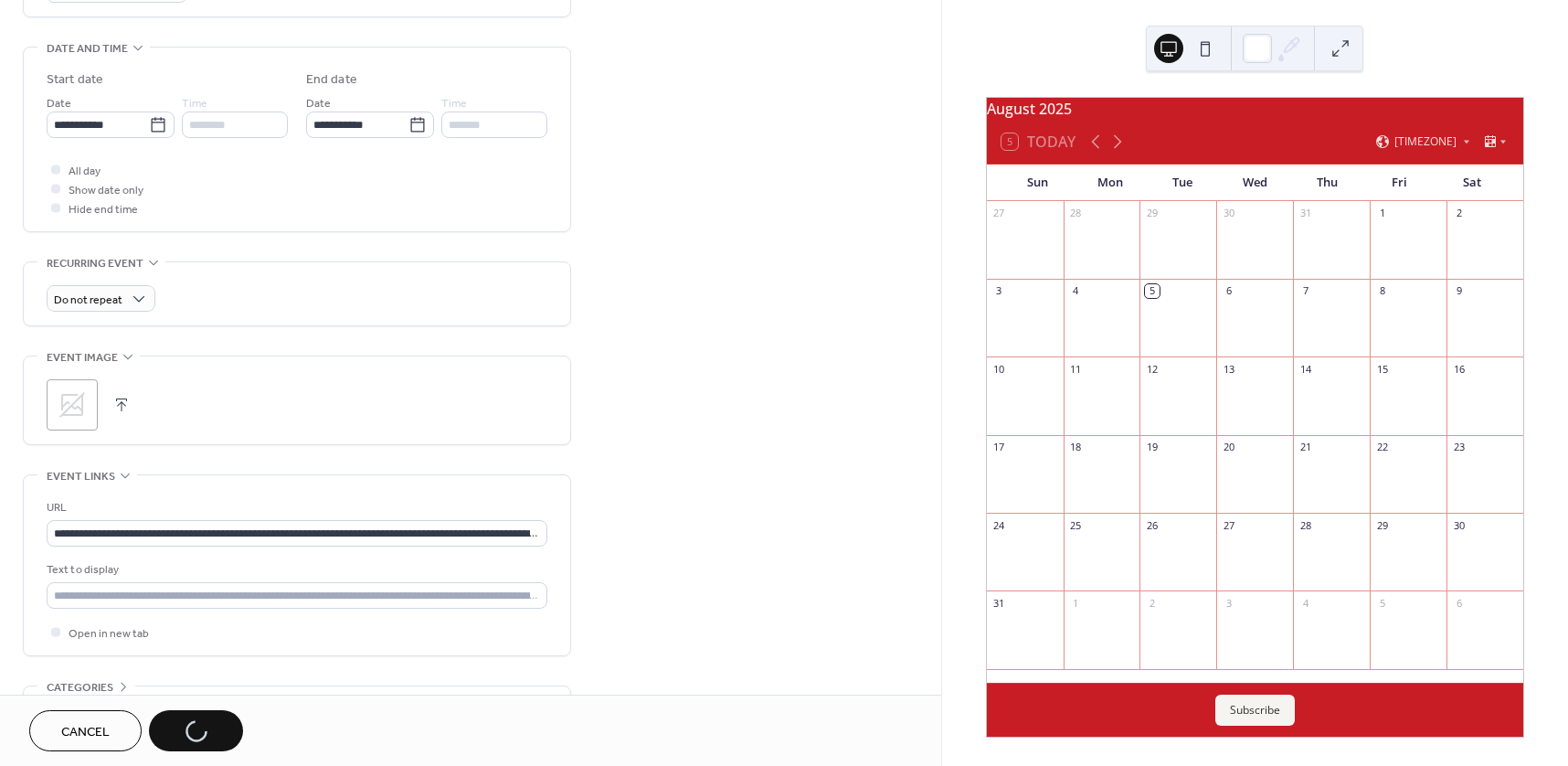 type 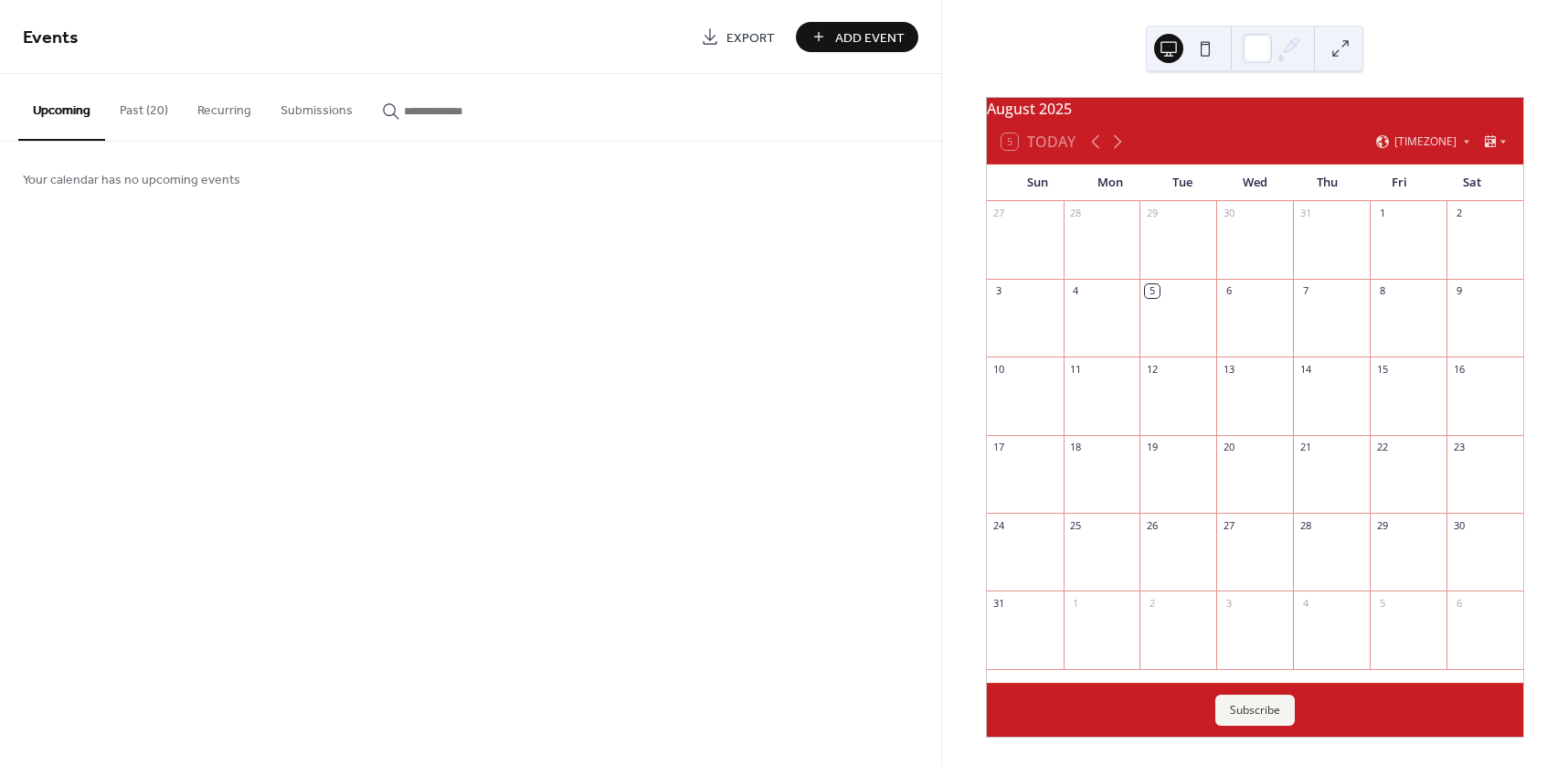 click on "Add Event" at bounding box center [870, 37] 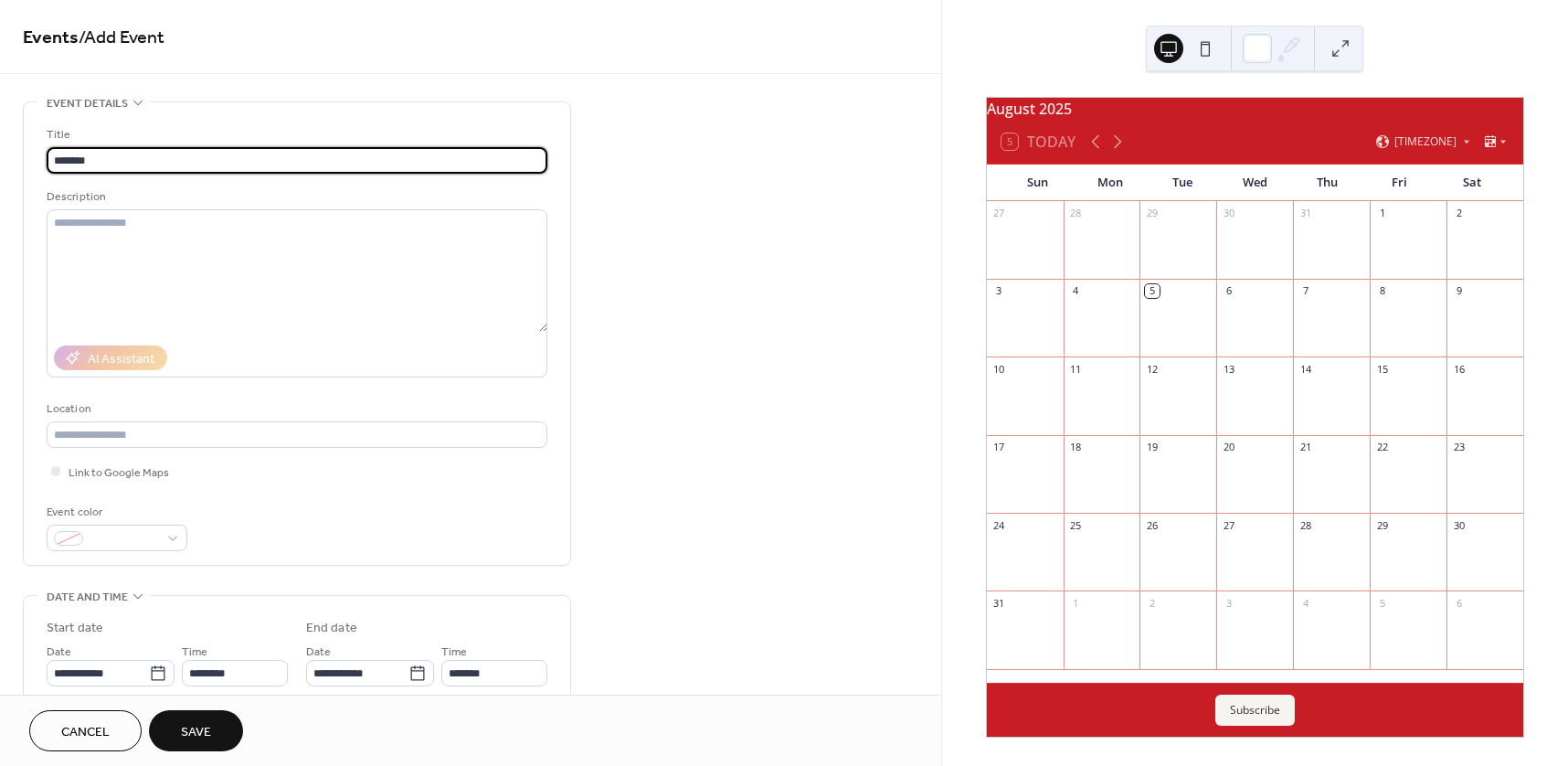 type on "*******" 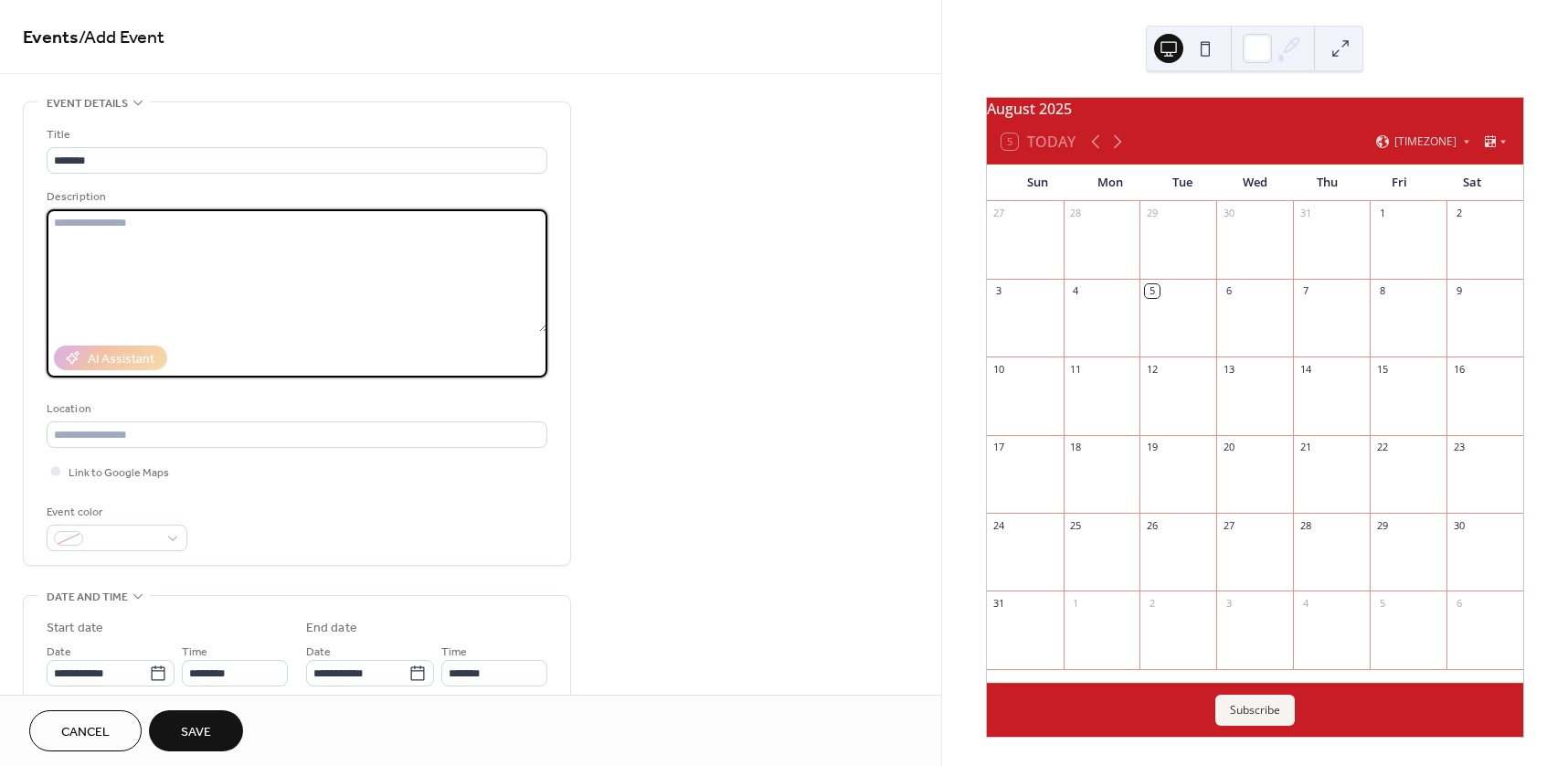 paste on "**********" 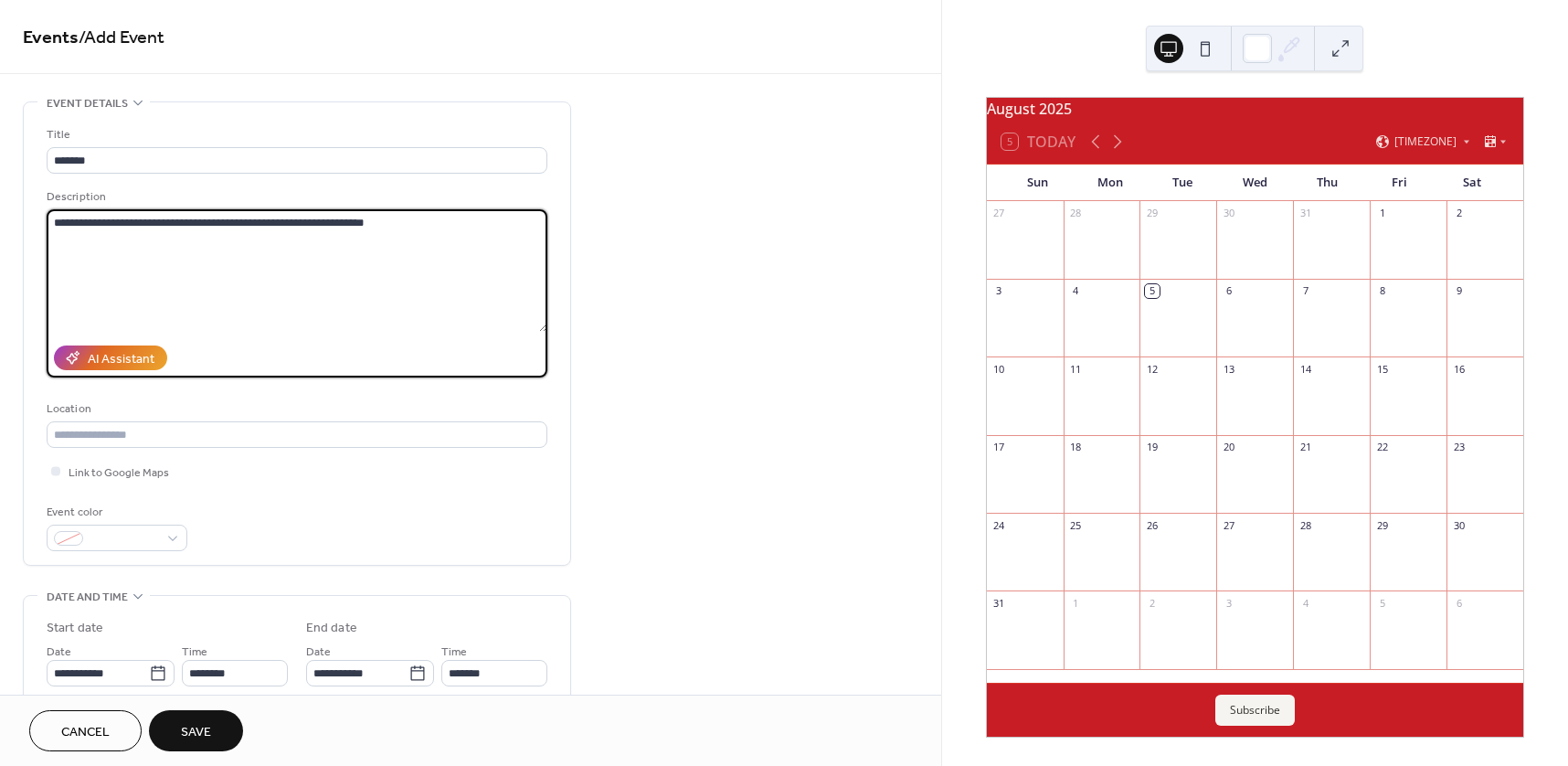 type on "**********" 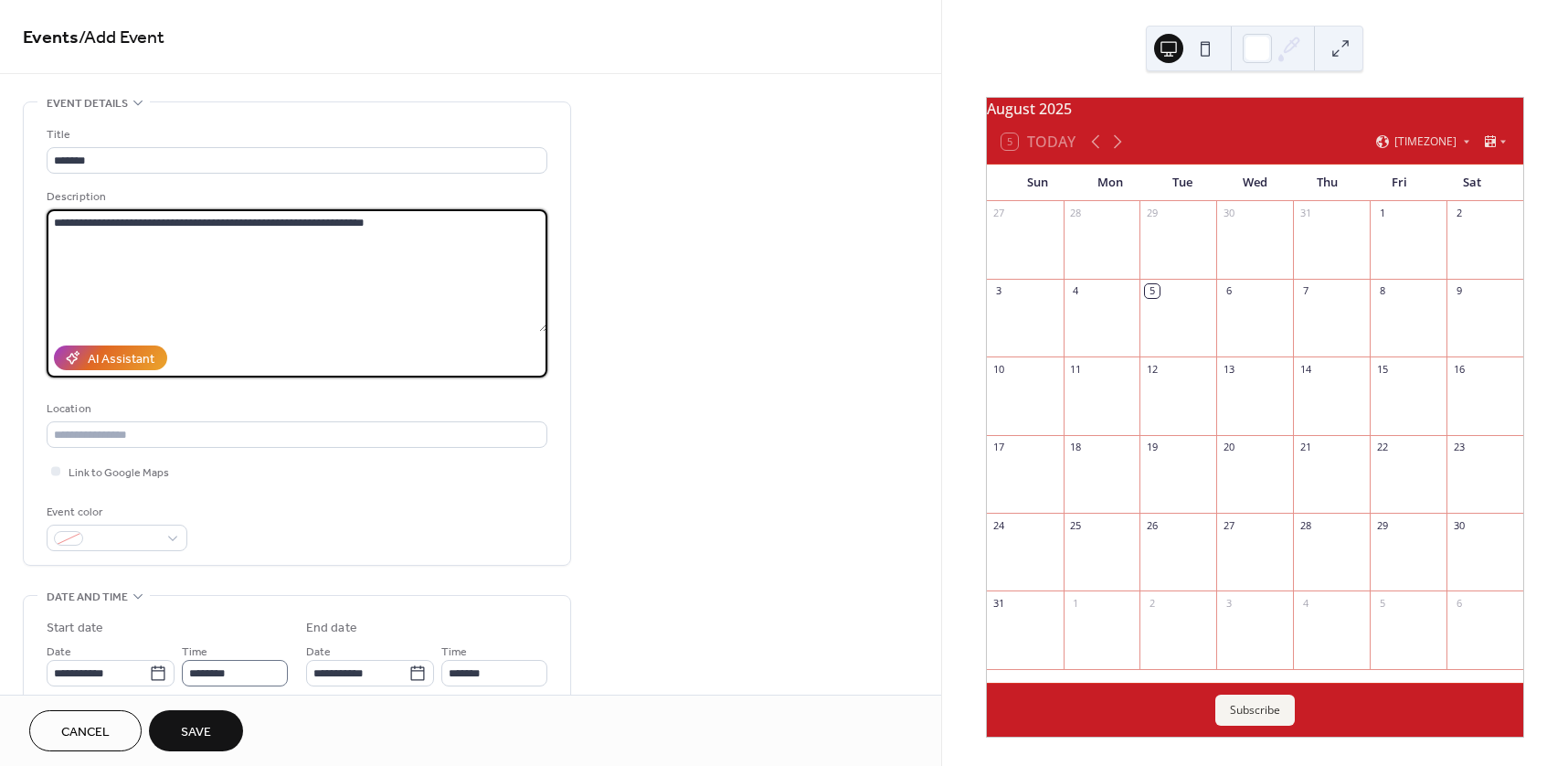 scroll, scrollTop: 183, scrollLeft: 0, axis: vertical 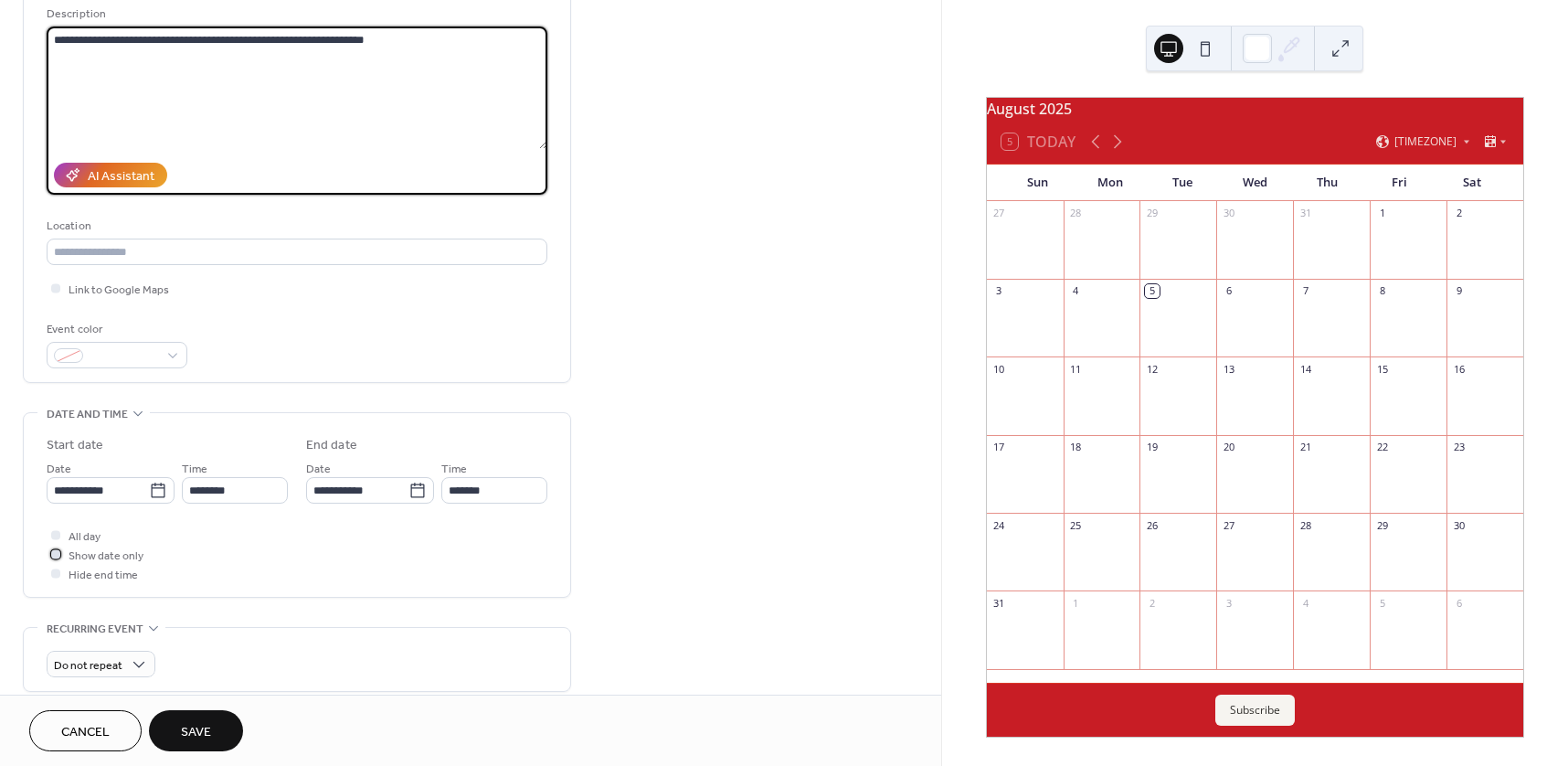 click at bounding box center (56, 554) 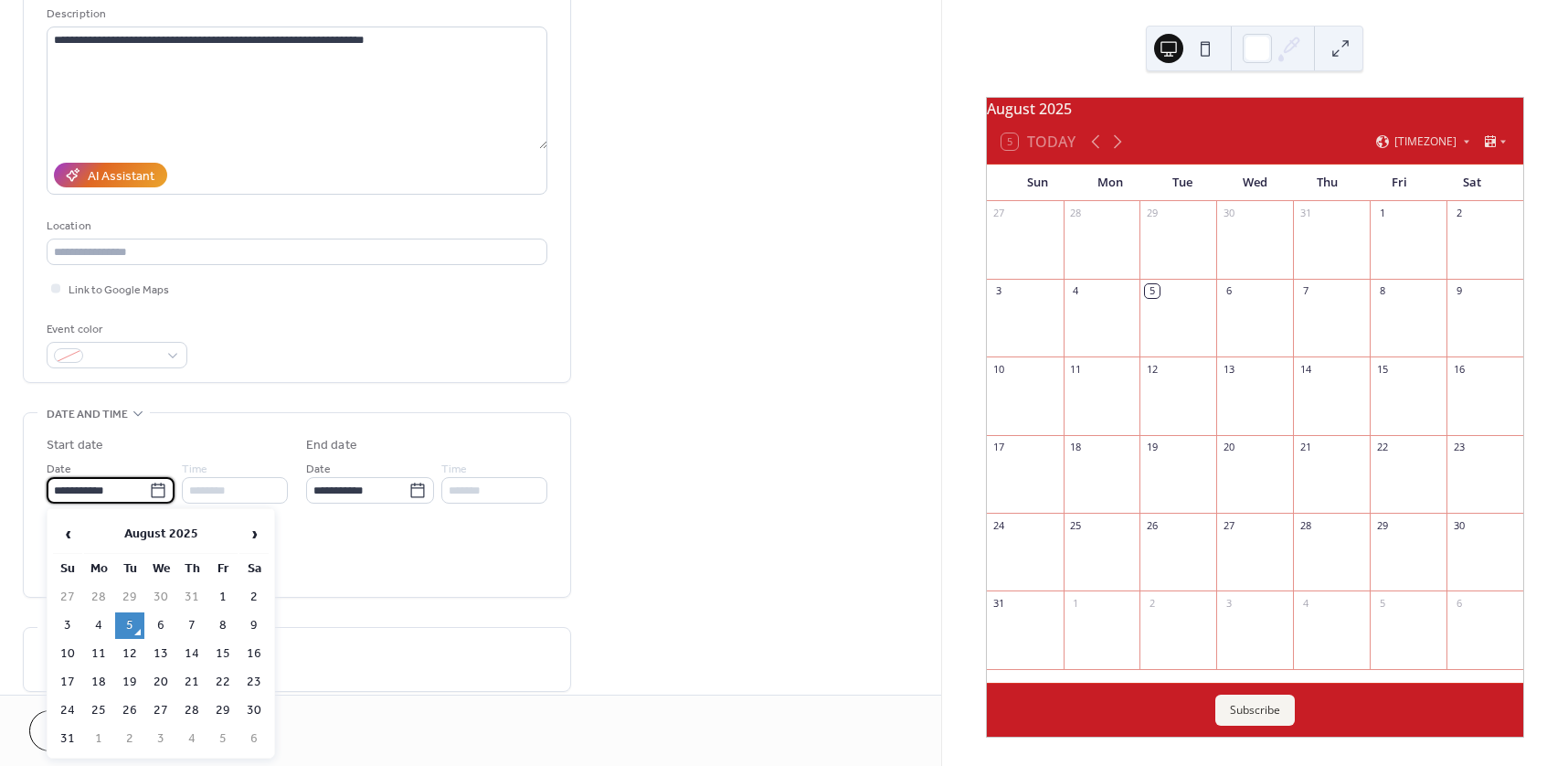 click on "**********" at bounding box center [98, 490] 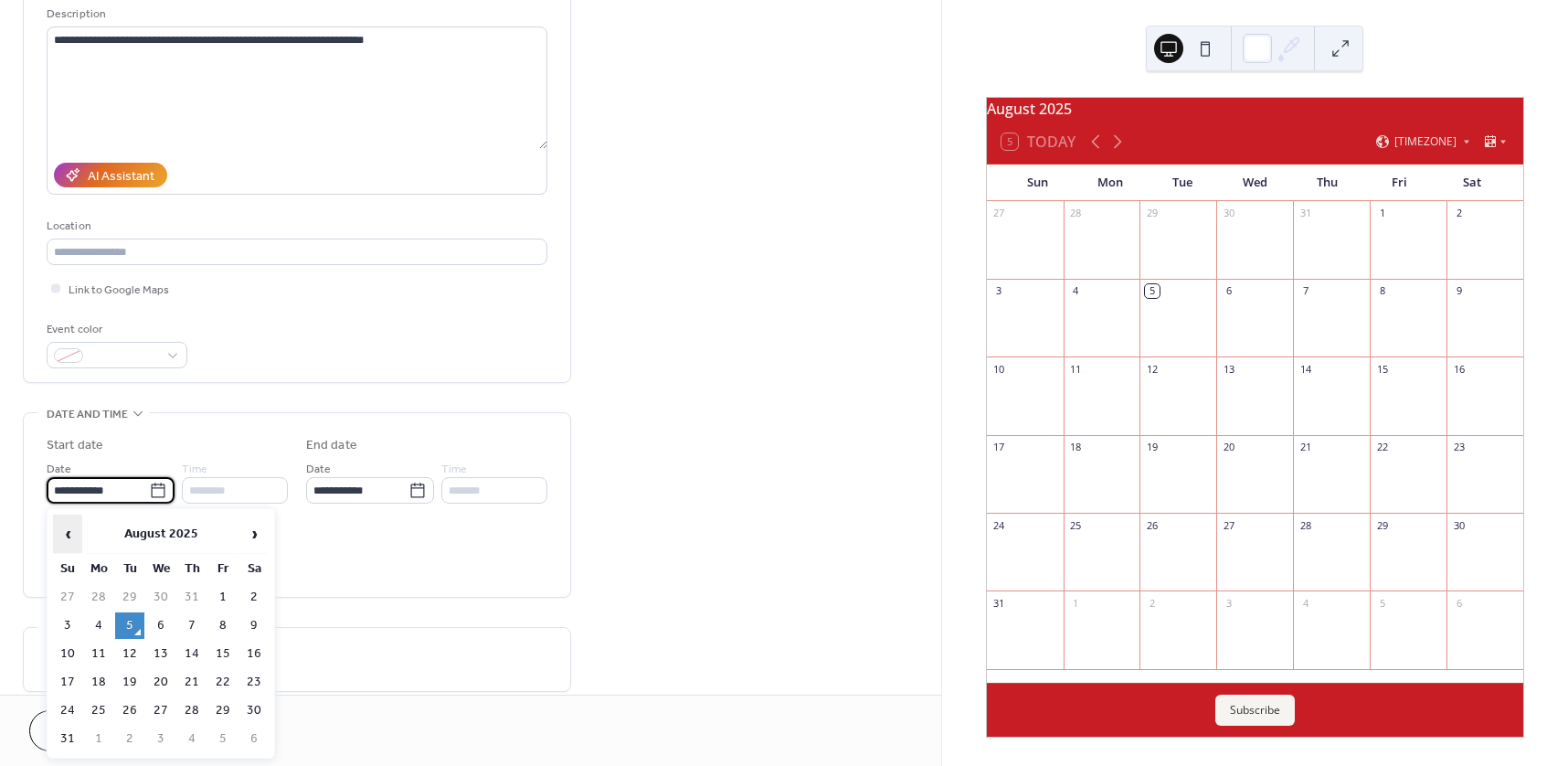 click on "‹" at bounding box center (68, 534) 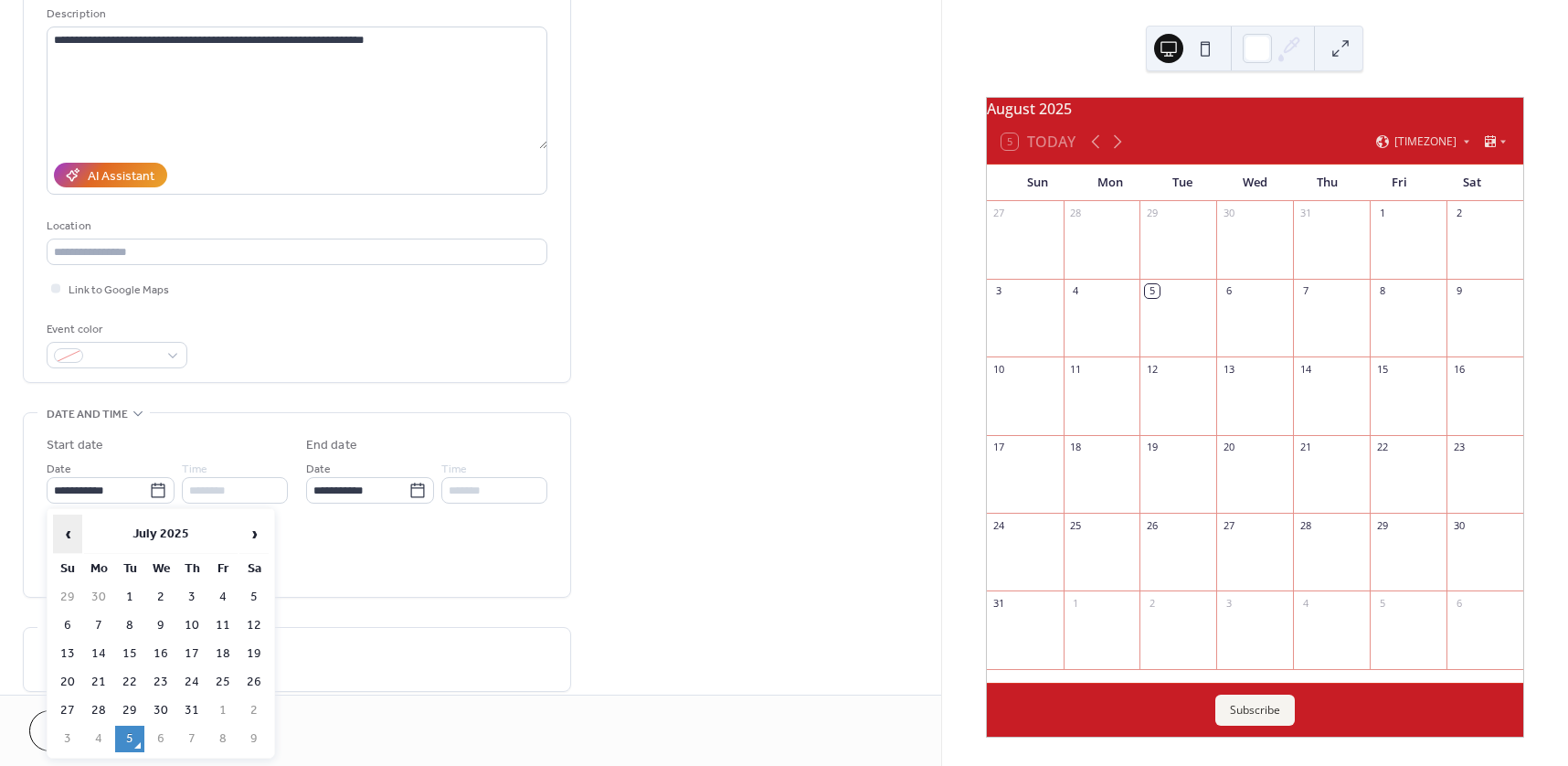 click on "‹" at bounding box center [68, 534] 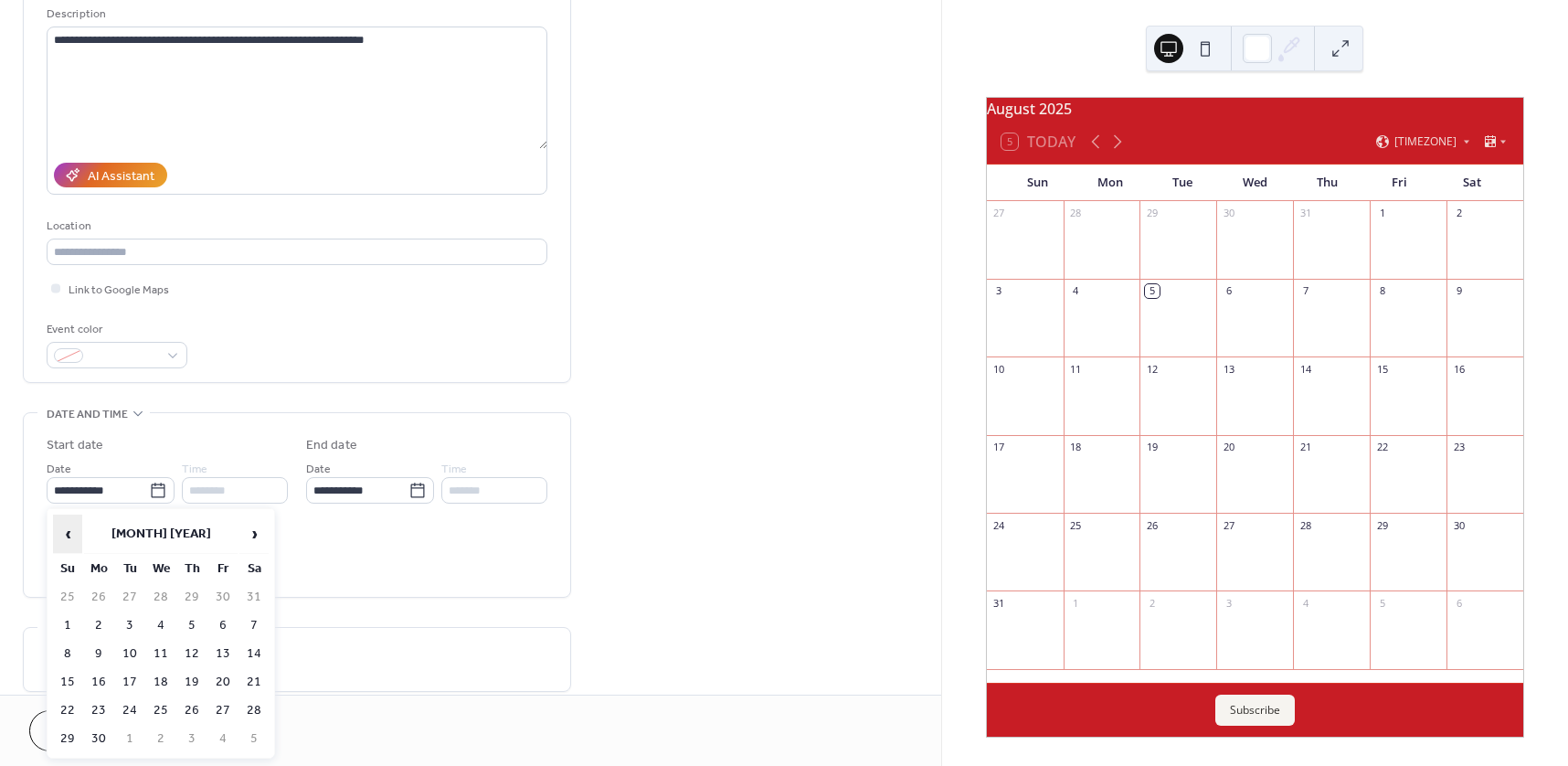 click on "‹" at bounding box center (68, 534) 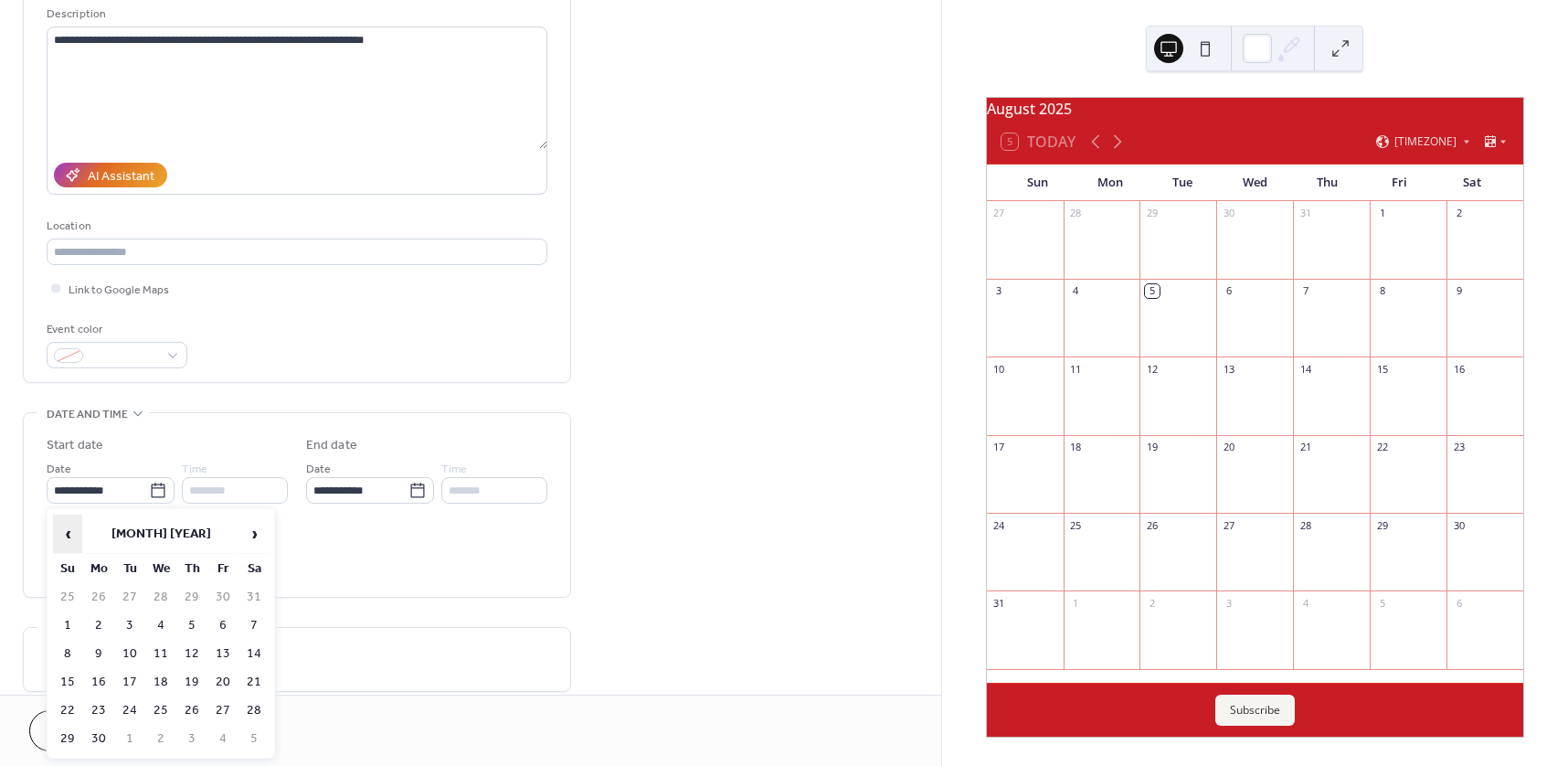 click on "‹" at bounding box center [68, 534] 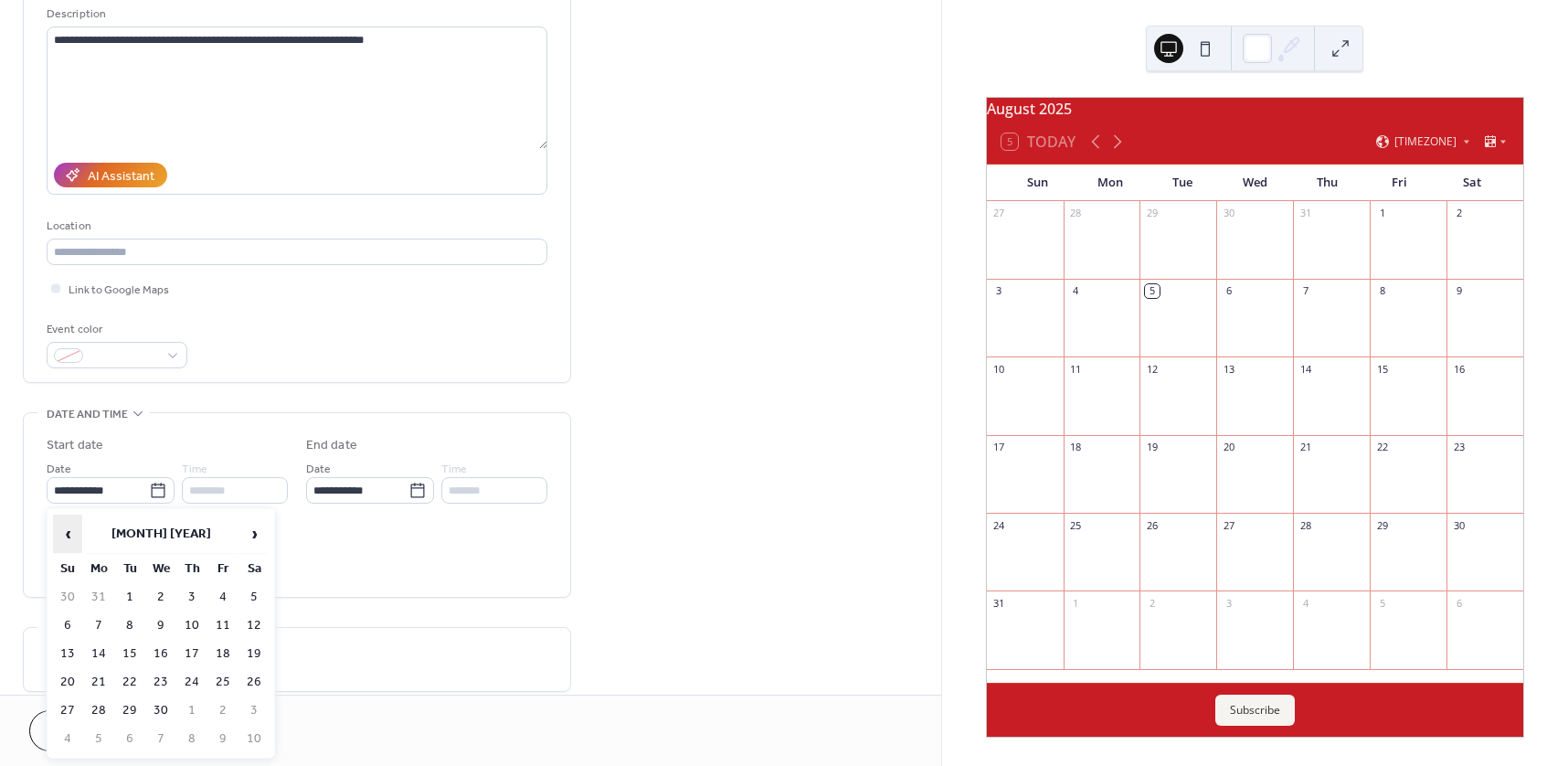 click on "‹" at bounding box center [68, 534] 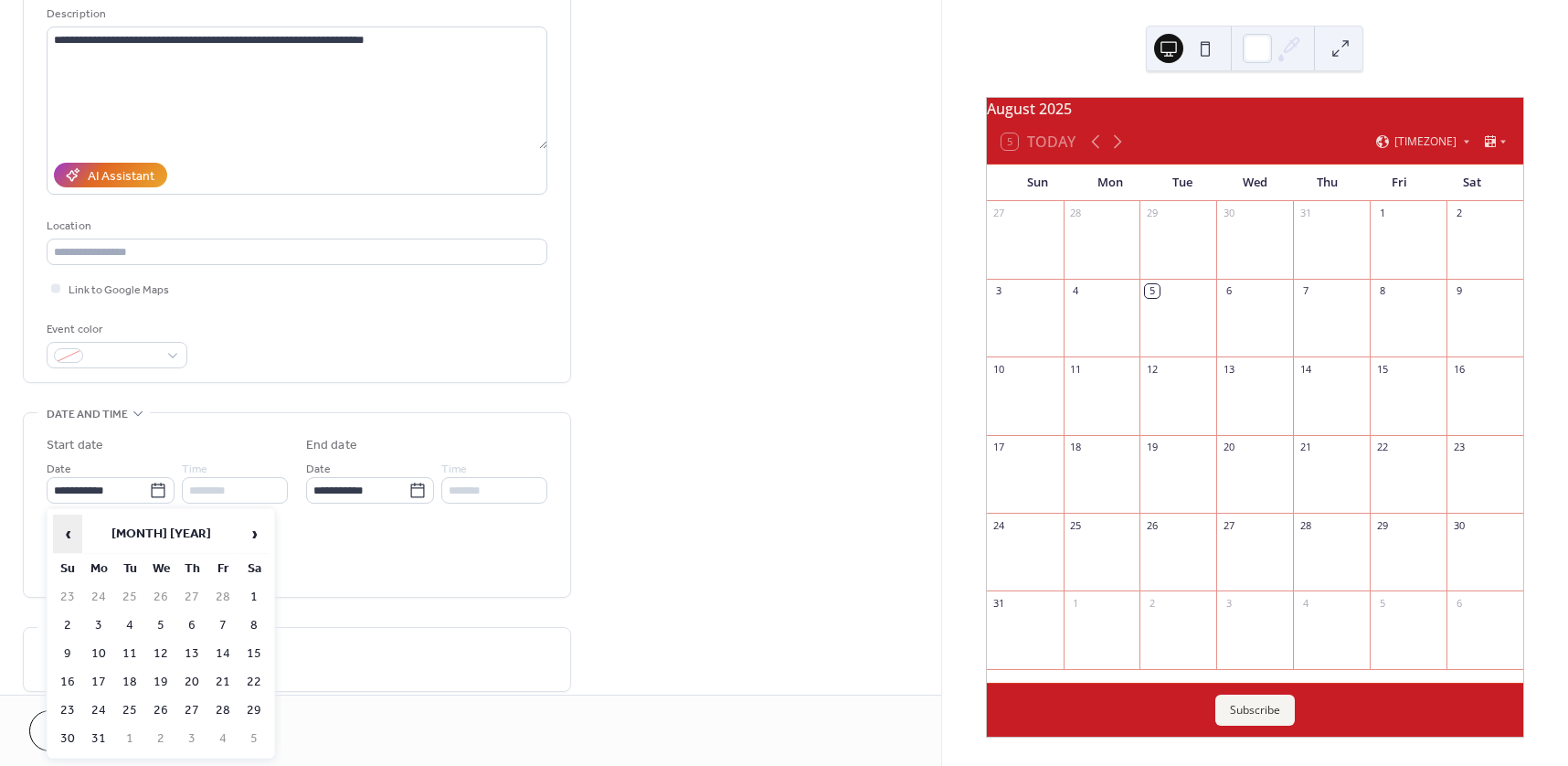 click on "‹" at bounding box center [68, 534] 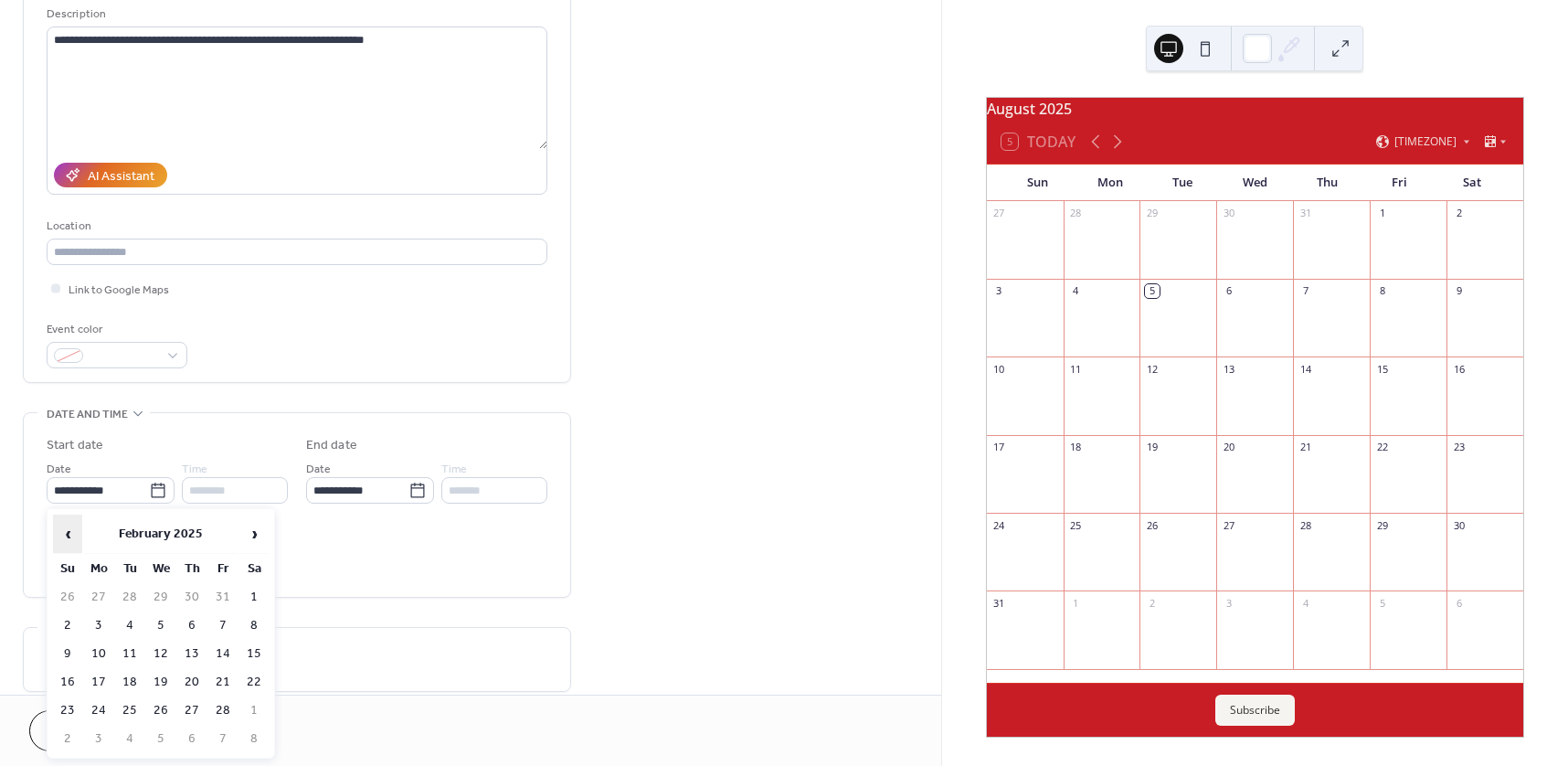 click on "‹" at bounding box center (68, 534) 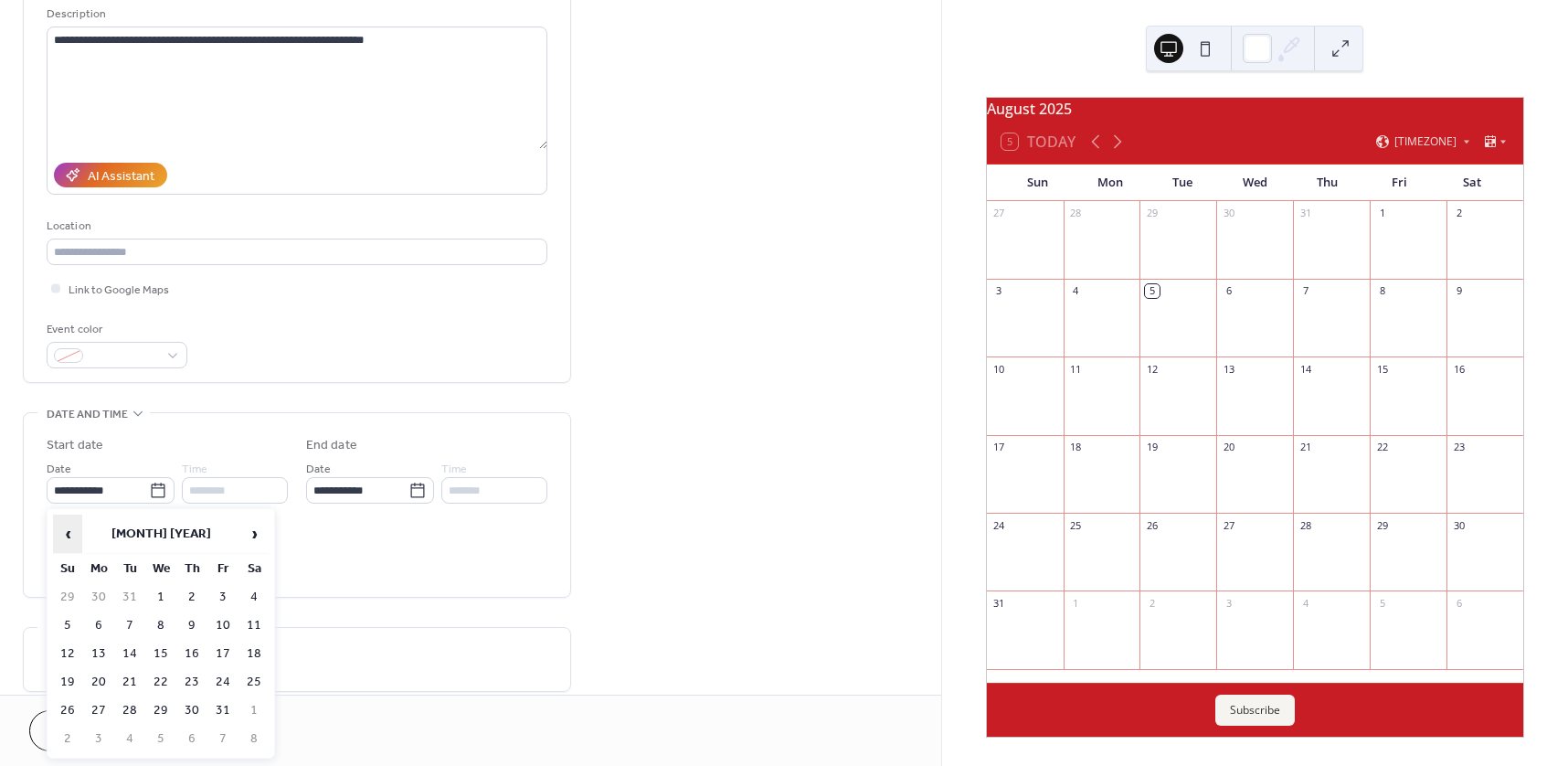 click on "‹" at bounding box center [68, 534] 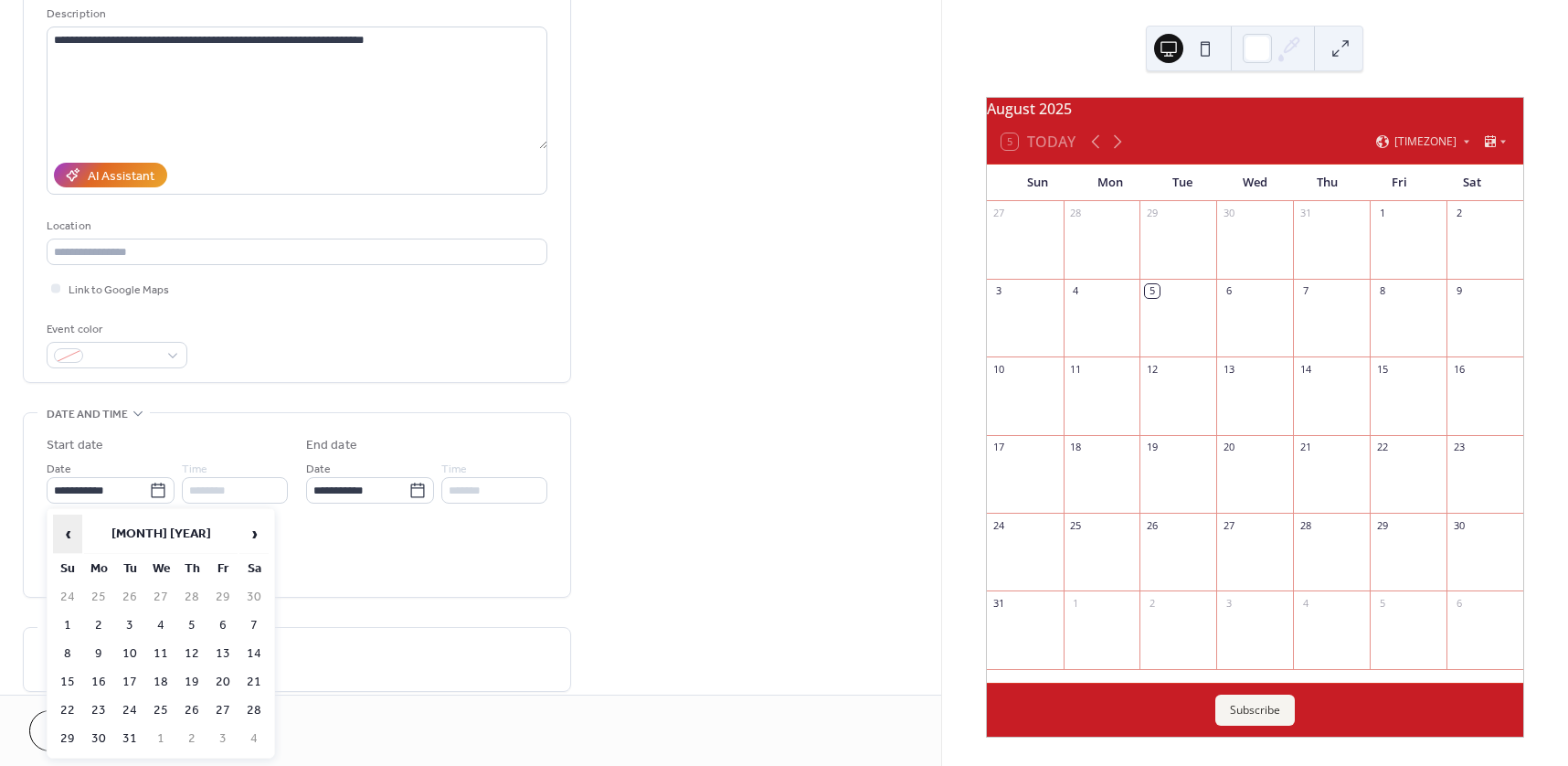 click on "‹" at bounding box center (68, 534) 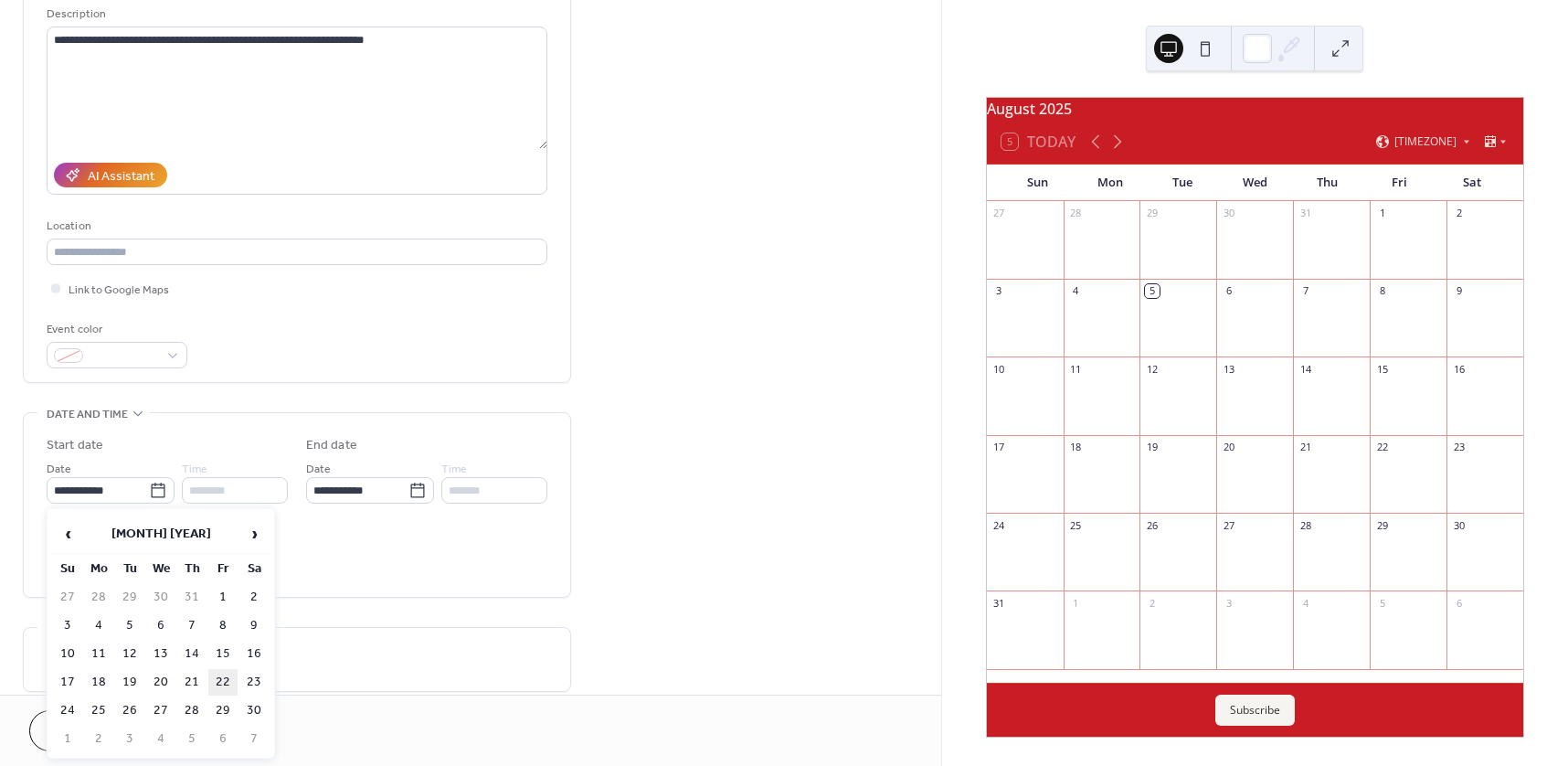 click on "22" at bounding box center (223, 682) 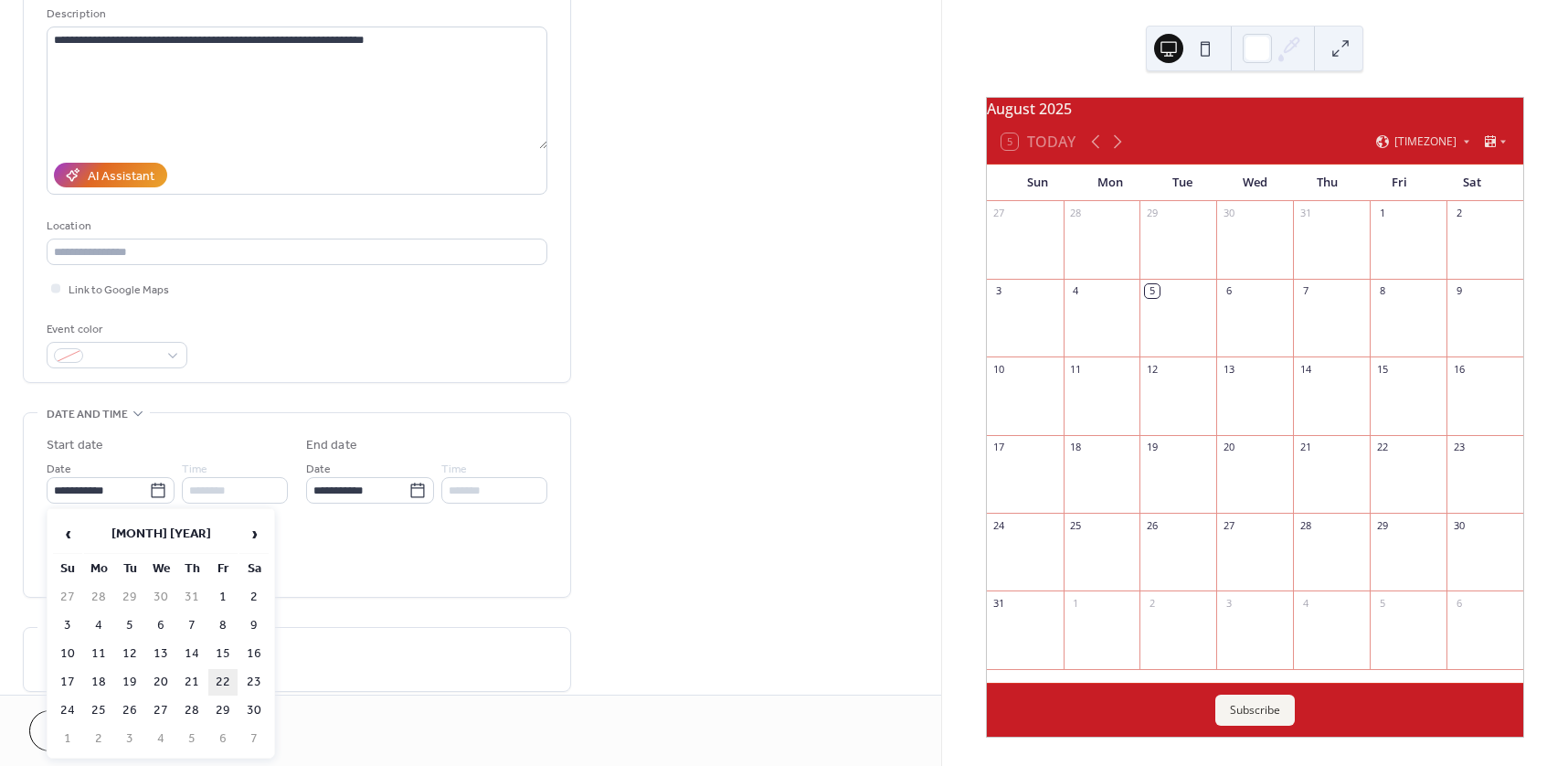 type on "**********" 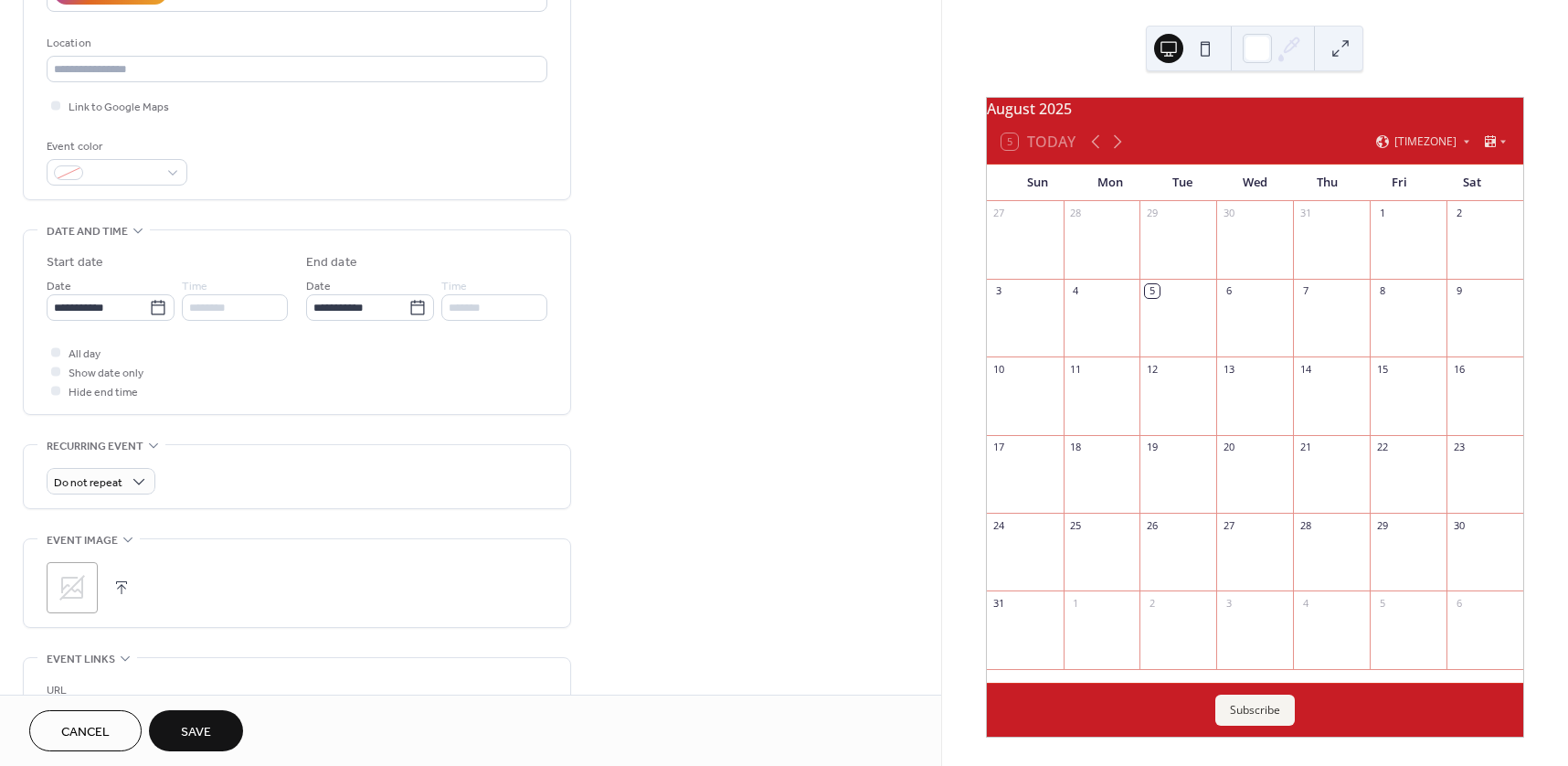 scroll, scrollTop: 548, scrollLeft: 0, axis: vertical 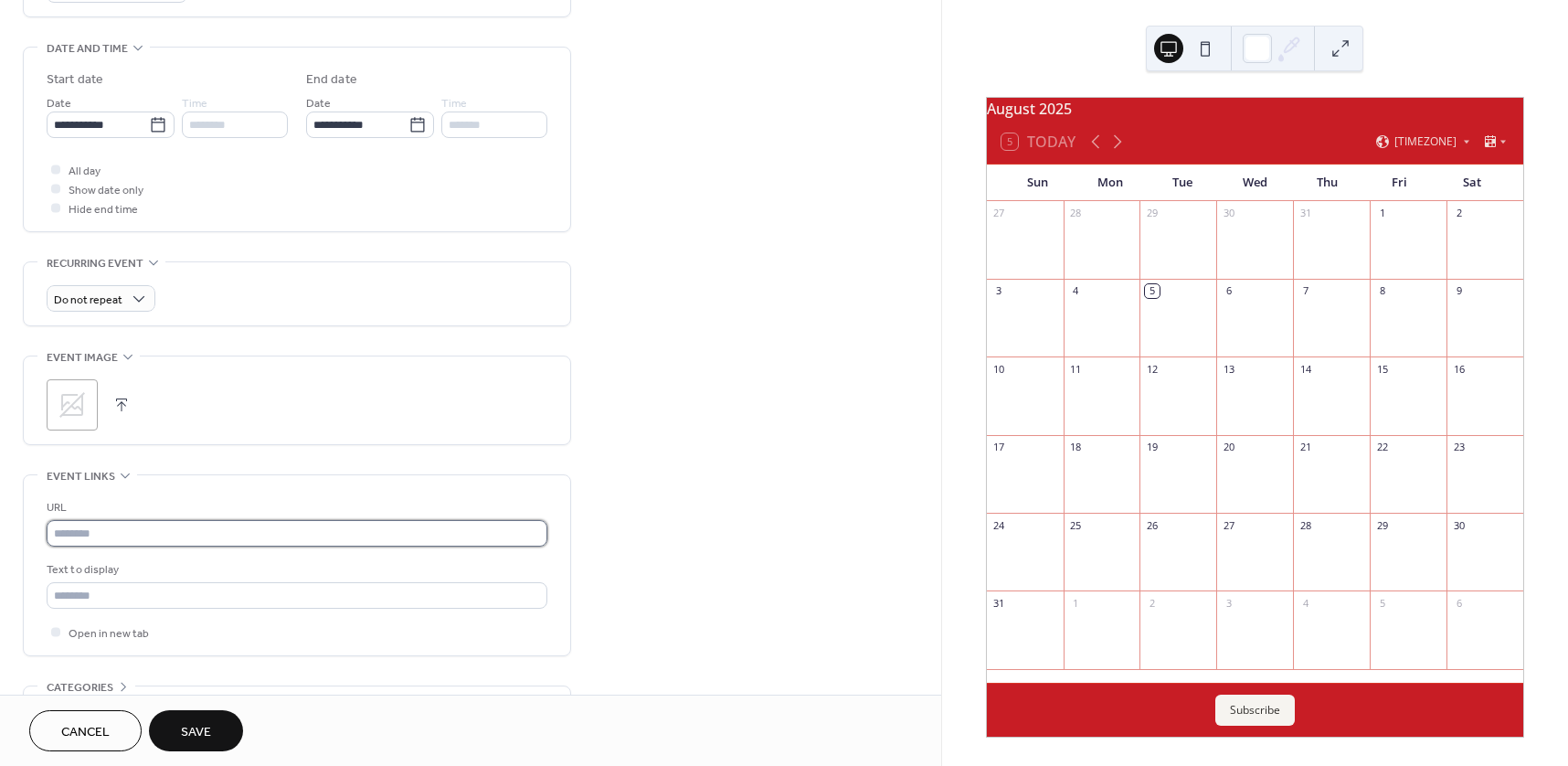 click at bounding box center [297, 533] 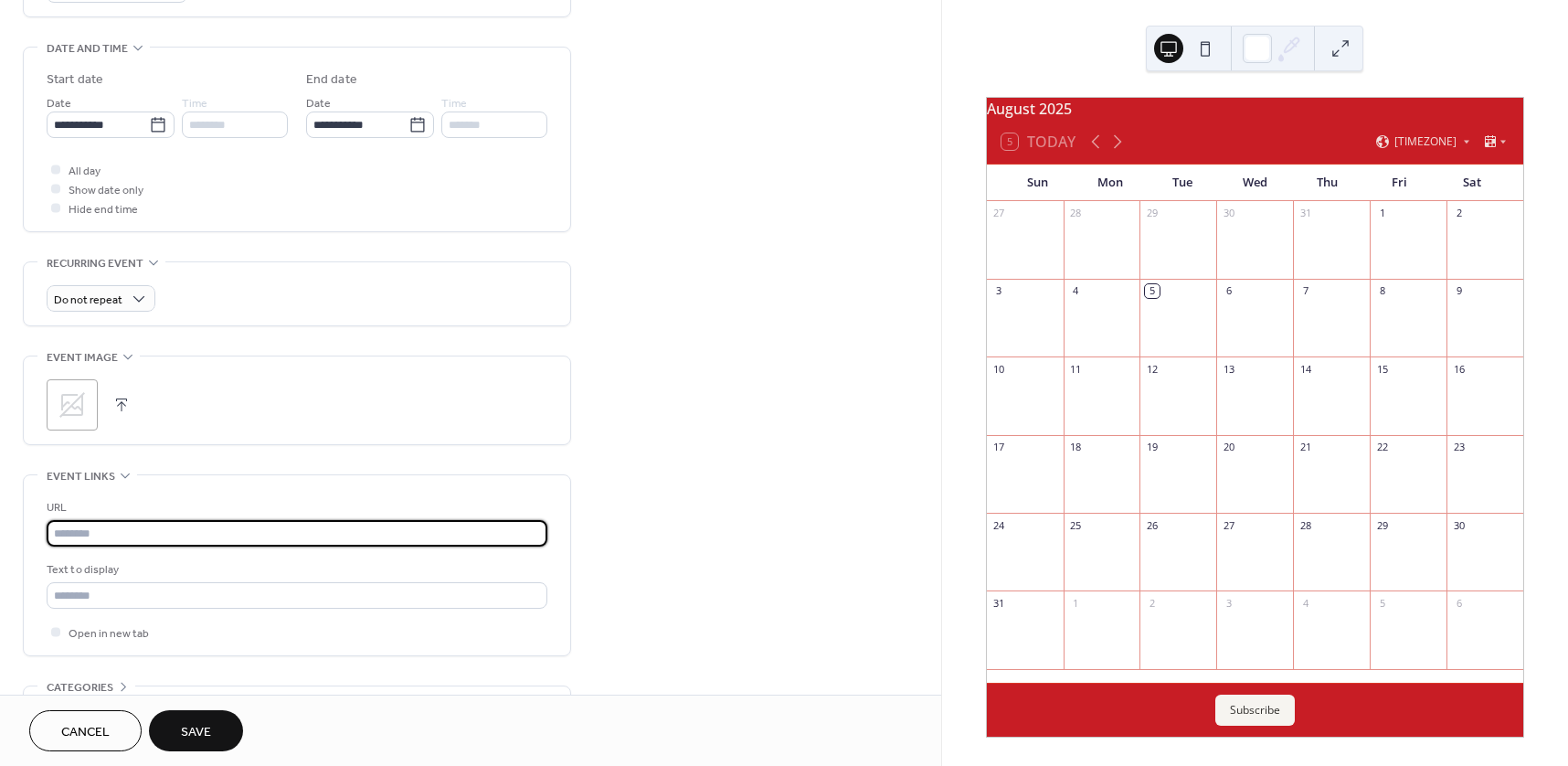 paste on "**********" 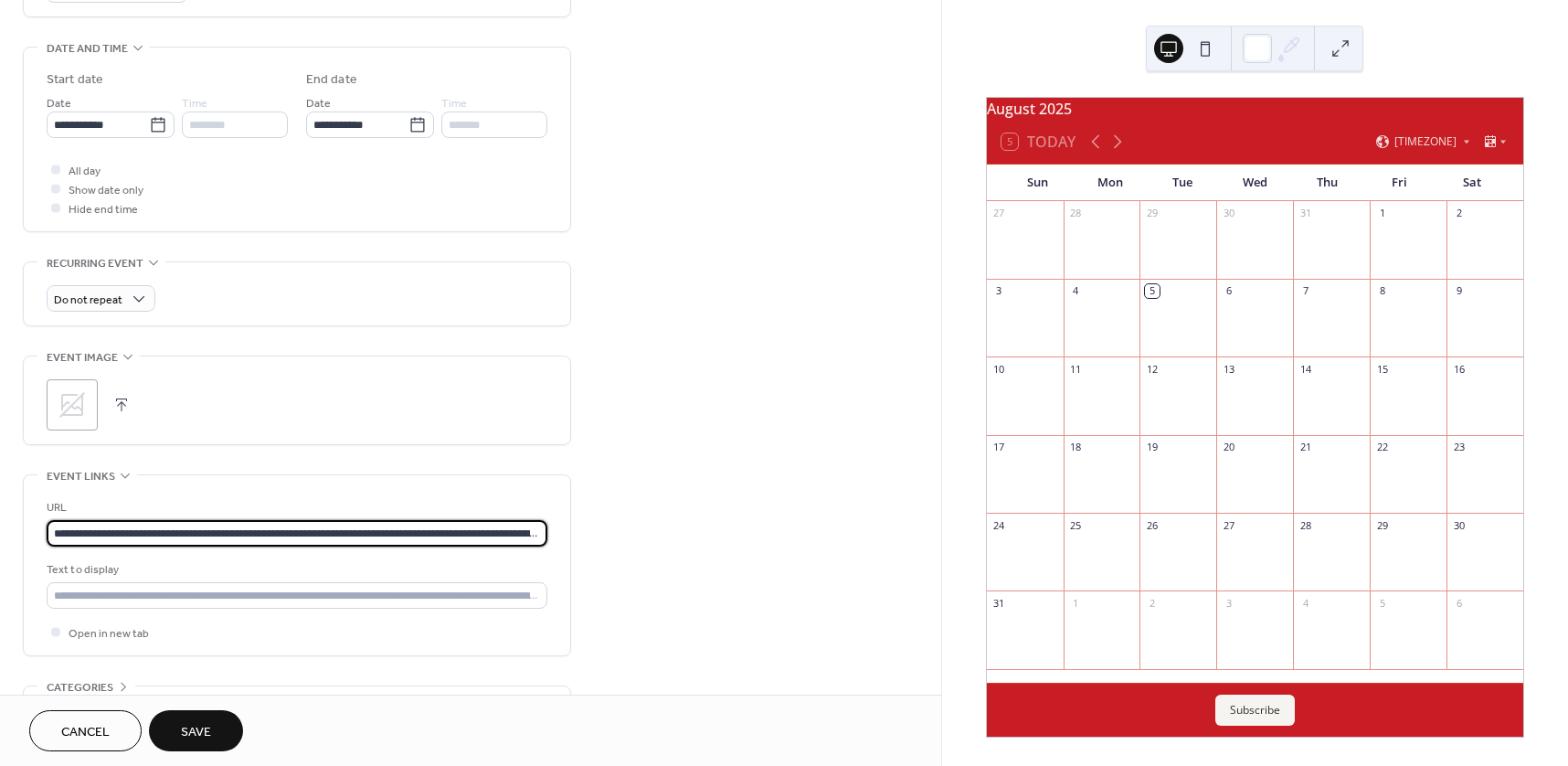 scroll, scrollTop: 0, scrollLeft: 191, axis: horizontal 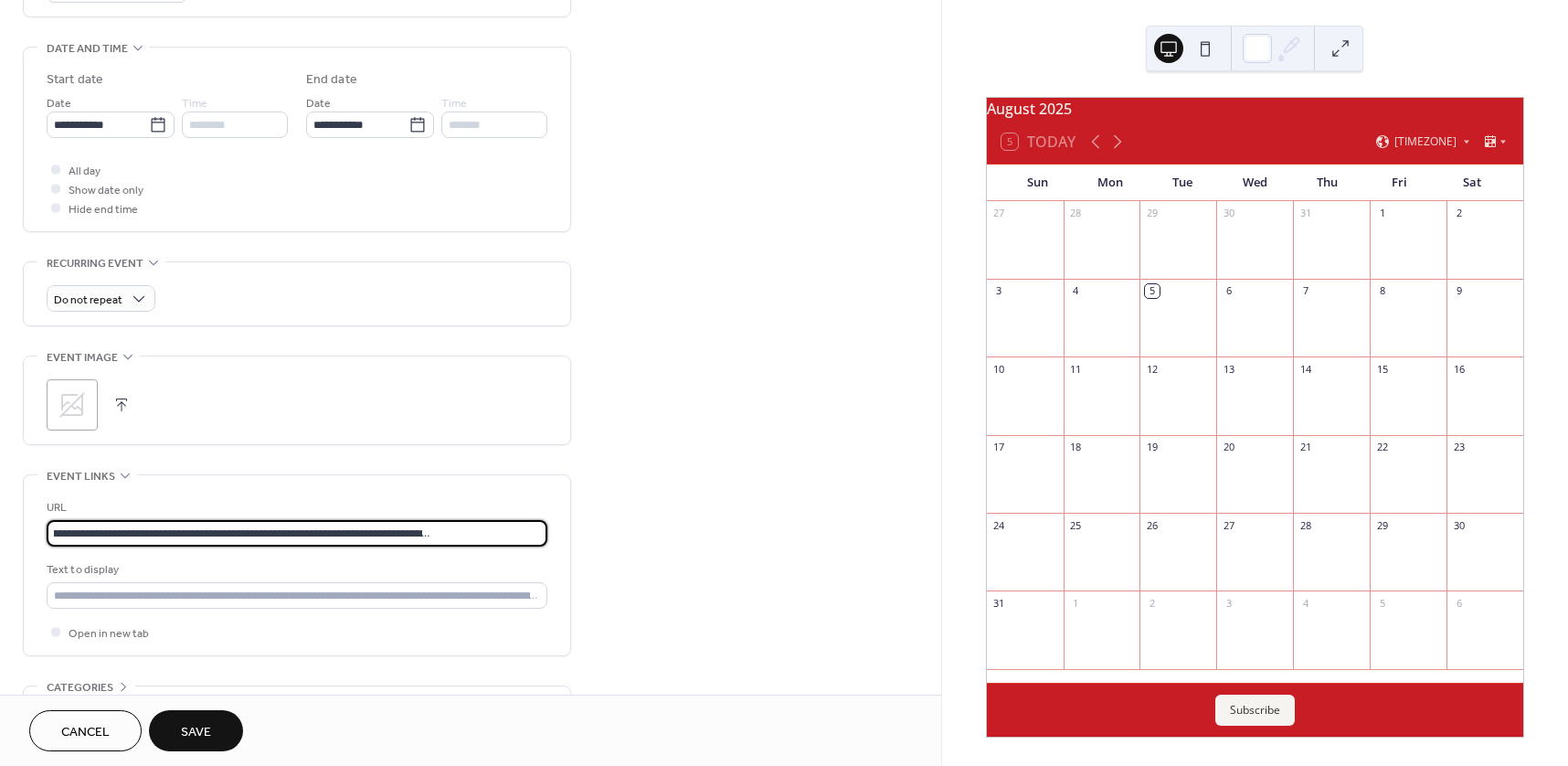 type on "**********" 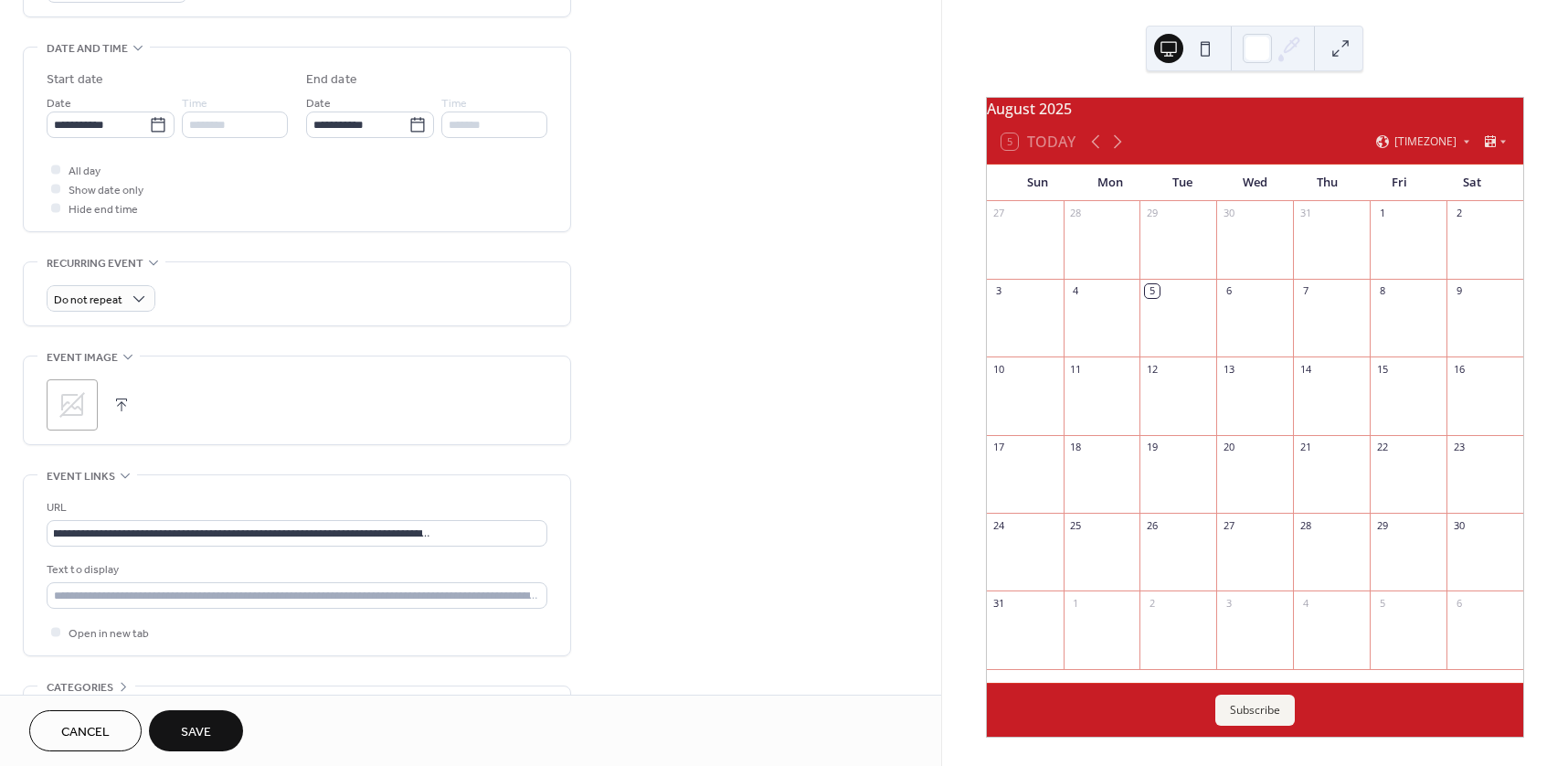 scroll, scrollTop: 0, scrollLeft: 0, axis: both 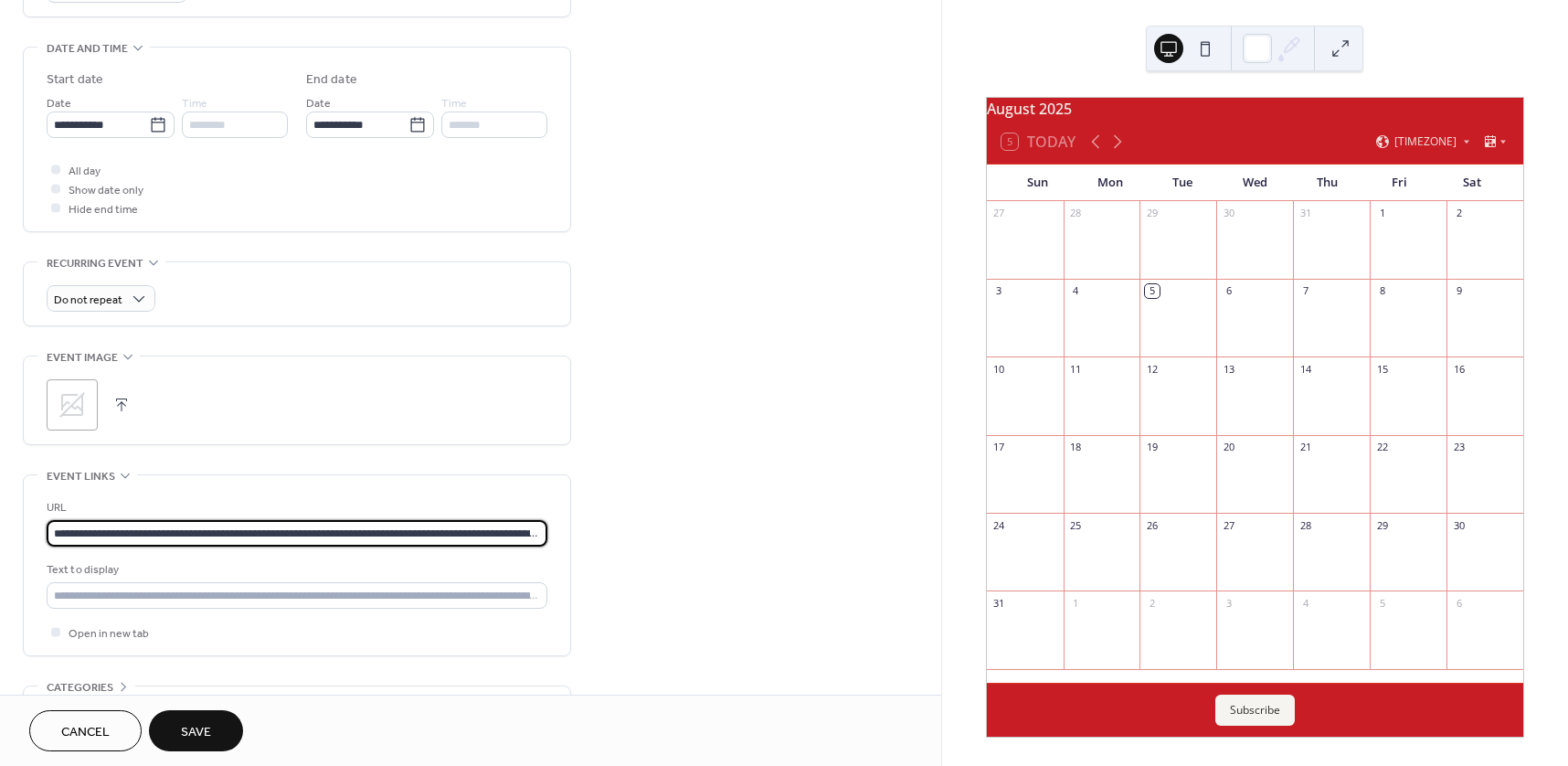 click on "Save" at bounding box center (196, 732) 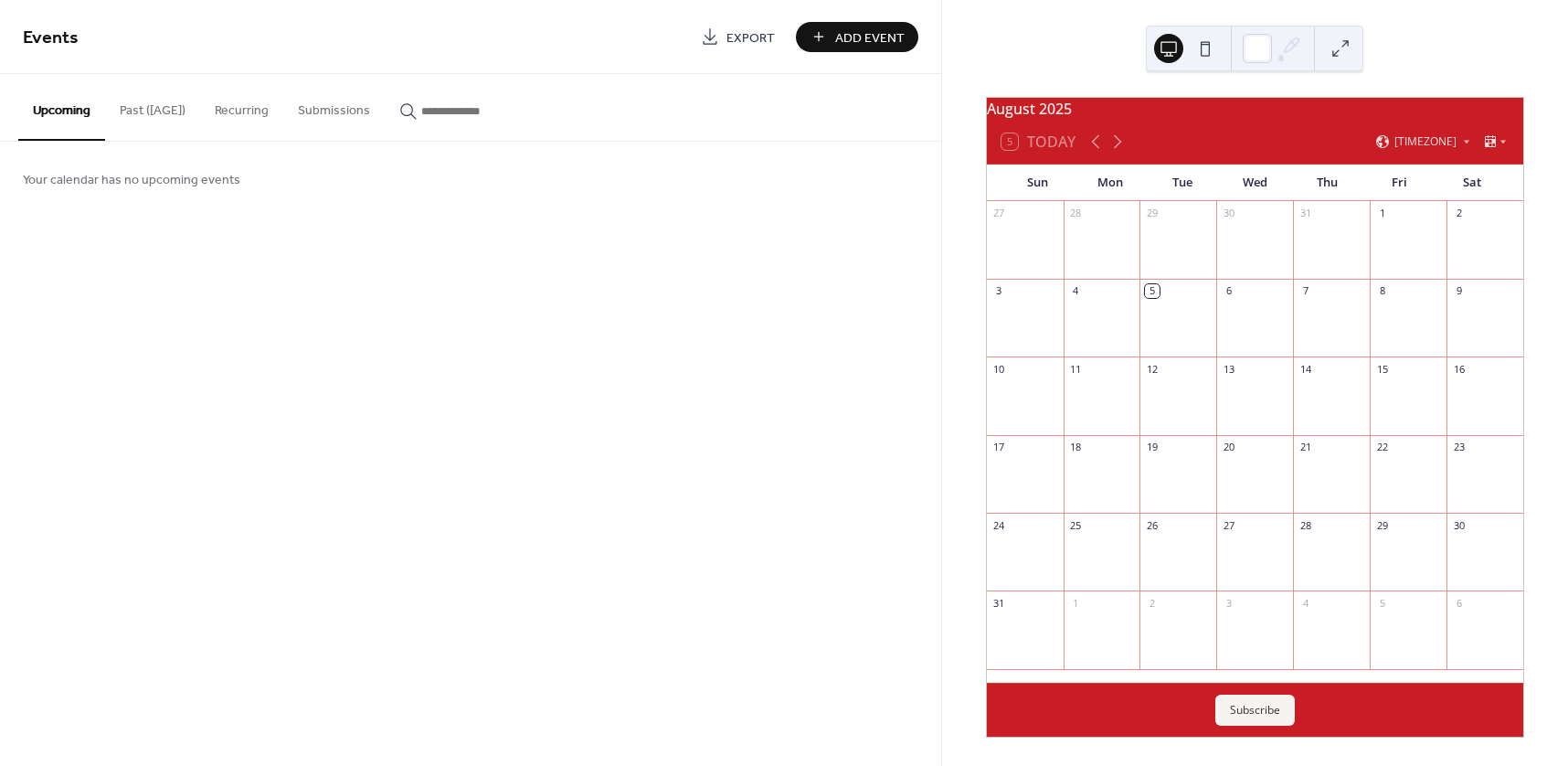 click on "Add Event" at bounding box center (870, 37) 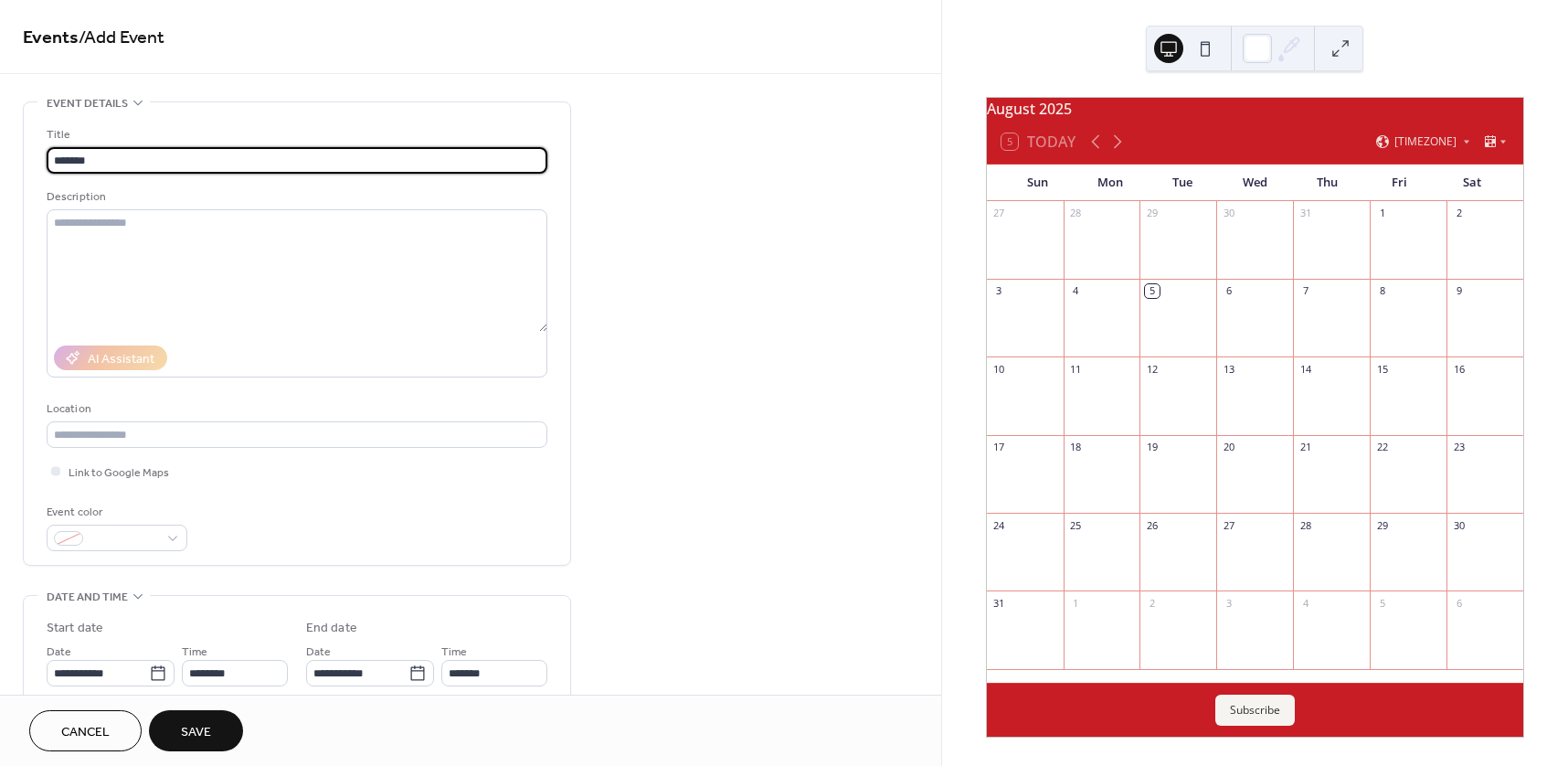 type on "*******" 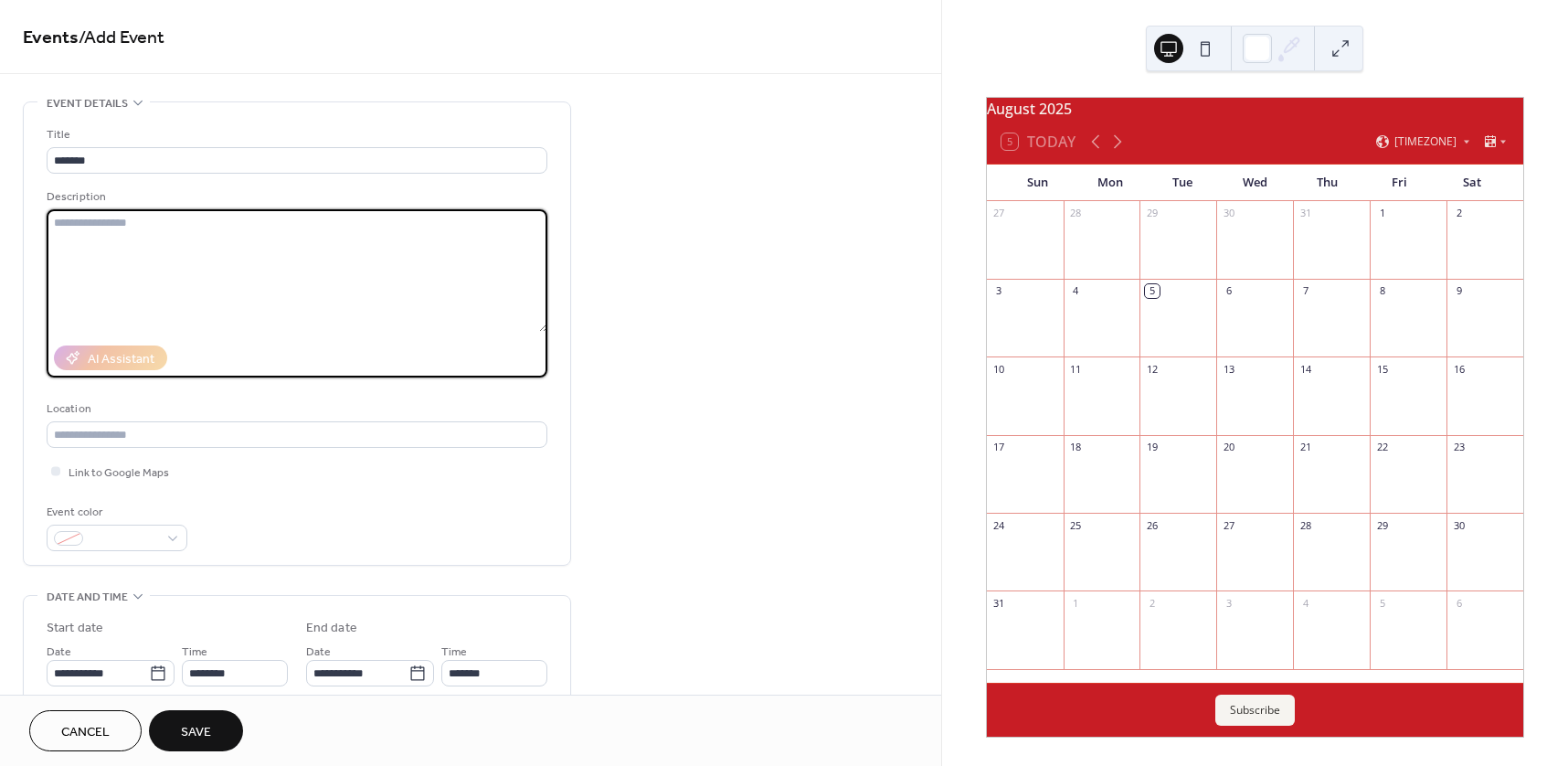 paste on "**********" 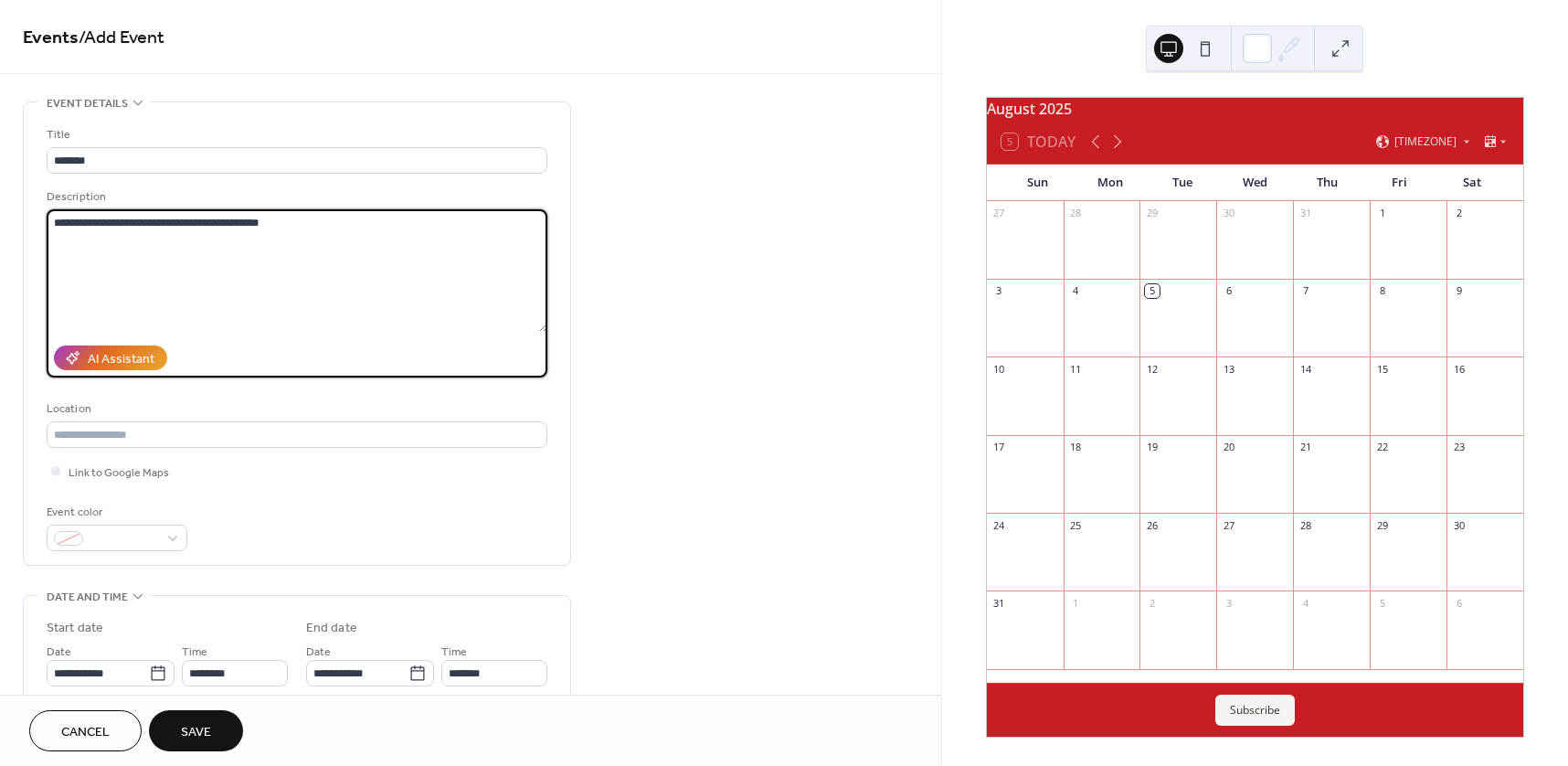 type on "**********" 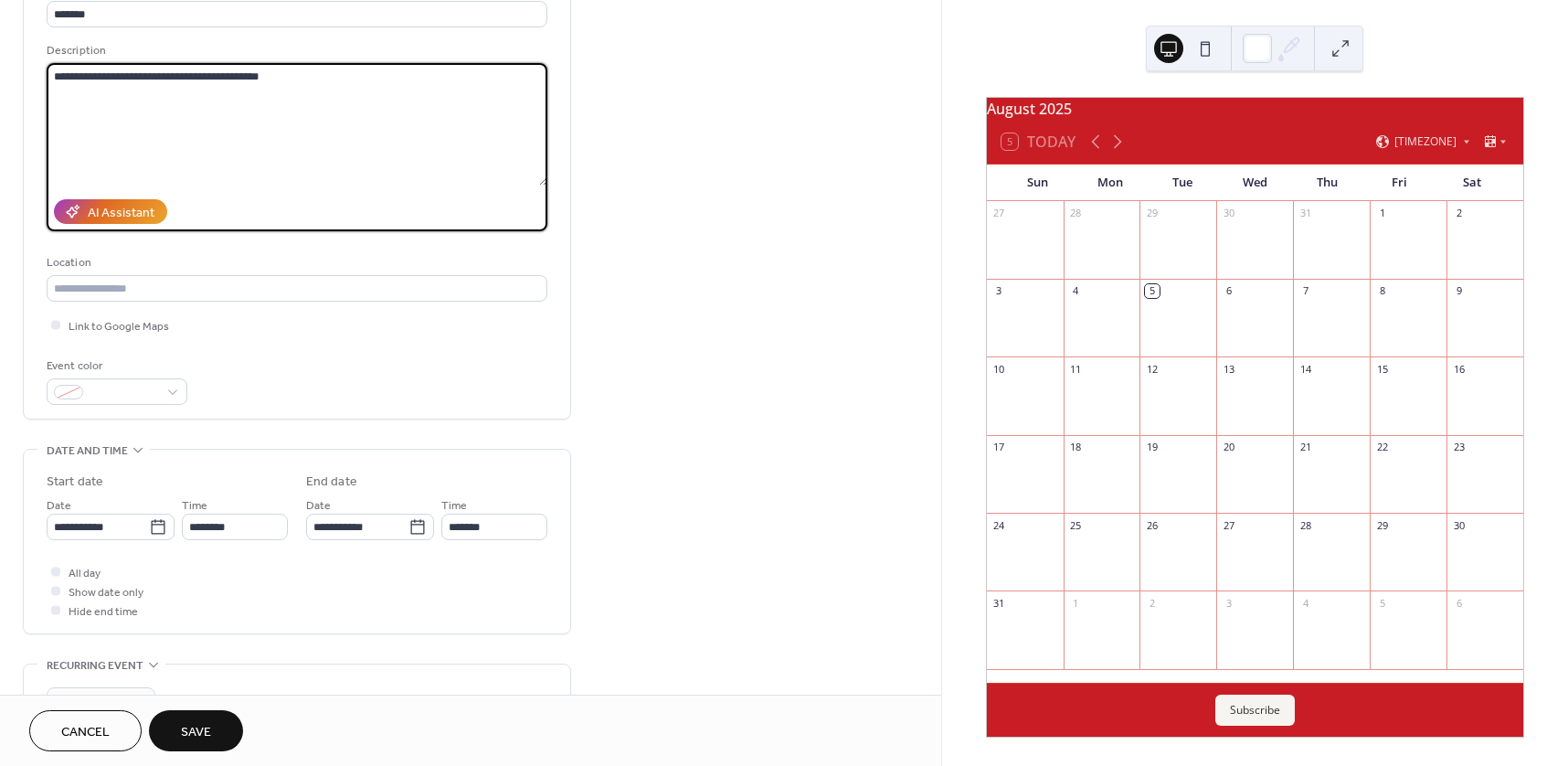 scroll, scrollTop: 183, scrollLeft: 0, axis: vertical 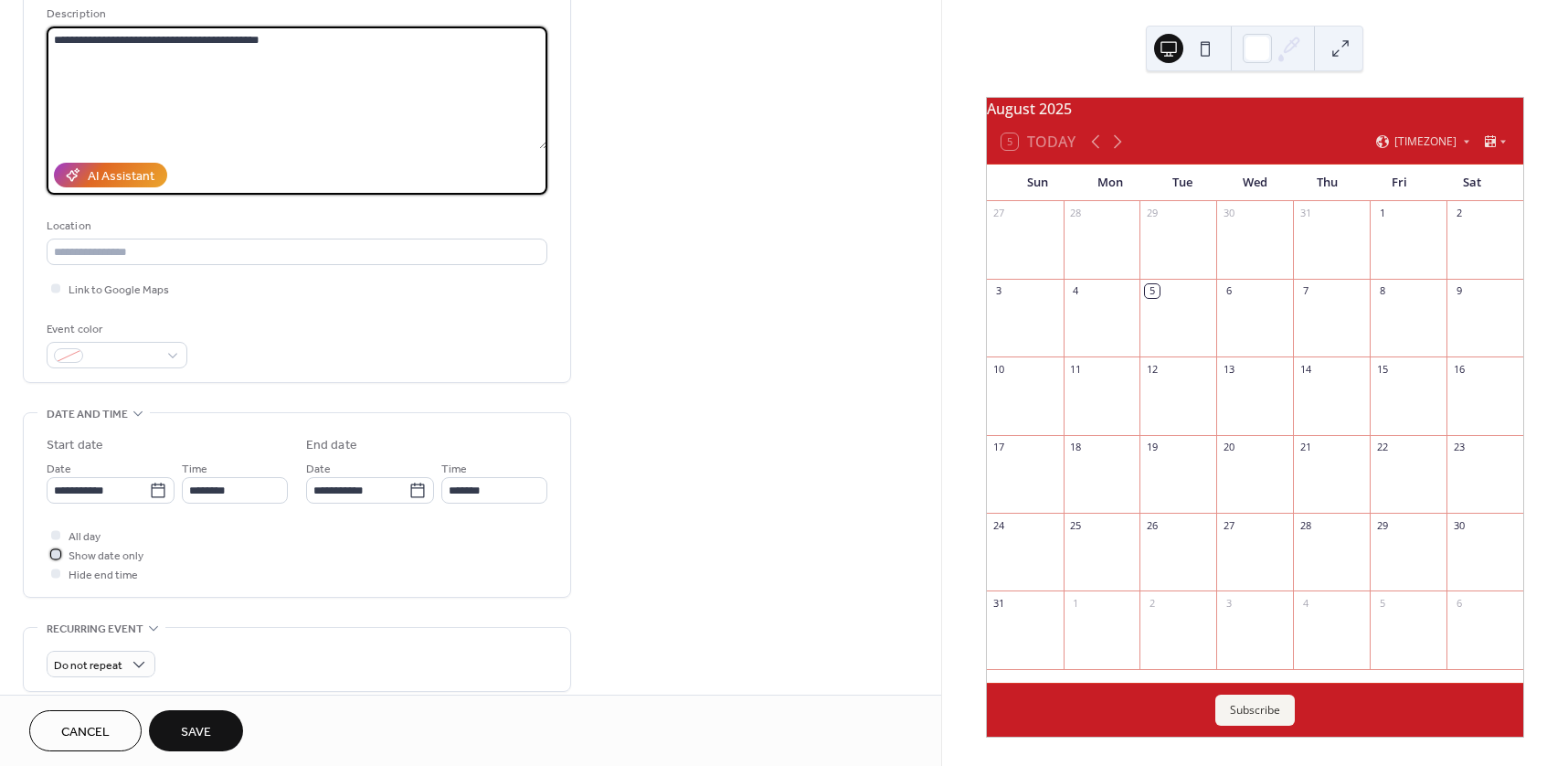 click on "Show date only" at bounding box center [95, 554] 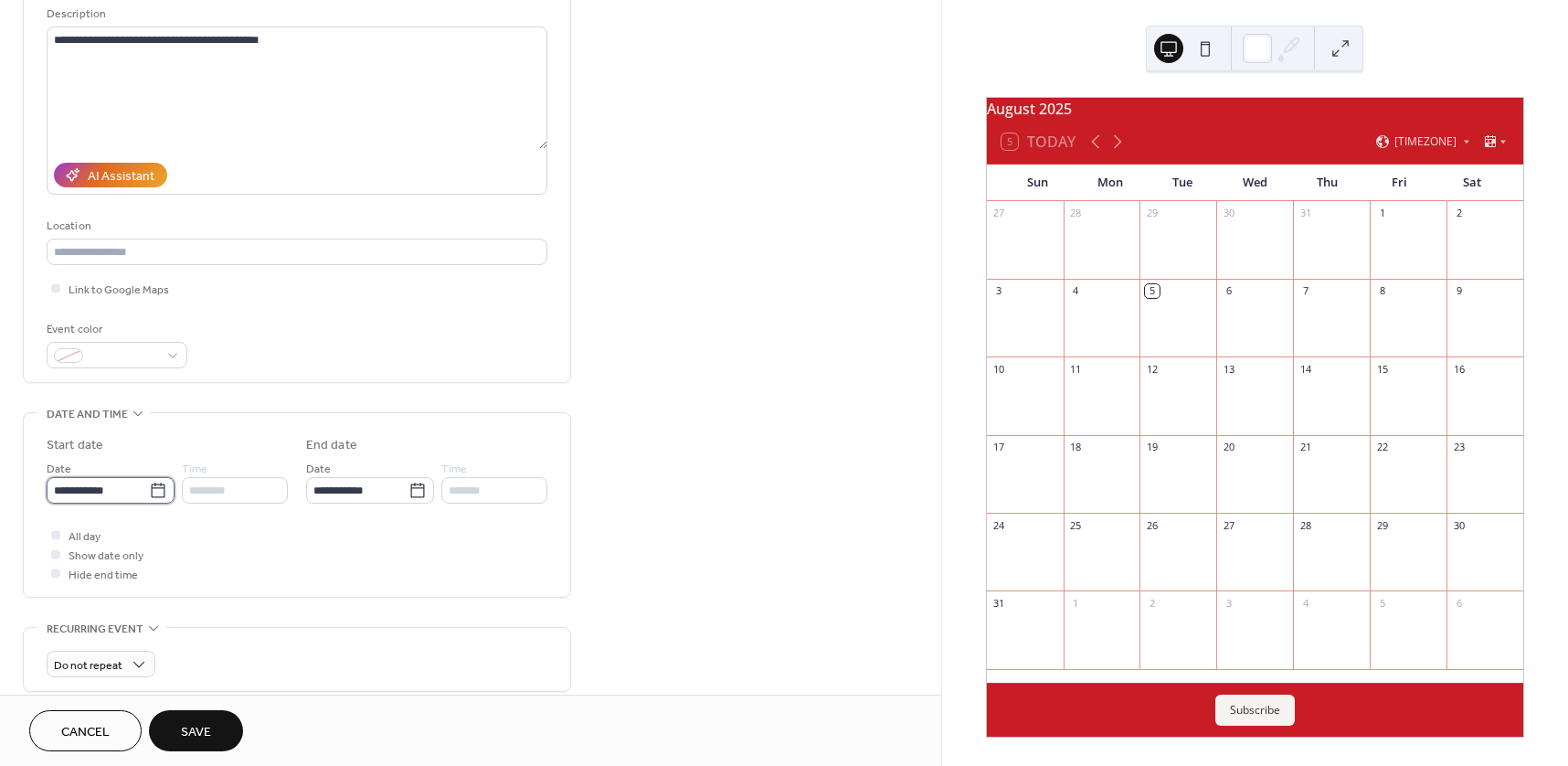 click on "**********" at bounding box center [98, 490] 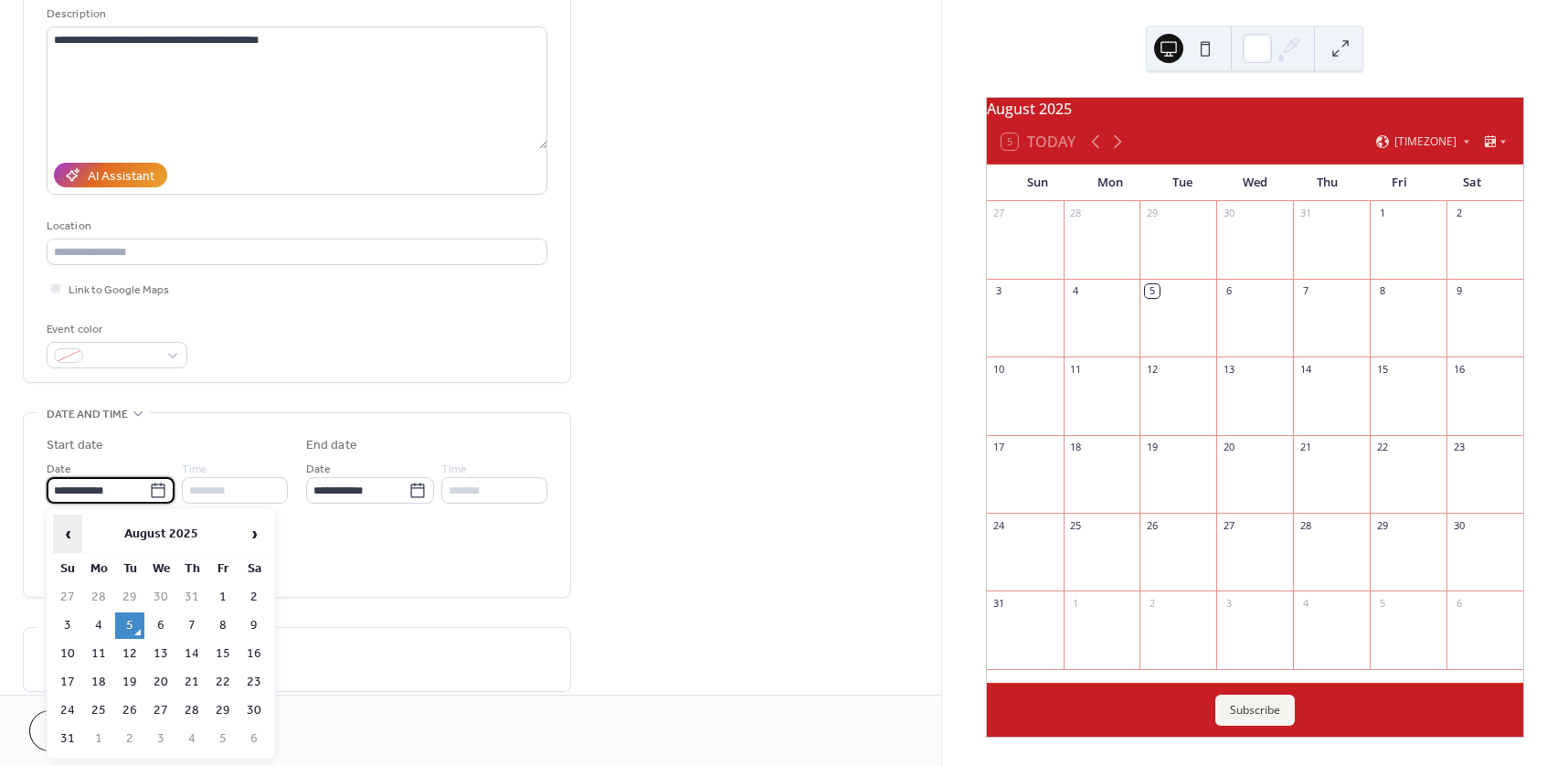 click on "‹" at bounding box center (68, 534) 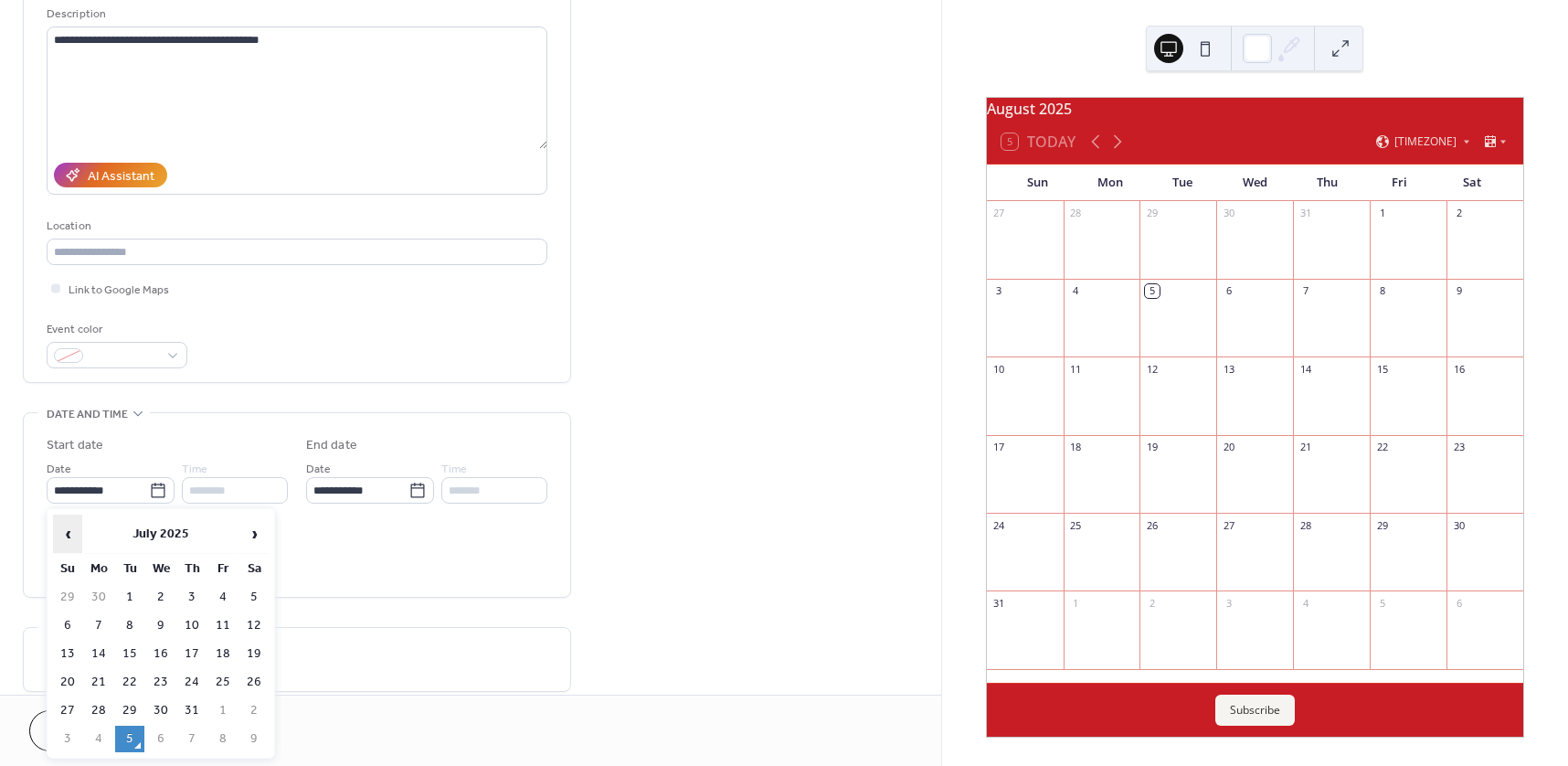 click on "‹" at bounding box center [68, 534] 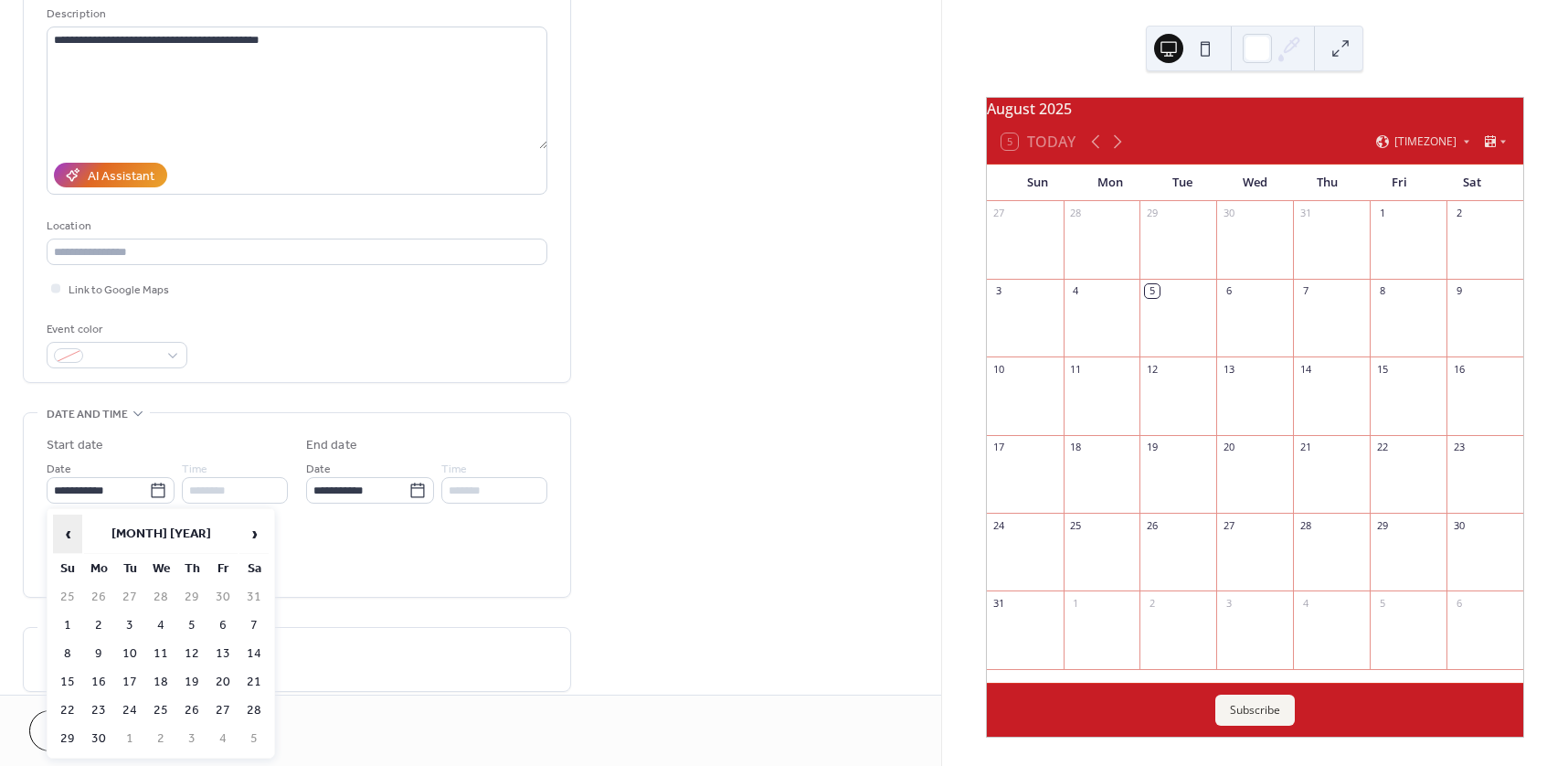 click on "‹" at bounding box center (68, 534) 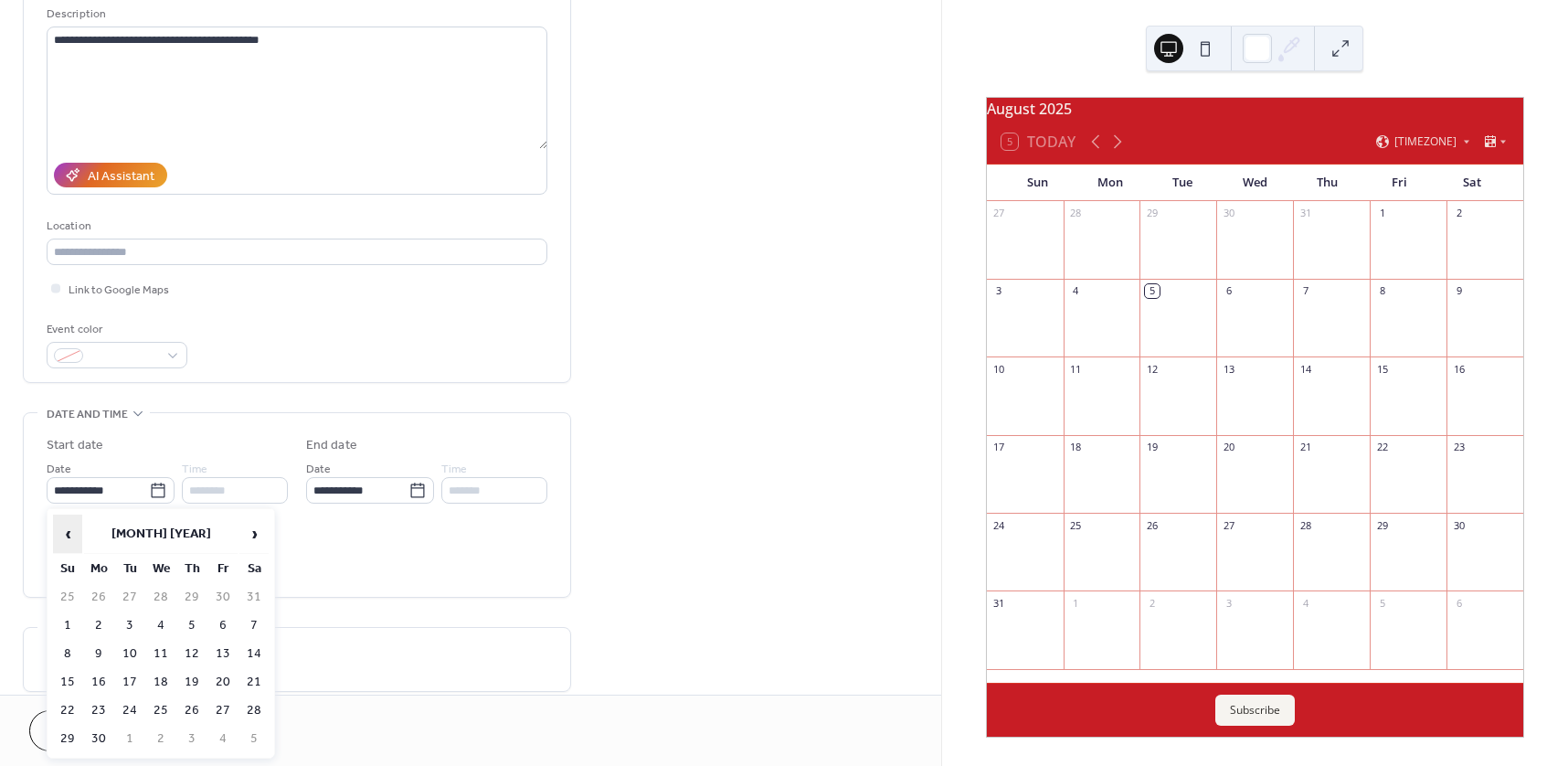 click on "‹" at bounding box center (68, 534) 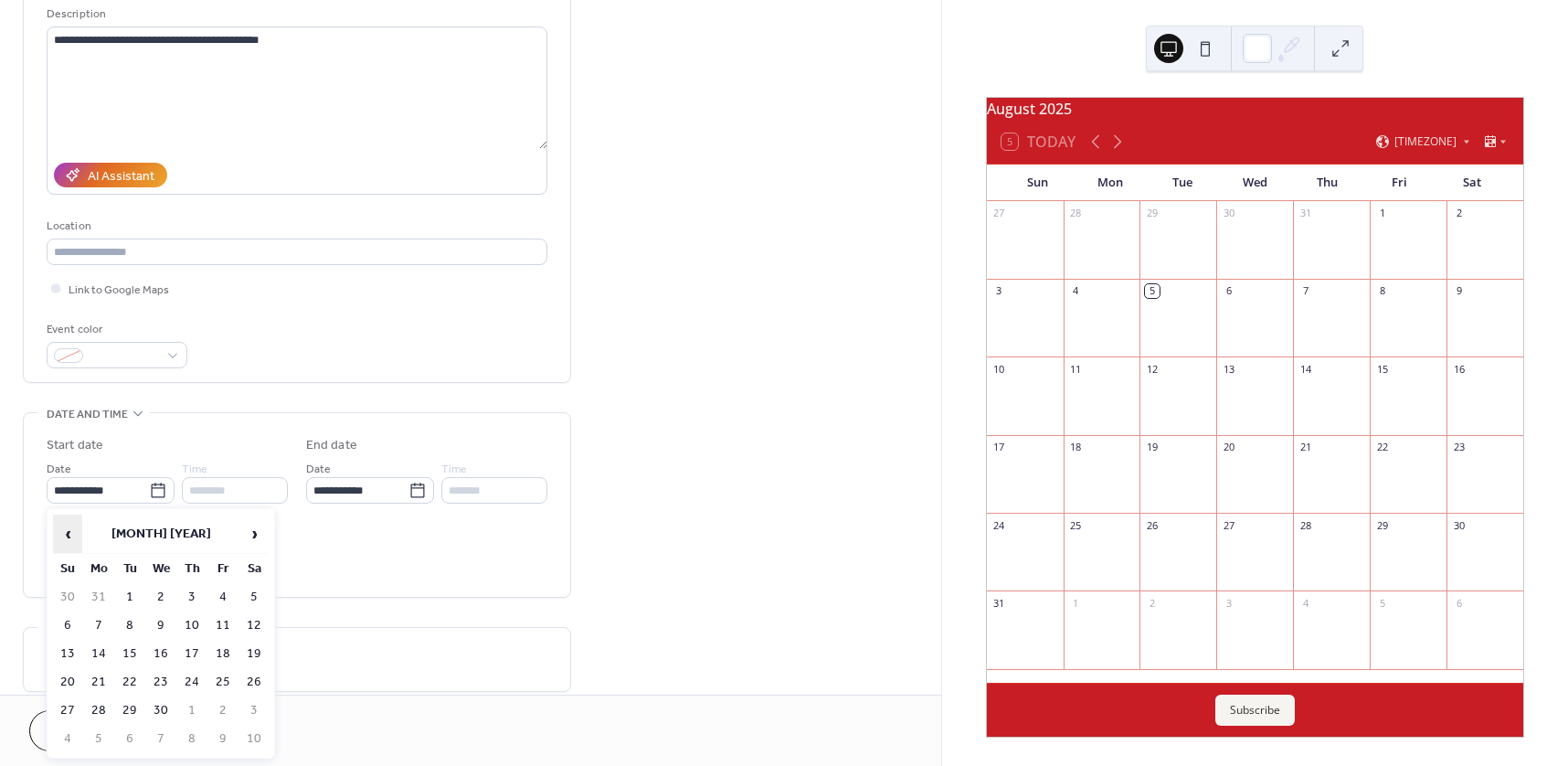 click on "‹" at bounding box center [68, 534] 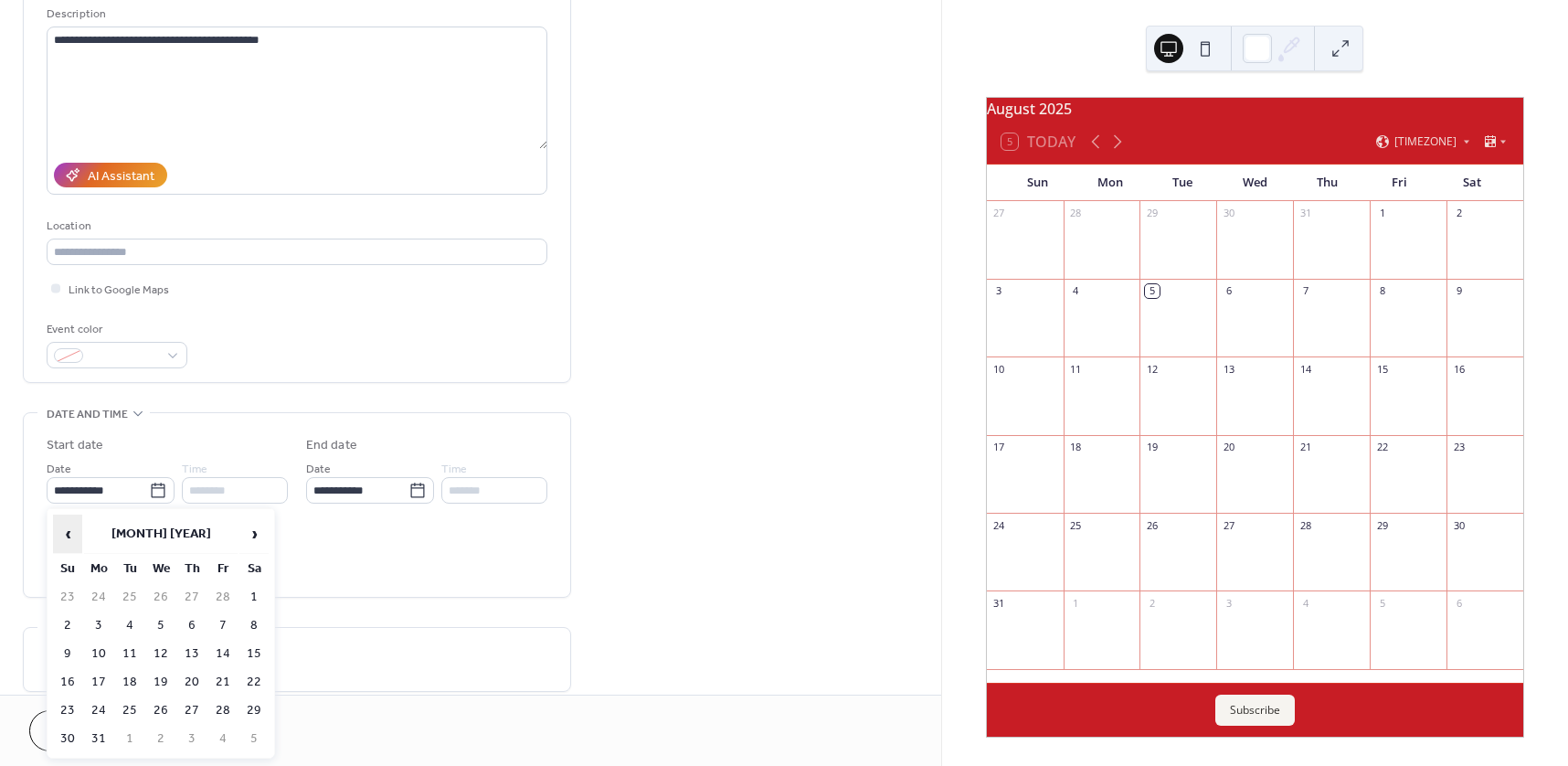 click on "‹" at bounding box center (68, 534) 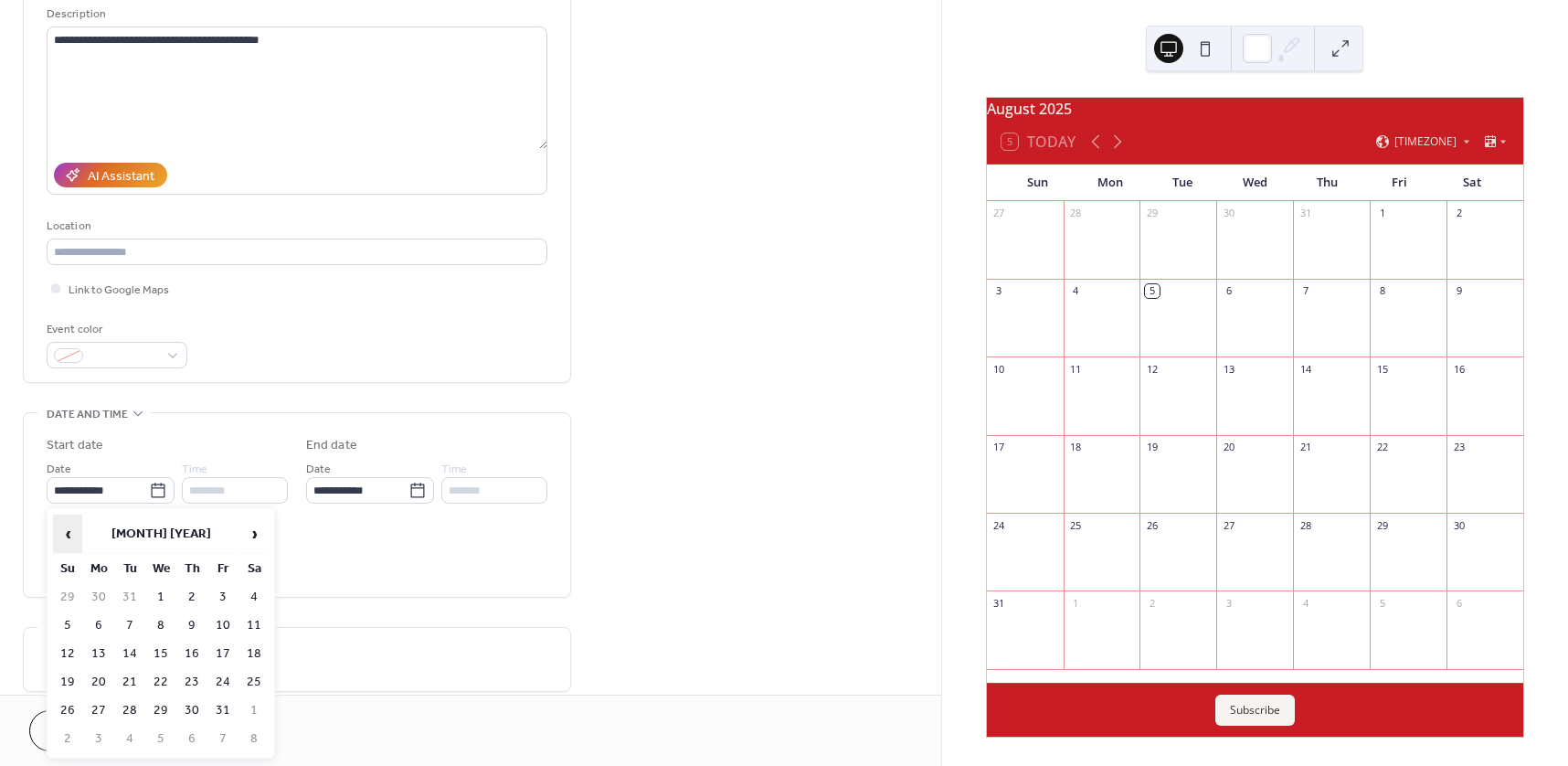 click on "‹" at bounding box center [68, 534] 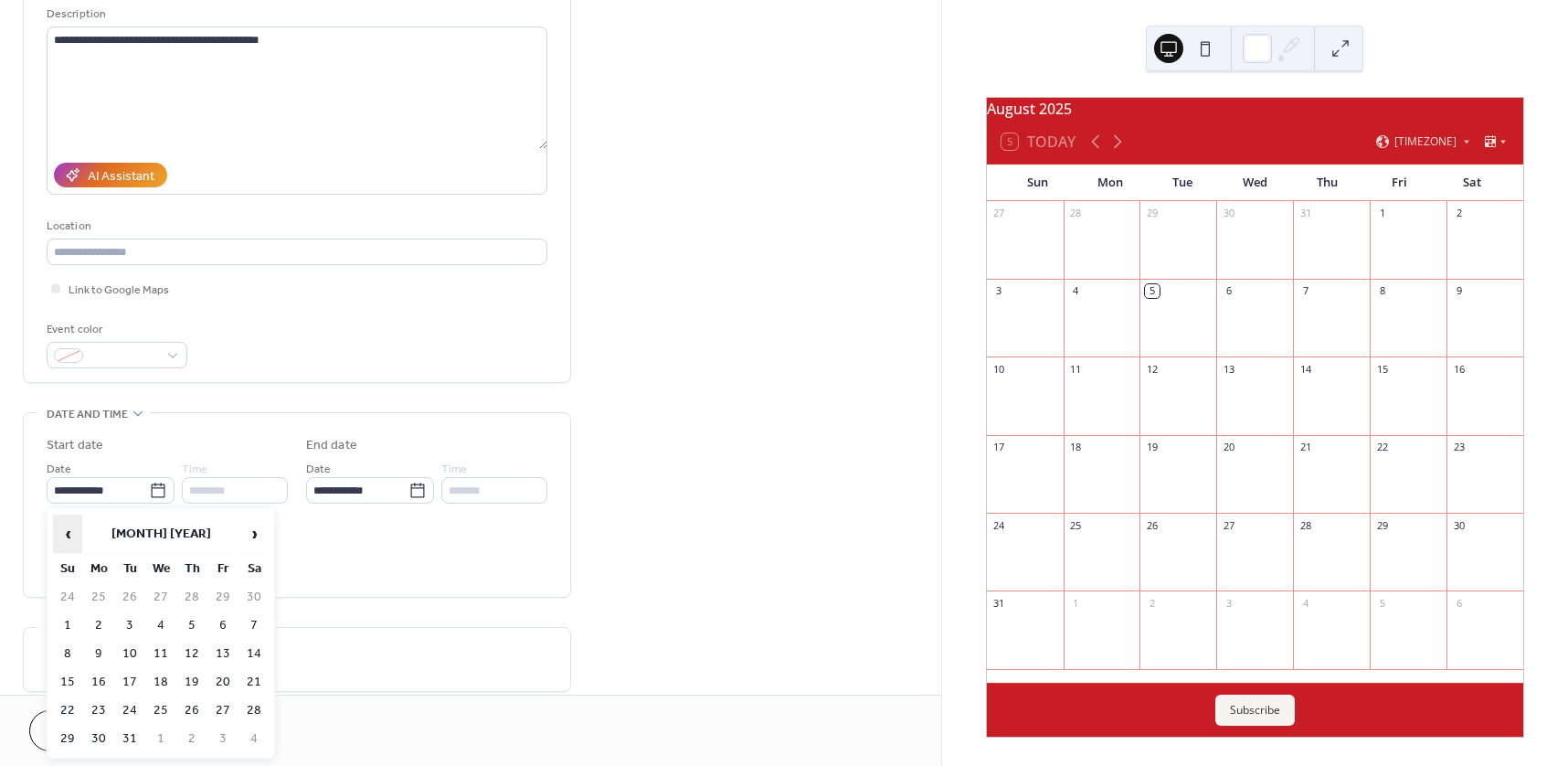 click on "‹" at bounding box center (68, 534) 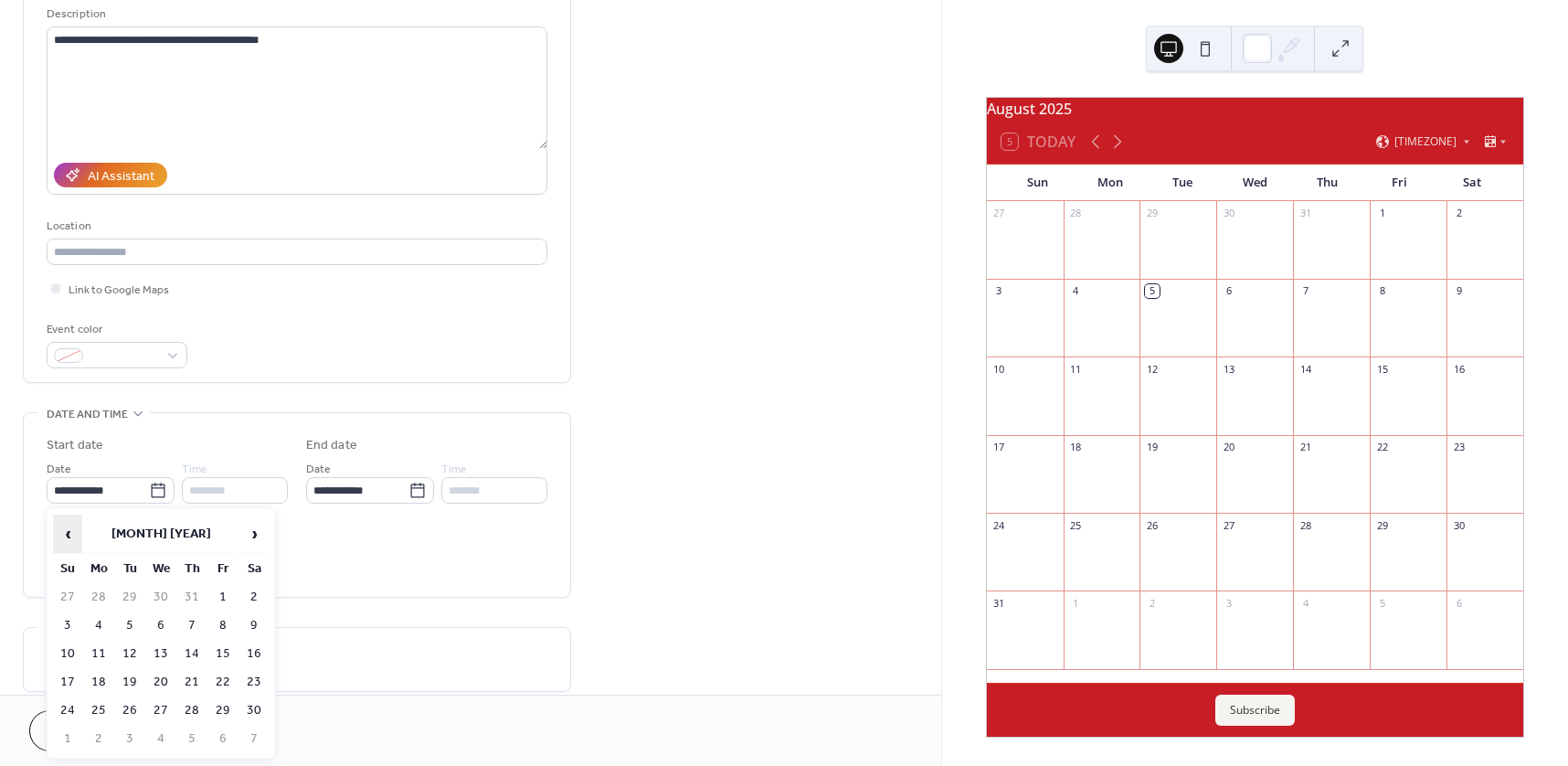 click on "‹" at bounding box center (68, 534) 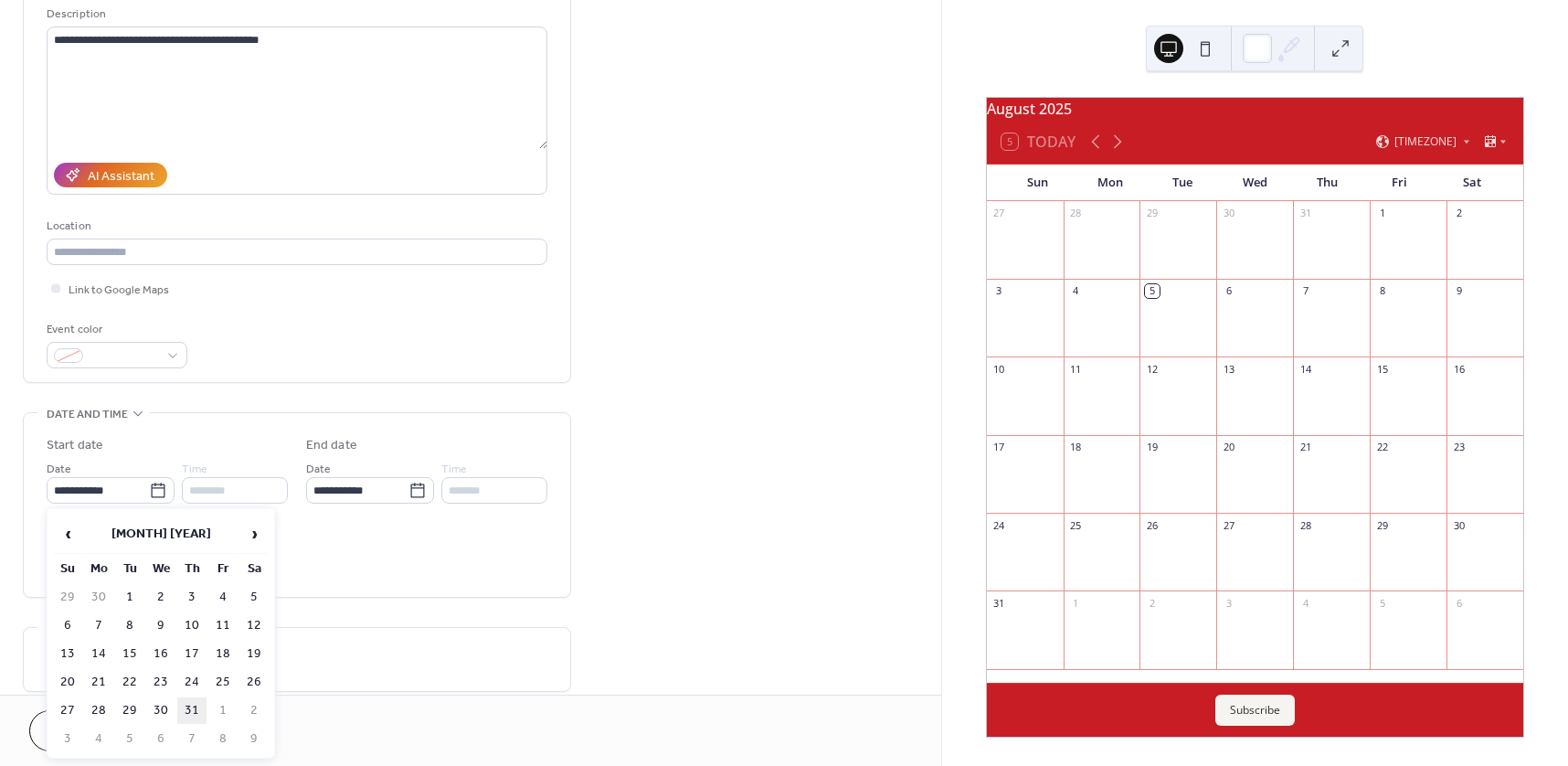 click on "31" at bounding box center (192, 710) 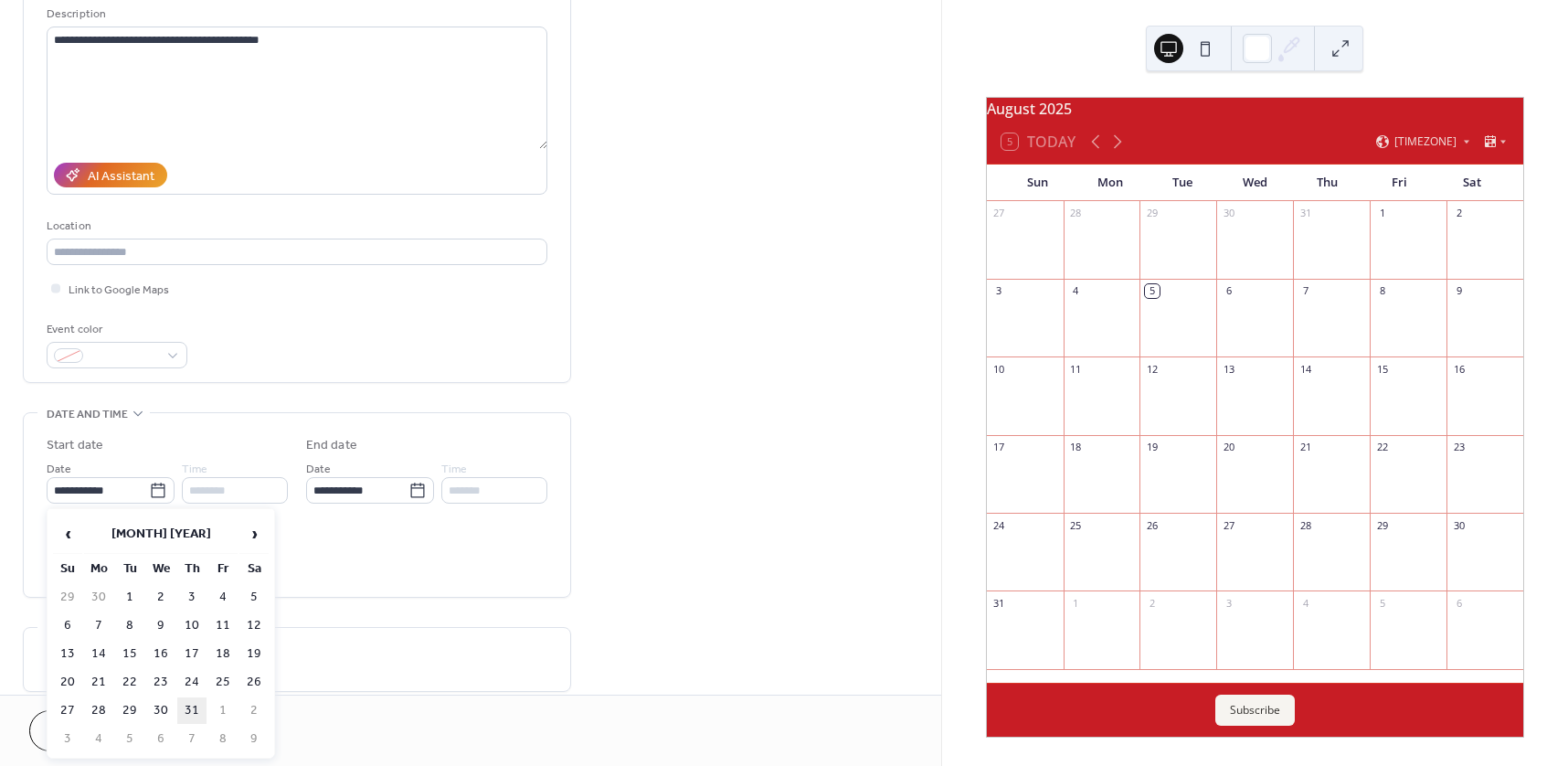 type on "**********" 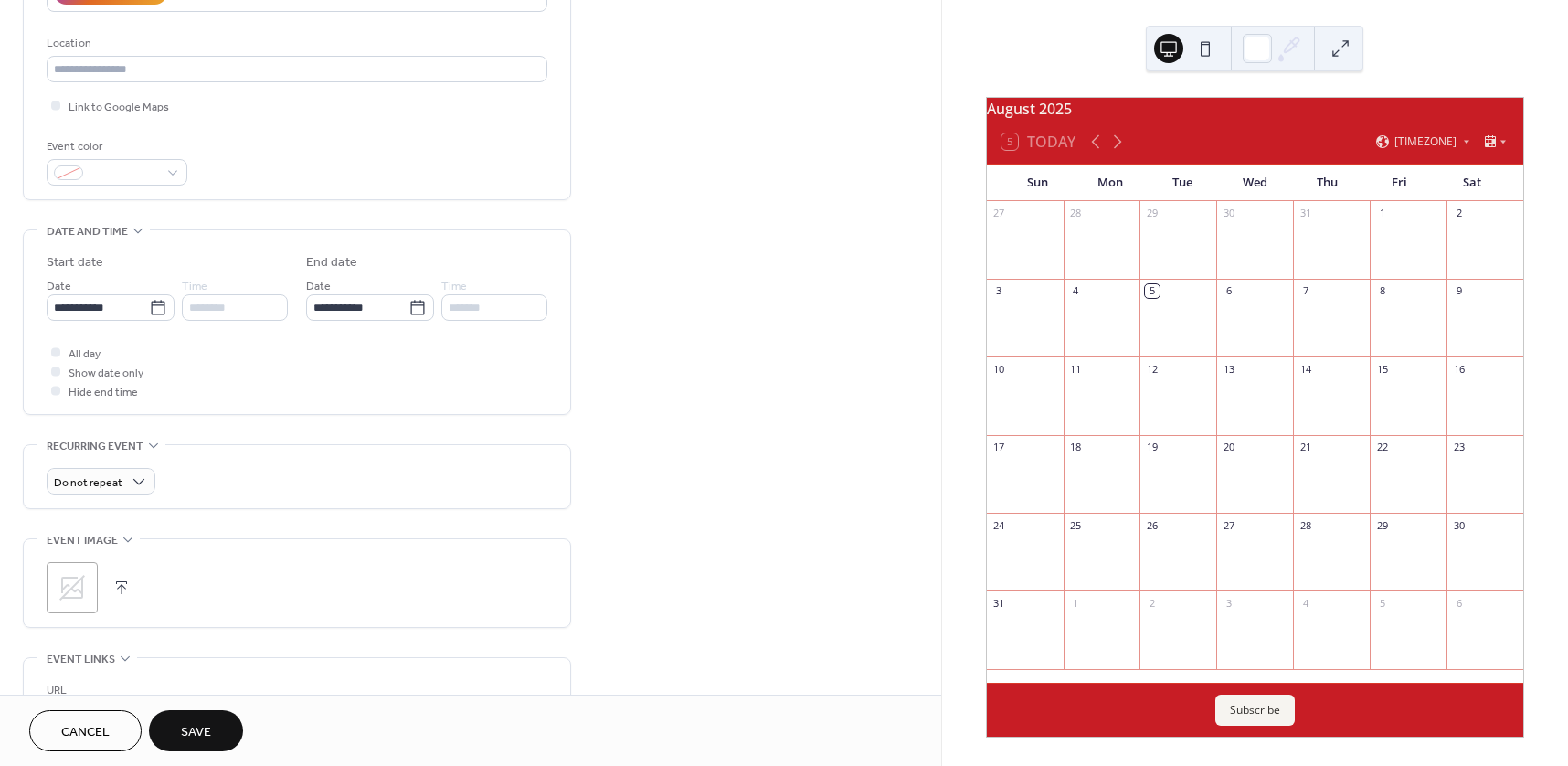 scroll, scrollTop: 548, scrollLeft: 0, axis: vertical 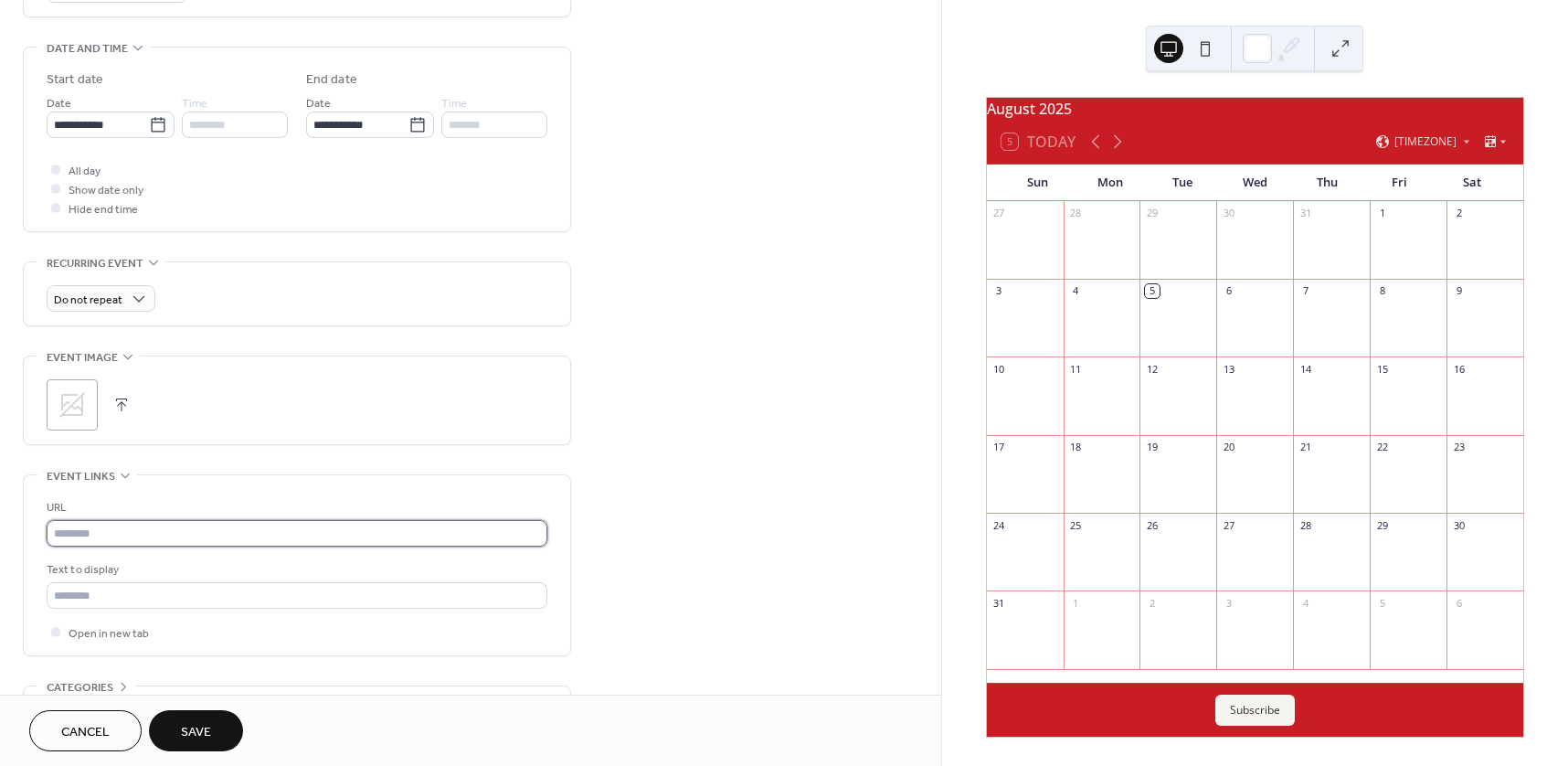click at bounding box center (297, 533) 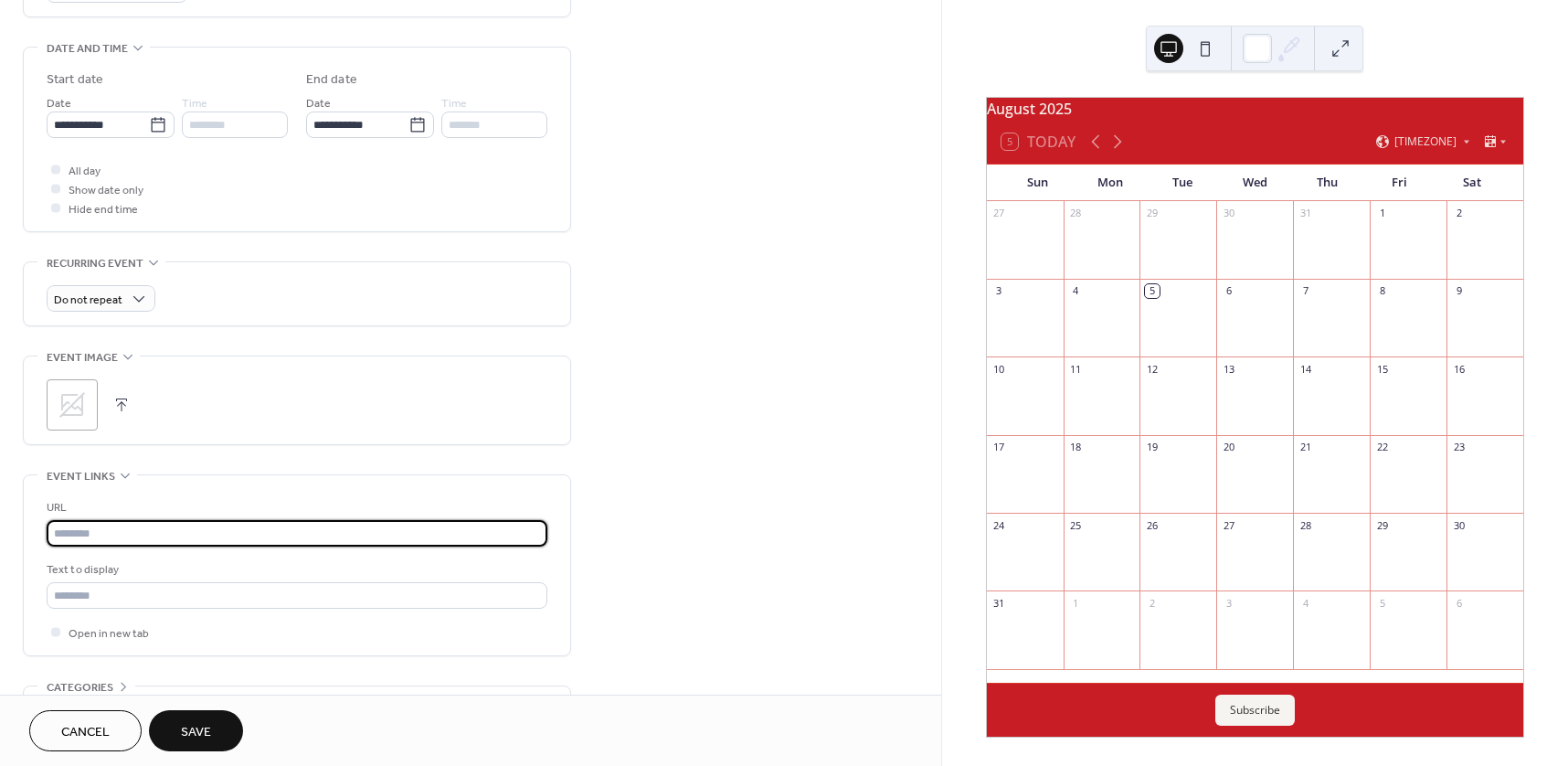 paste on "**********" 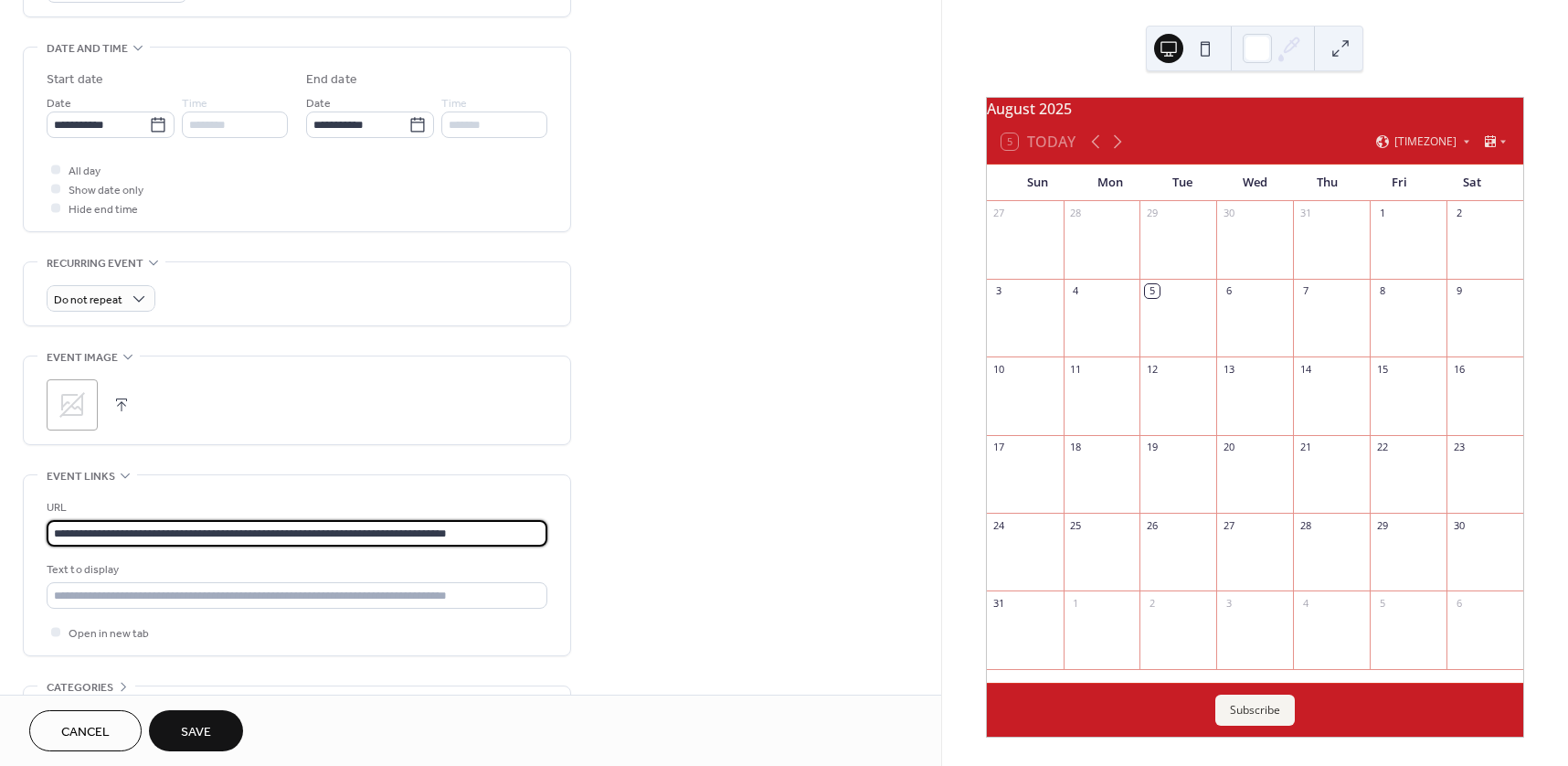 type on "**********" 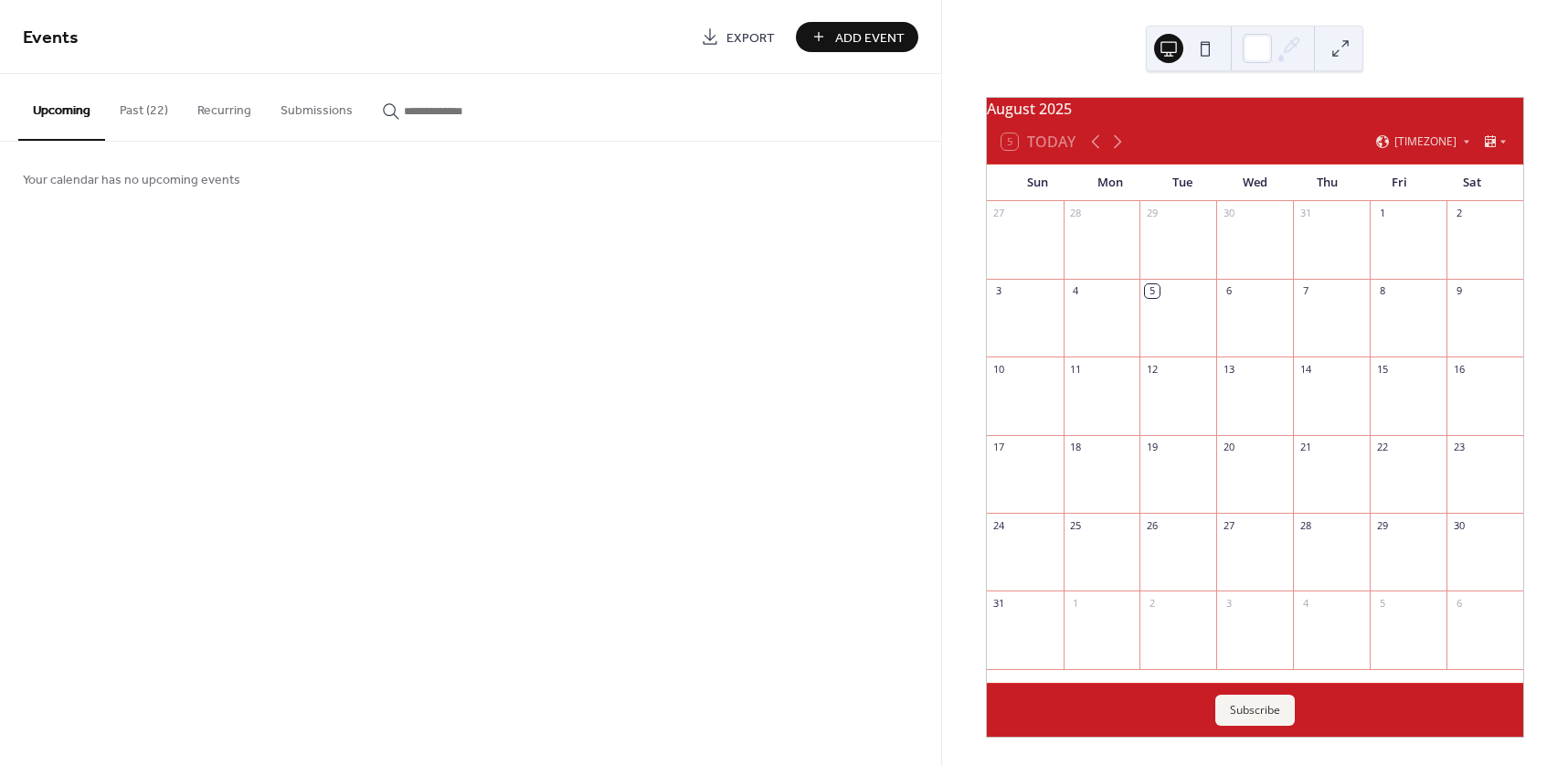 click on "Add Event" at bounding box center [870, 37] 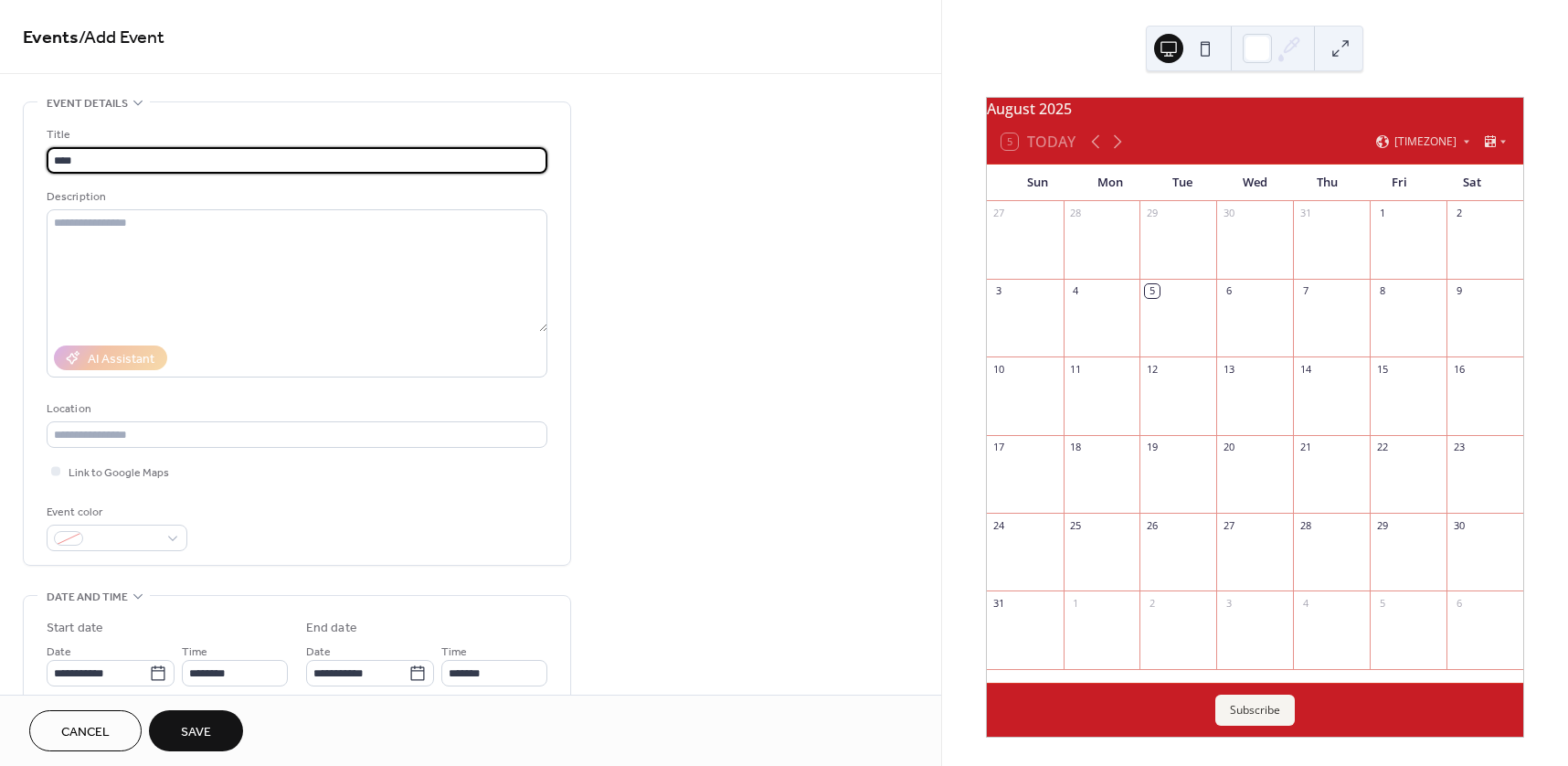 type on "****" 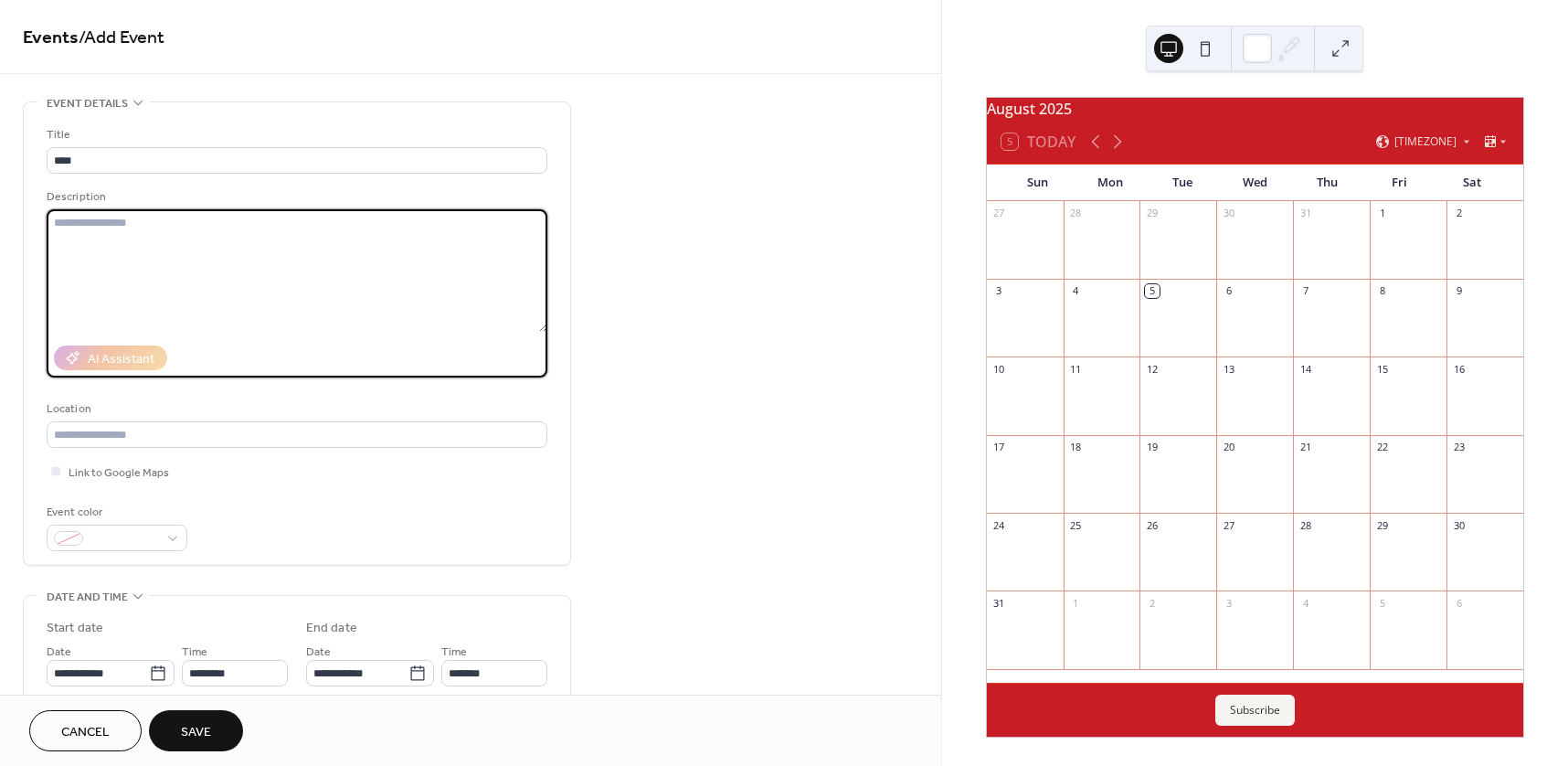 paste on "**********" 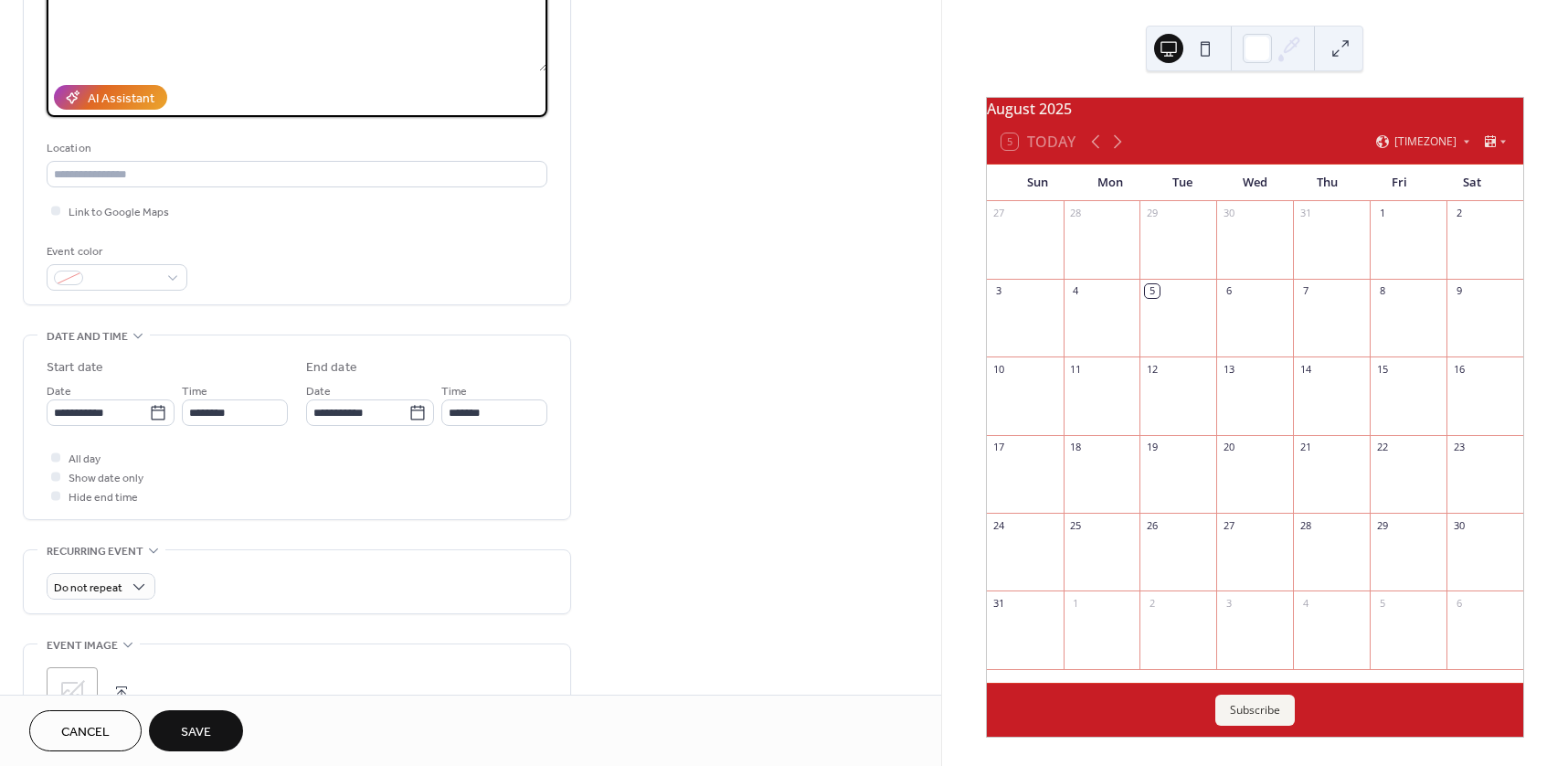 scroll, scrollTop: 366, scrollLeft: 0, axis: vertical 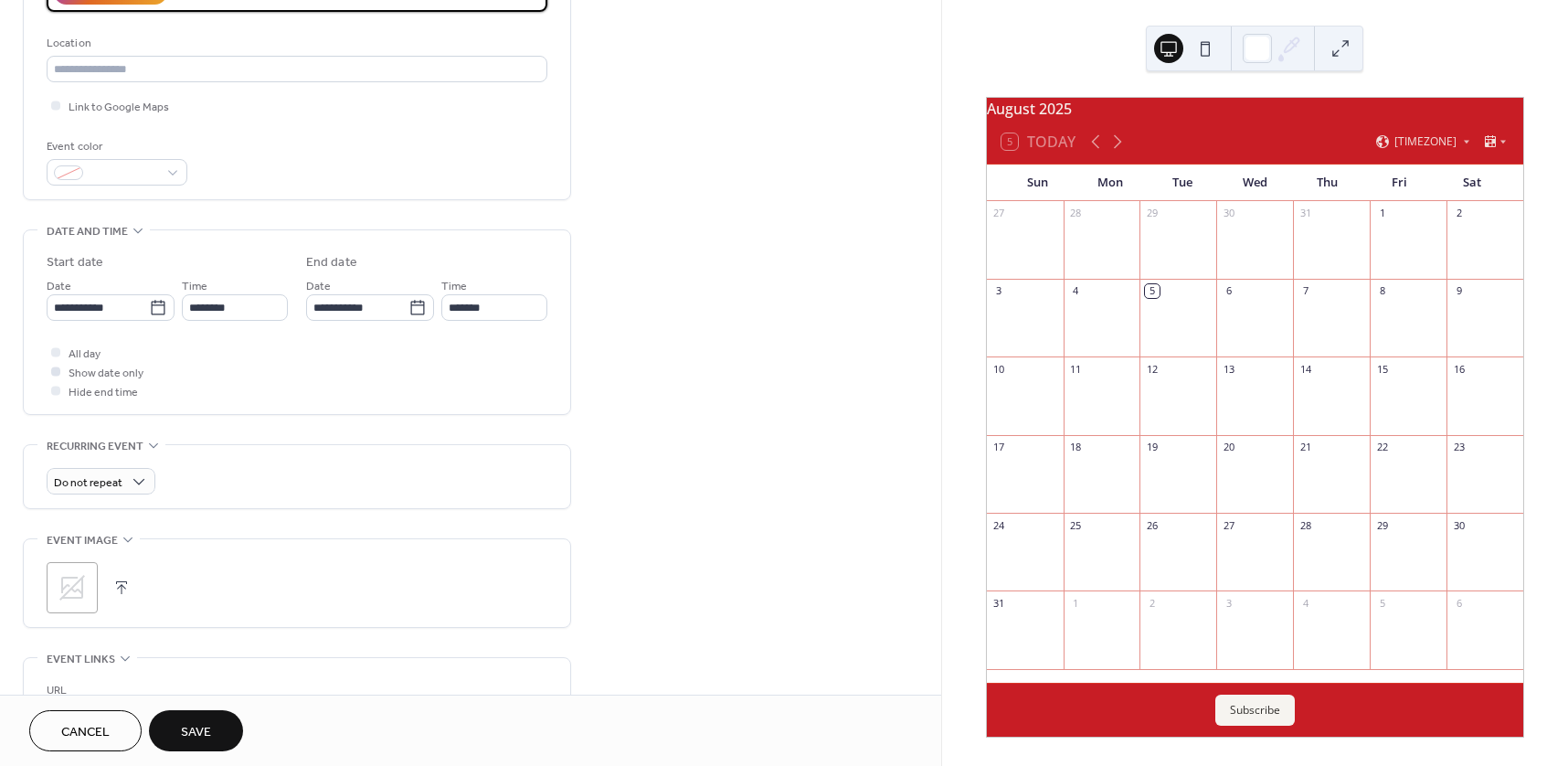 type on "**********" 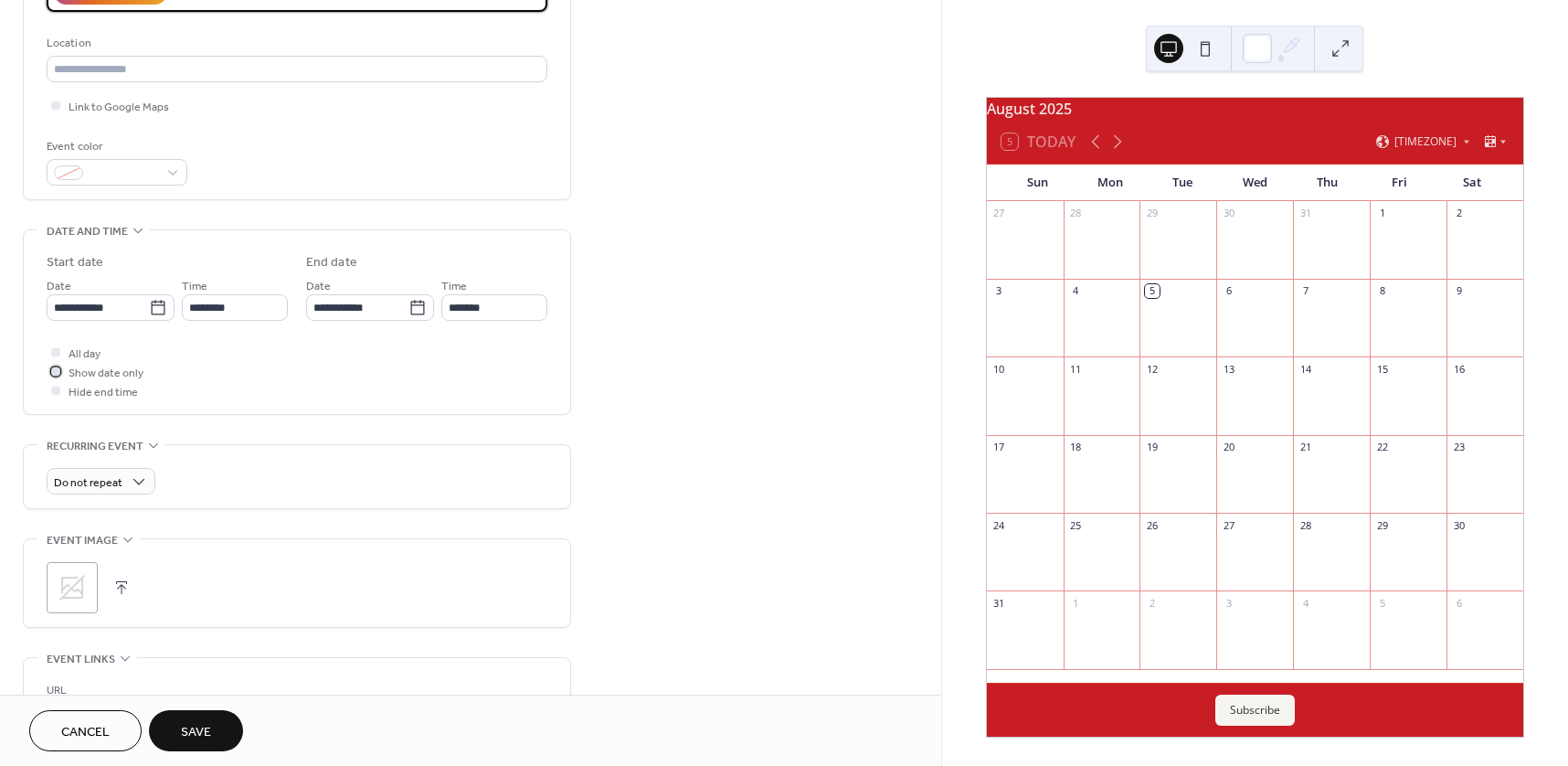 click on "Show date only" at bounding box center [106, 373] 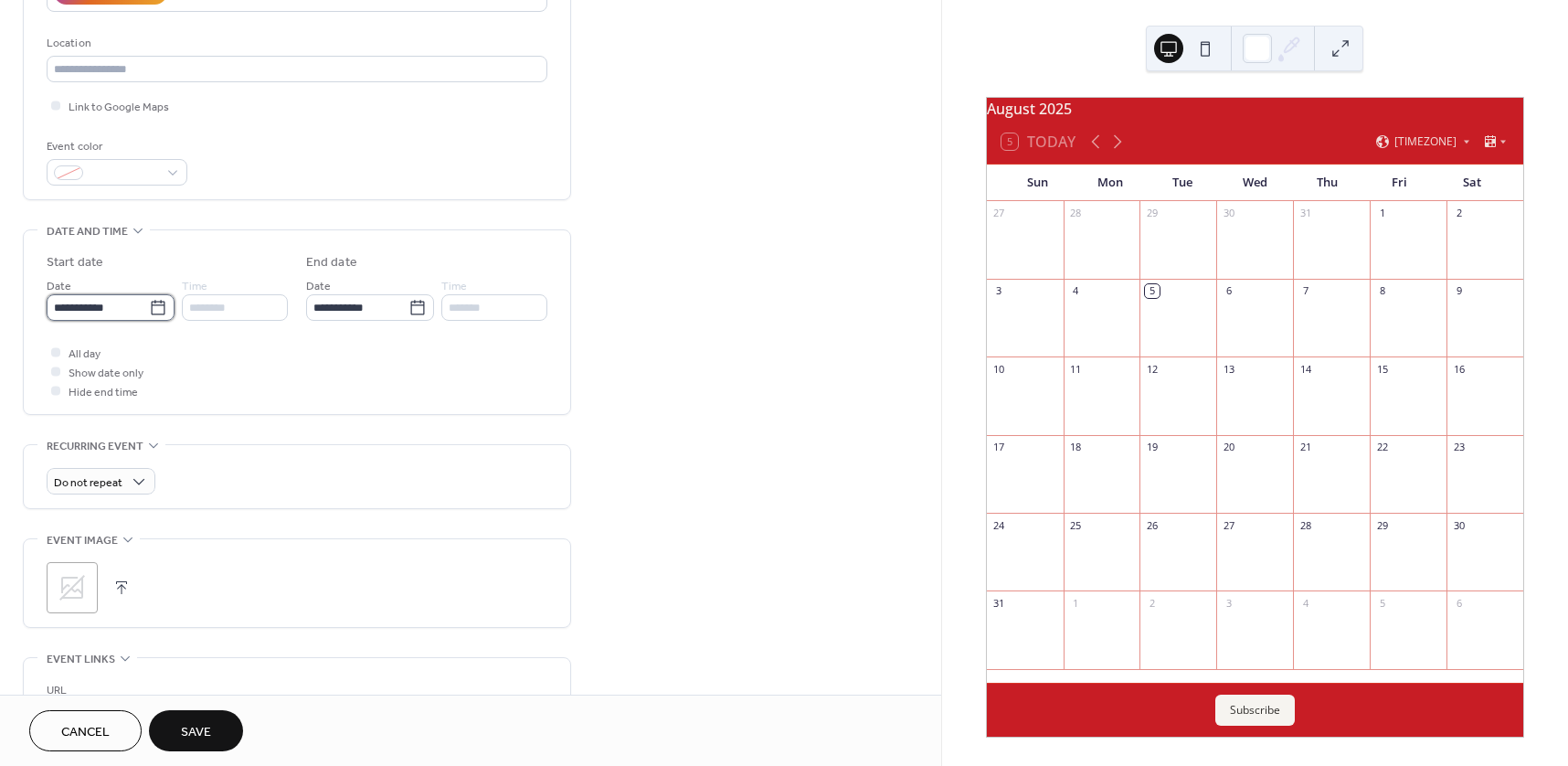 click on "**********" at bounding box center [98, 307] 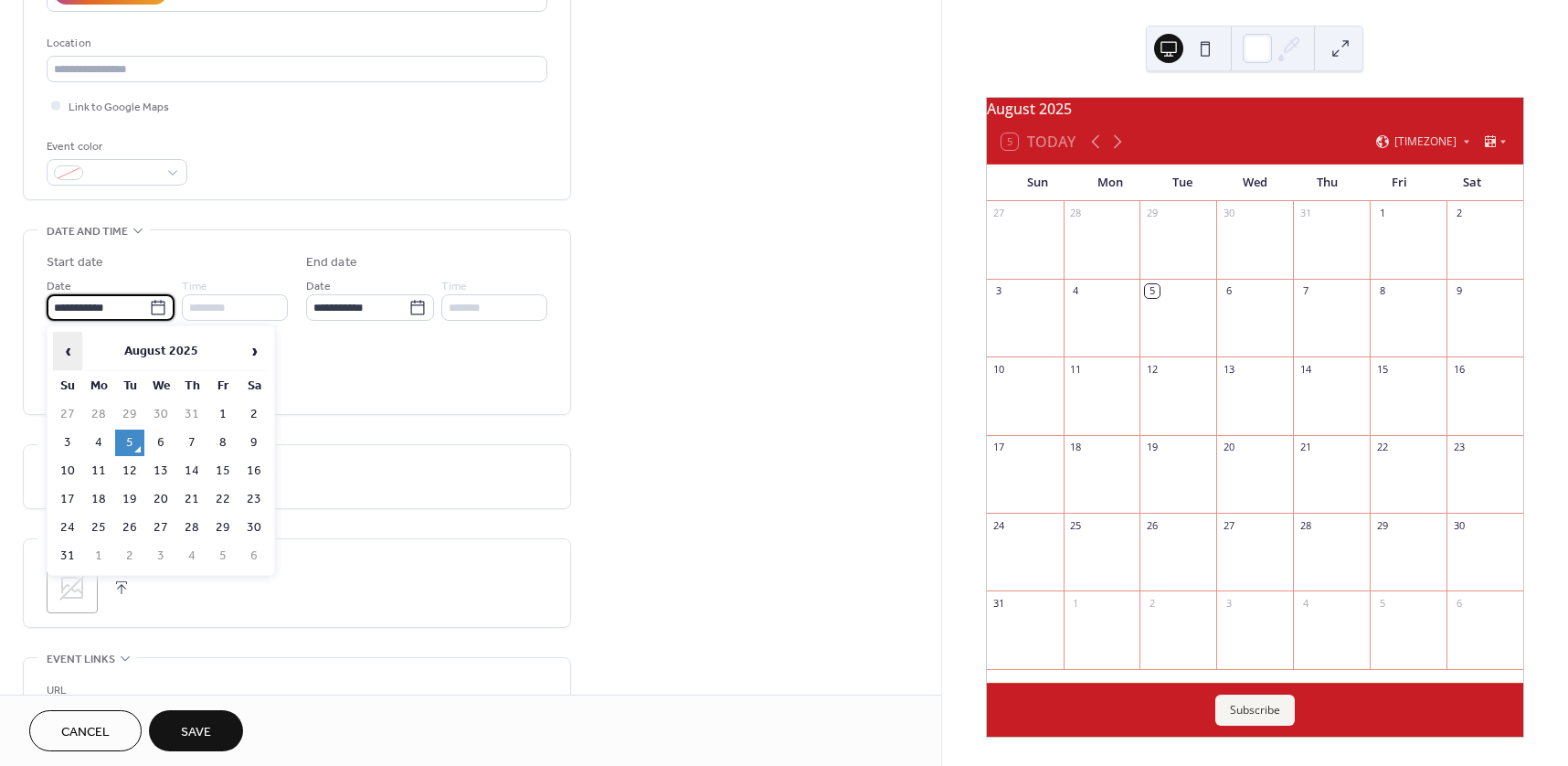 click on "‹" at bounding box center [68, 351] 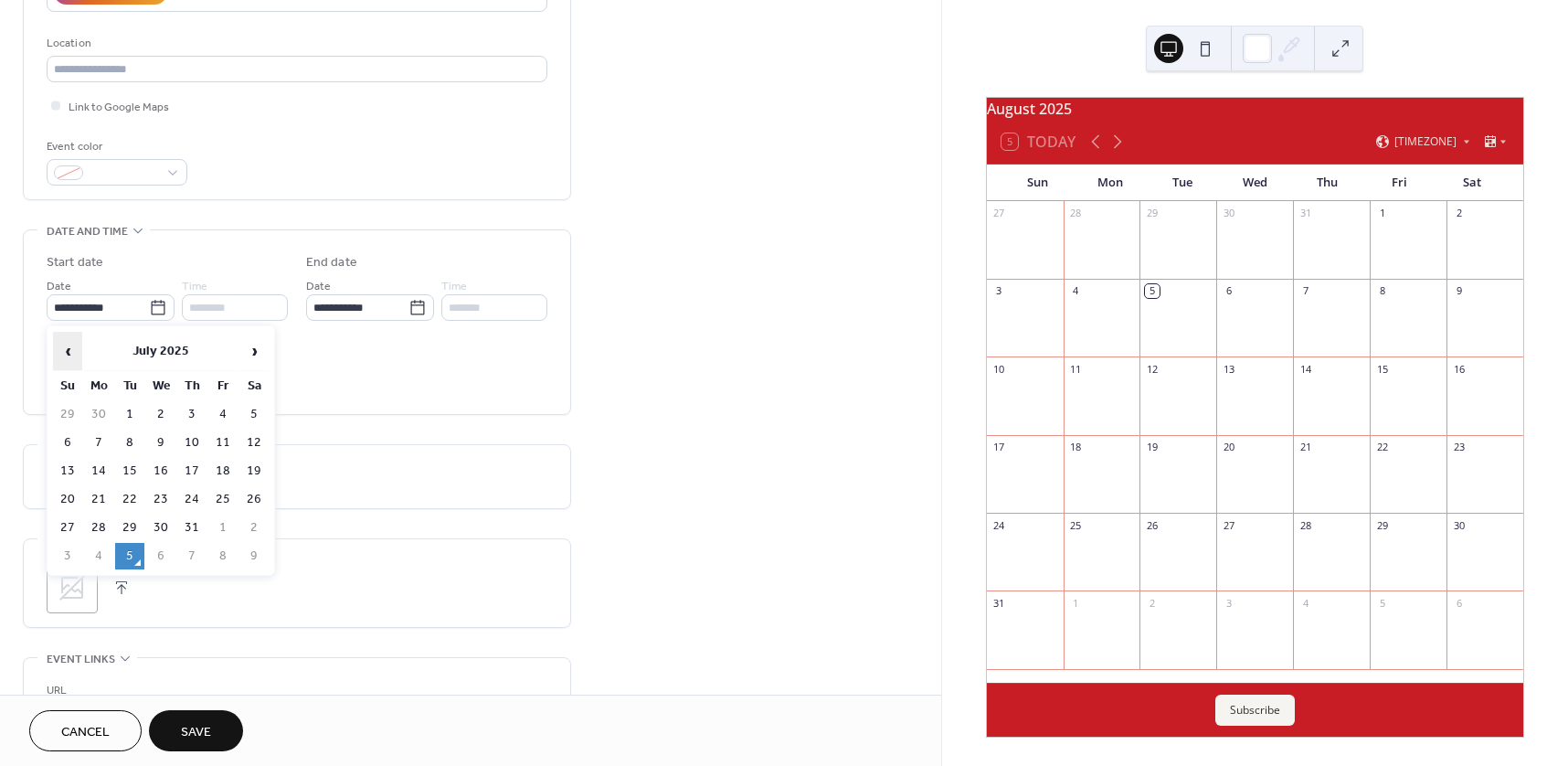 click on "‹" at bounding box center (68, 351) 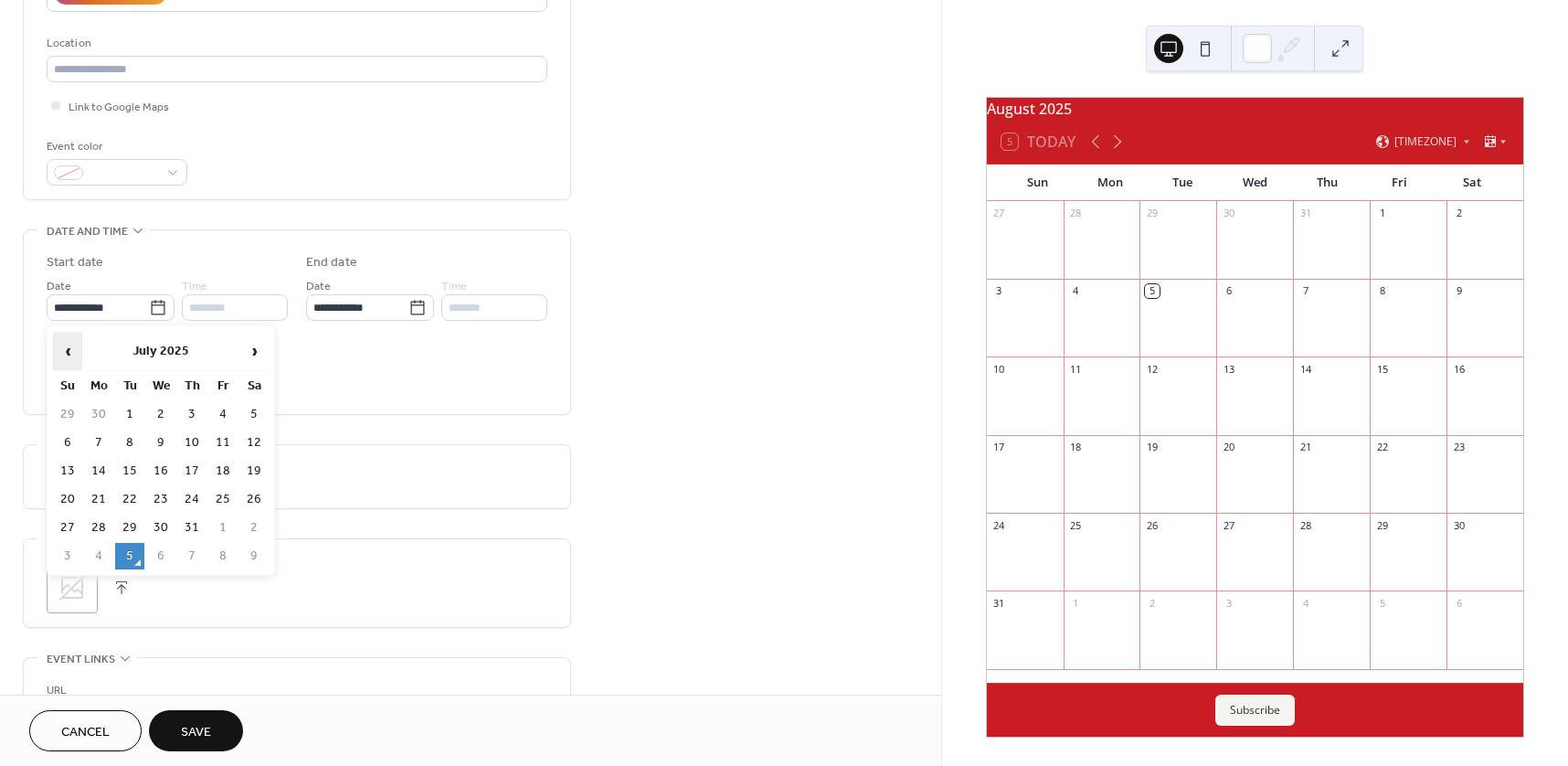 click on "‹" at bounding box center (68, 351) 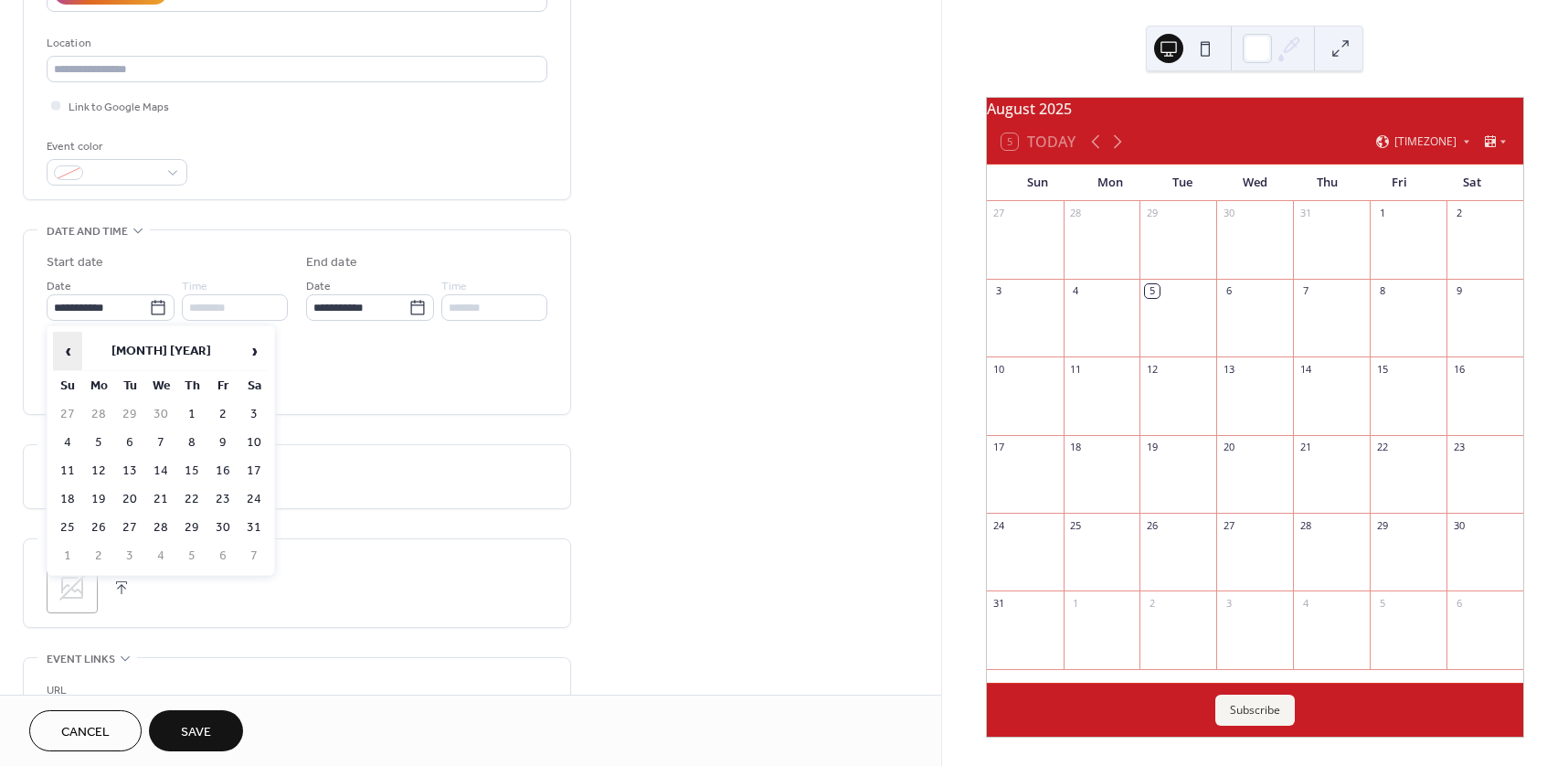 click on "‹" at bounding box center [68, 351] 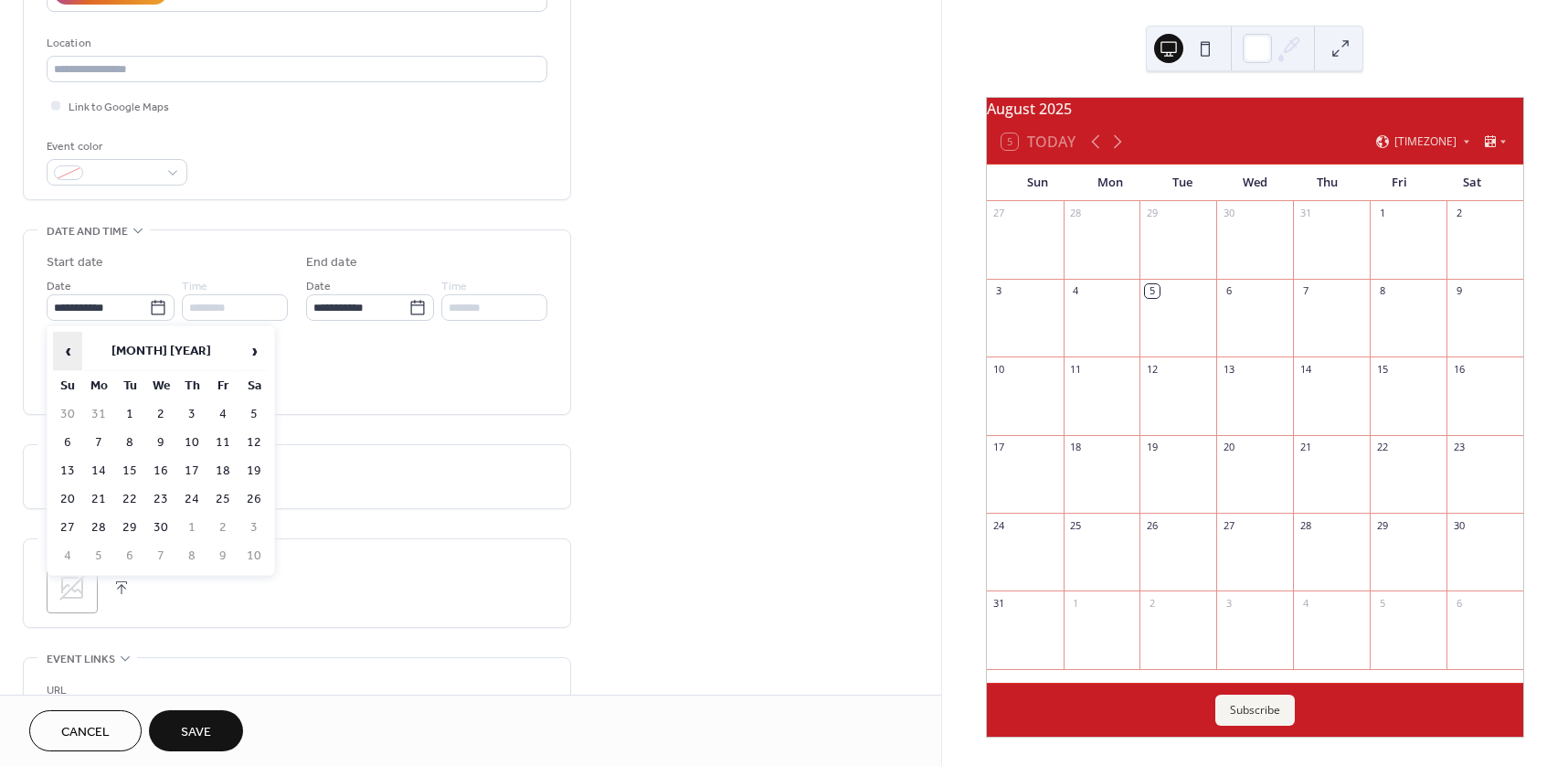 click on "‹" at bounding box center [68, 351] 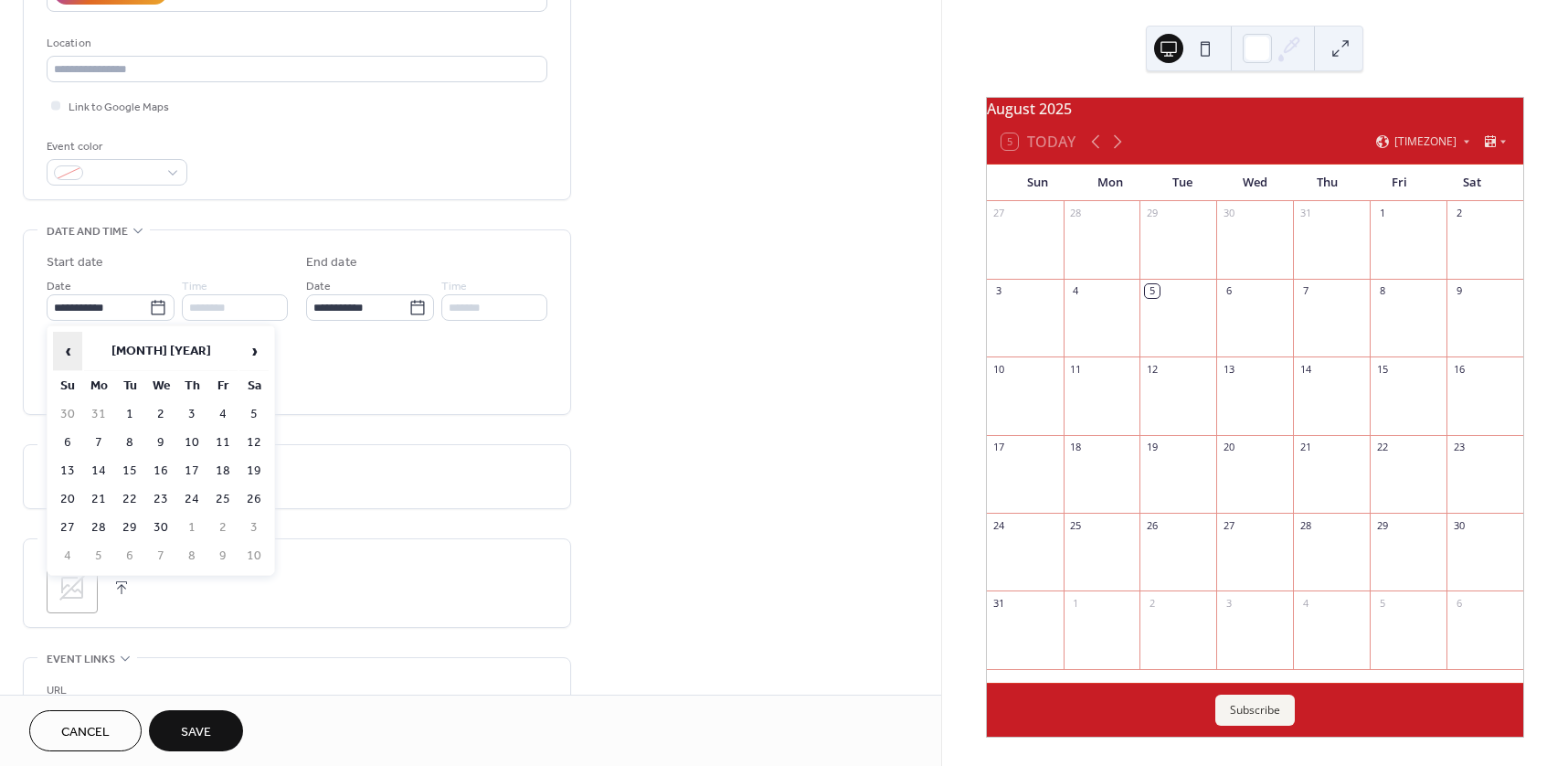 click on "‹" at bounding box center (68, 351) 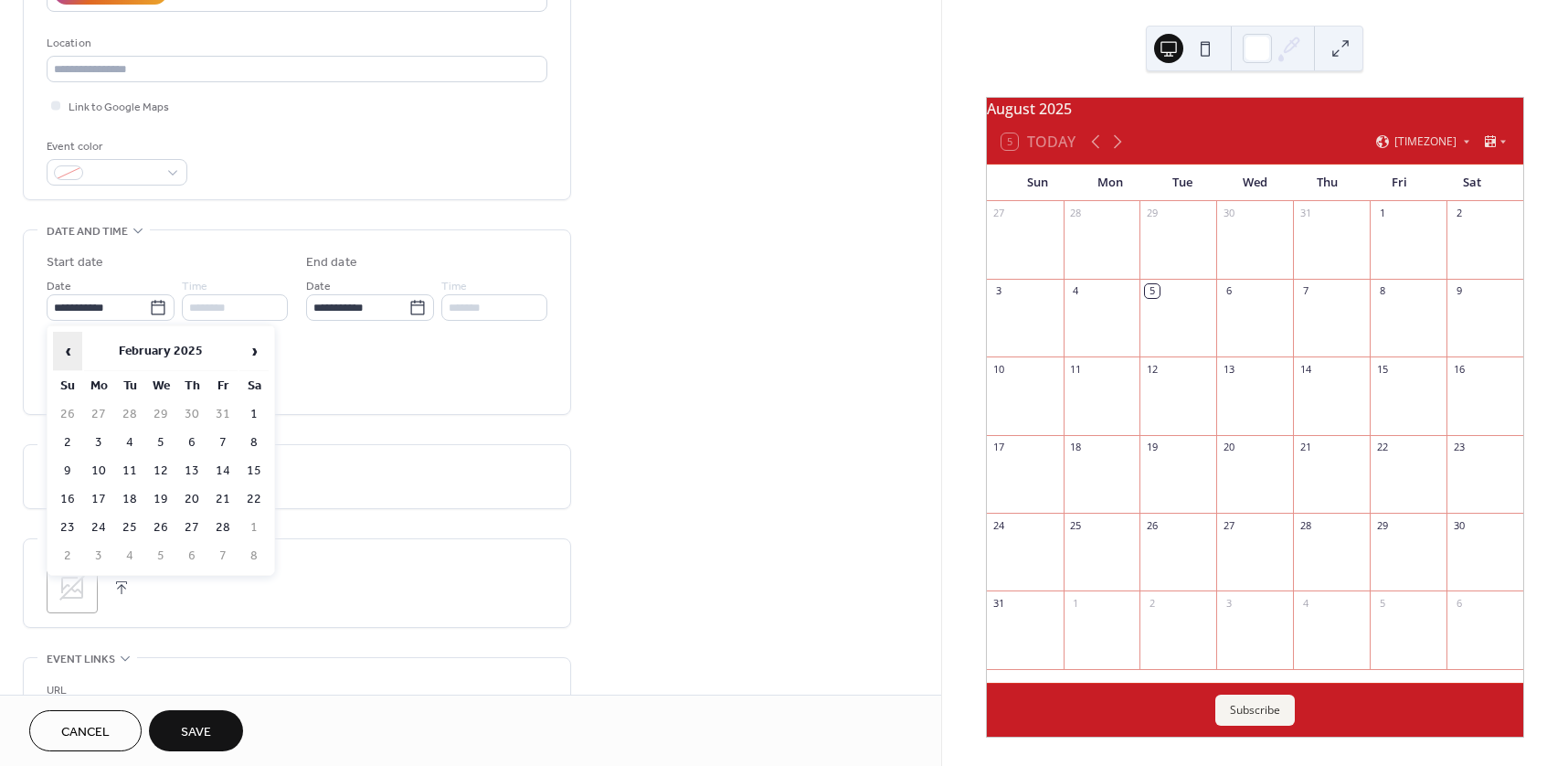 click on "‹" at bounding box center [68, 351] 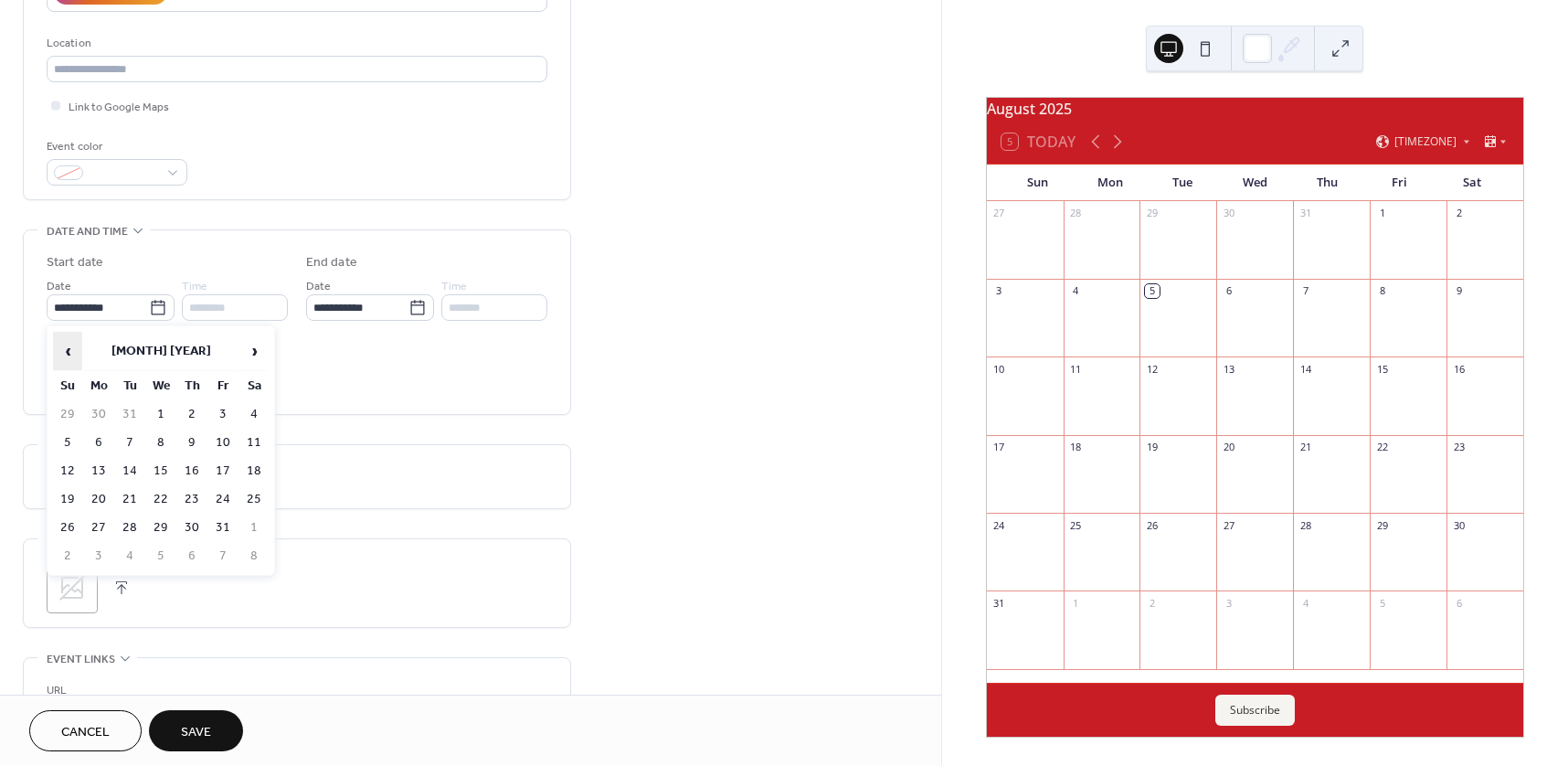 click on "‹" at bounding box center [68, 351] 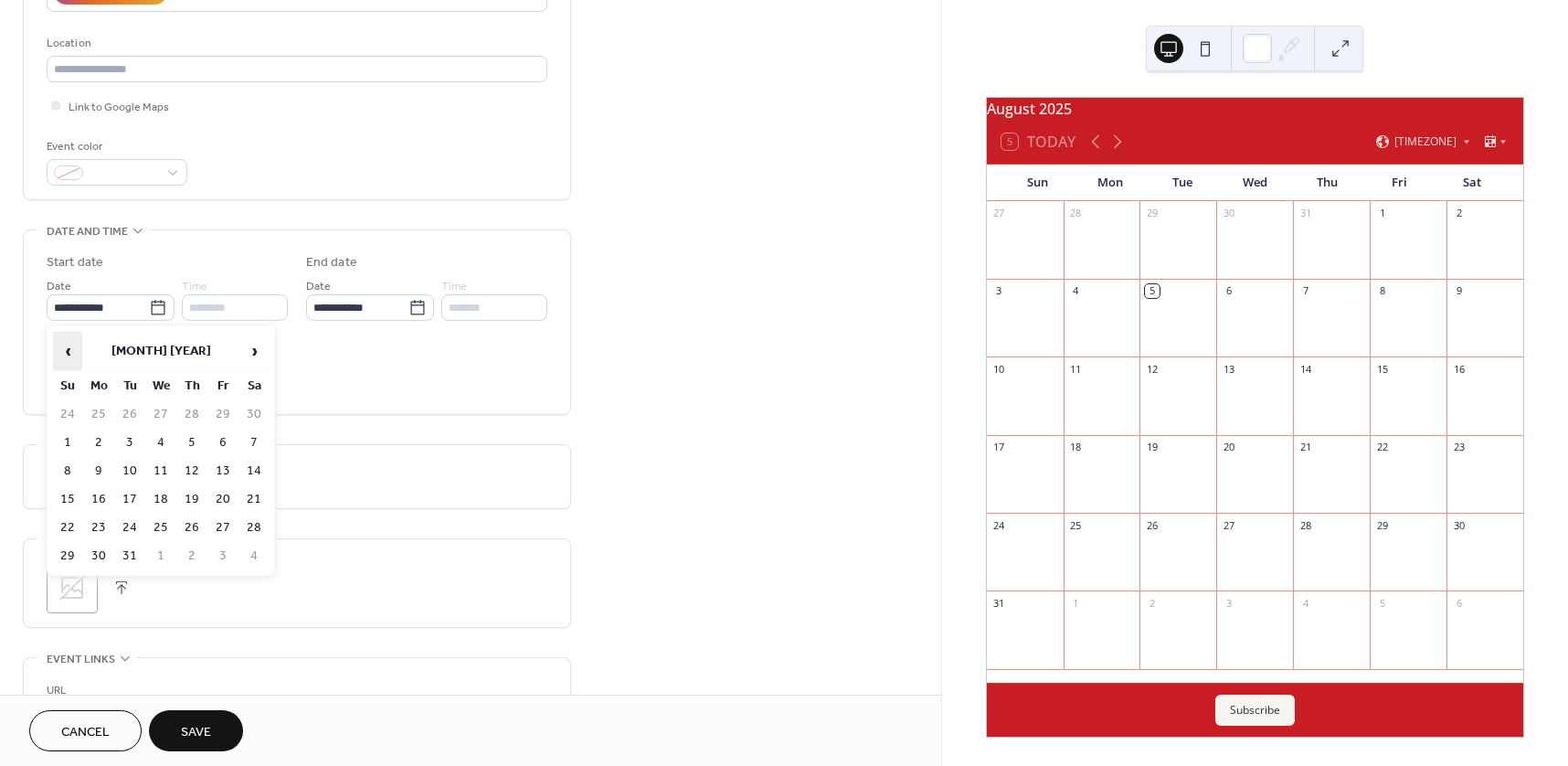 click on "‹" at bounding box center [68, 351] 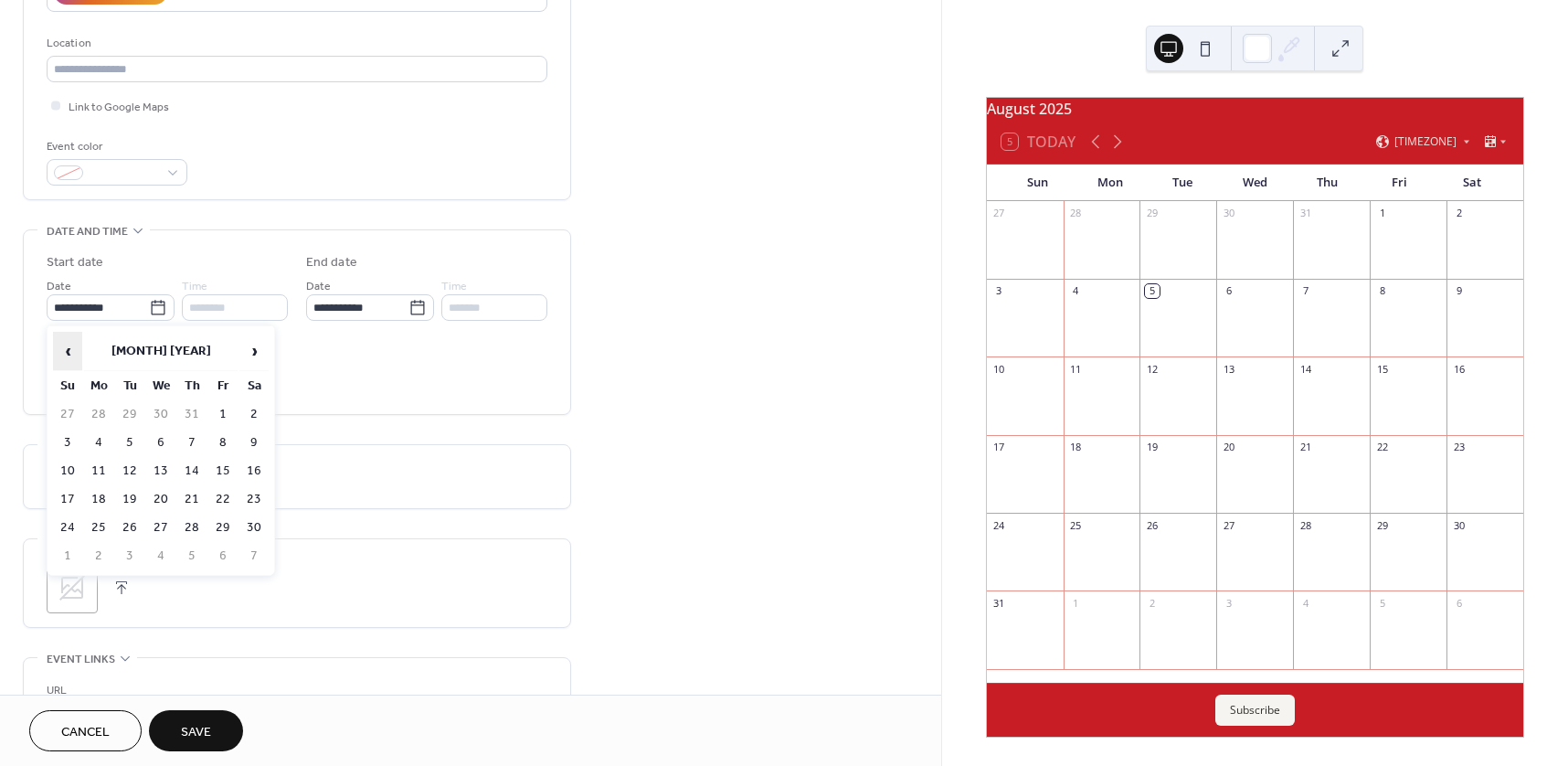 click on "‹" at bounding box center (68, 351) 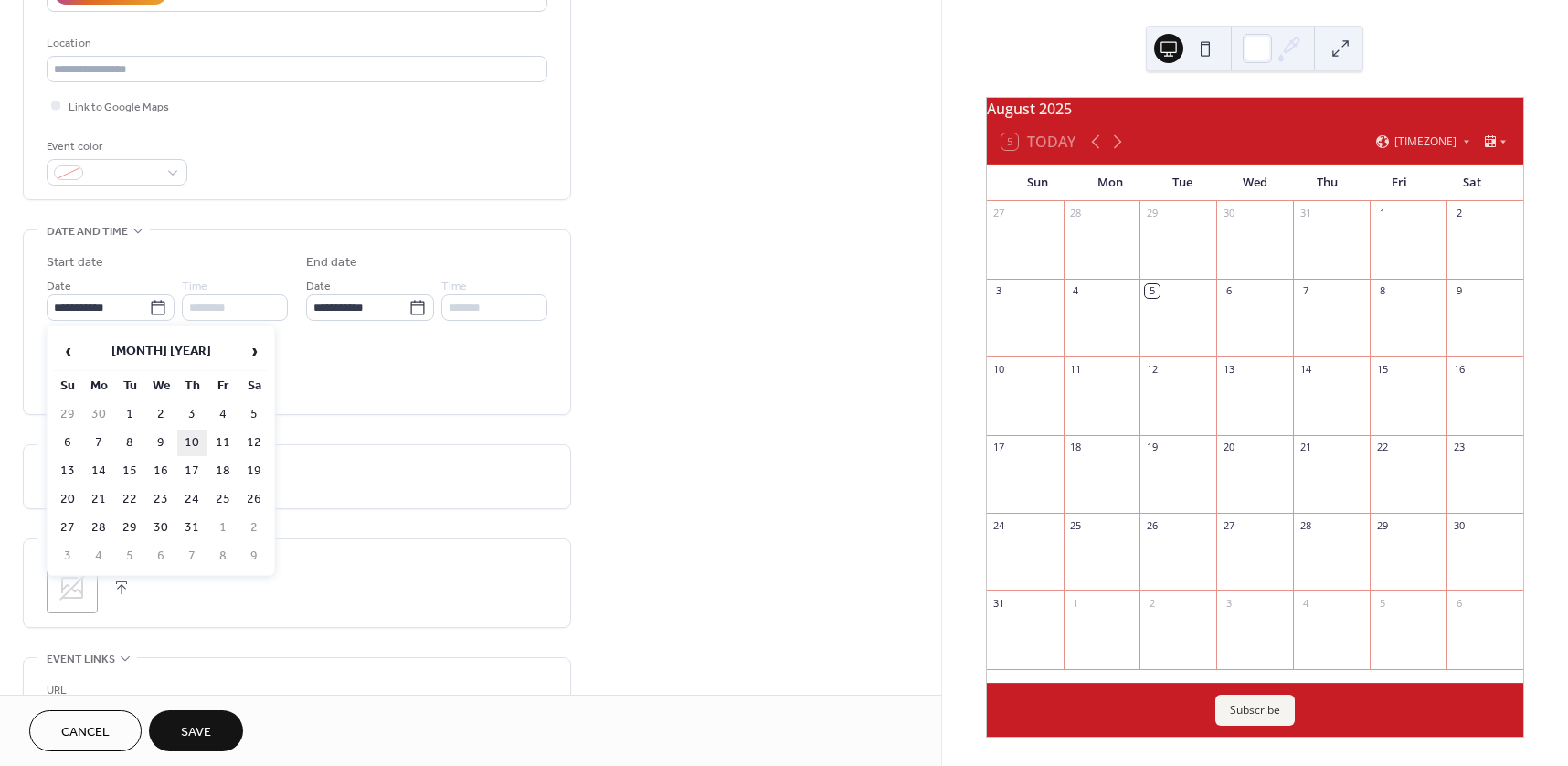 click on "10" at bounding box center [192, 442] 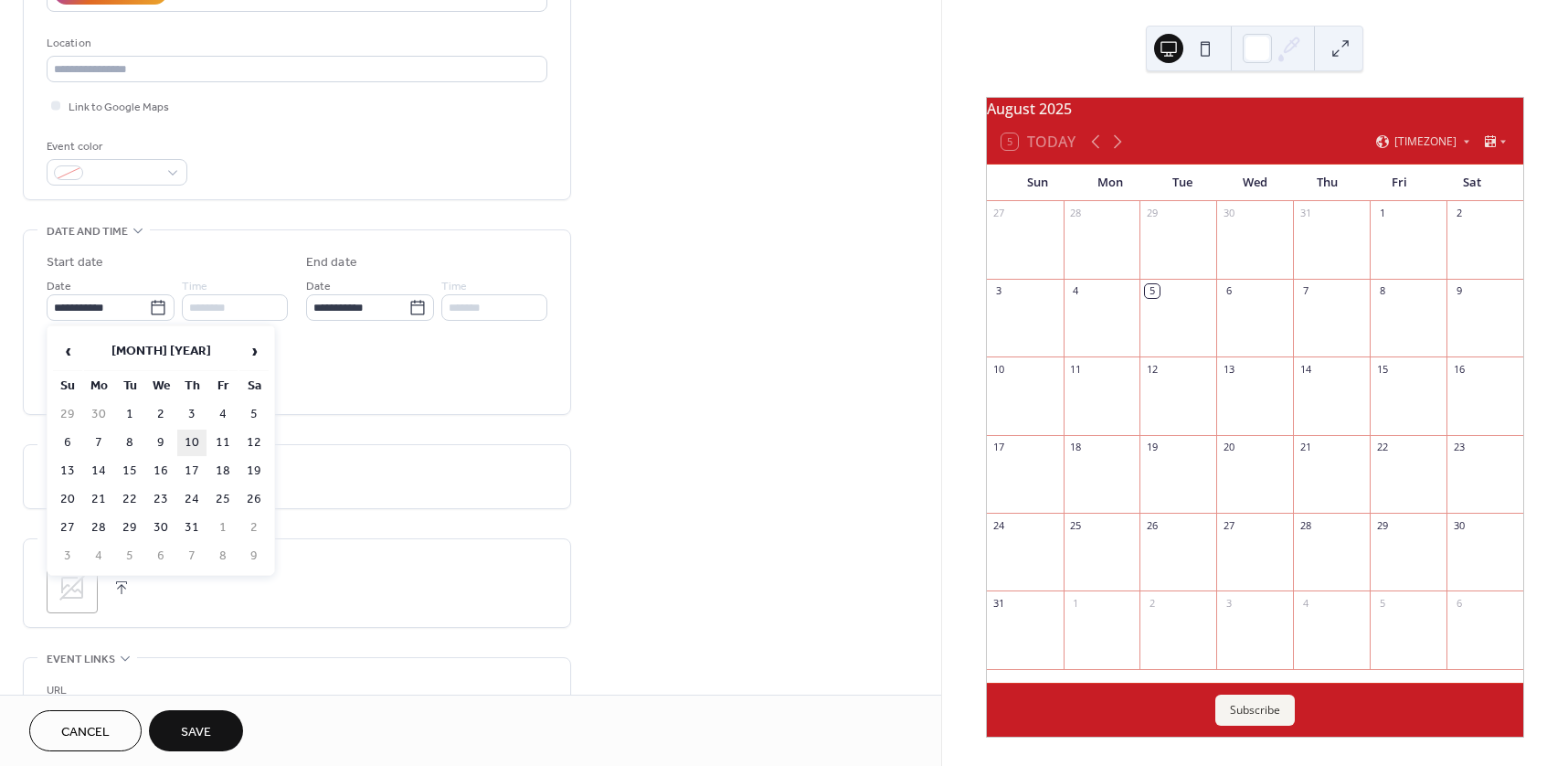 type on "**********" 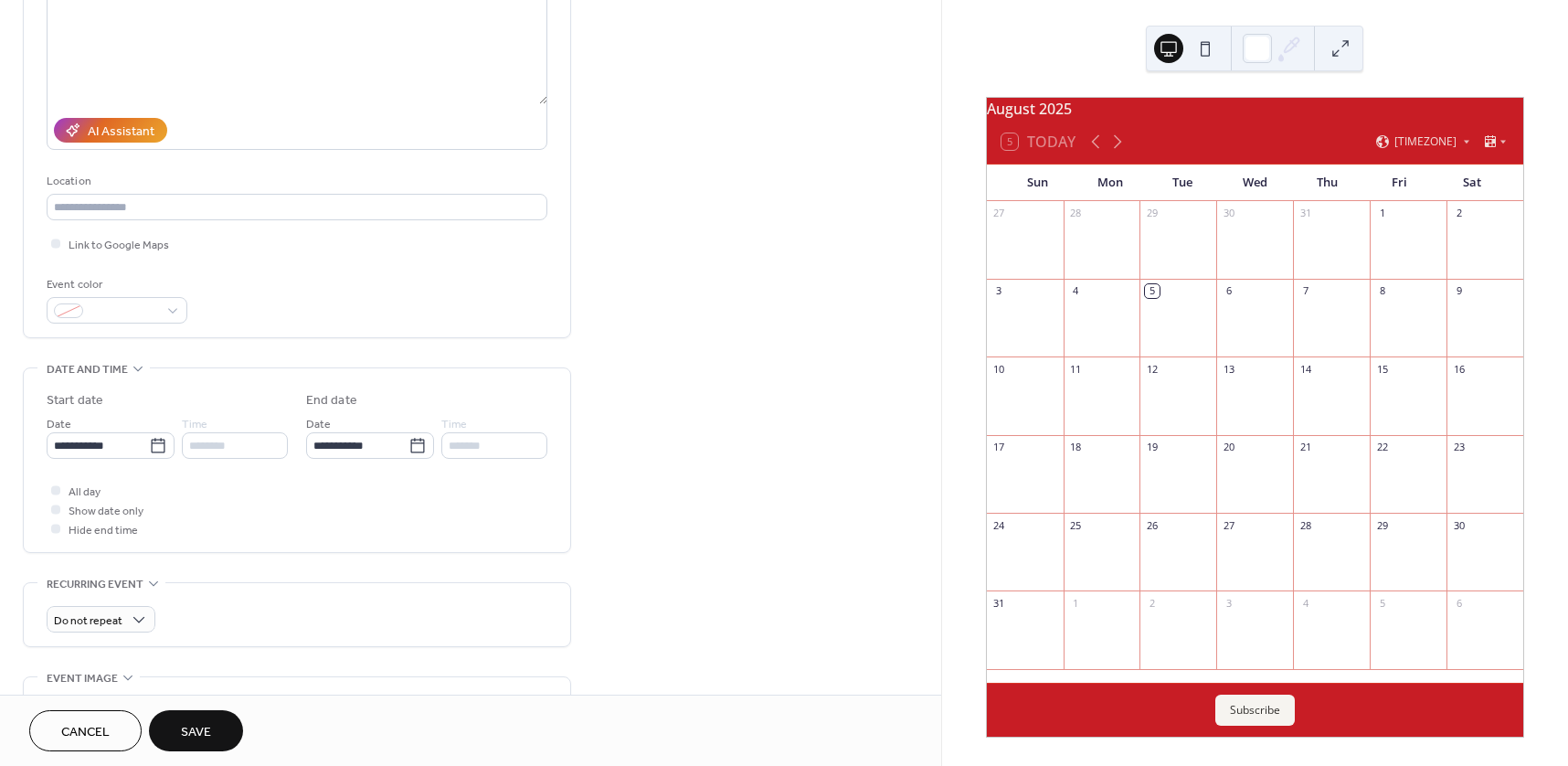 scroll, scrollTop: 0, scrollLeft: 0, axis: both 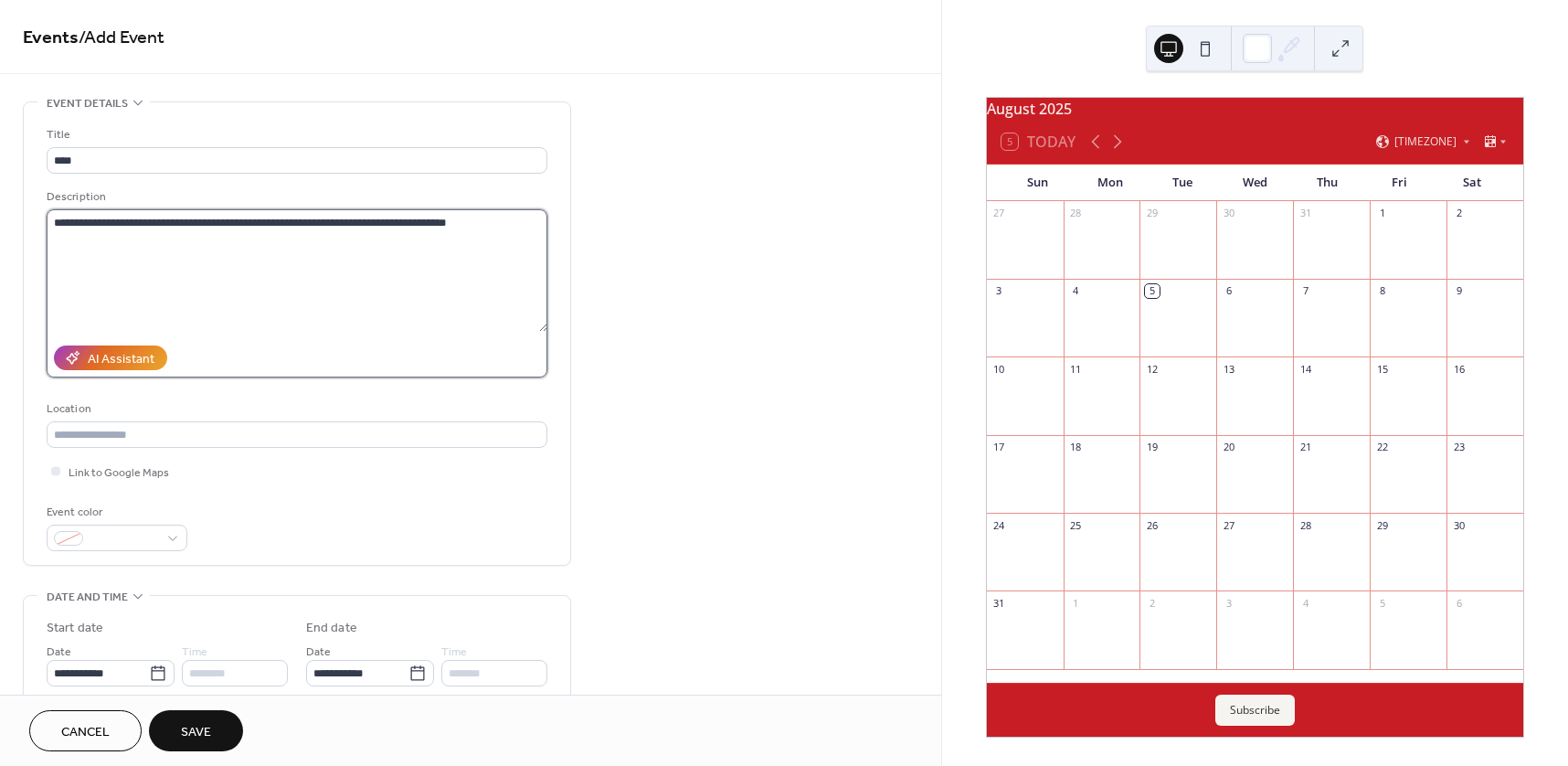 click on "**********" at bounding box center [297, 271] 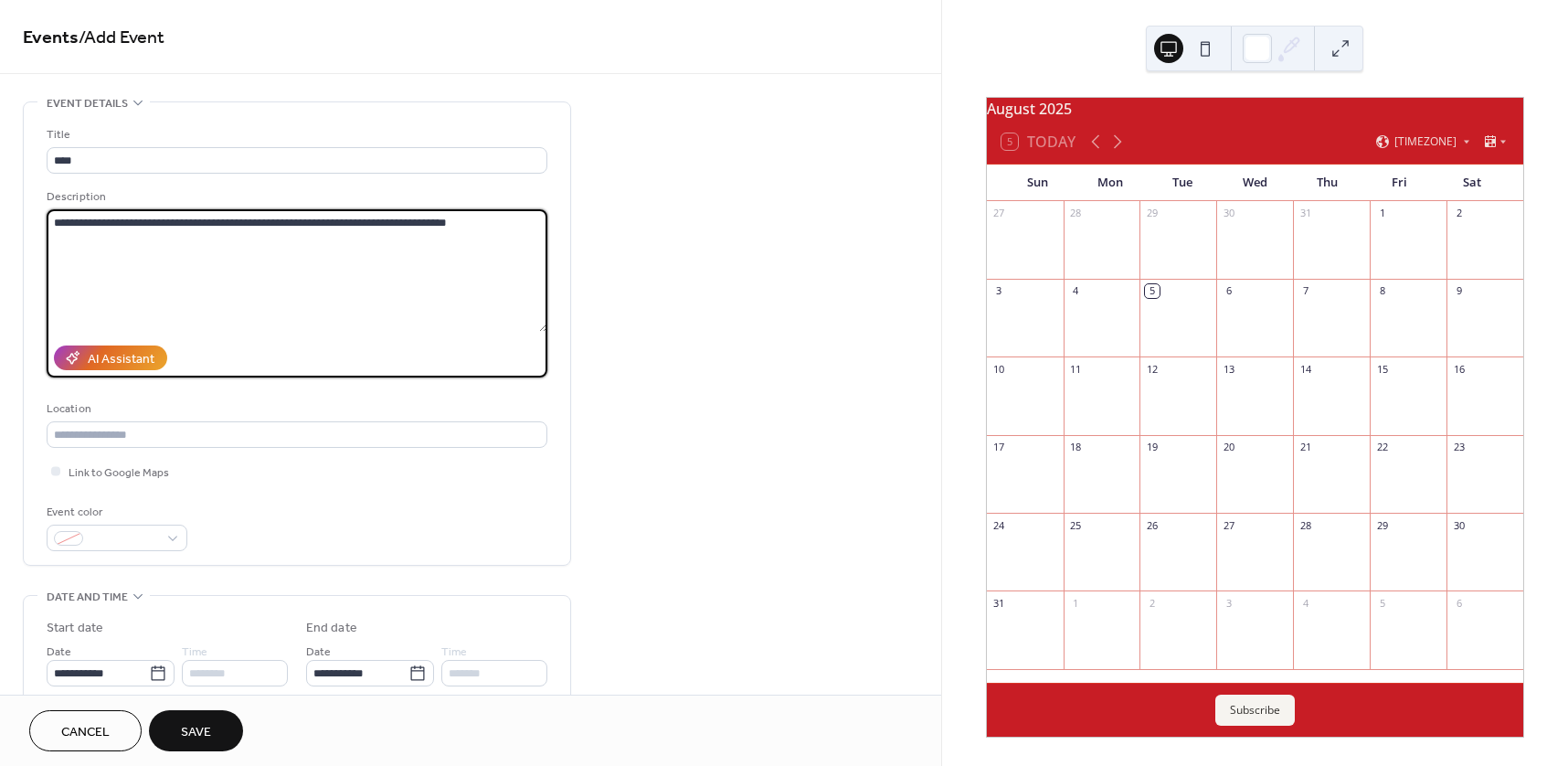 paste on "**********" 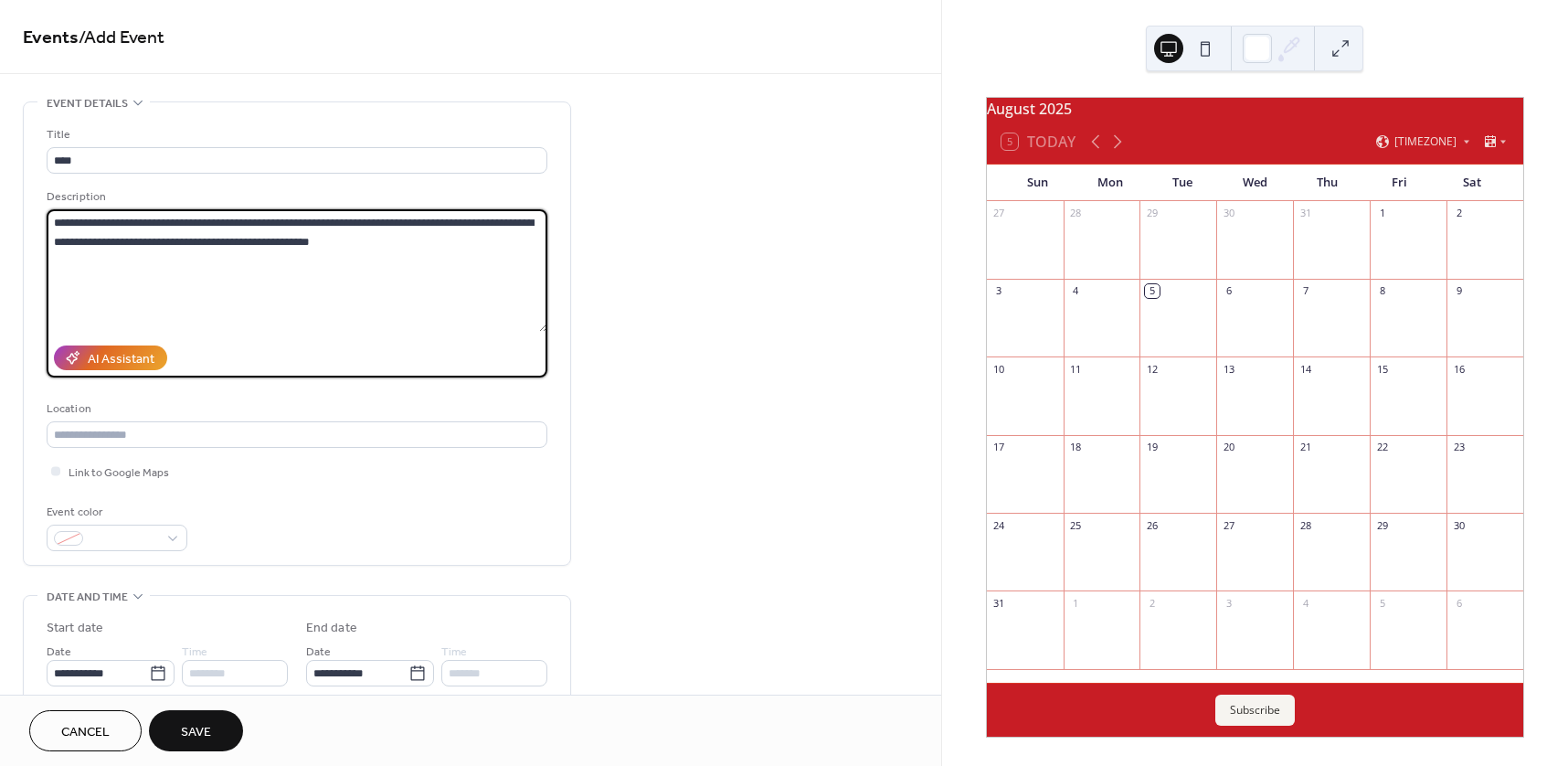 type on "**********" 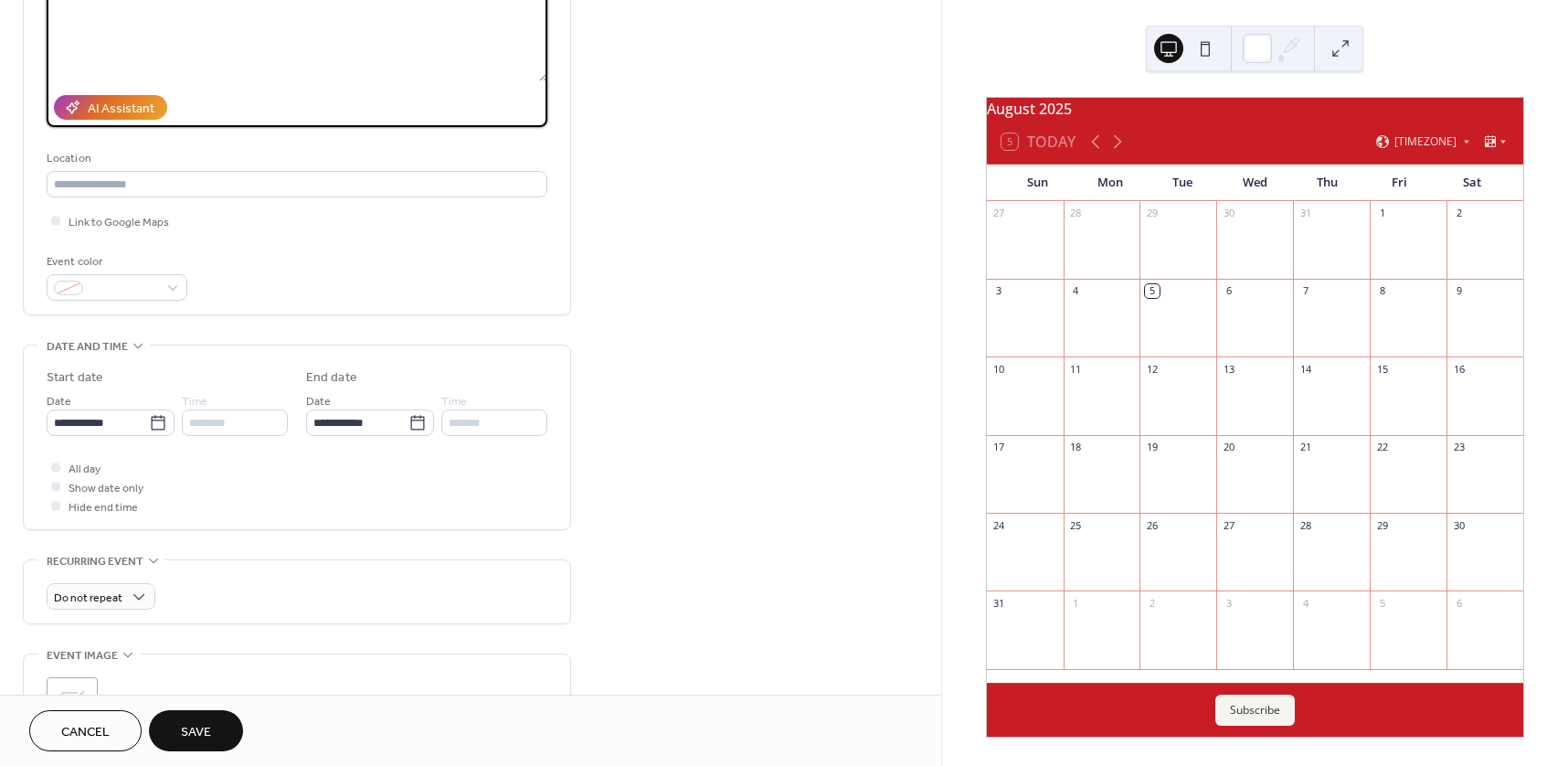 scroll, scrollTop: 183, scrollLeft: 0, axis: vertical 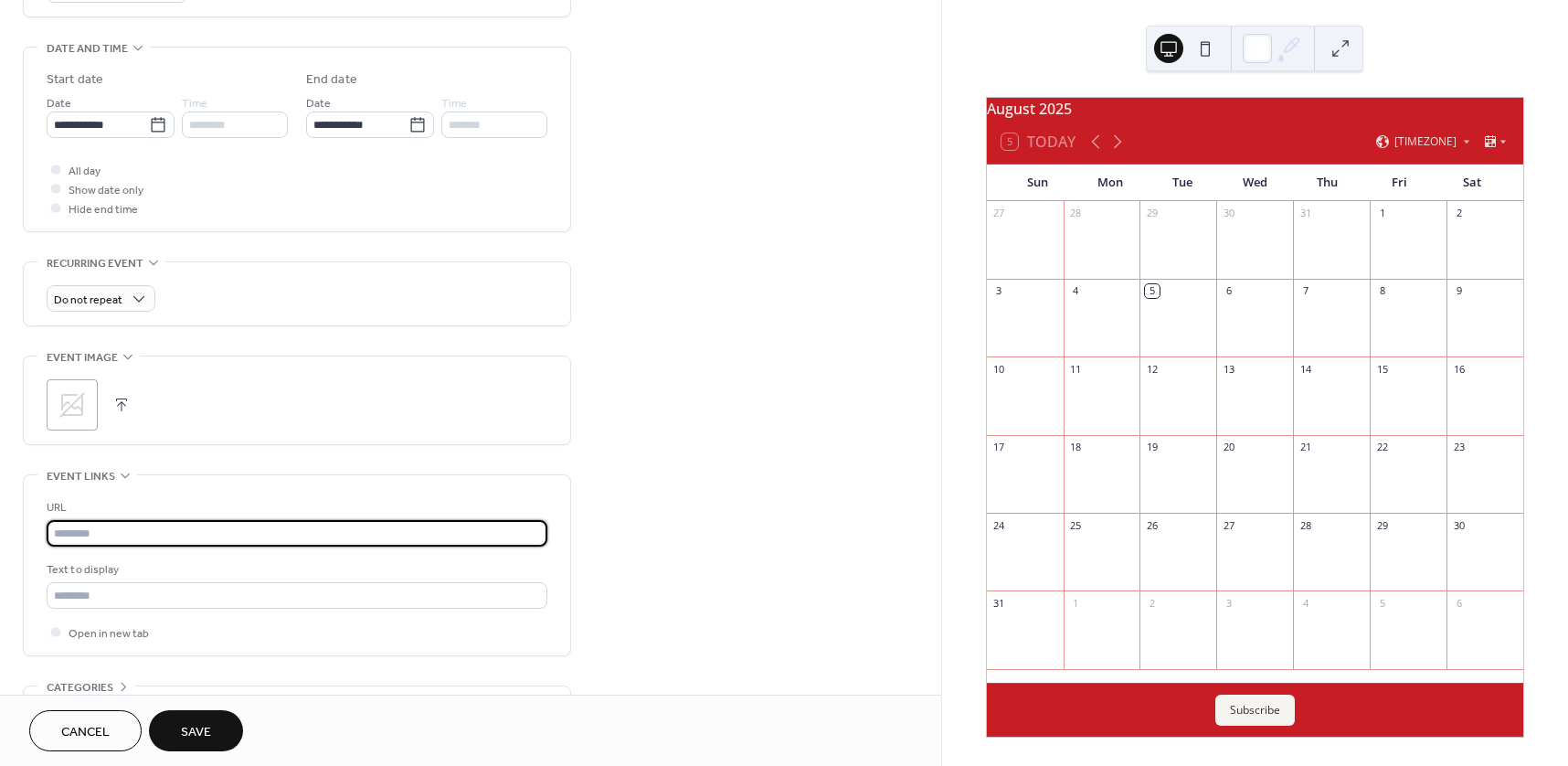 drag, startPoint x: 201, startPoint y: 531, endPoint x: 206, endPoint y: 540, distance: 10.29563 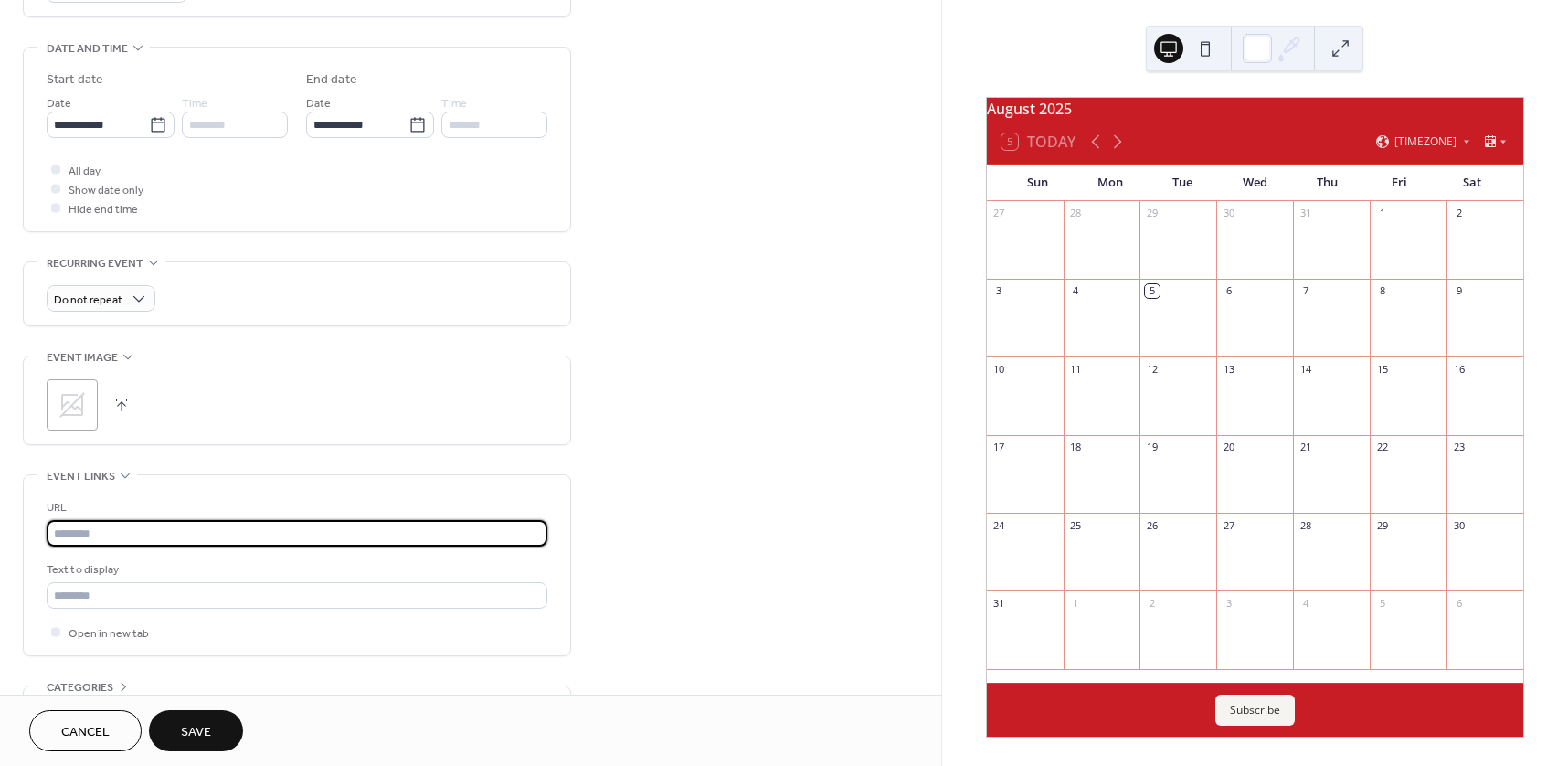 click at bounding box center (297, 533) 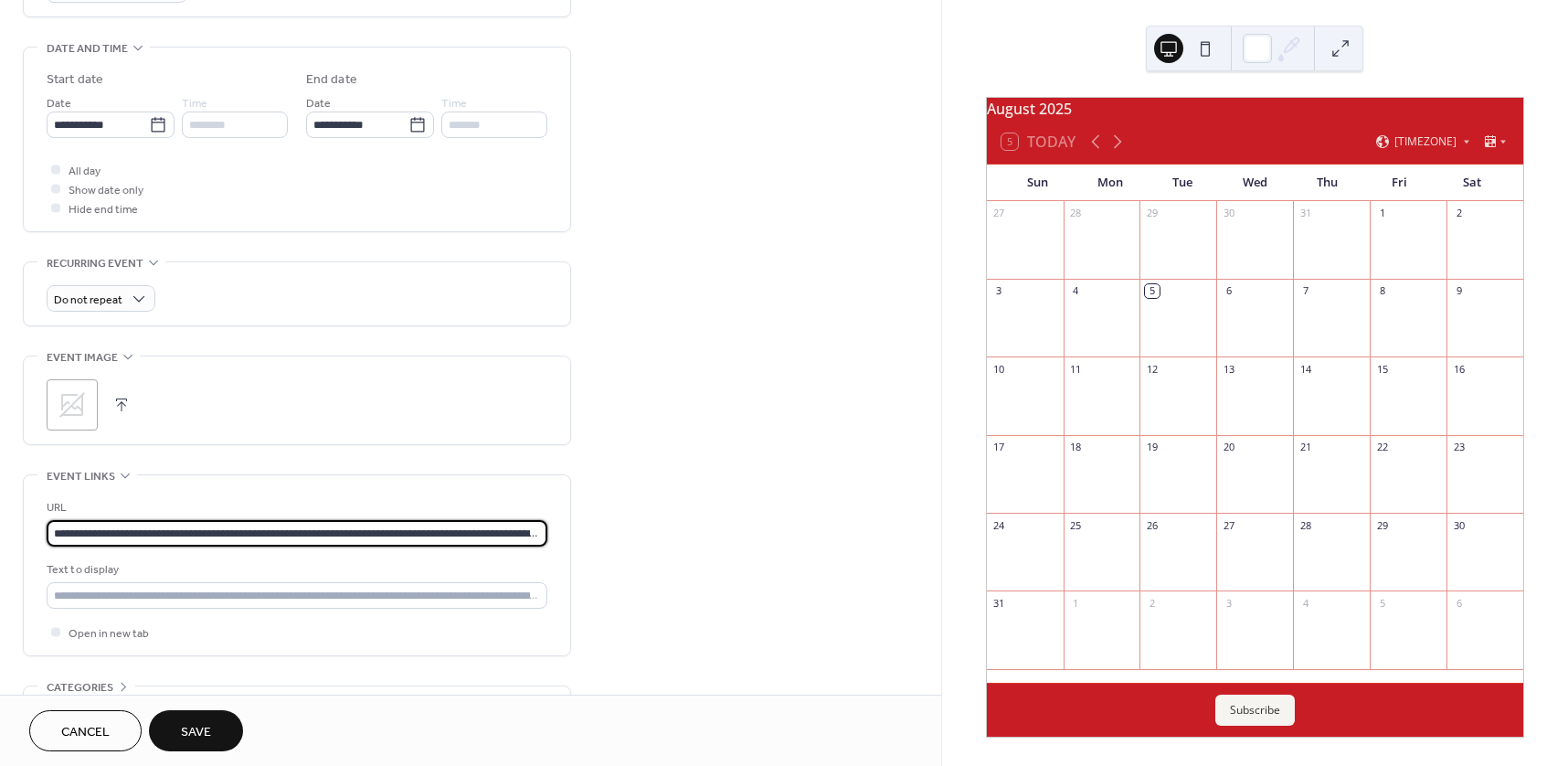 scroll, scrollTop: 0, scrollLeft: 572, axis: horizontal 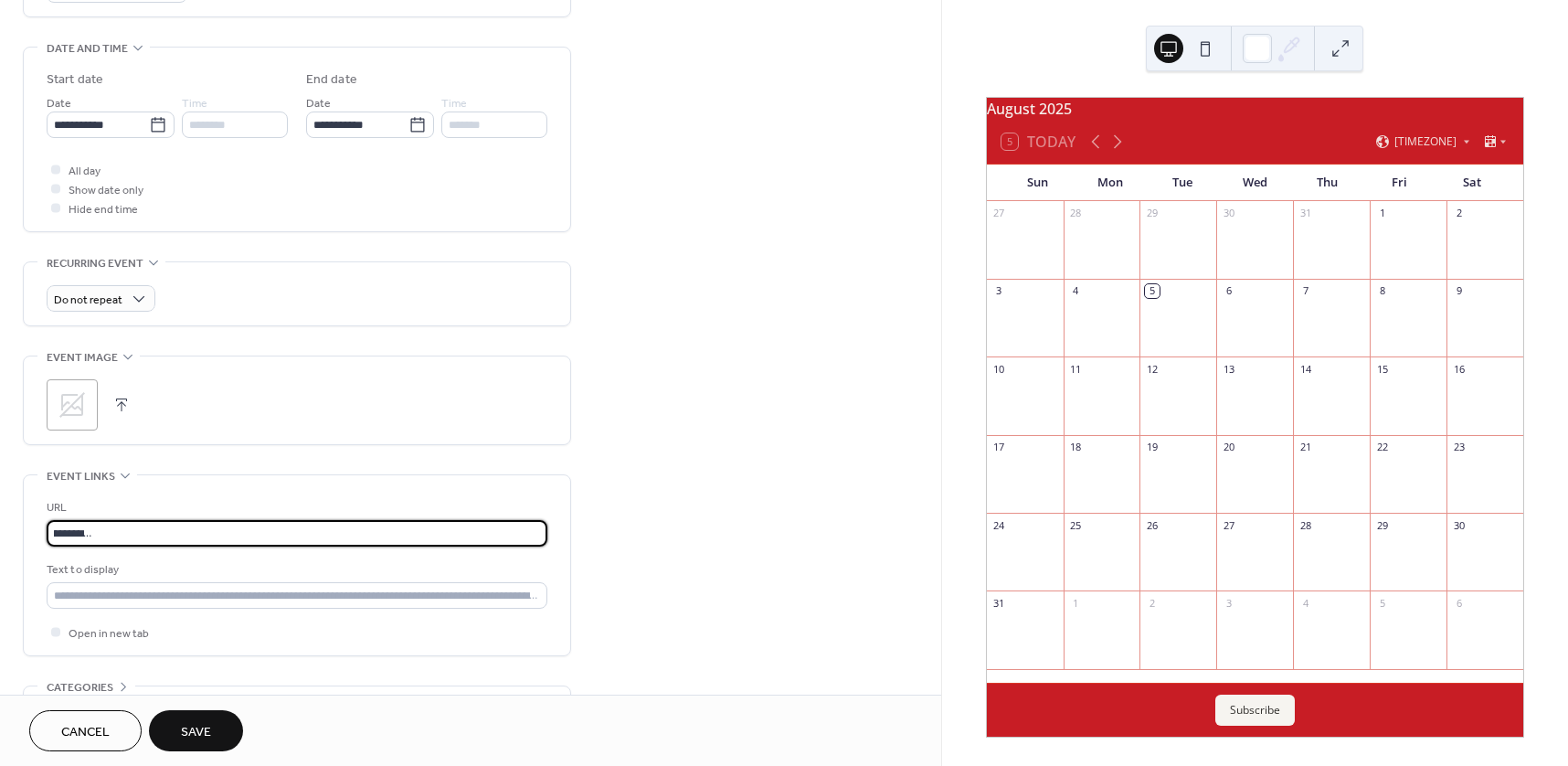 type on "**********" 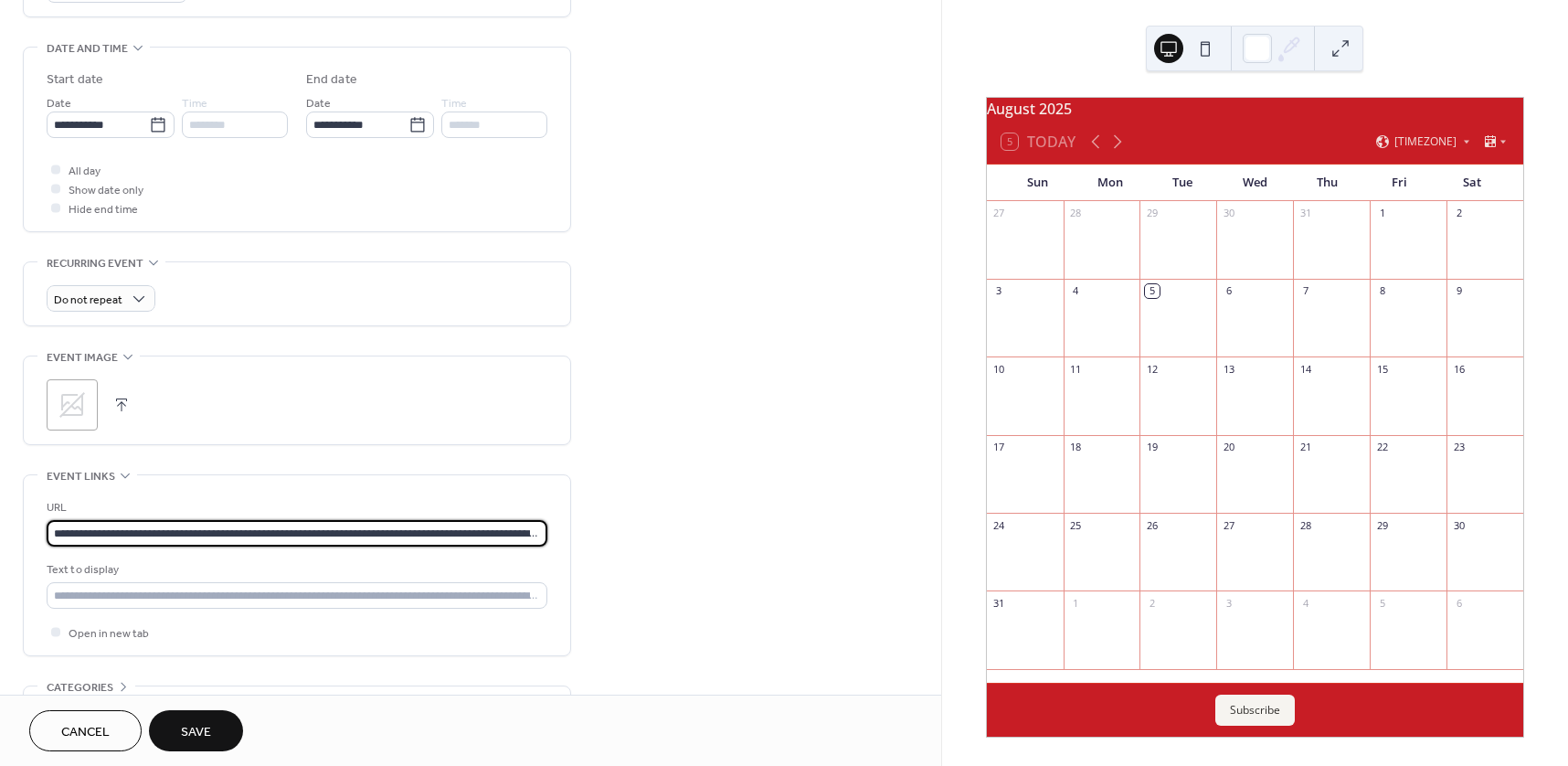 click on "Save" at bounding box center [196, 732] 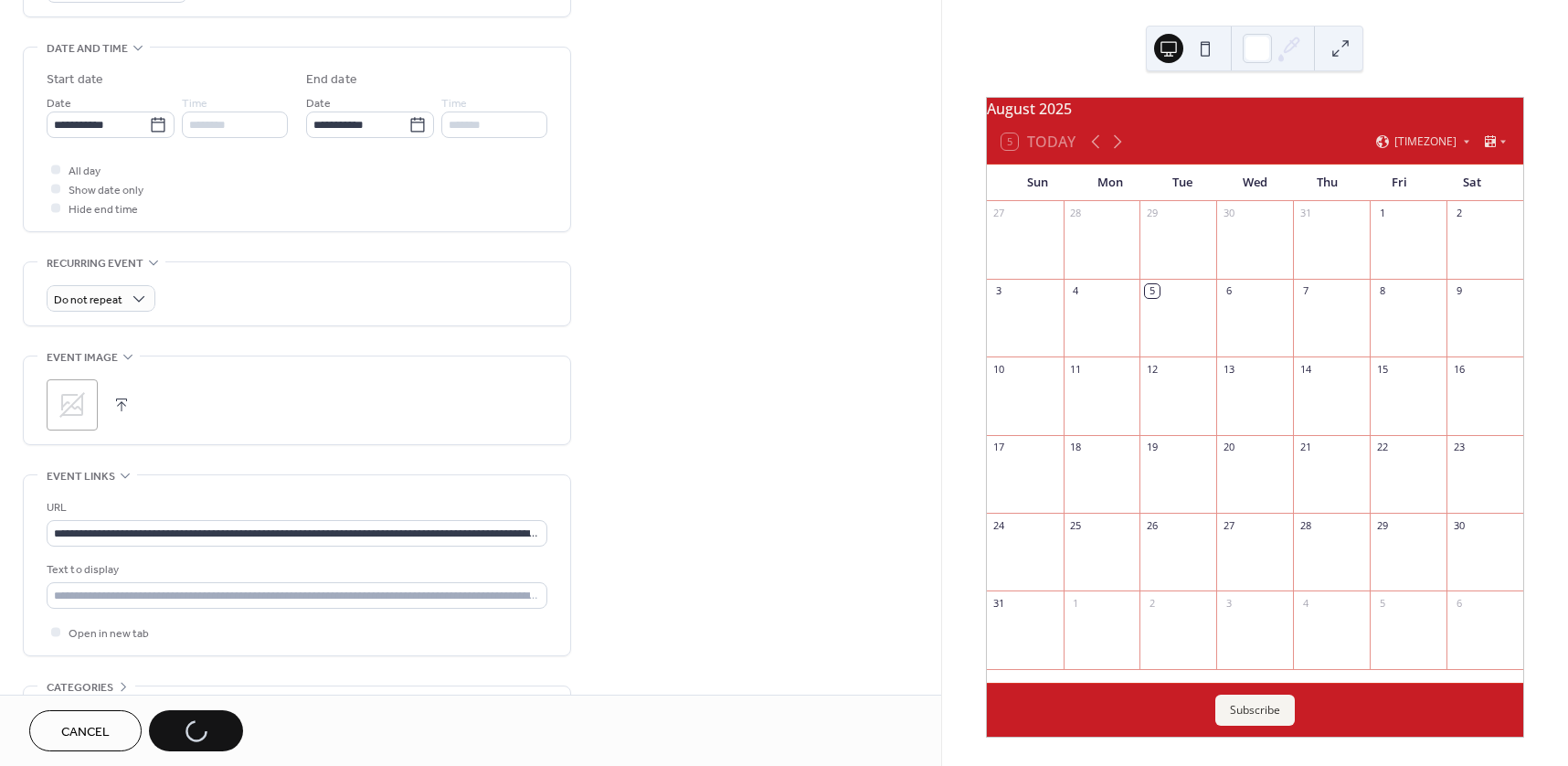 type 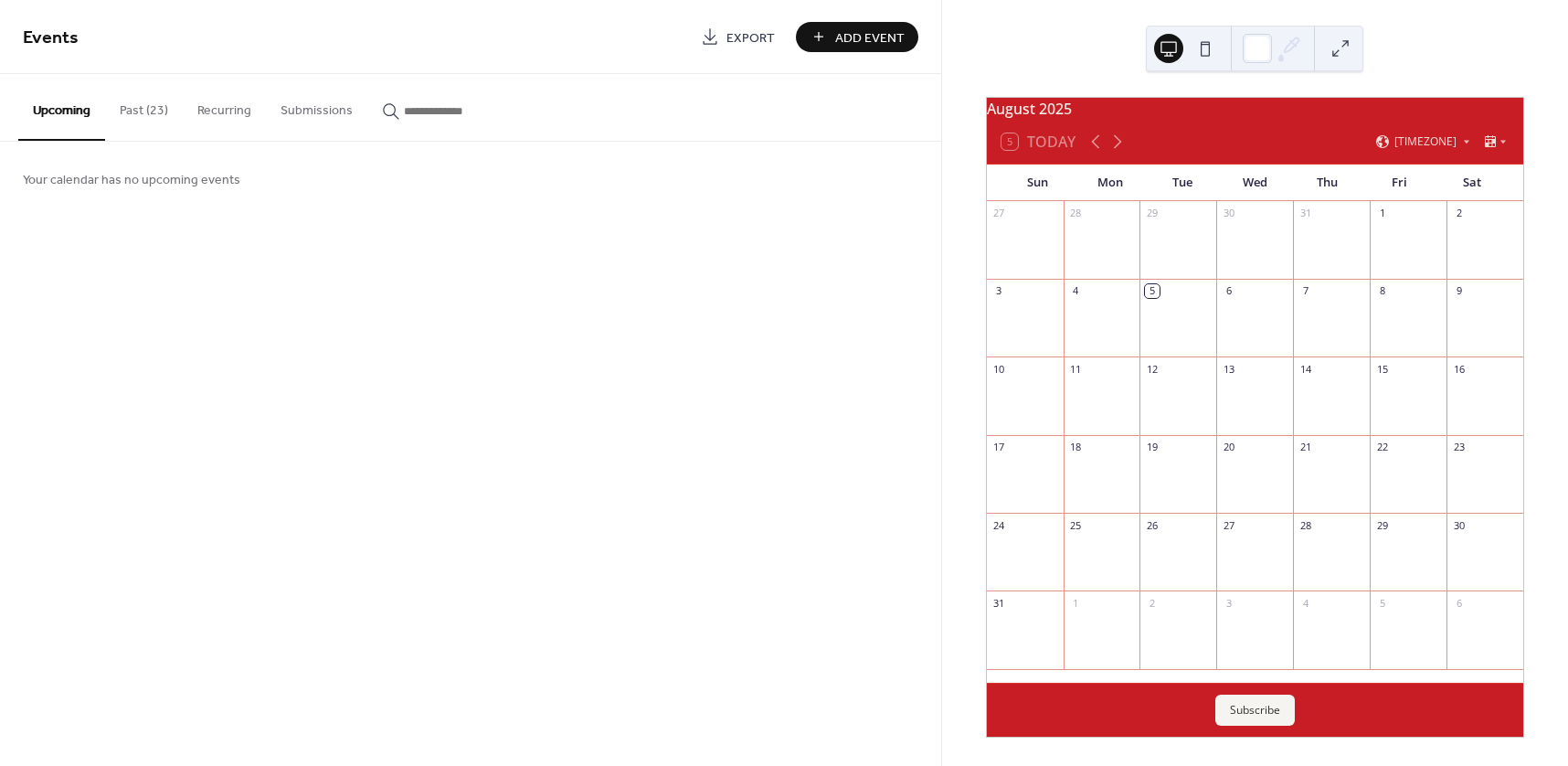 click on "Add Event" at bounding box center (857, 37) 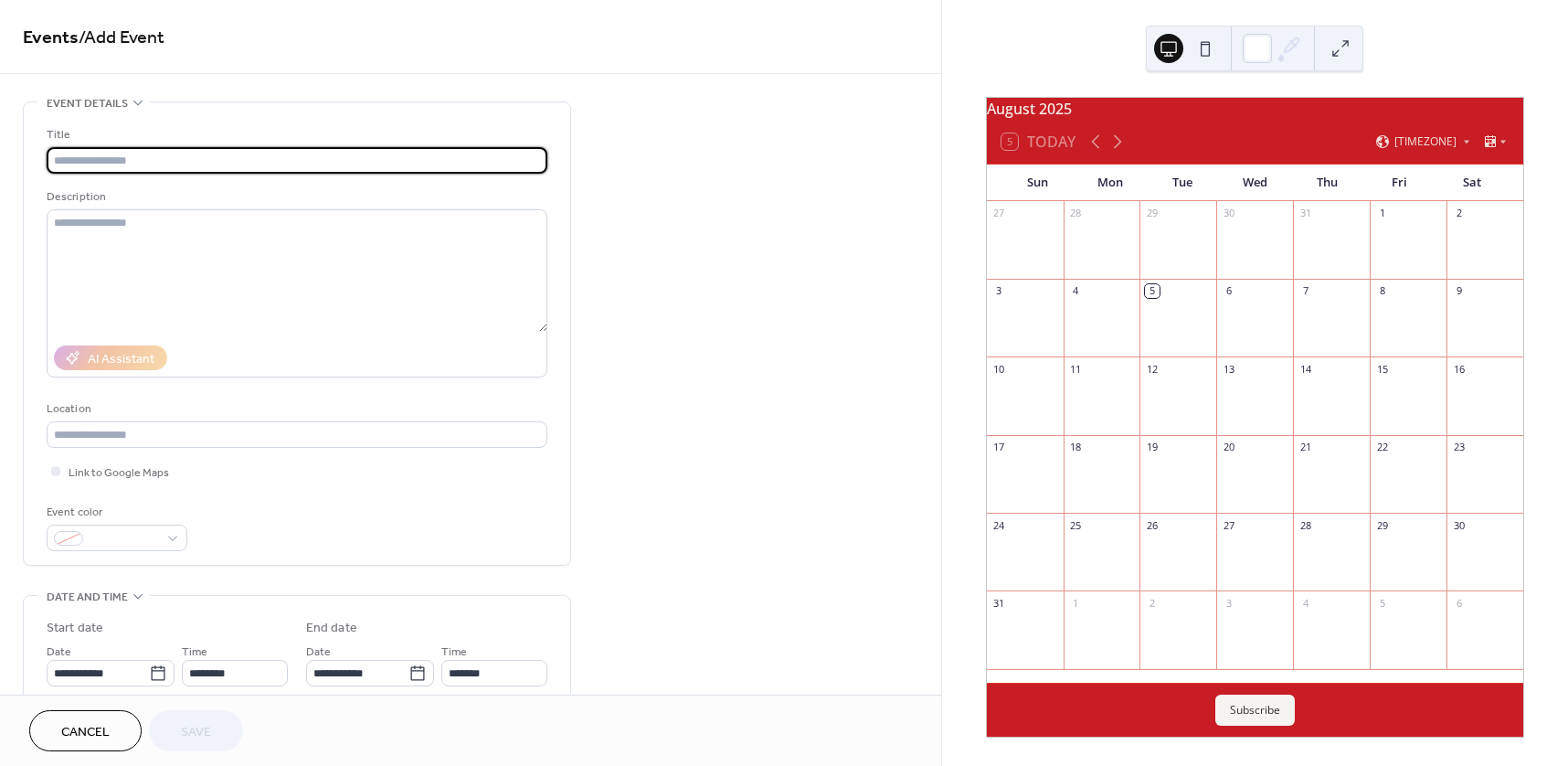 click at bounding box center (297, 160) 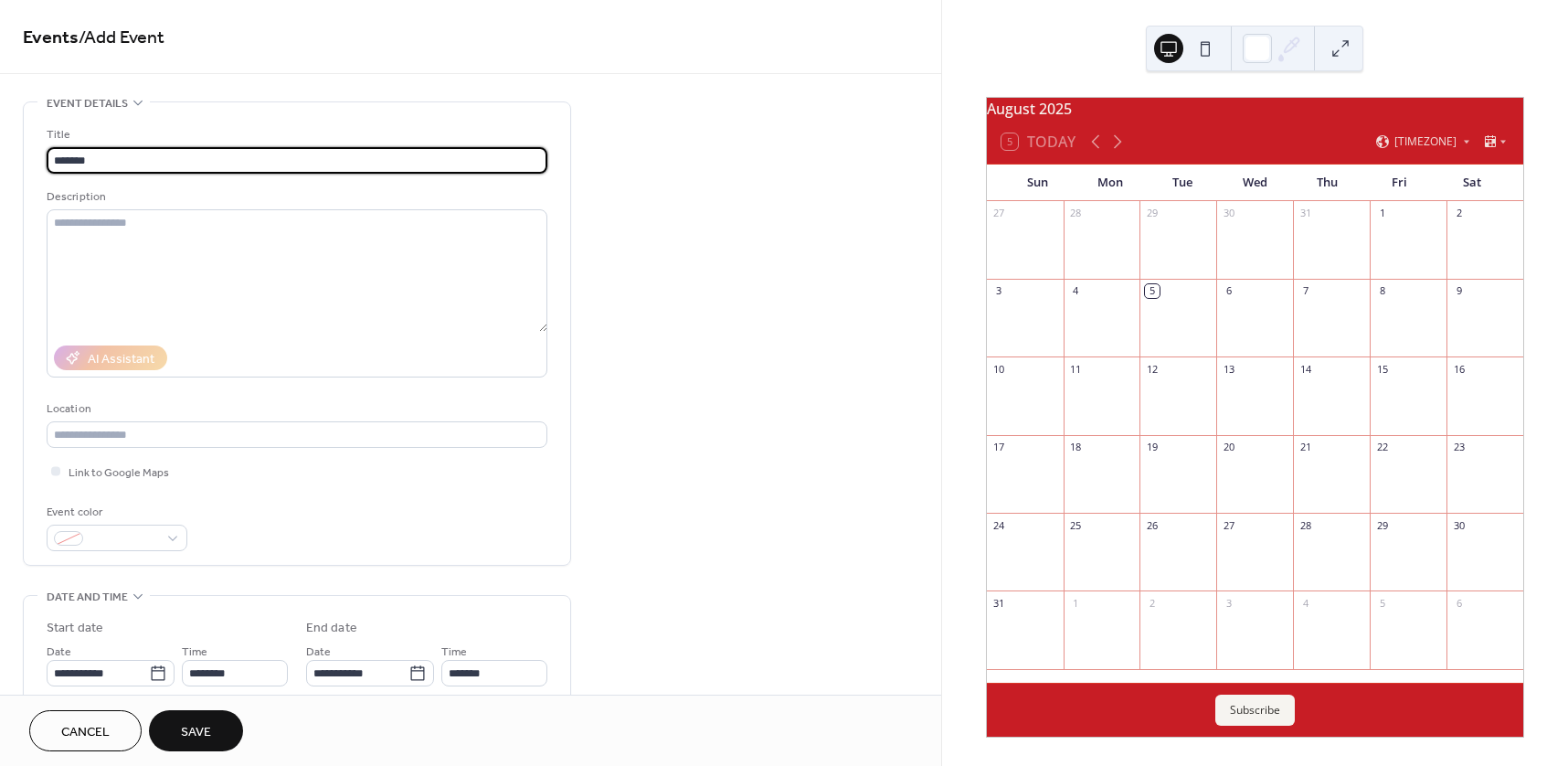 type on "*******" 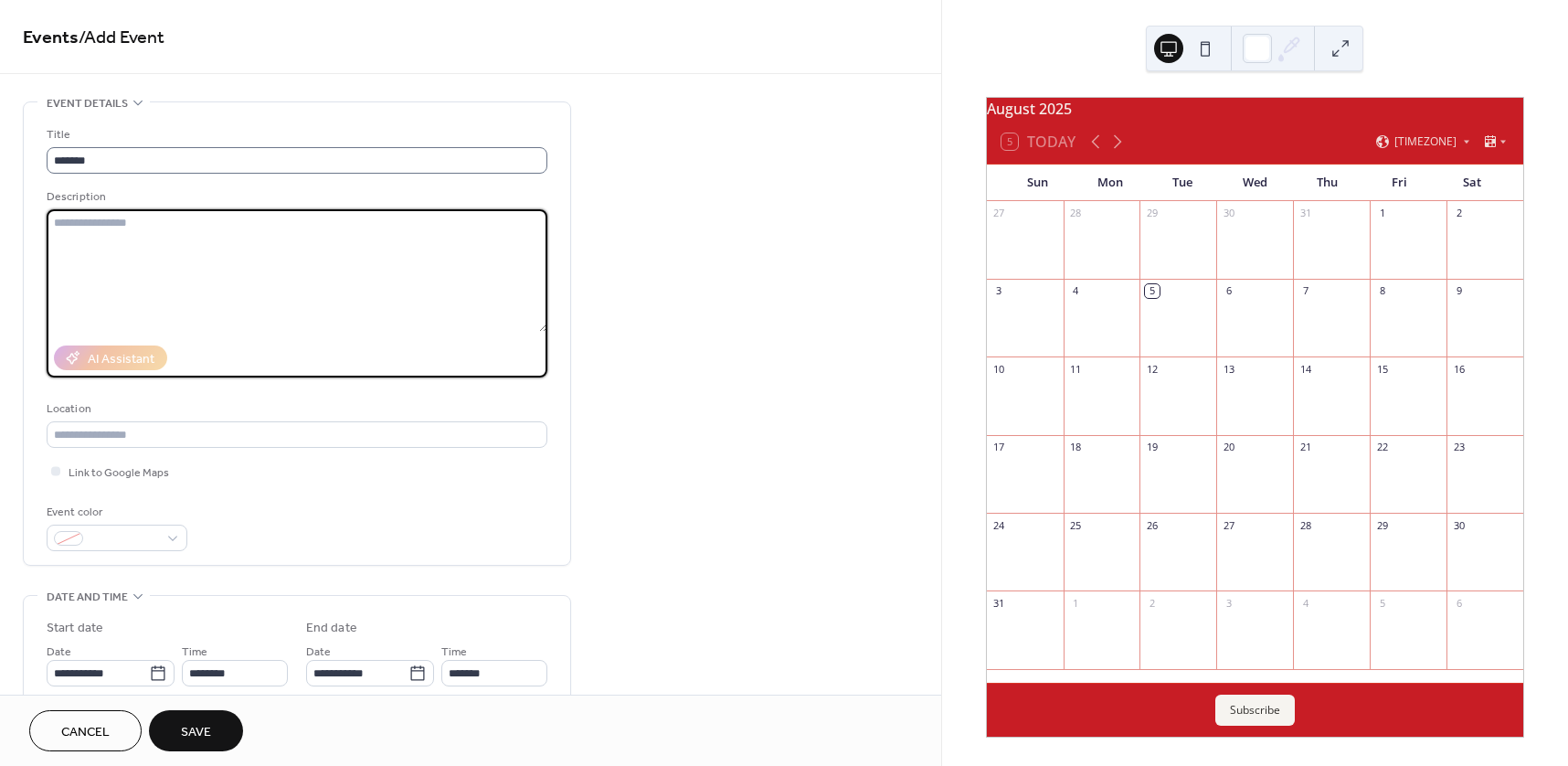 paste on "**********" 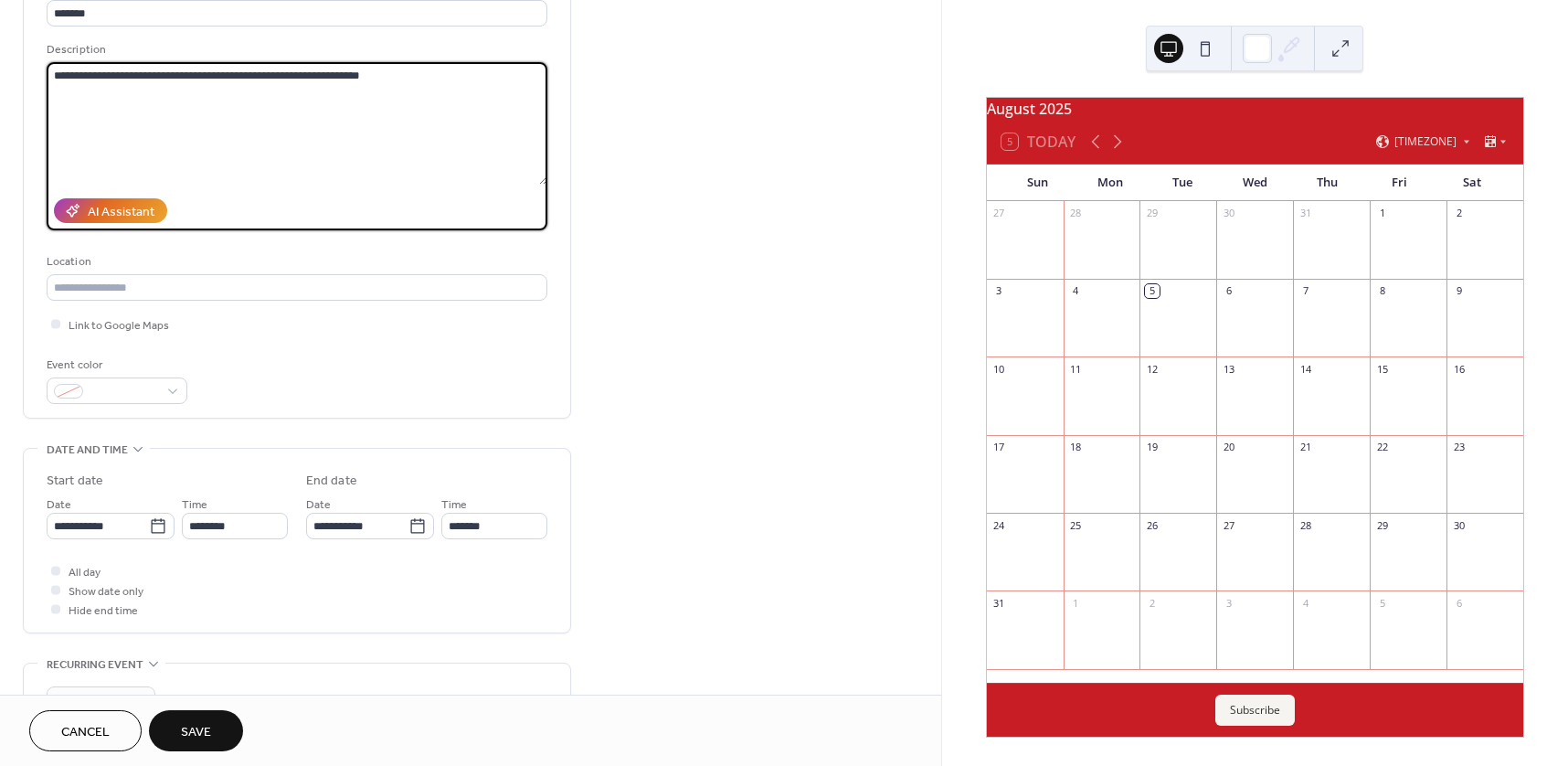 scroll, scrollTop: 366, scrollLeft: 0, axis: vertical 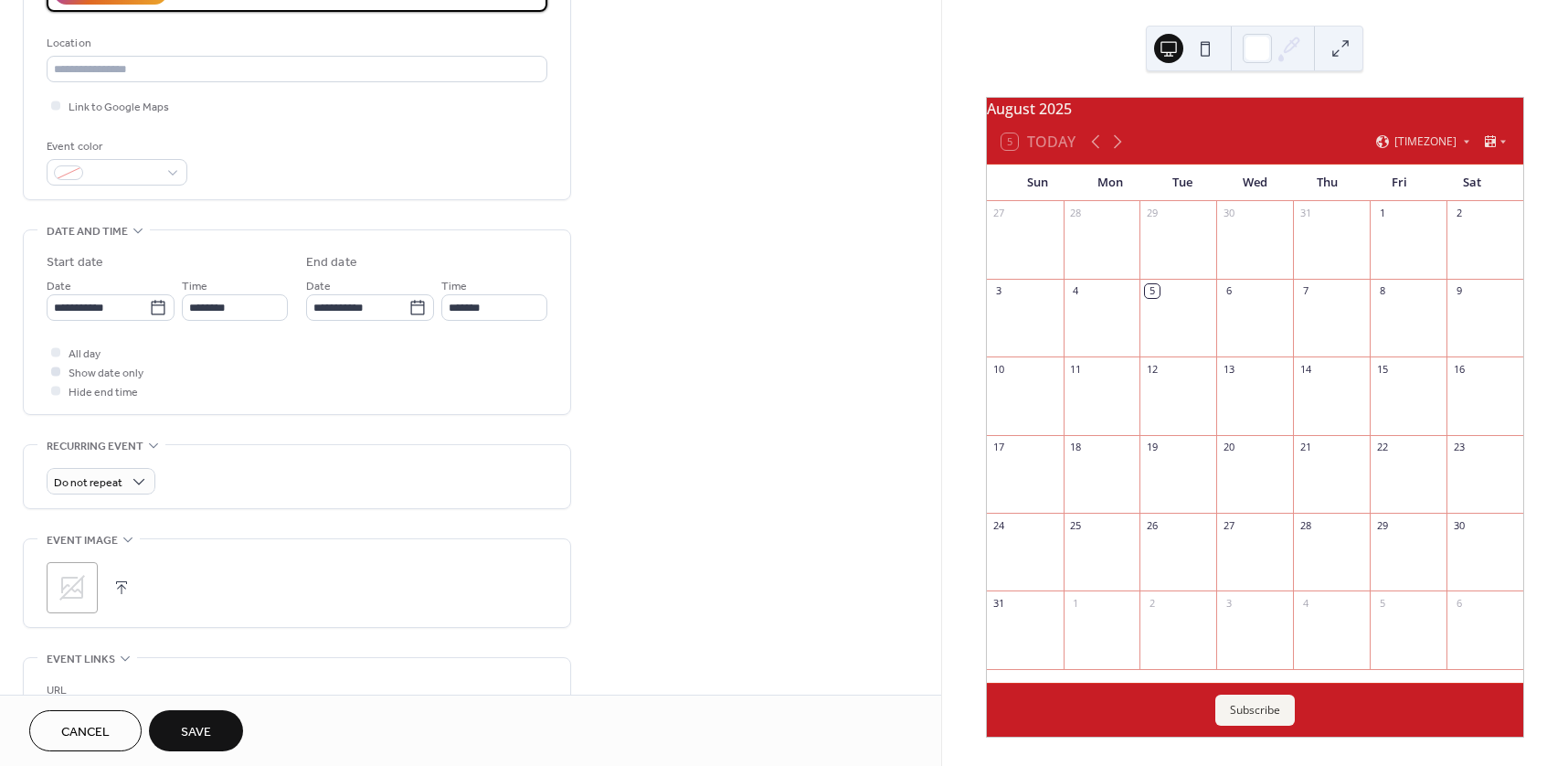 type on "**********" 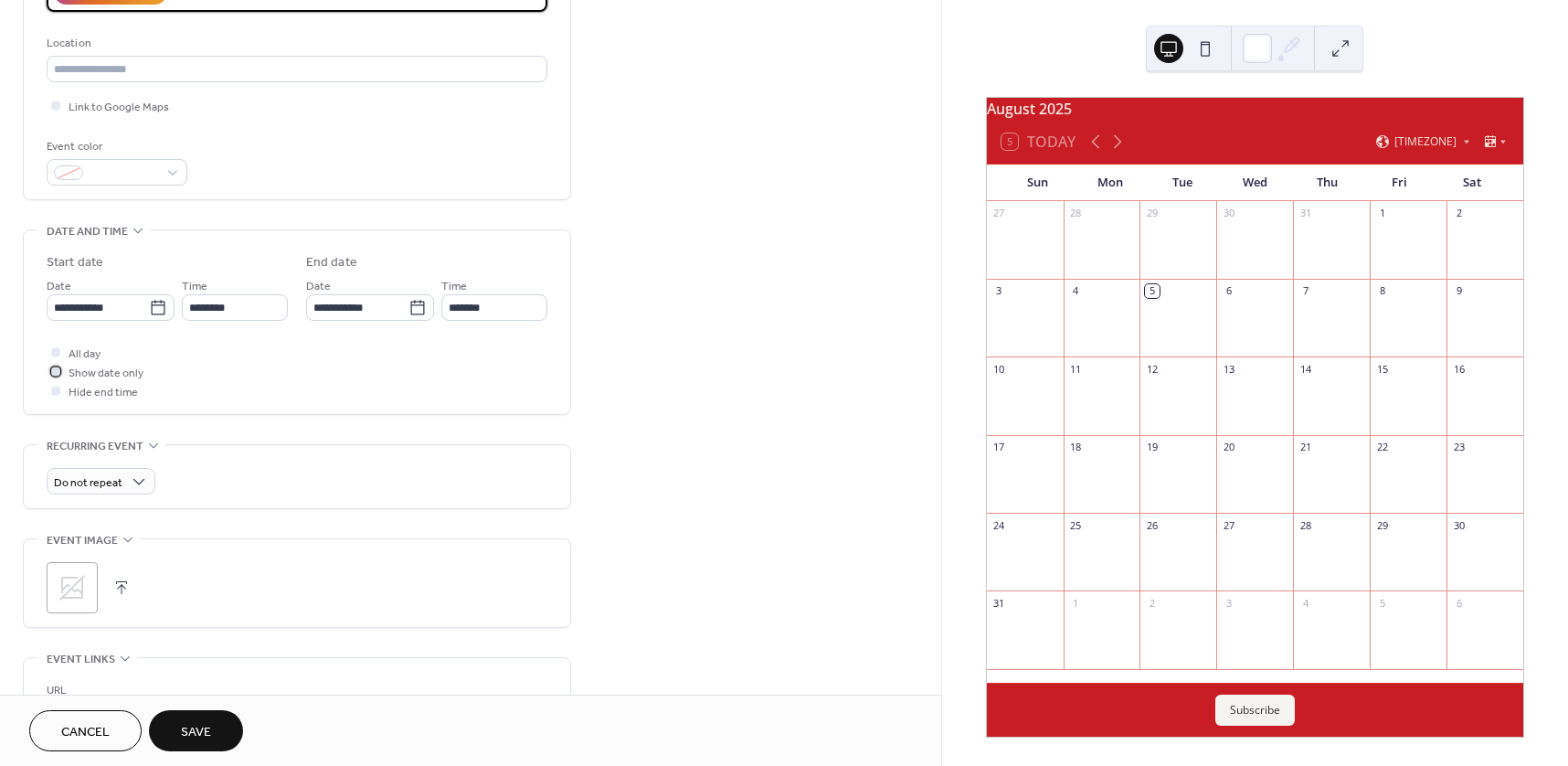 click at bounding box center (56, 371) 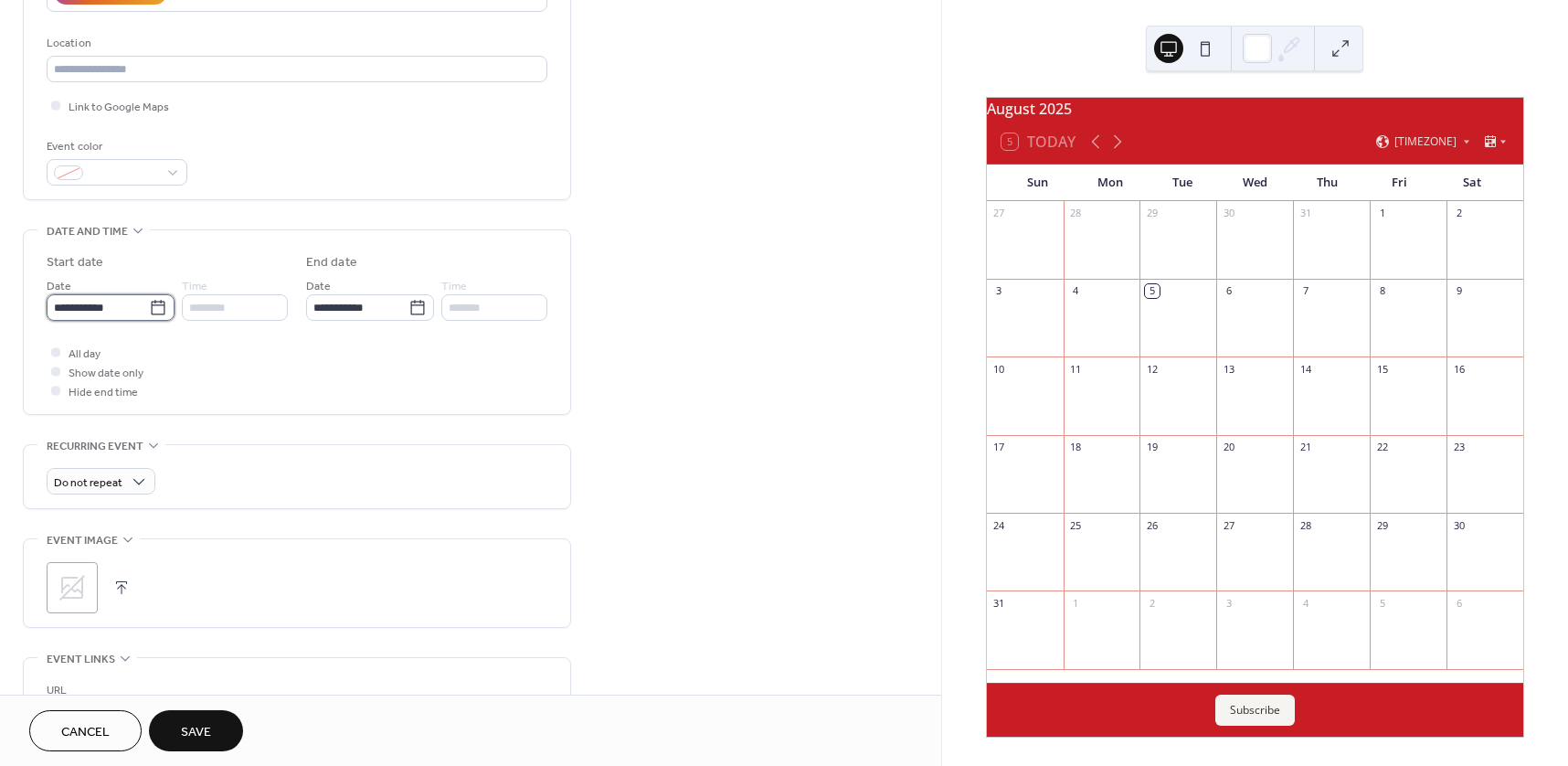 click on "**********" at bounding box center [98, 307] 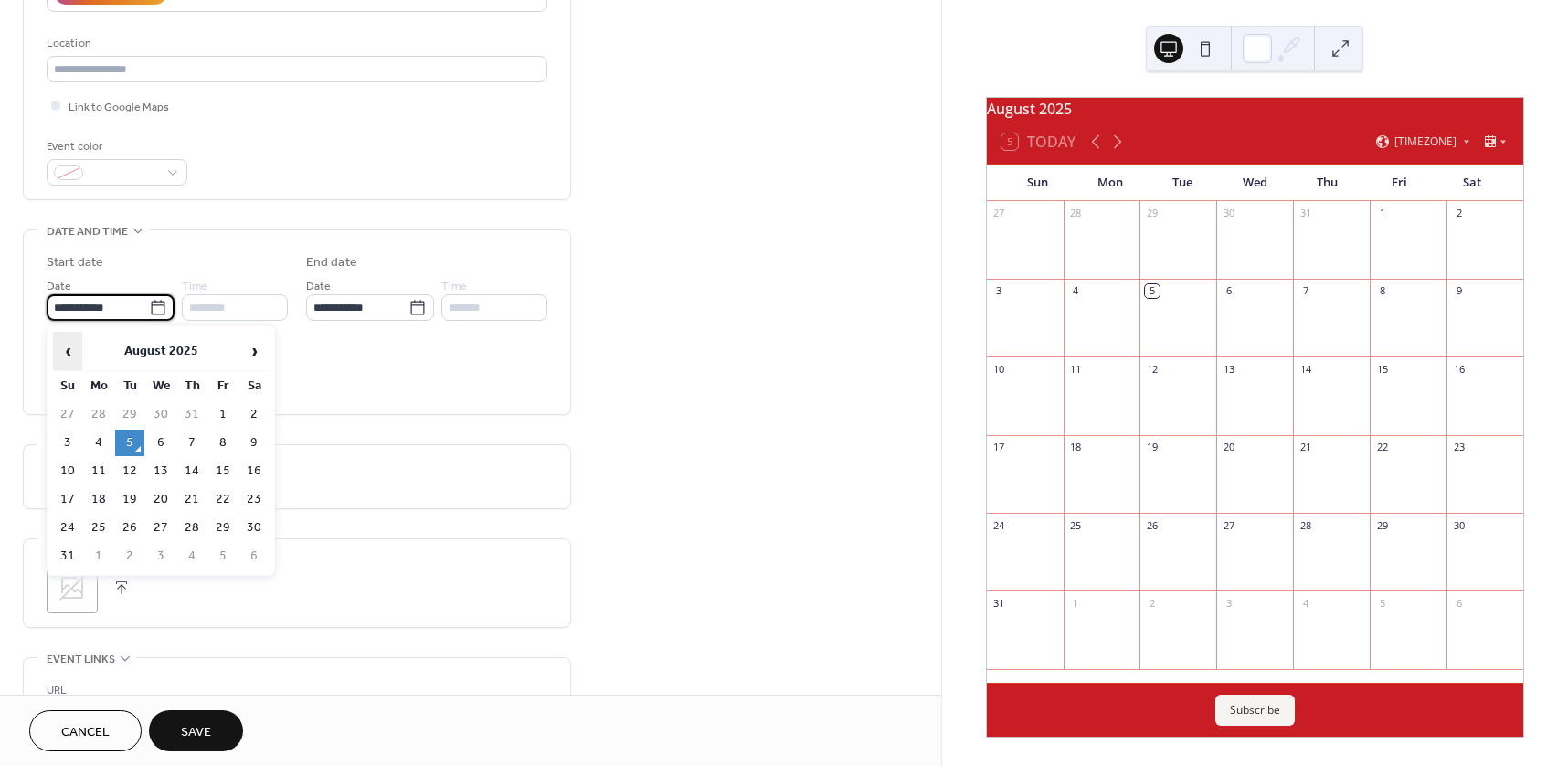 click on "‹" at bounding box center (68, 351) 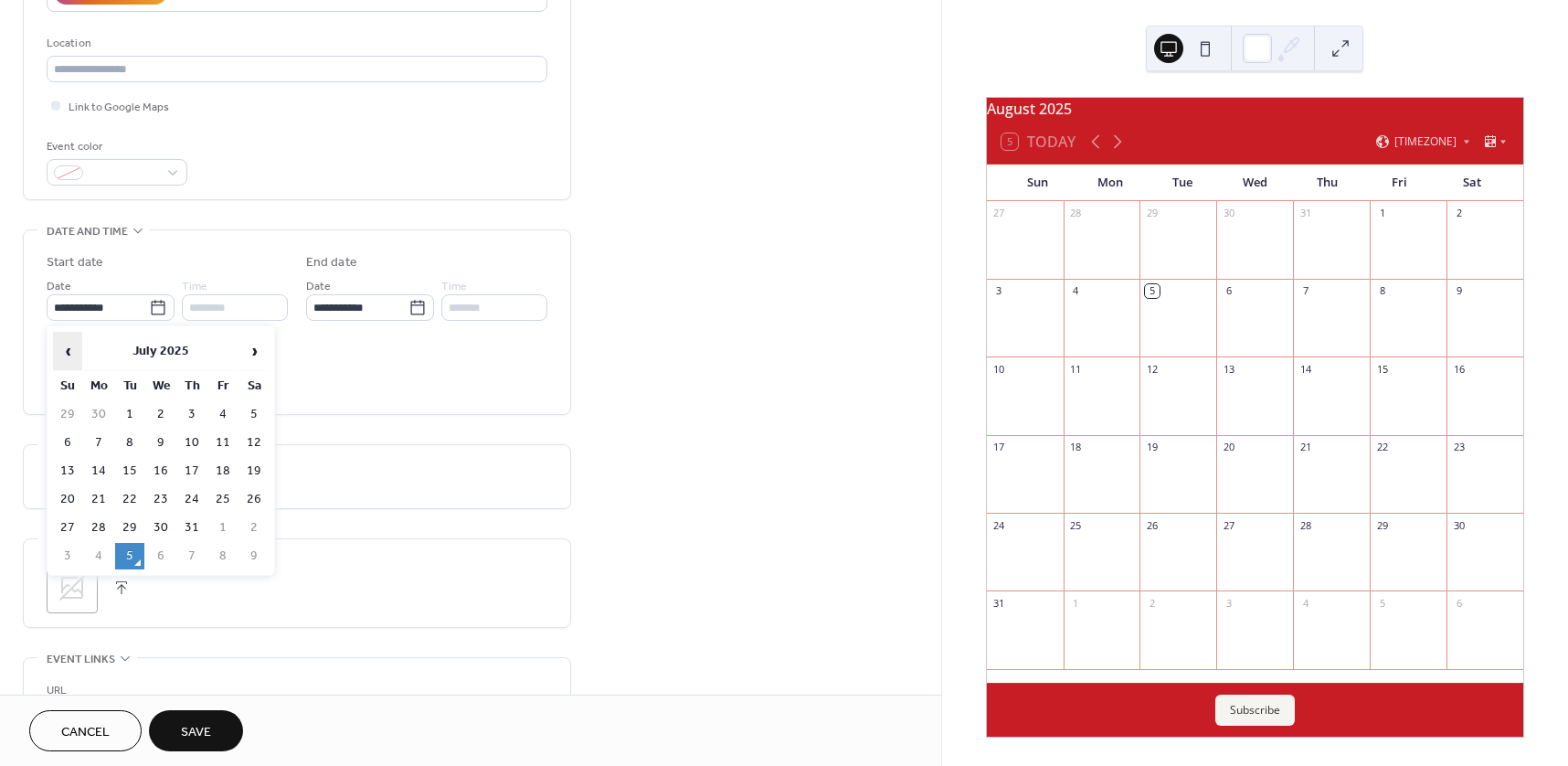 click on "‹" at bounding box center [68, 351] 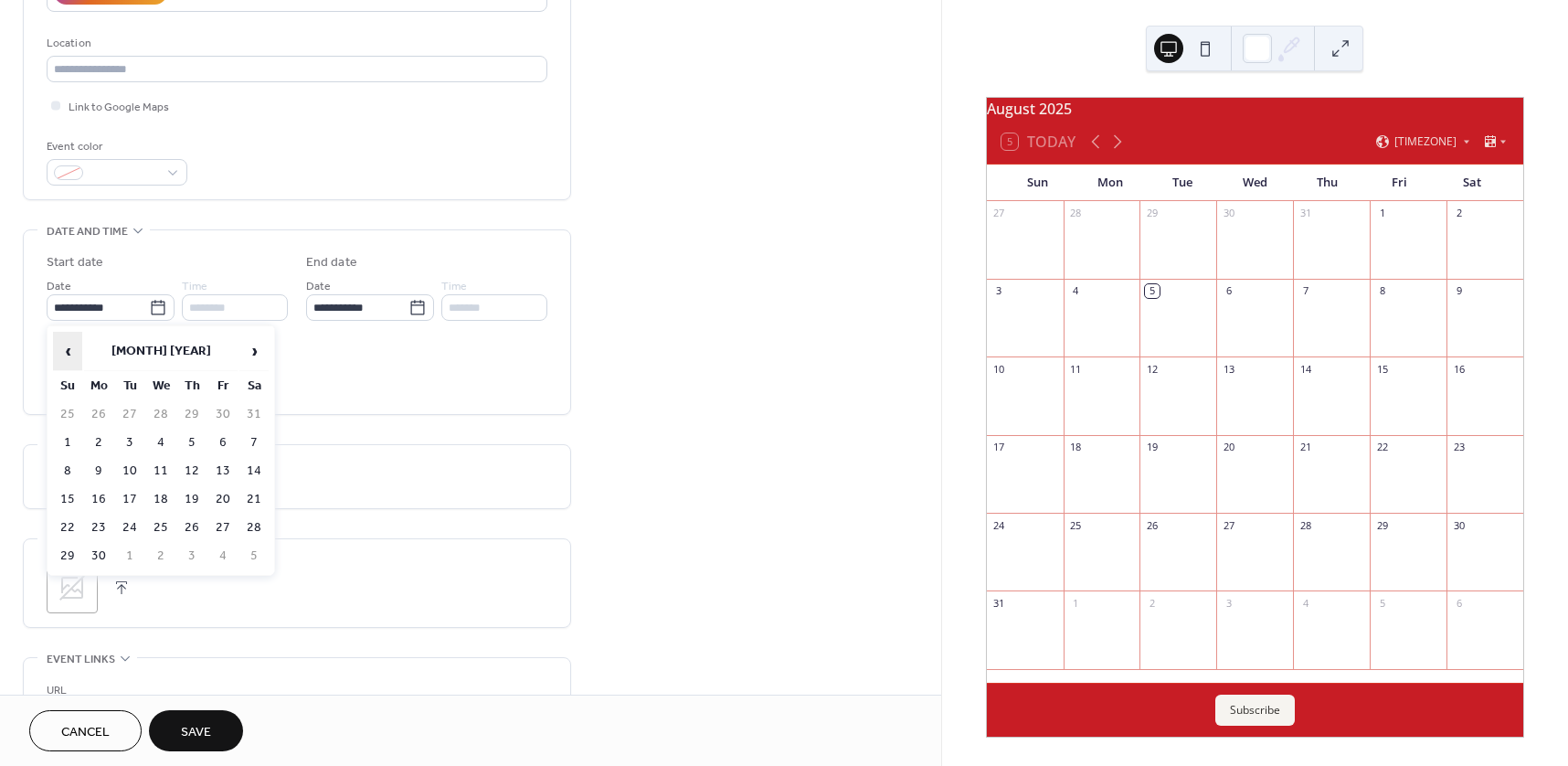 click on "‹" at bounding box center [68, 351] 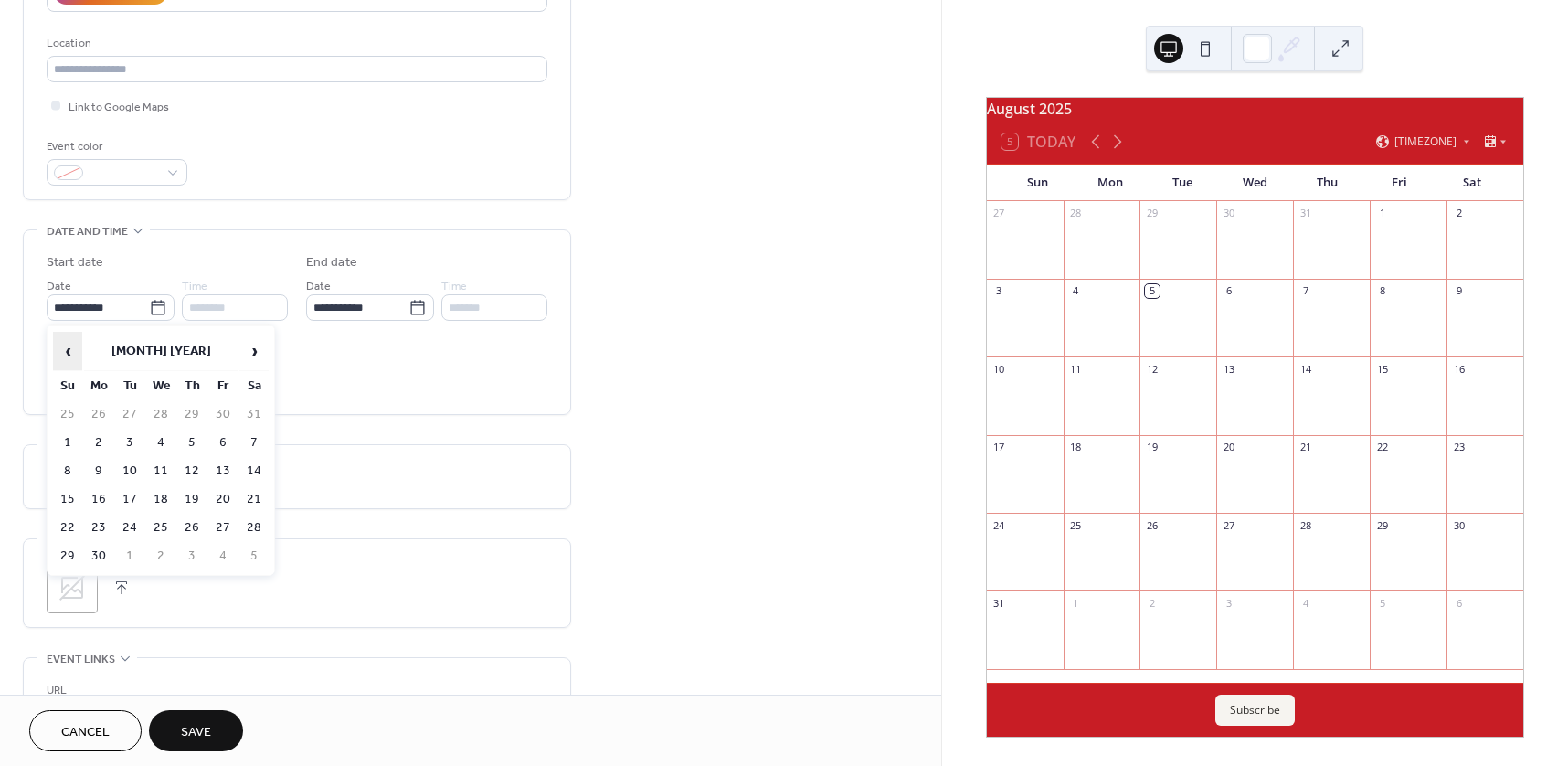 click on "‹" at bounding box center [68, 351] 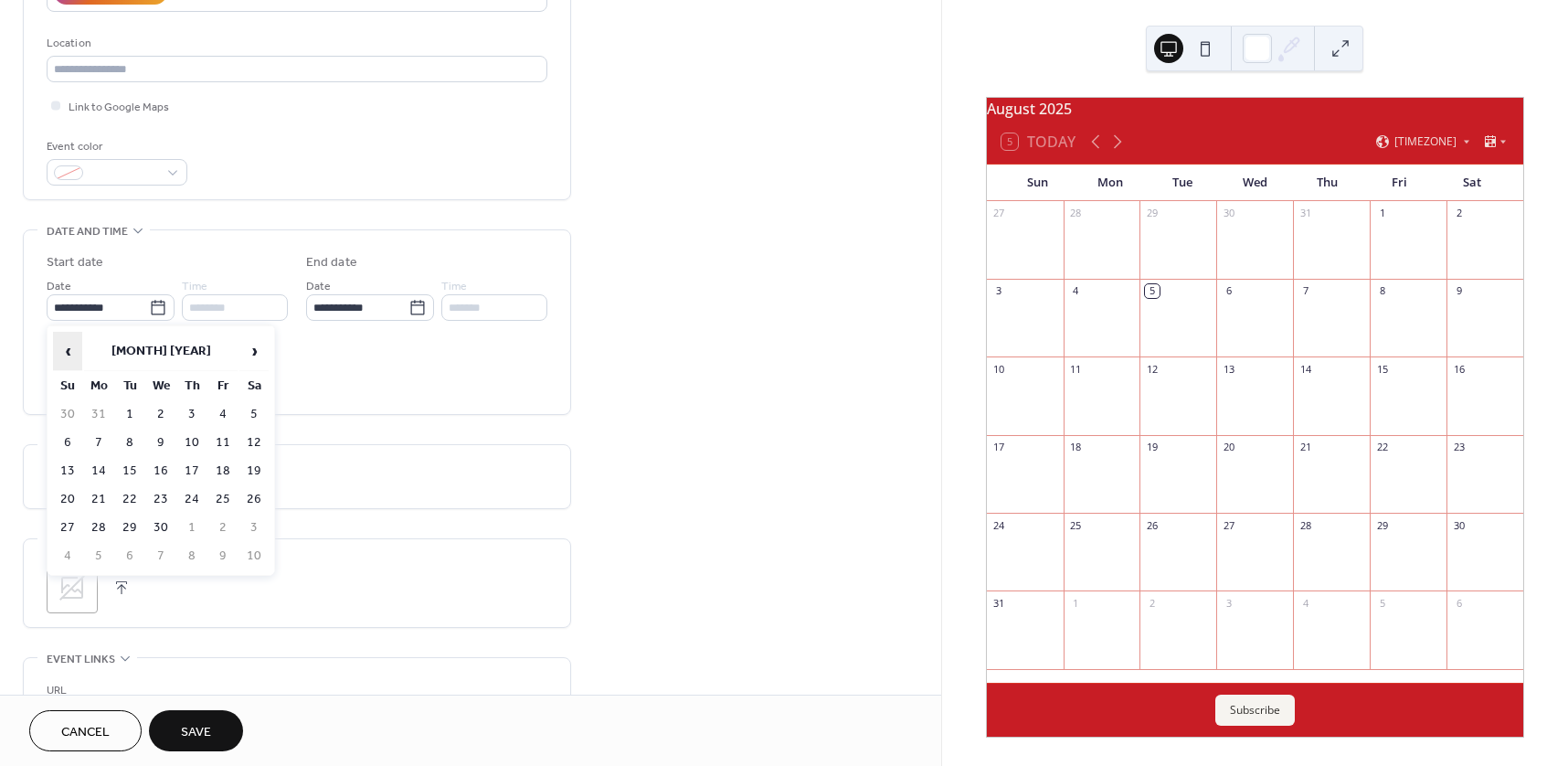 click on "‹" at bounding box center [68, 351] 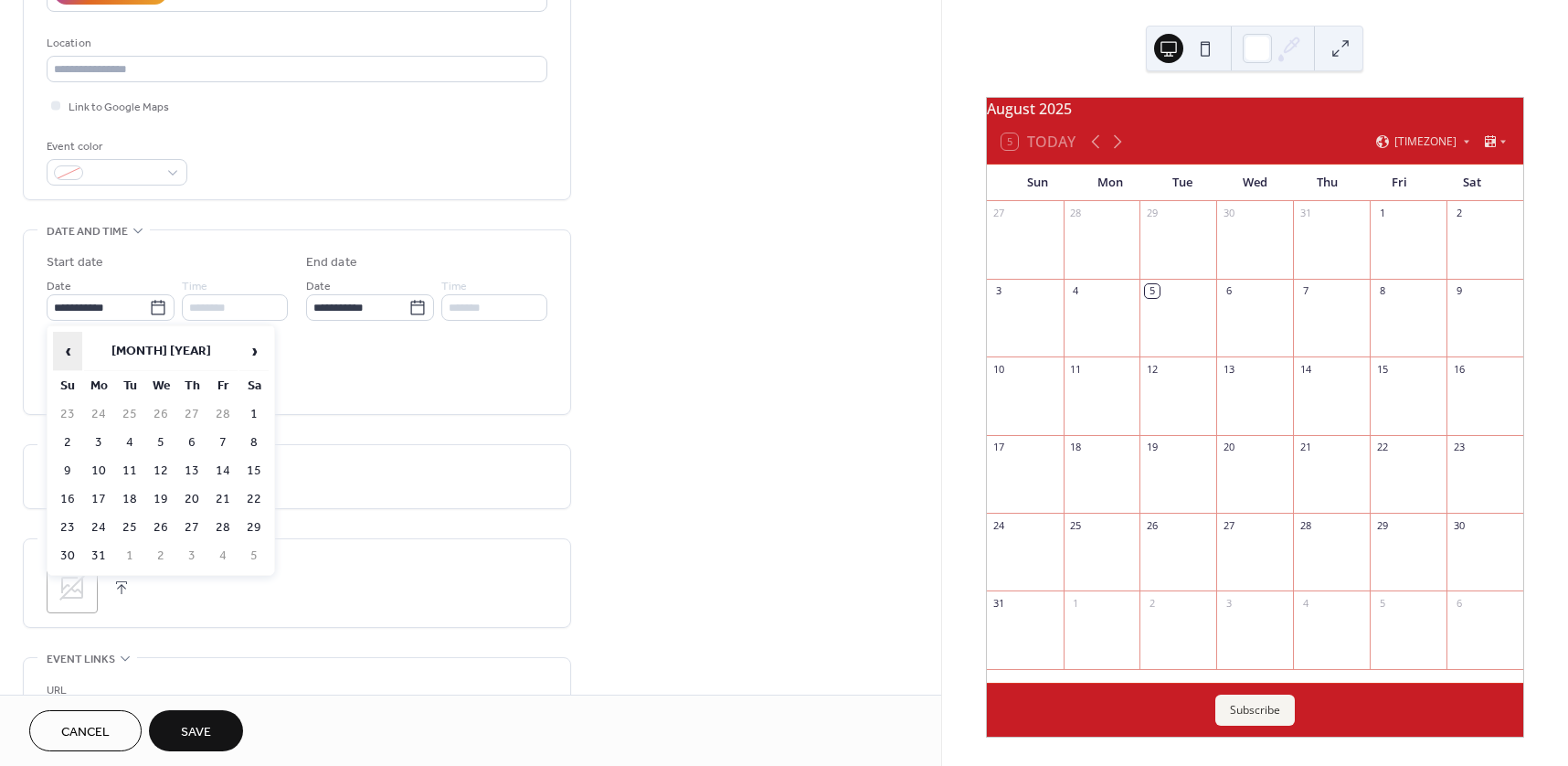 click on "‹" at bounding box center (68, 351) 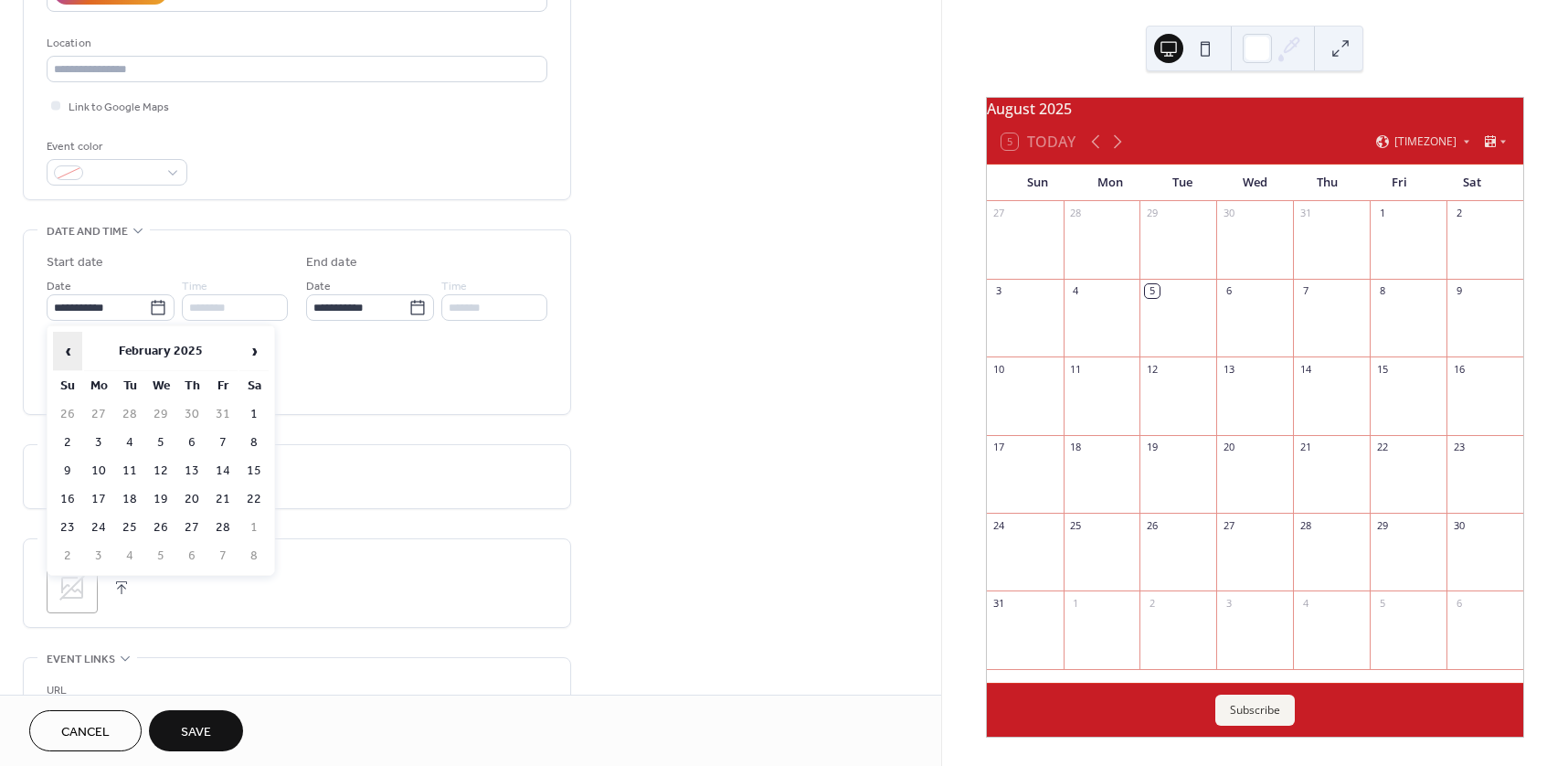 click on "‹" at bounding box center [68, 351] 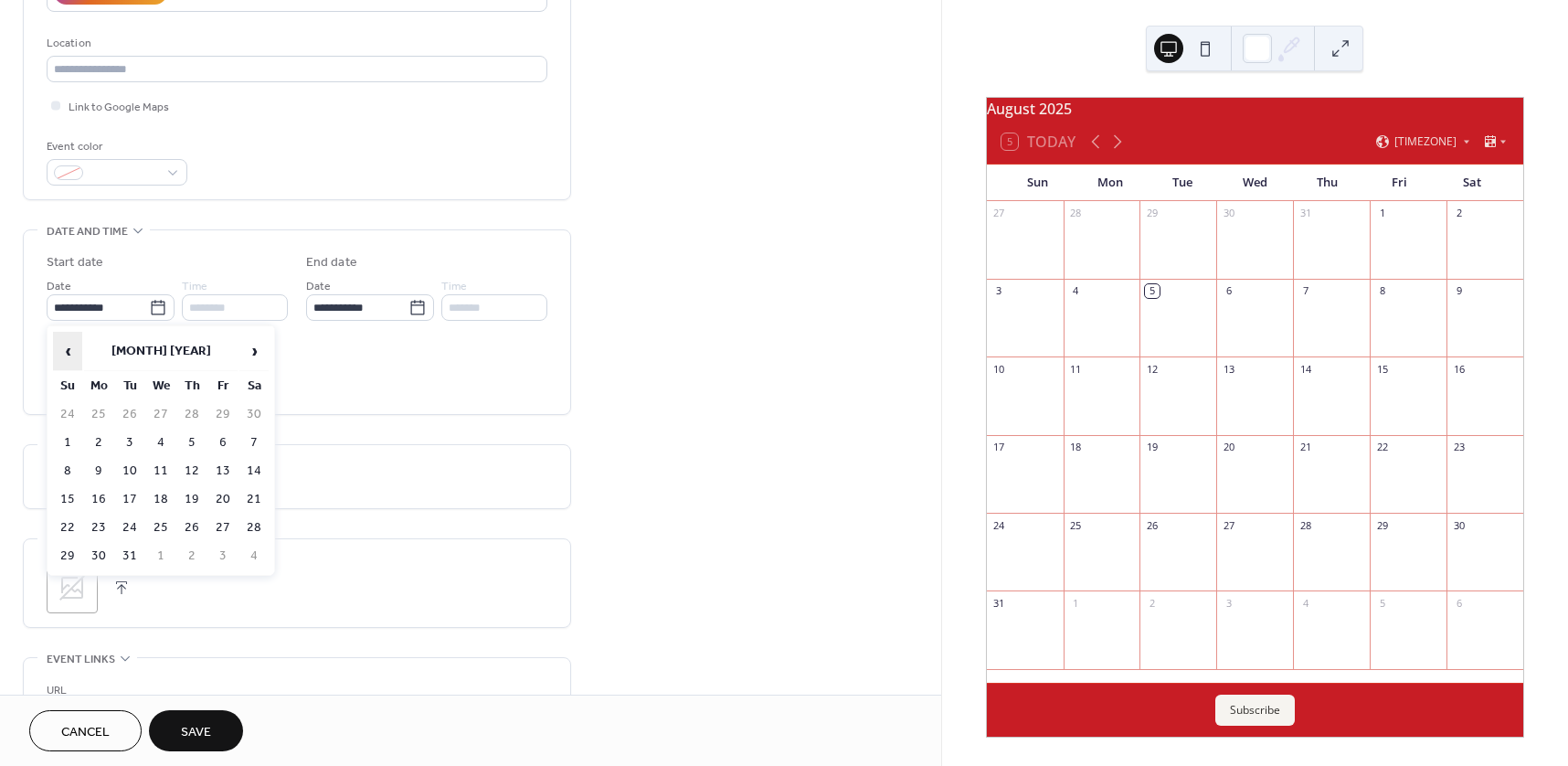 click on "‹" at bounding box center (68, 351) 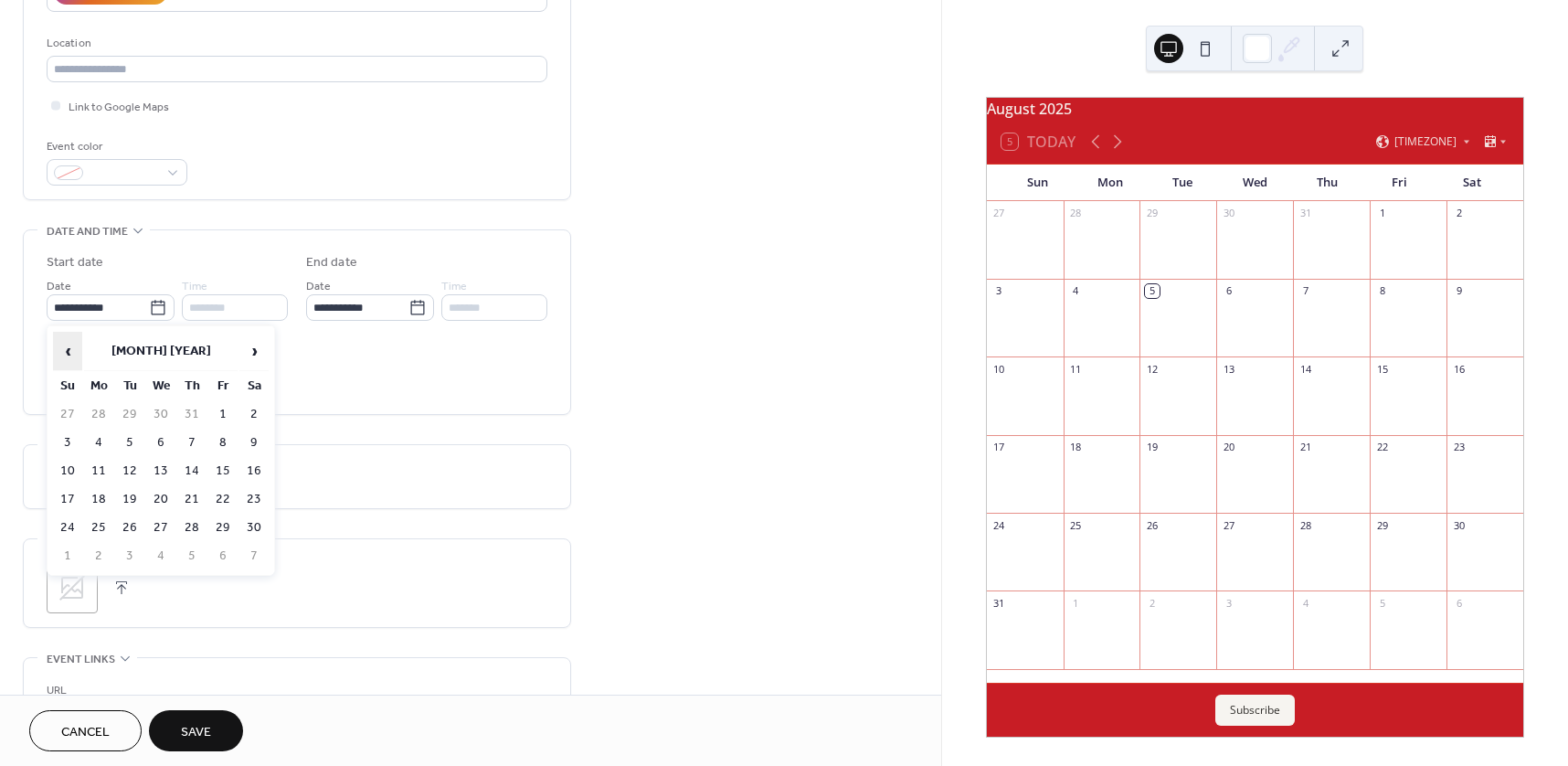 click on "‹" at bounding box center (68, 351) 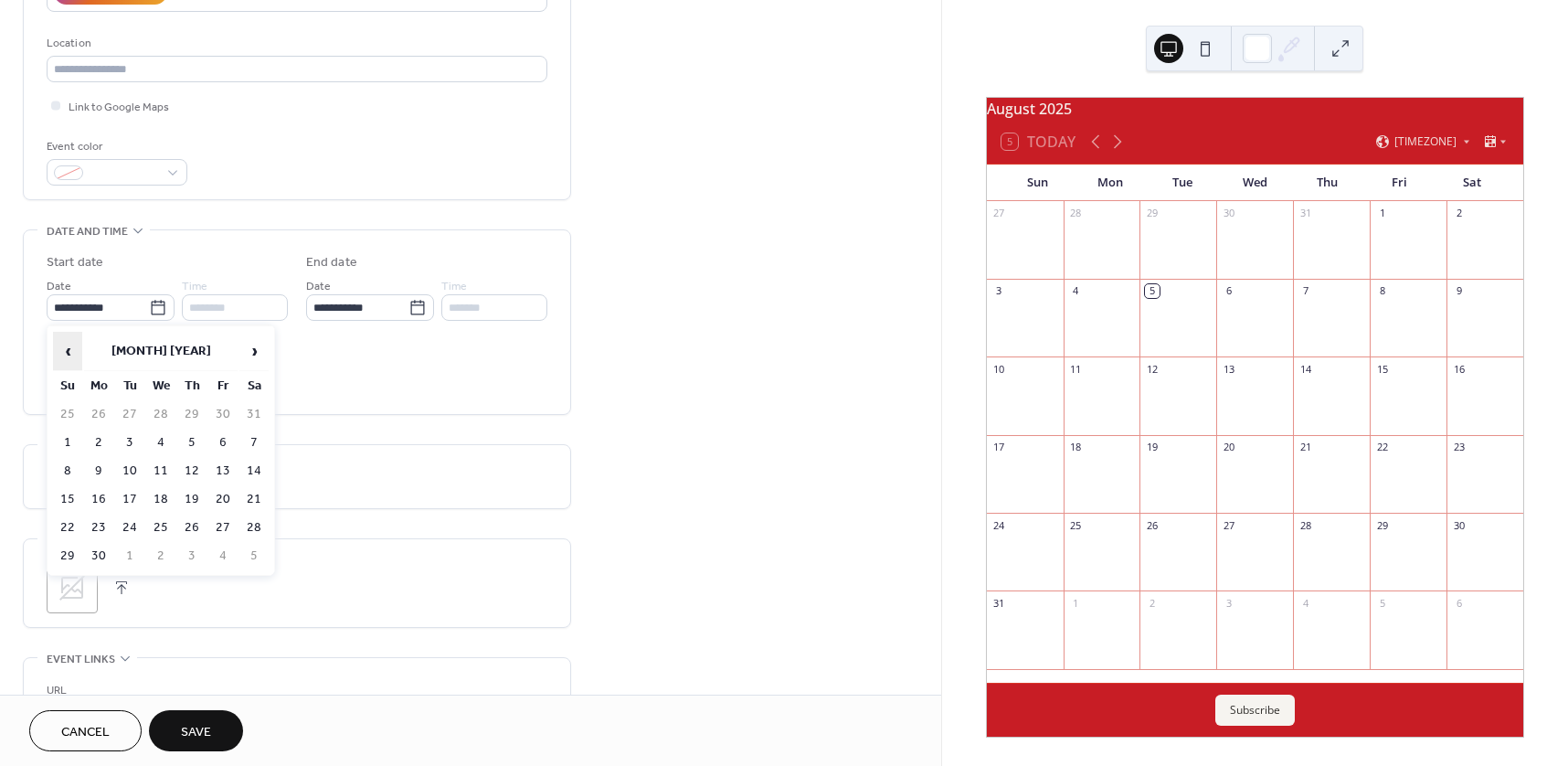 click on "‹" at bounding box center [68, 351] 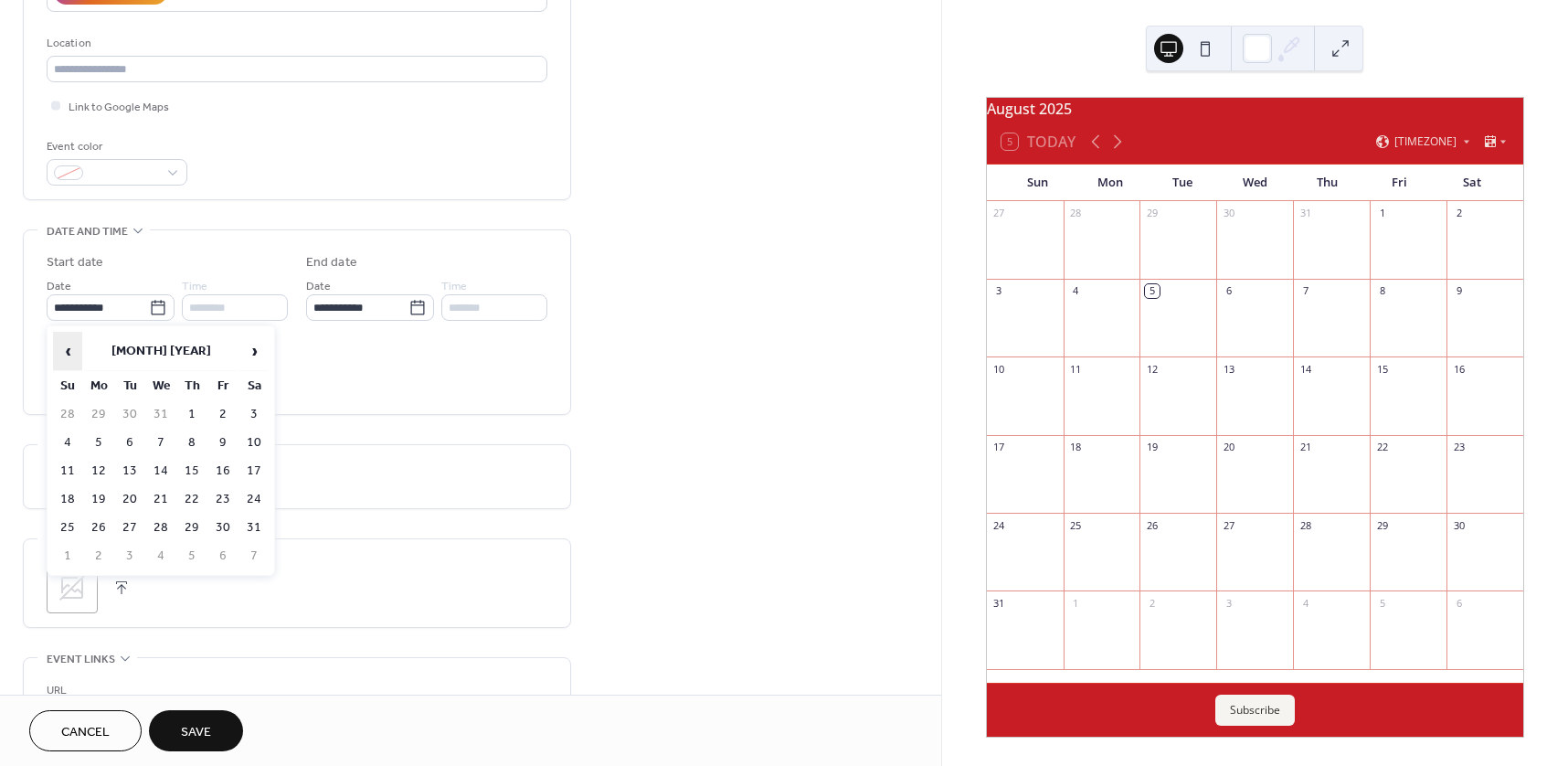 click on "‹" at bounding box center [68, 351] 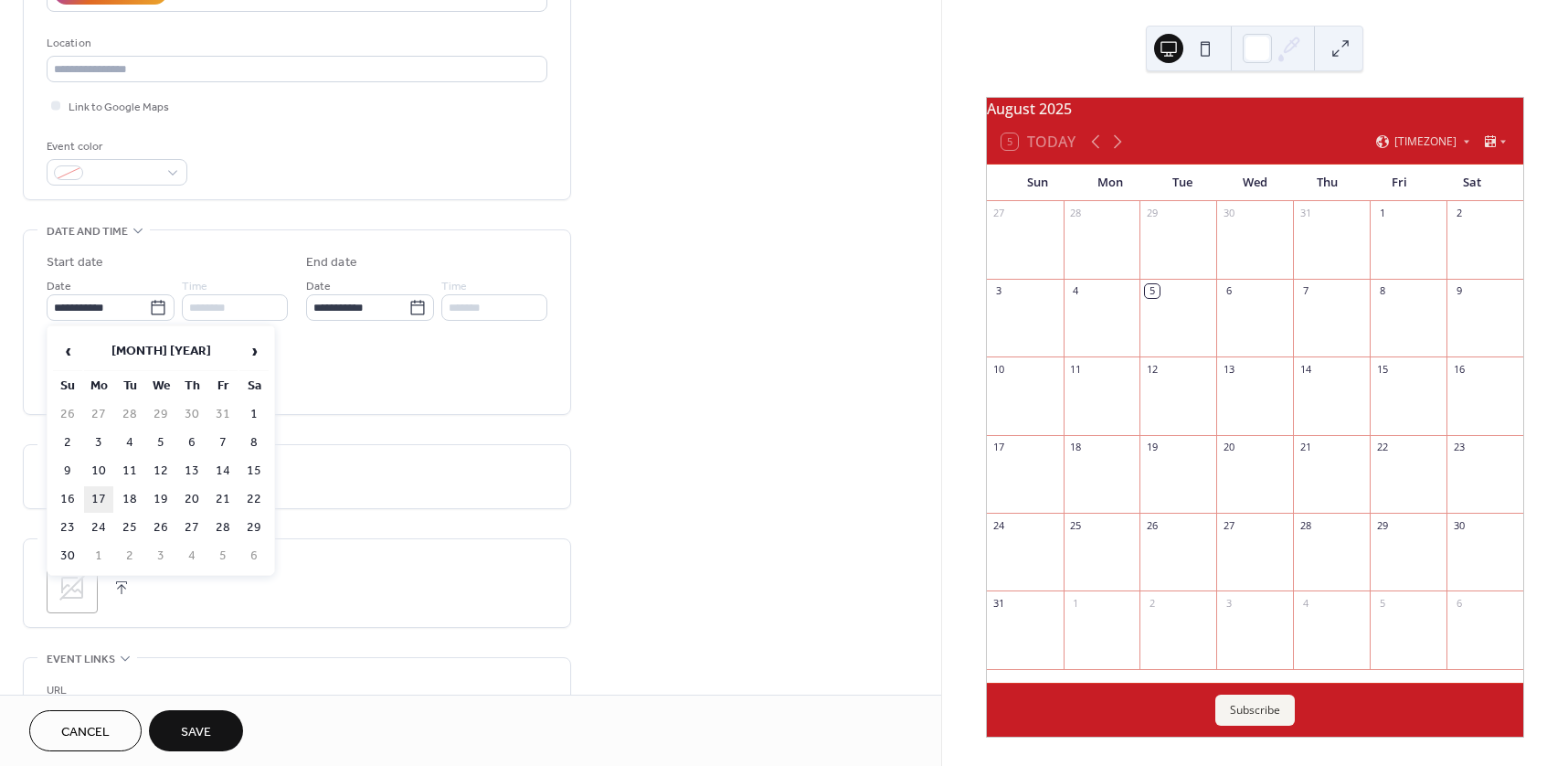 click on "17" at bounding box center [99, 499] 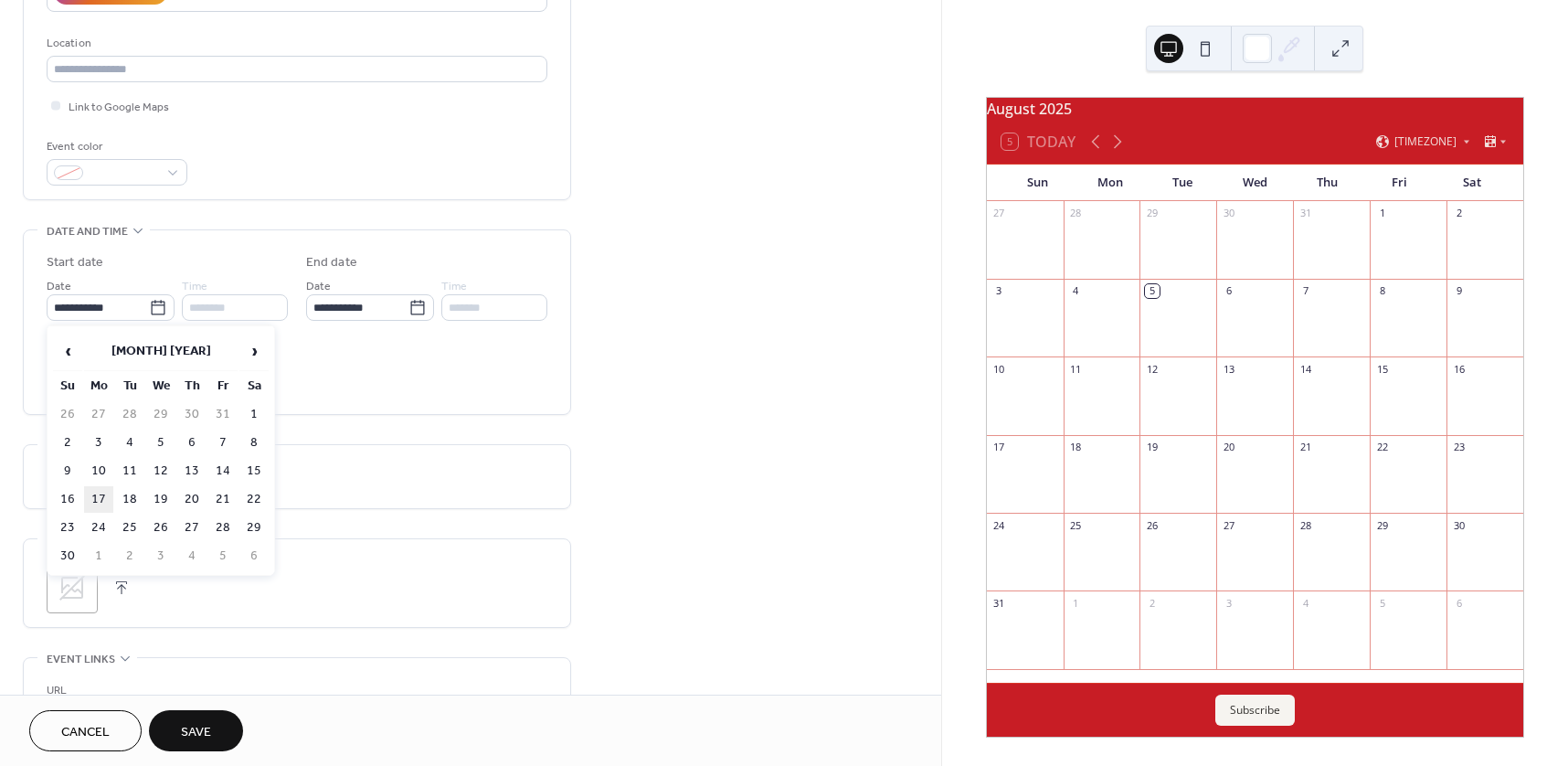 type on "**********" 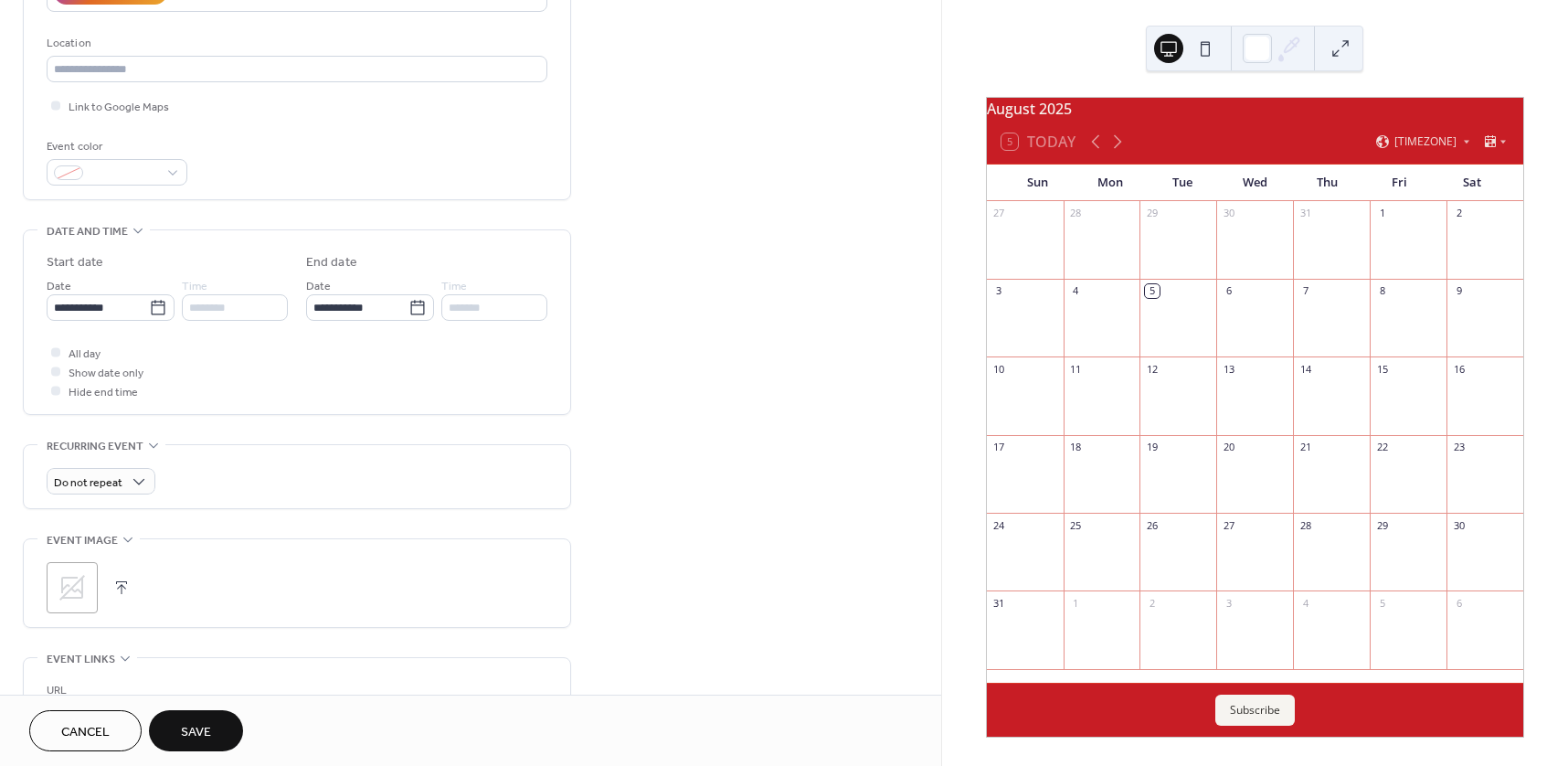 scroll, scrollTop: 548, scrollLeft: 0, axis: vertical 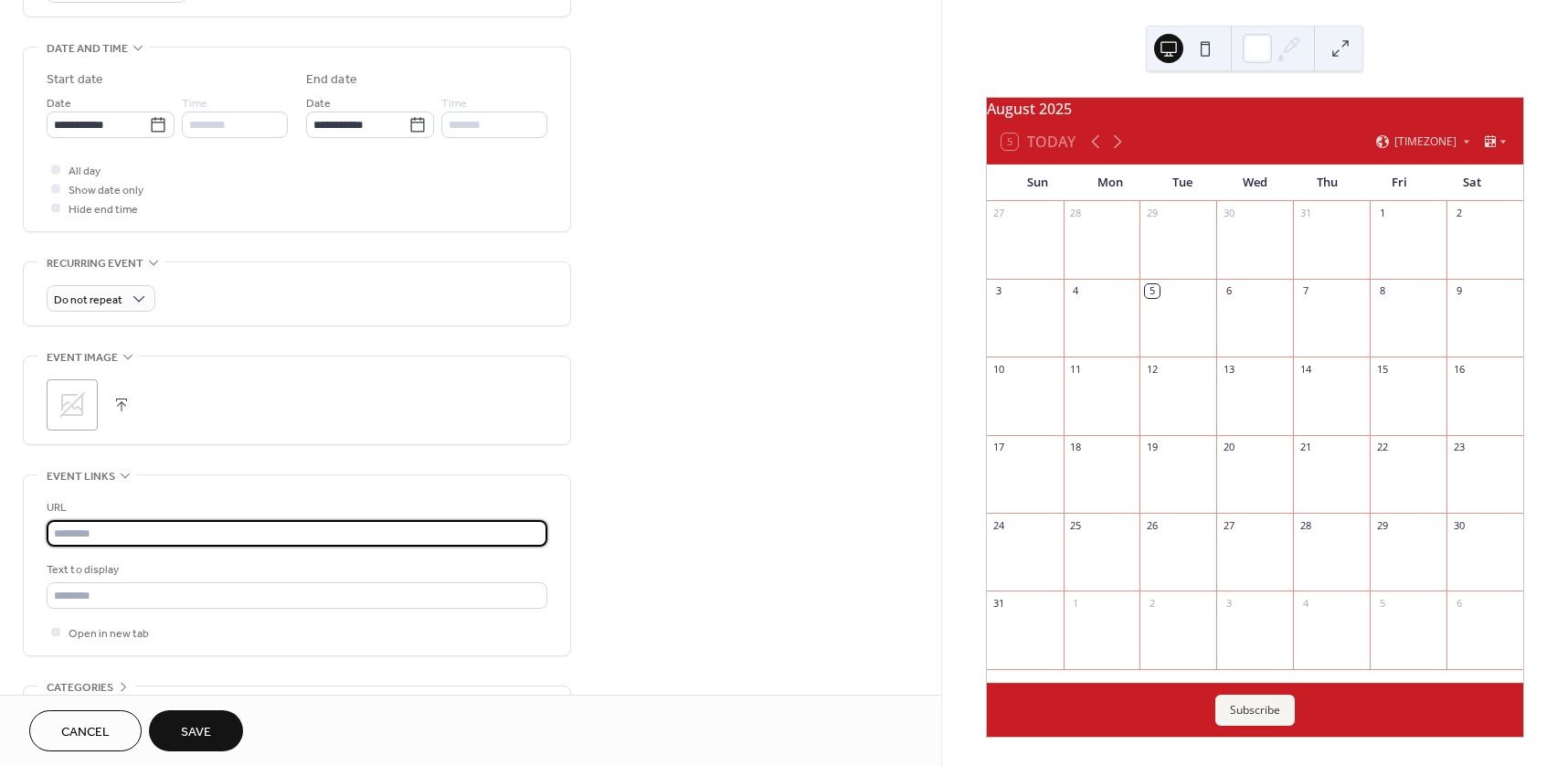 click at bounding box center (297, 533) 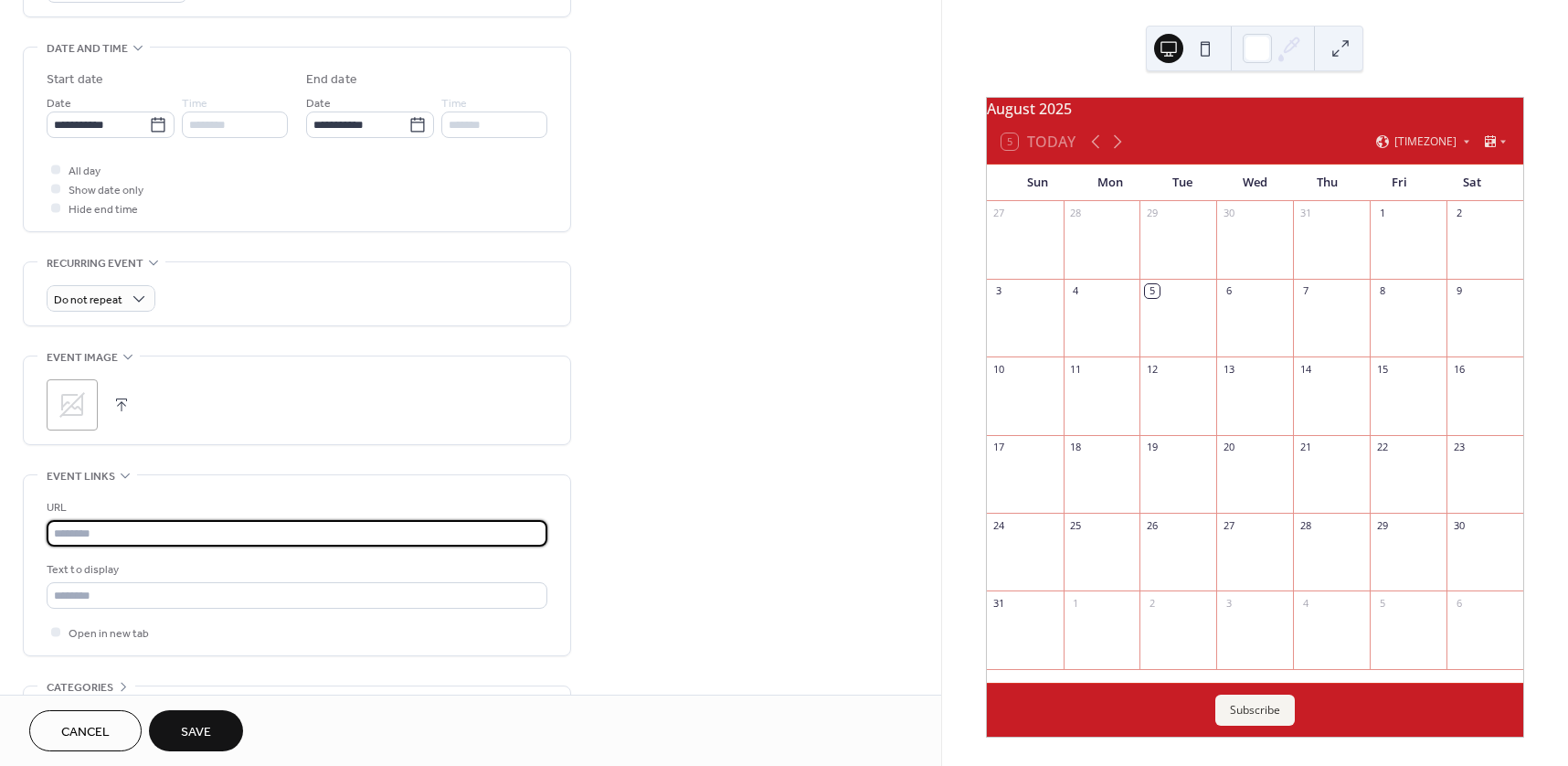 paste on "**********" 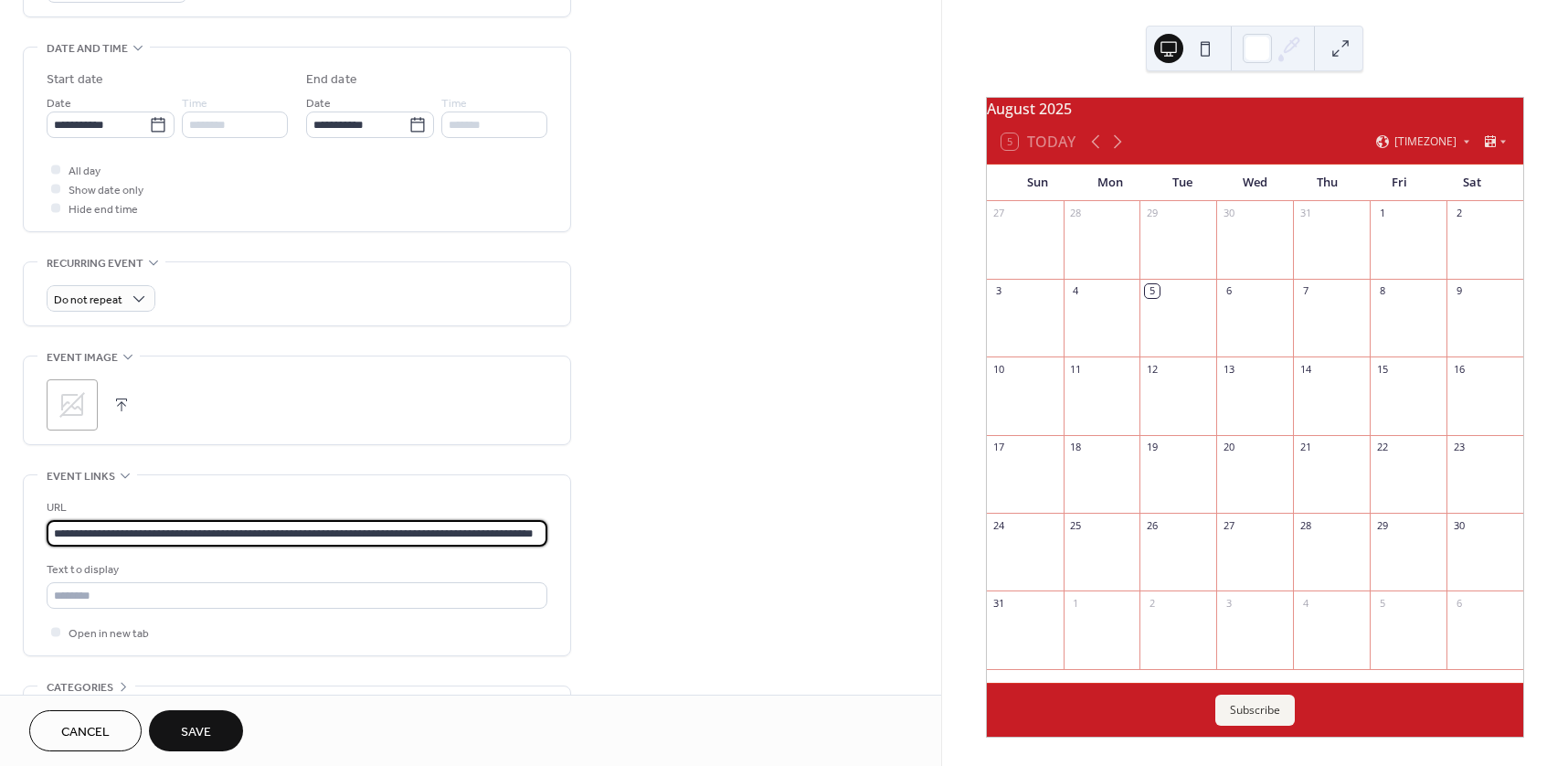 scroll, scrollTop: 0, scrollLeft: 86, axis: horizontal 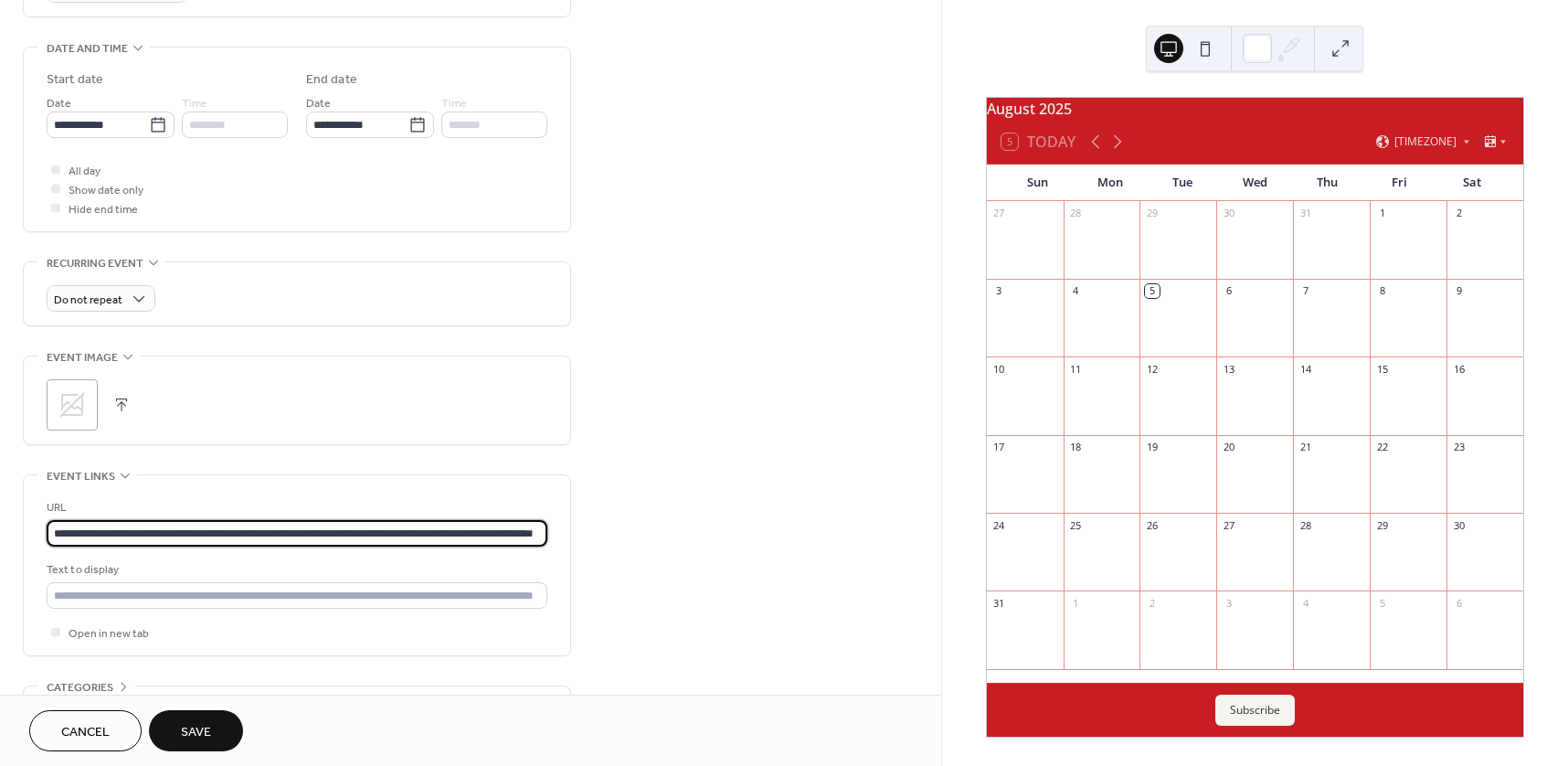 type on "**********" 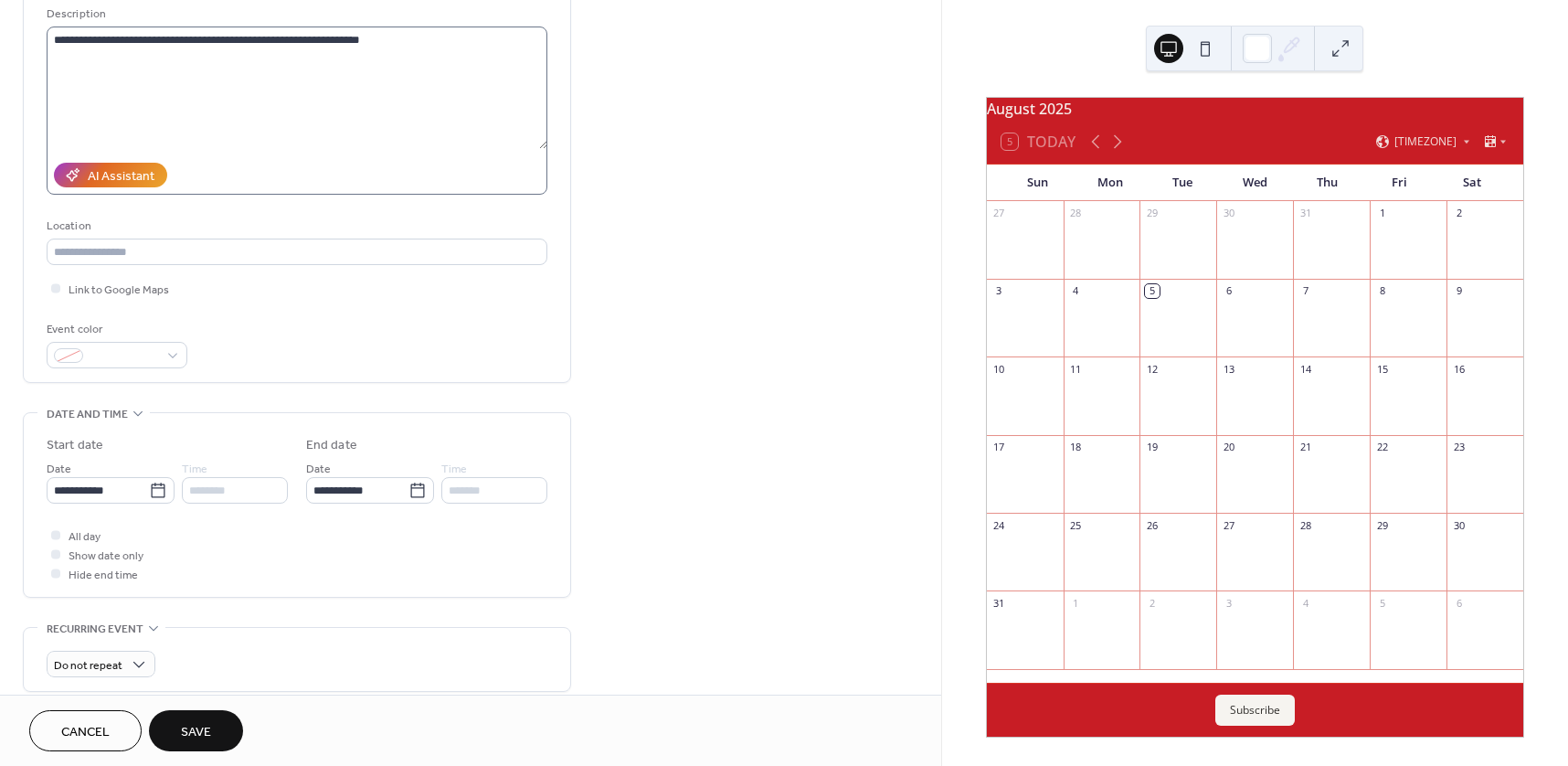 scroll, scrollTop: 0, scrollLeft: 0, axis: both 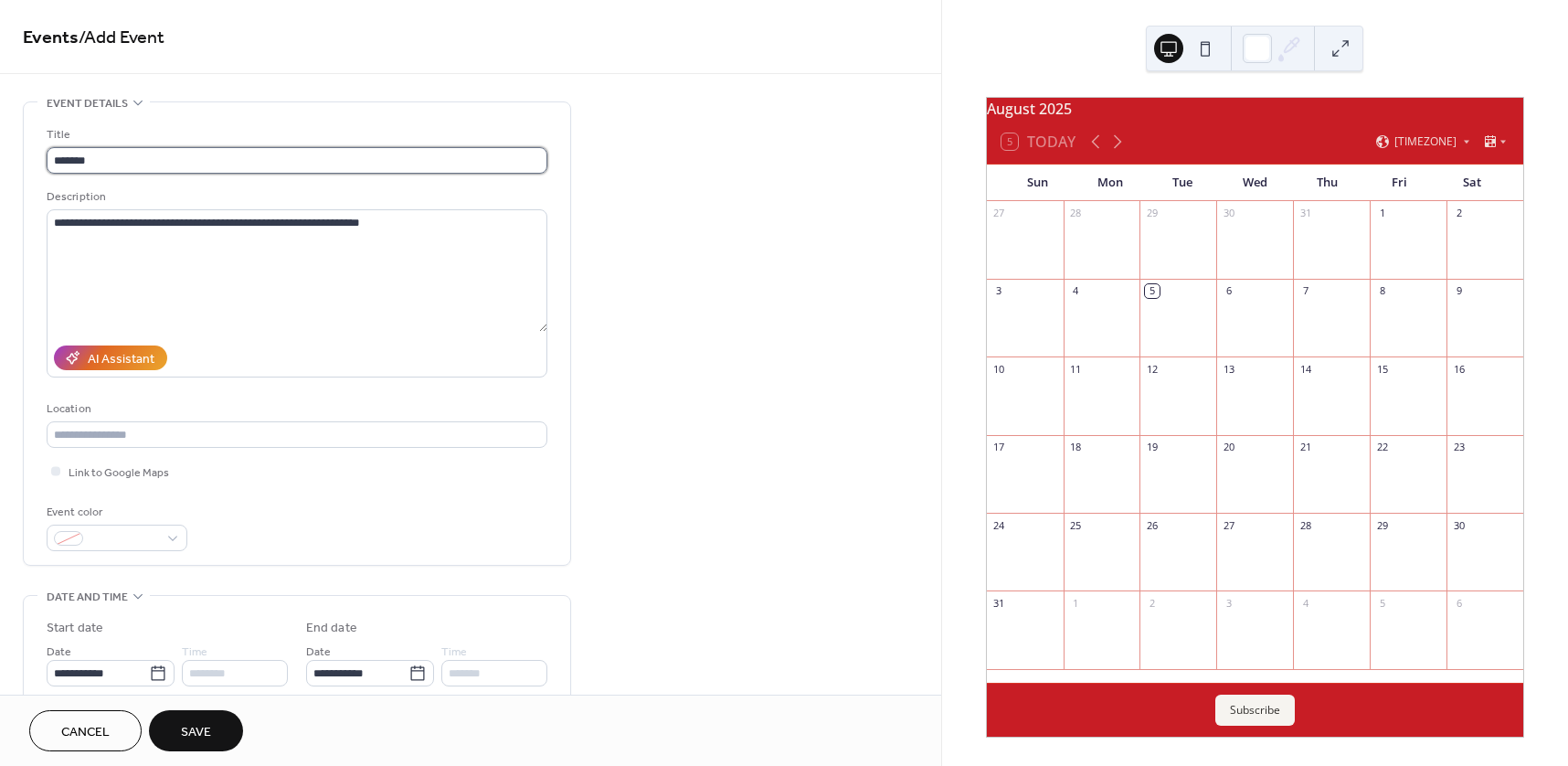 click on "*******" at bounding box center (297, 160) 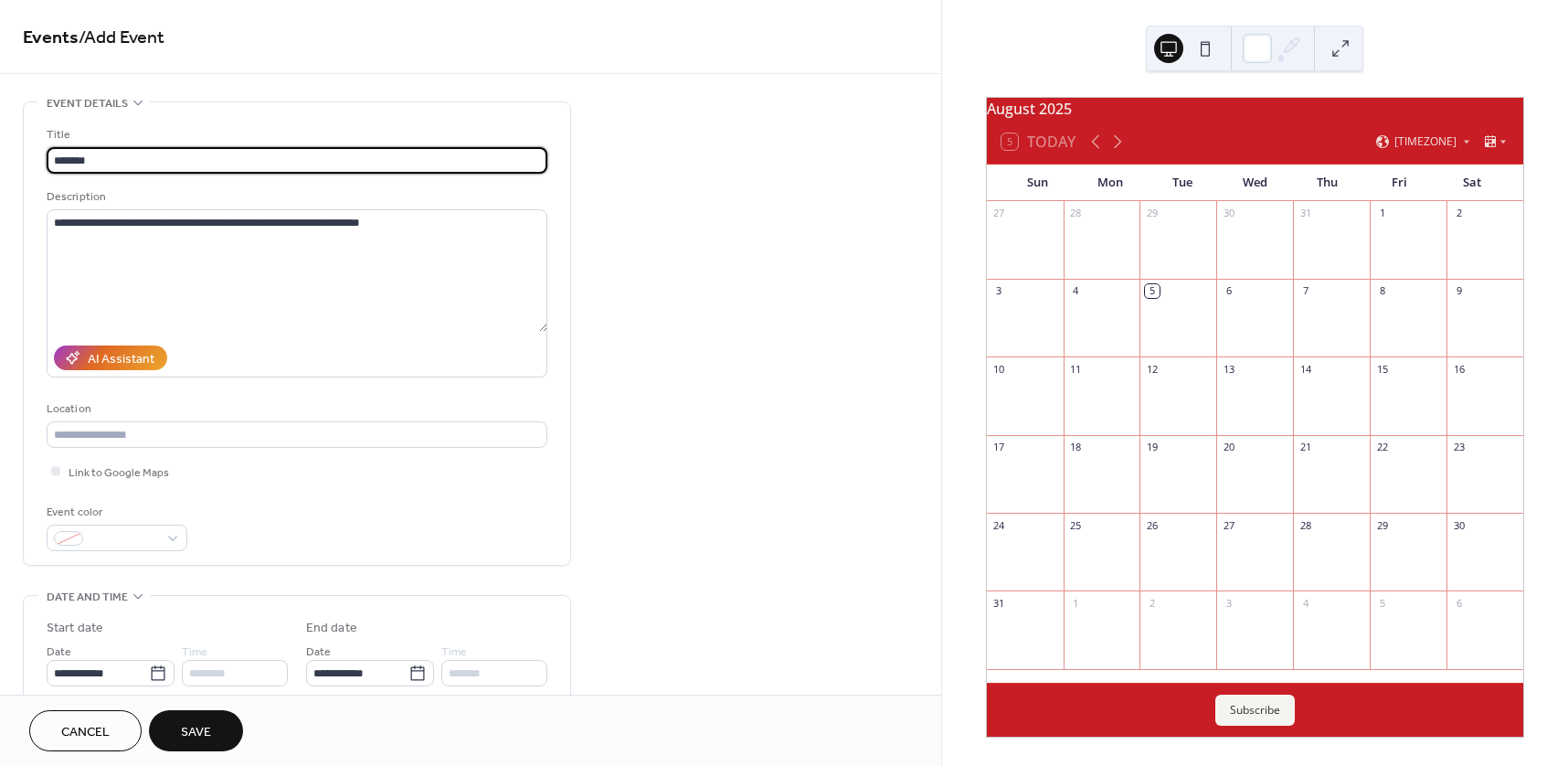 click on "Save" at bounding box center [196, 732] 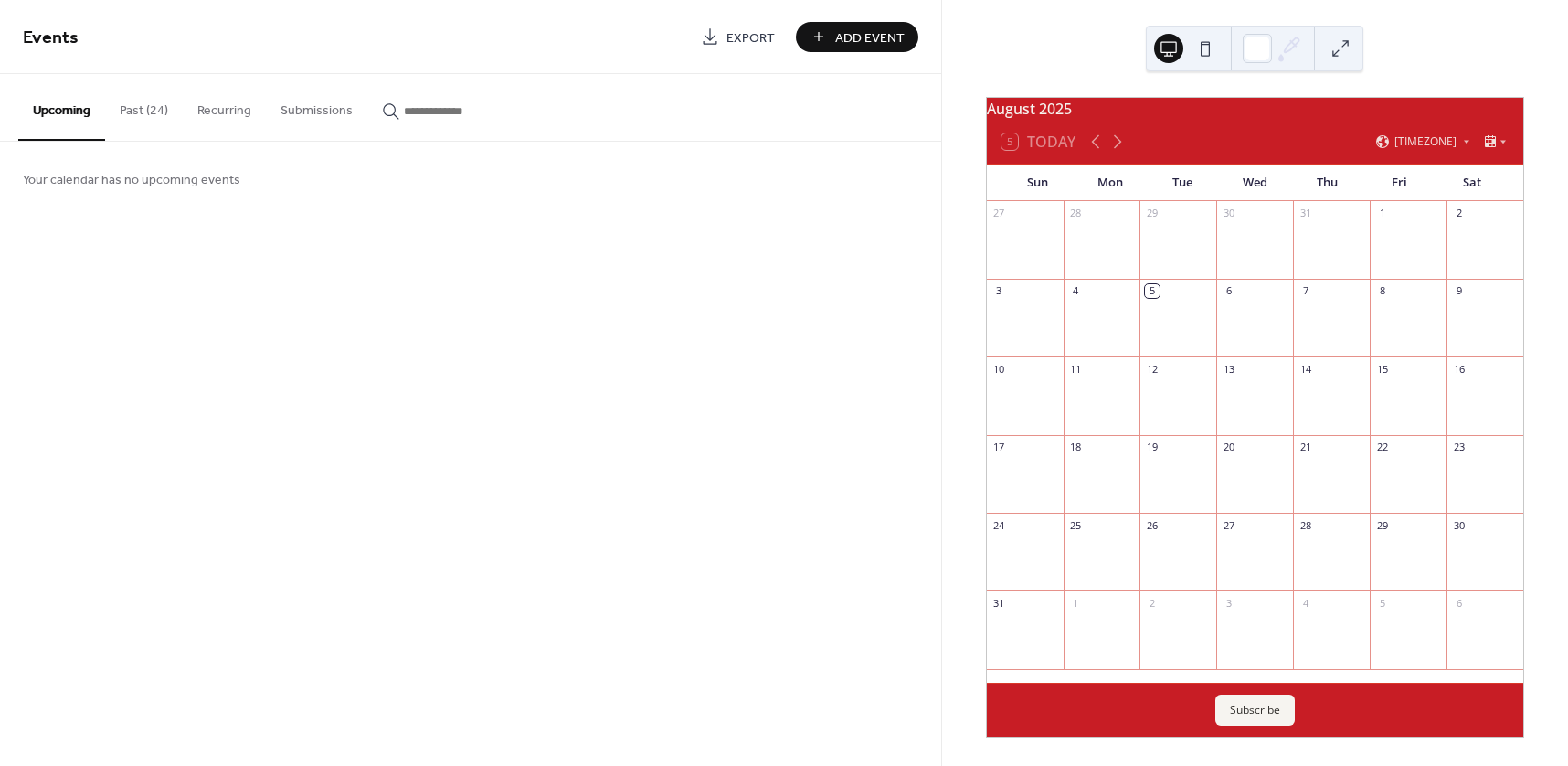 click on "Add Event" at bounding box center (870, 37) 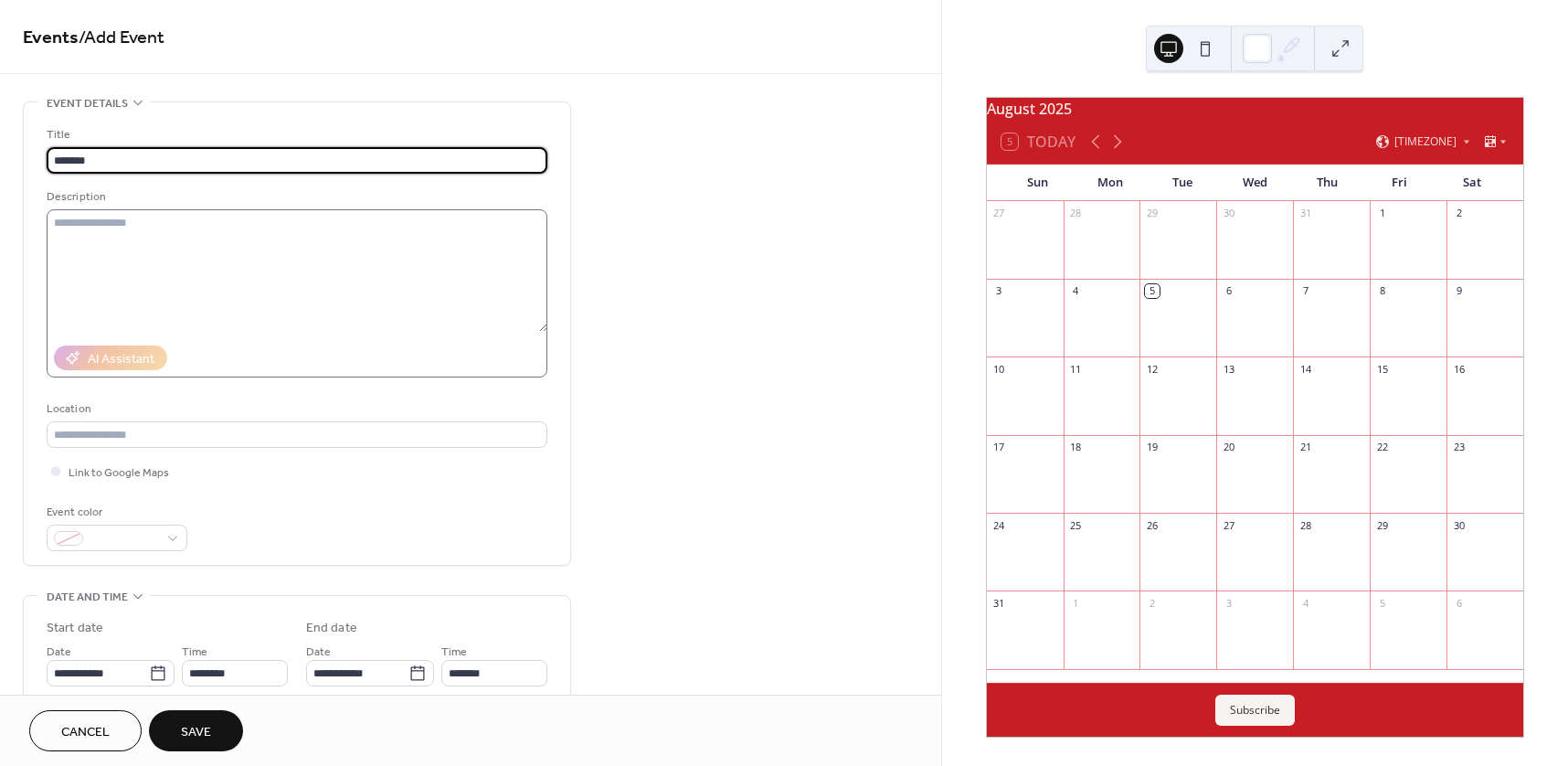 type on "*******" 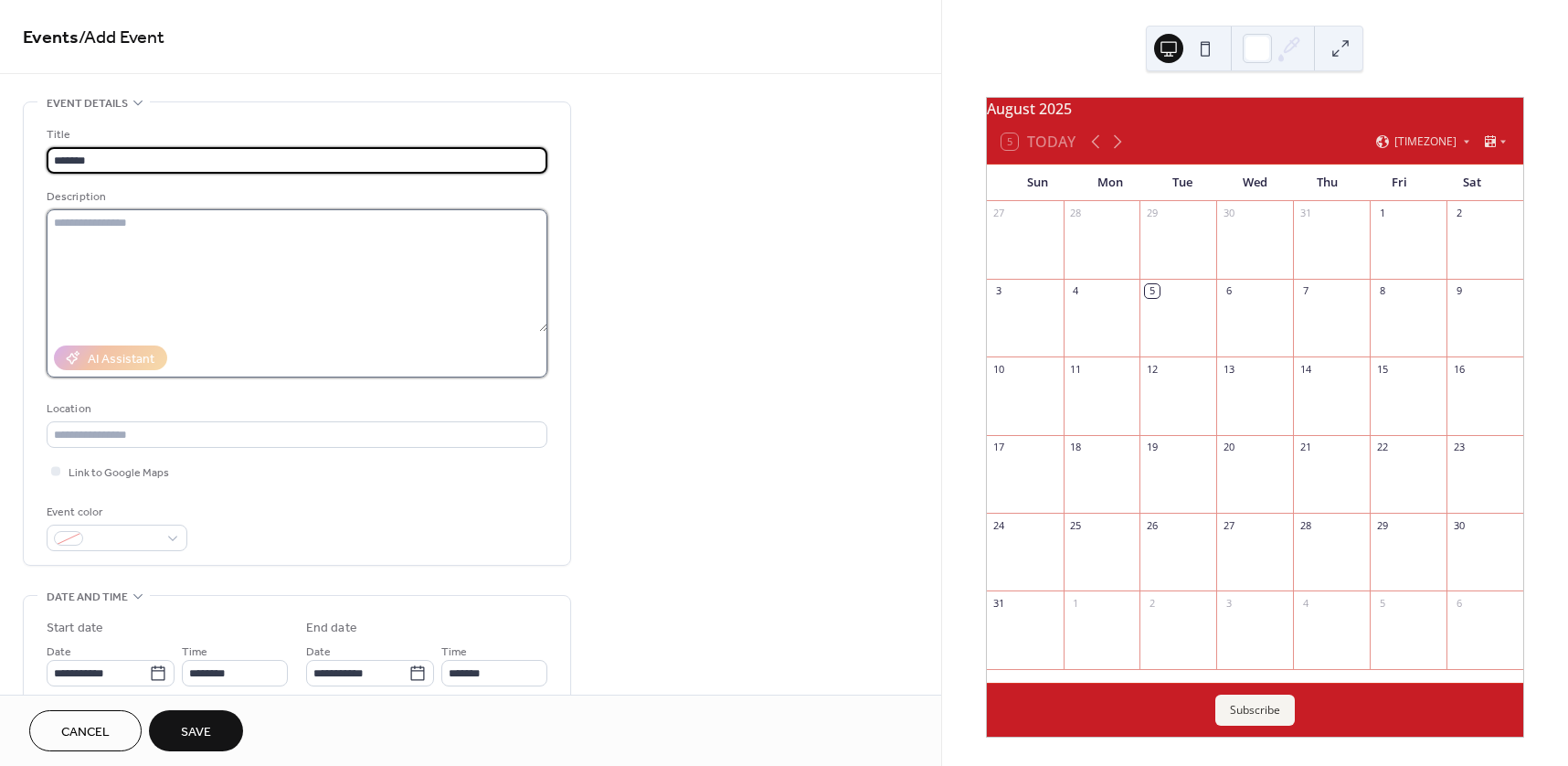 click at bounding box center [297, 271] 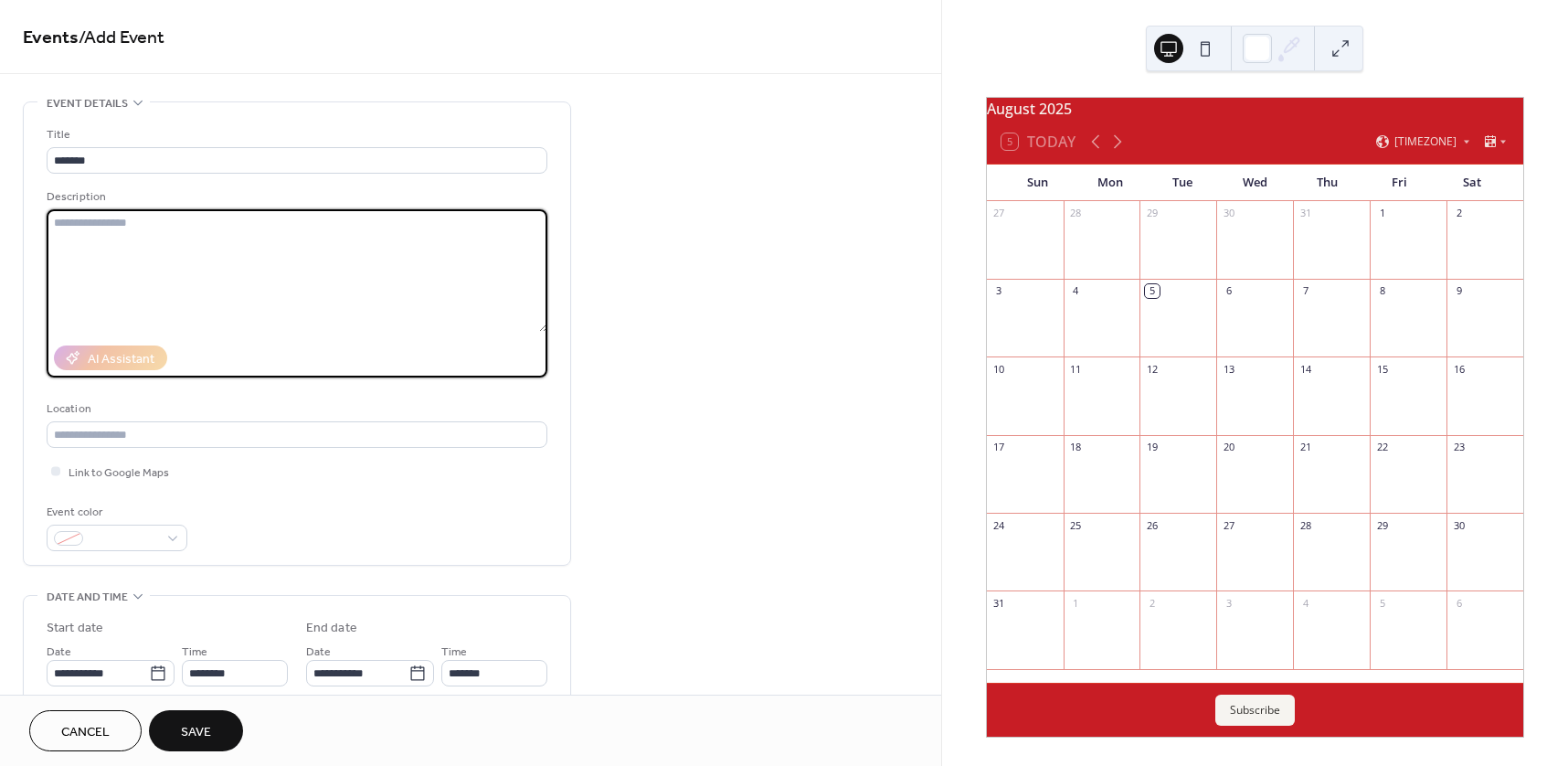 paste on "**********" 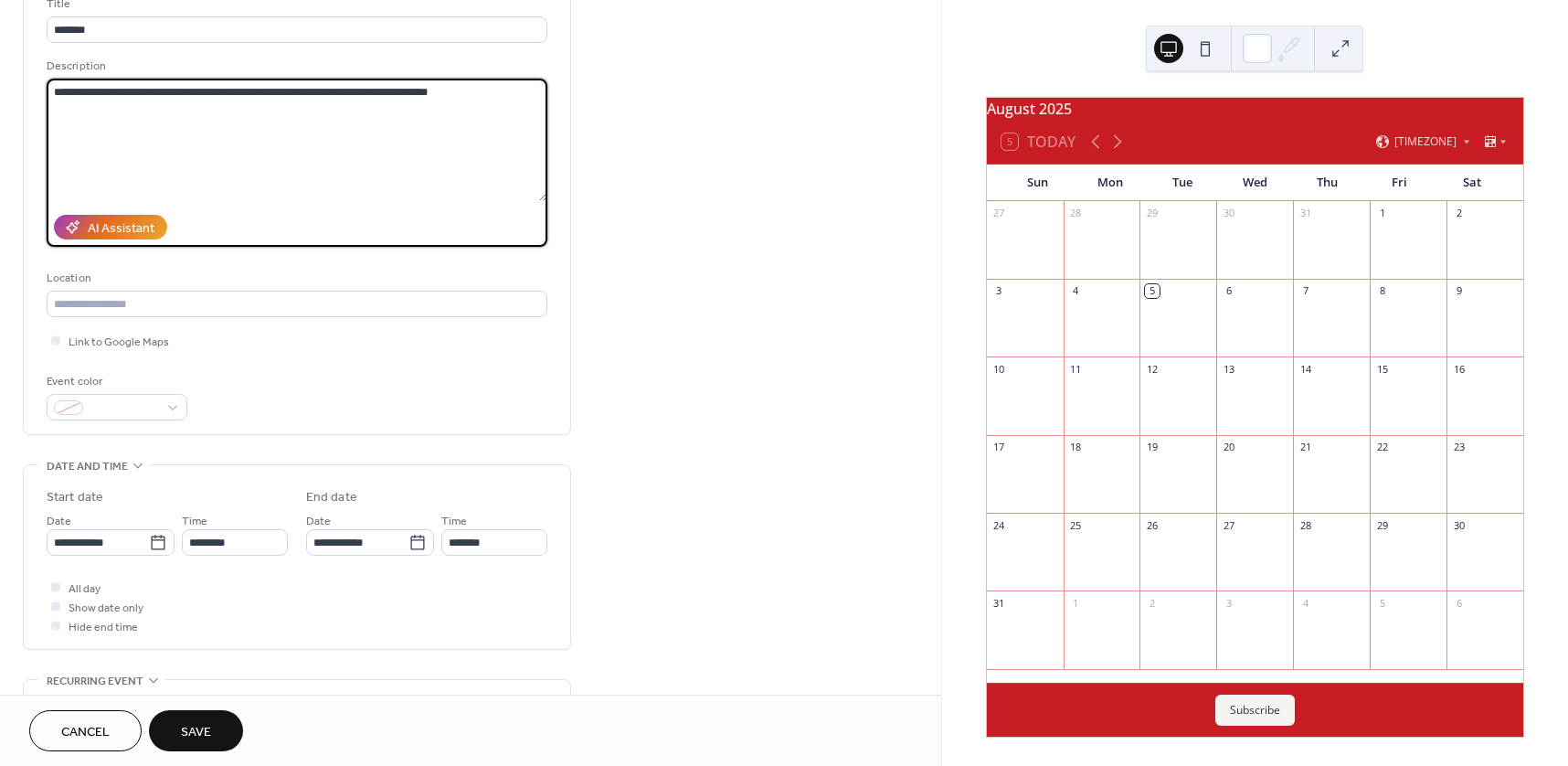 scroll, scrollTop: 183, scrollLeft: 0, axis: vertical 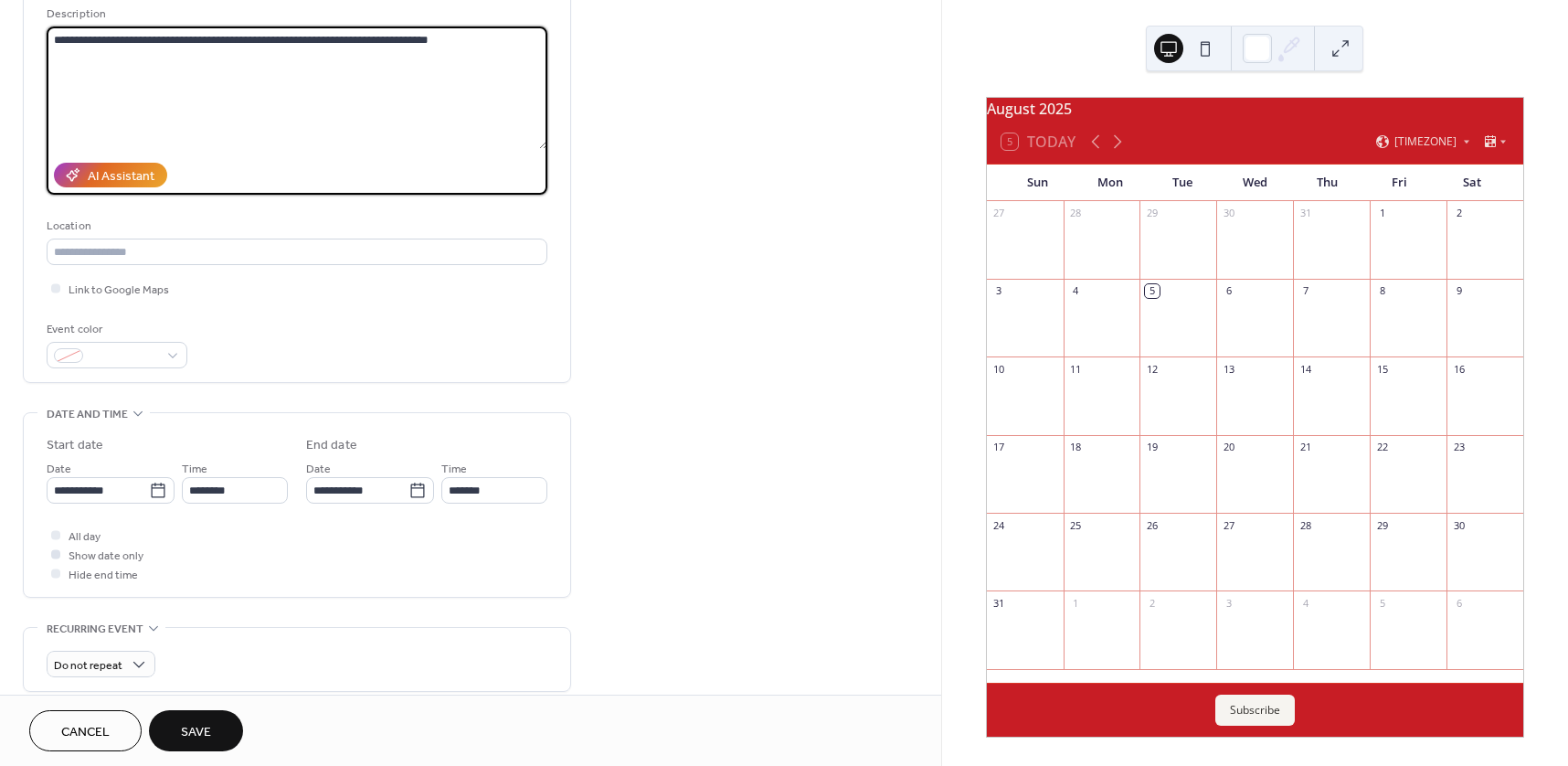 type on "**********" 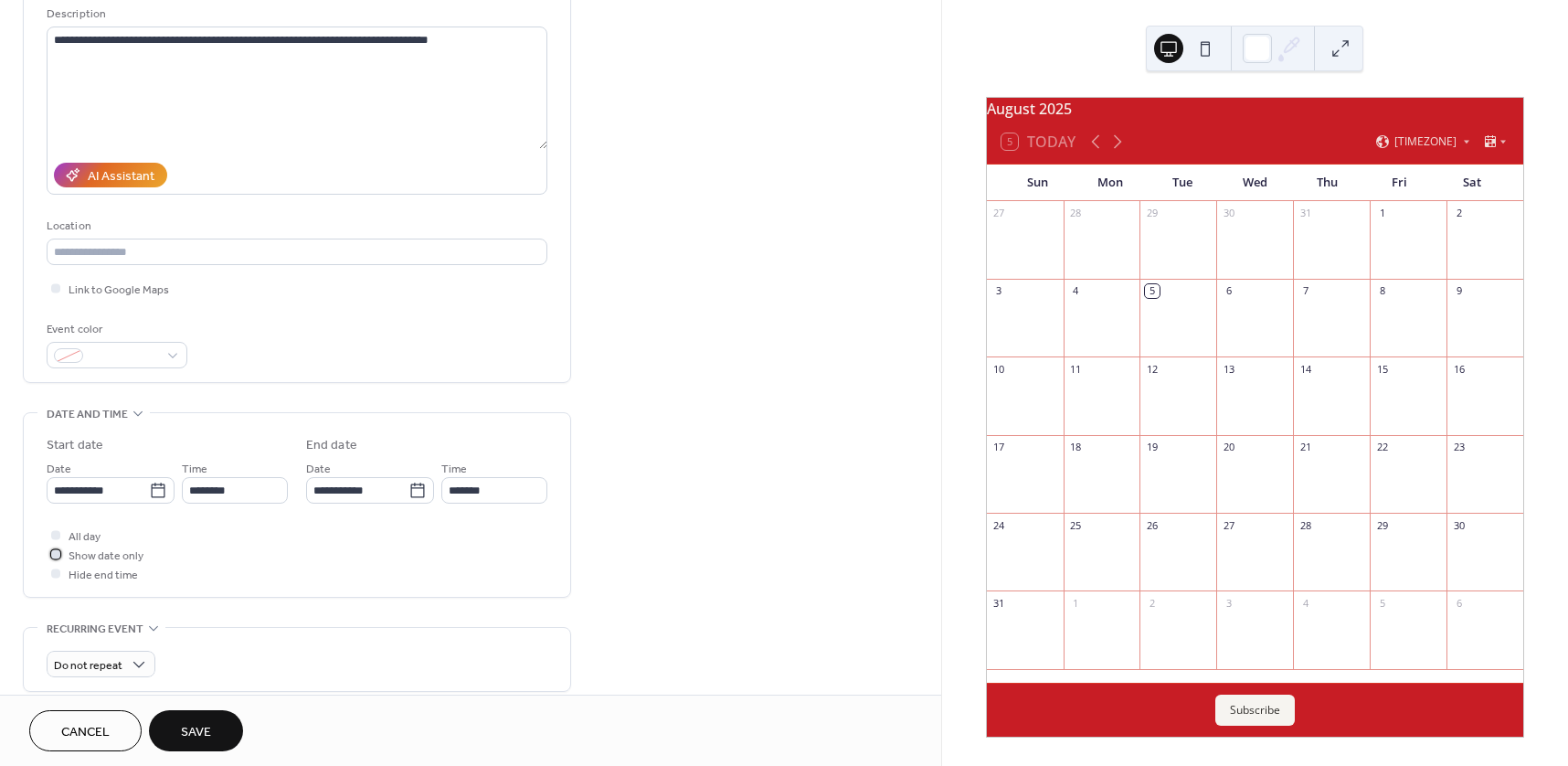 click at bounding box center [56, 554] 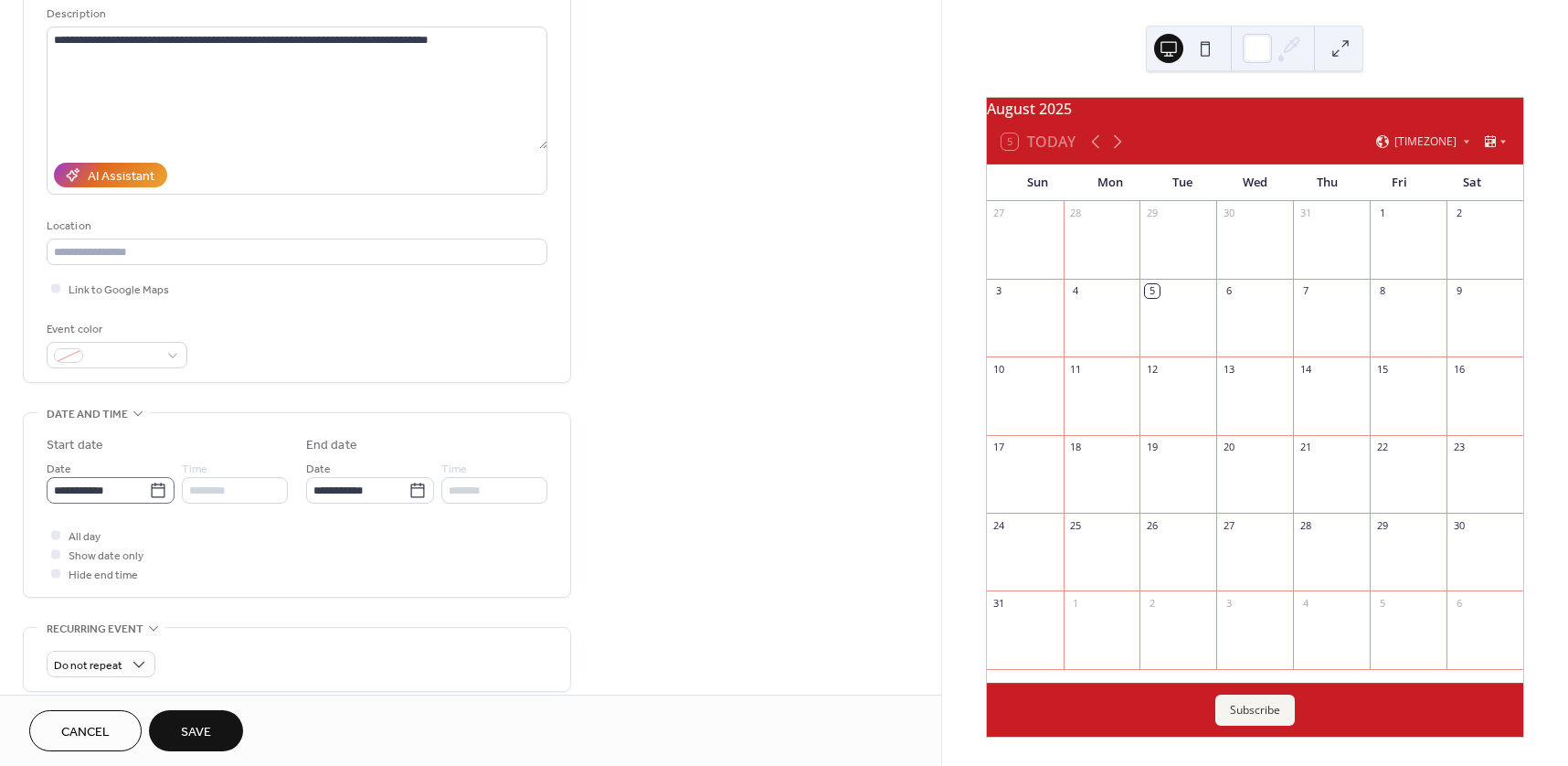 click on "**********" at bounding box center [297, 509] 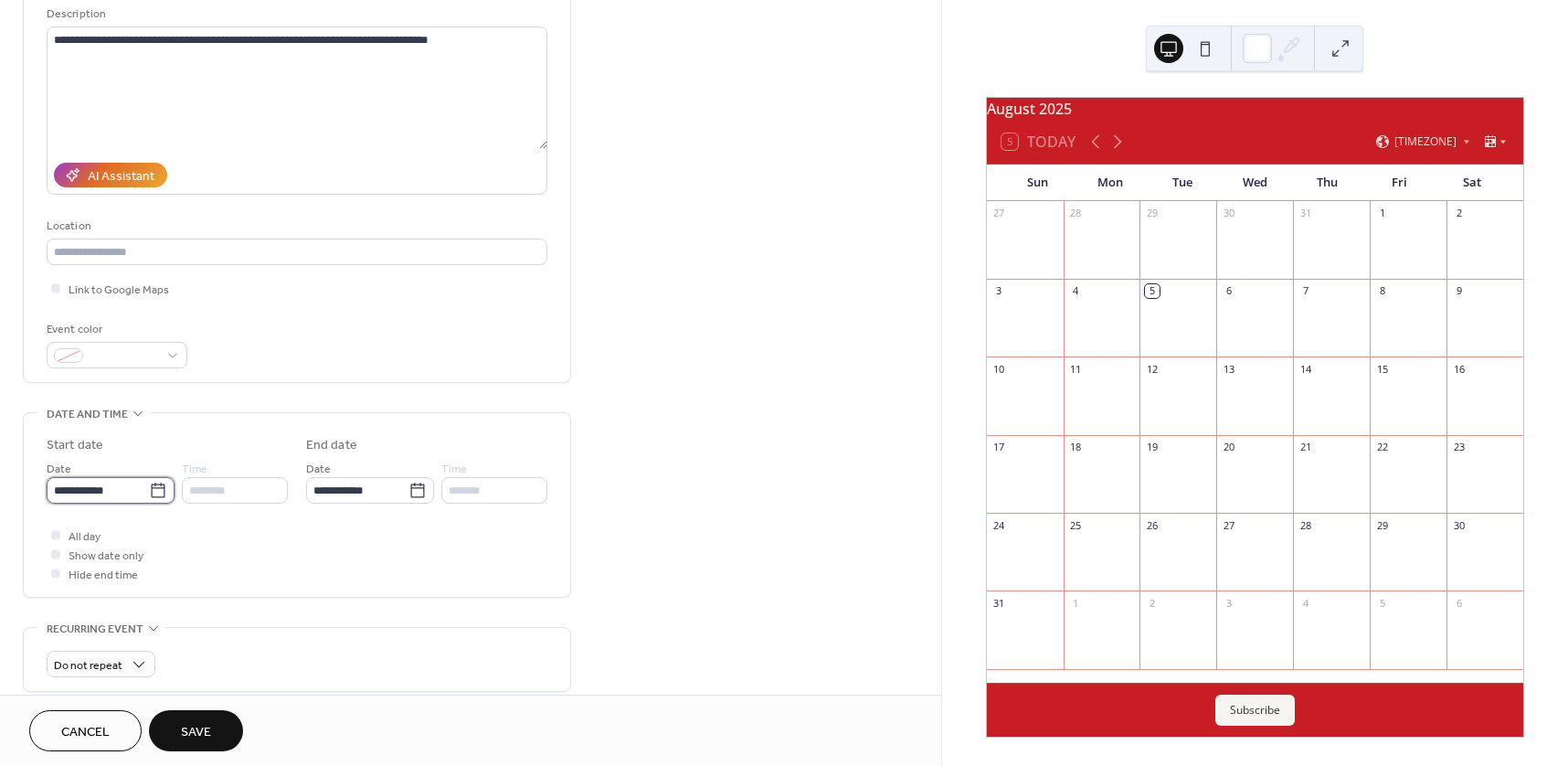 click on "**********" at bounding box center [98, 490] 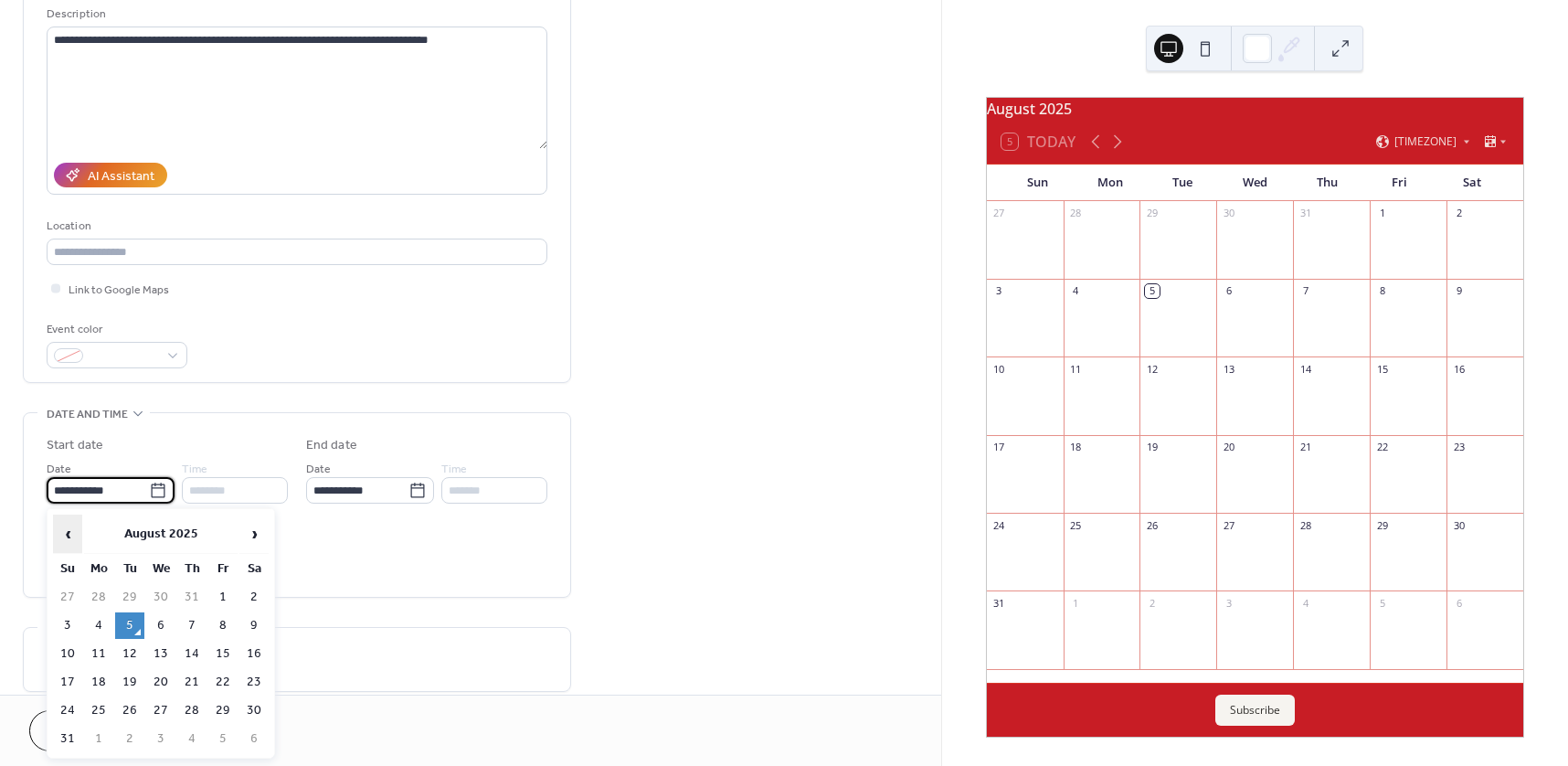 click on "‹" at bounding box center [68, 534] 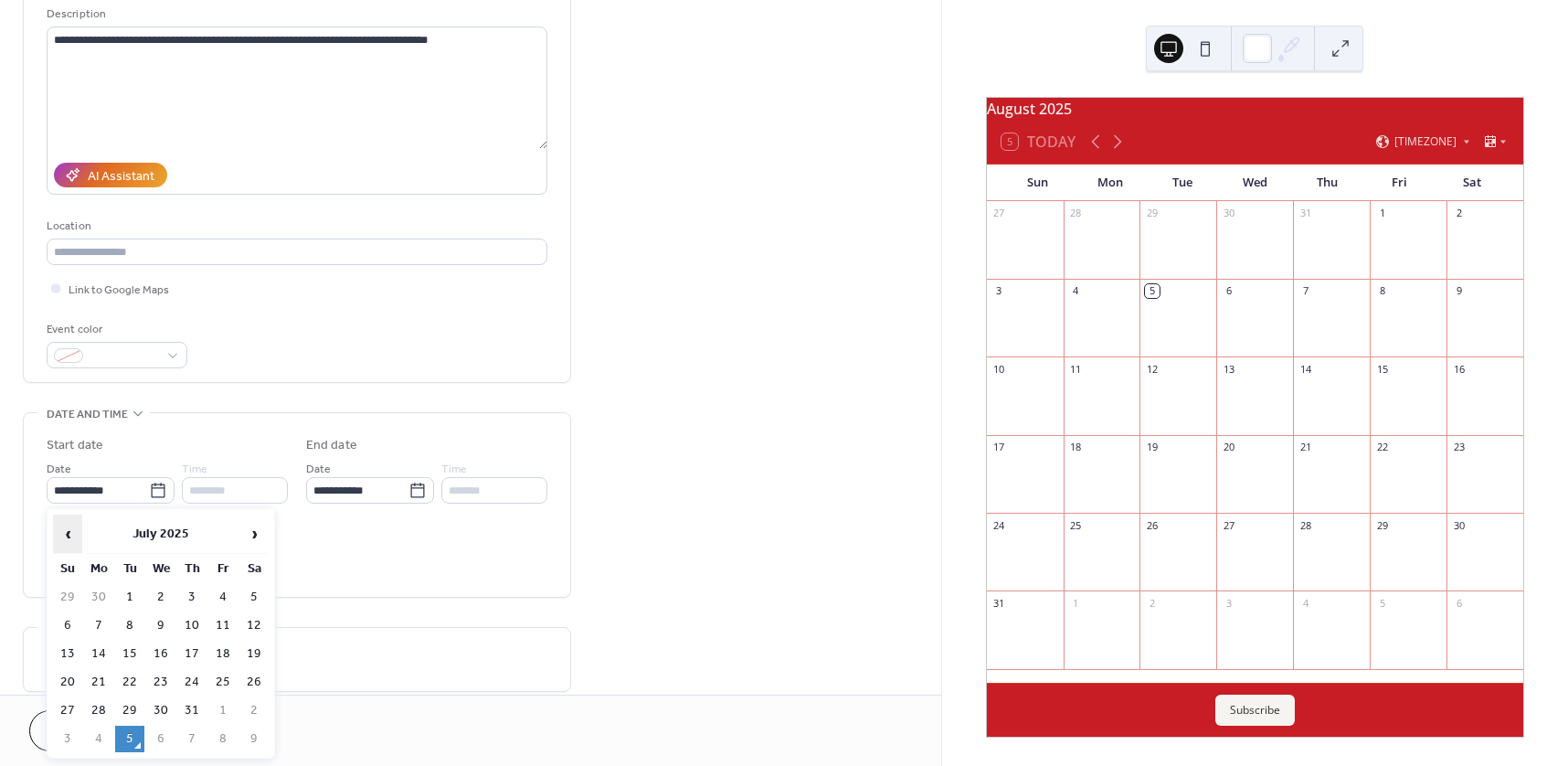 click on "‹" at bounding box center [68, 534] 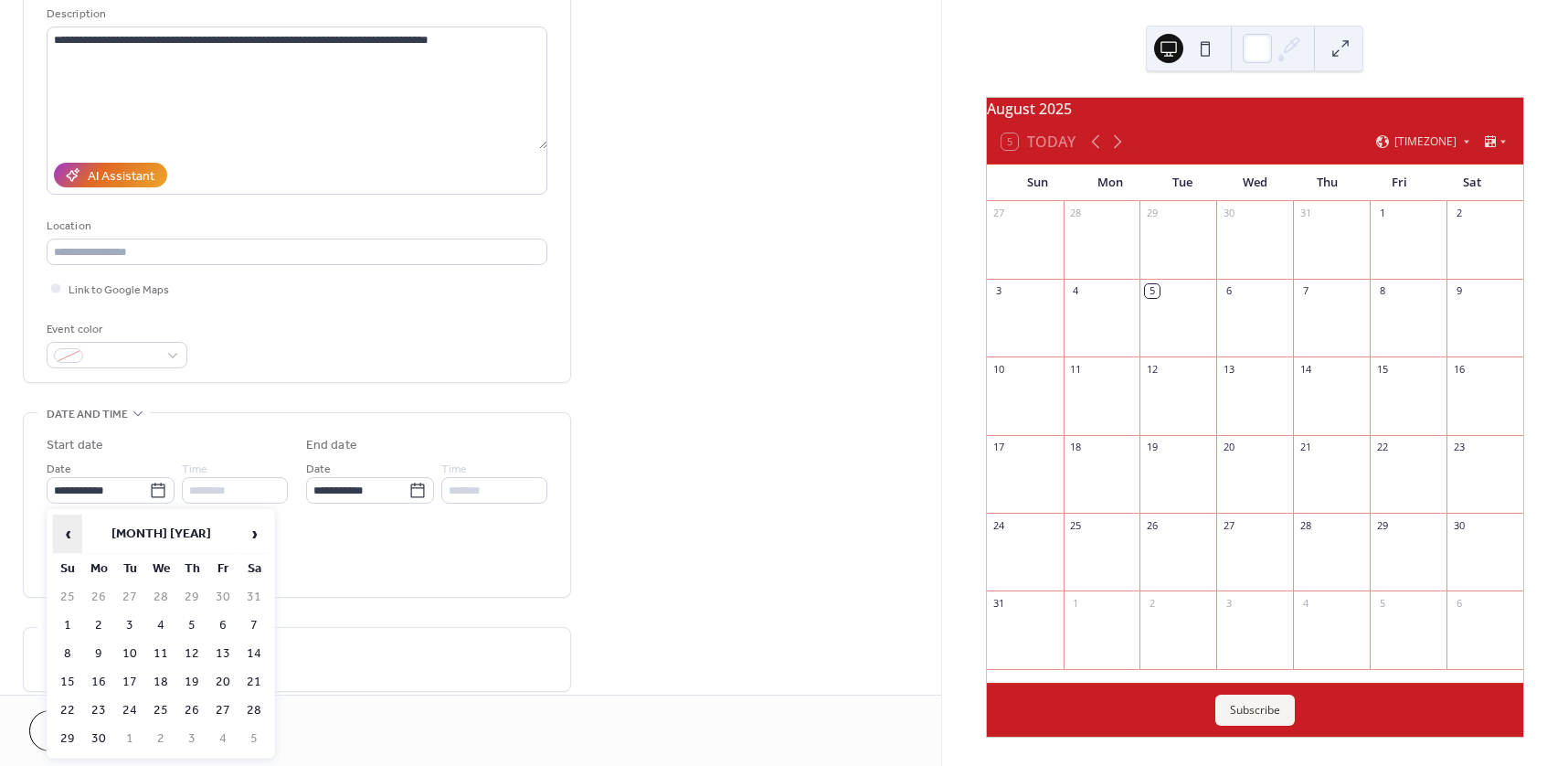 click on "‹" at bounding box center [68, 534] 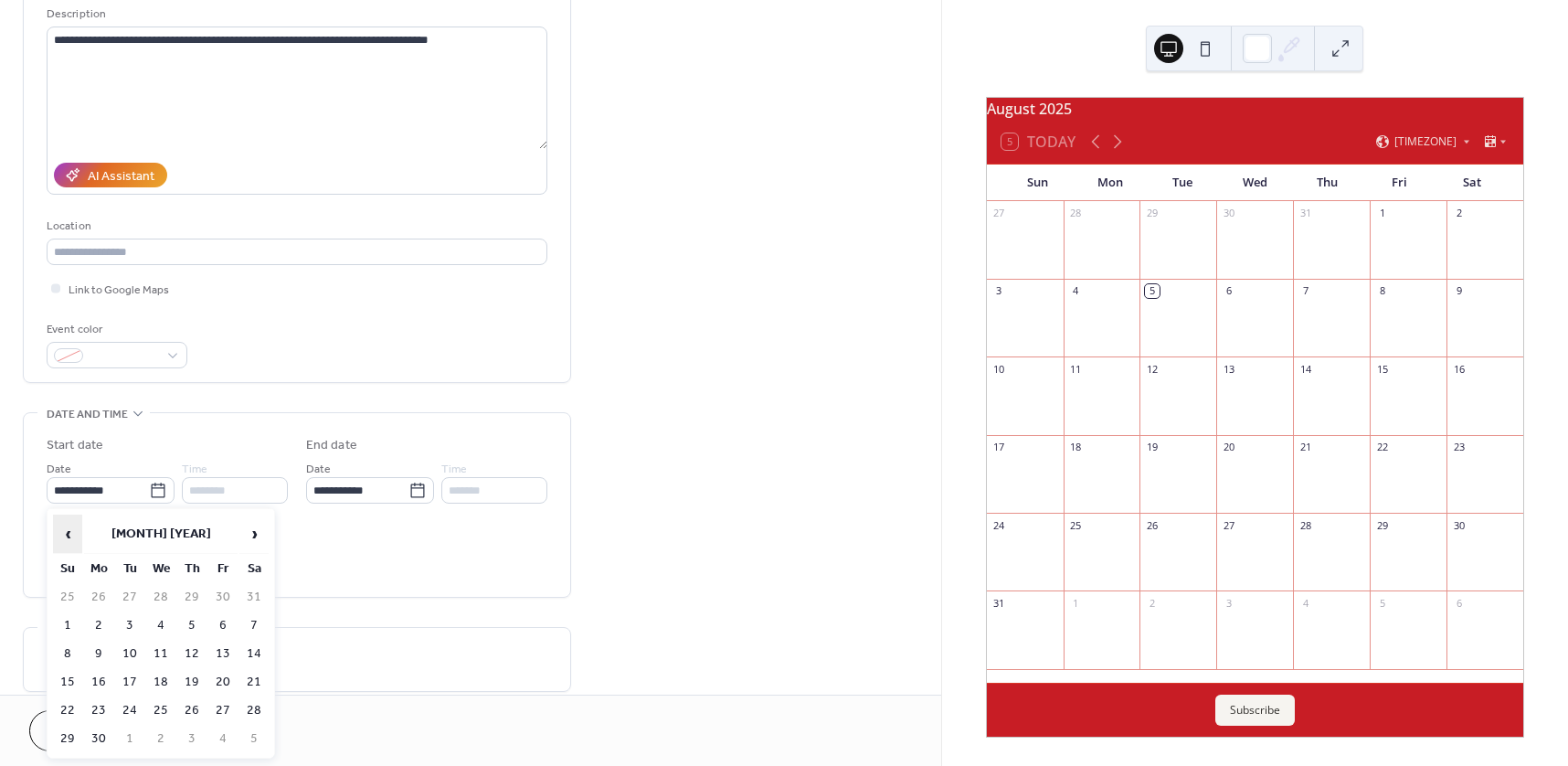 click on "‹" at bounding box center (68, 534) 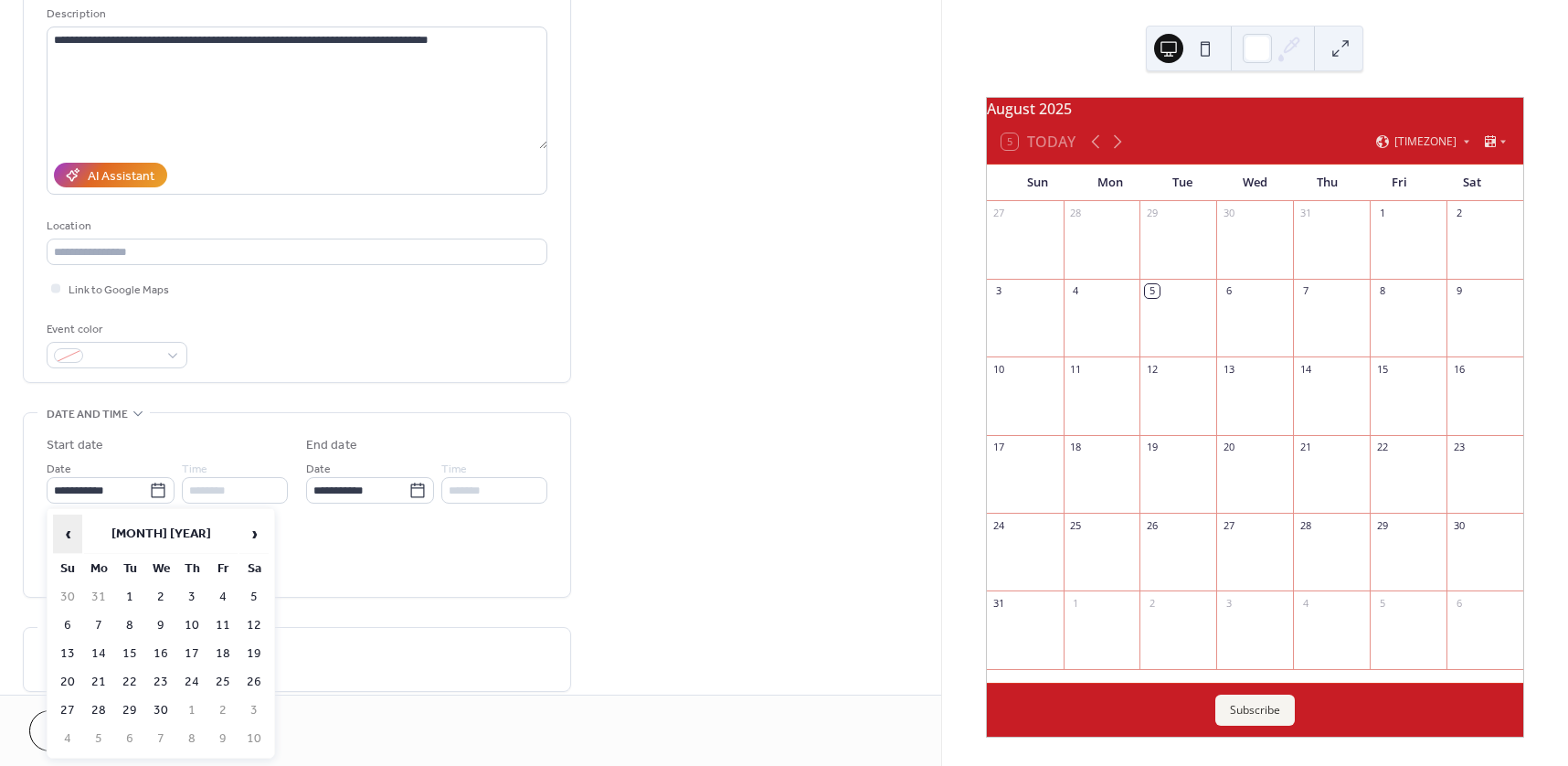 click on "‹" at bounding box center [68, 534] 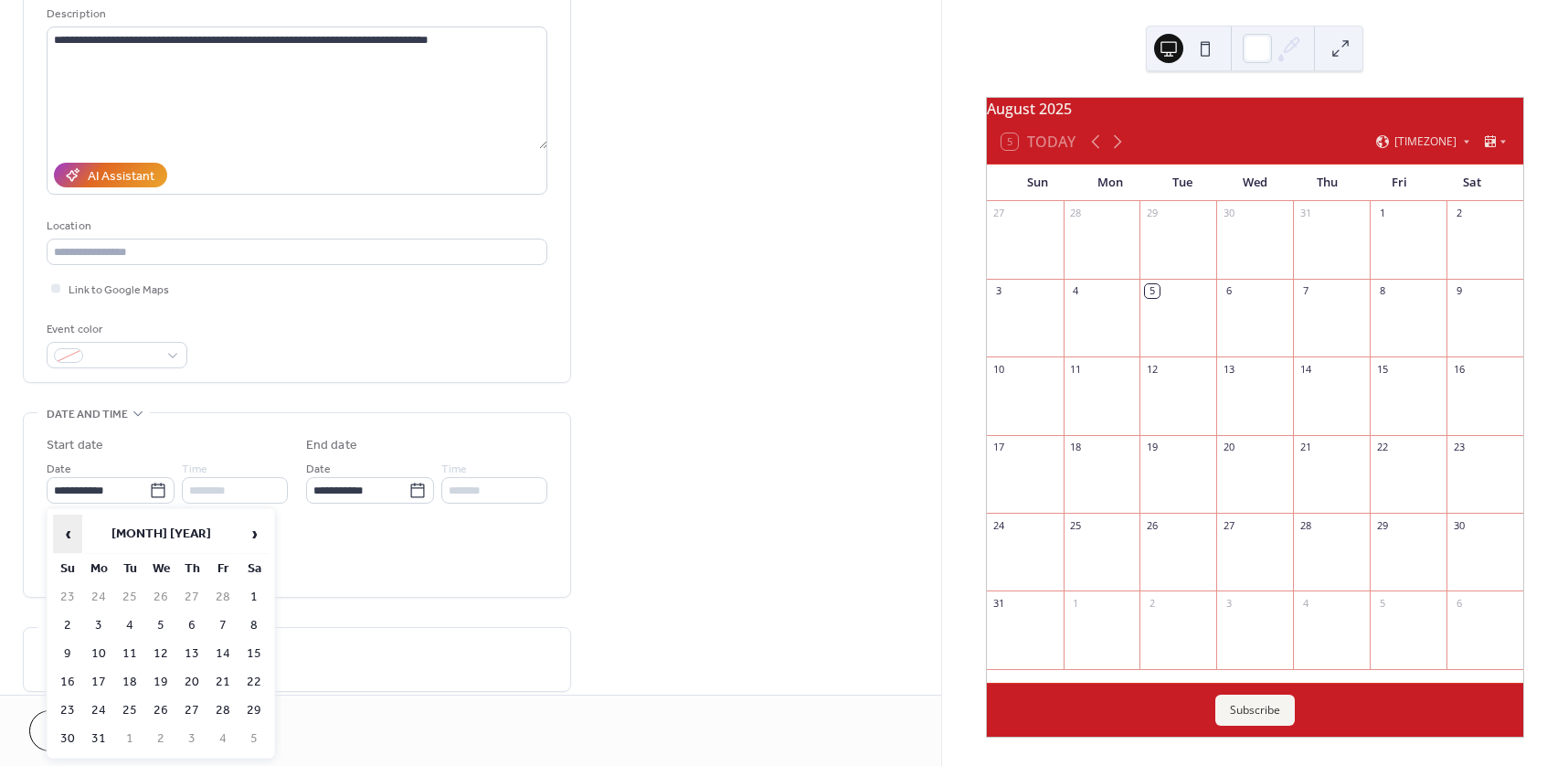 click on "‹" at bounding box center [68, 534] 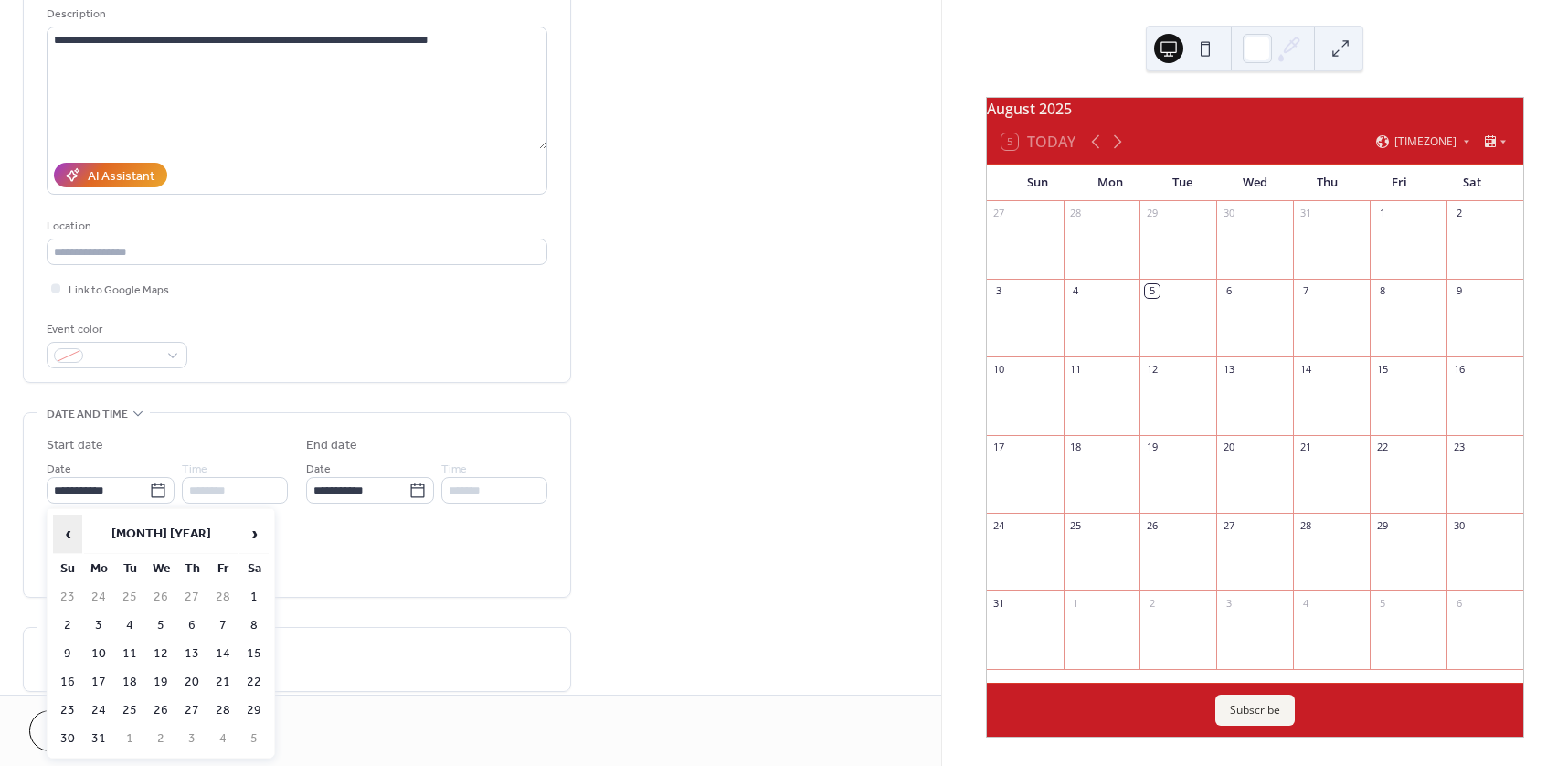 click on "‹" at bounding box center [68, 534] 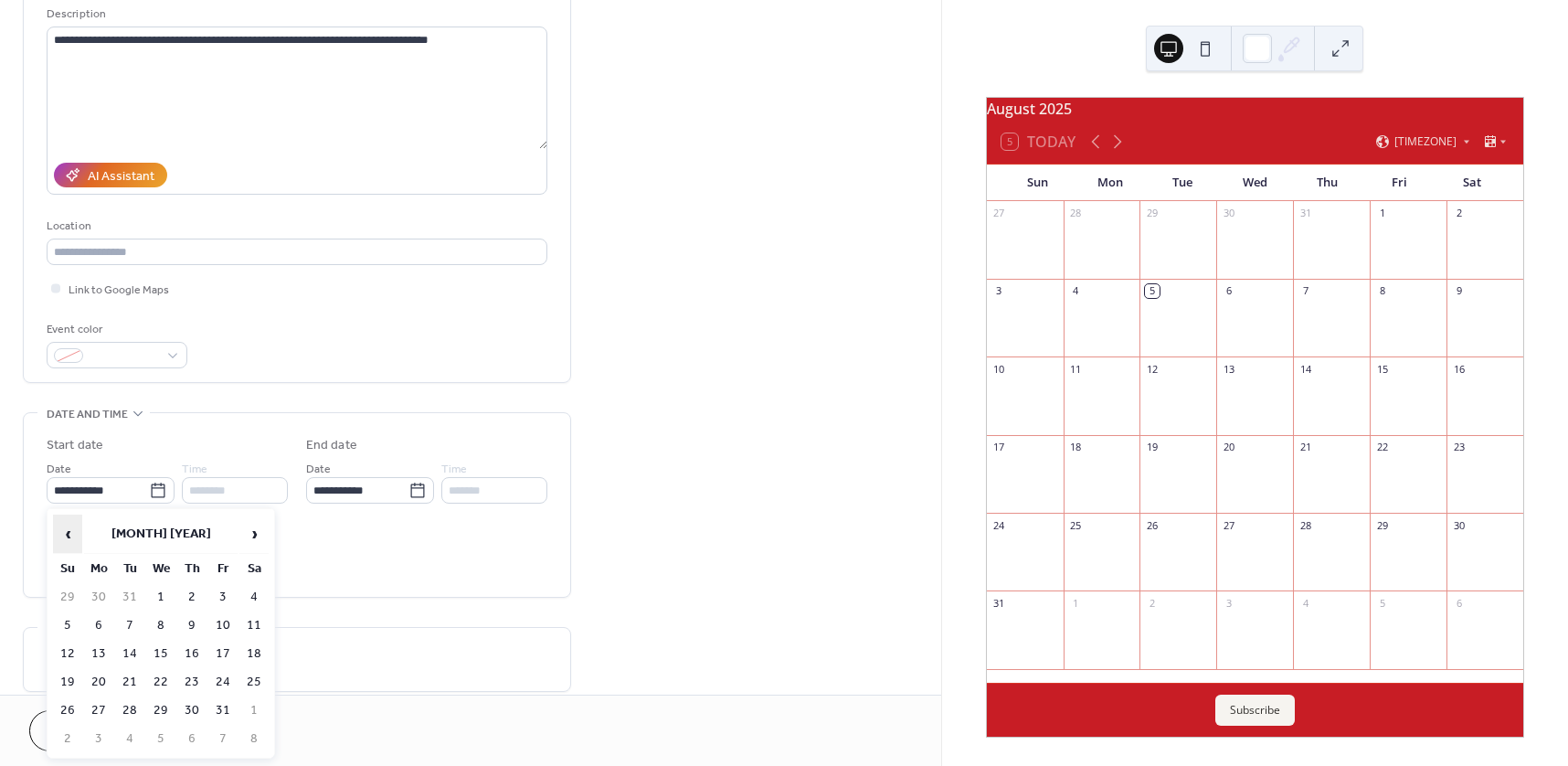 click on "‹" at bounding box center (68, 534) 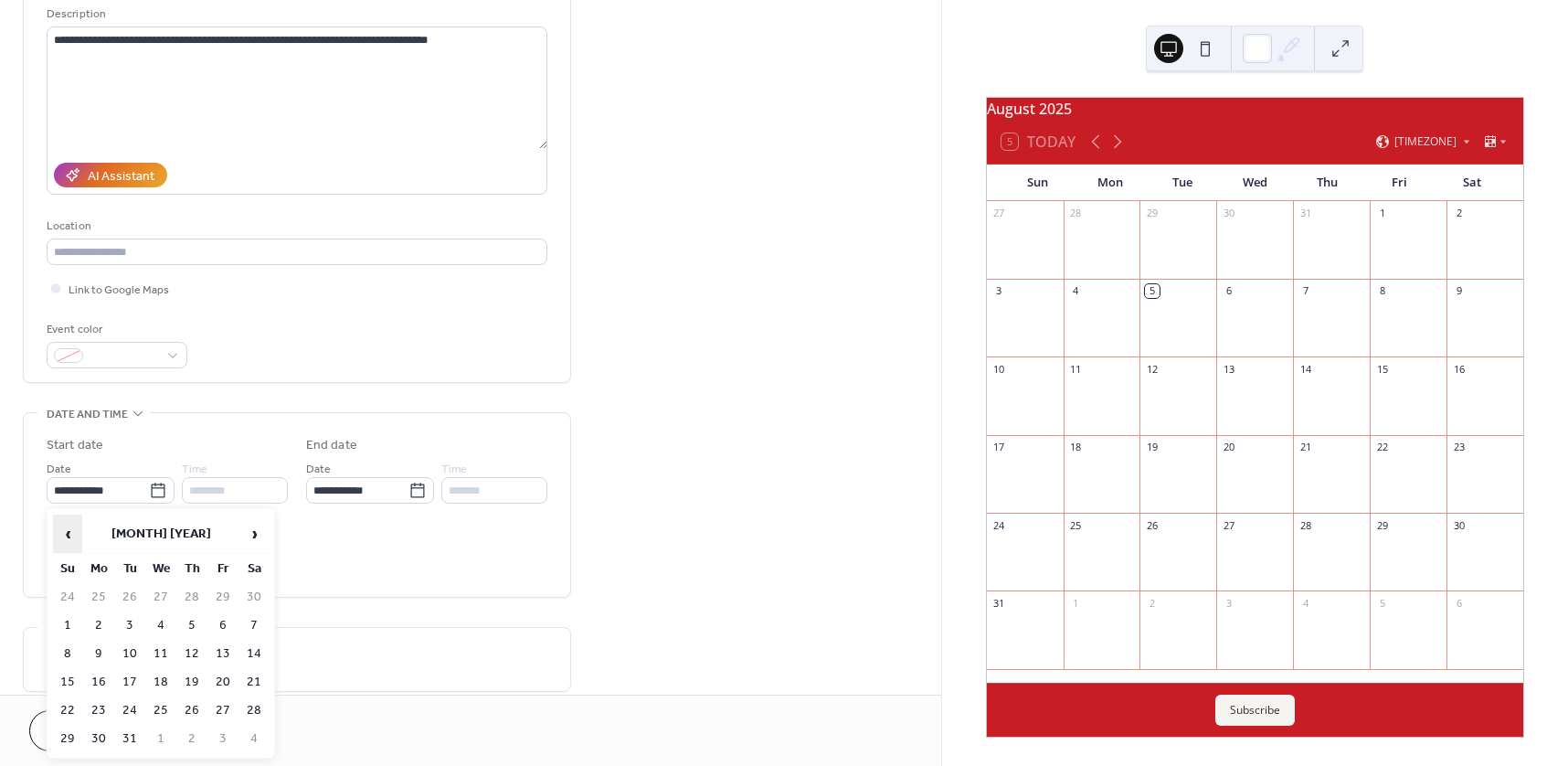 click on "‹" at bounding box center (68, 534) 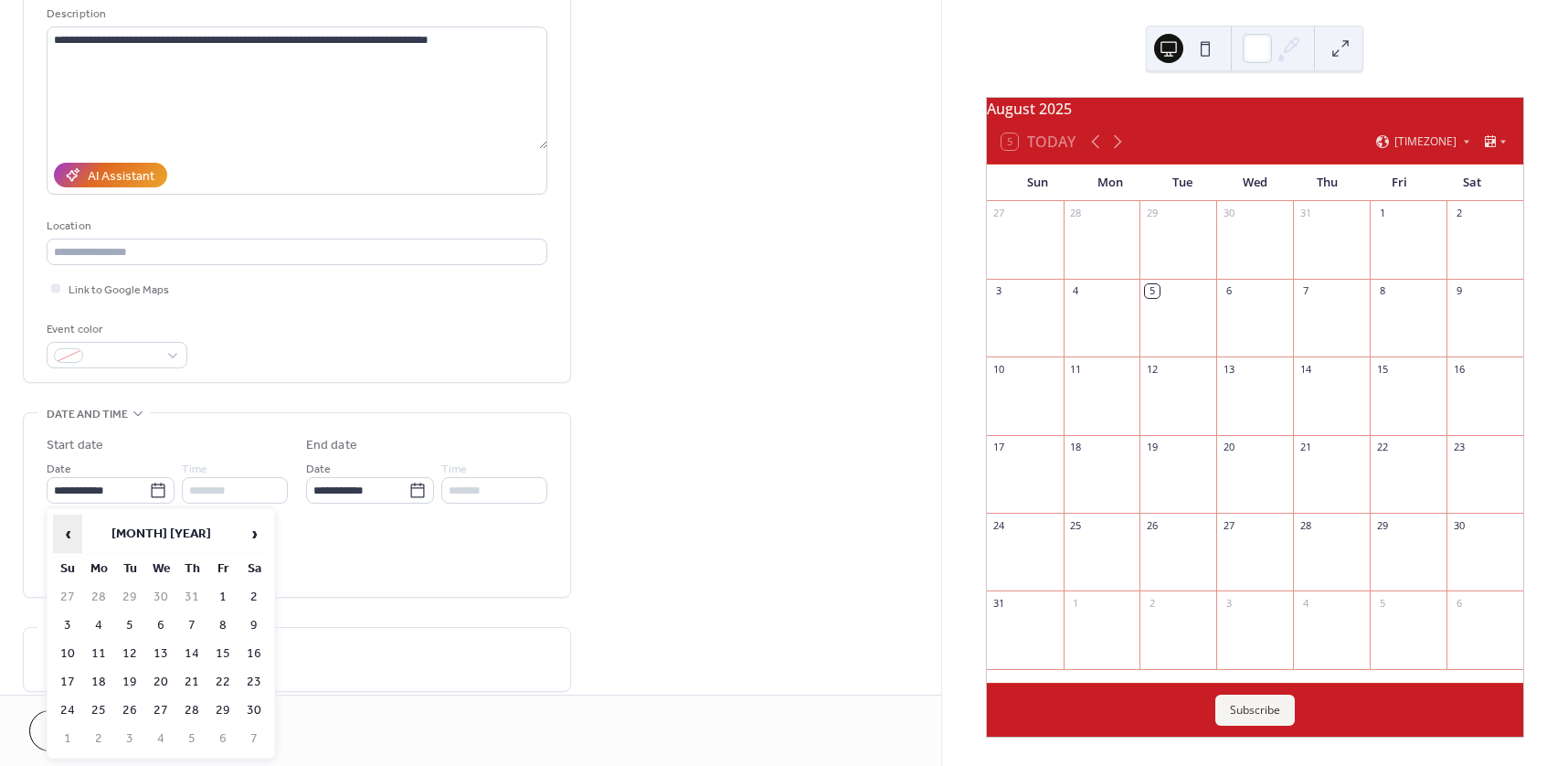 click on "‹" at bounding box center (68, 534) 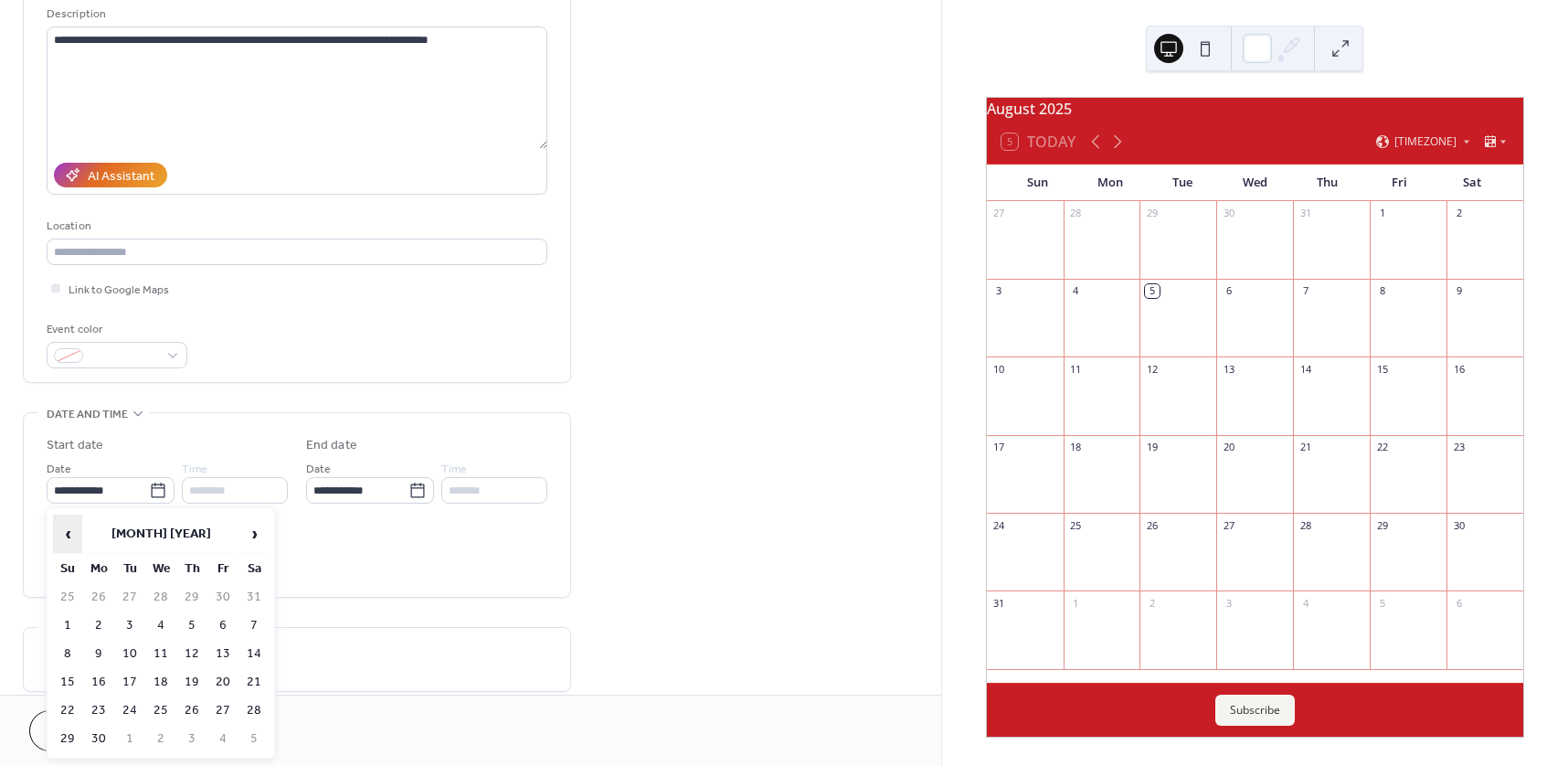 click on "‹" at bounding box center [68, 534] 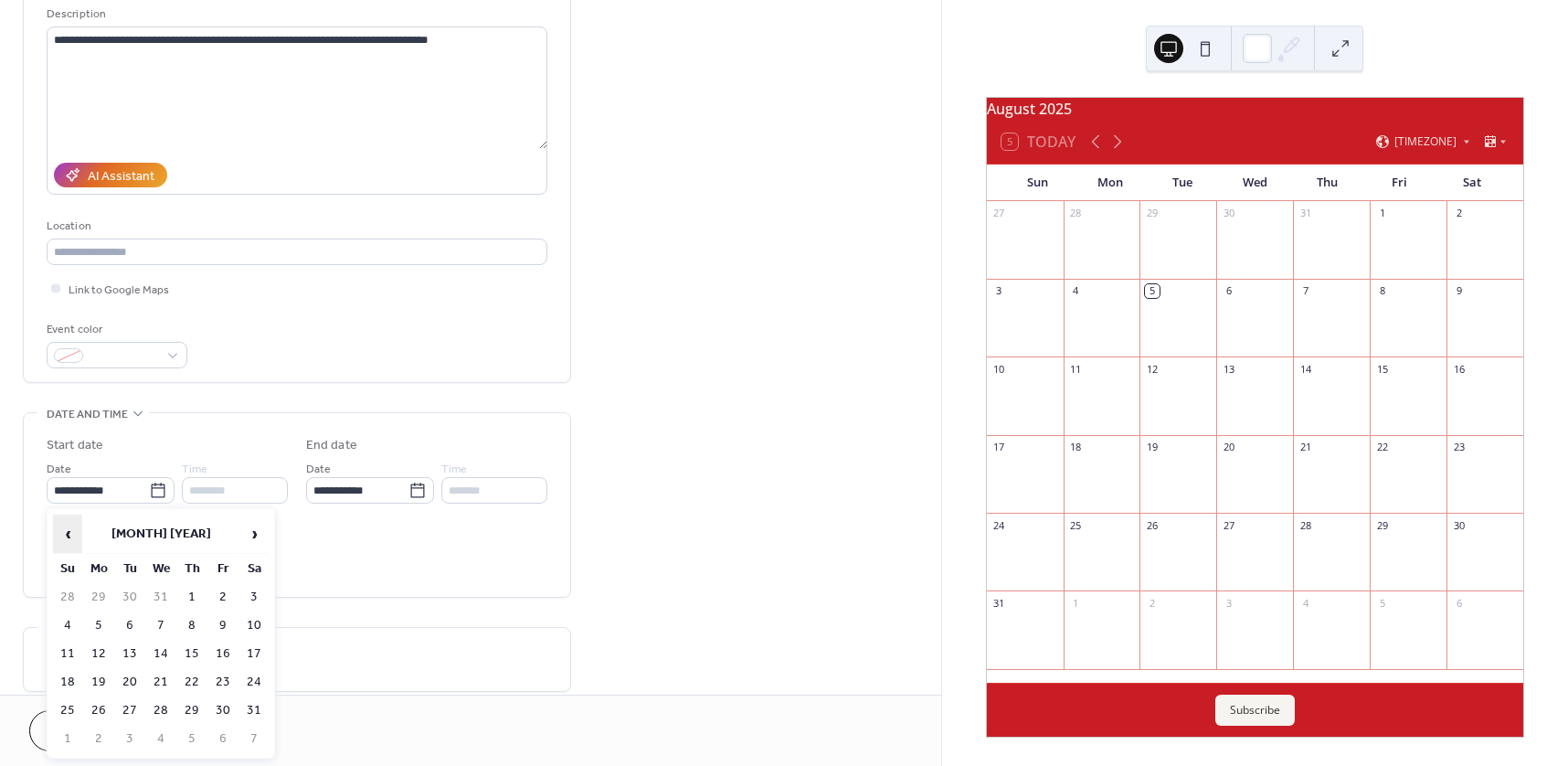click on "‹" at bounding box center [68, 534] 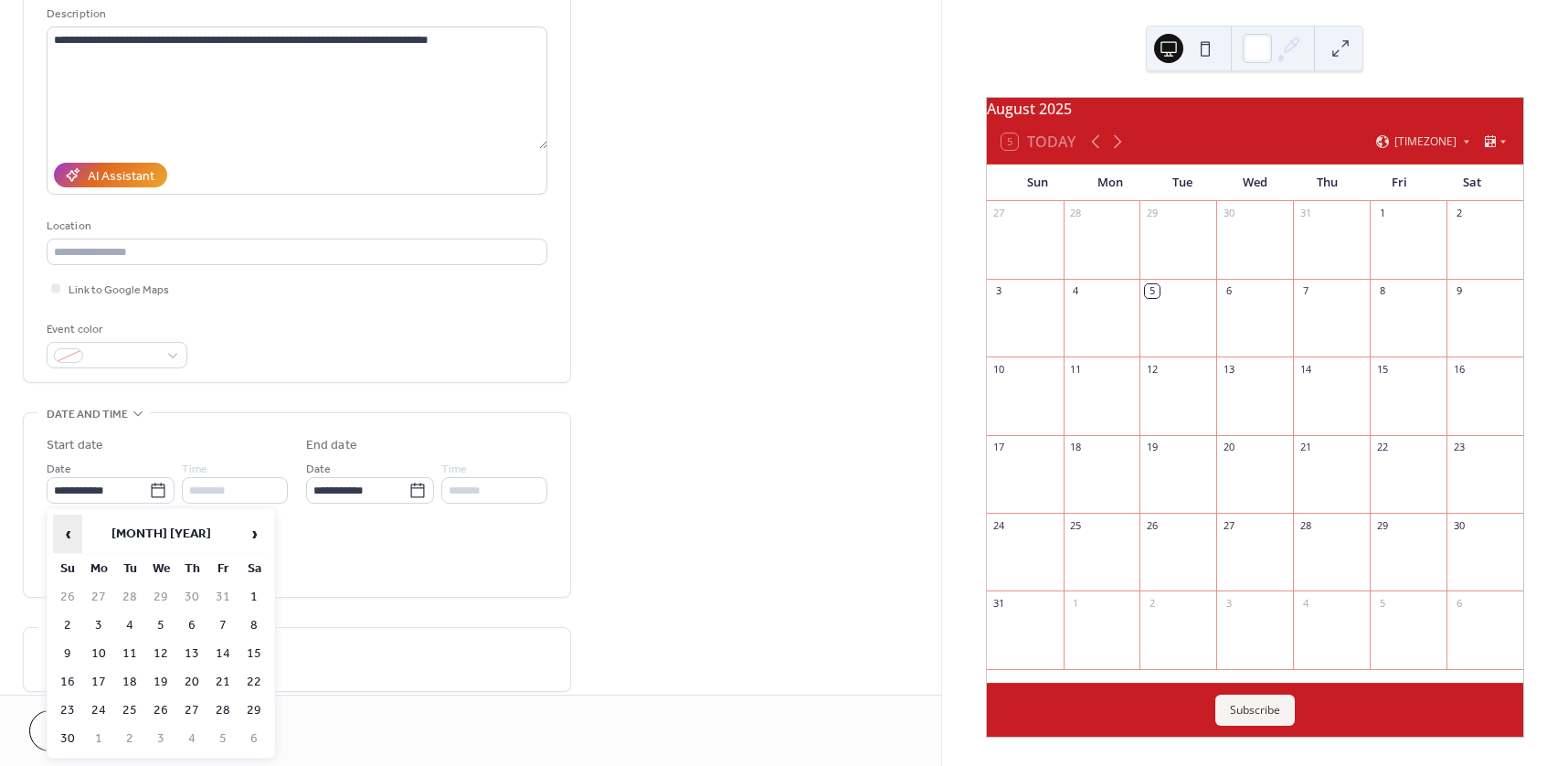 click on "‹" at bounding box center (68, 534) 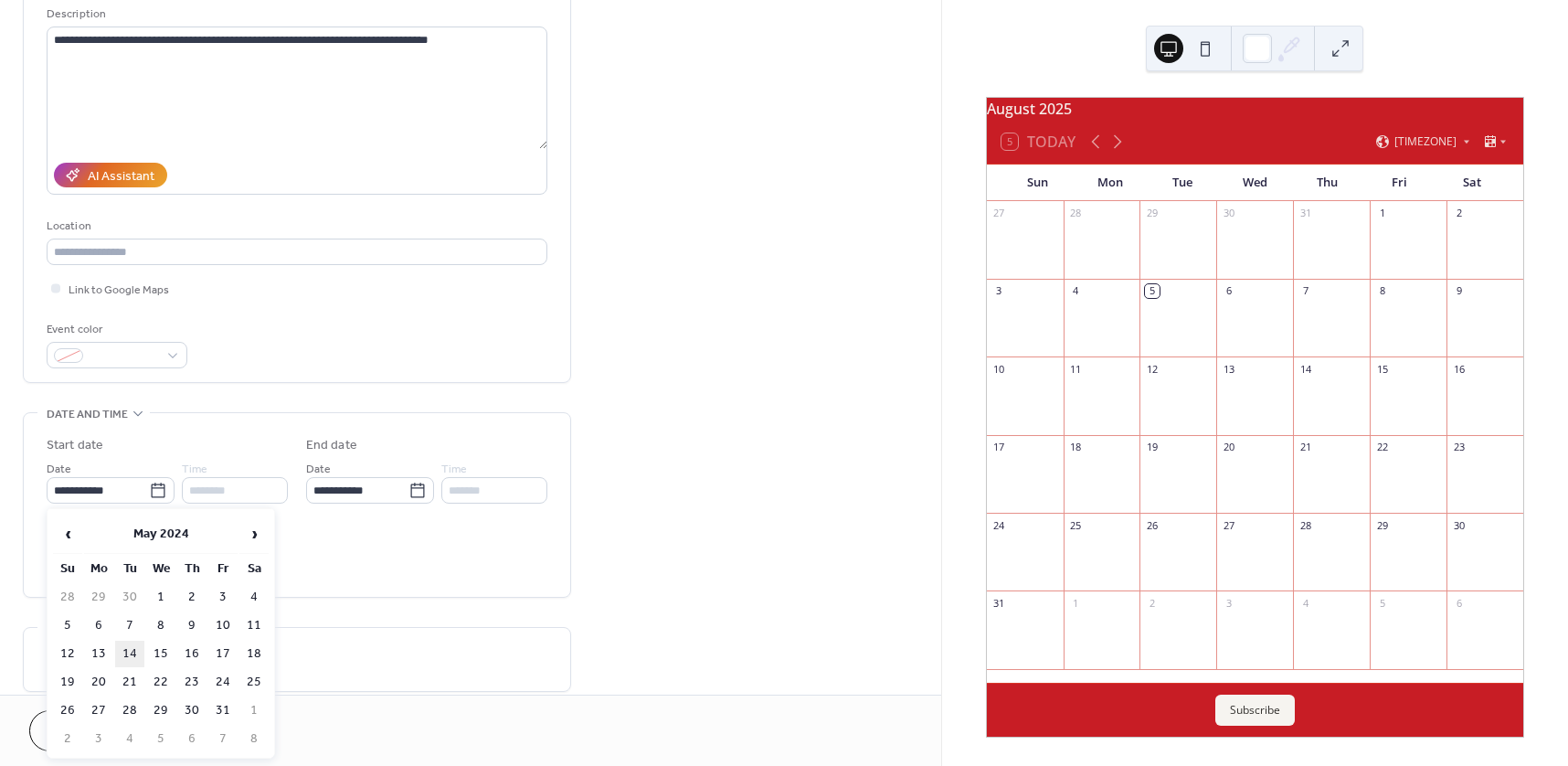 click on "14" at bounding box center (130, 654) 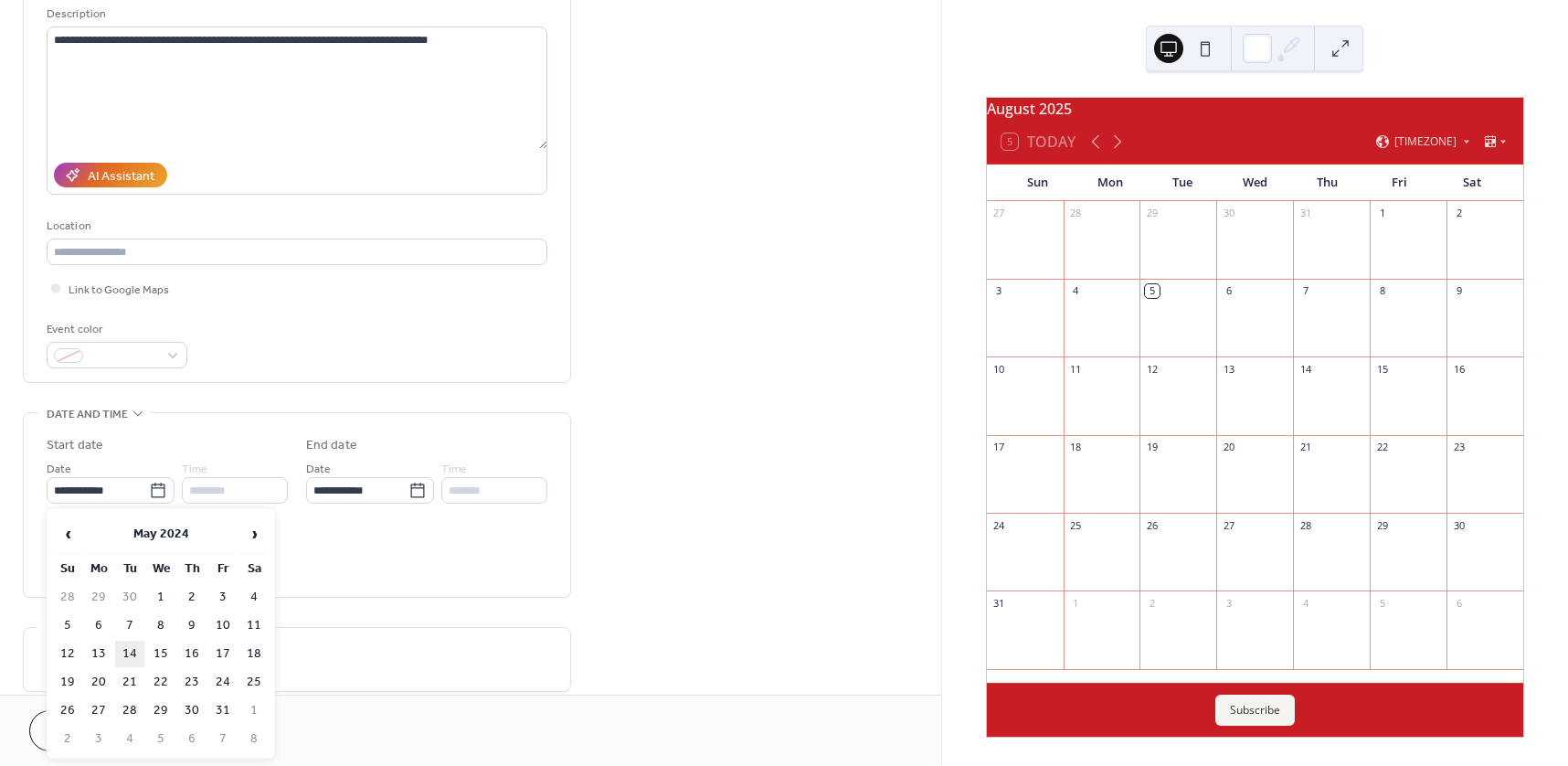 type on "**********" 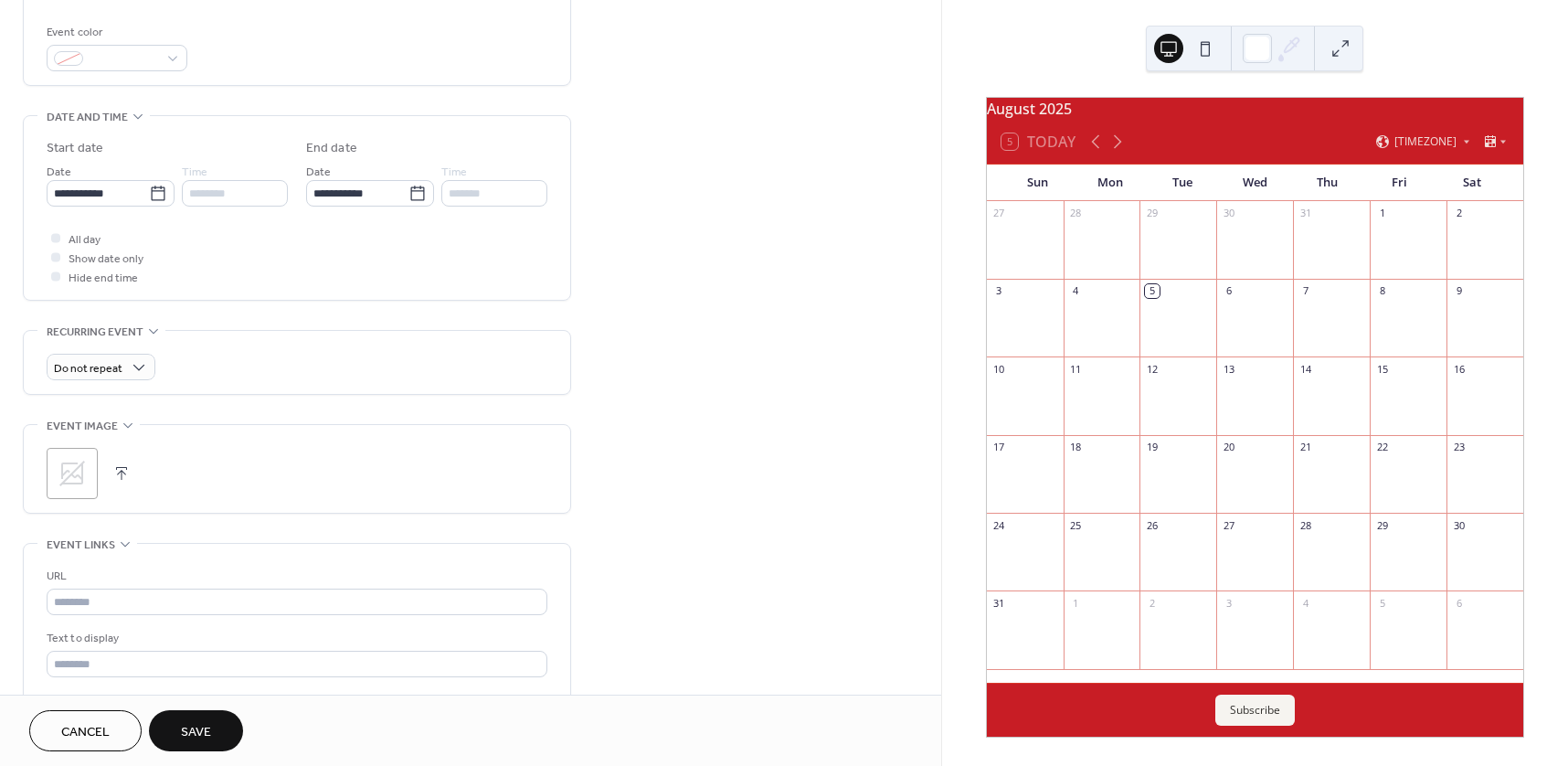 scroll, scrollTop: 548, scrollLeft: 0, axis: vertical 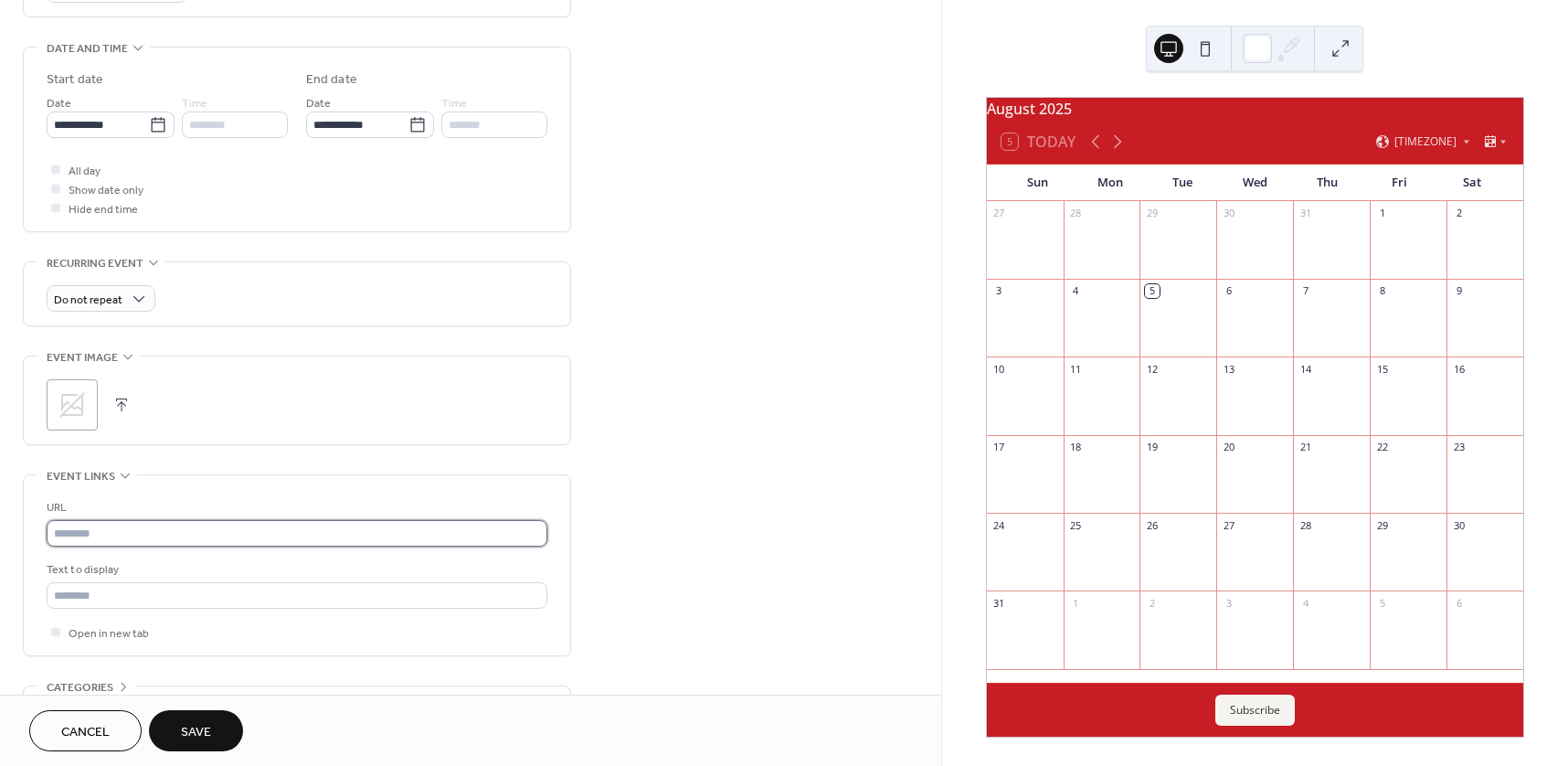 click at bounding box center [297, 533] 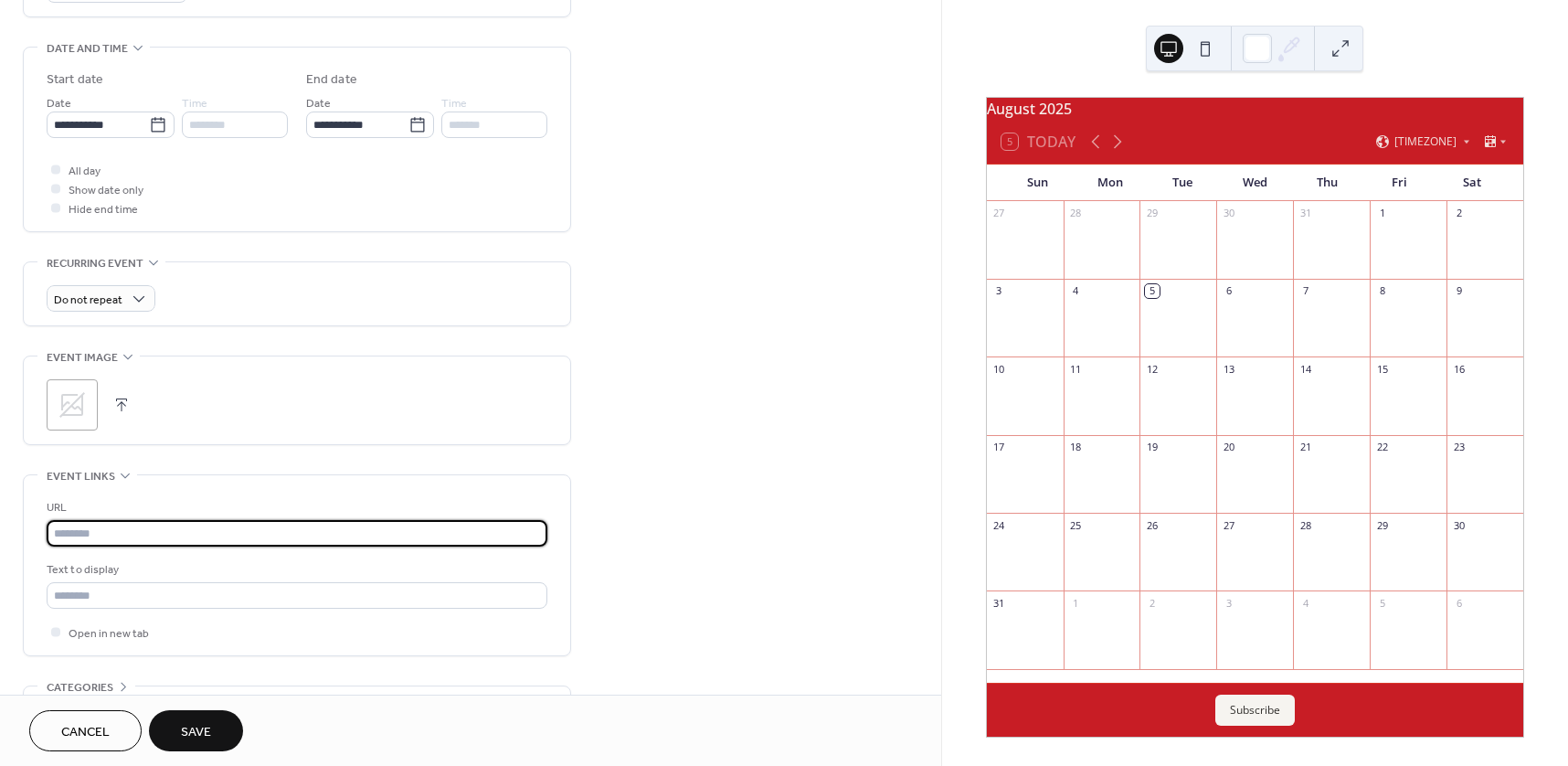 paste on "**********" 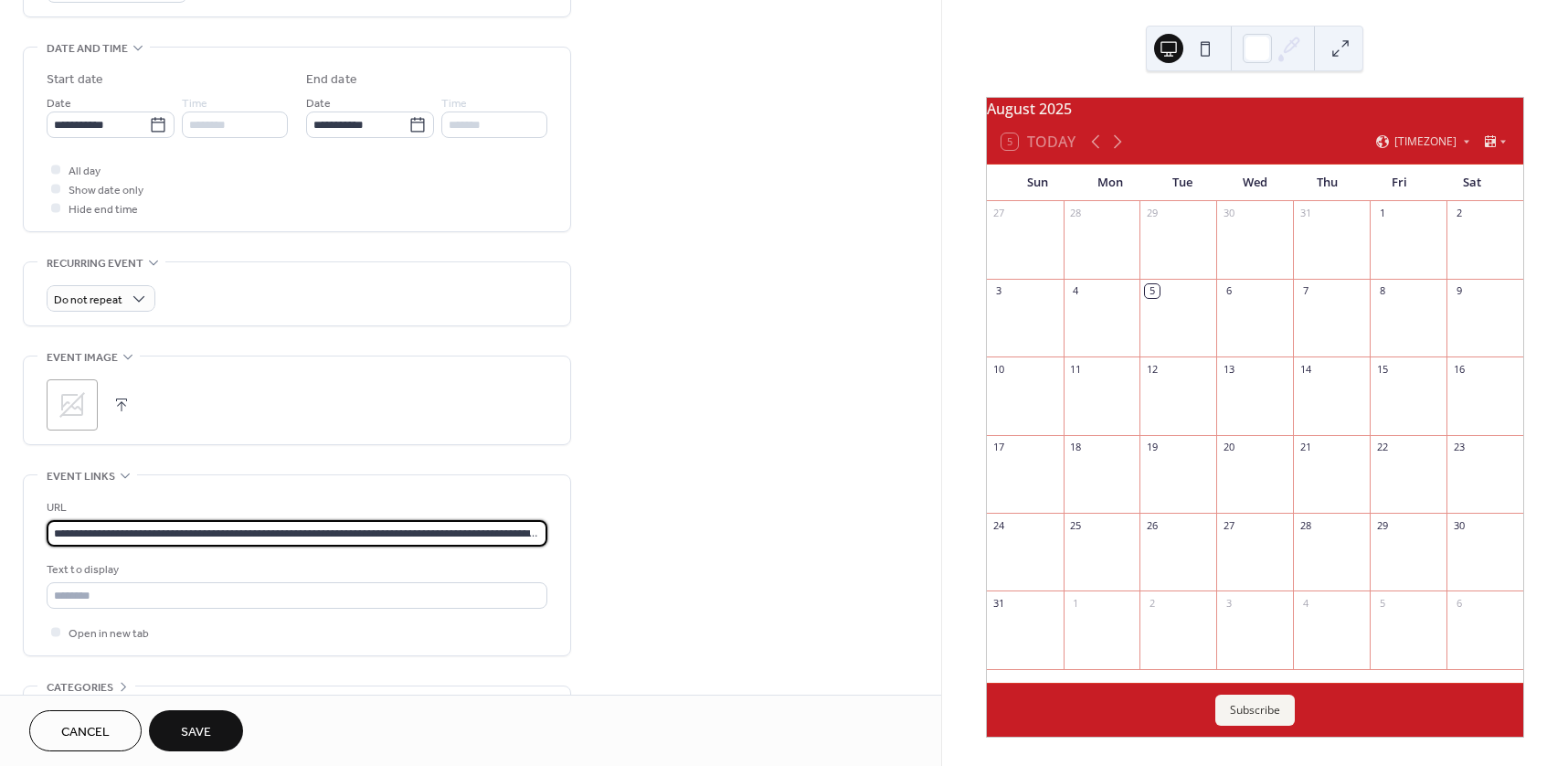 scroll, scrollTop: 0, scrollLeft: 138, axis: horizontal 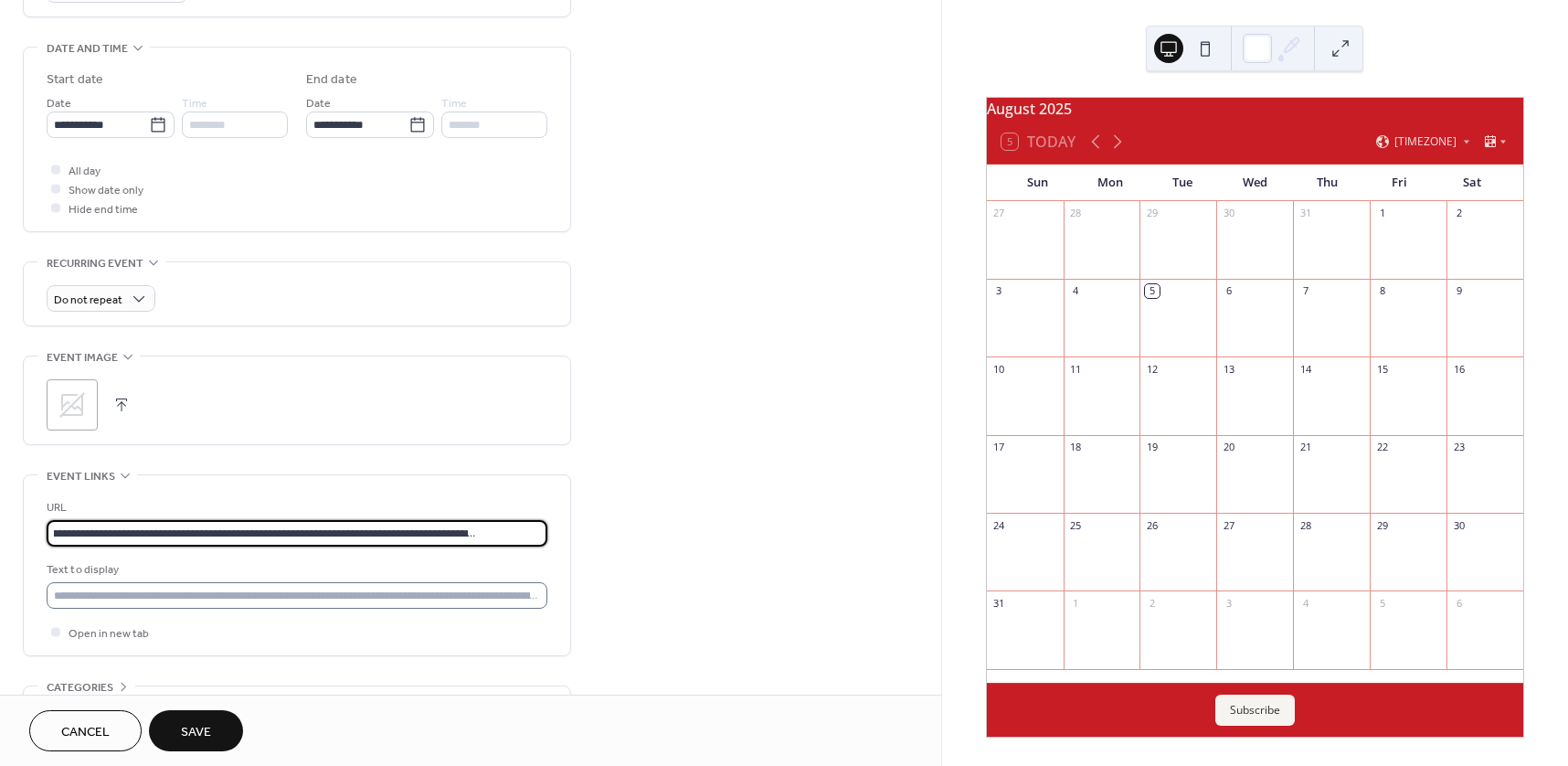 type on "**********" 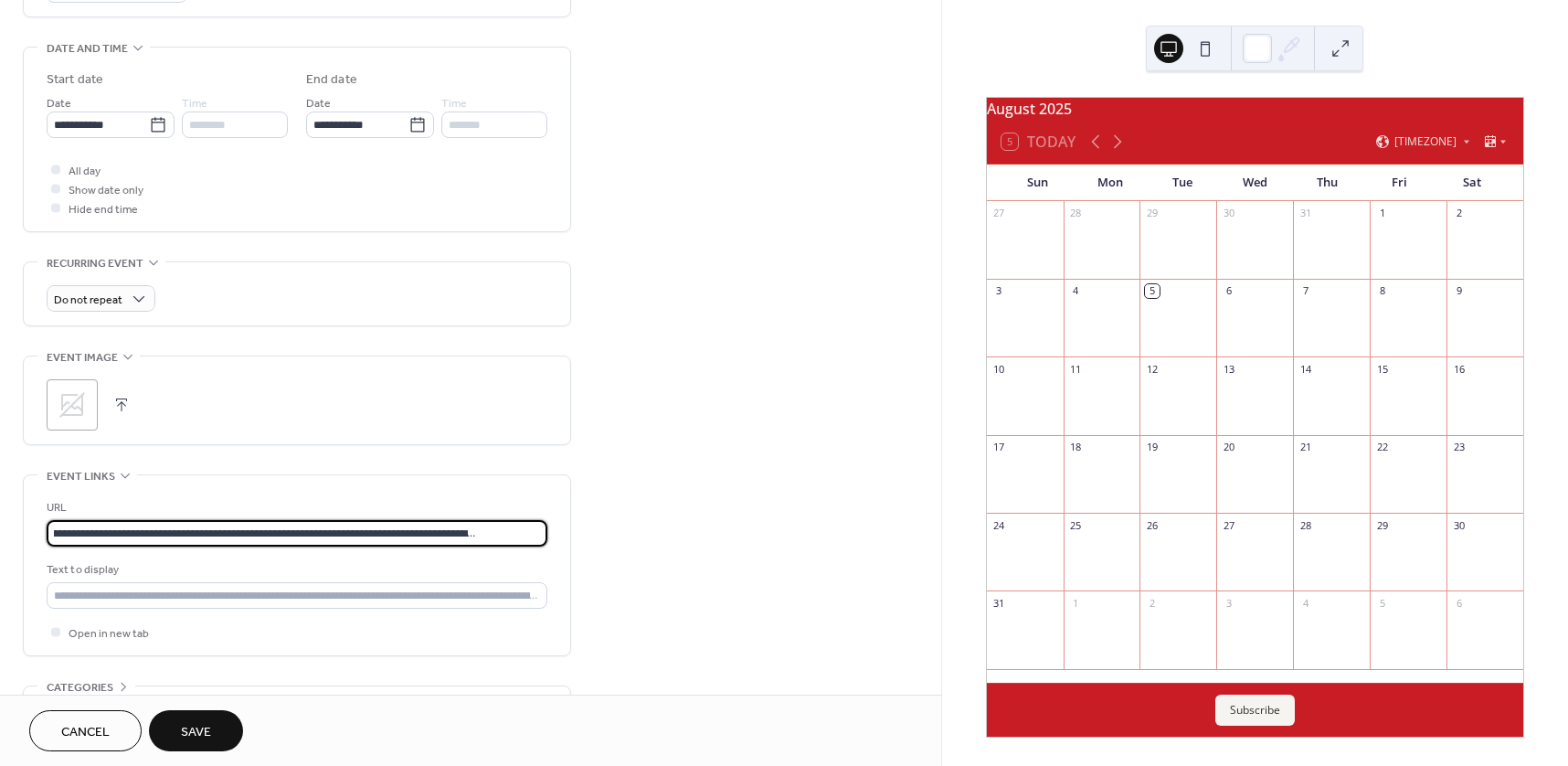 scroll, scrollTop: 0, scrollLeft: 0, axis: both 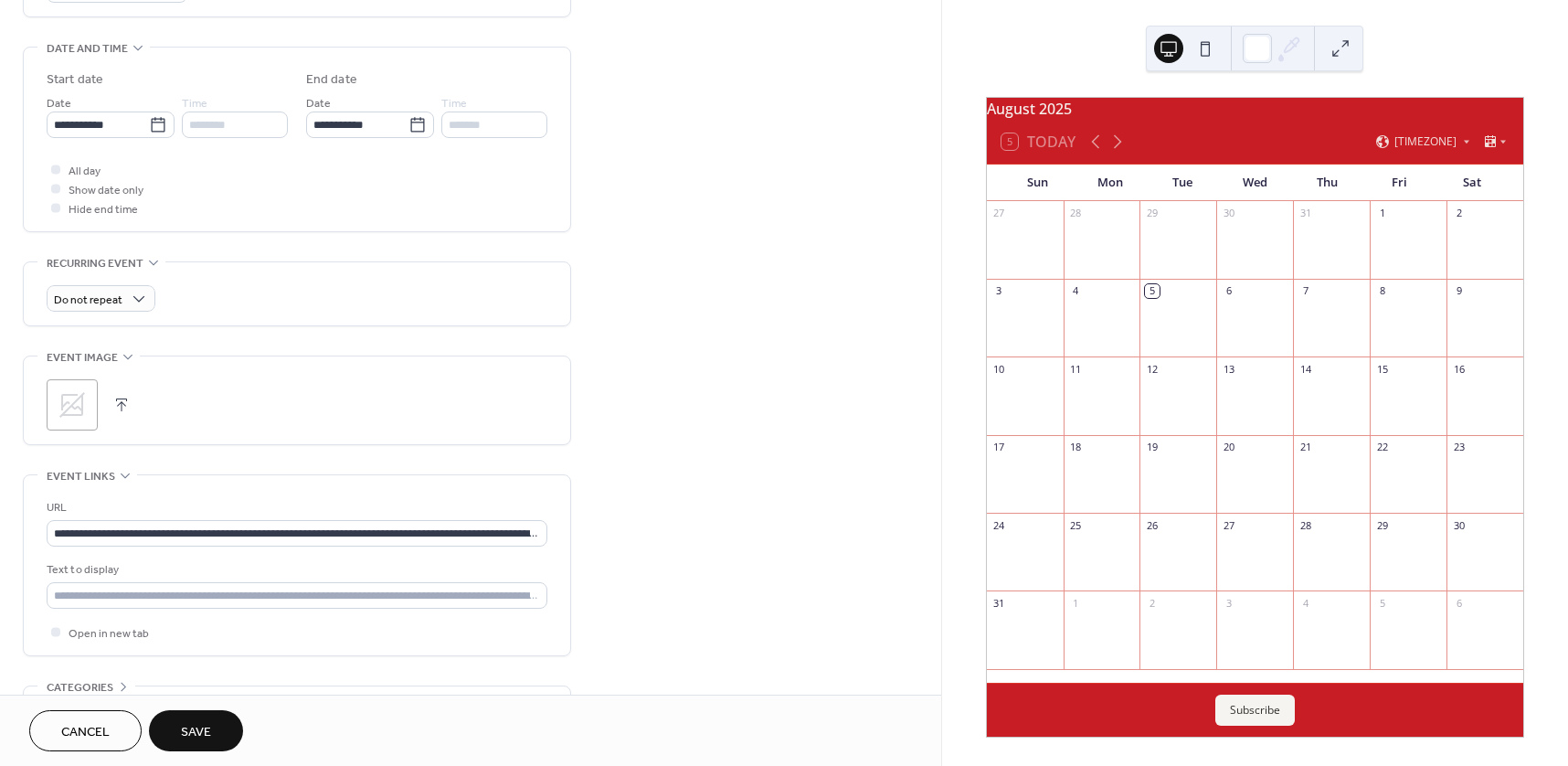 click on "Save" at bounding box center [196, 732] 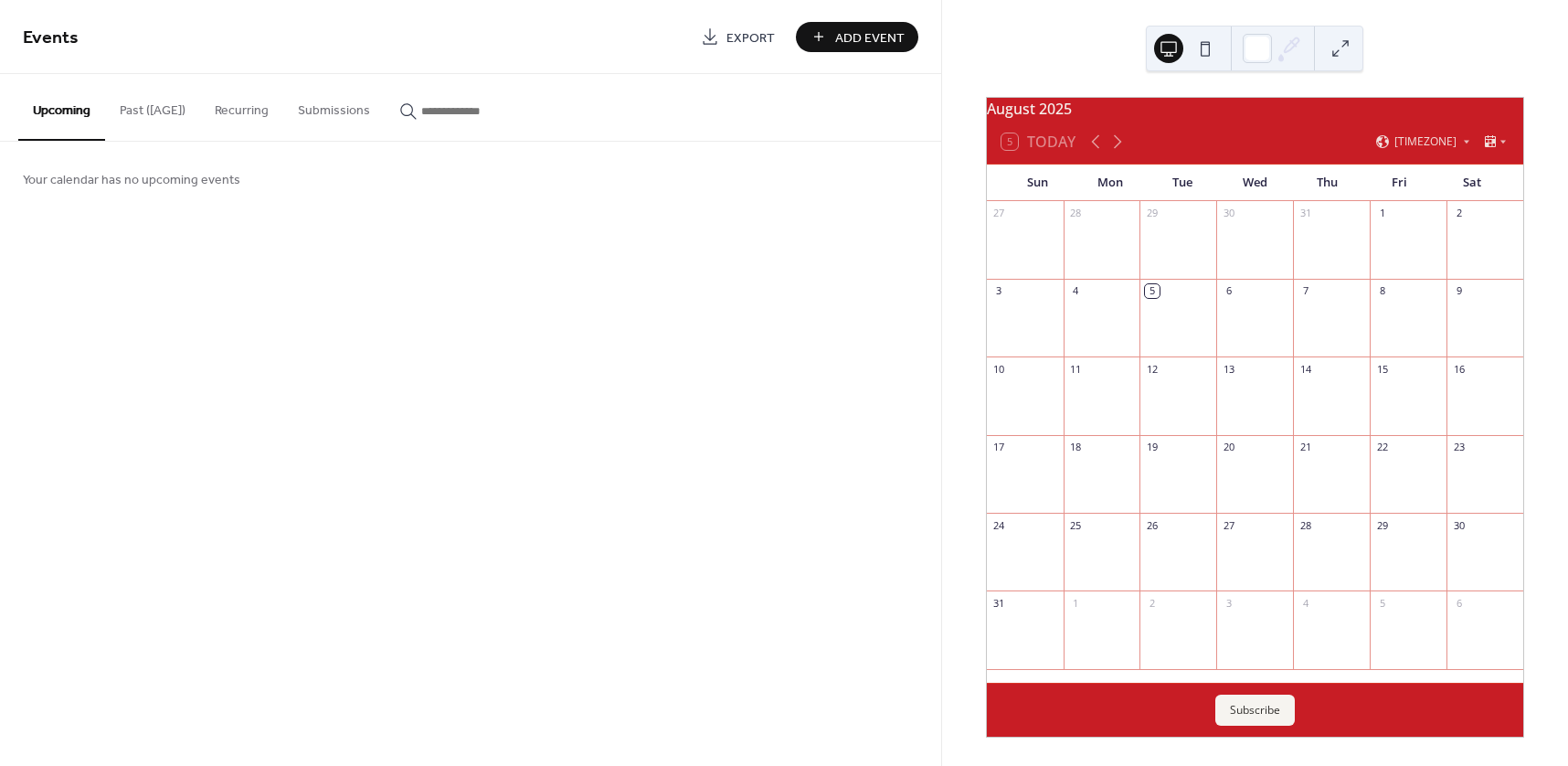 click on "Add Event" at bounding box center [857, 37] 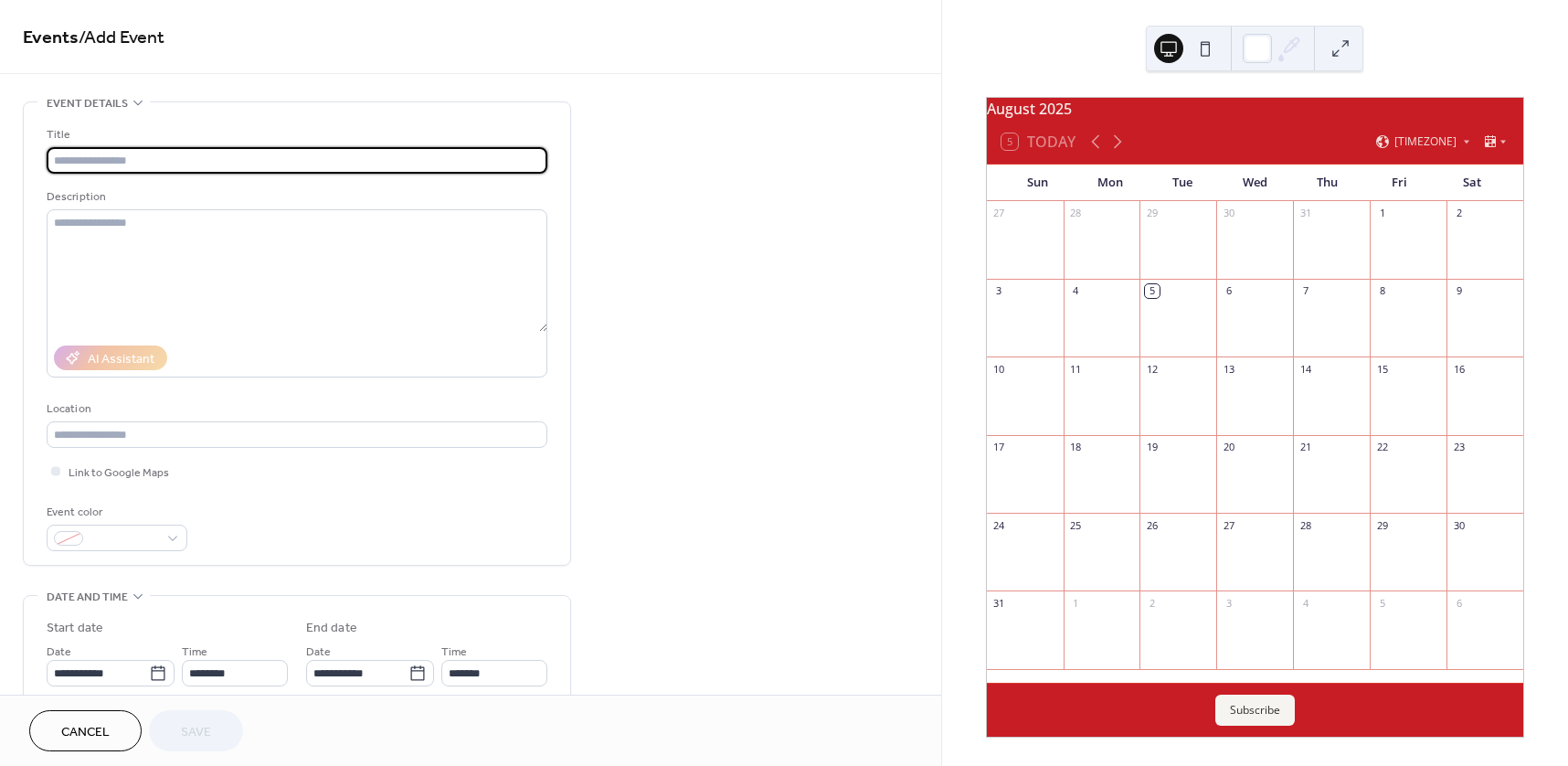 click at bounding box center (297, 160) 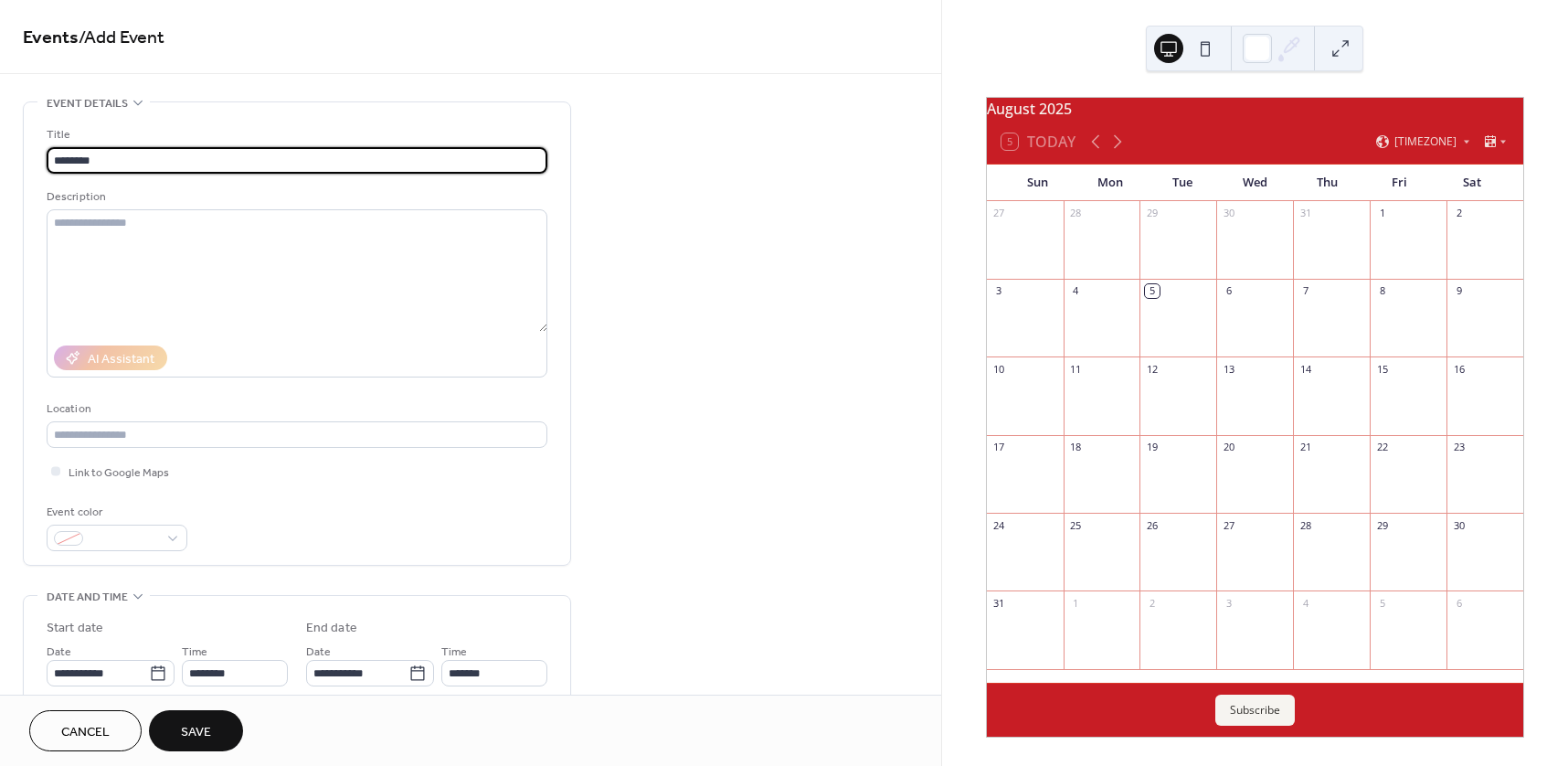type on "********" 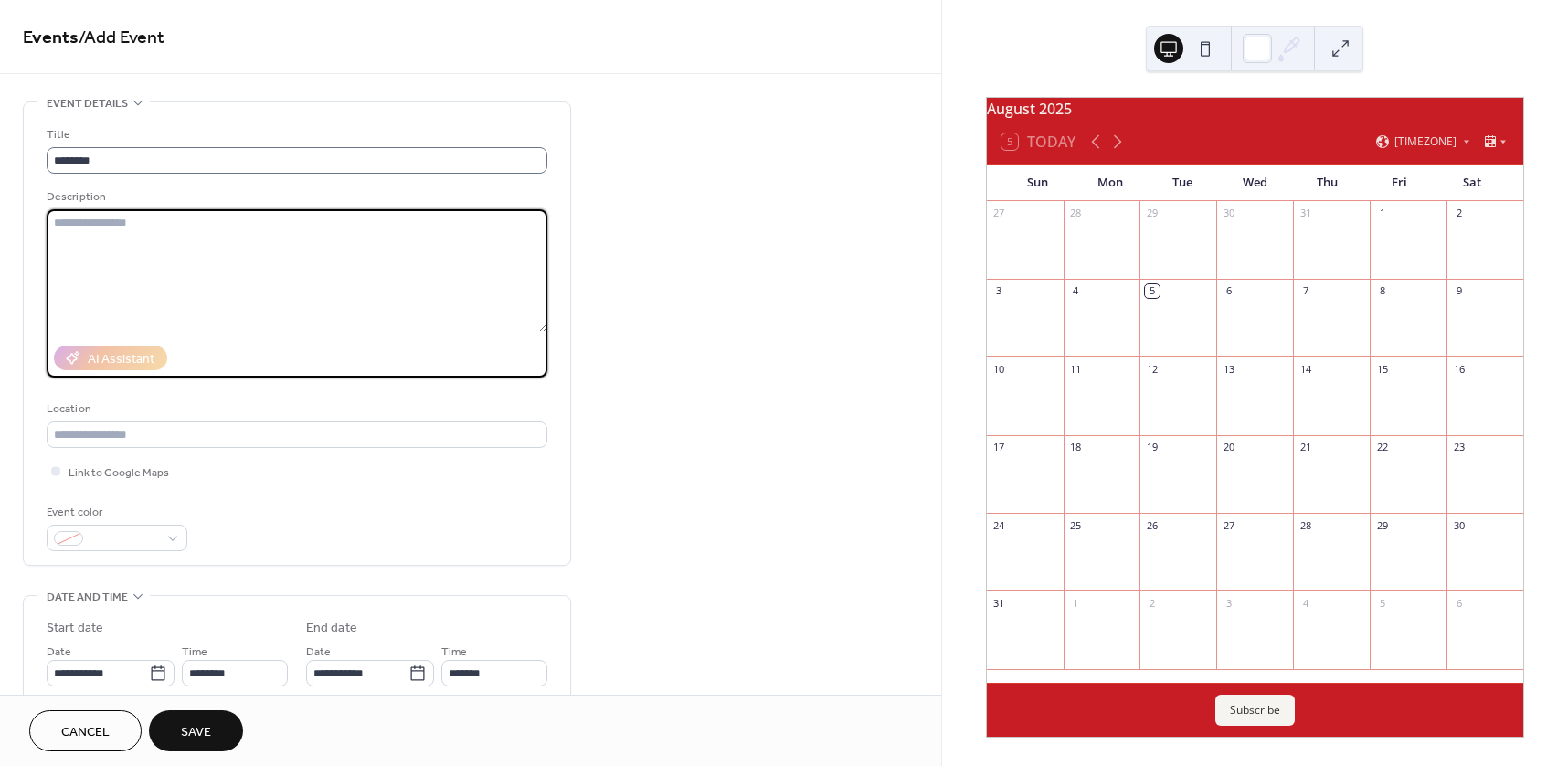 paste on "**********" 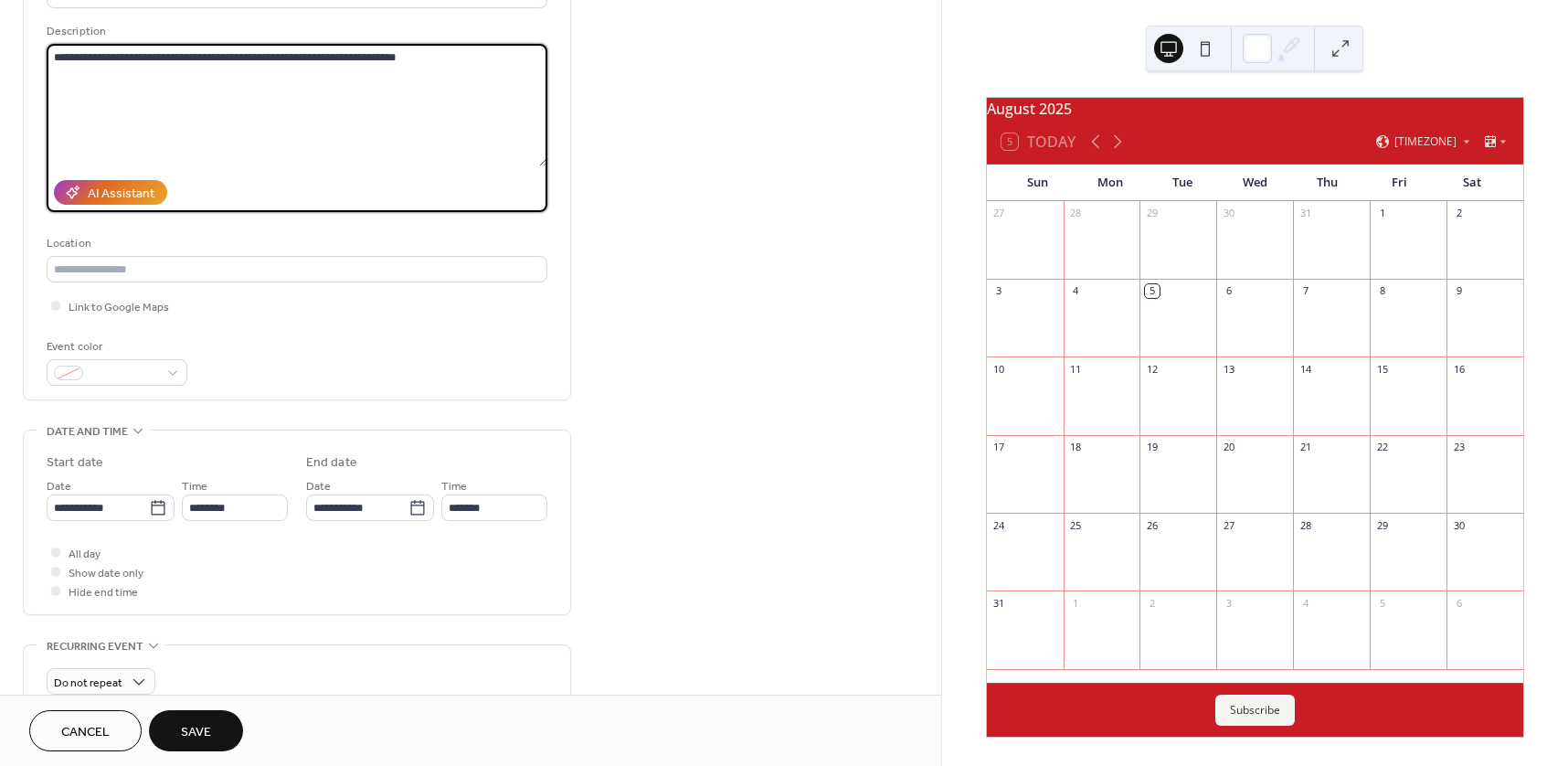 scroll, scrollTop: 366, scrollLeft: 0, axis: vertical 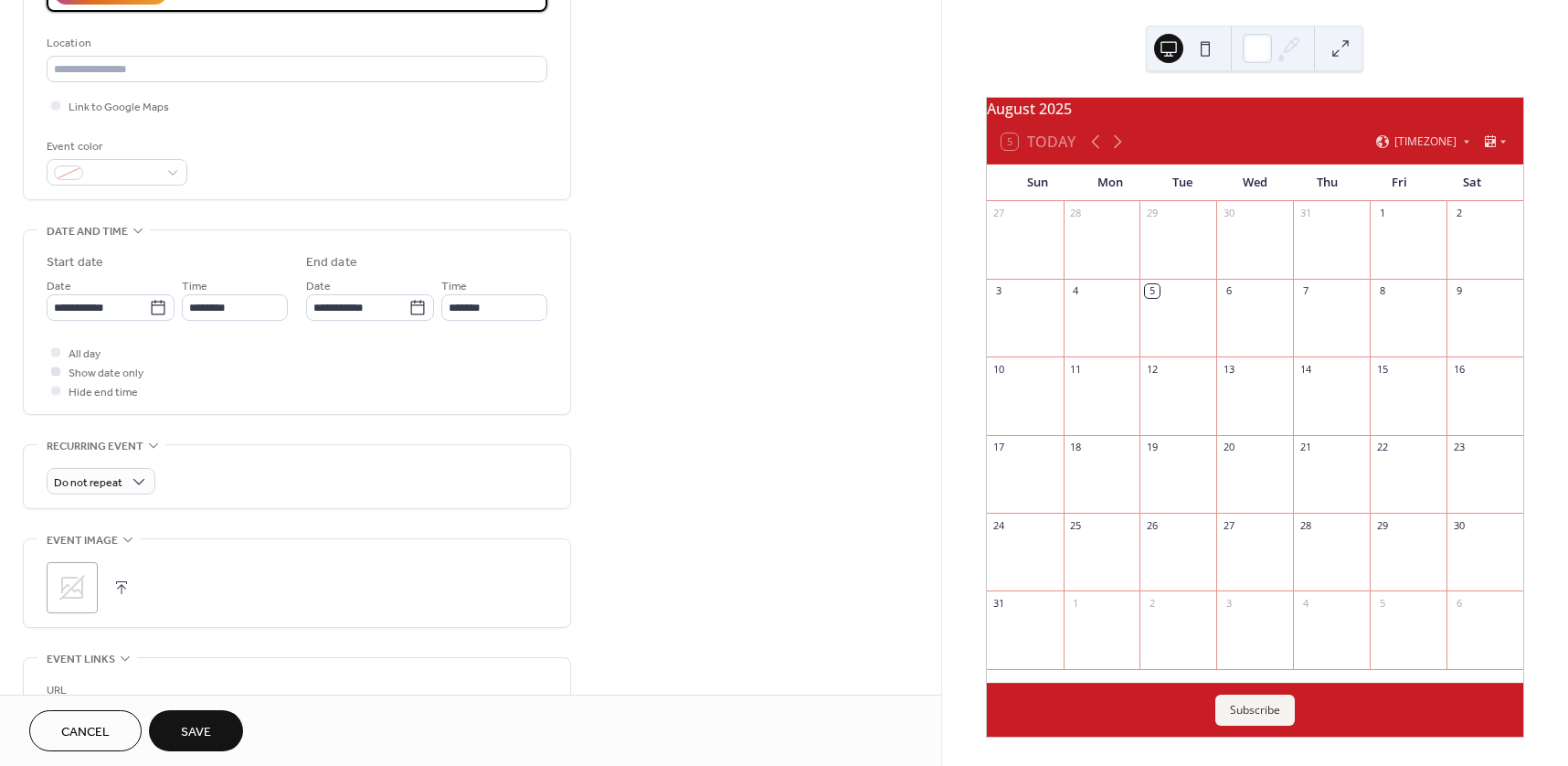 type on "**********" 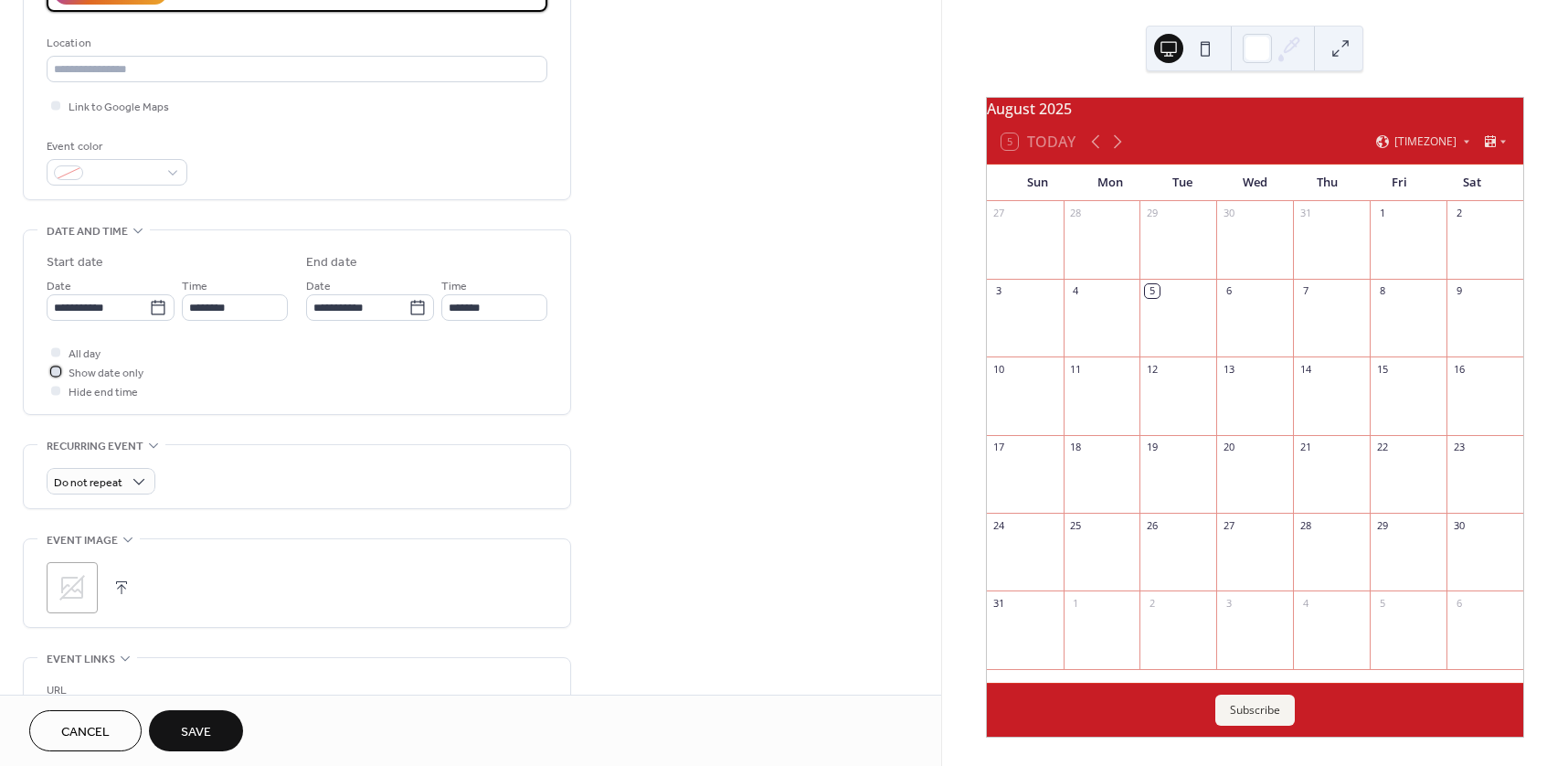 click on "Show date only" at bounding box center (106, 373) 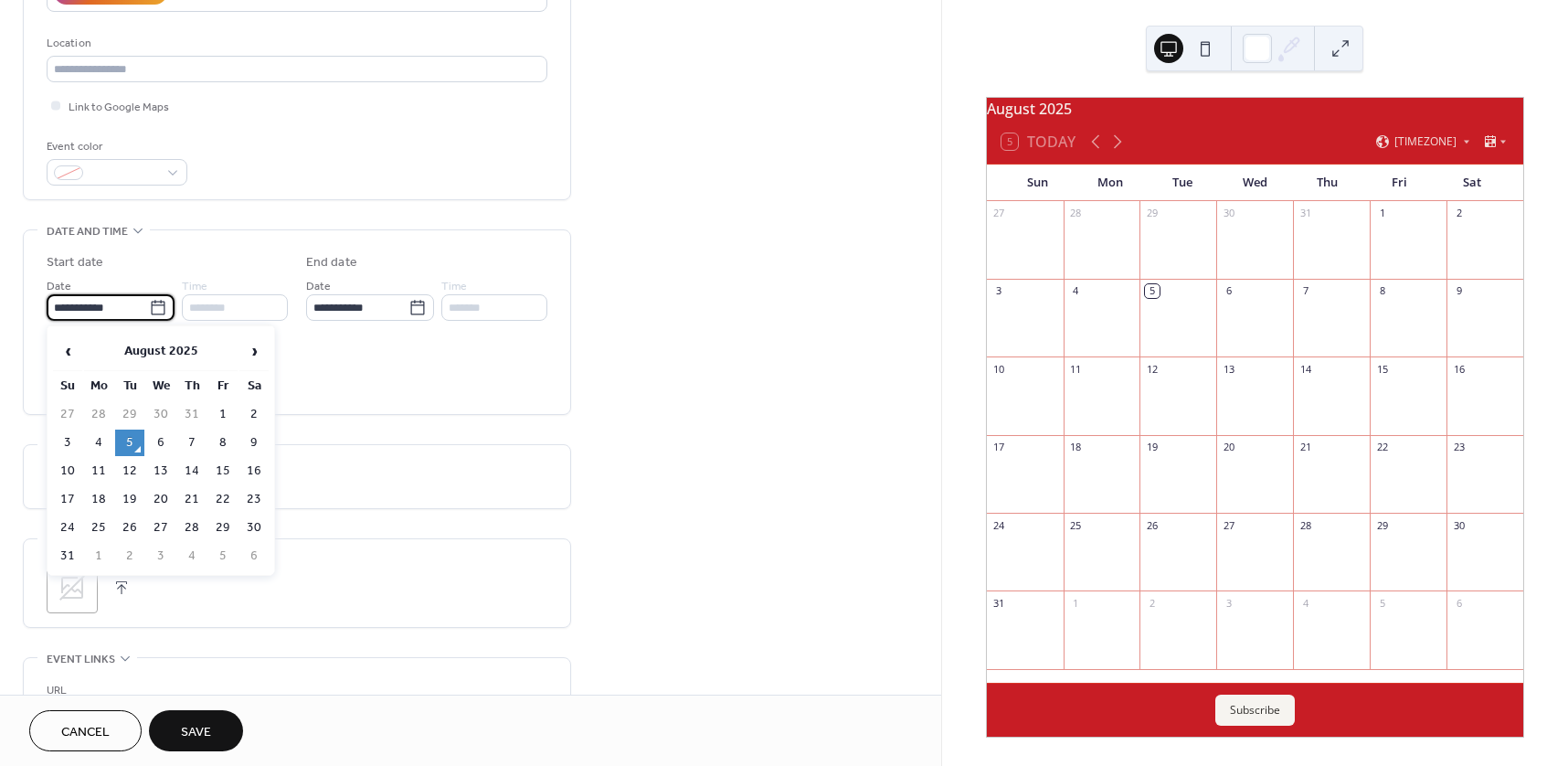 click on "**********" at bounding box center (98, 307) 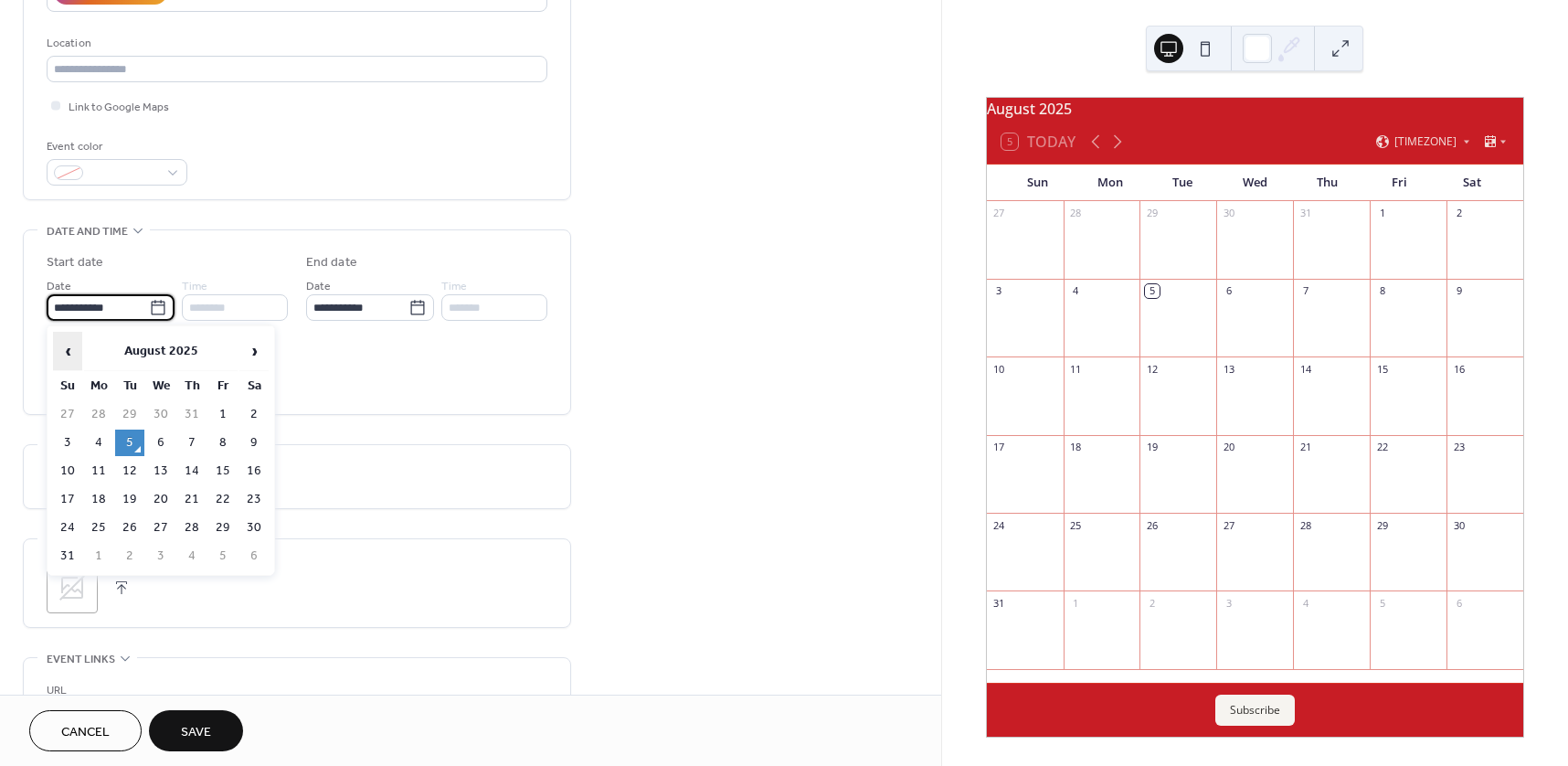 click on "‹" at bounding box center [68, 351] 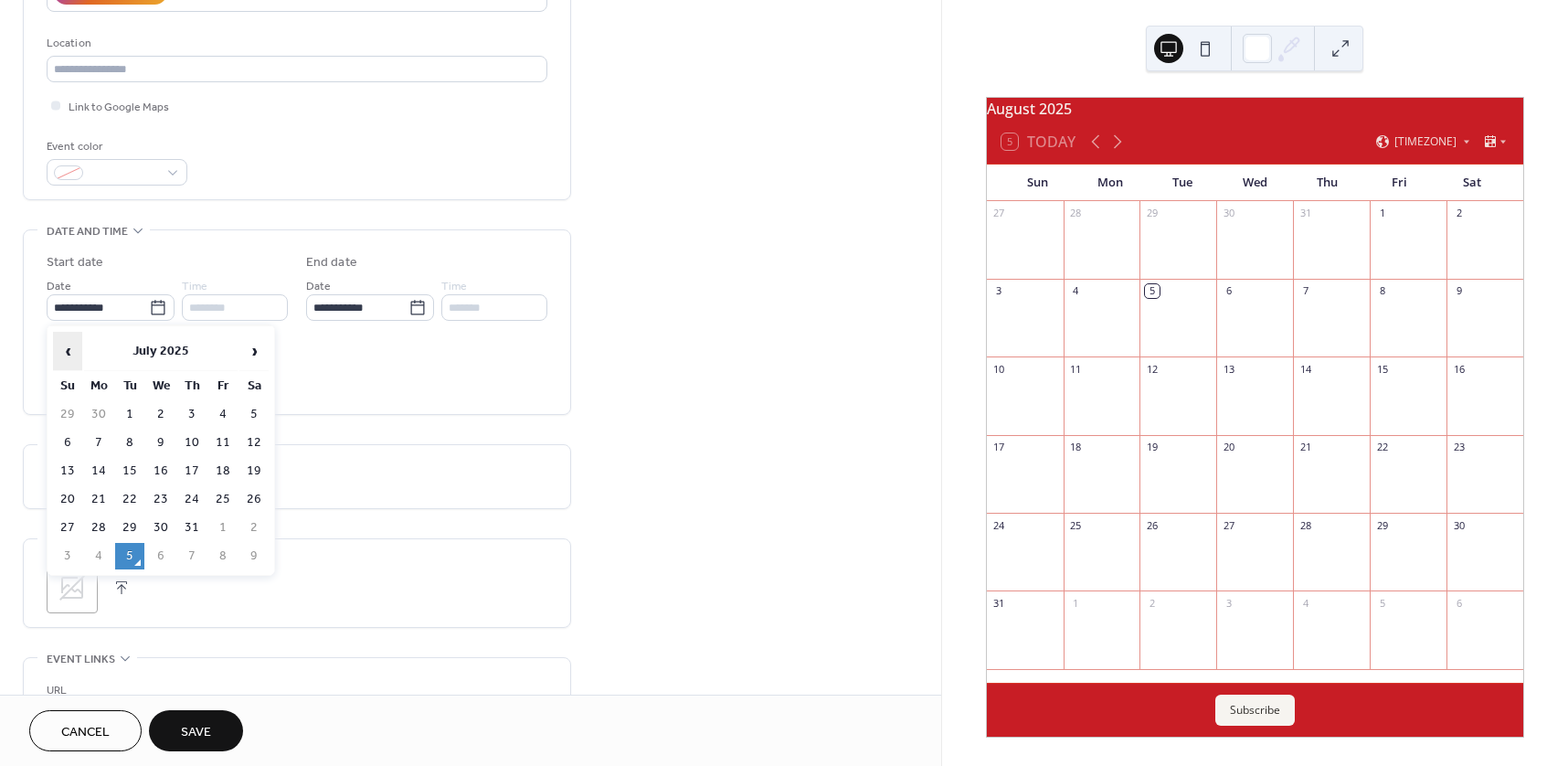 click on "‹" at bounding box center (68, 351) 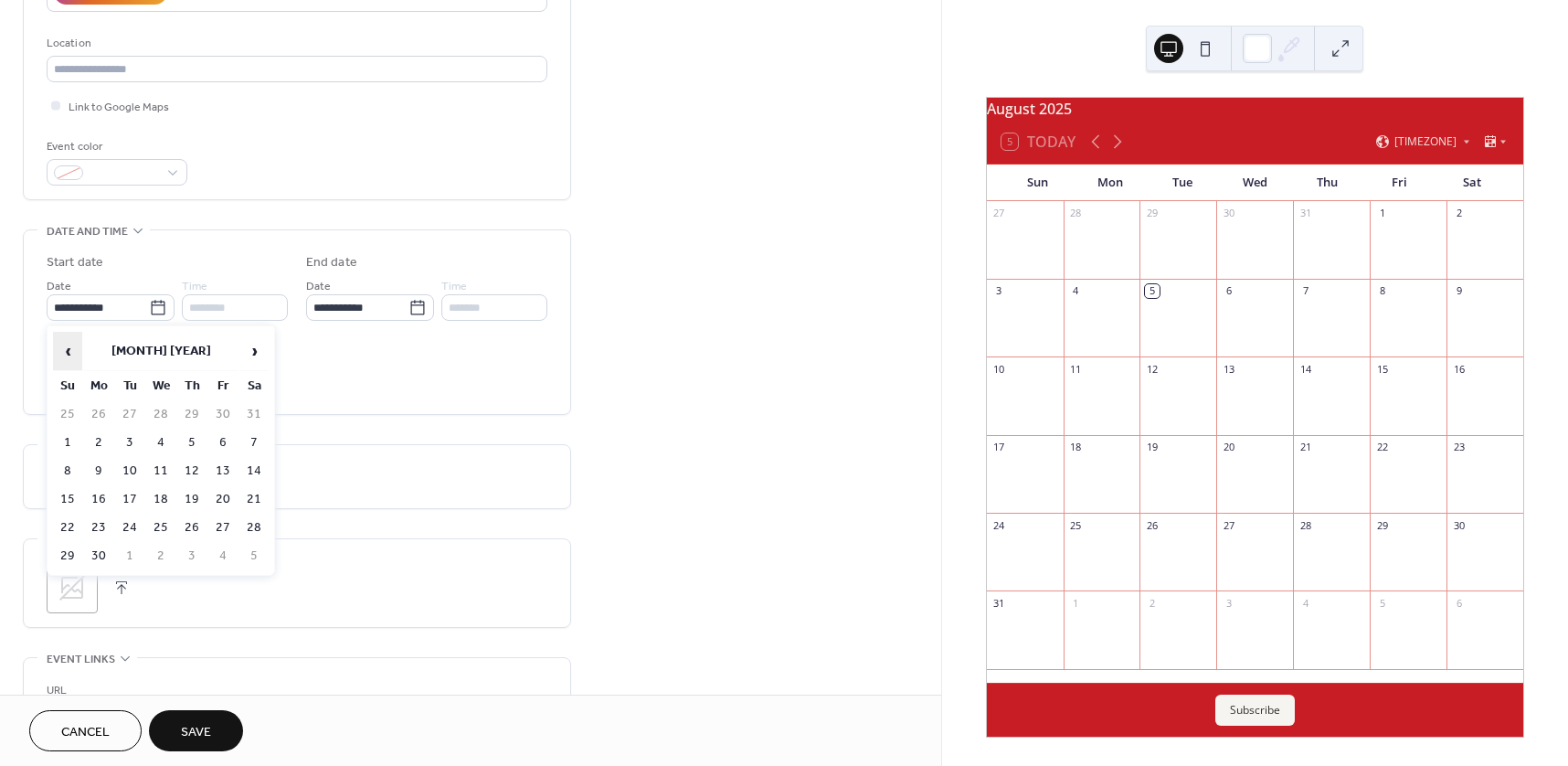 click on "‹" at bounding box center [68, 351] 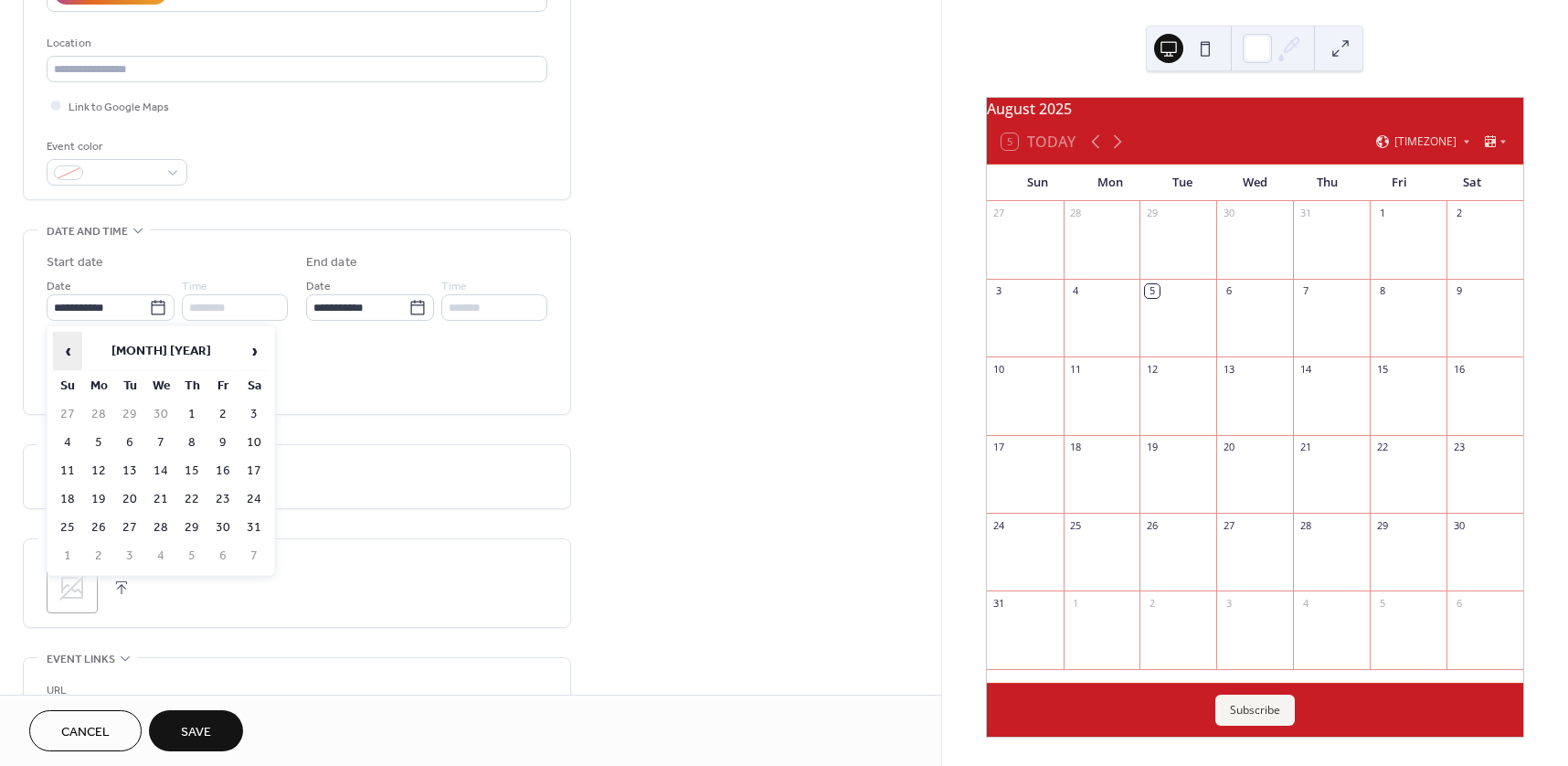 click on "‹" at bounding box center [68, 351] 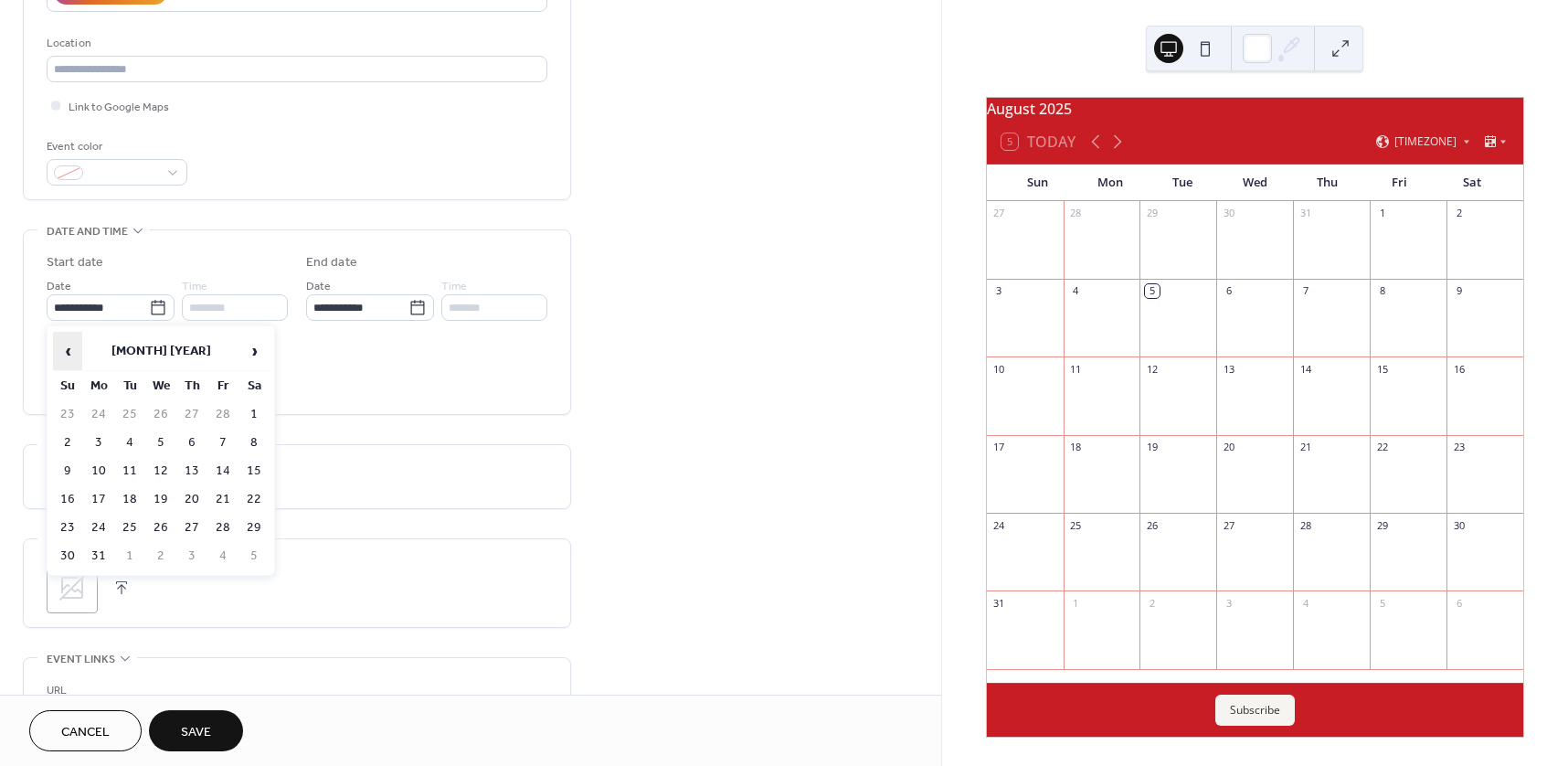 click on "‹" at bounding box center [68, 351] 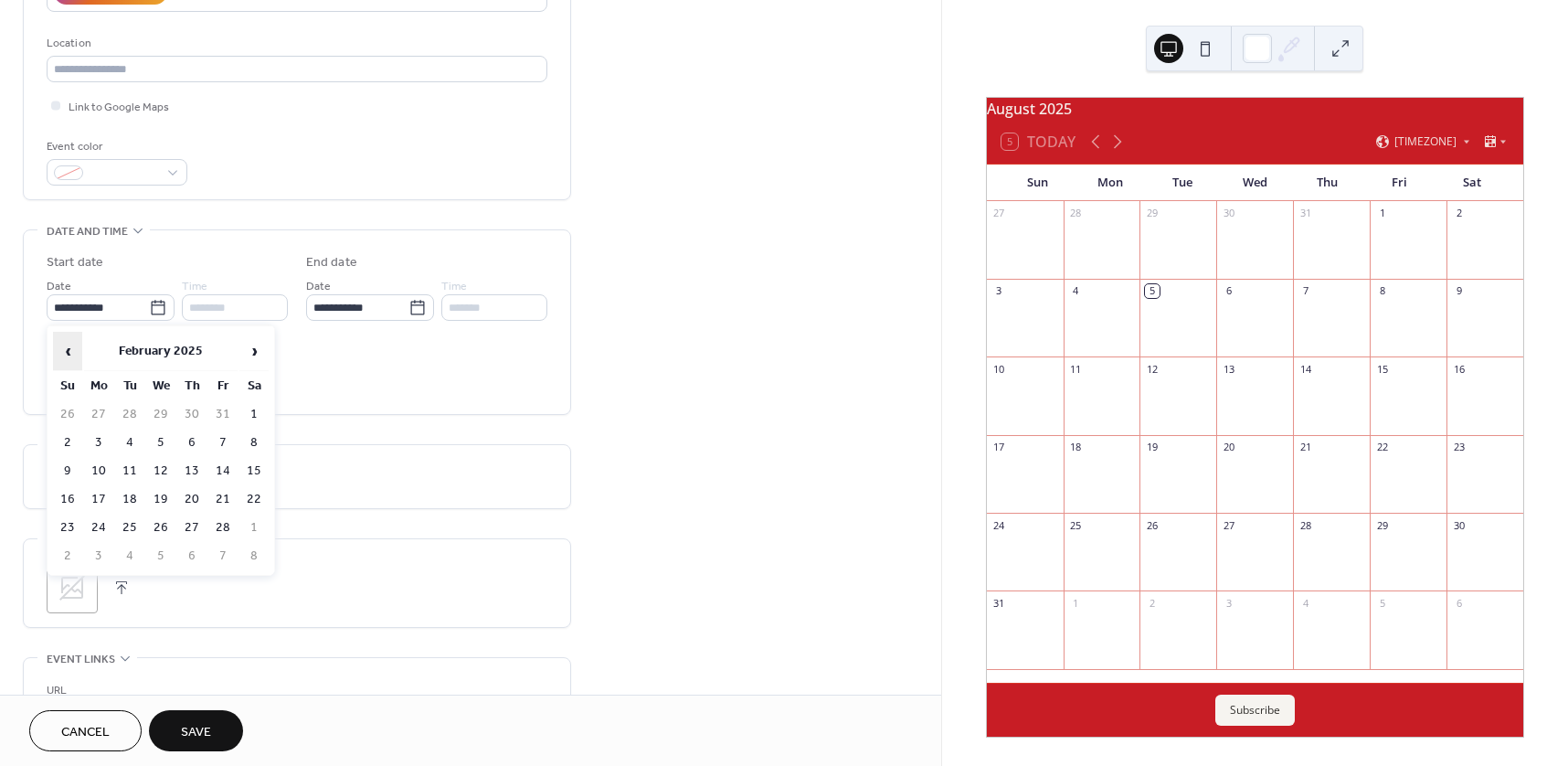click on "‹" at bounding box center (68, 351) 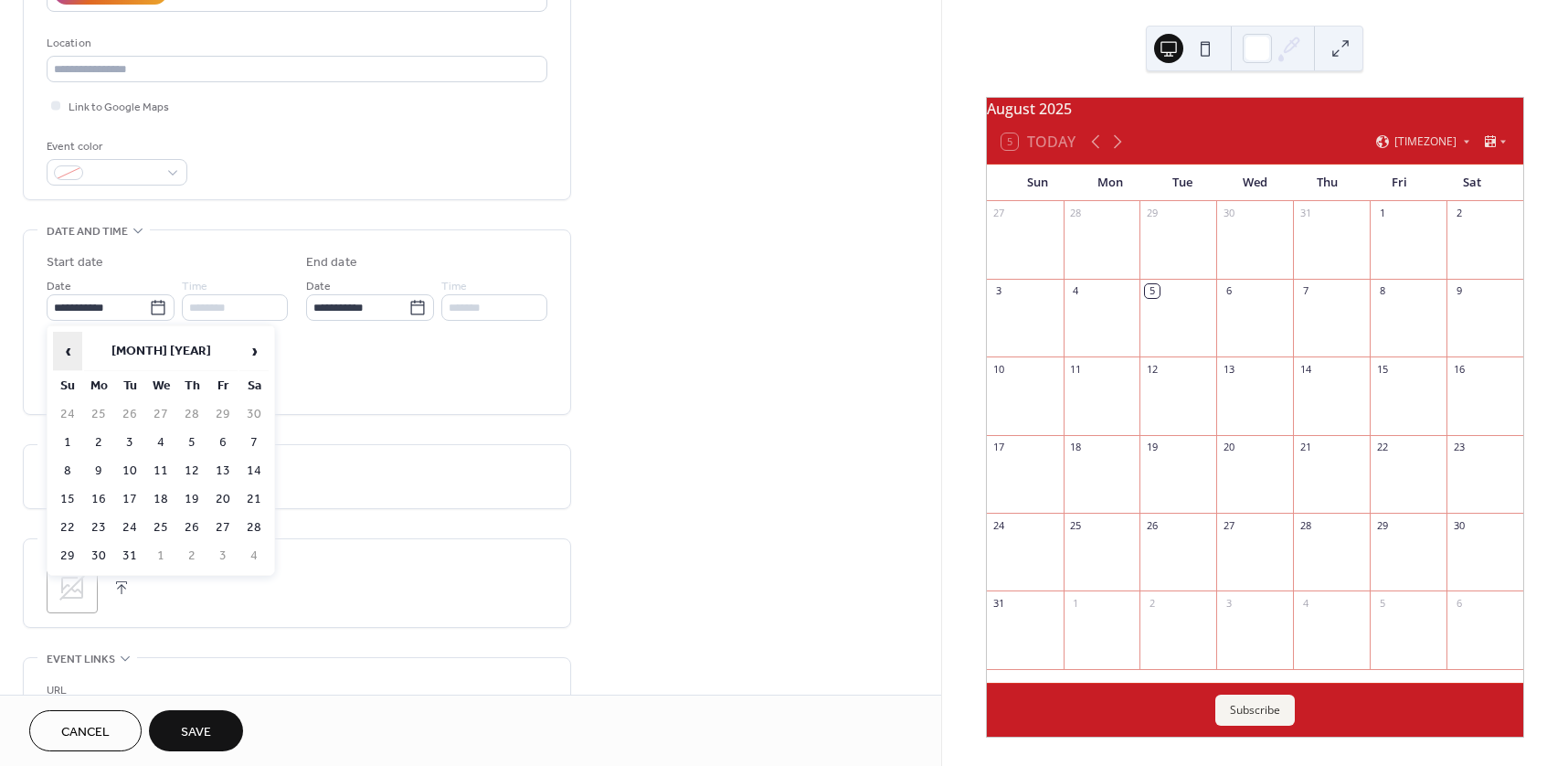 click on "‹" at bounding box center (68, 351) 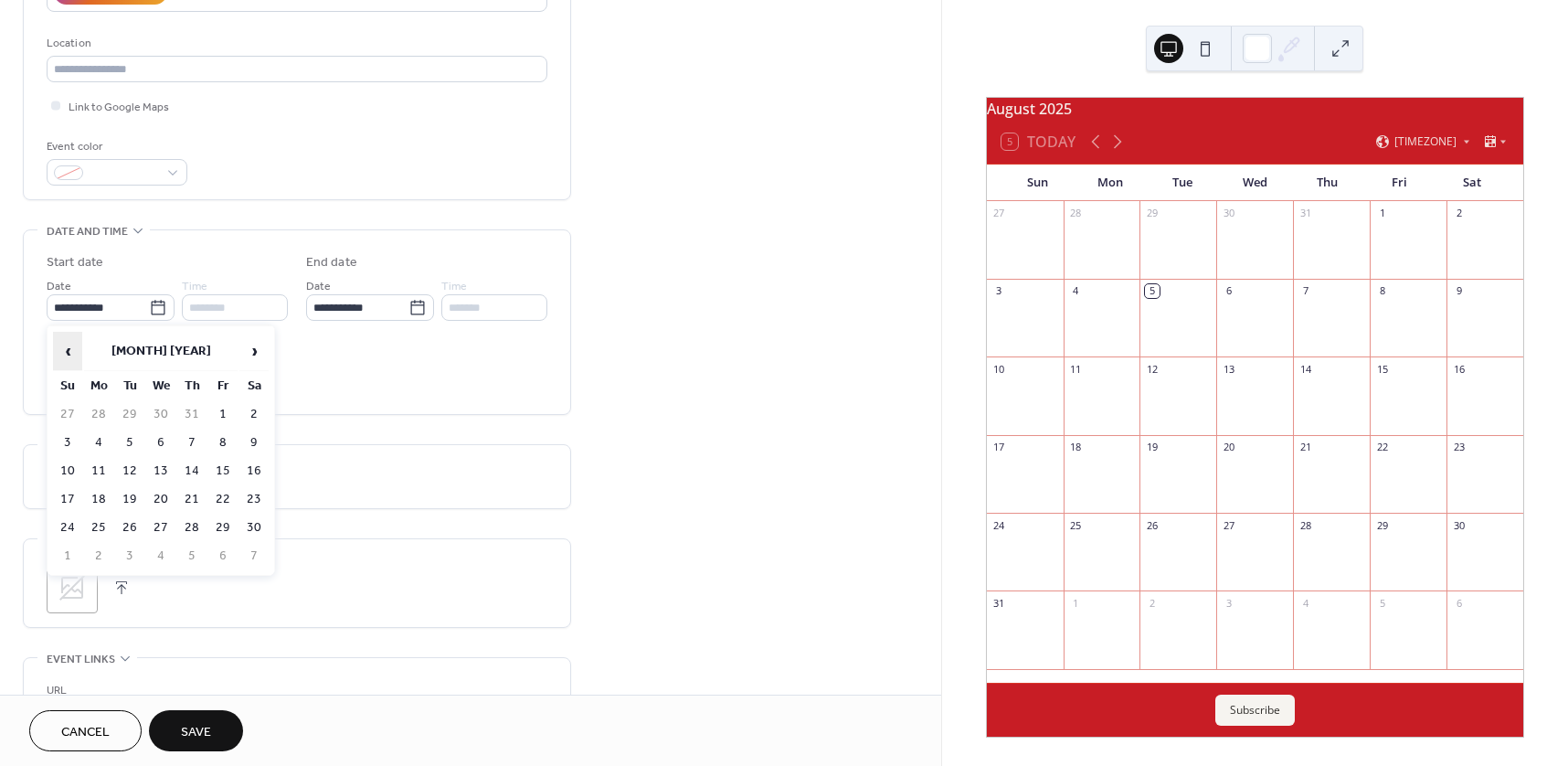 click on "‹" at bounding box center [68, 351] 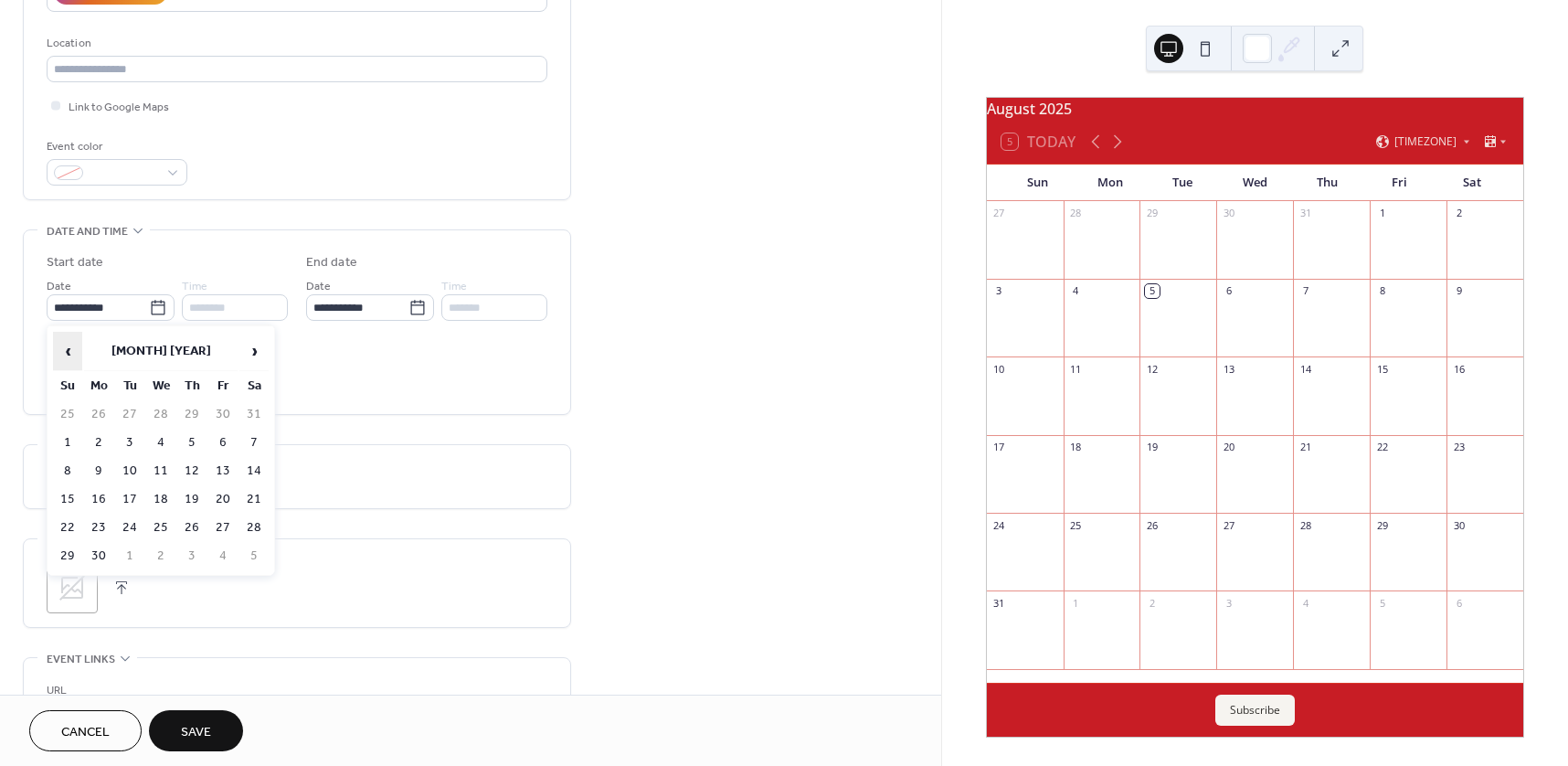 click on "‹" at bounding box center [68, 351] 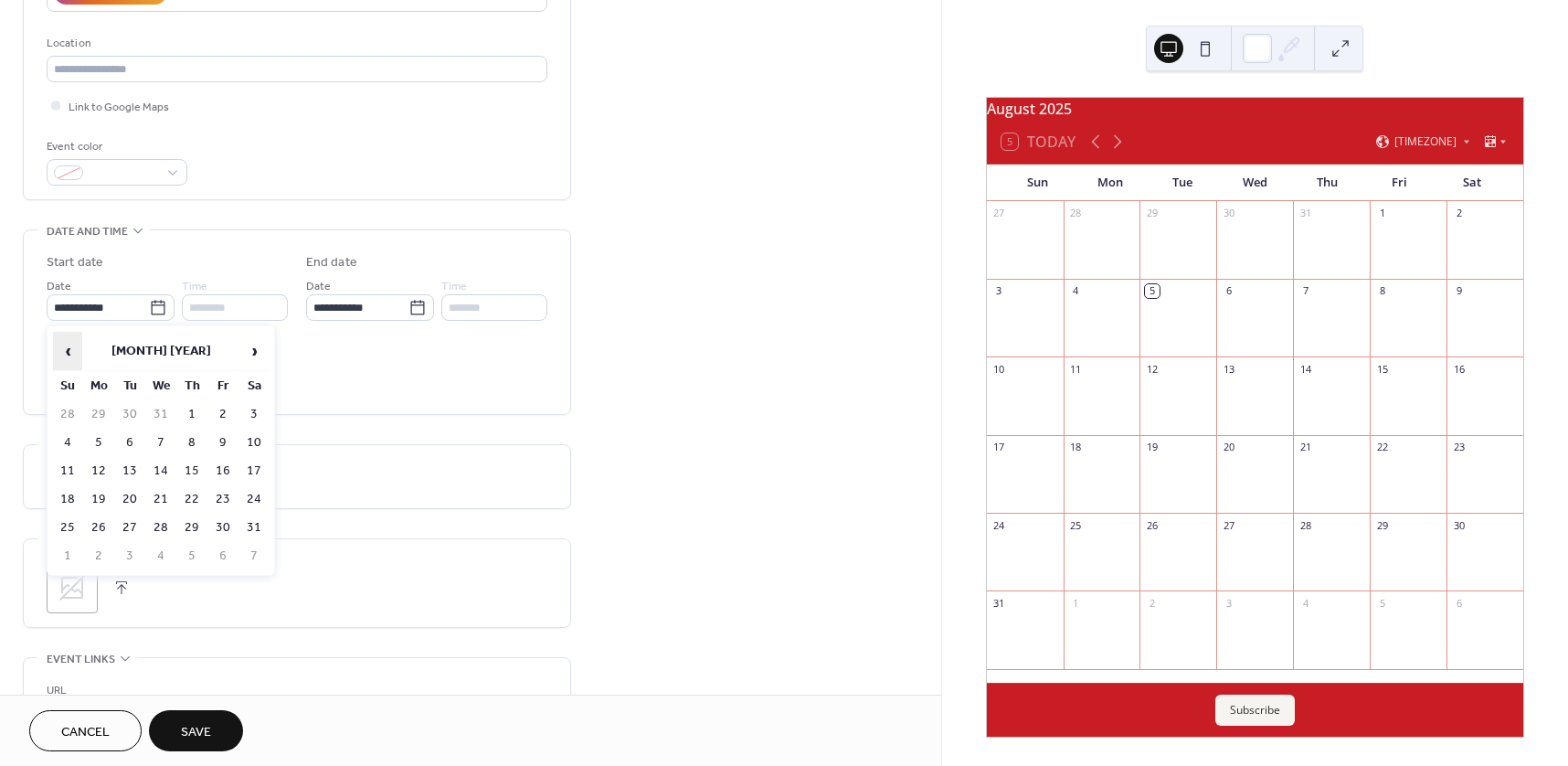 click on "‹" at bounding box center (68, 351) 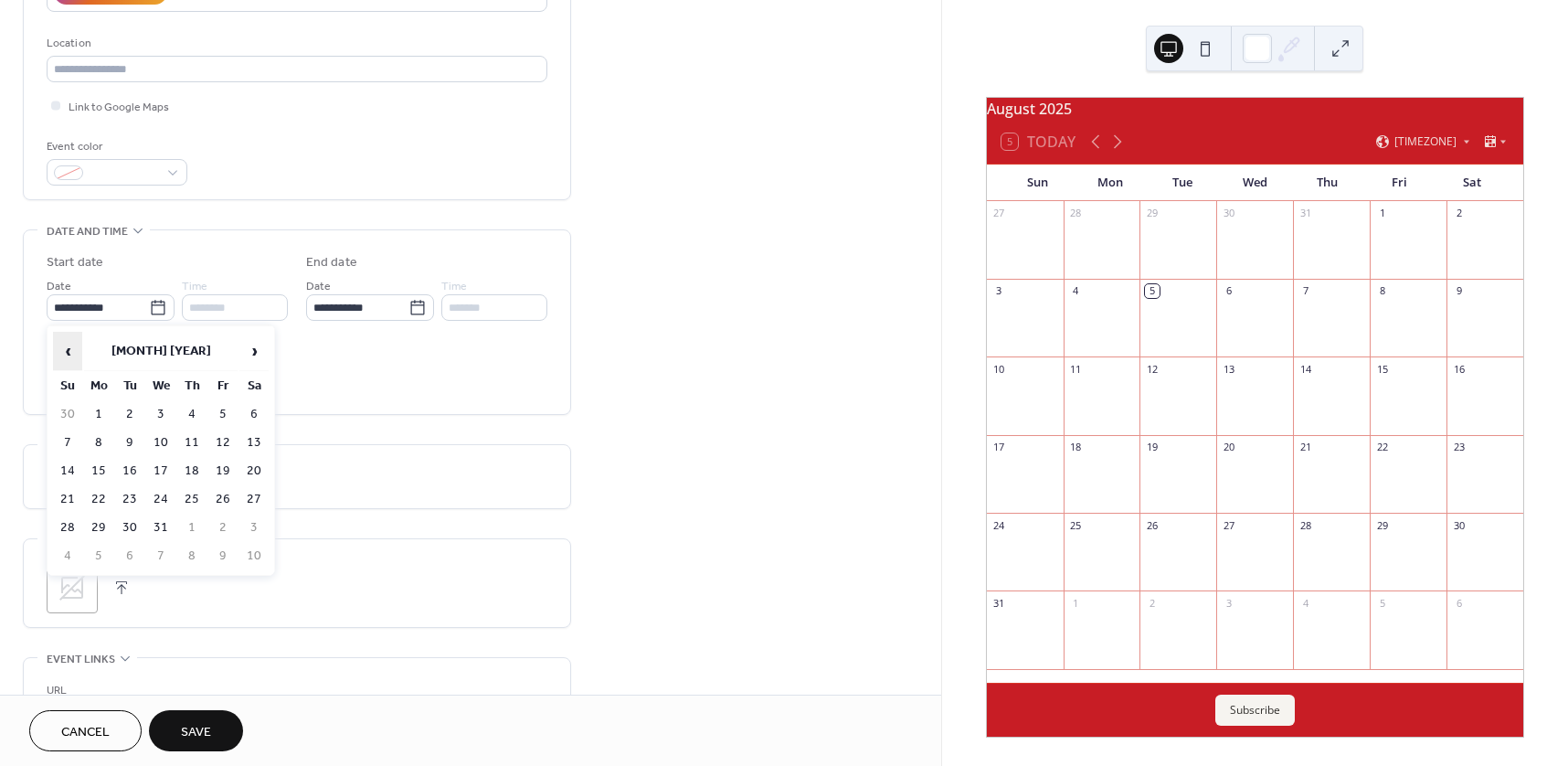 click on "‹" at bounding box center [68, 351] 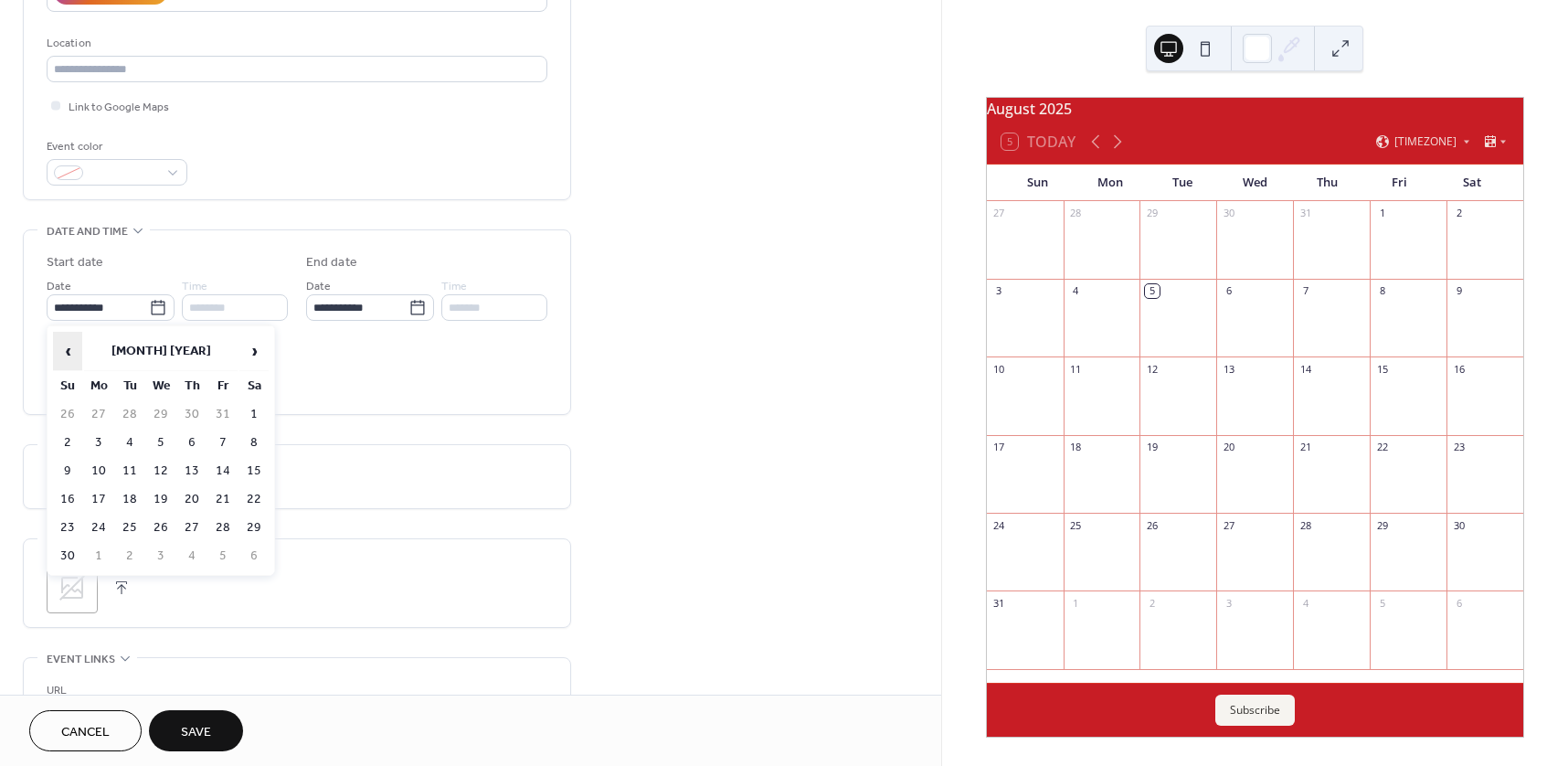 click on "‹" at bounding box center (68, 351) 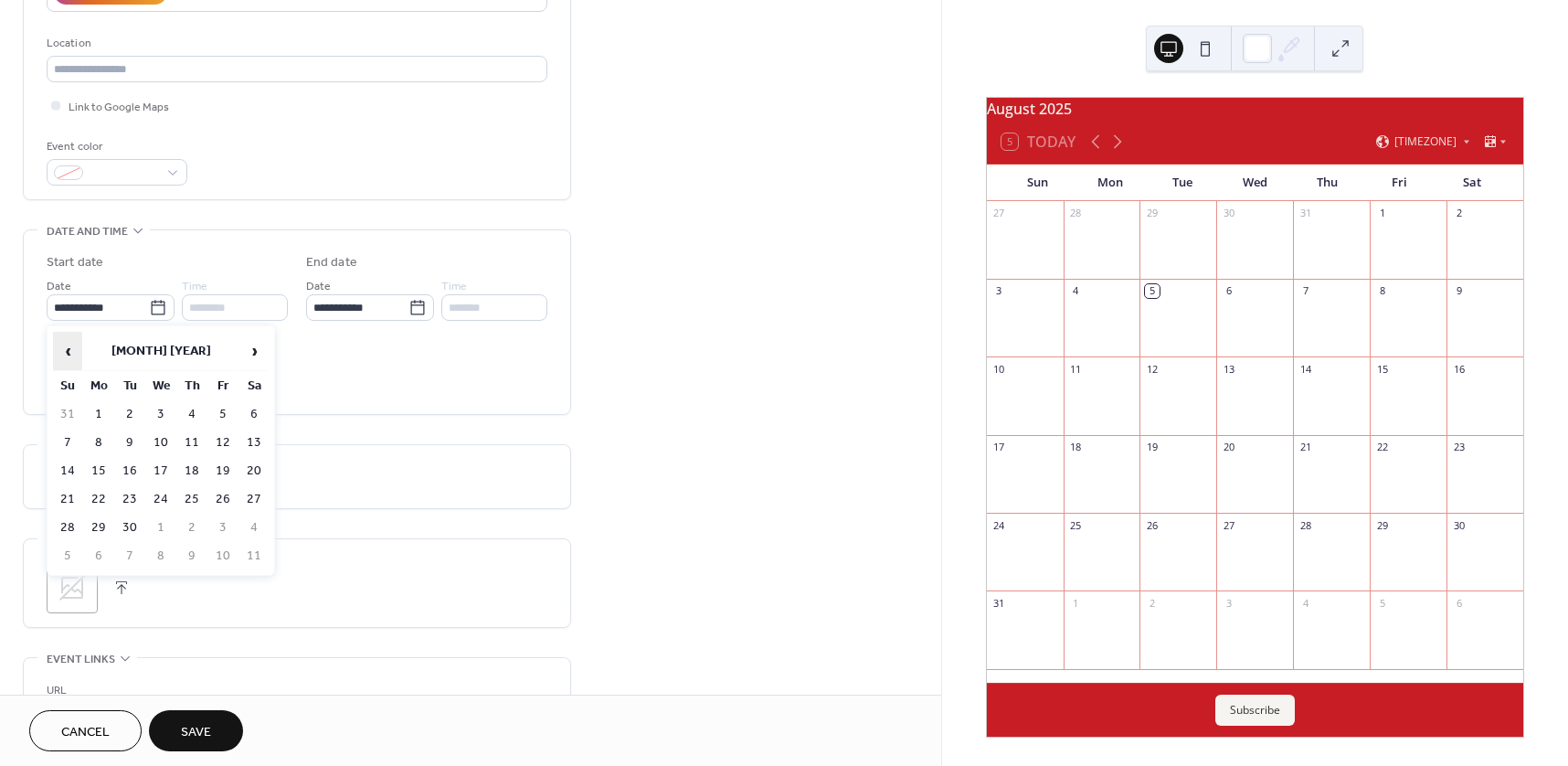 click on "‹" at bounding box center (68, 351) 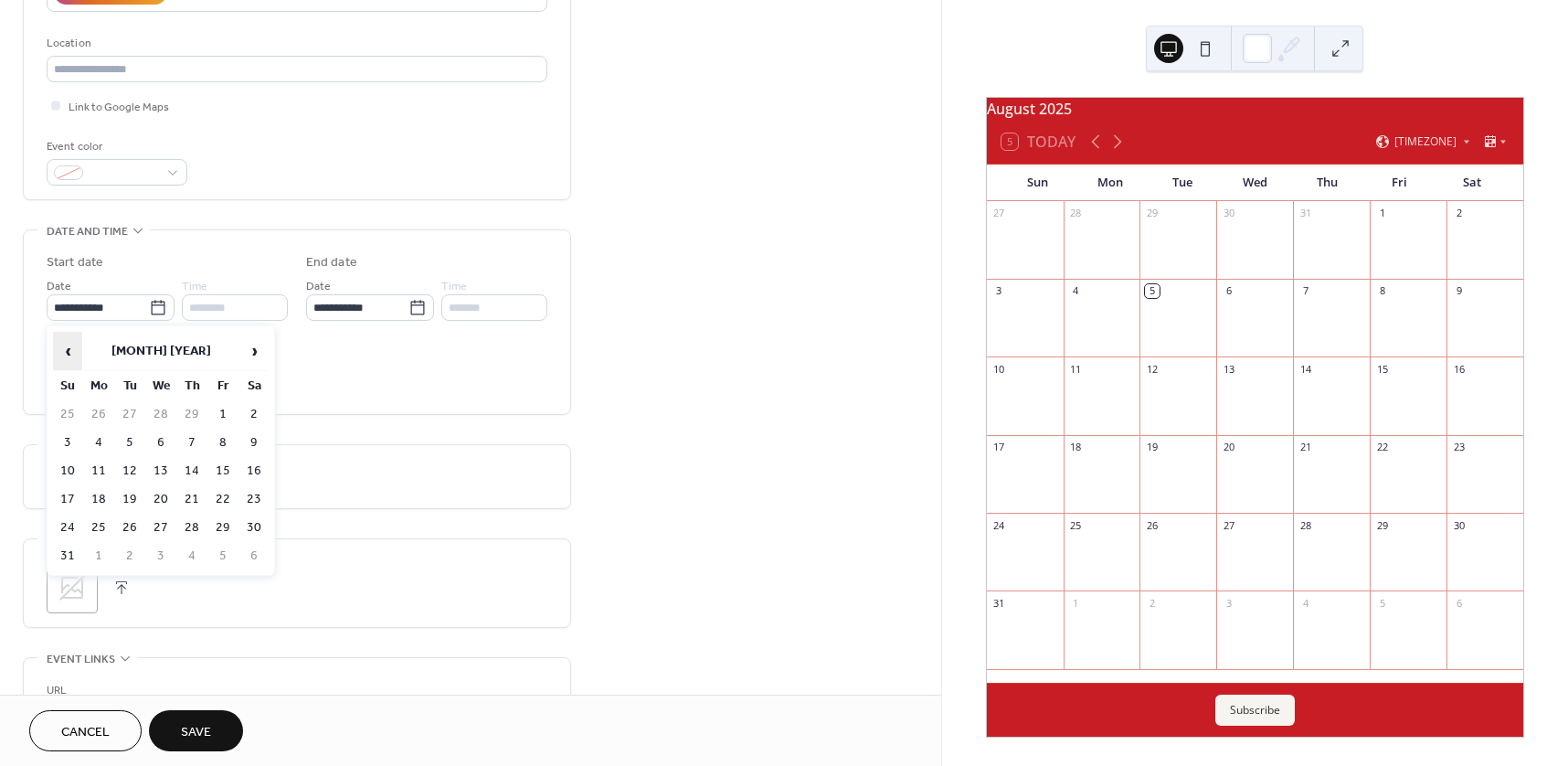 click on "‹" at bounding box center [68, 351] 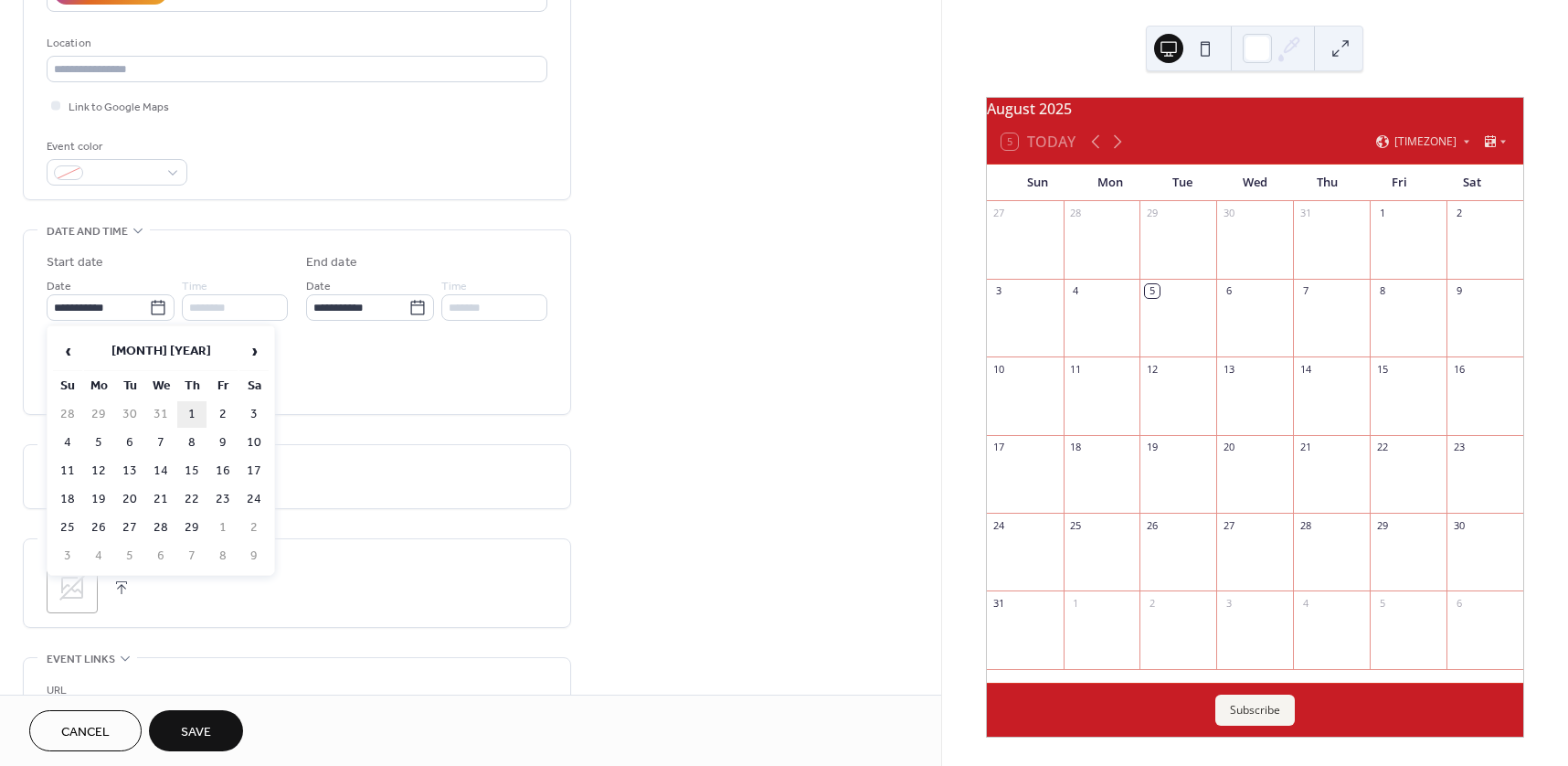 click on "1" at bounding box center (192, 414) 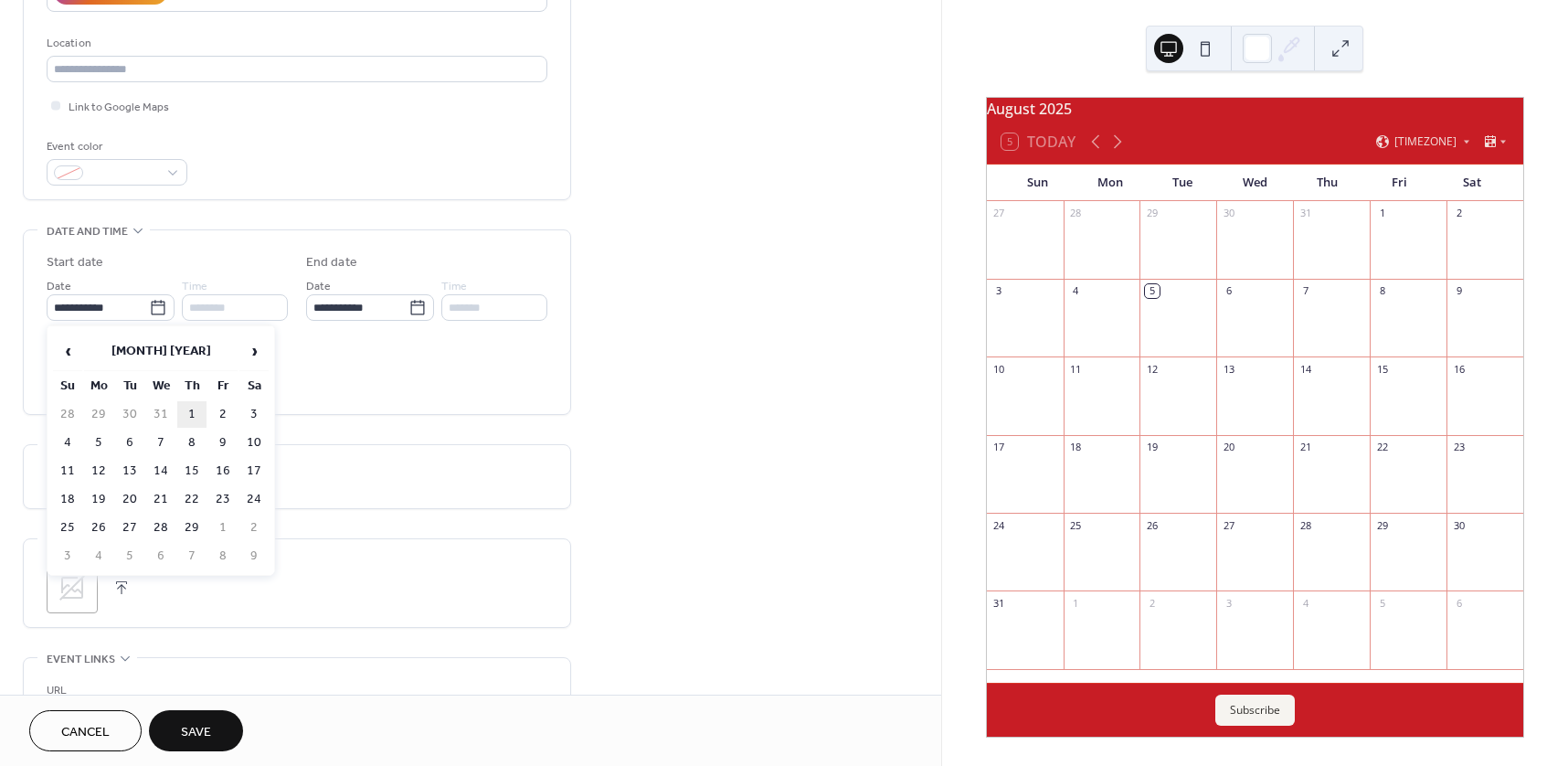 type on "**********" 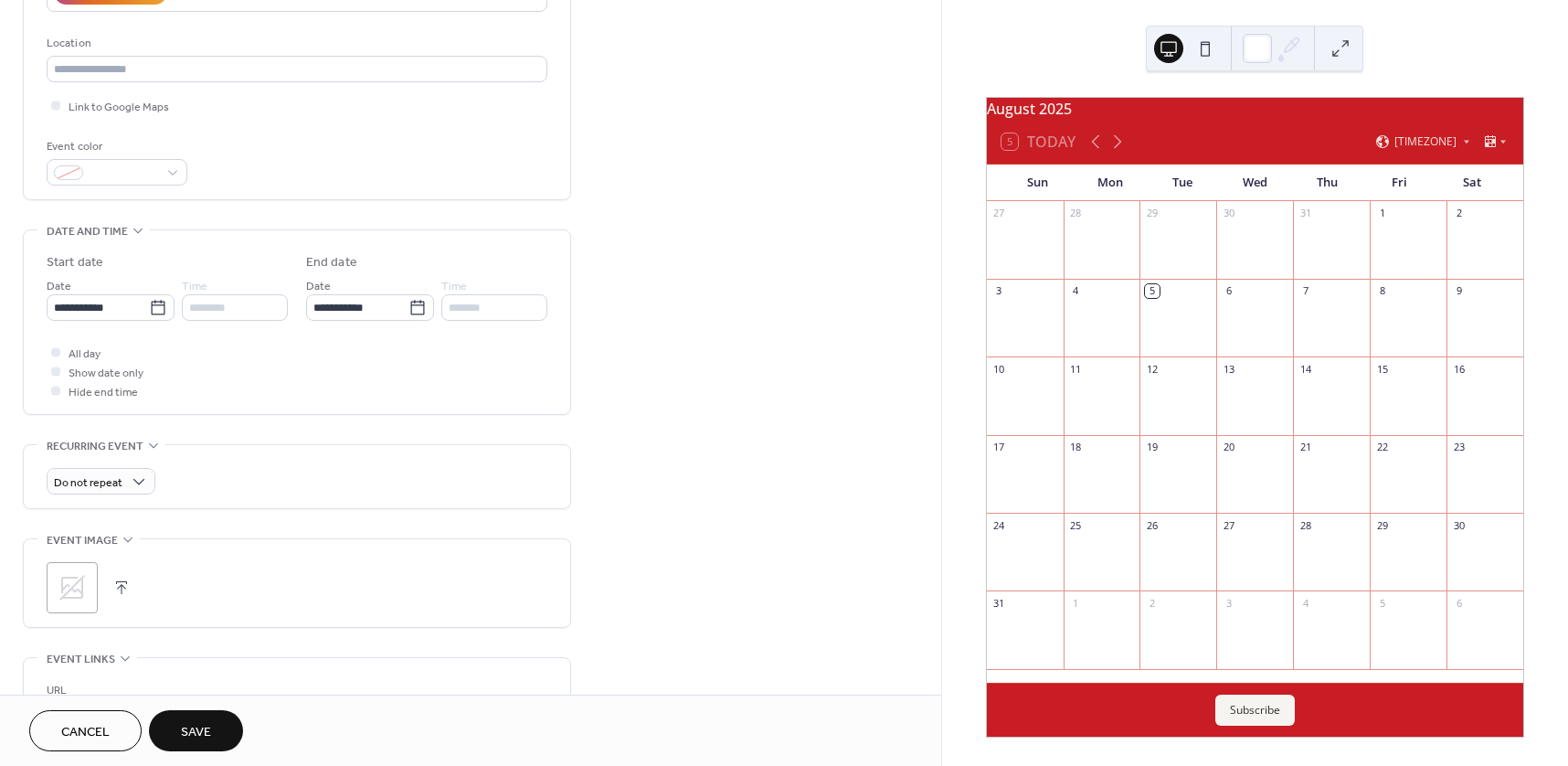 scroll, scrollTop: 548, scrollLeft: 0, axis: vertical 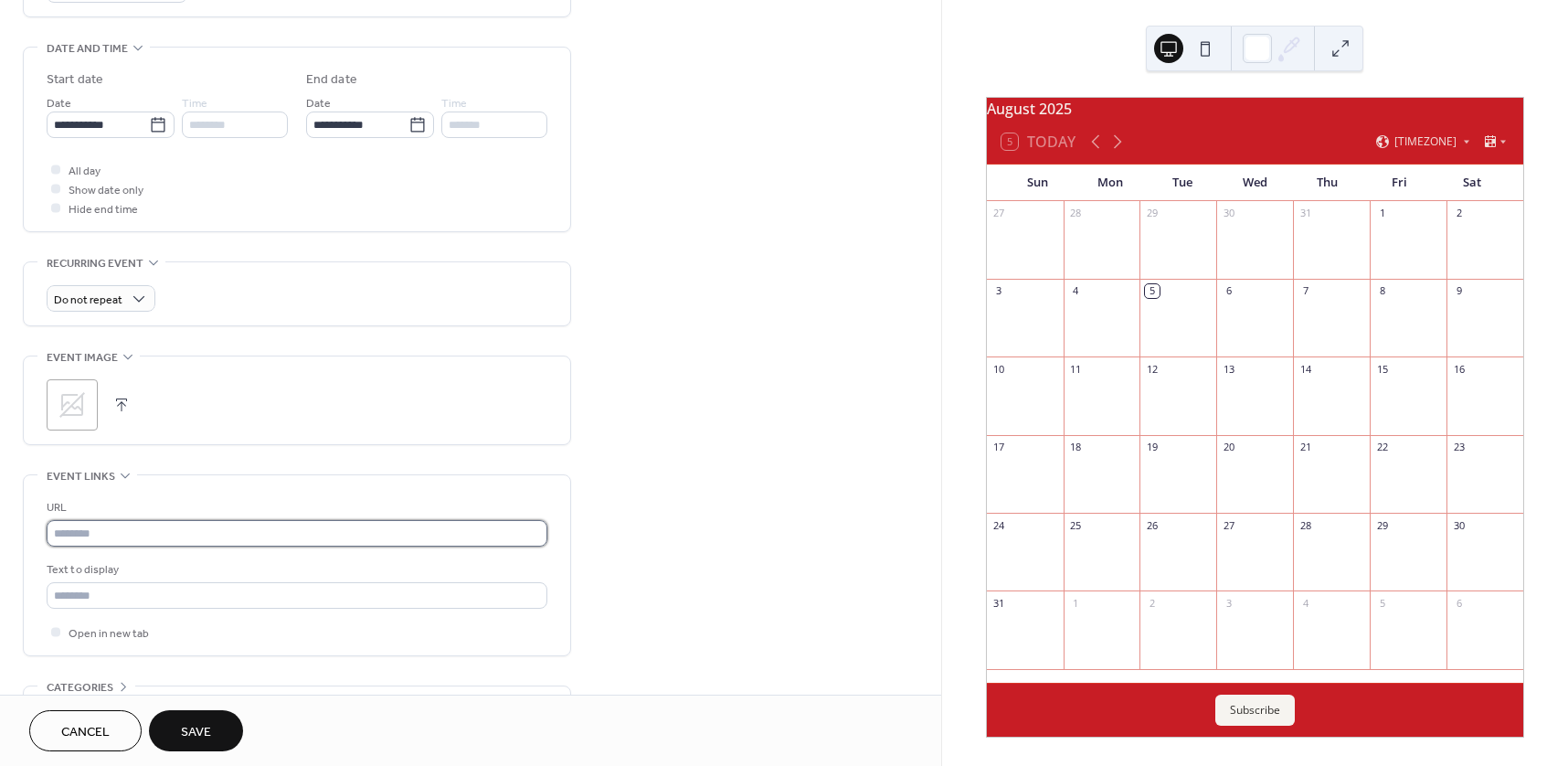 click at bounding box center (297, 533) 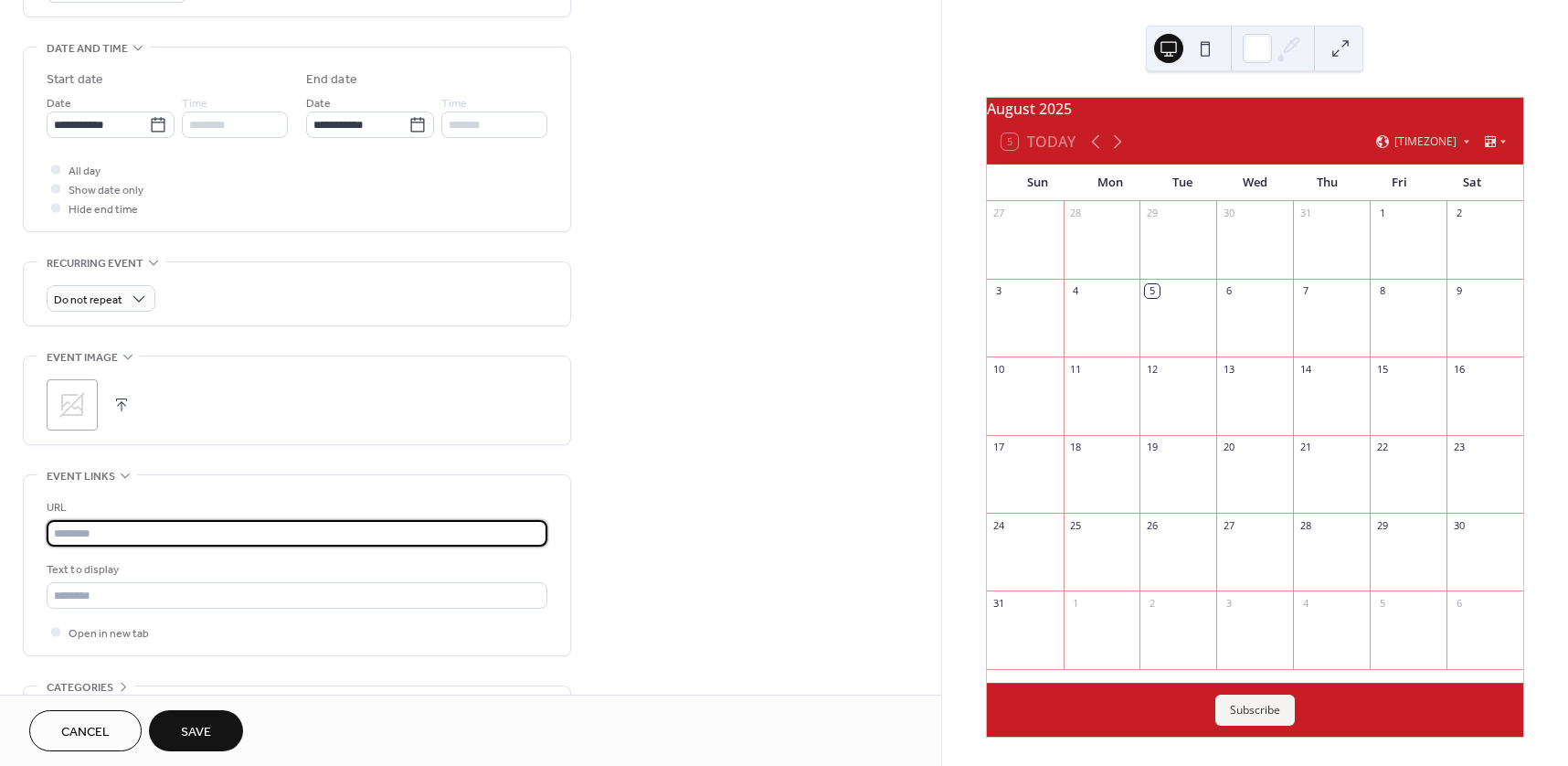 paste on "**********" 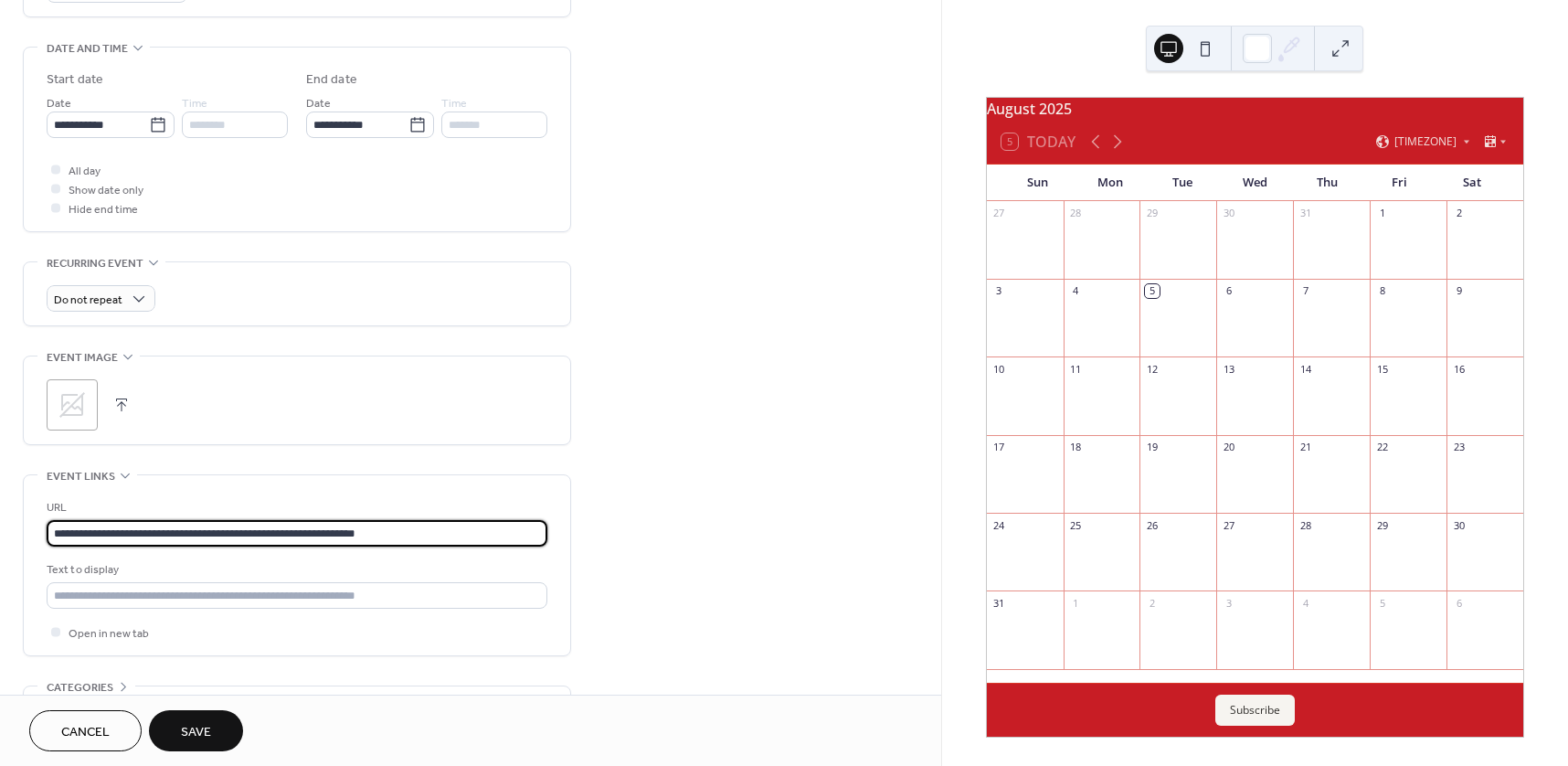 type on "**********" 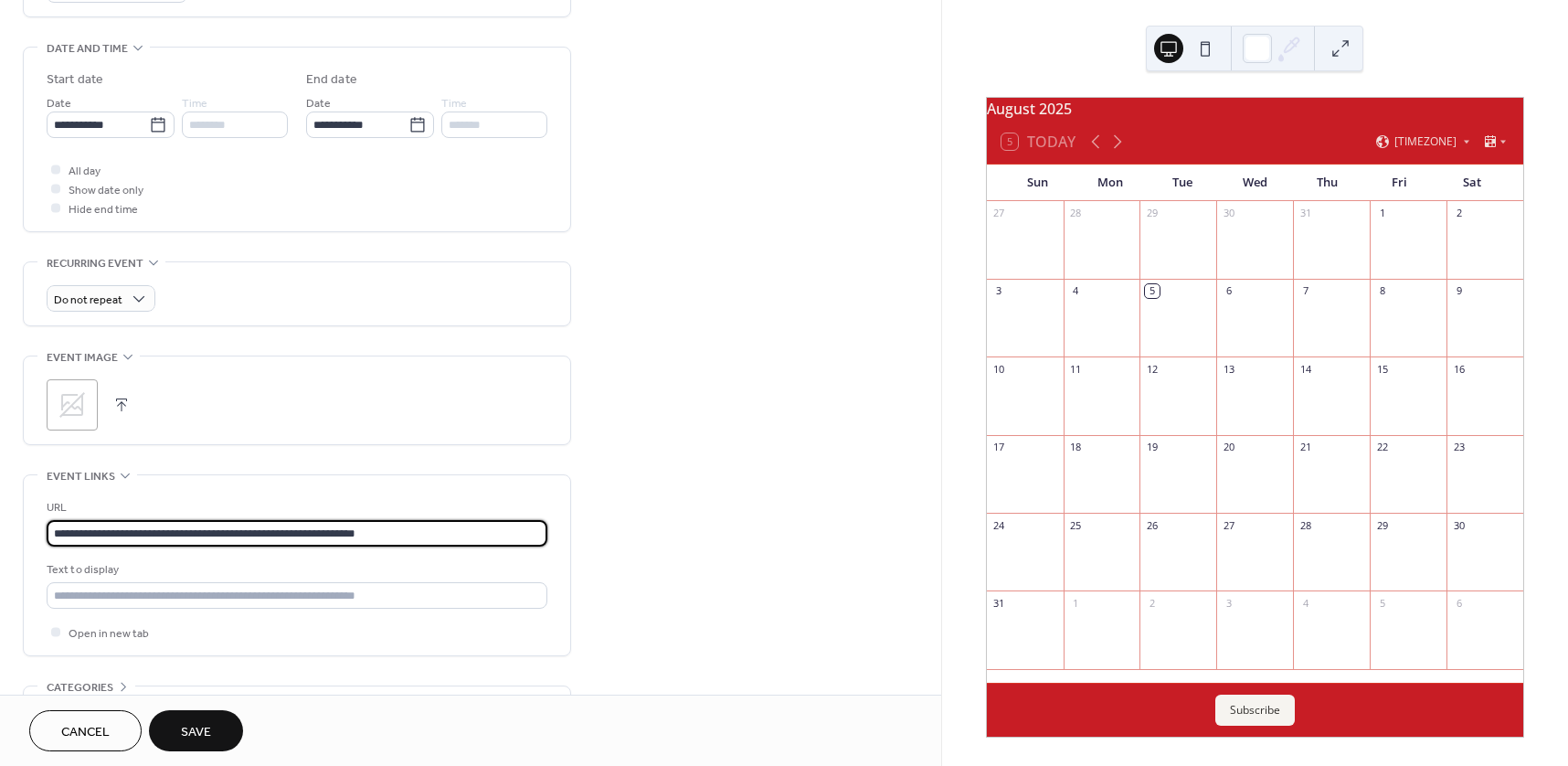 click on "Save" at bounding box center (196, 732) 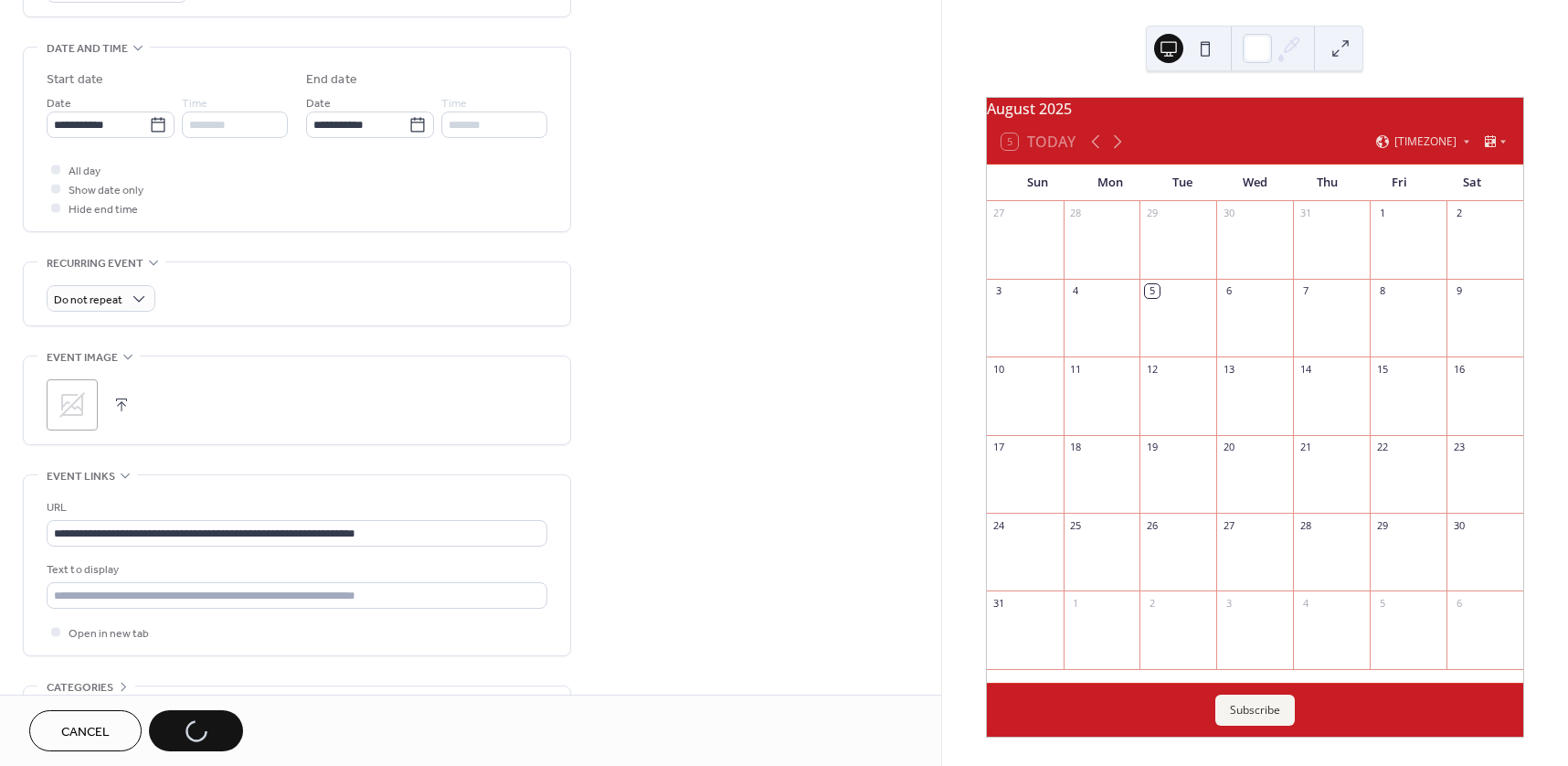 type 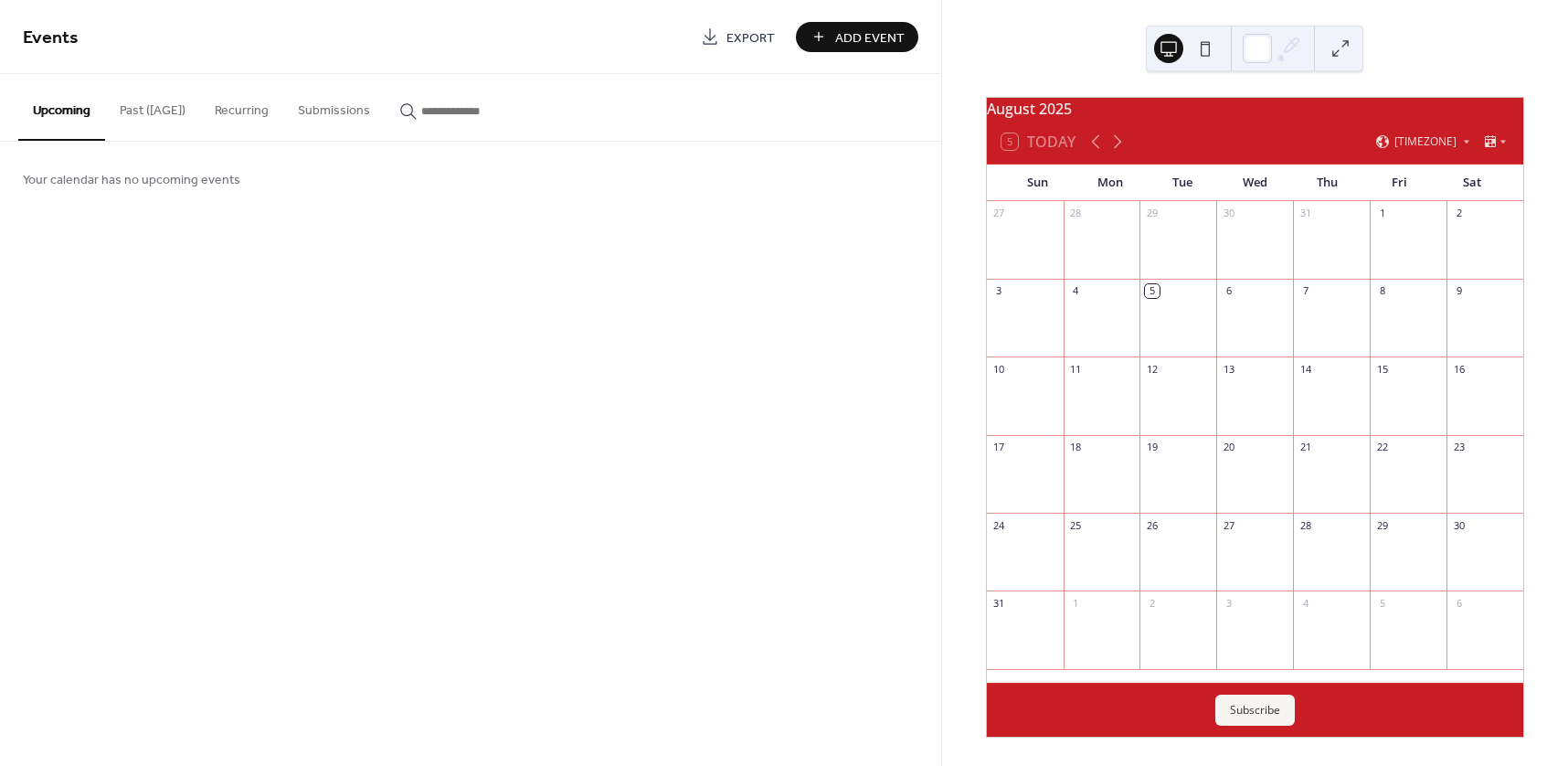 click on "Add Event" at bounding box center (870, 37) 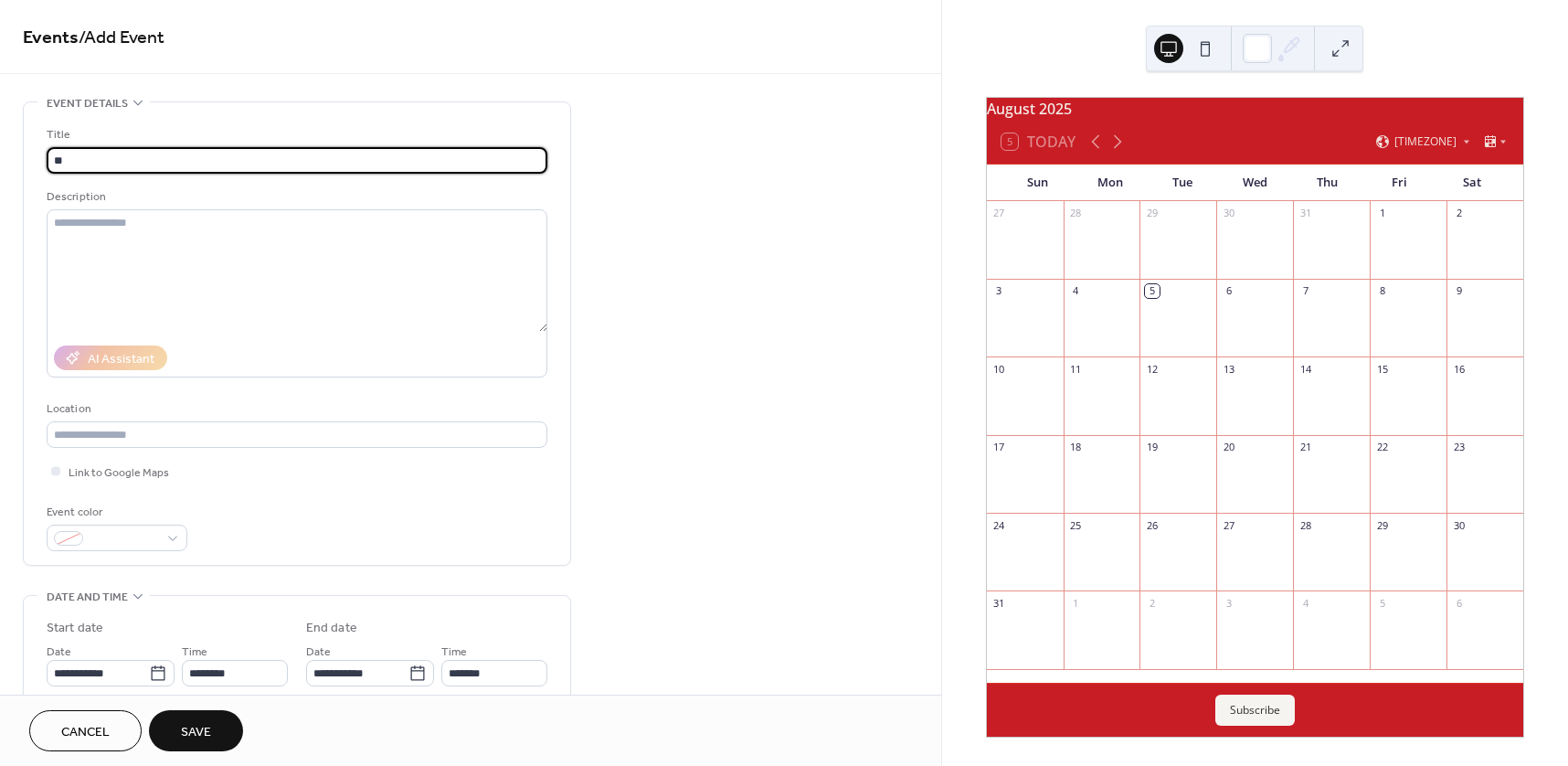 type on "*" 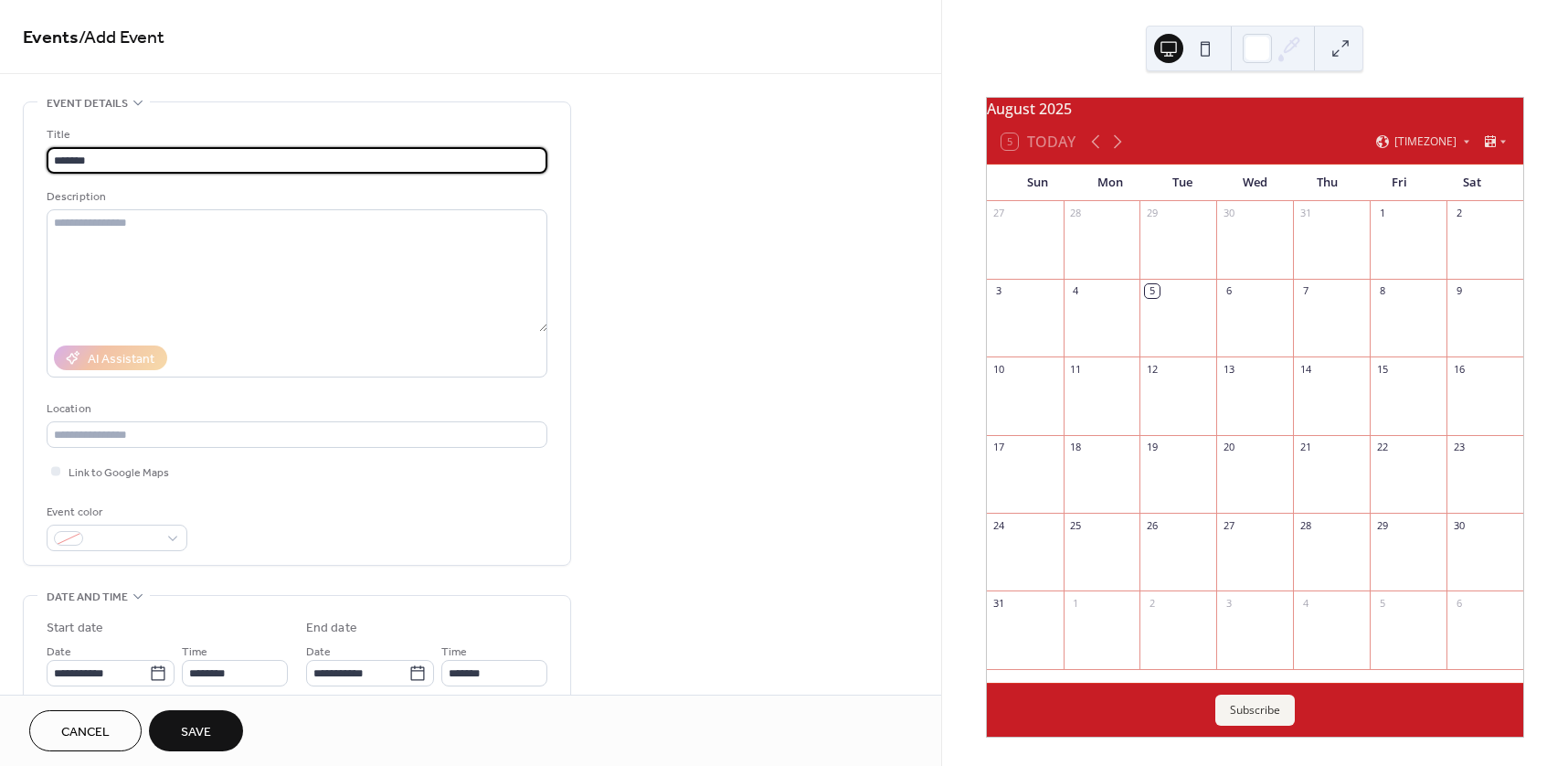 type on "*******" 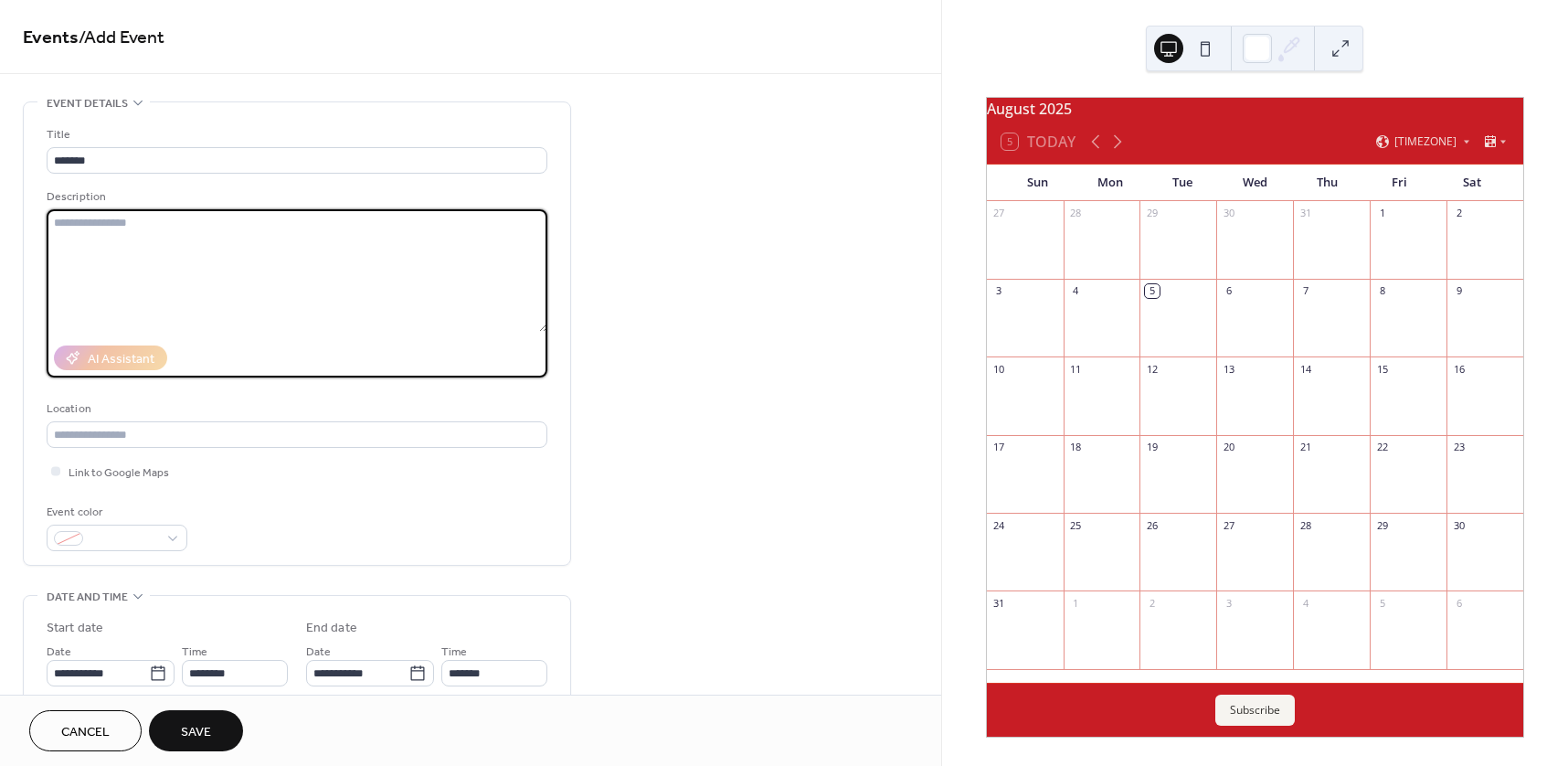 paste on "**********" 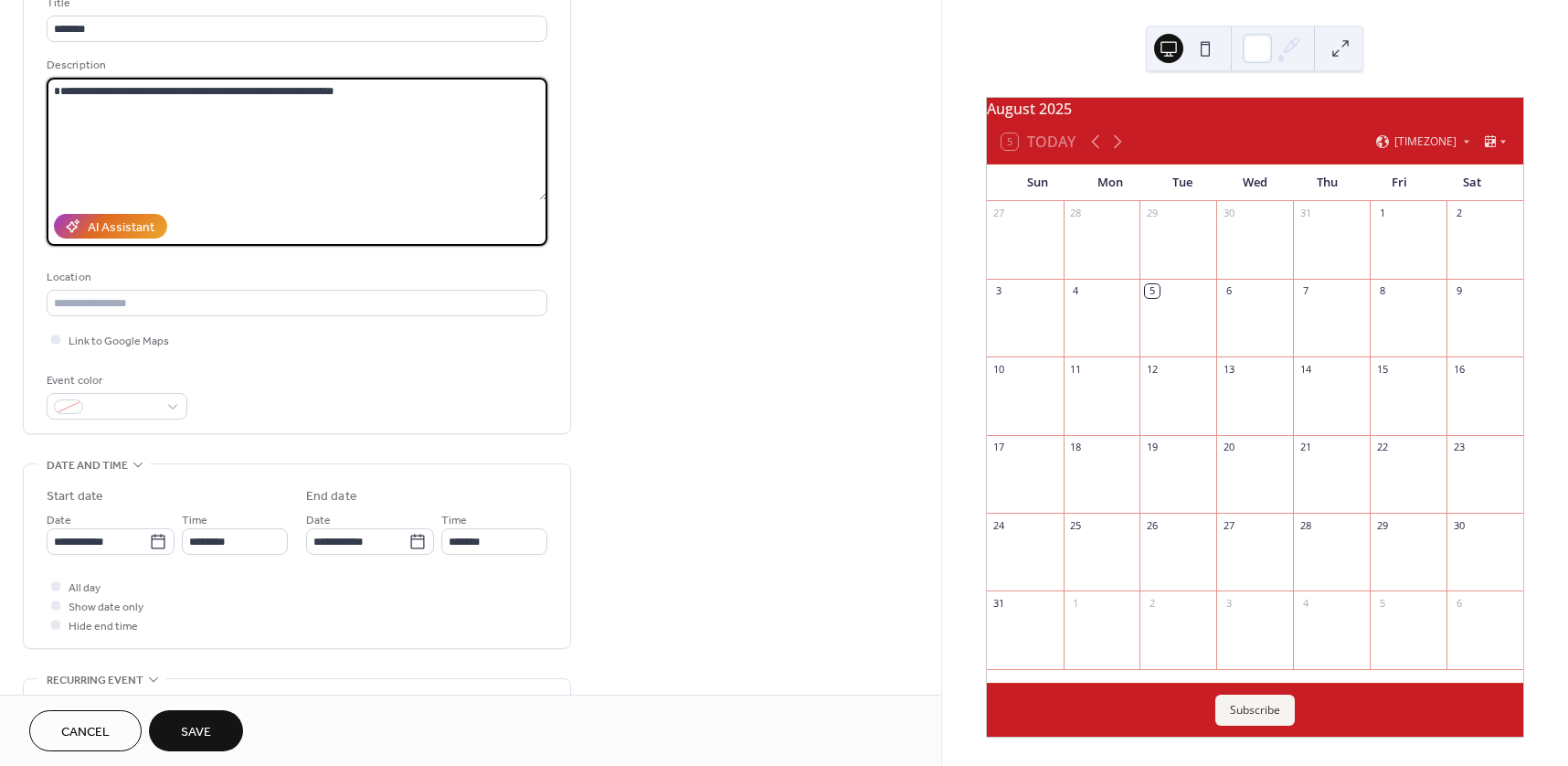 scroll, scrollTop: 183, scrollLeft: 0, axis: vertical 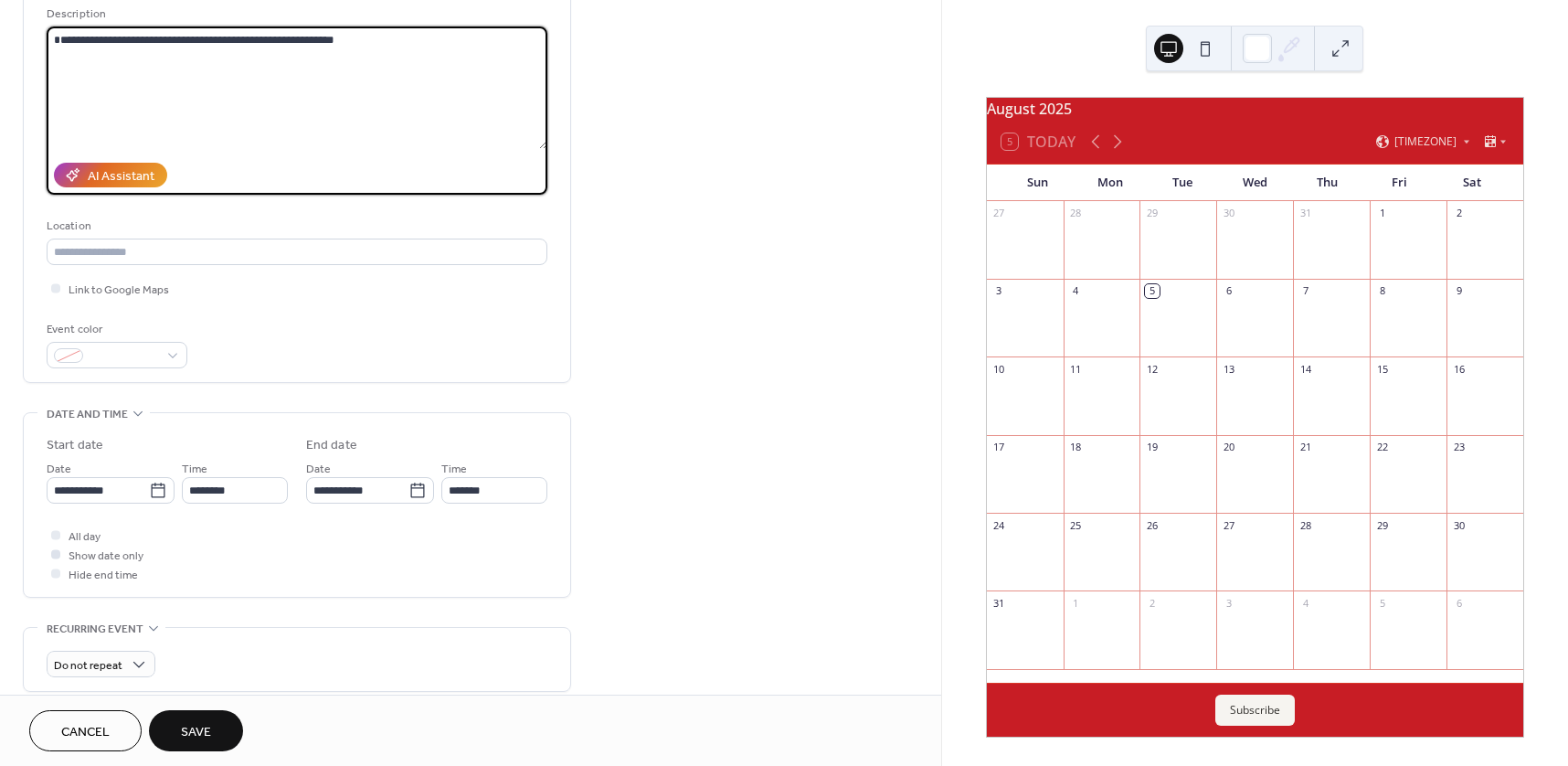 type on "**********" 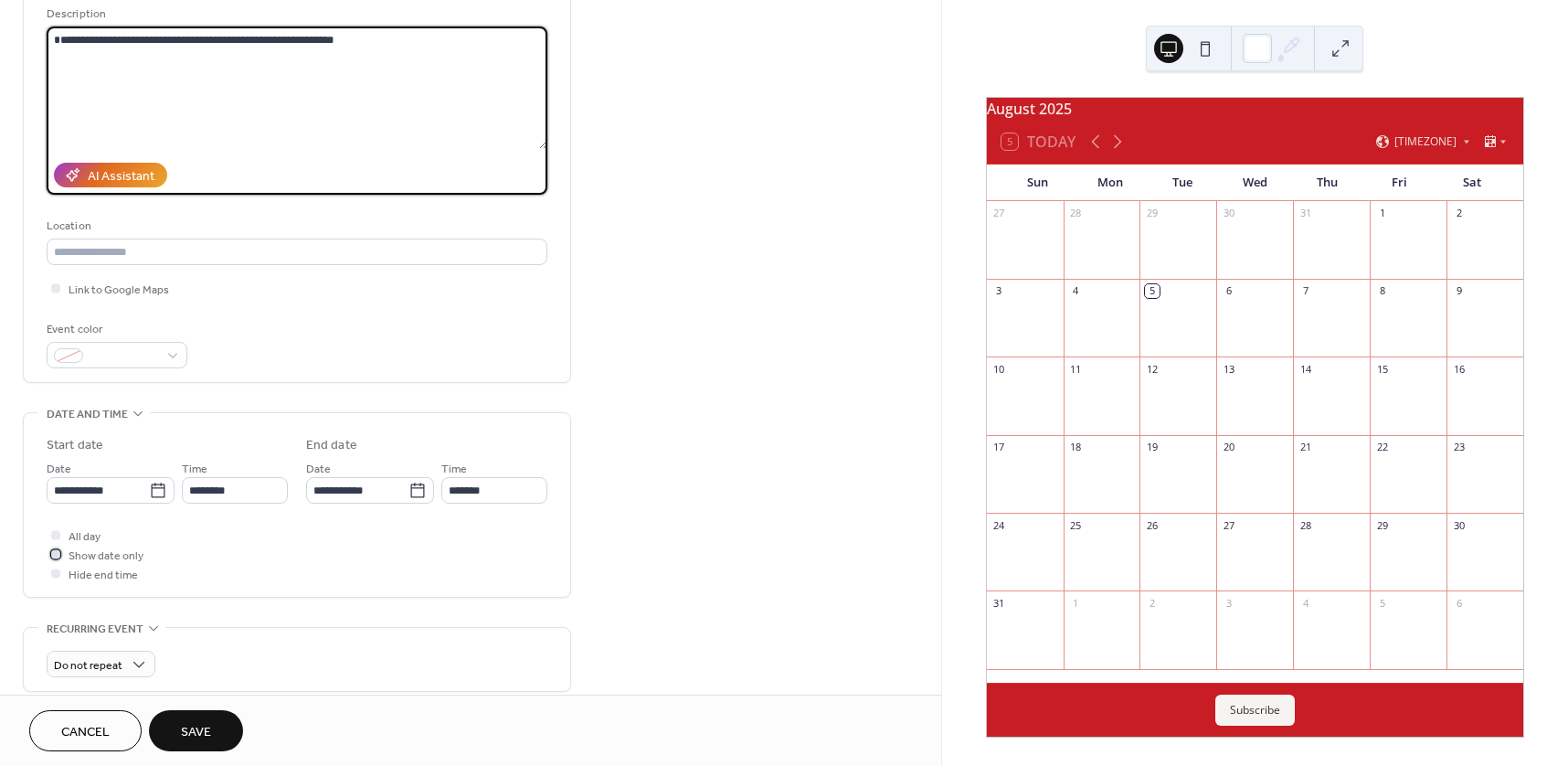 click on "Show date only" at bounding box center (95, 554) 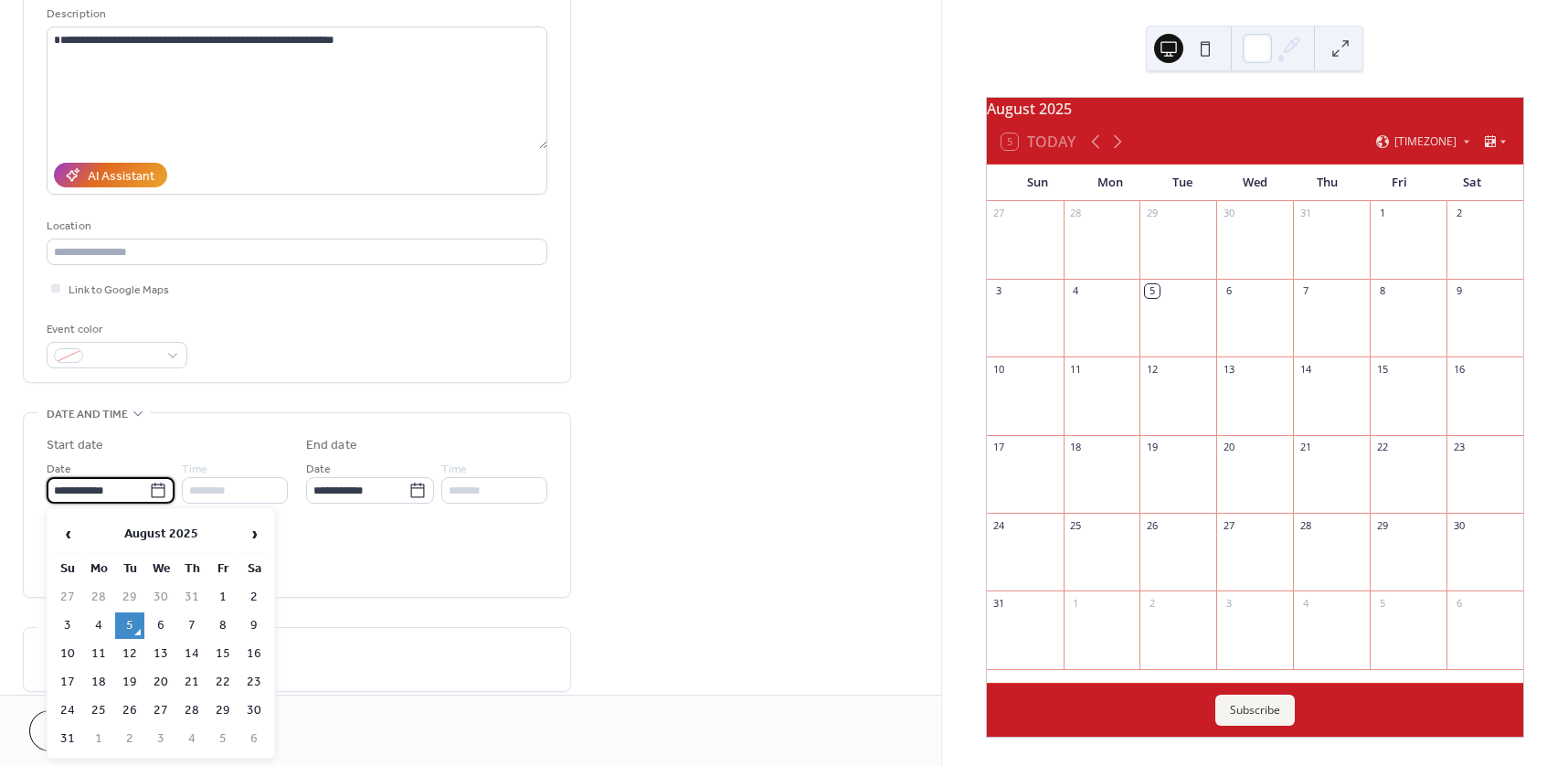 click on "**********" at bounding box center [98, 490] 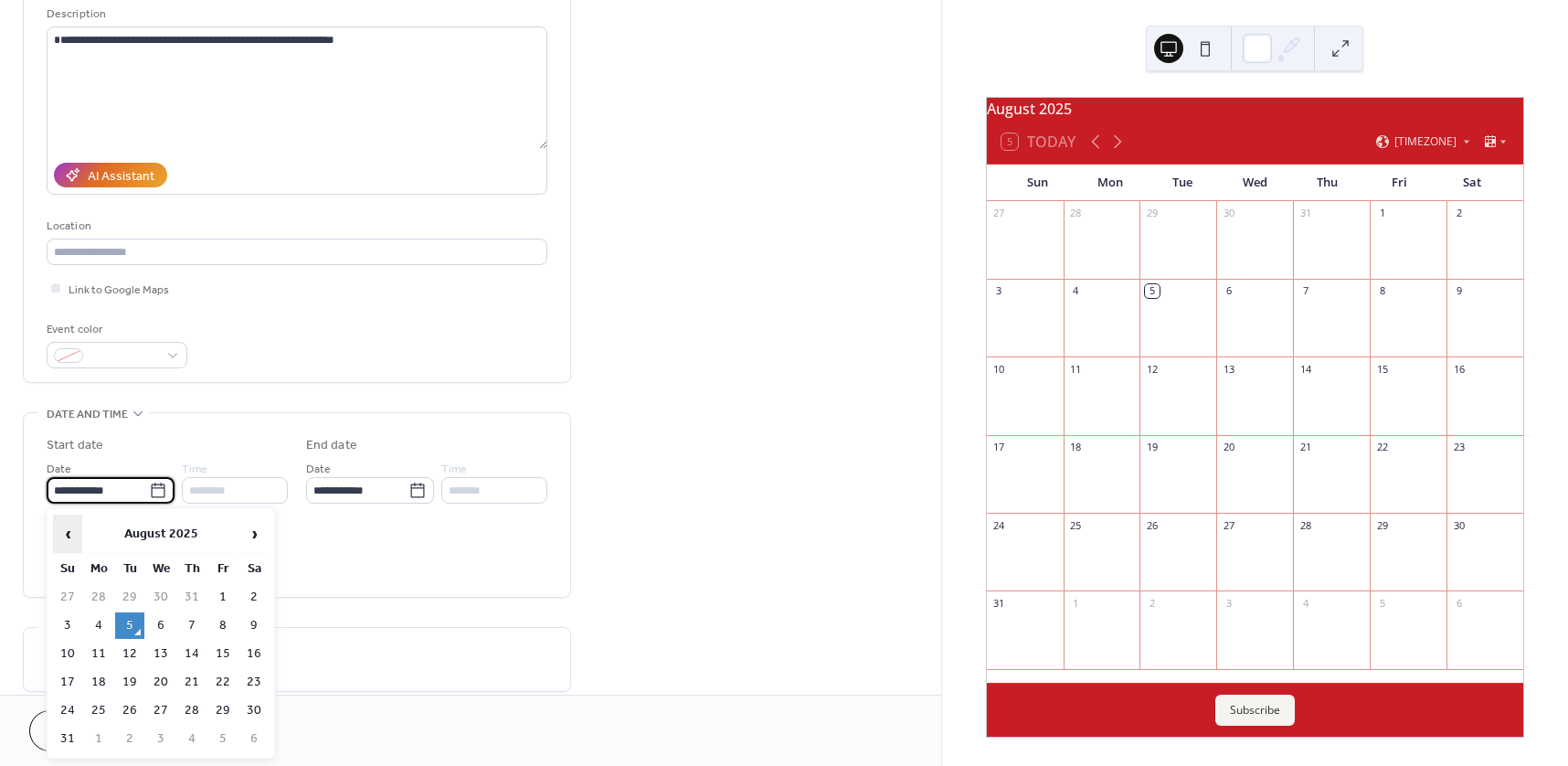click on "‹" at bounding box center (68, 534) 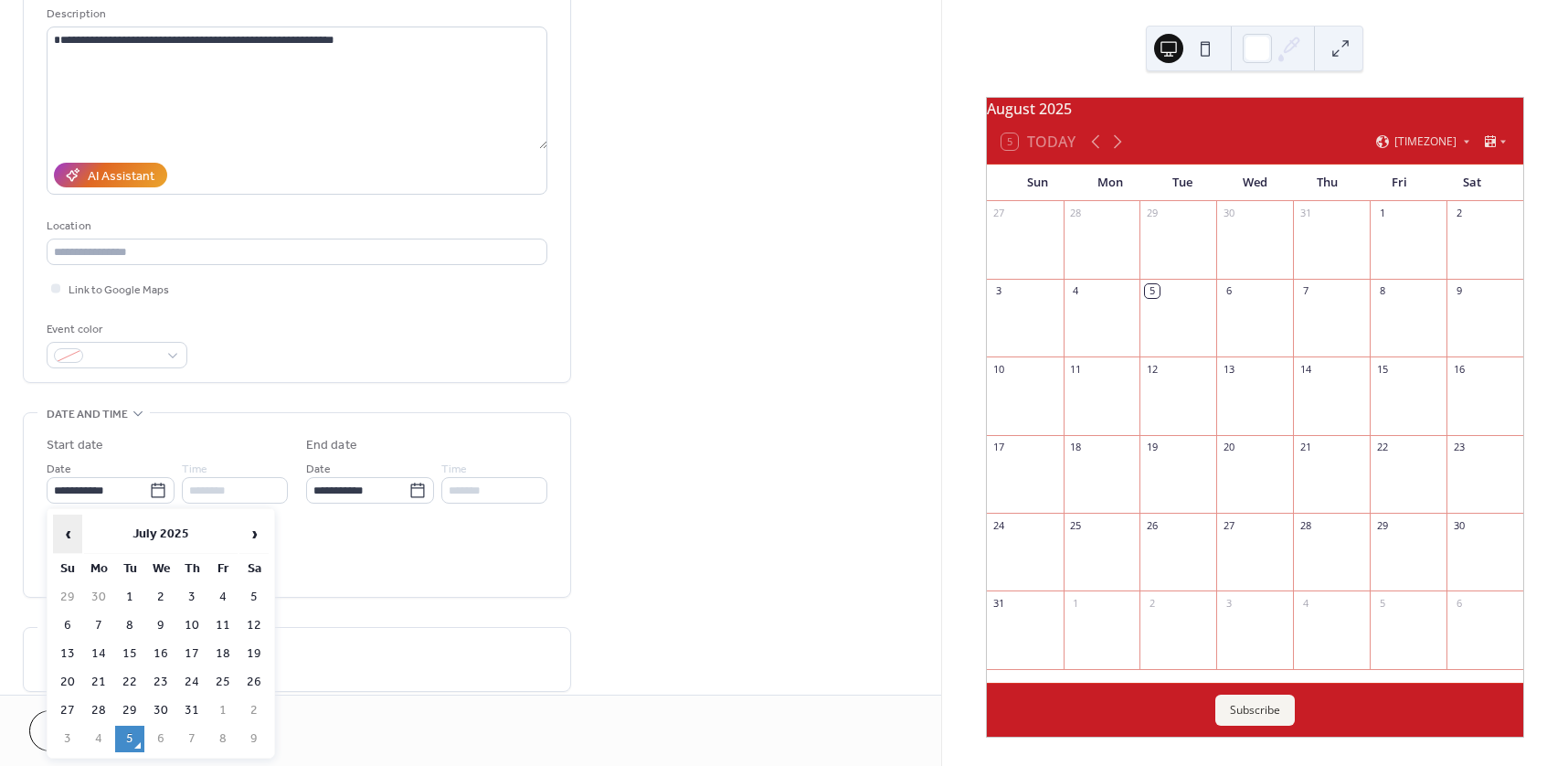 click on "‹" at bounding box center [68, 534] 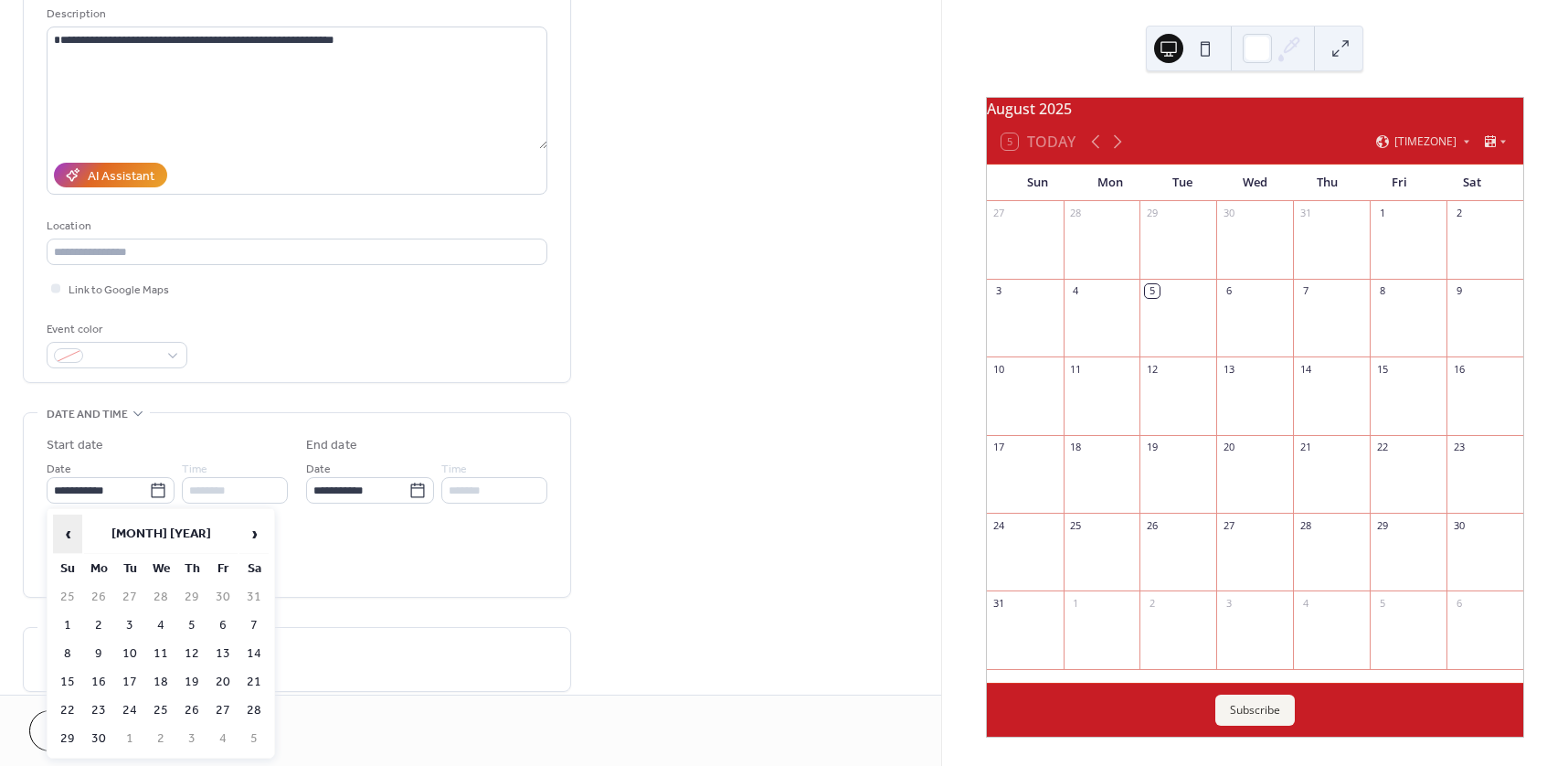 click on "‹" at bounding box center (68, 534) 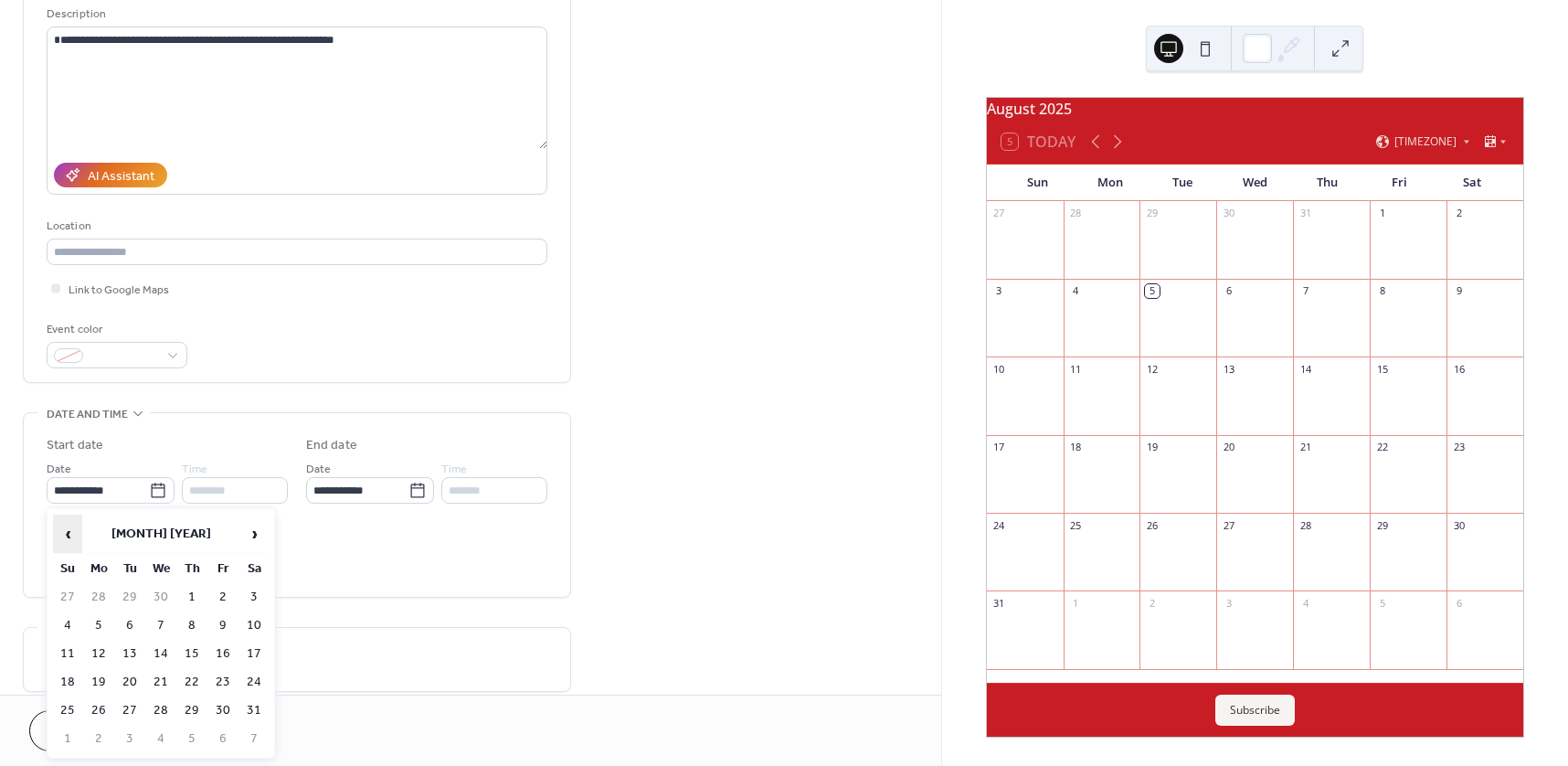 click on "‹" at bounding box center (68, 534) 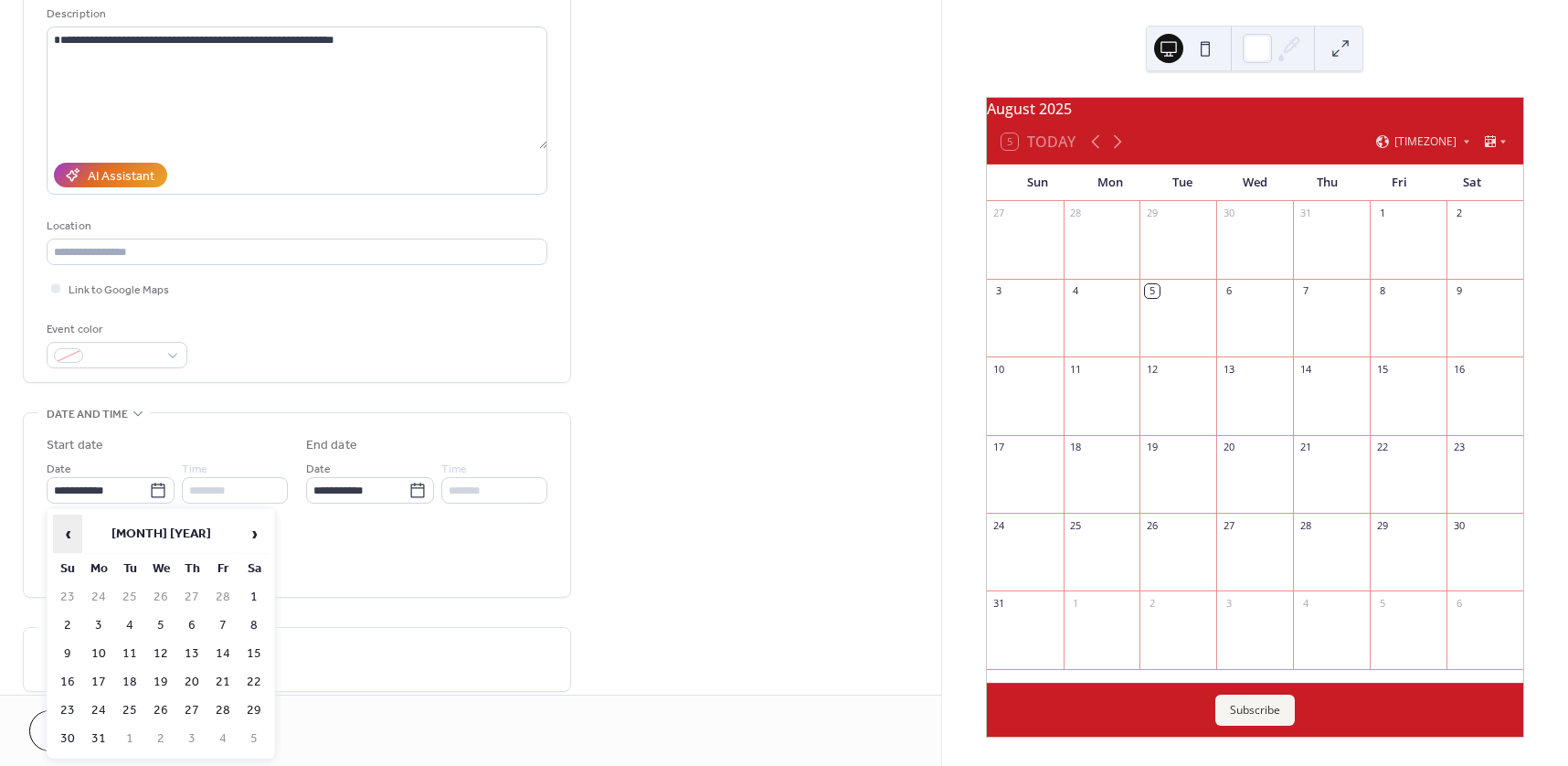 click on "‹" at bounding box center (68, 534) 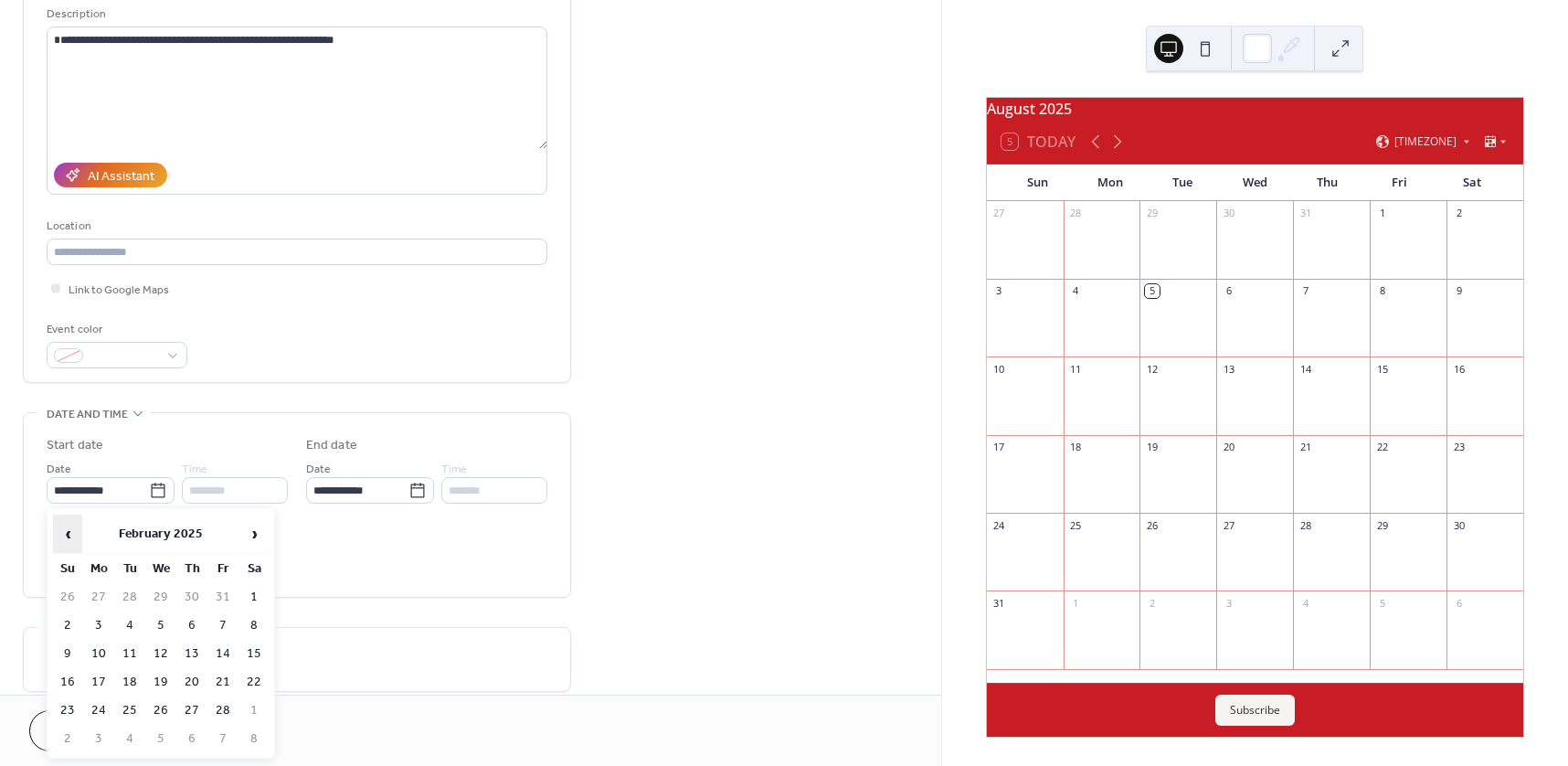 click on "‹" at bounding box center [68, 534] 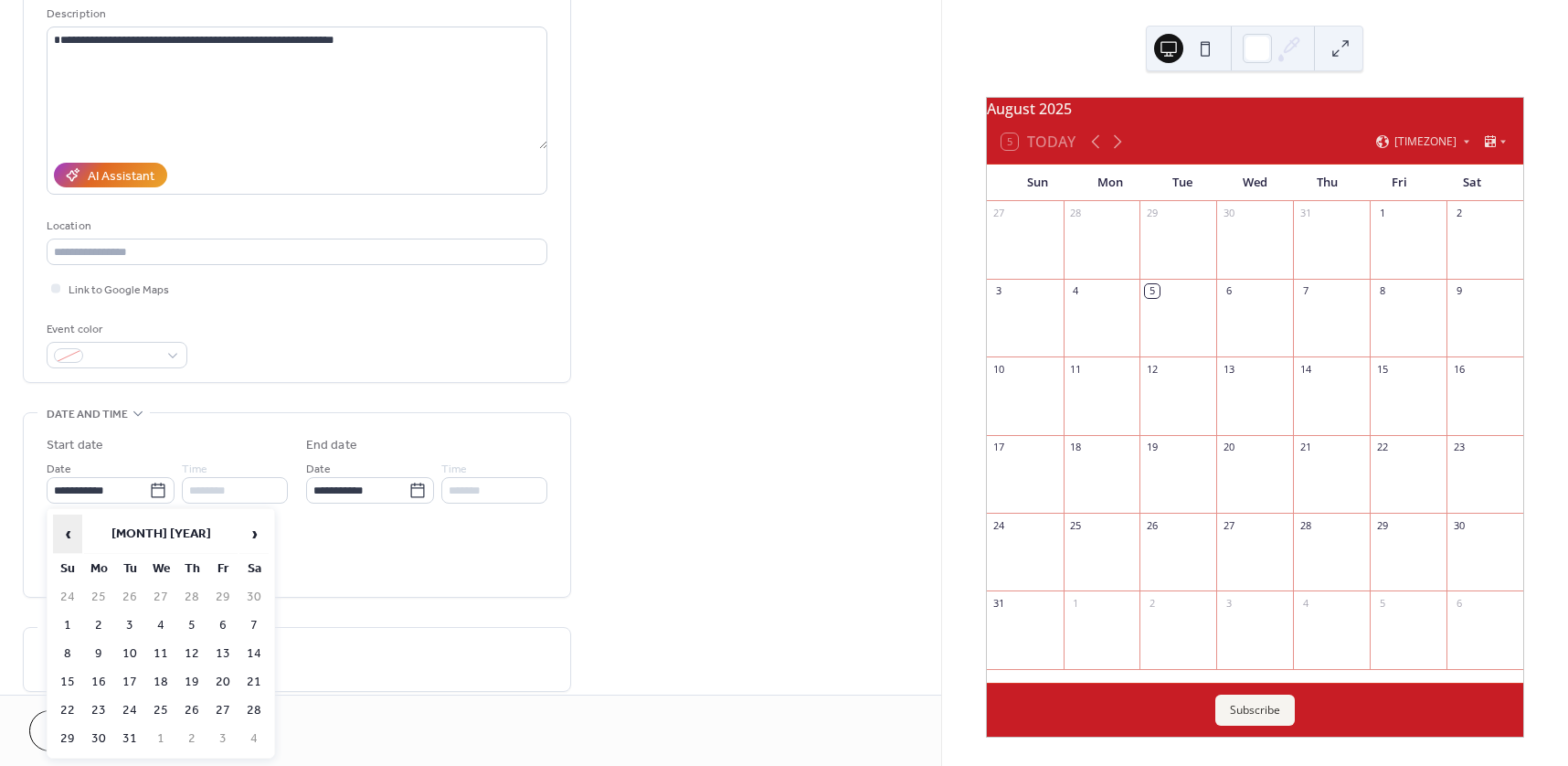 click on "‹" at bounding box center [68, 534] 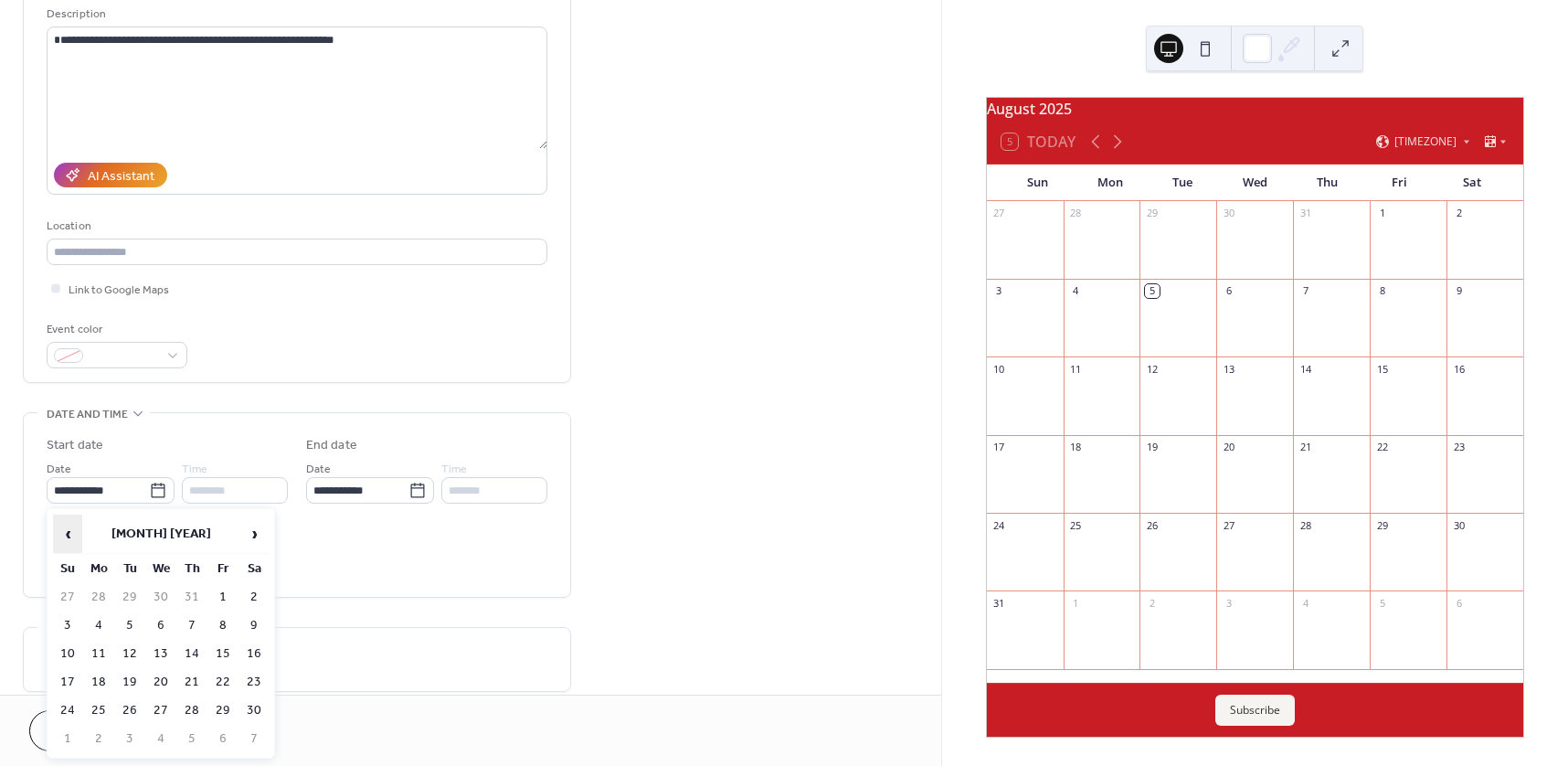 click on "‹" at bounding box center (68, 534) 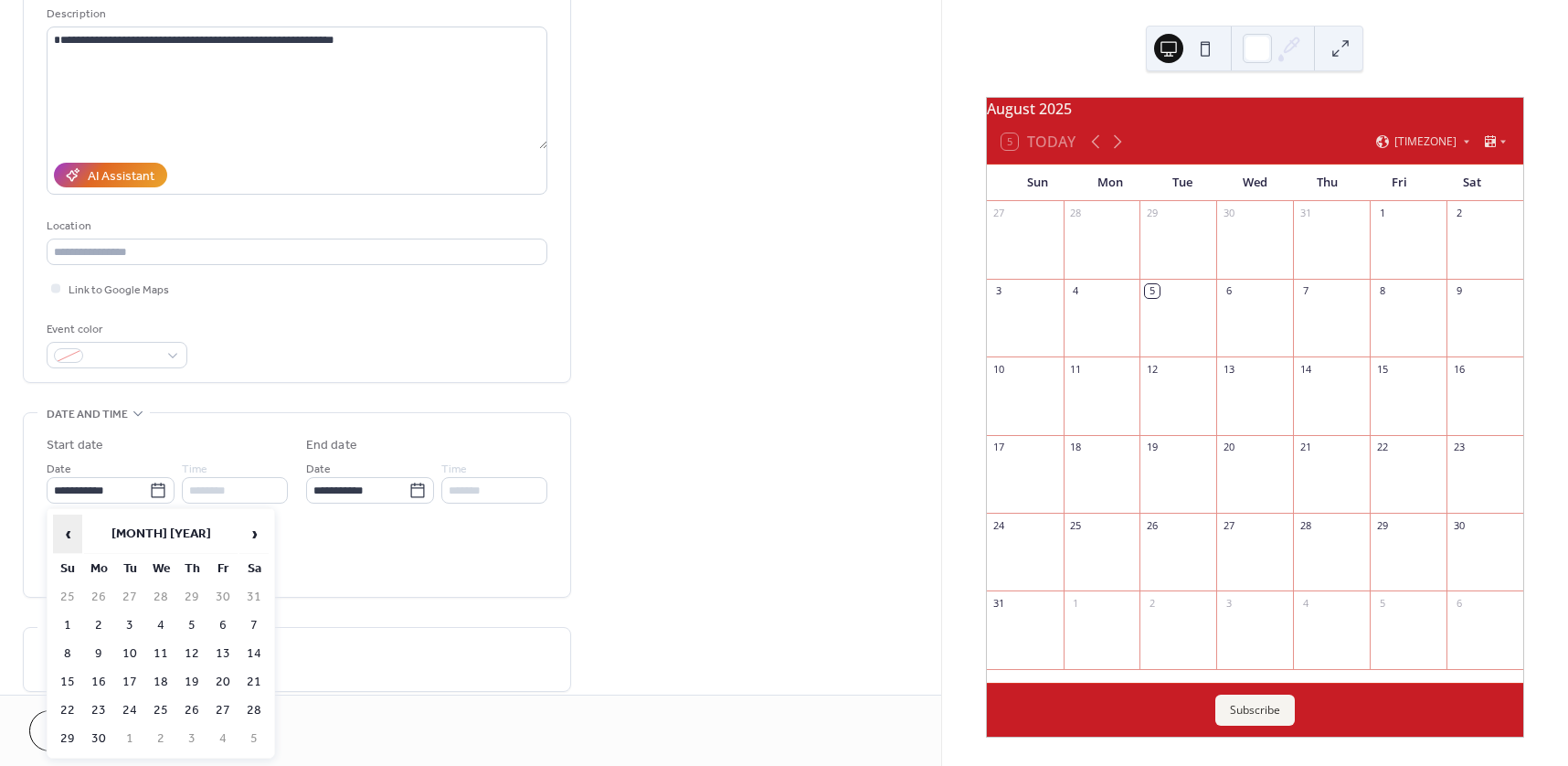 click on "‹" at bounding box center (68, 534) 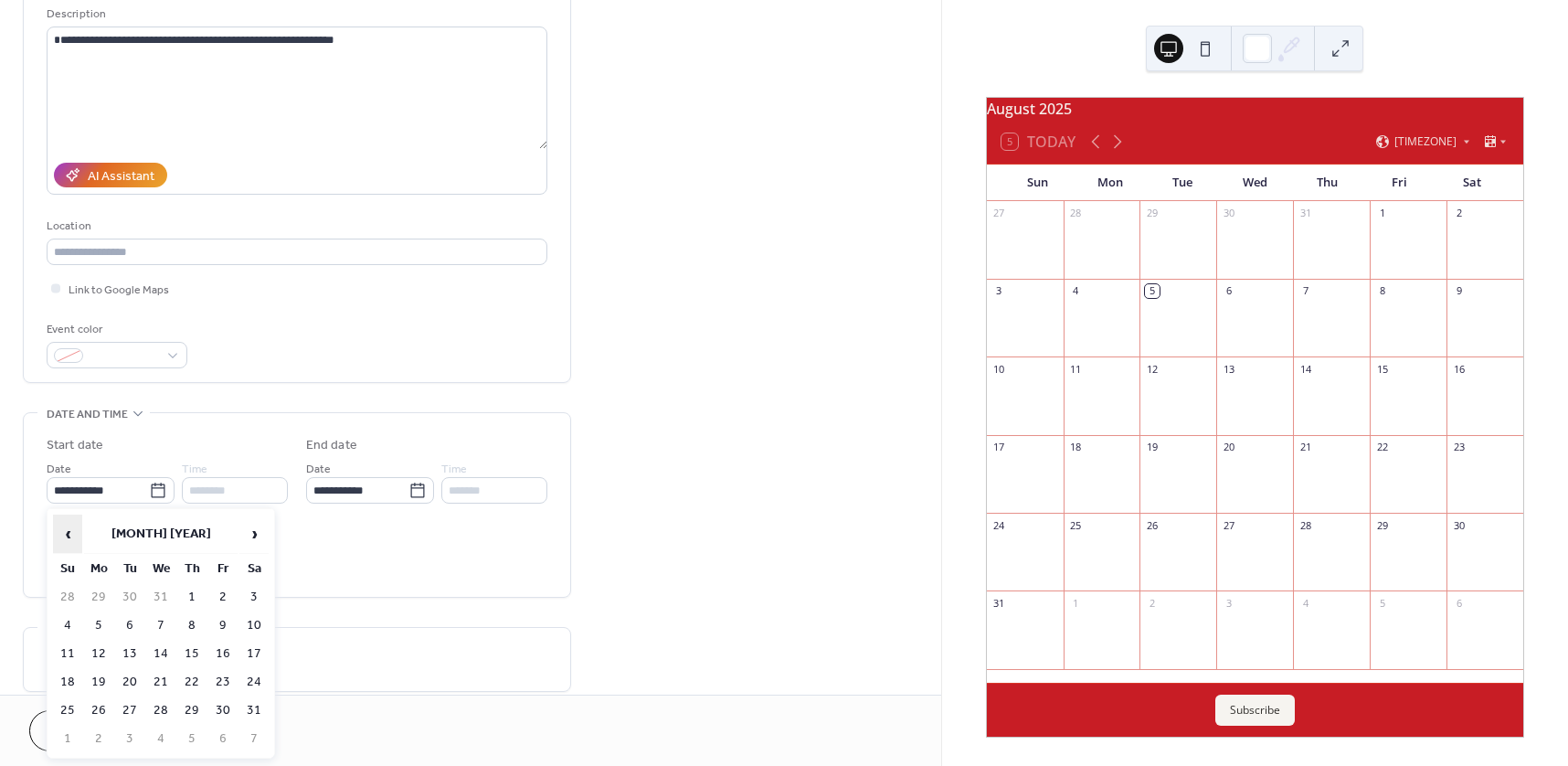click on "‹" at bounding box center (68, 534) 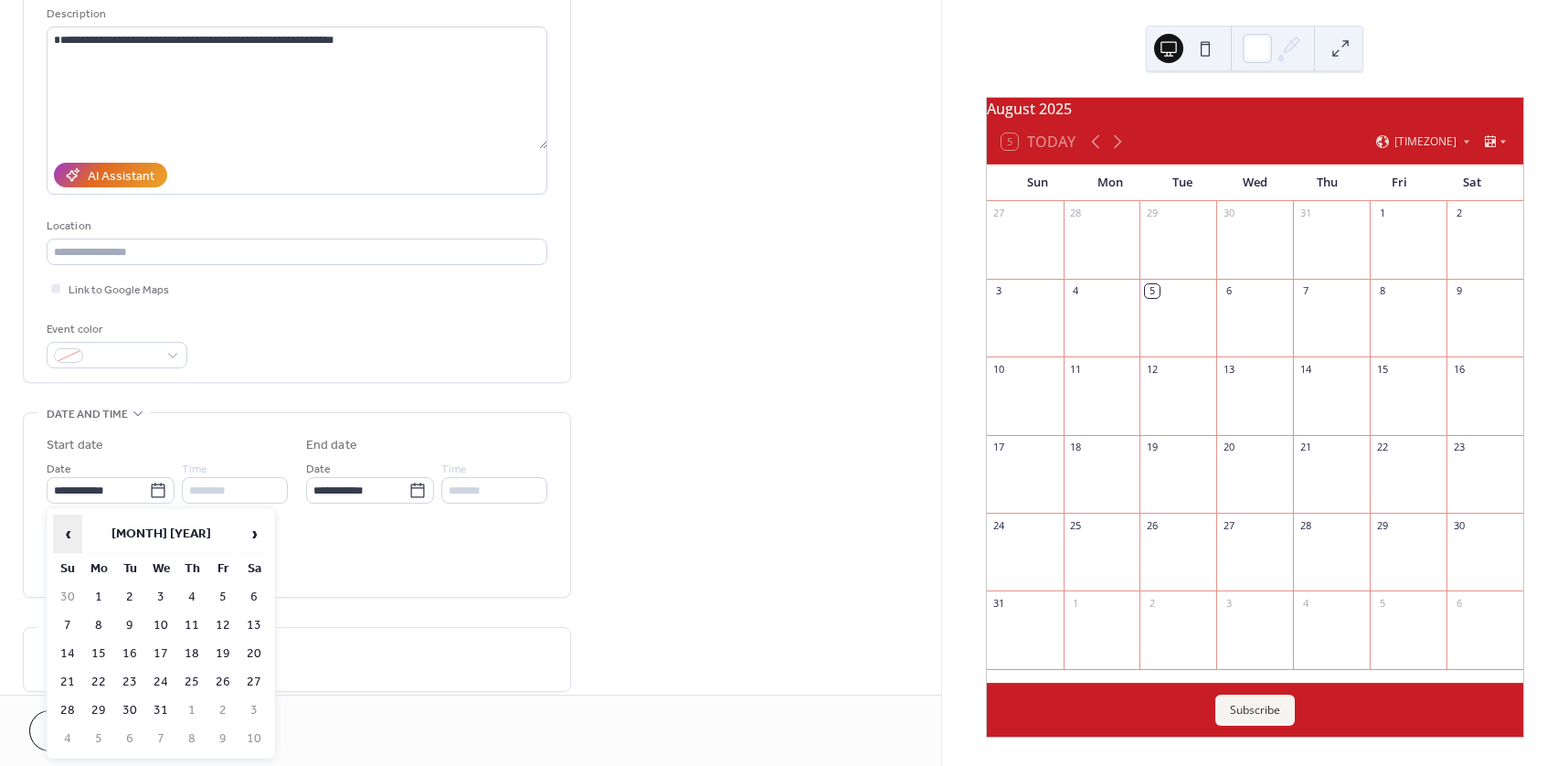 click on "‹" at bounding box center [68, 534] 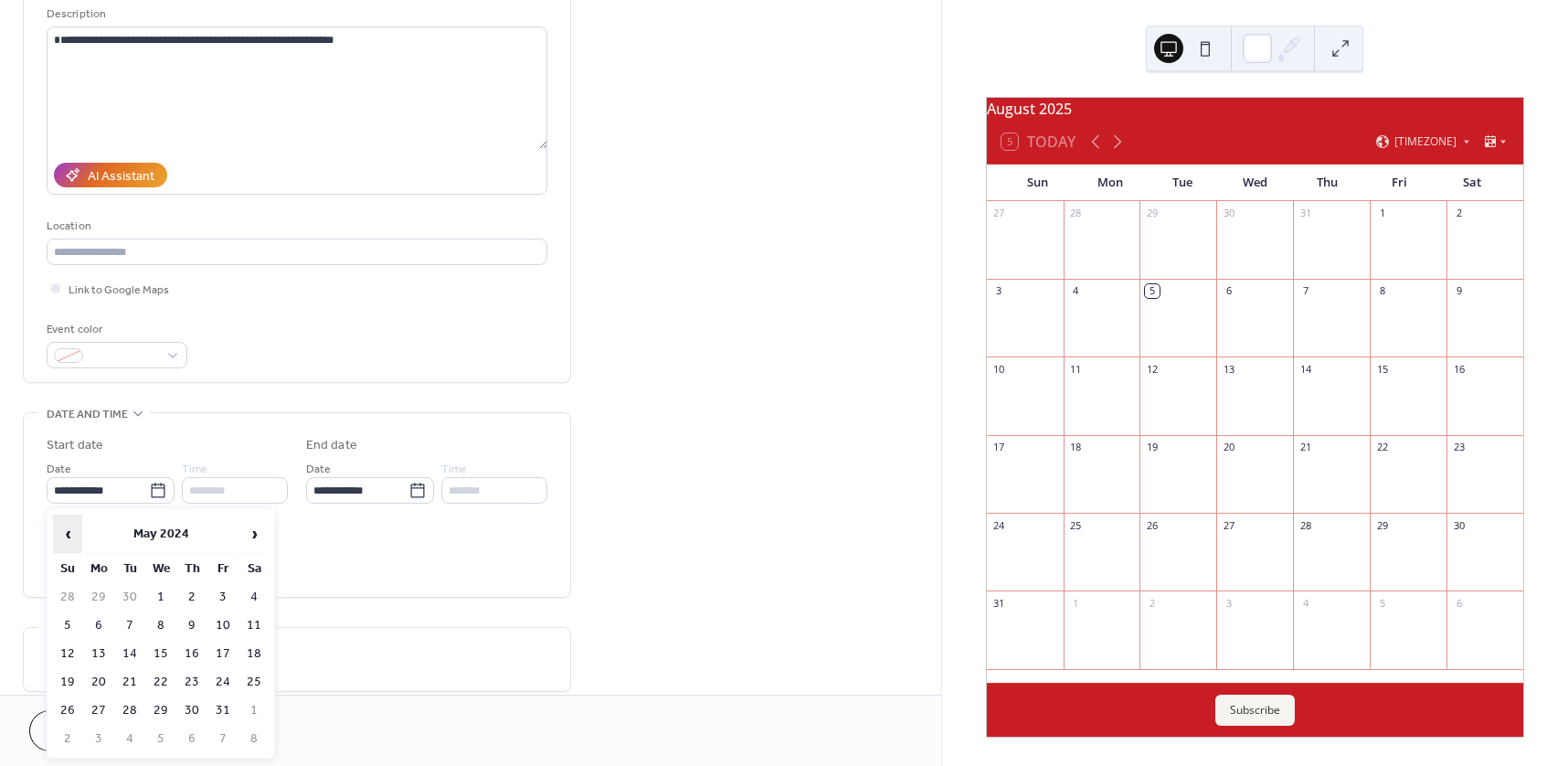 click on "‹" at bounding box center (68, 534) 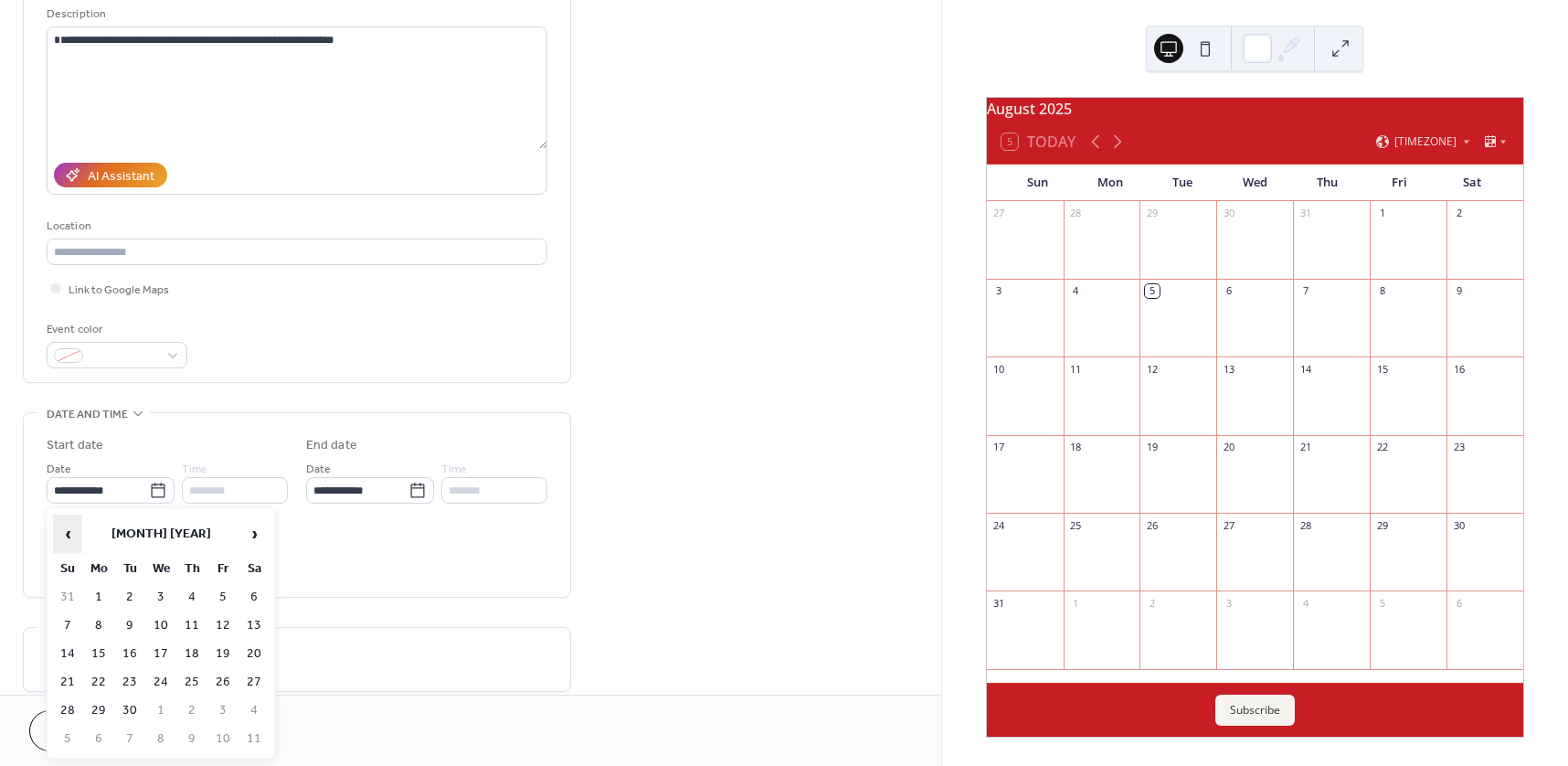 click on "‹" at bounding box center (68, 534) 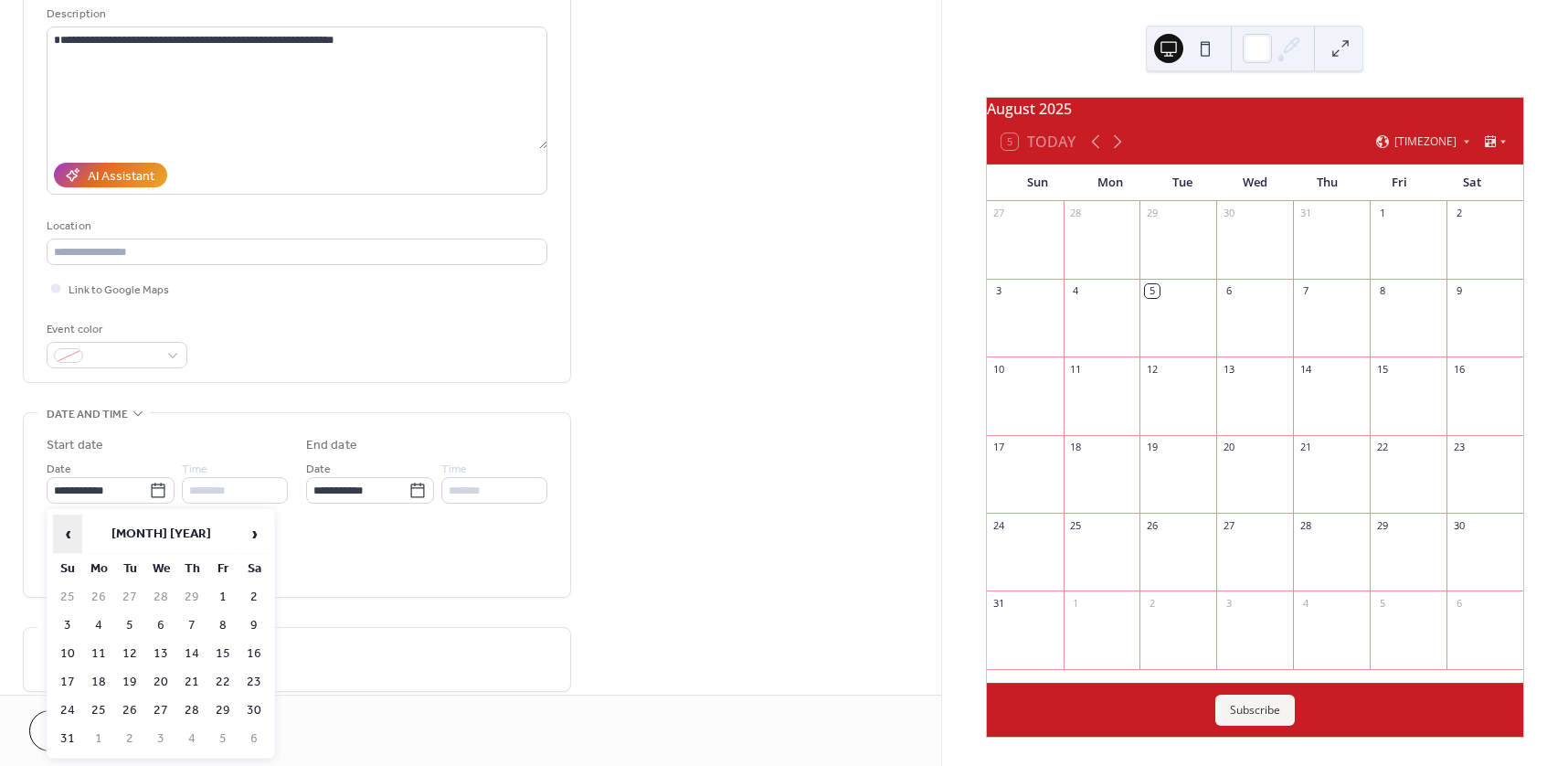 click on "‹" at bounding box center (68, 534) 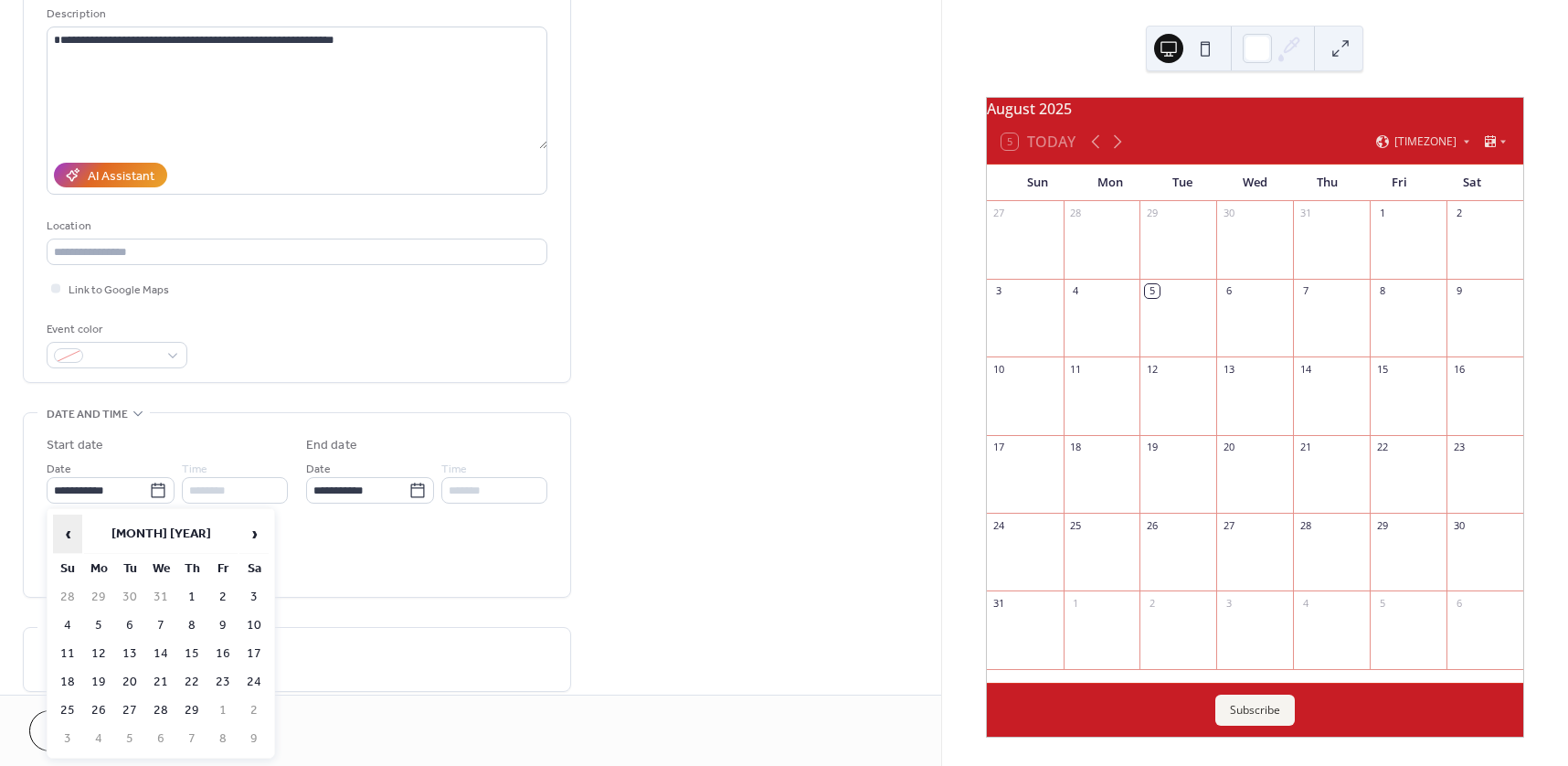 click on "‹" at bounding box center (68, 534) 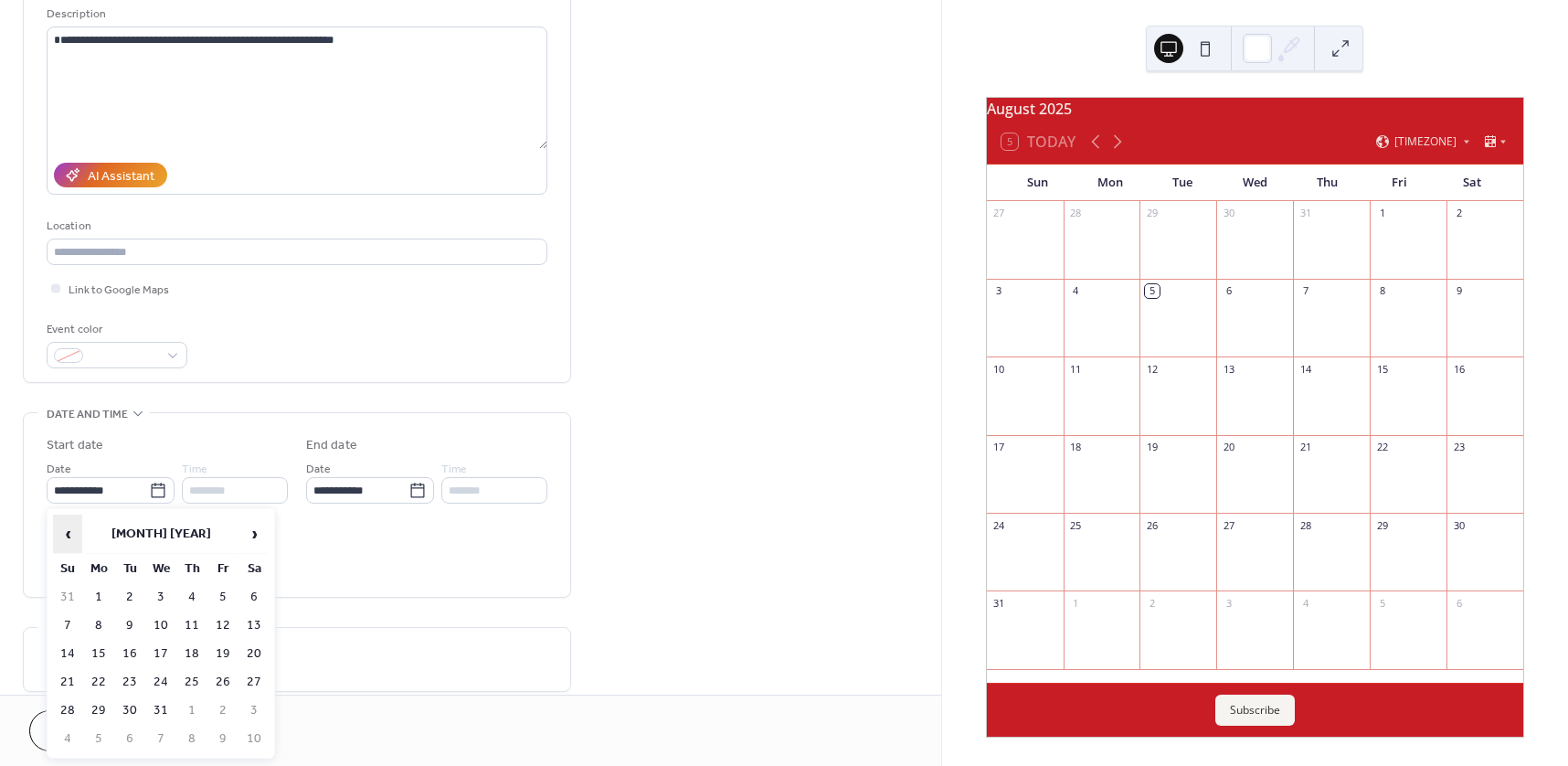 click on "‹" at bounding box center (68, 534) 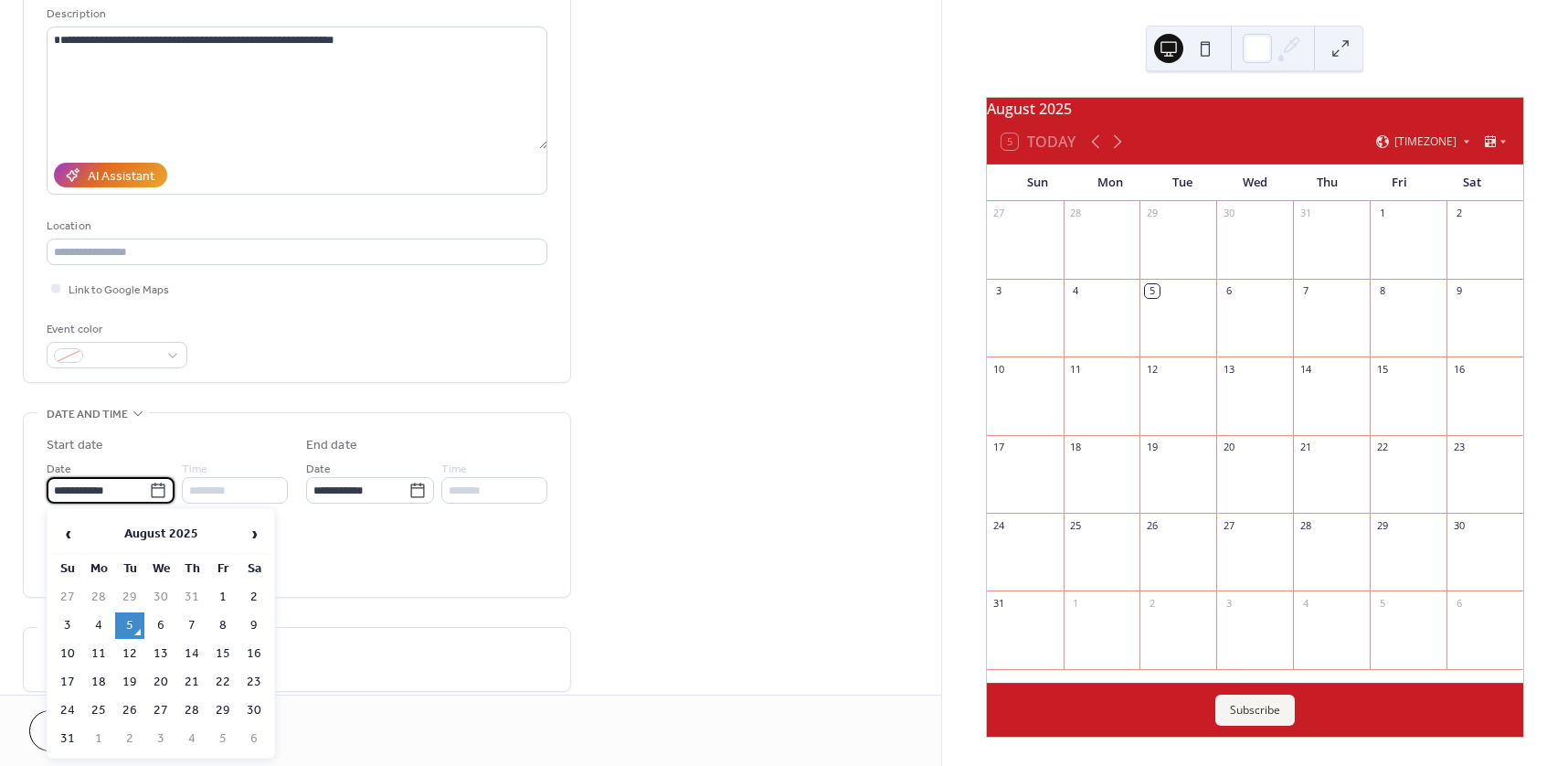 click on "**********" at bounding box center (98, 490) 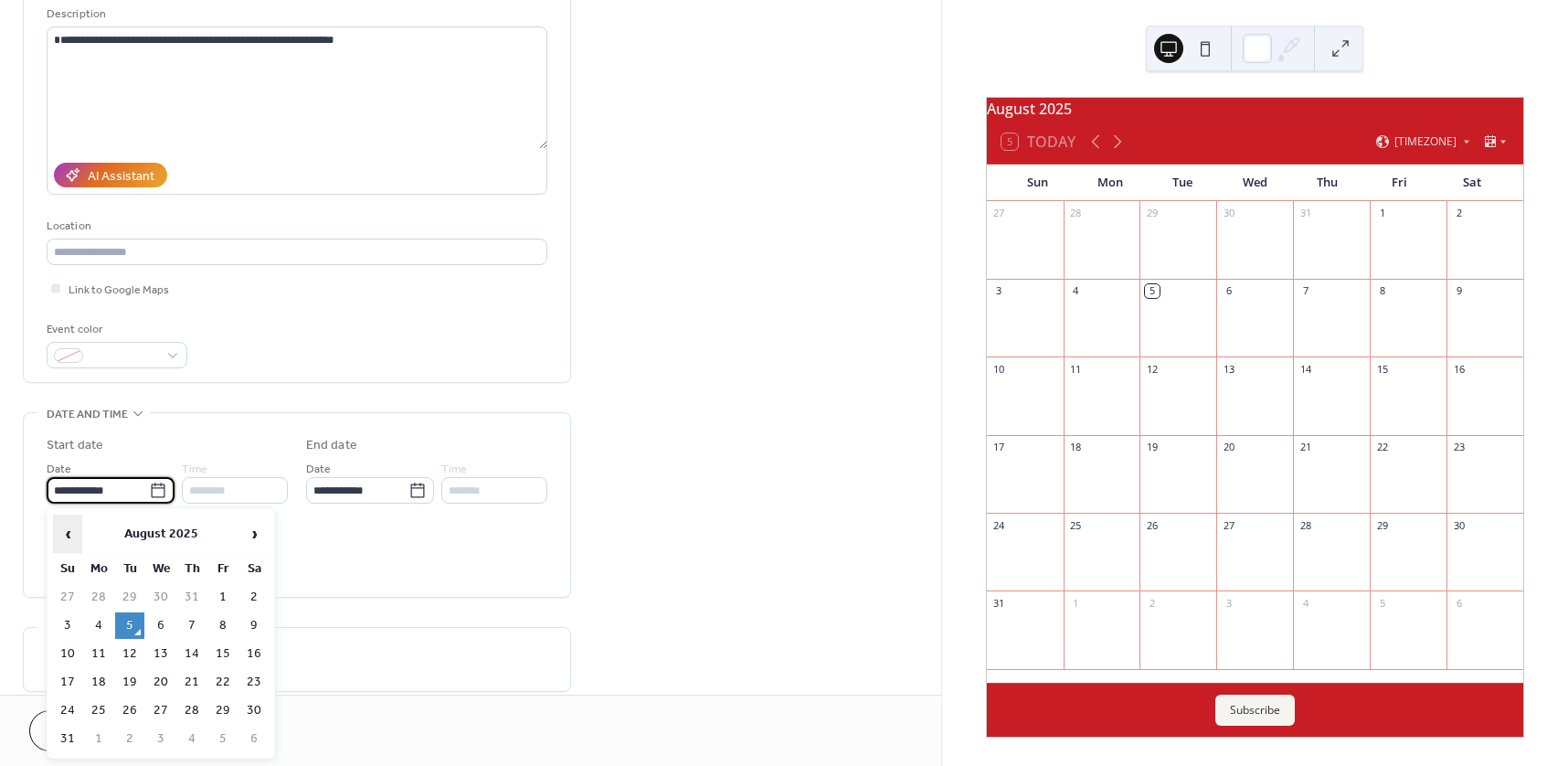 click on "‹" at bounding box center [68, 534] 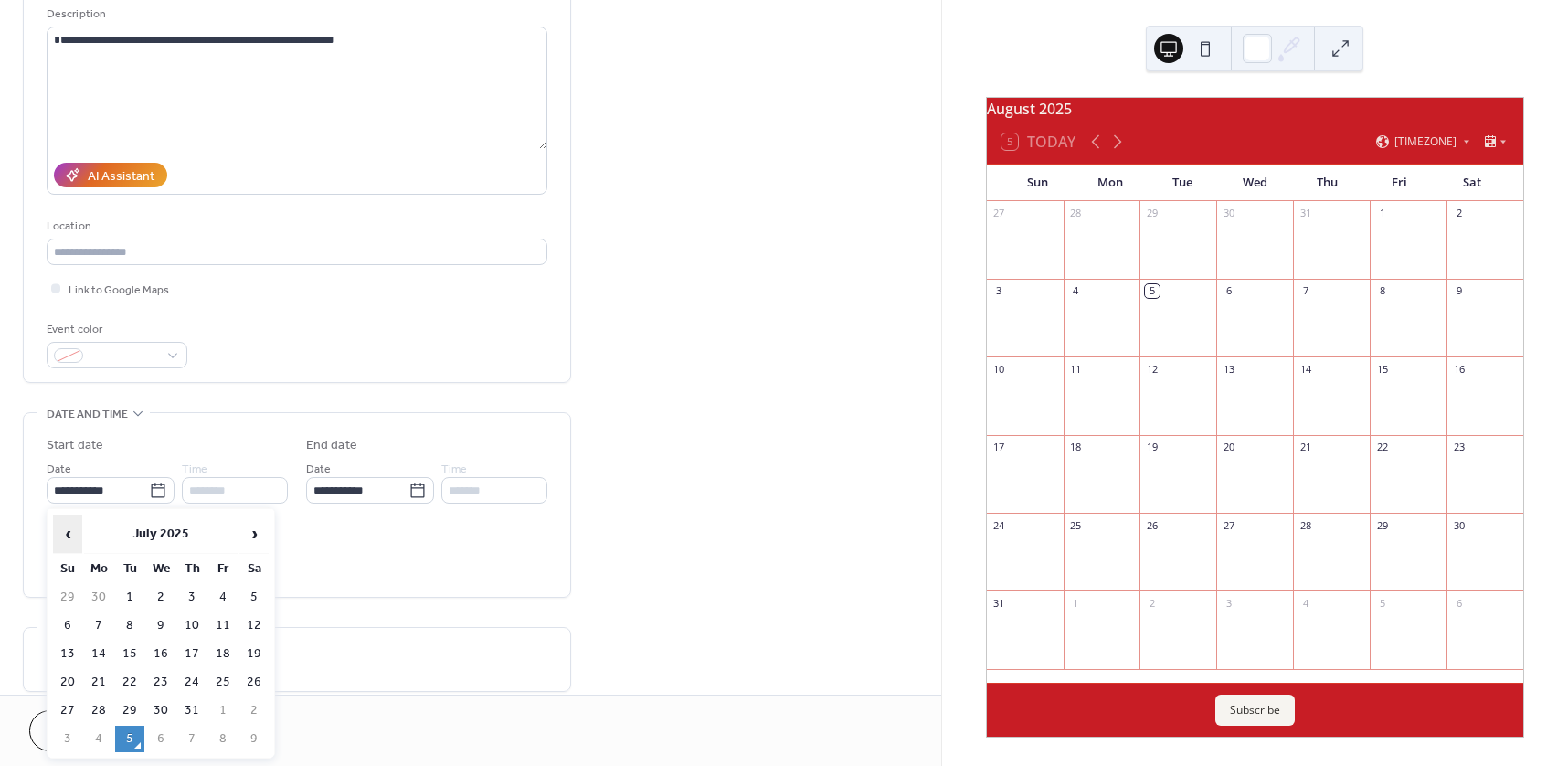 click on "‹" at bounding box center (68, 534) 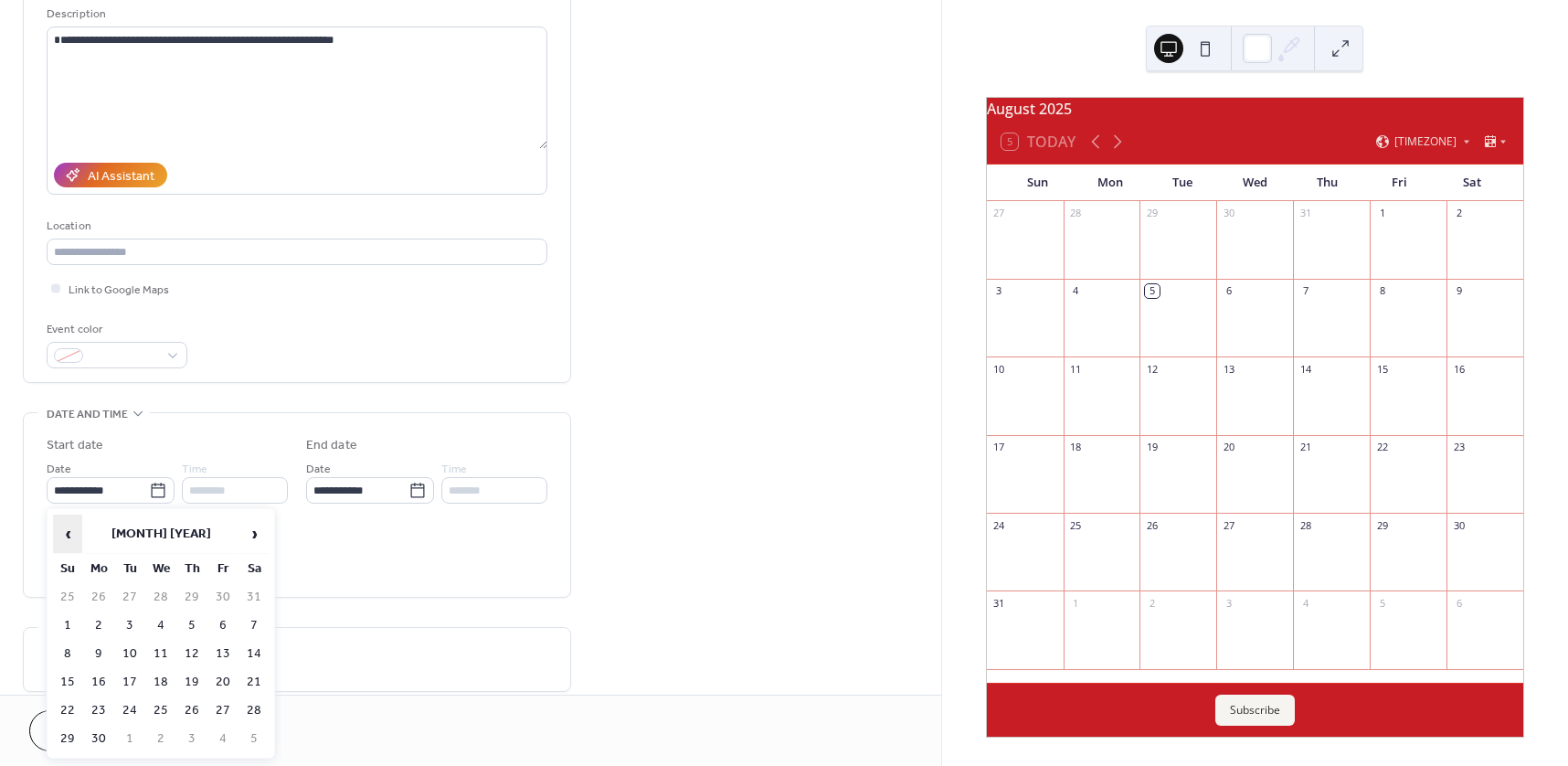 click on "‹" at bounding box center [68, 534] 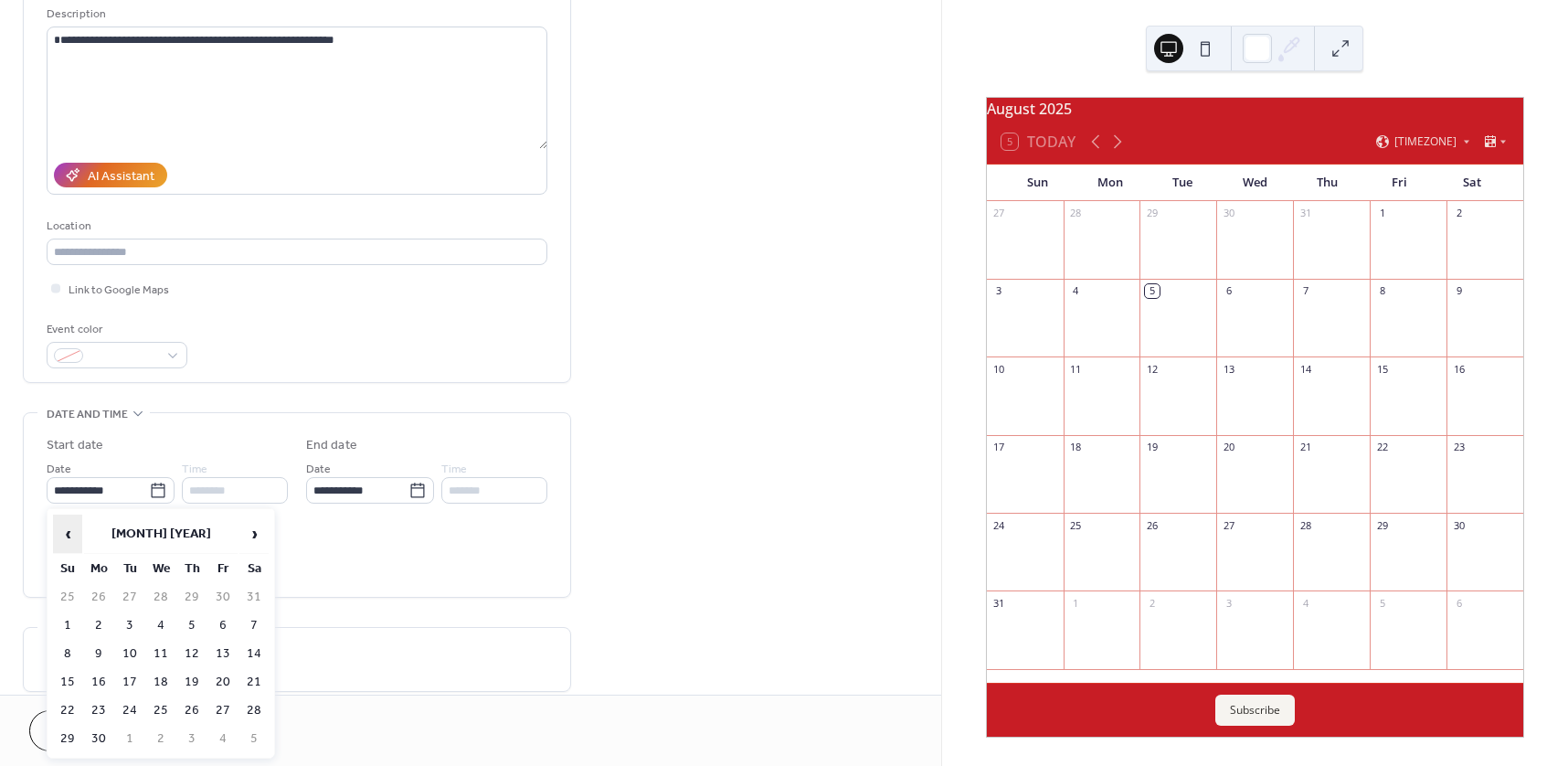 click on "‹" at bounding box center [68, 534] 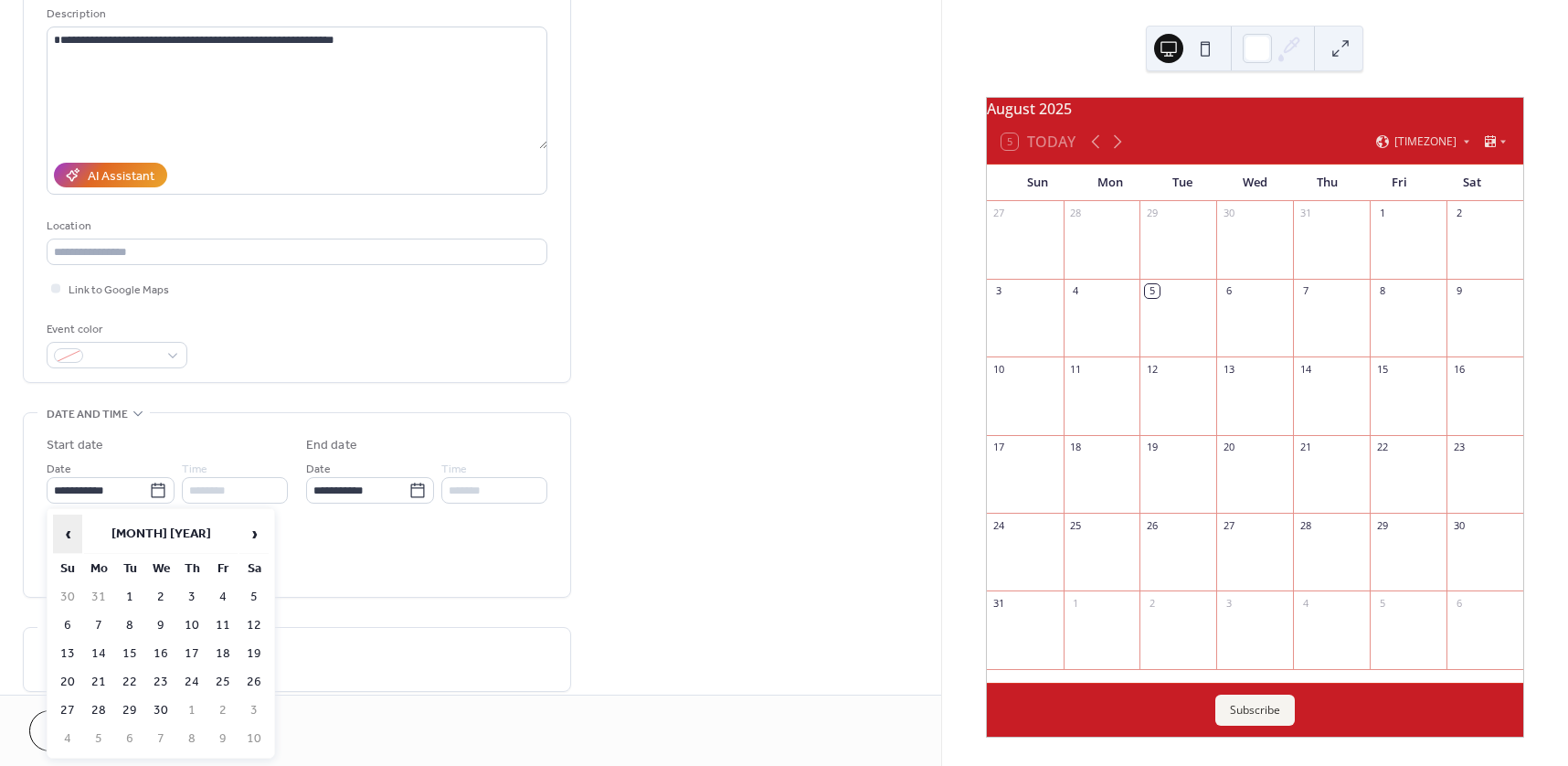 click on "‹" at bounding box center (68, 534) 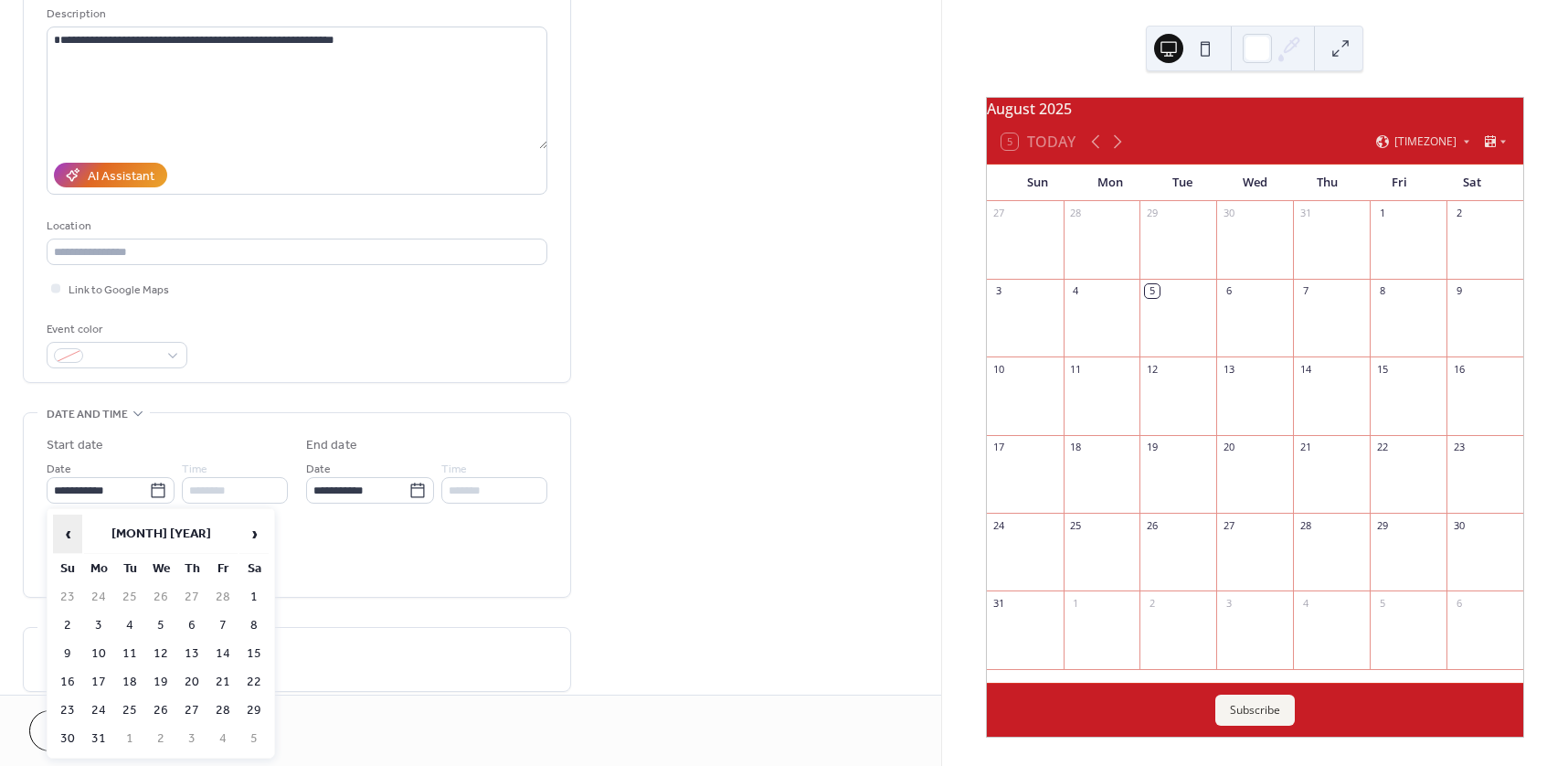 click on "‹" at bounding box center (68, 534) 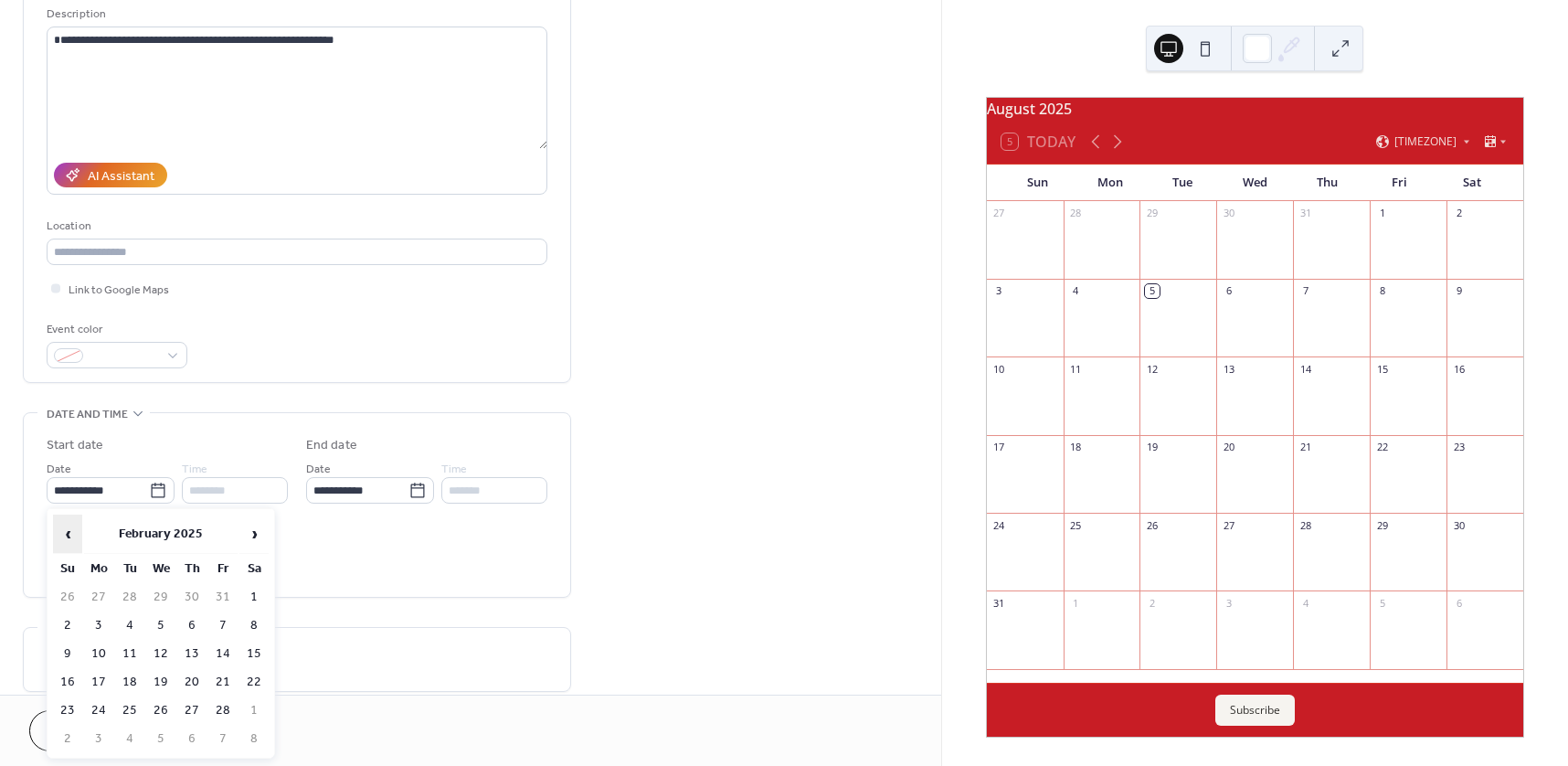 click on "‹" at bounding box center [68, 534] 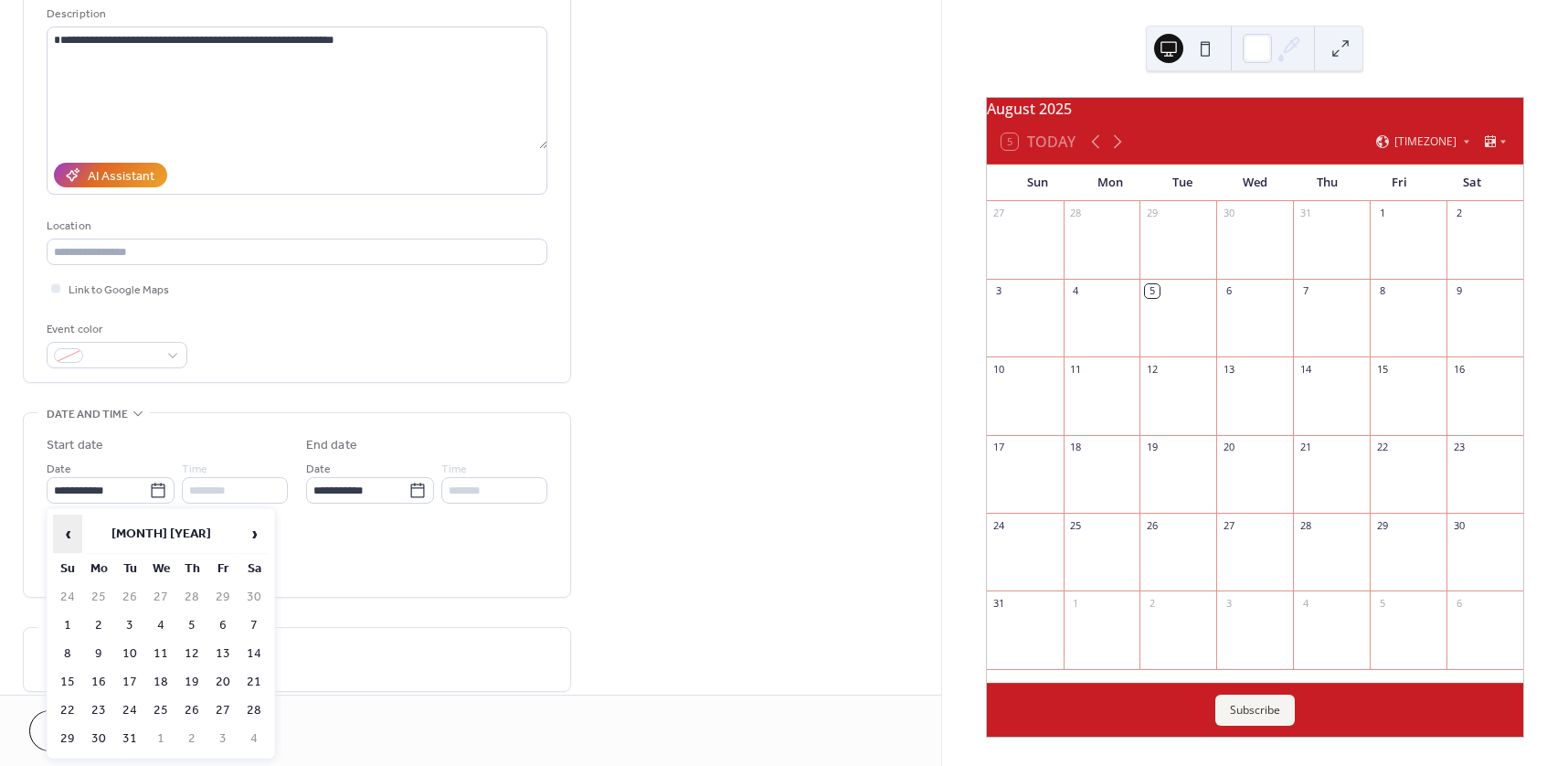 click on "‹" at bounding box center [68, 534] 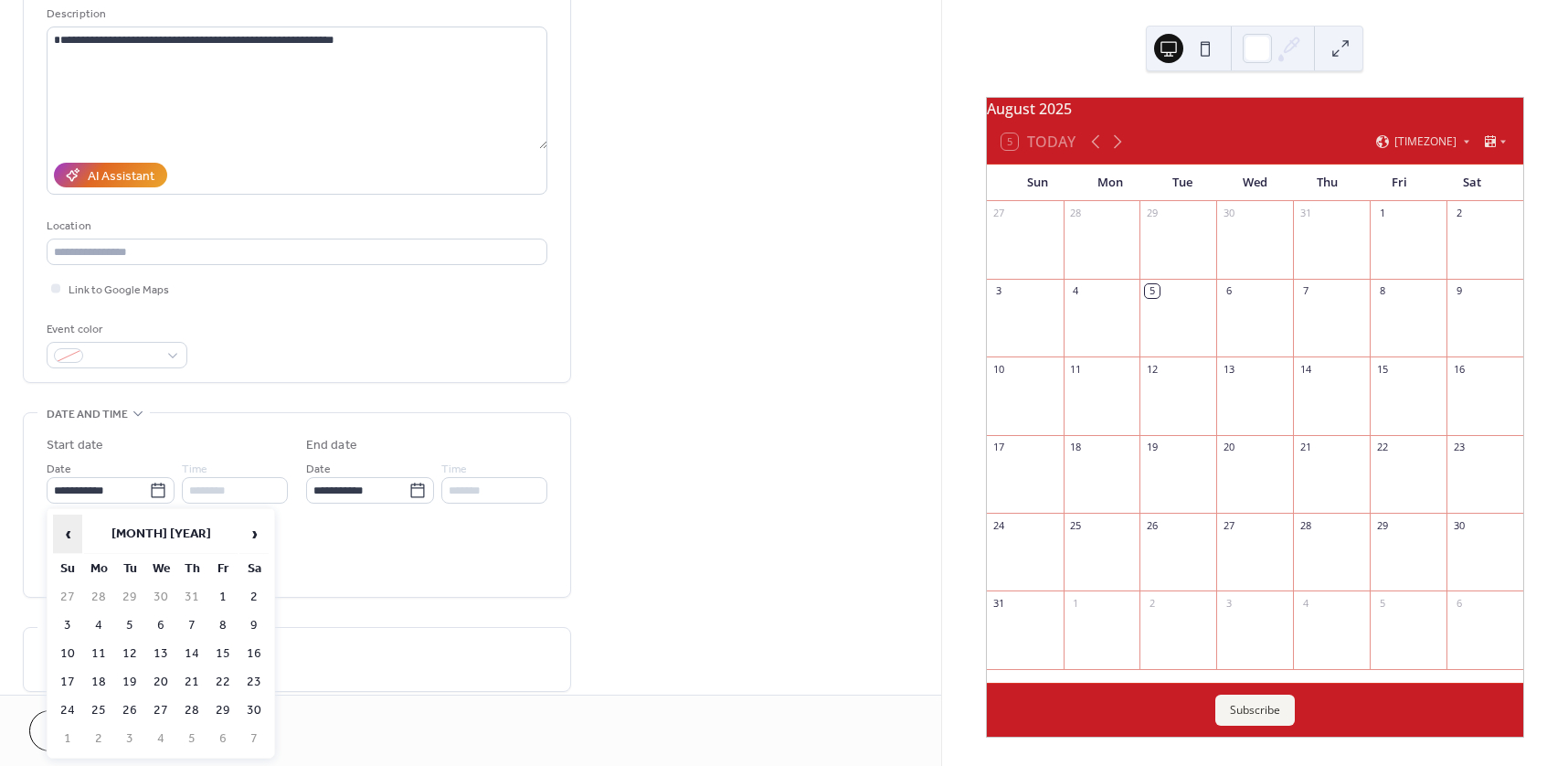 click on "‹" at bounding box center (68, 534) 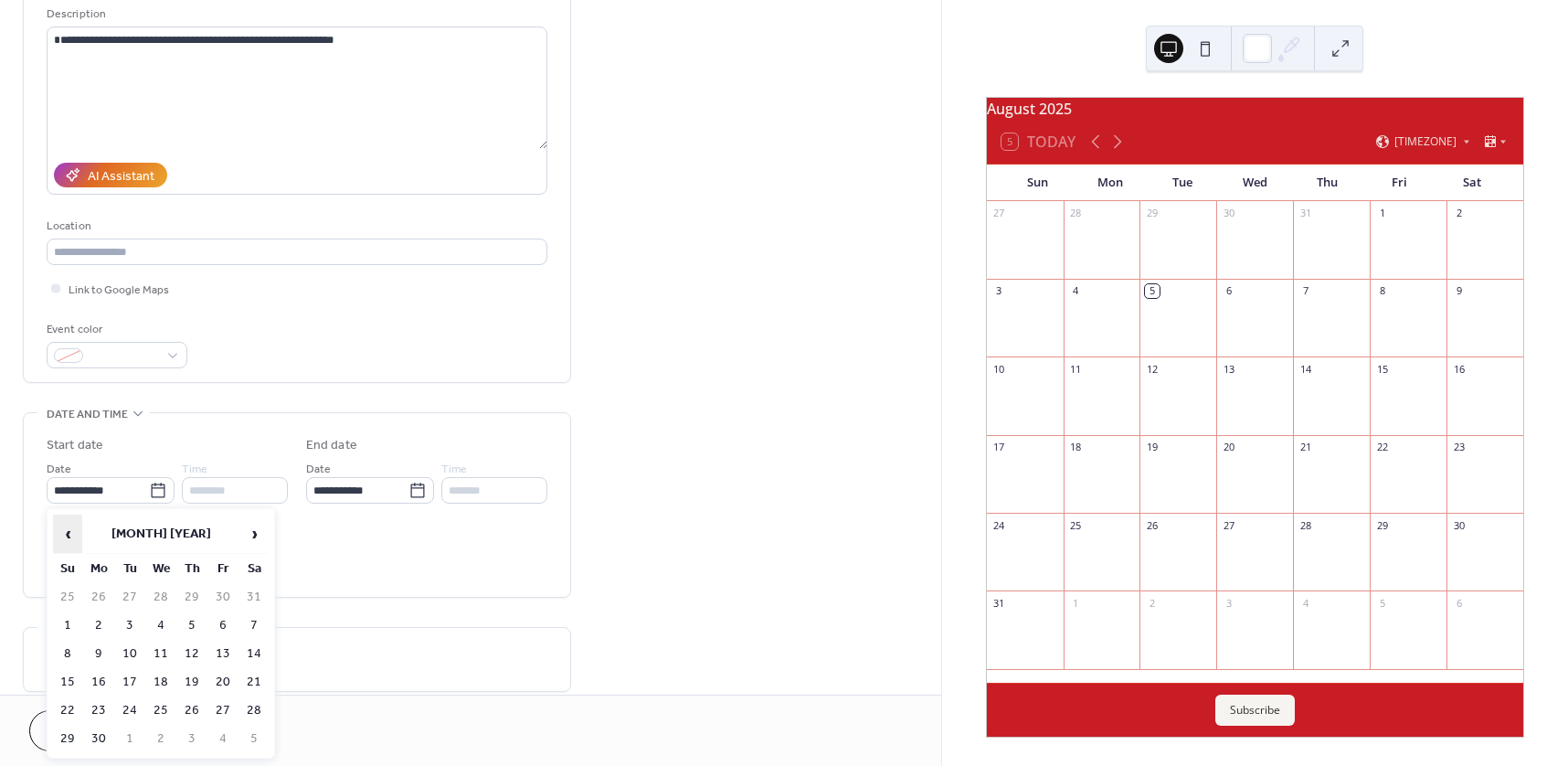 click on "‹" at bounding box center [68, 534] 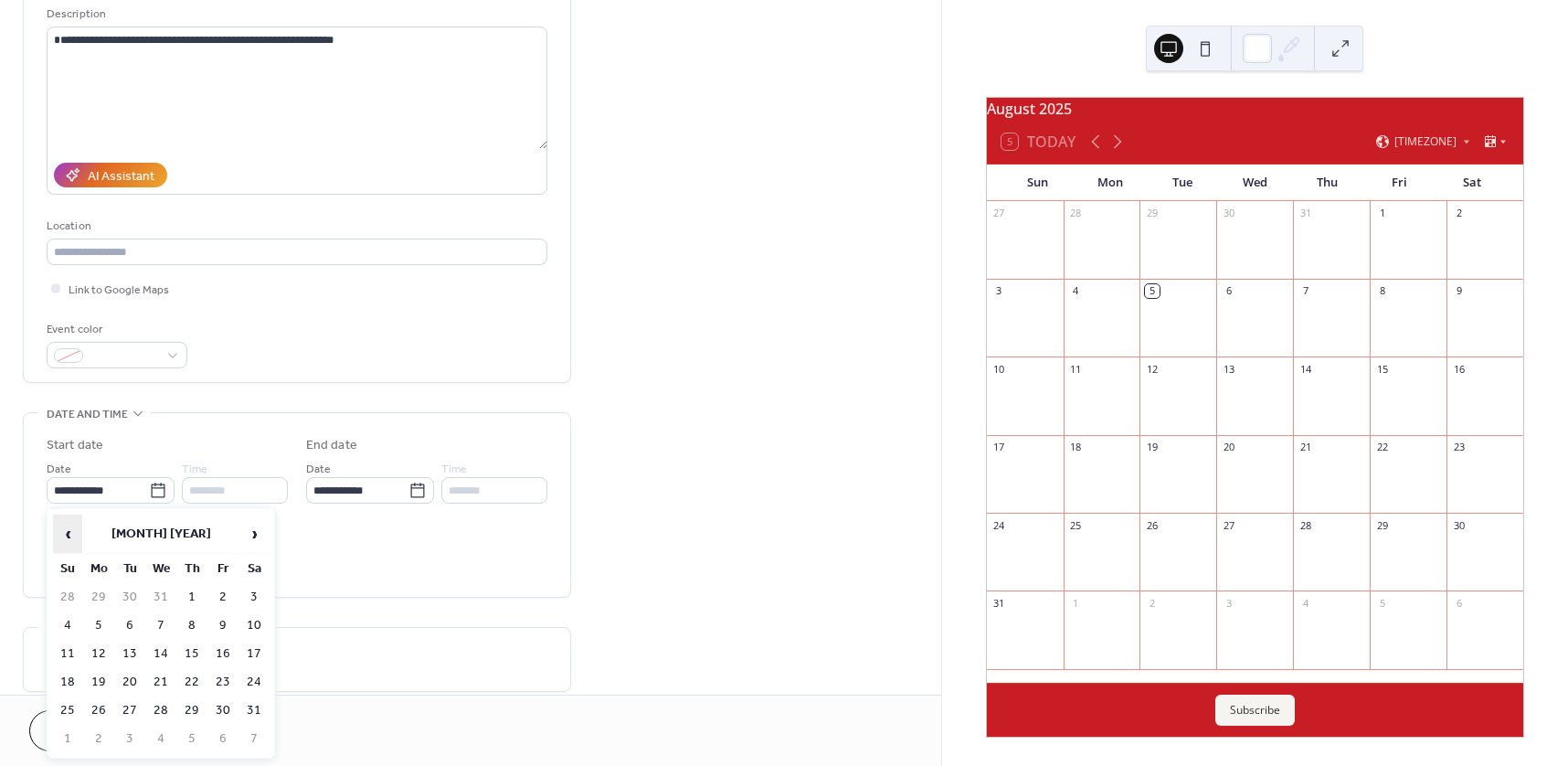 click on "‹" at bounding box center [68, 534] 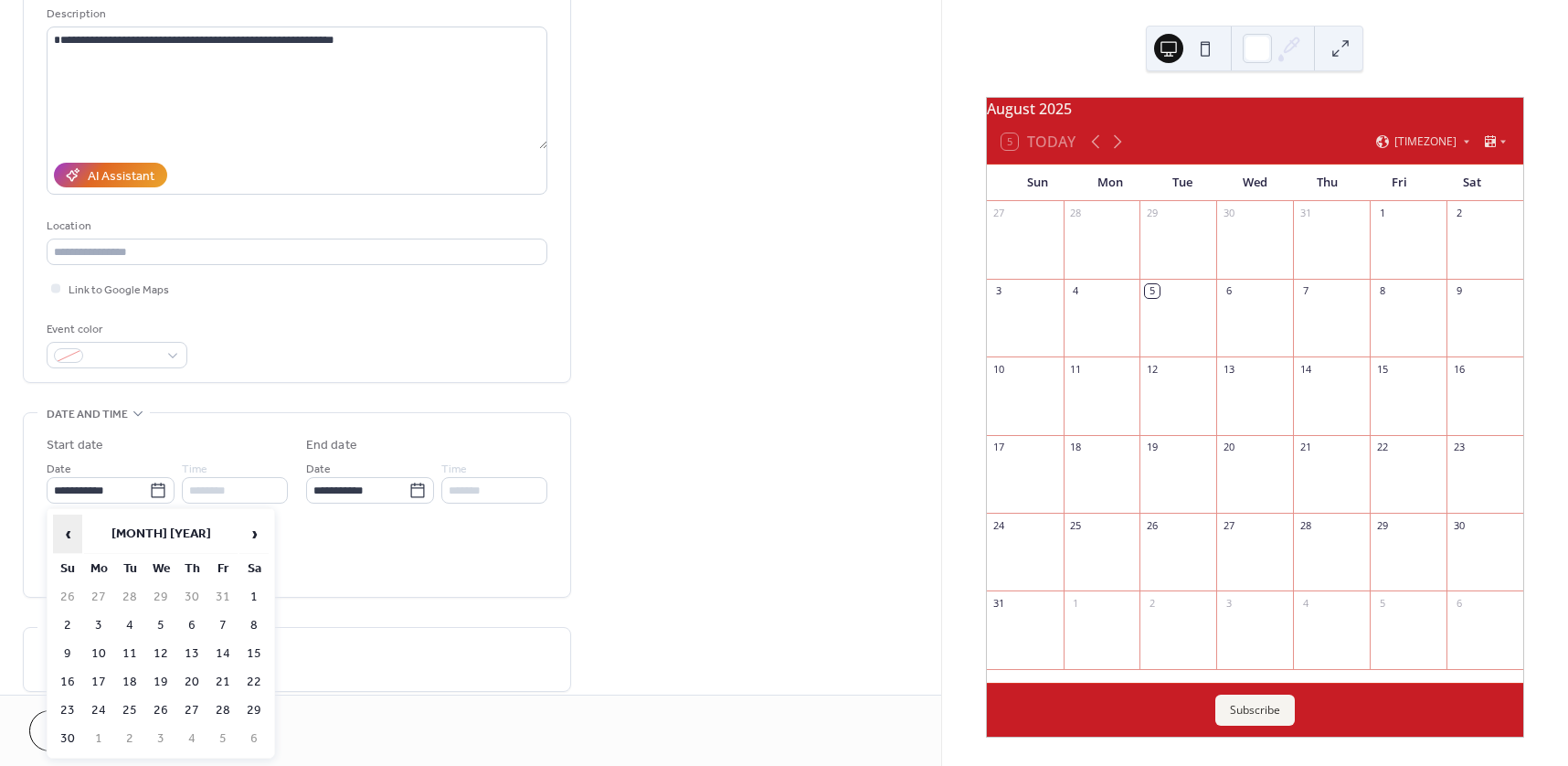 click on "‹" at bounding box center [68, 534] 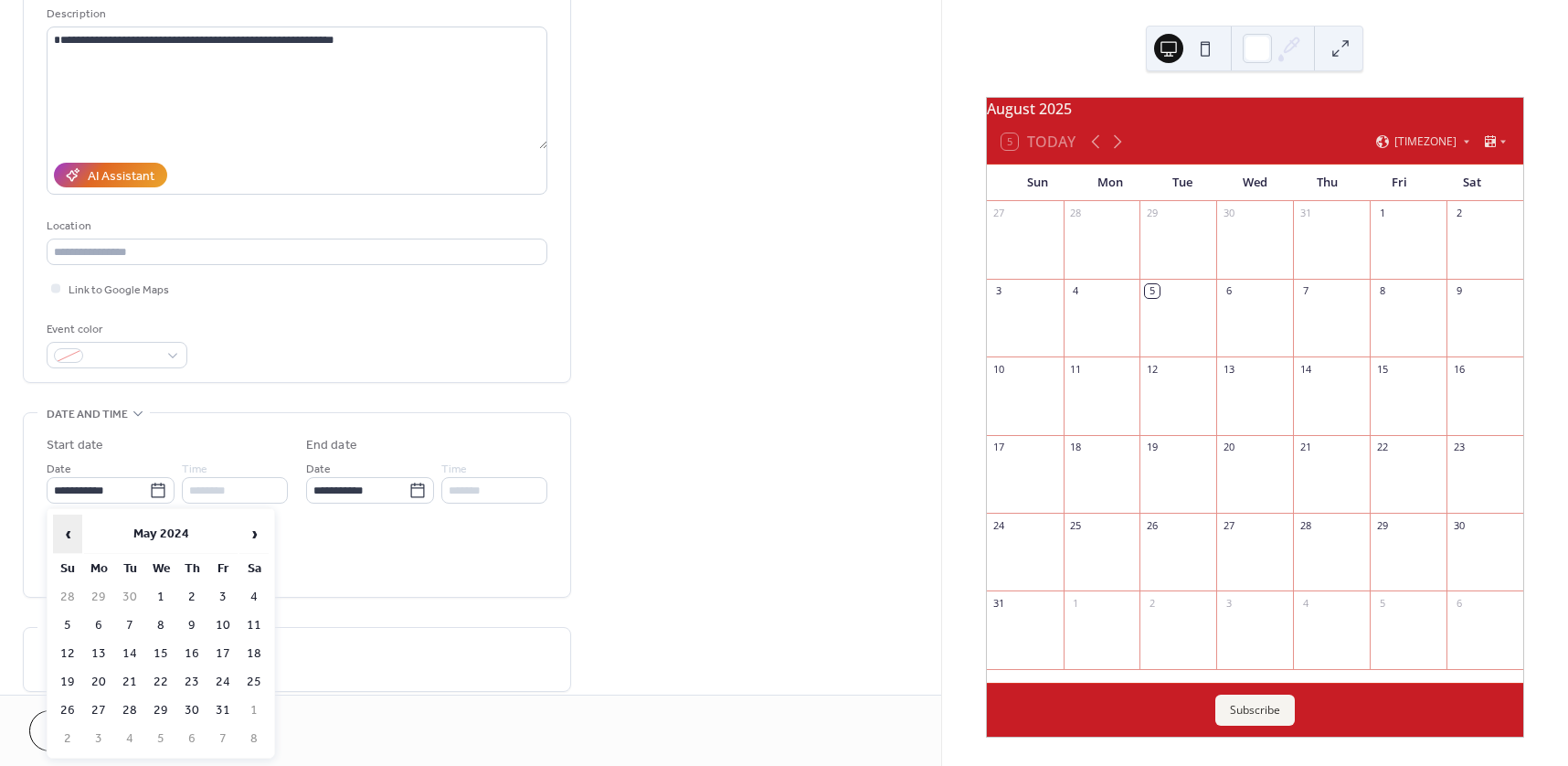 click on "‹" at bounding box center [68, 534] 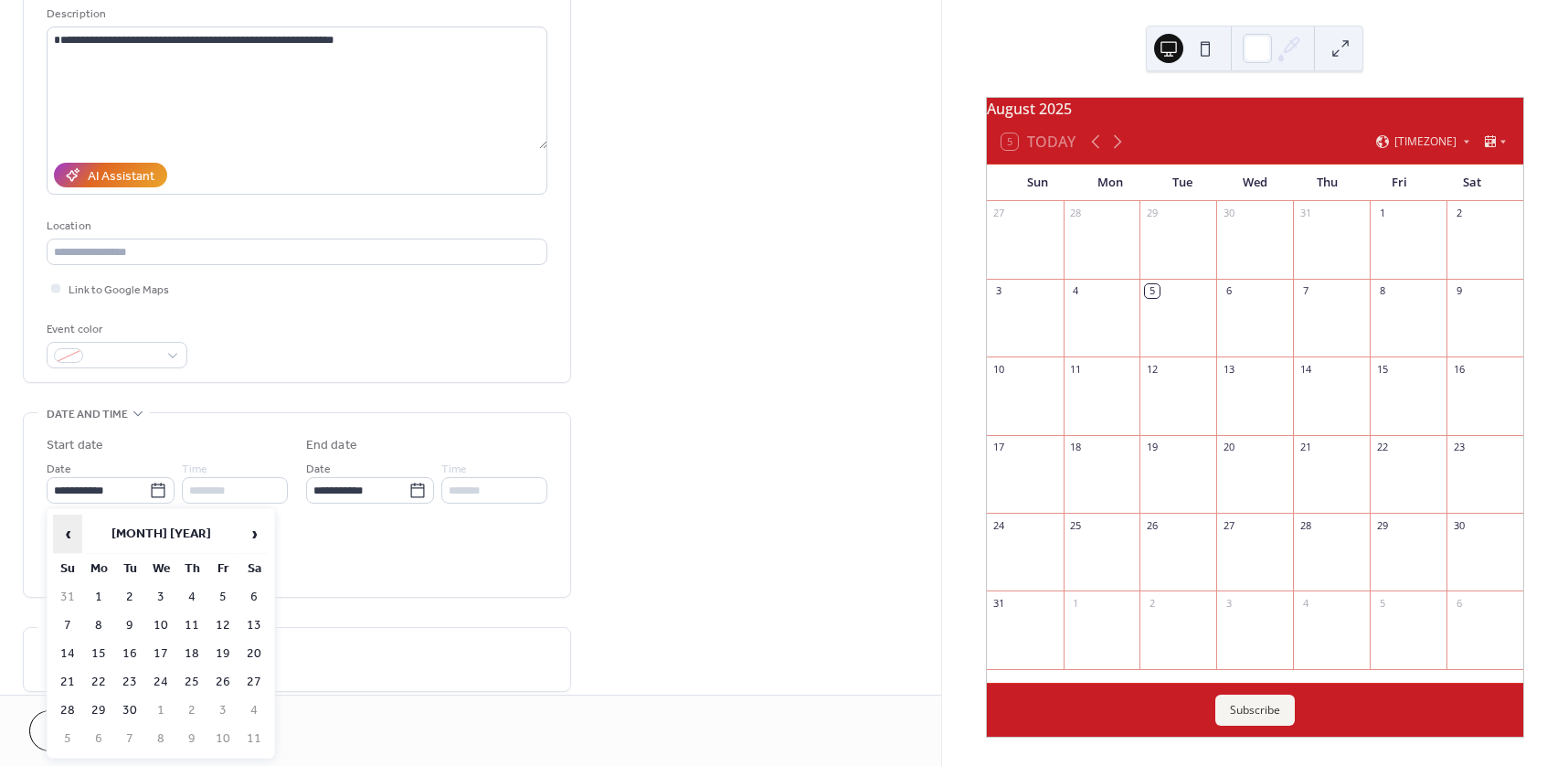 click on "‹" at bounding box center [68, 534] 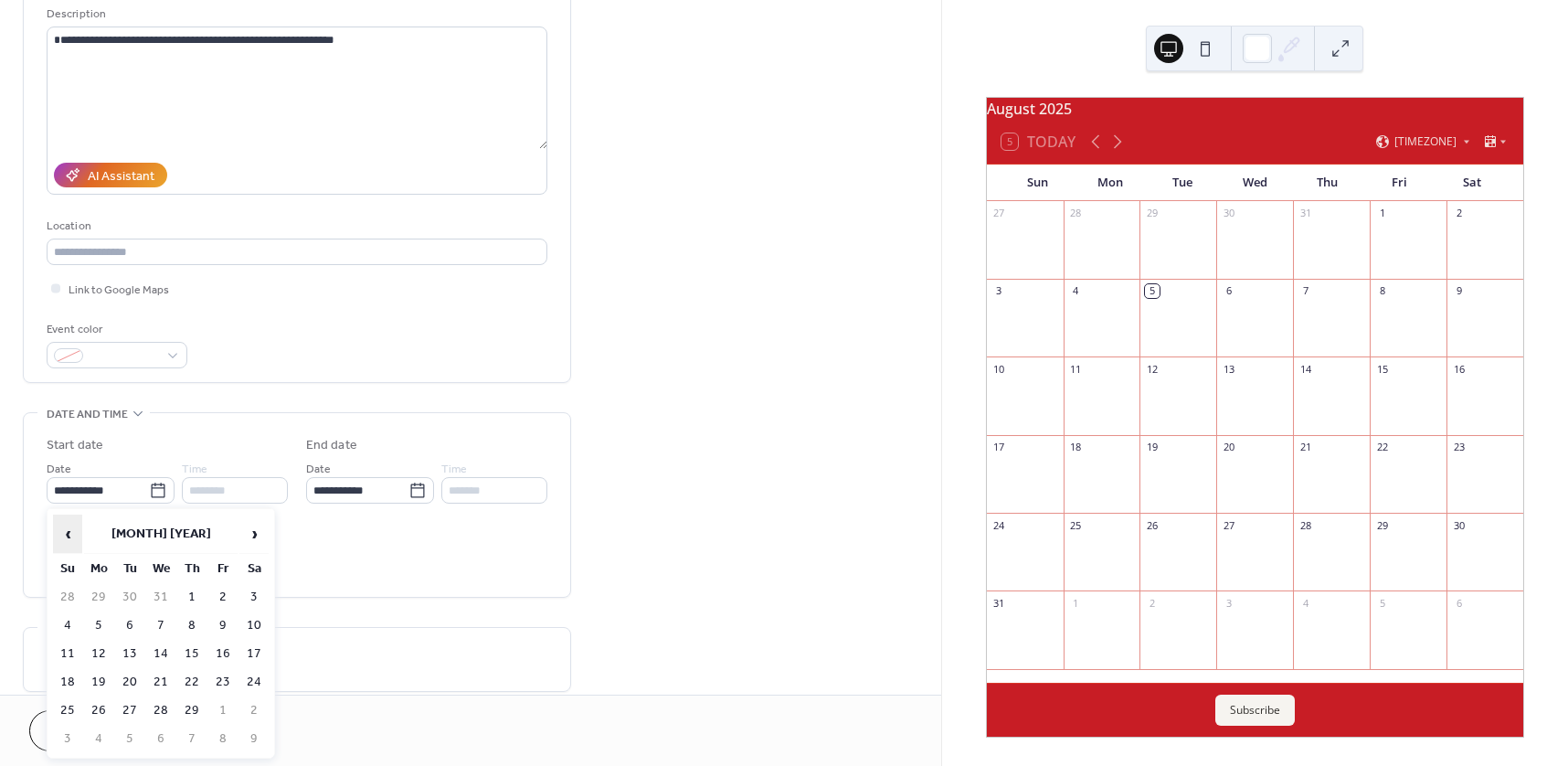 click on "‹" at bounding box center [68, 534] 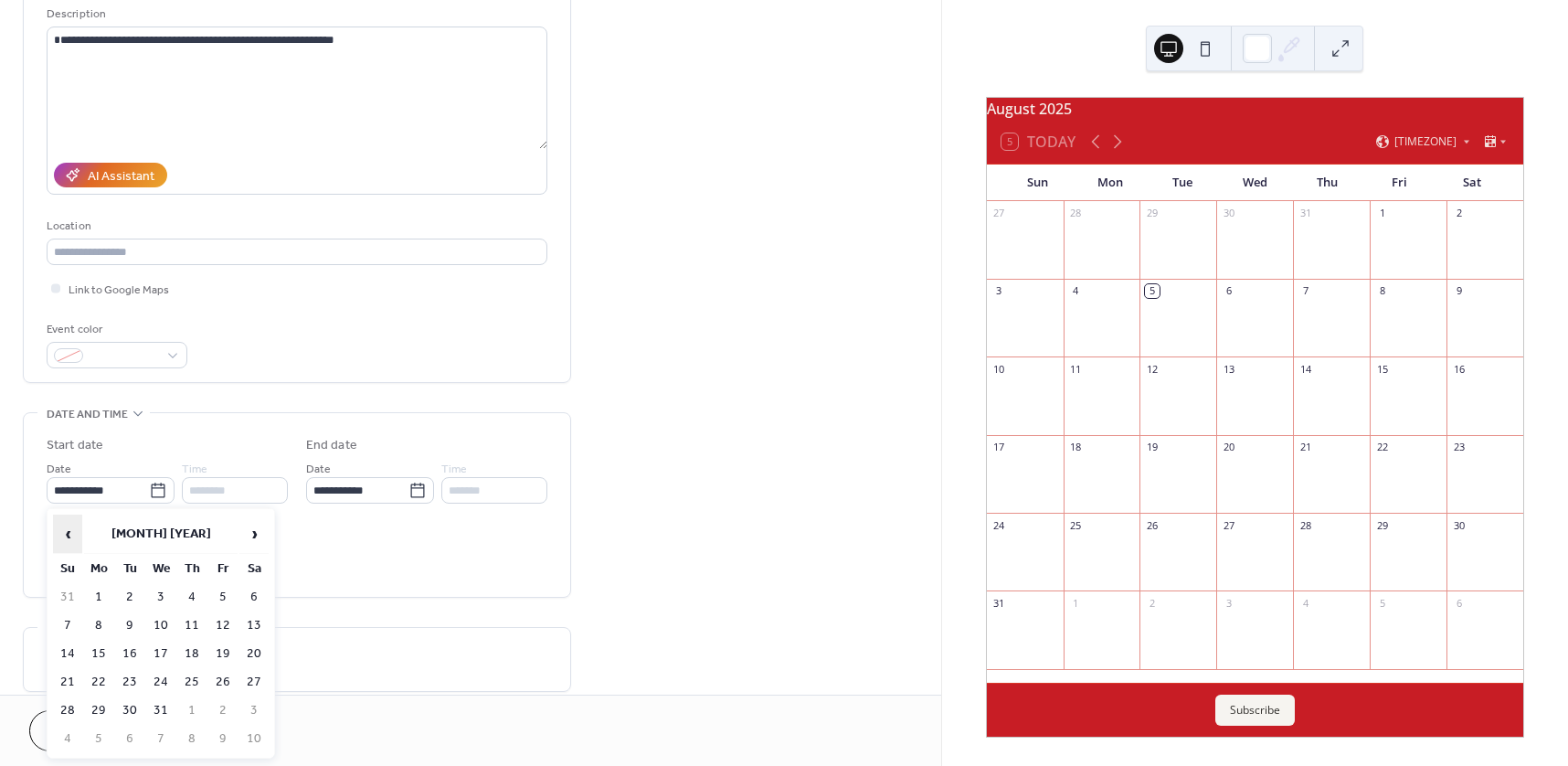 click on "‹" at bounding box center (68, 534) 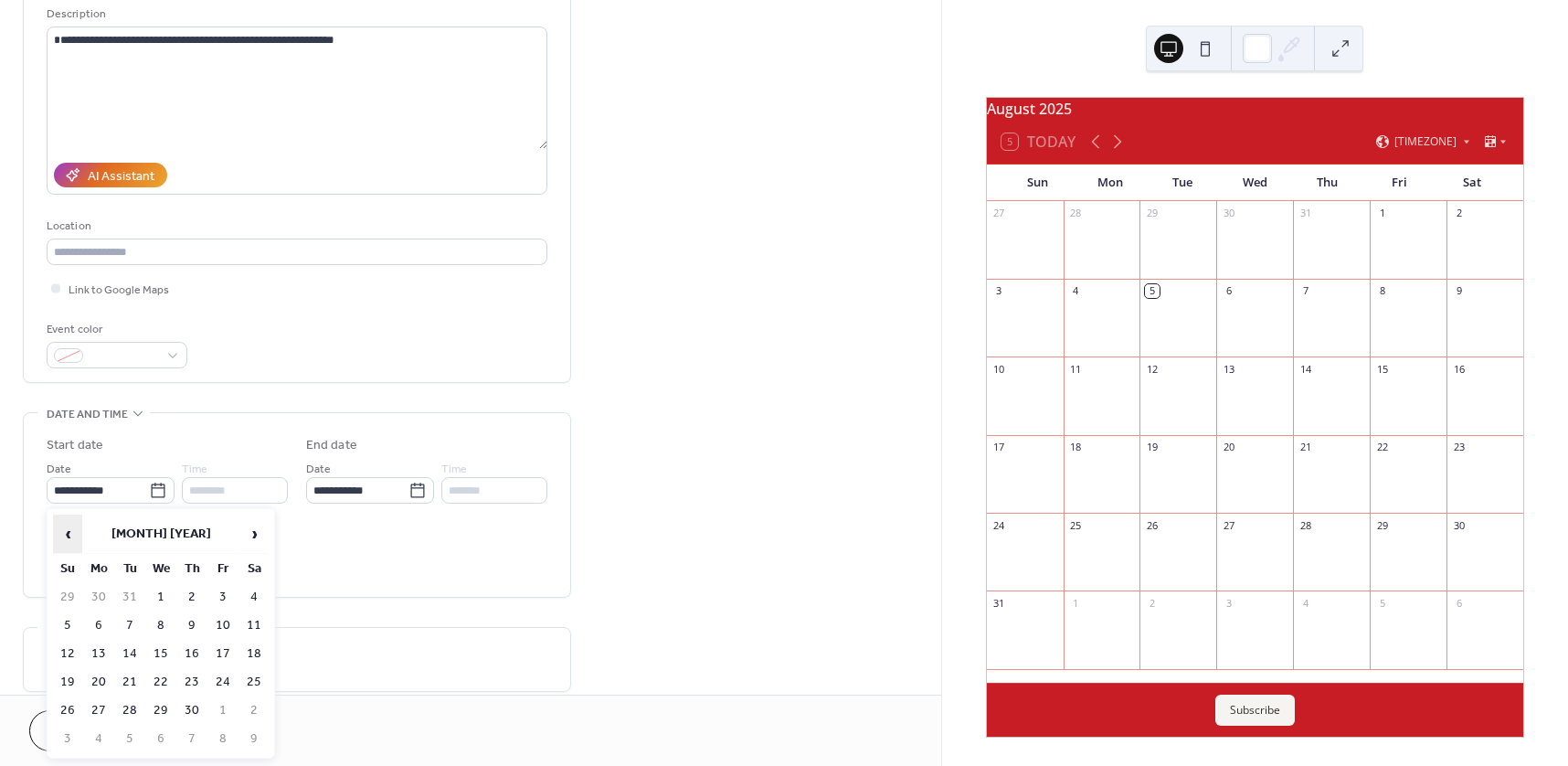 click on "‹" at bounding box center [68, 534] 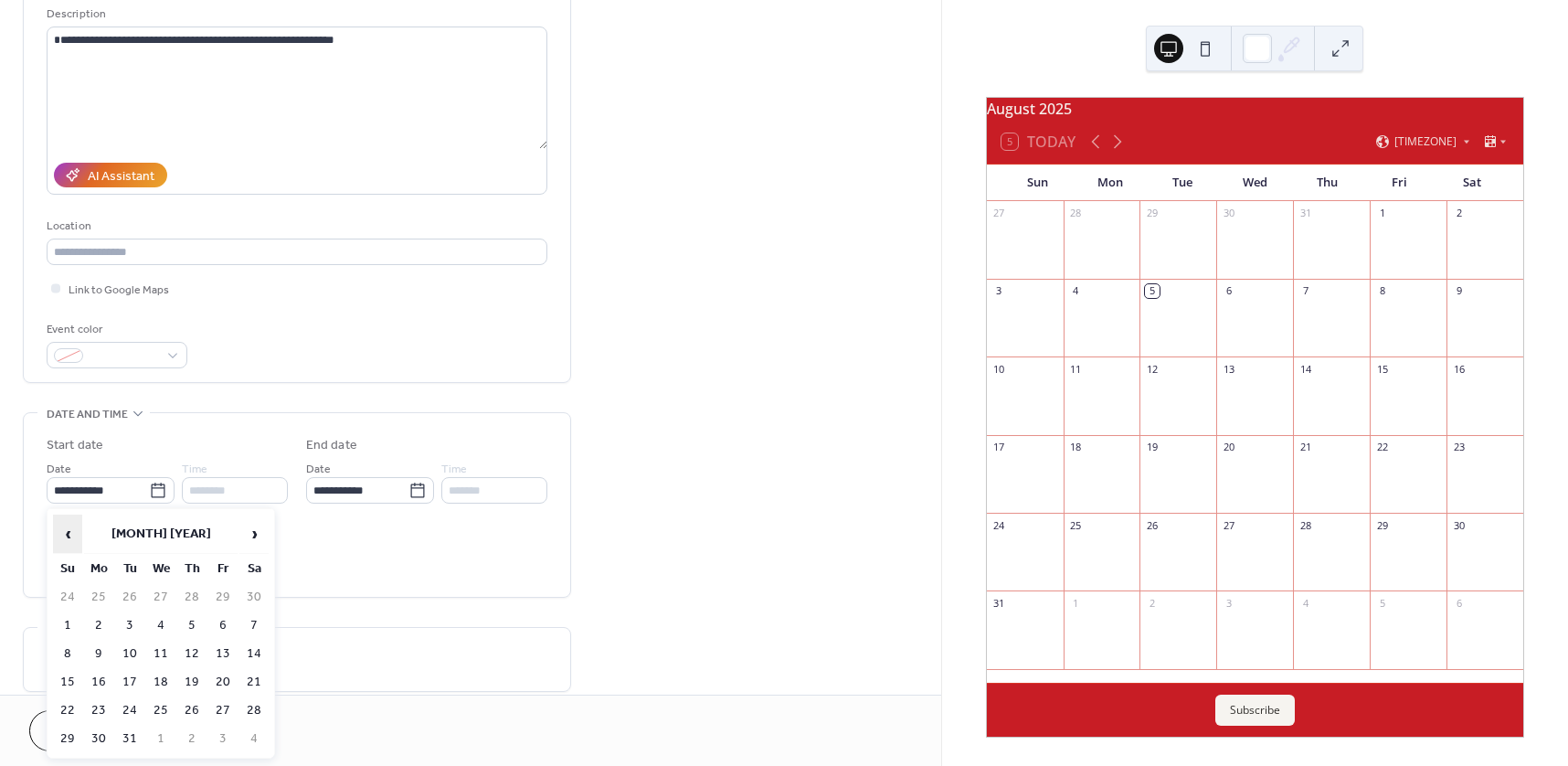 click on "‹" at bounding box center [68, 534] 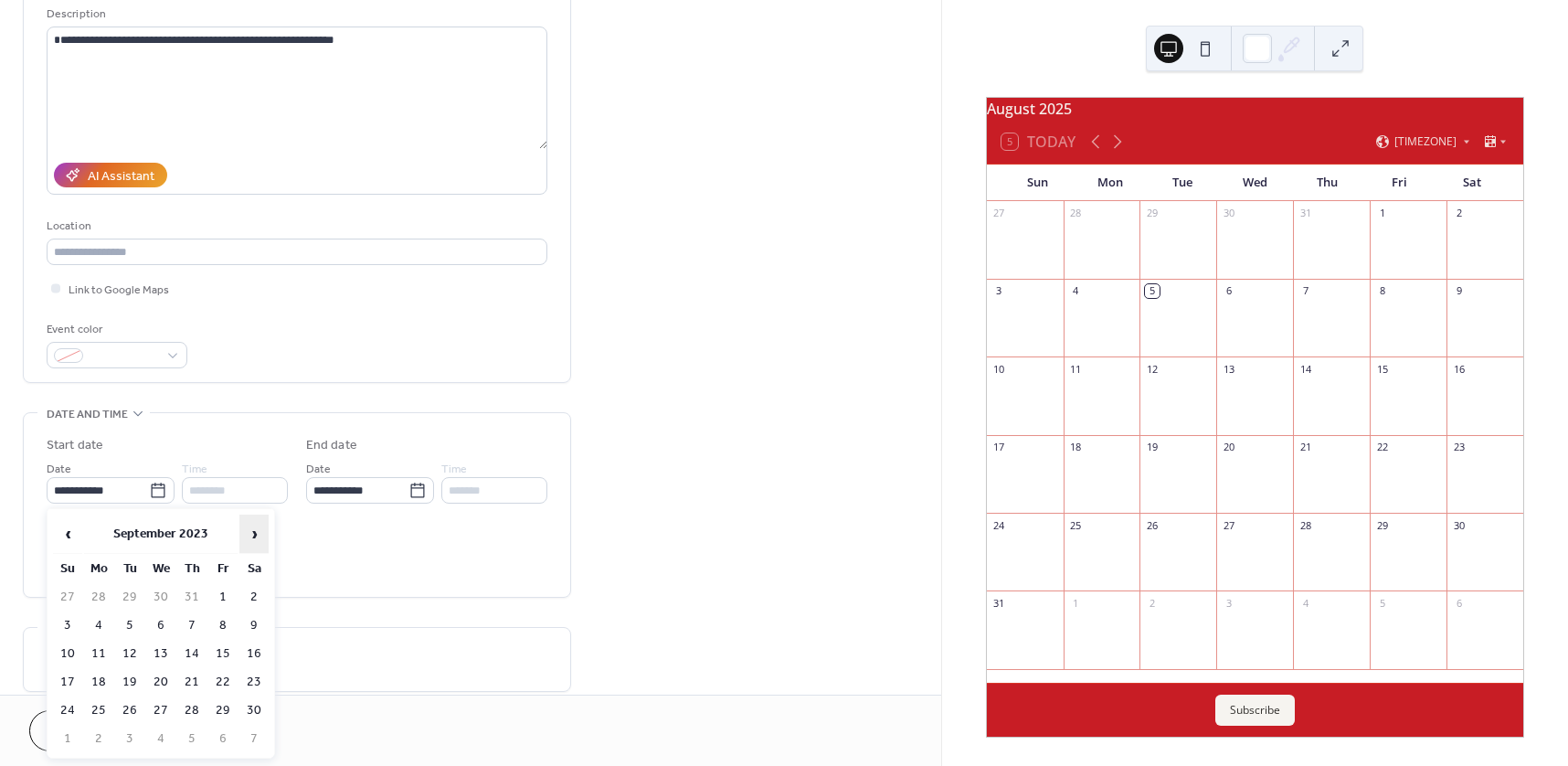 click on "›" at bounding box center (254, 534) 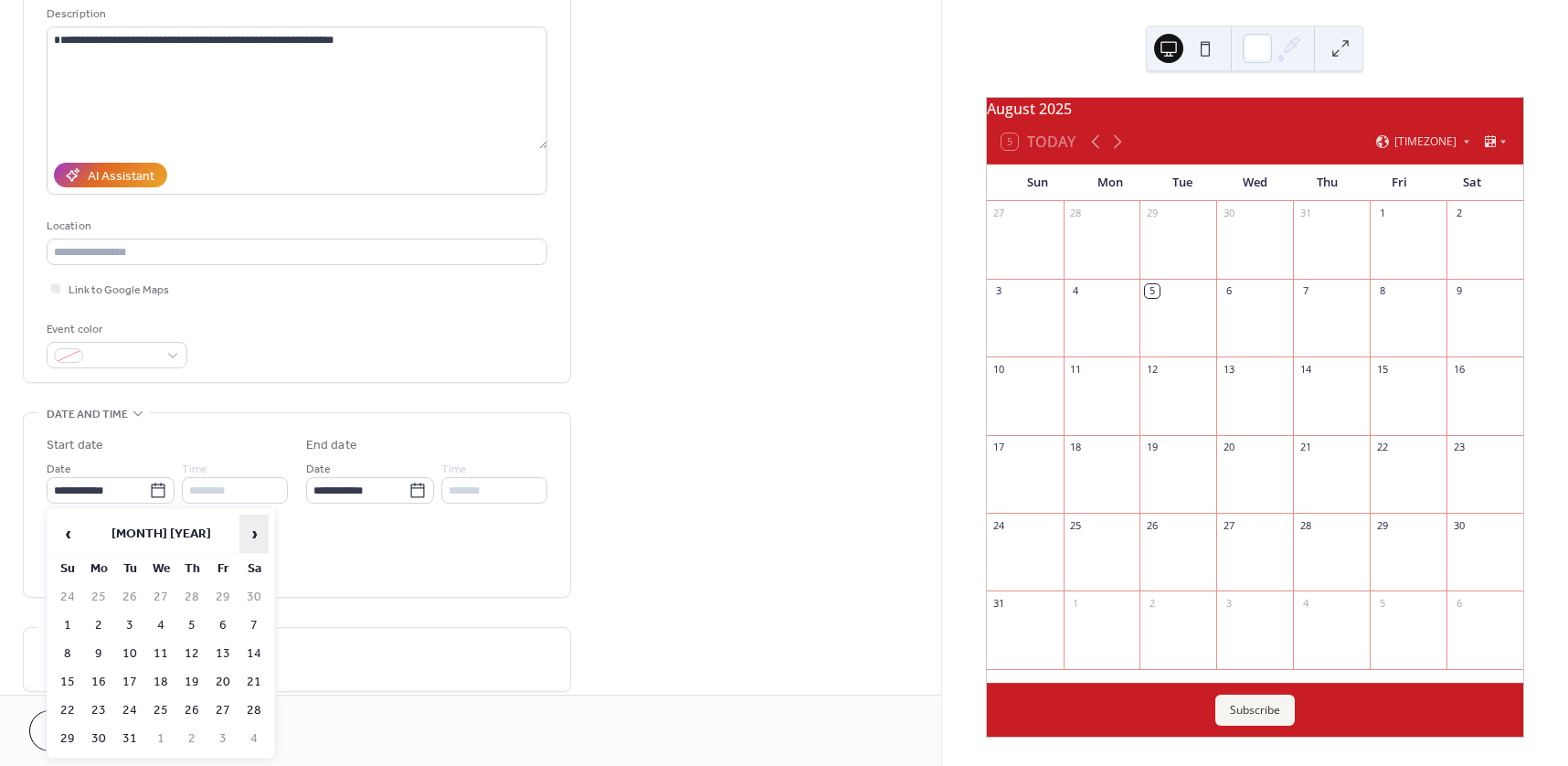click on "›" at bounding box center [254, 534] 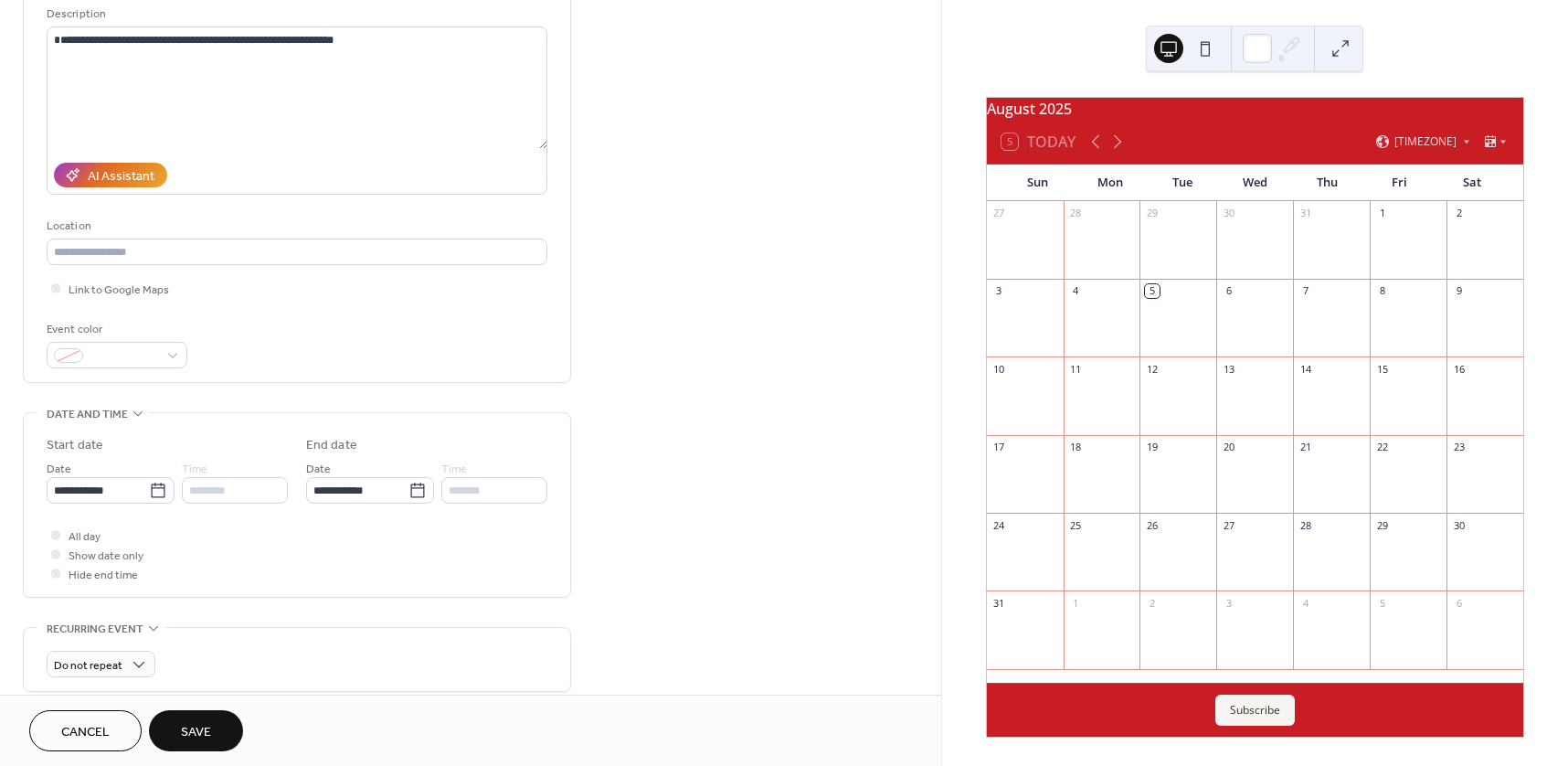 click on "All day Show date only Hide end time" at bounding box center [297, 554] 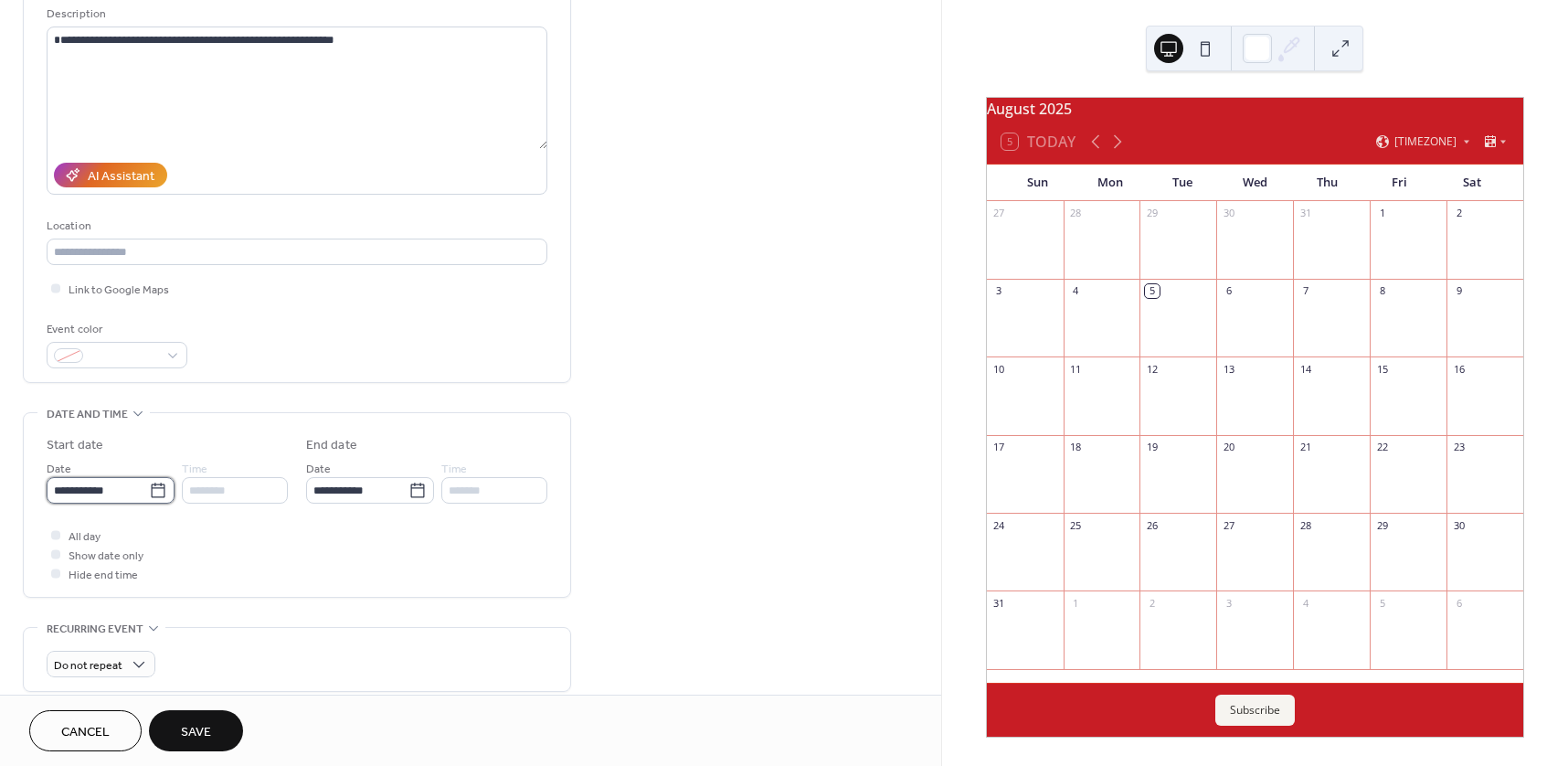 click on "**********" at bounding box center [98, 490] 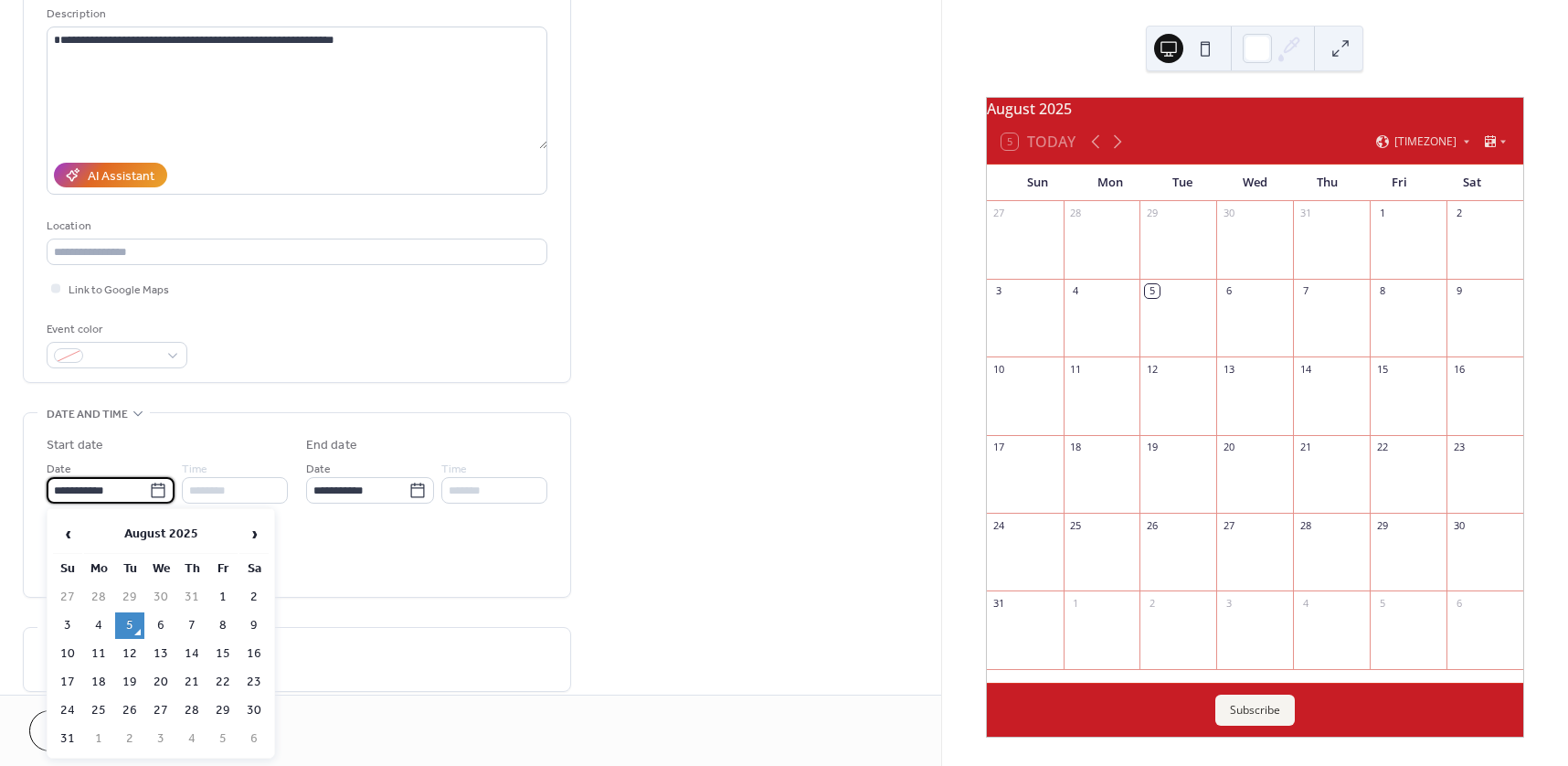 click on "‹ August 2025 › Su Mo Tu We Th Fr Sa 27 28 29 30 31 1 2 3 4 5 6 7 8 9 10 11 12 13 14 15 16 17 18 19 20 21 22 23 24 25 26 27 28 29 30 31 1 2 3 4 5 6" at bounding box center [161, 633] 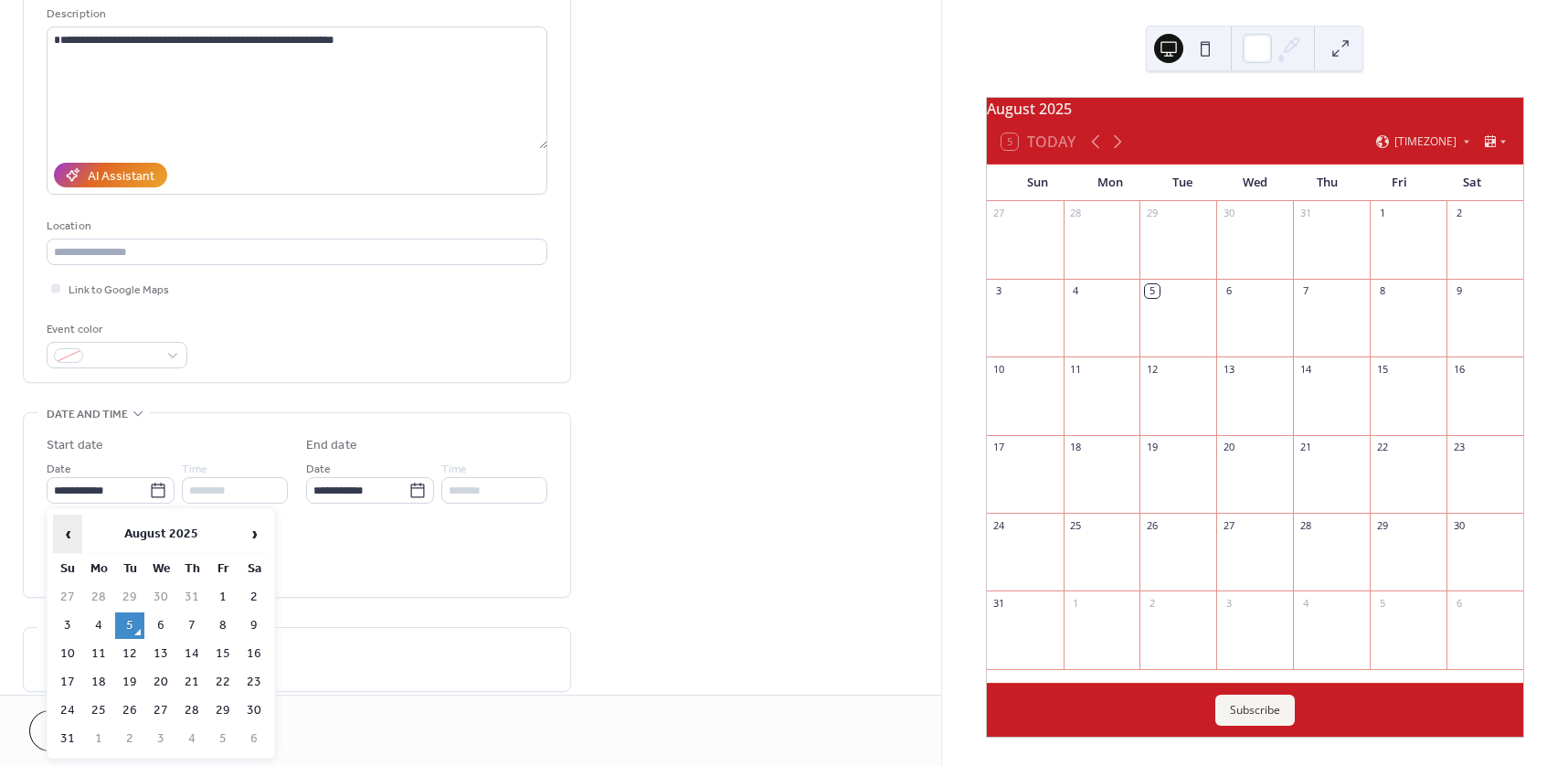 click on "‹" at bounding box center [68, 534] 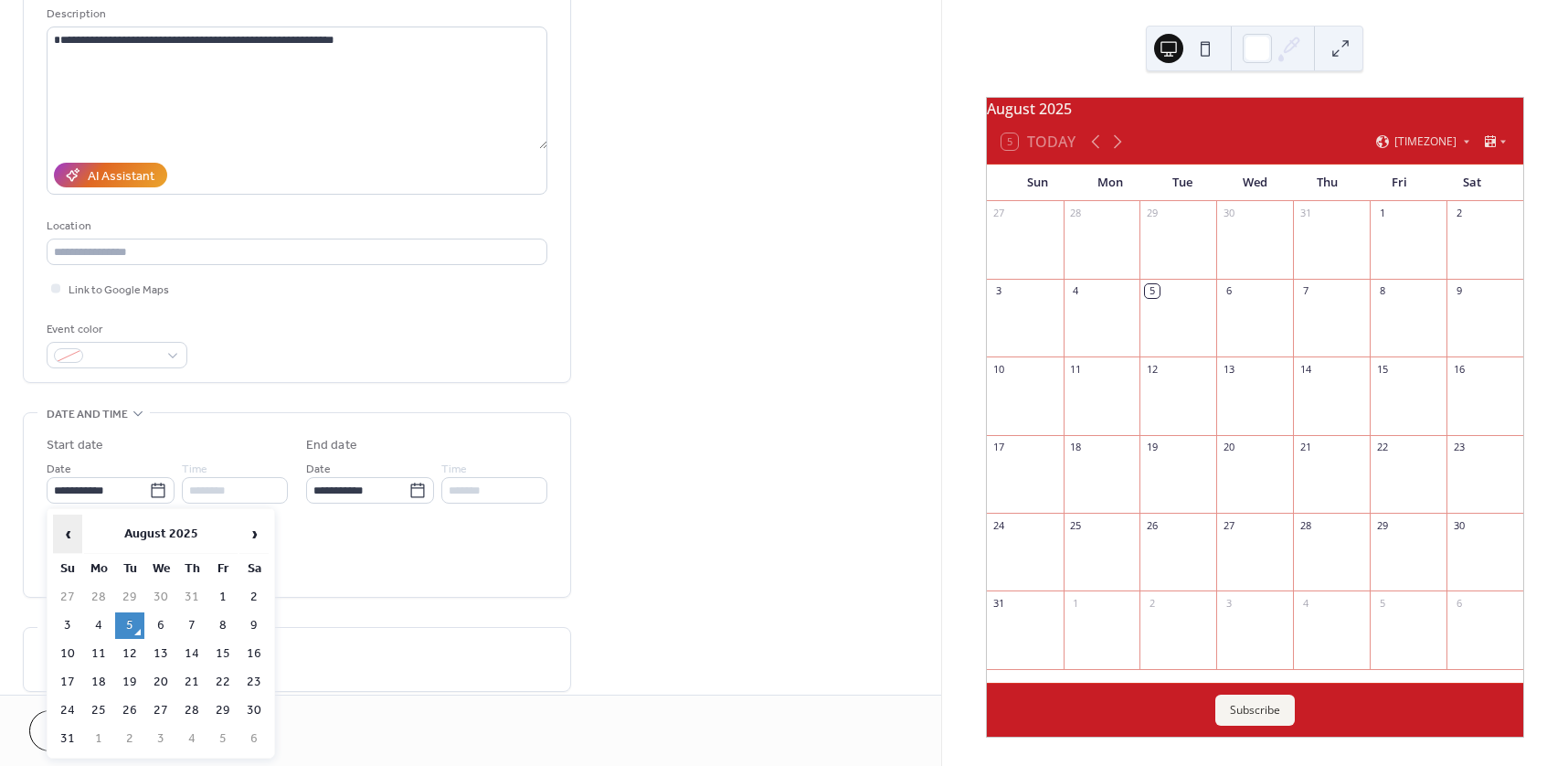 click on "‹" at bounding box center (68, 534) 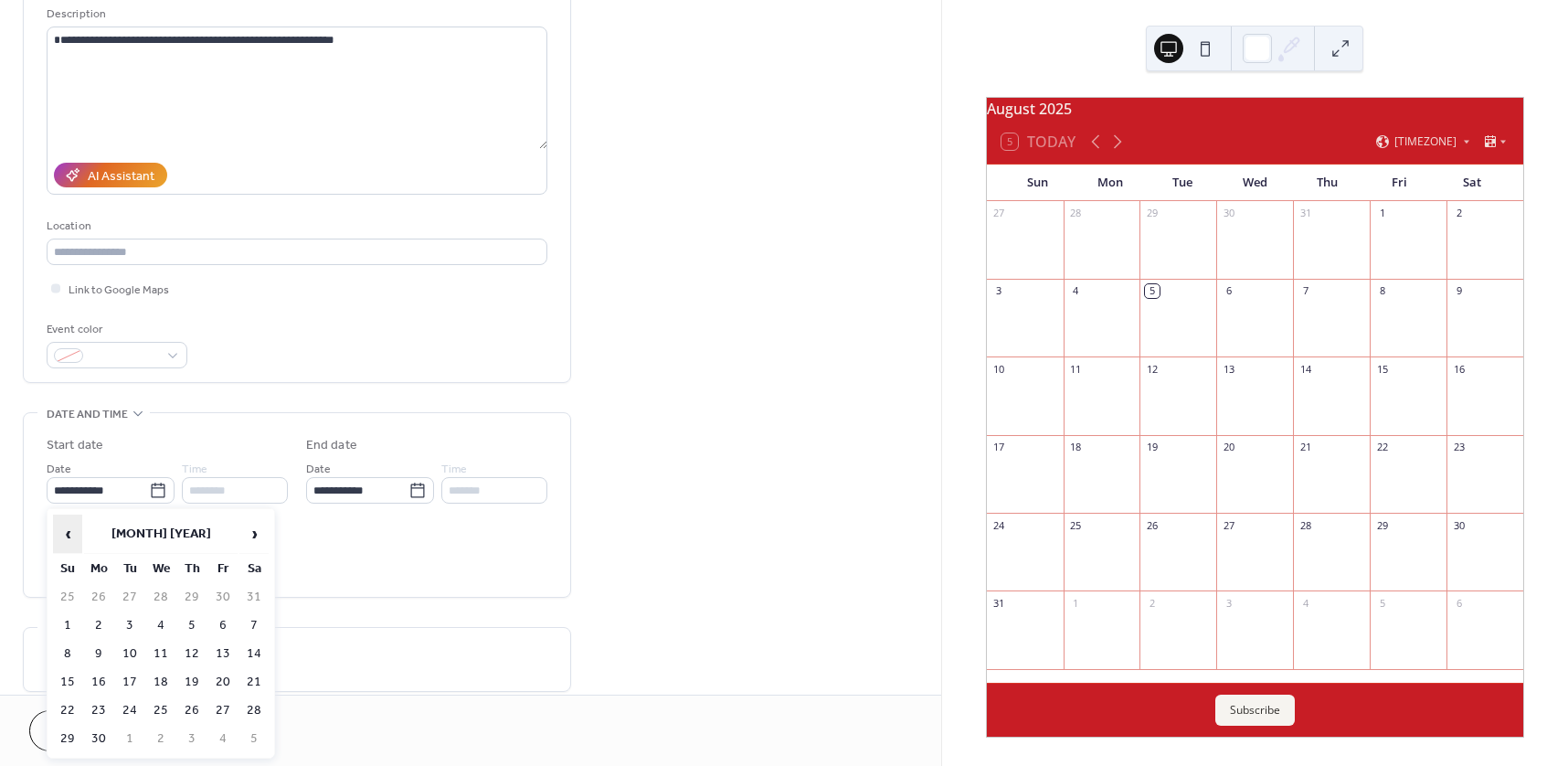 click on "‹" at bounding box center (68, 534) 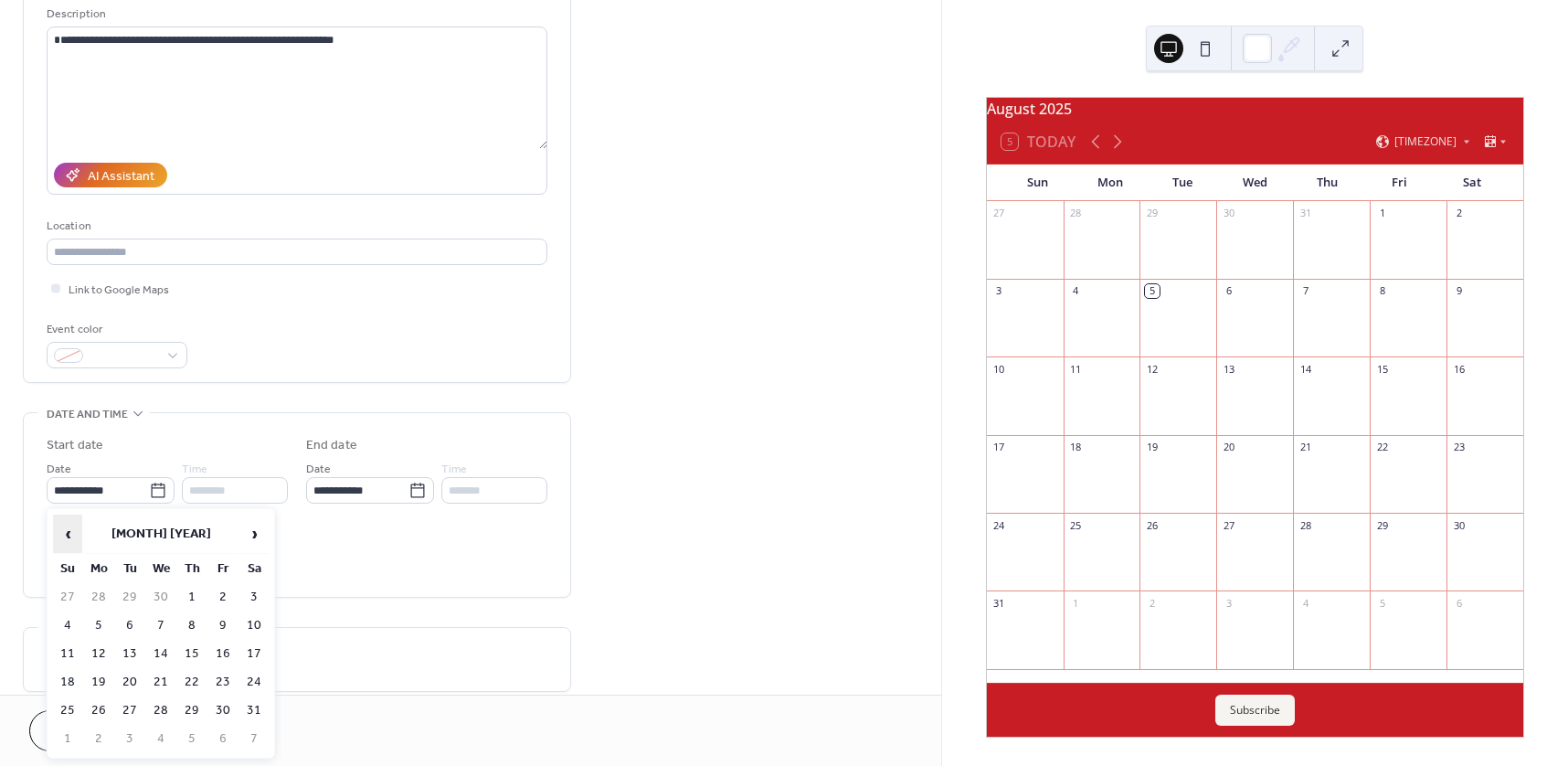 click on "‹" at bounding box center (68, 534) 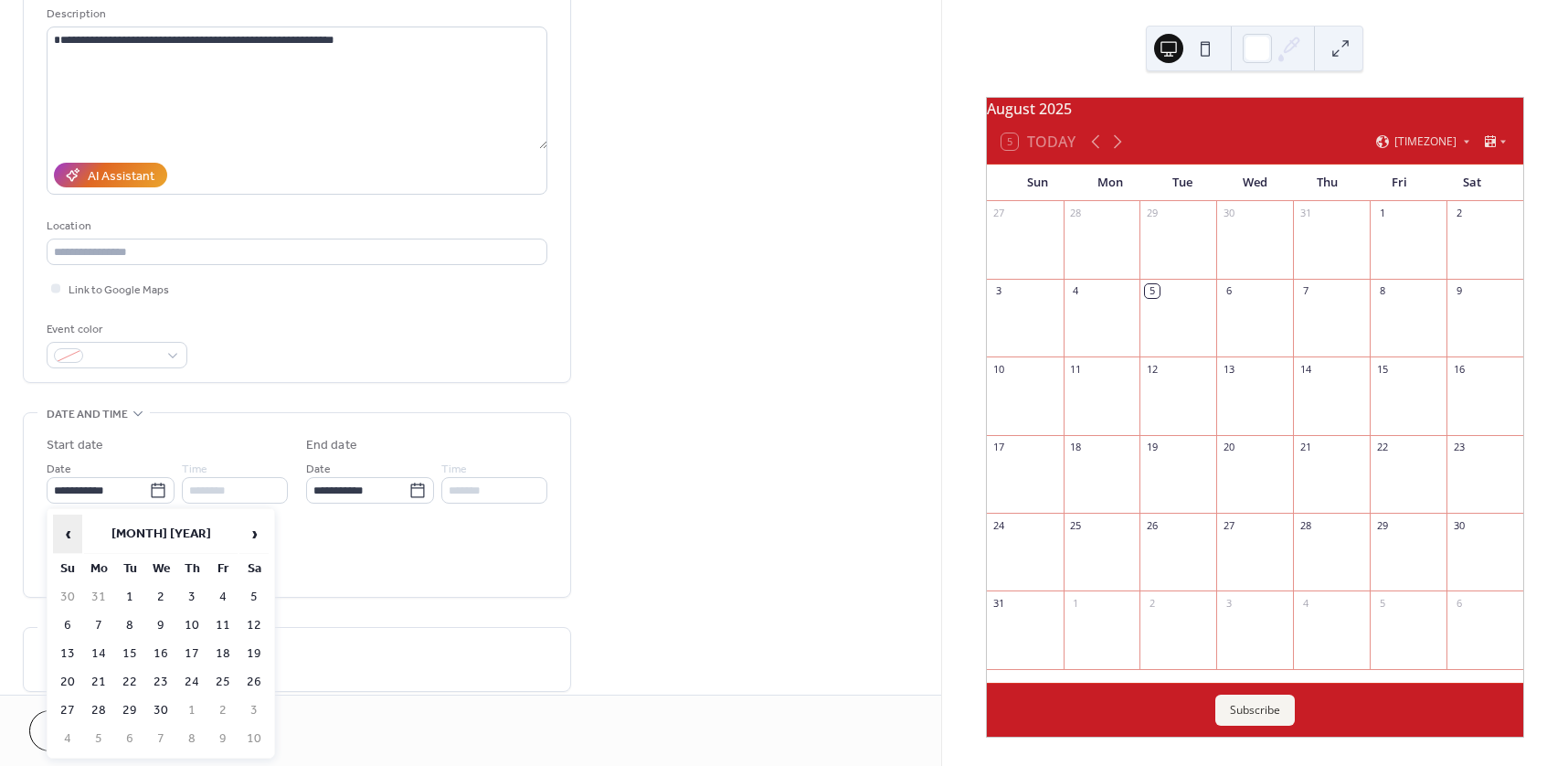click on "‹" at bounding box center (68, 534) 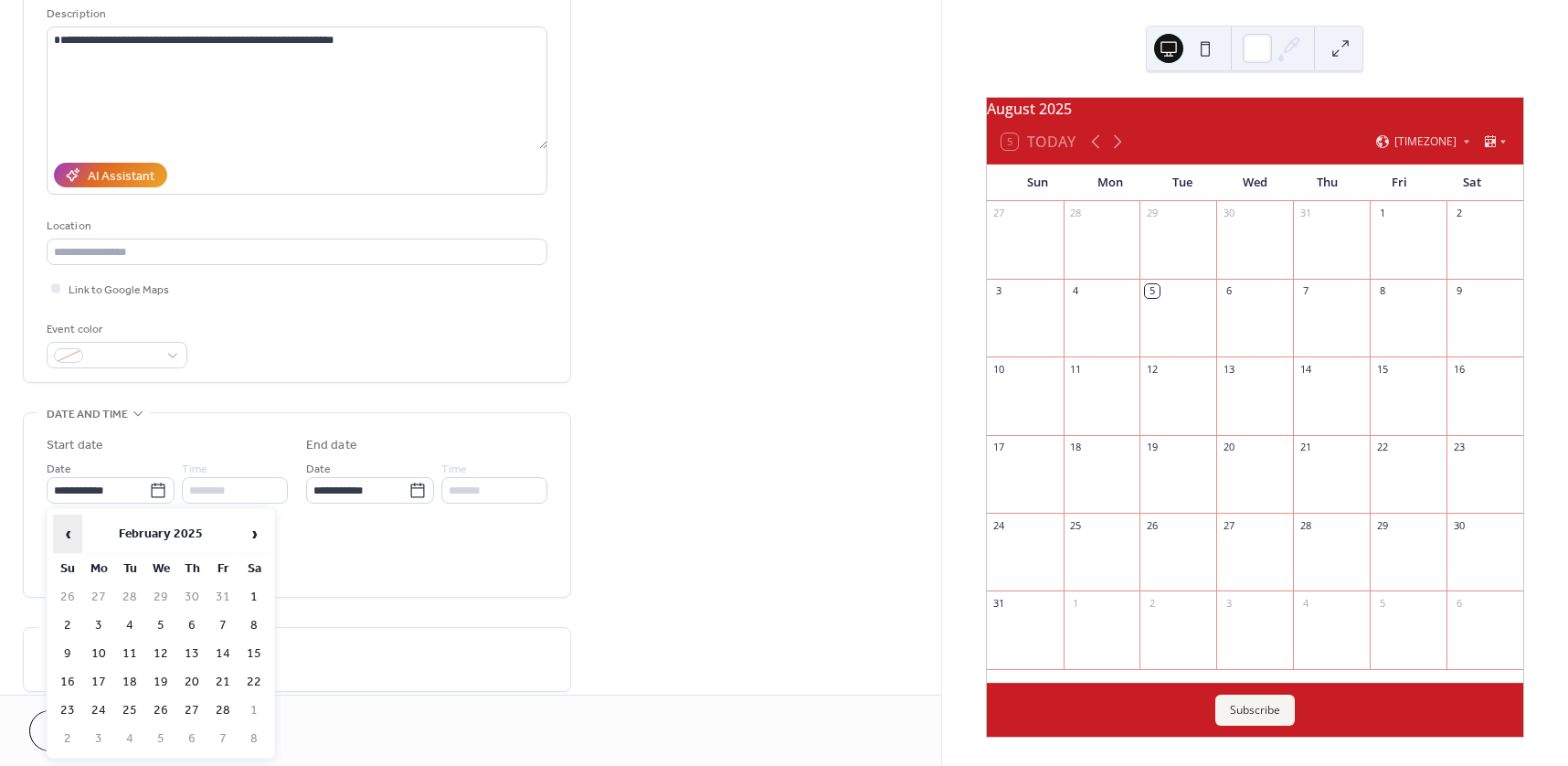 click on "‹" at bounding box center (68, 534) 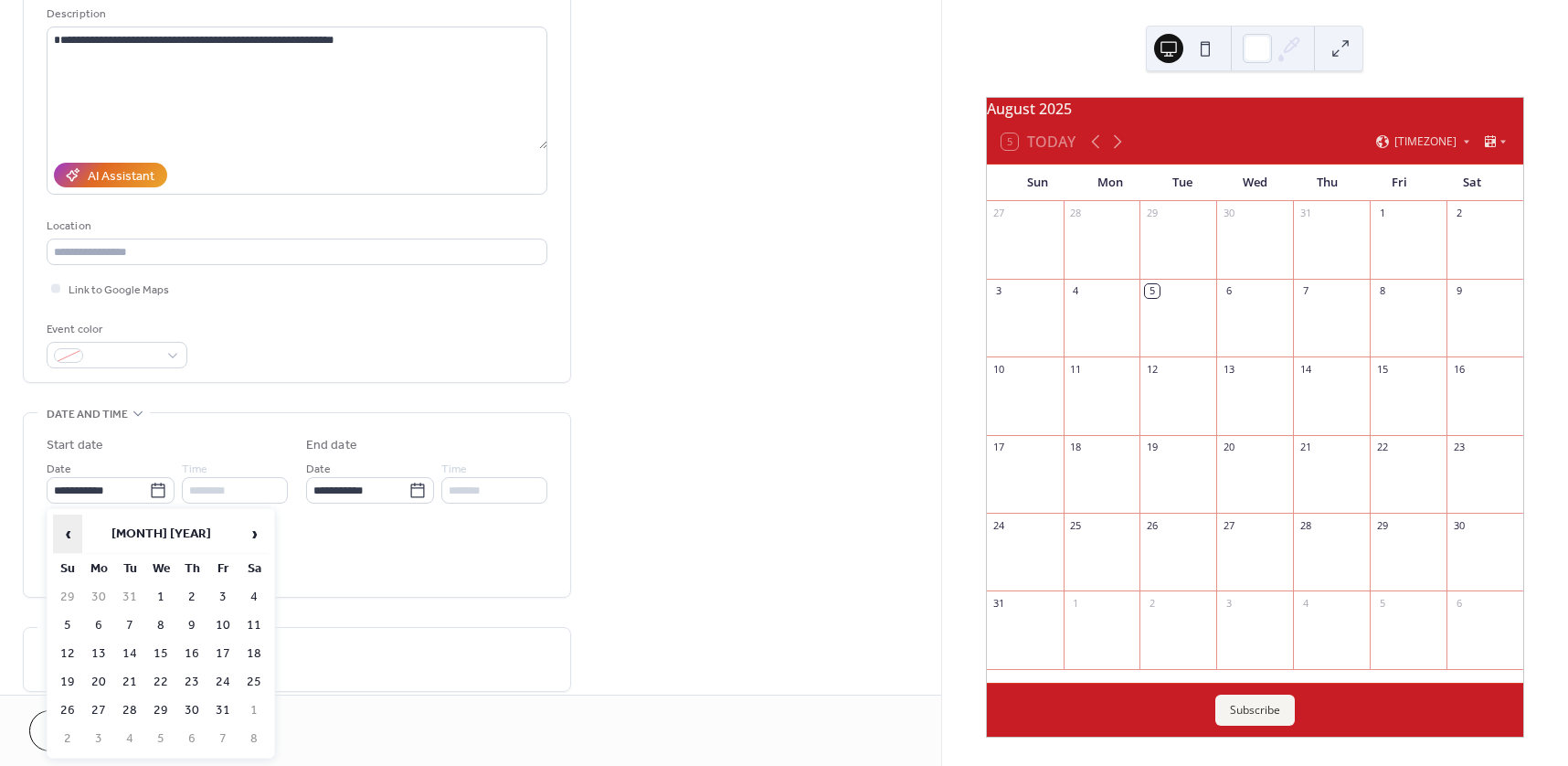 click on "‹" at bounding box center [68, 534] 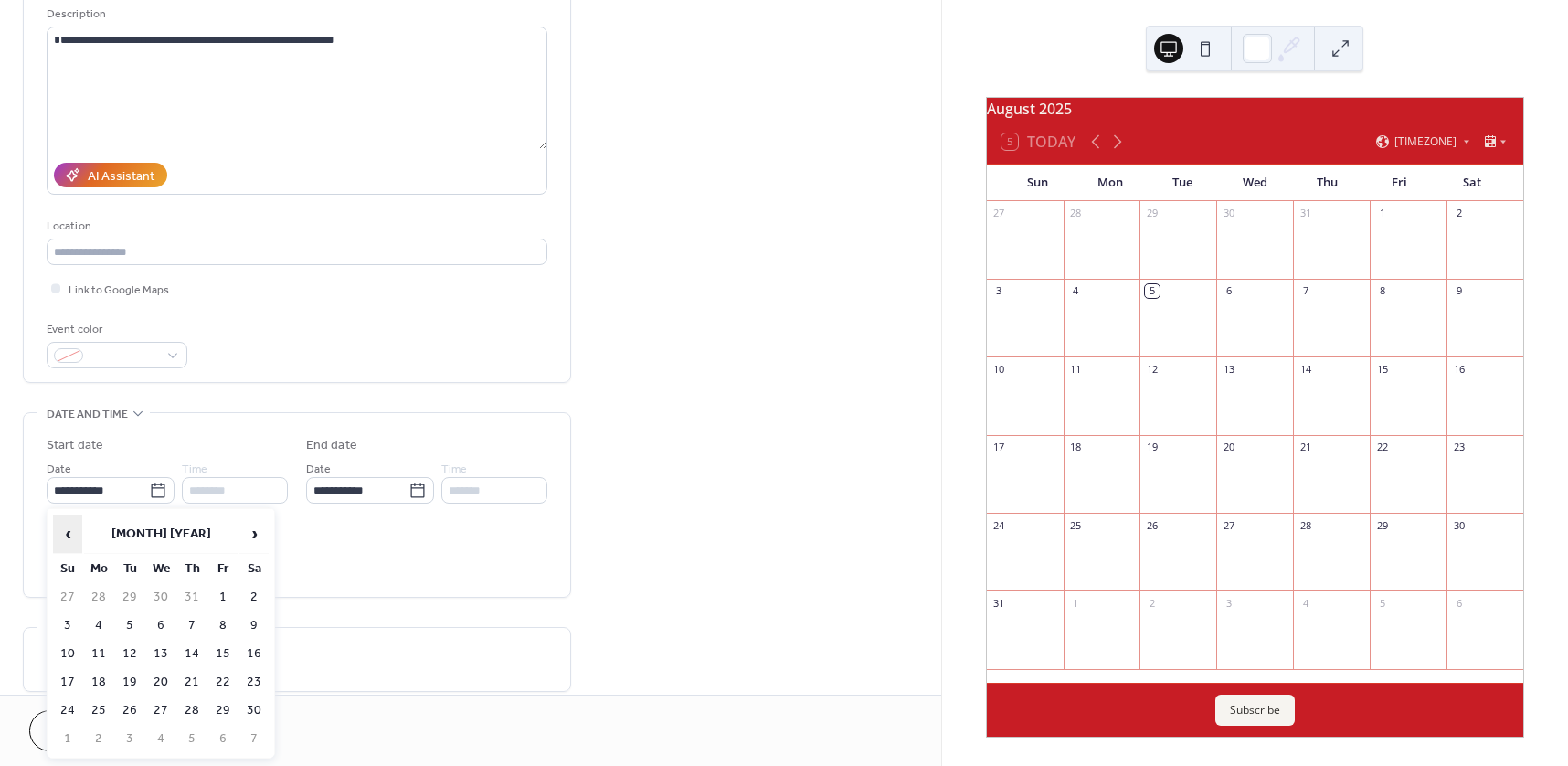 click on "‹" at bounding box center (68, 534) 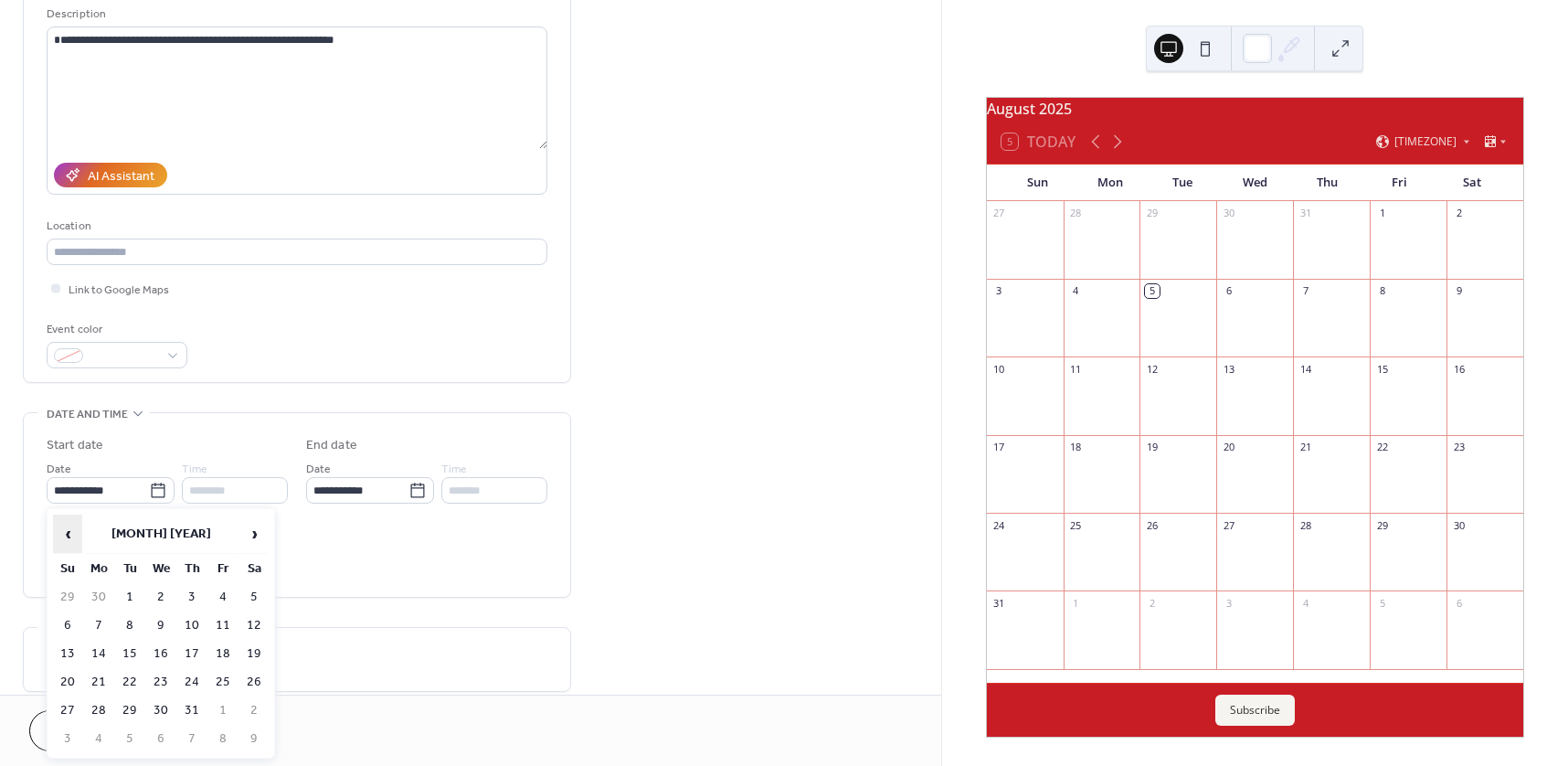 click on "‹" at bounding box center [68, 534] 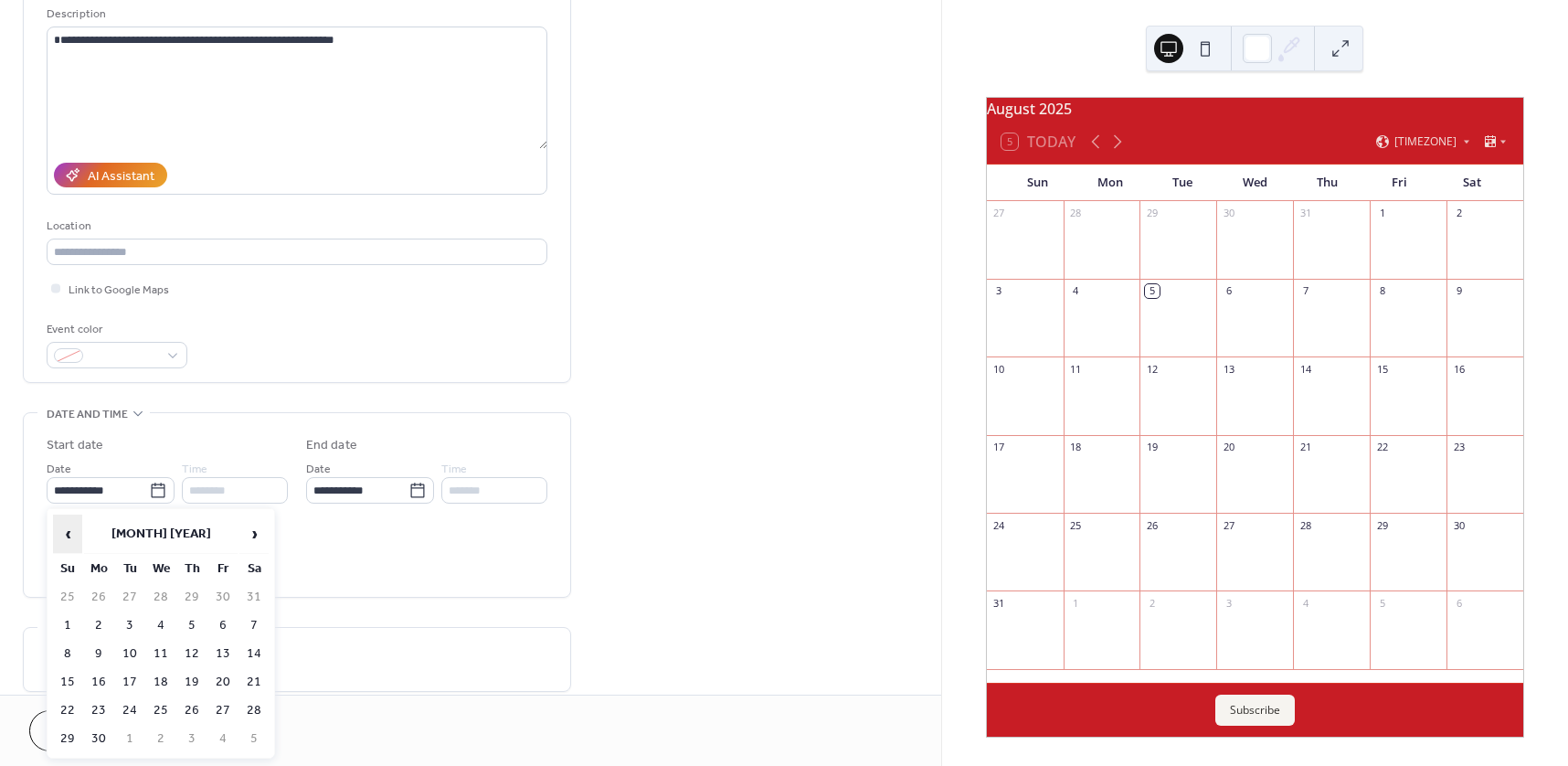 click on "‹" at bounding box center [68, 534] 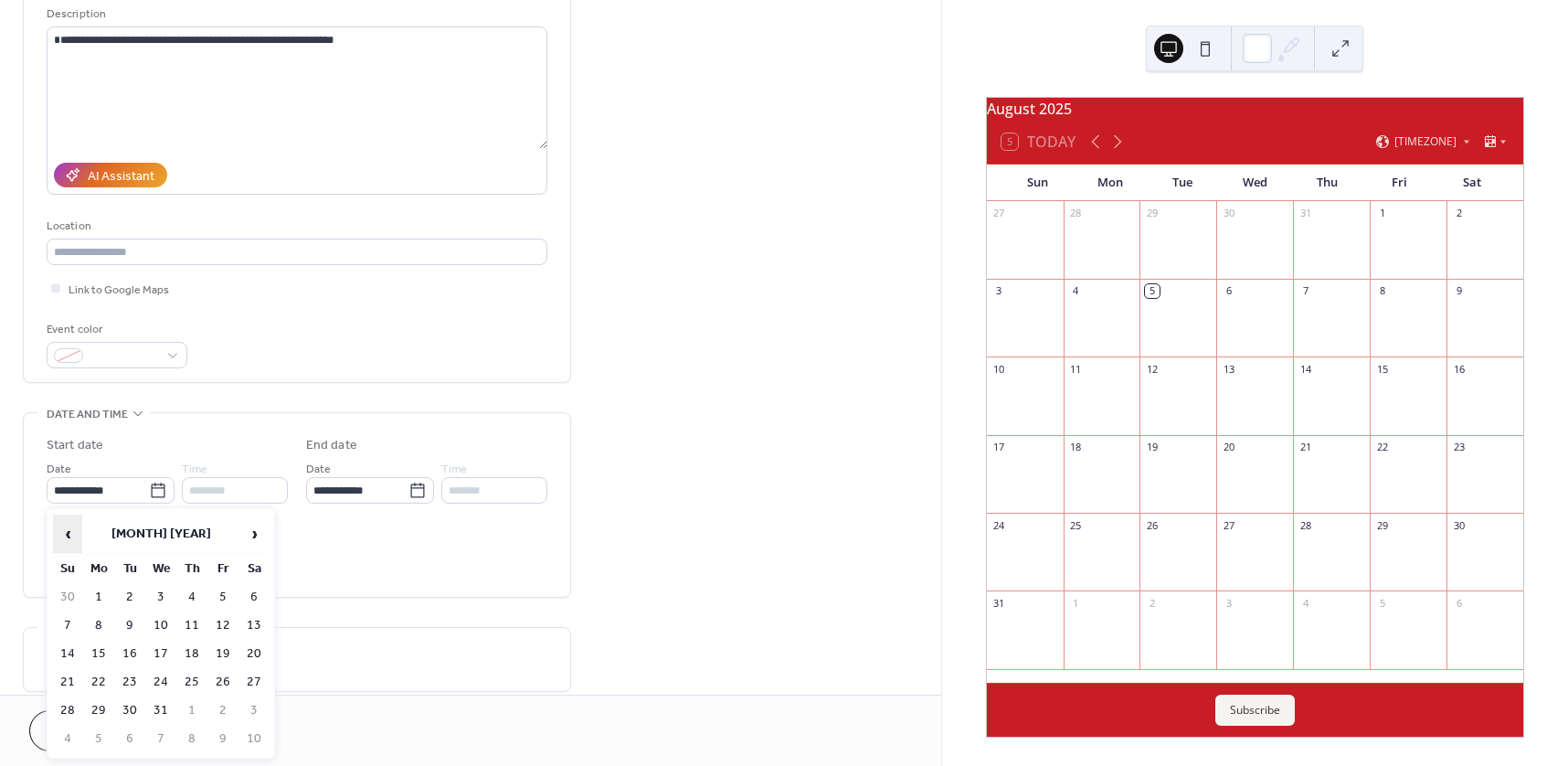 click on "‹" at bounding box center (68, 534) 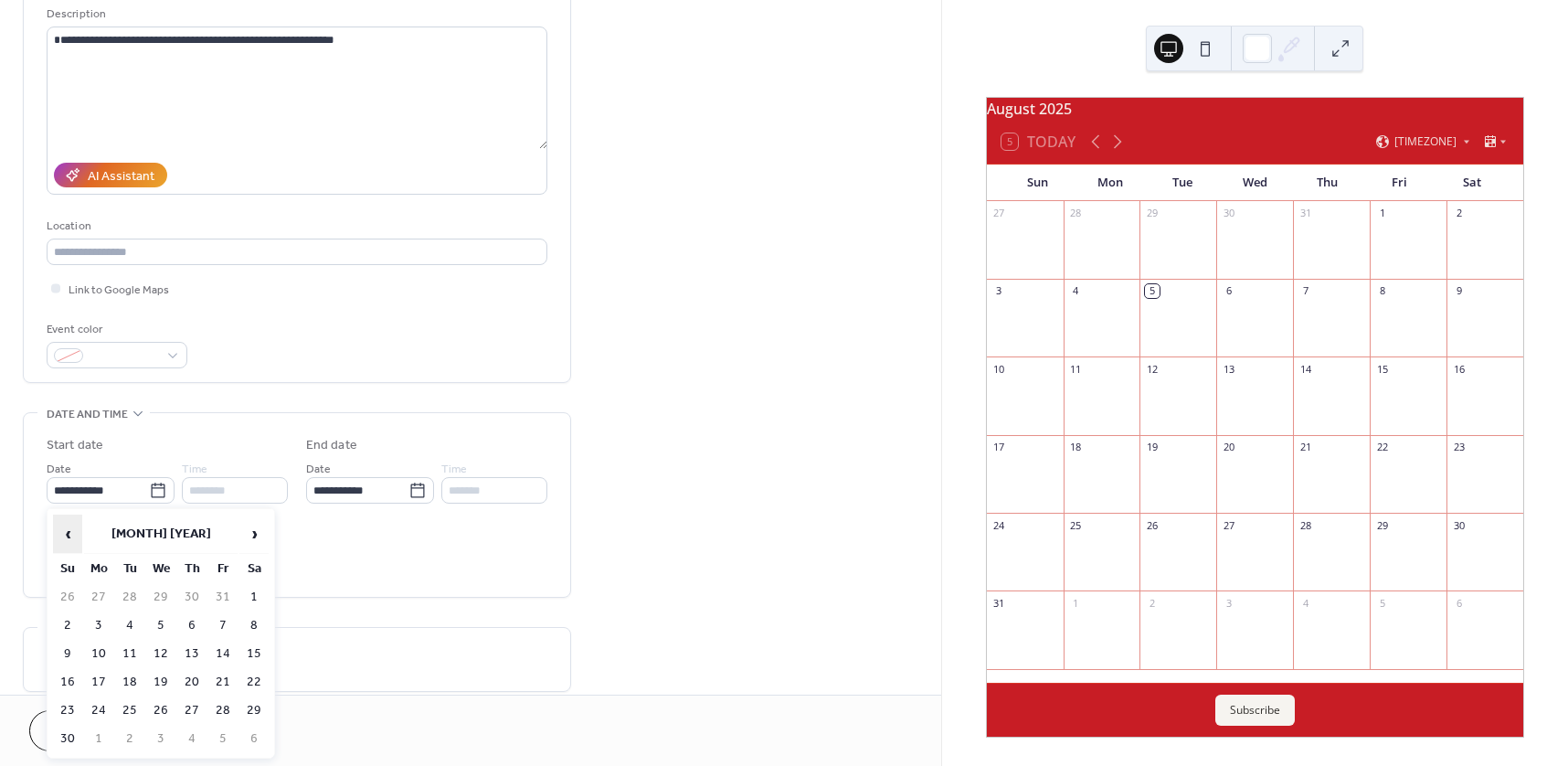 click on "‹" at bounding box center [68, 534] 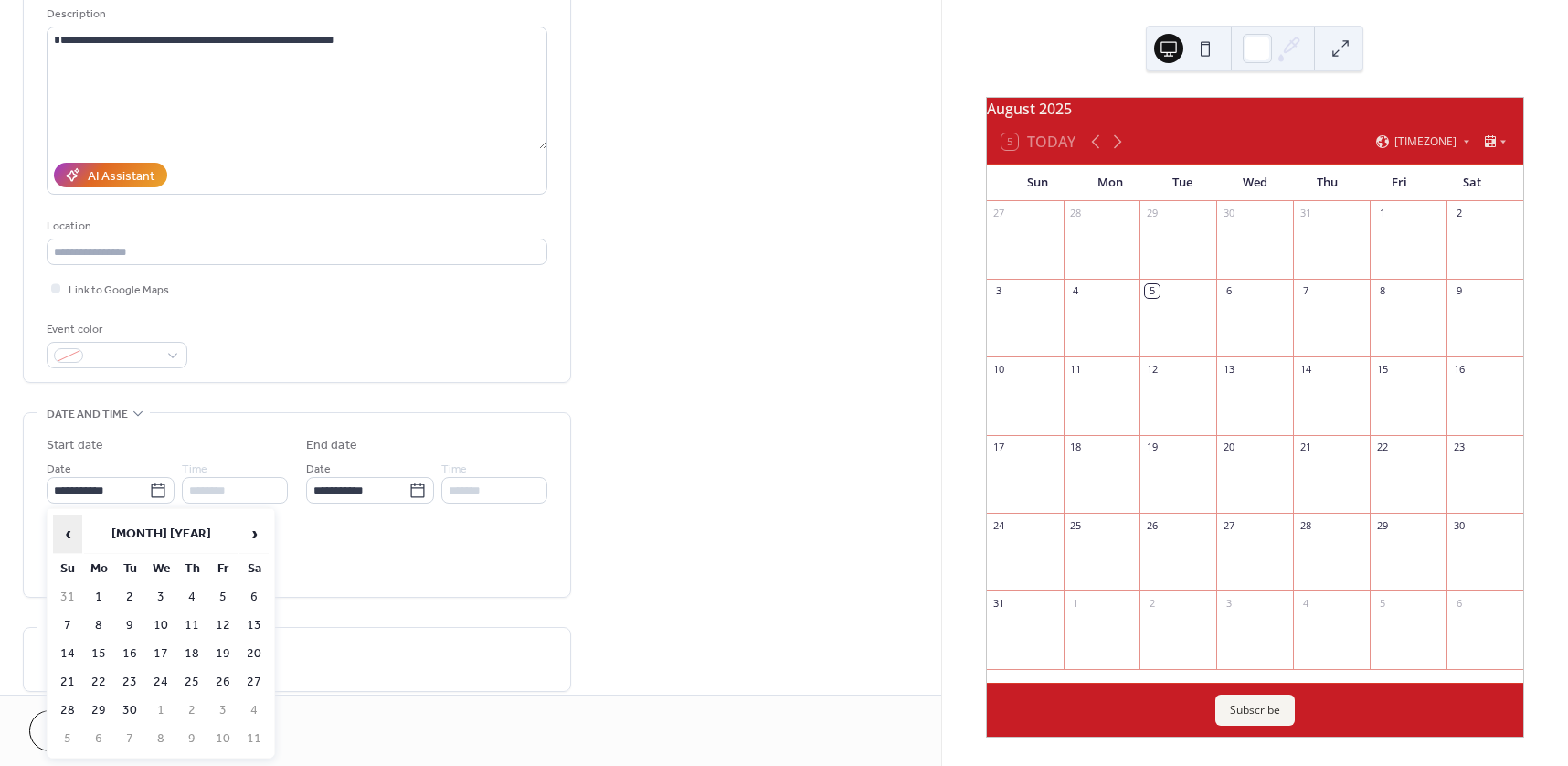 click on "‹" at bounding box center [68, 534] 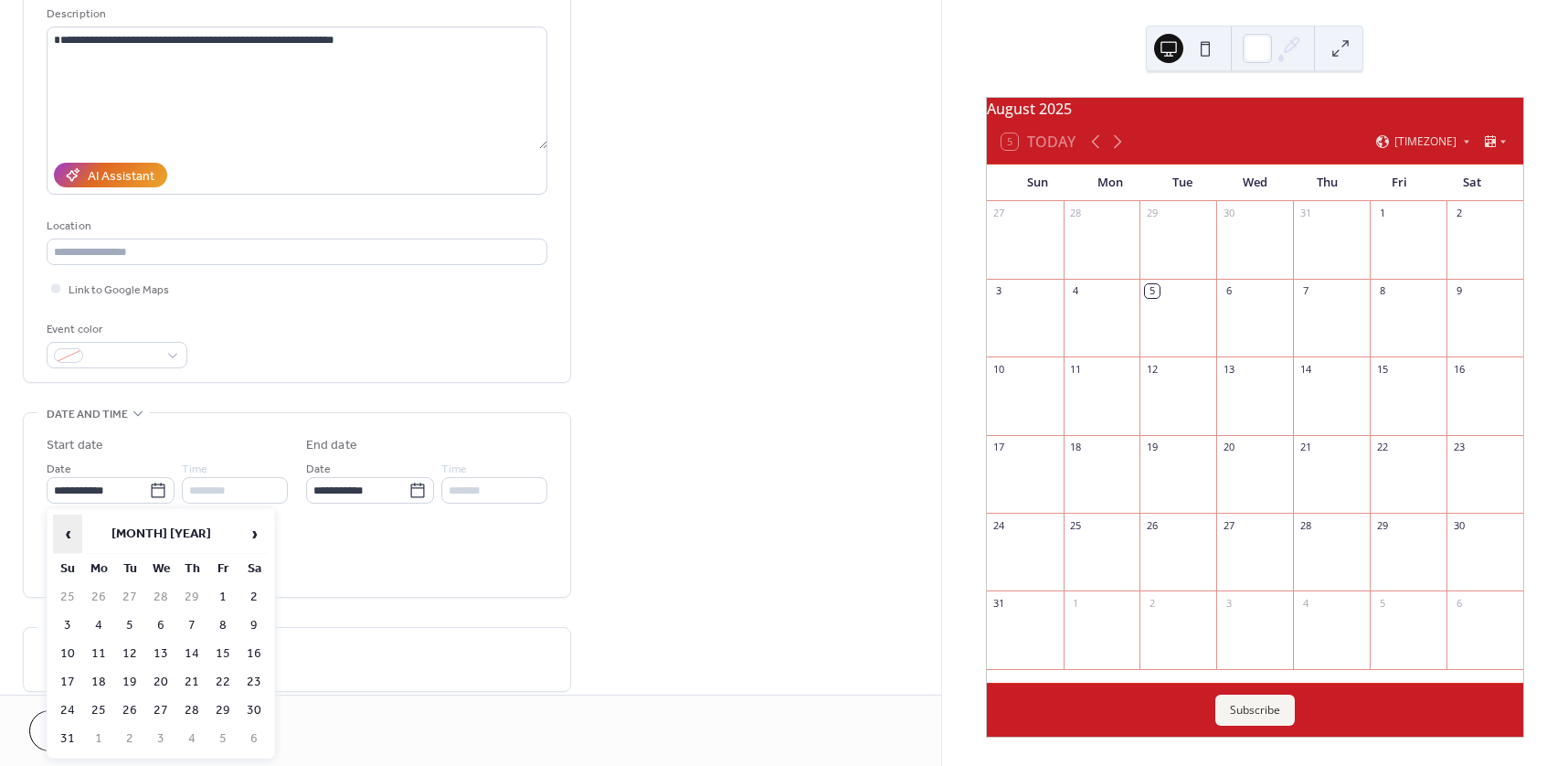 click on "‹" at bounding box center (68, 534) 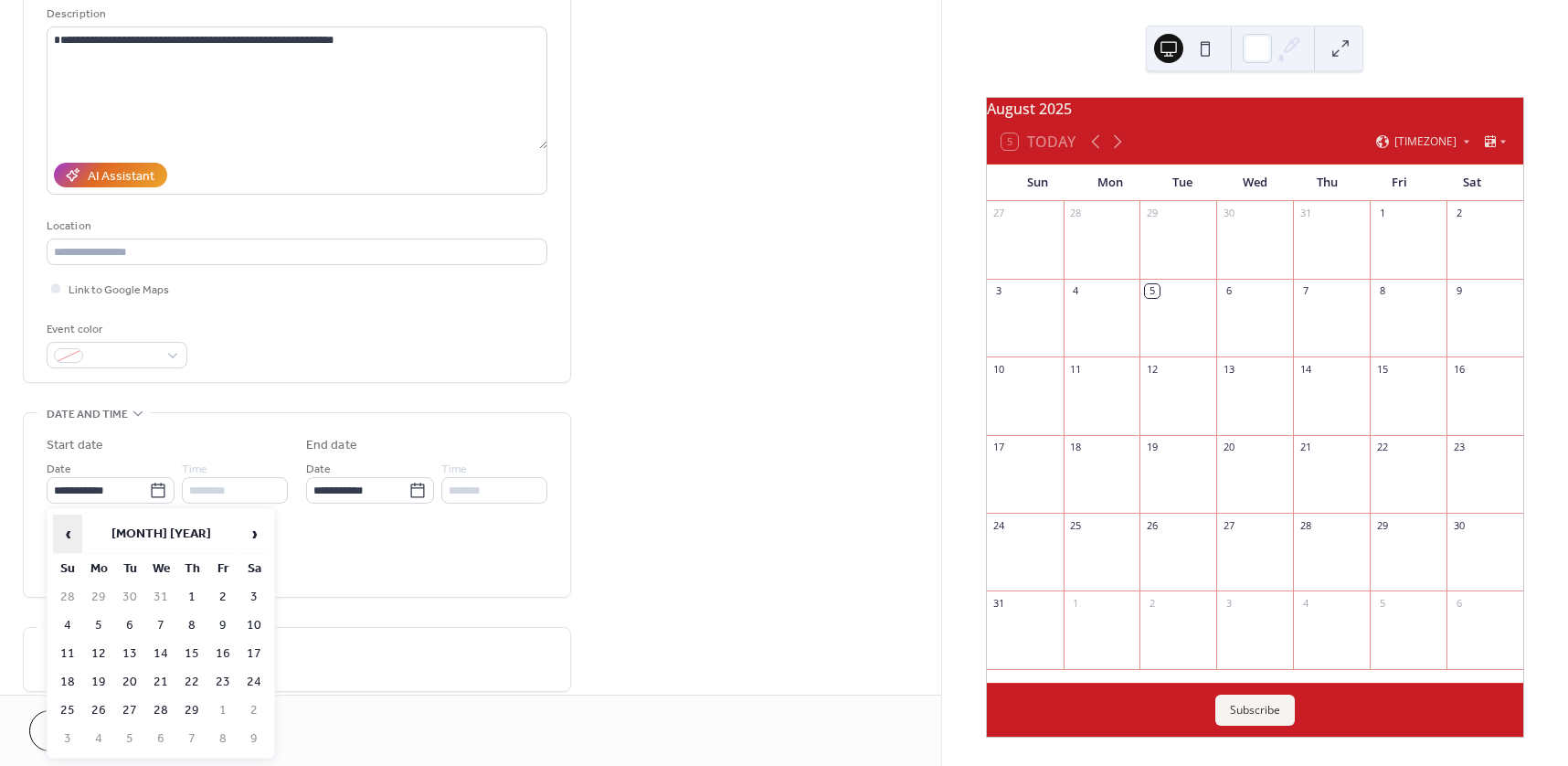click on "‹" at bounding box center (68, 534) 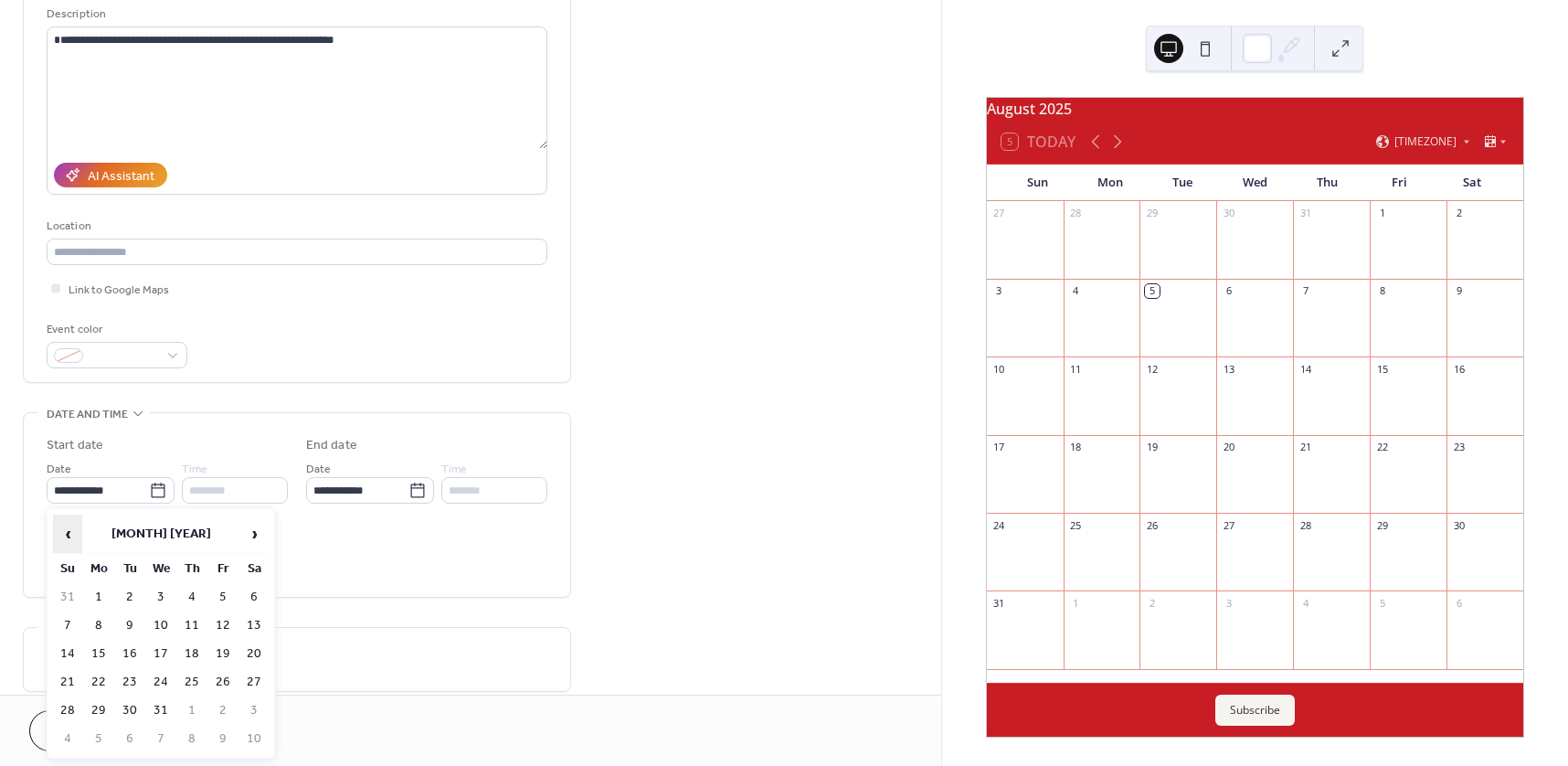 click on "‹" at bounding box center (68, 534) 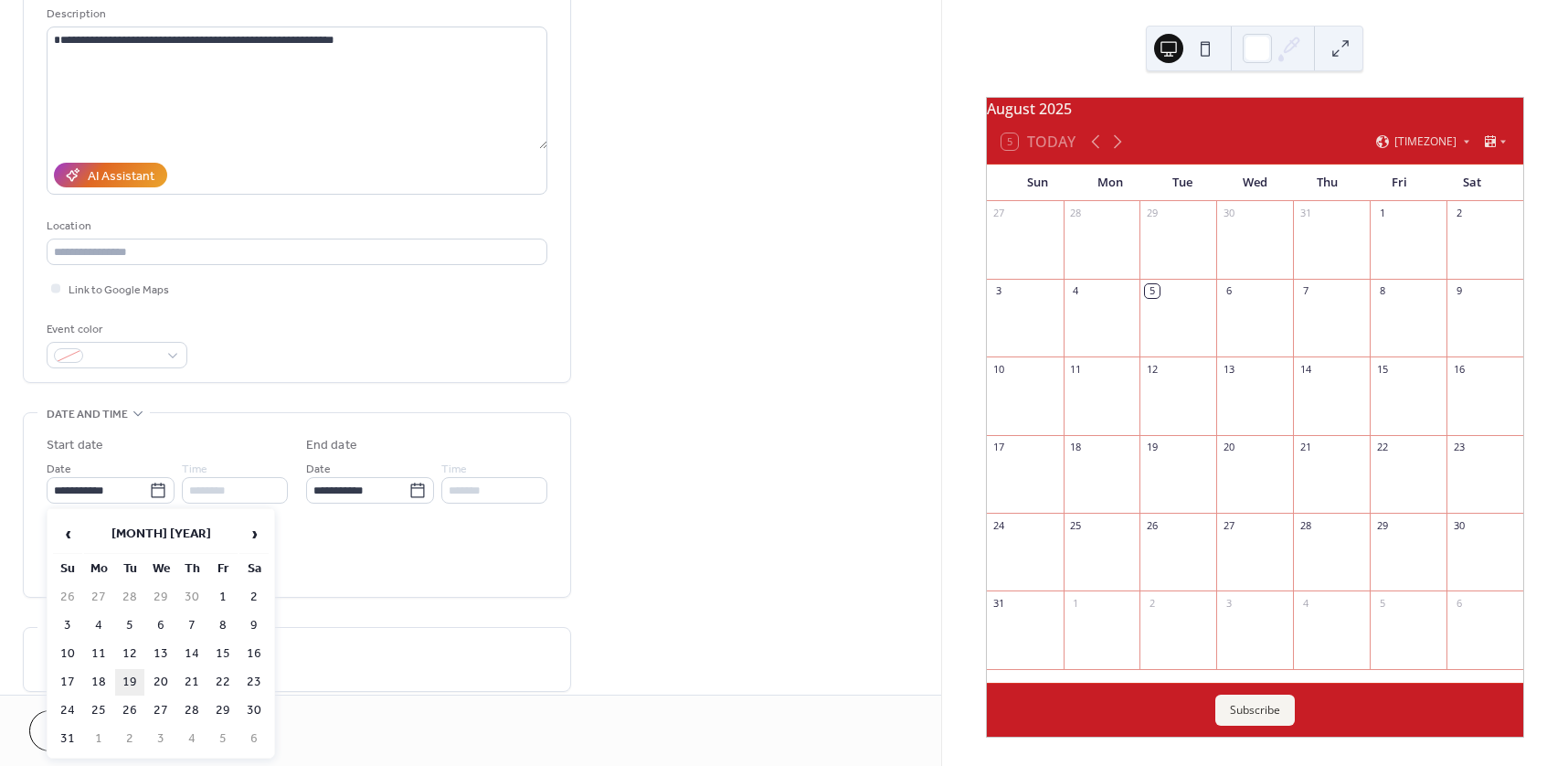 click on "19" at bounding box center [130, 682] 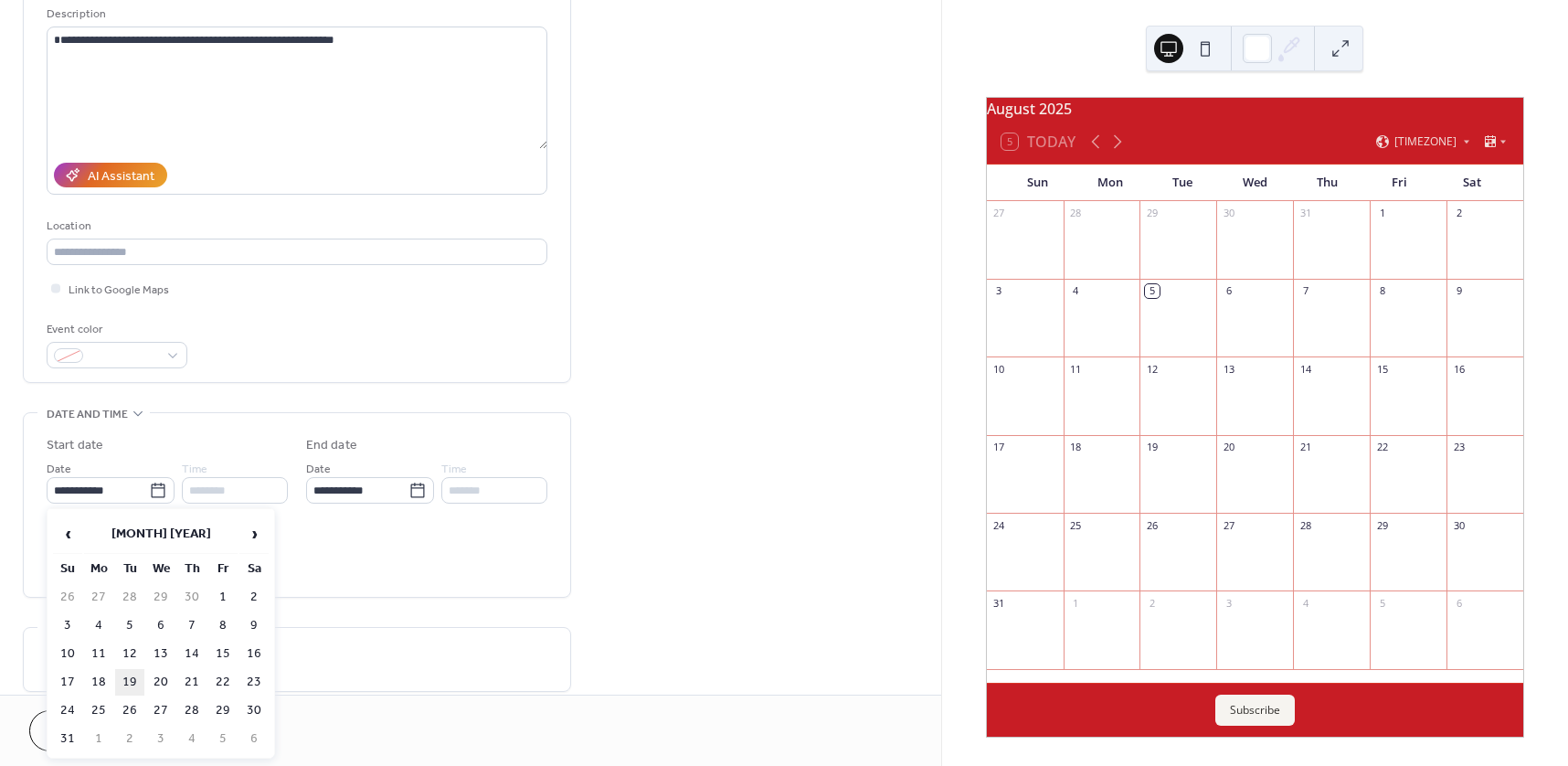 type on "**********" 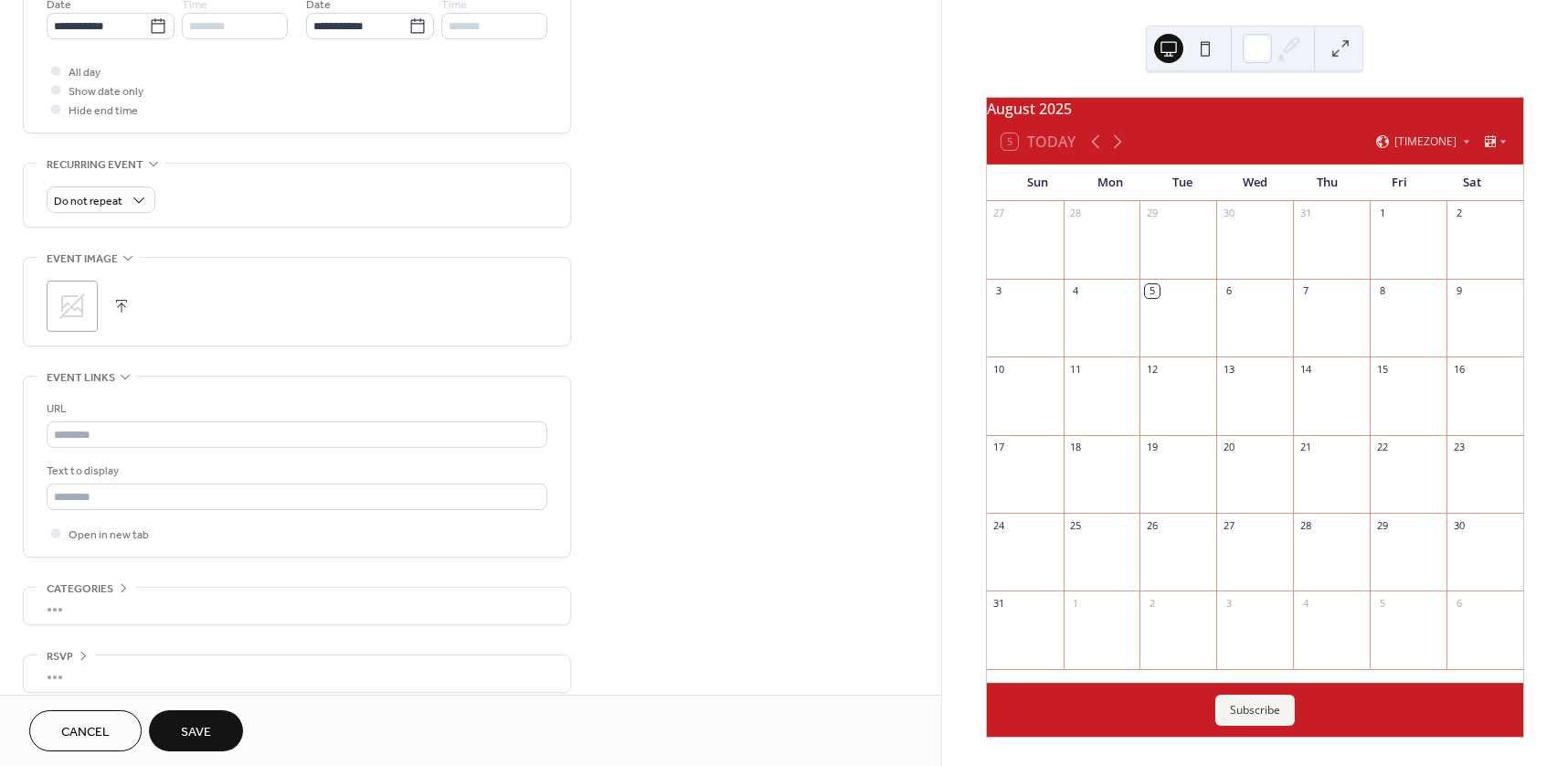scroll, scrollTop: 665, scrollLeft: 0, axis: vertical 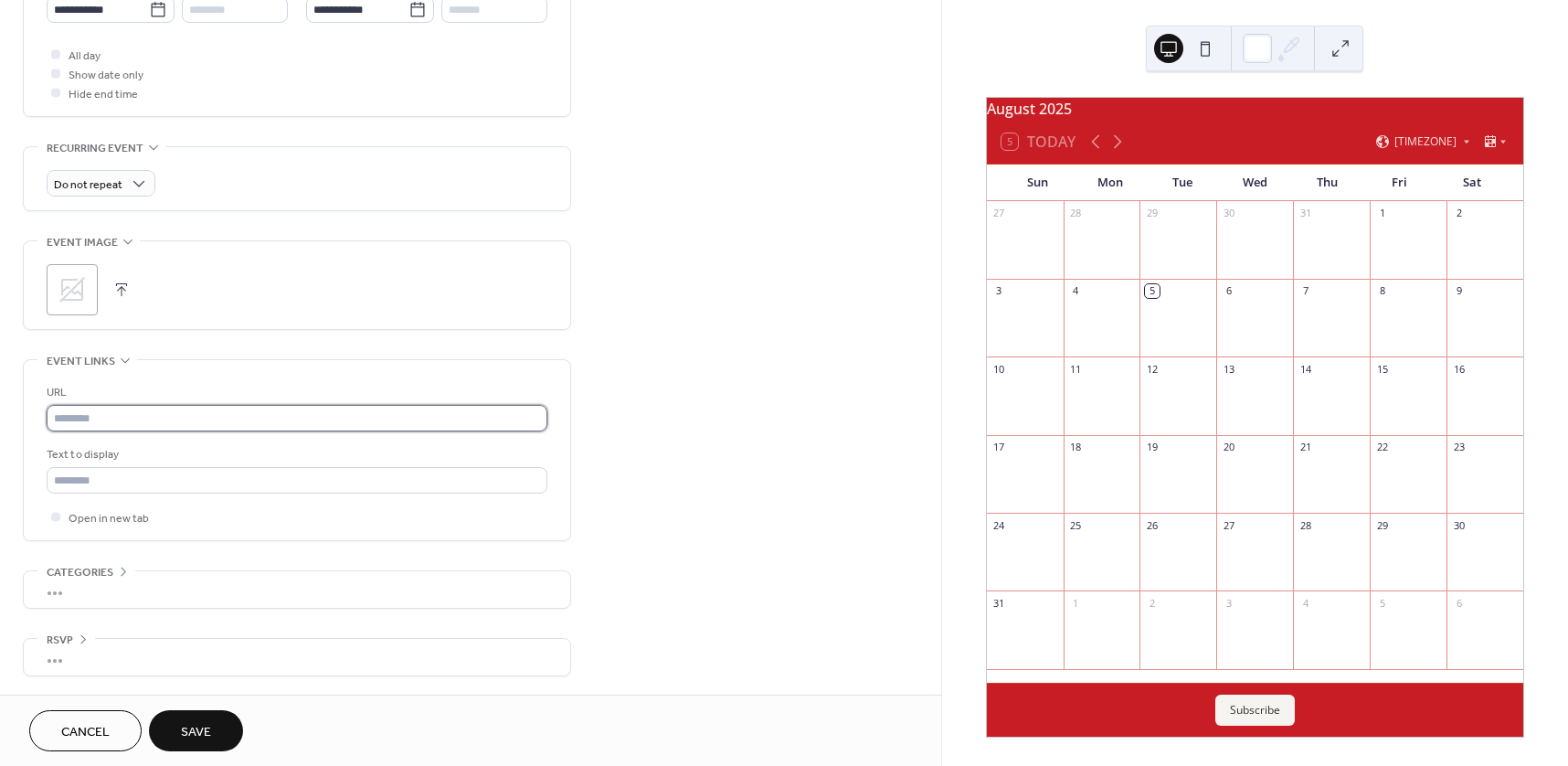 click at bounding box center (297, 418) 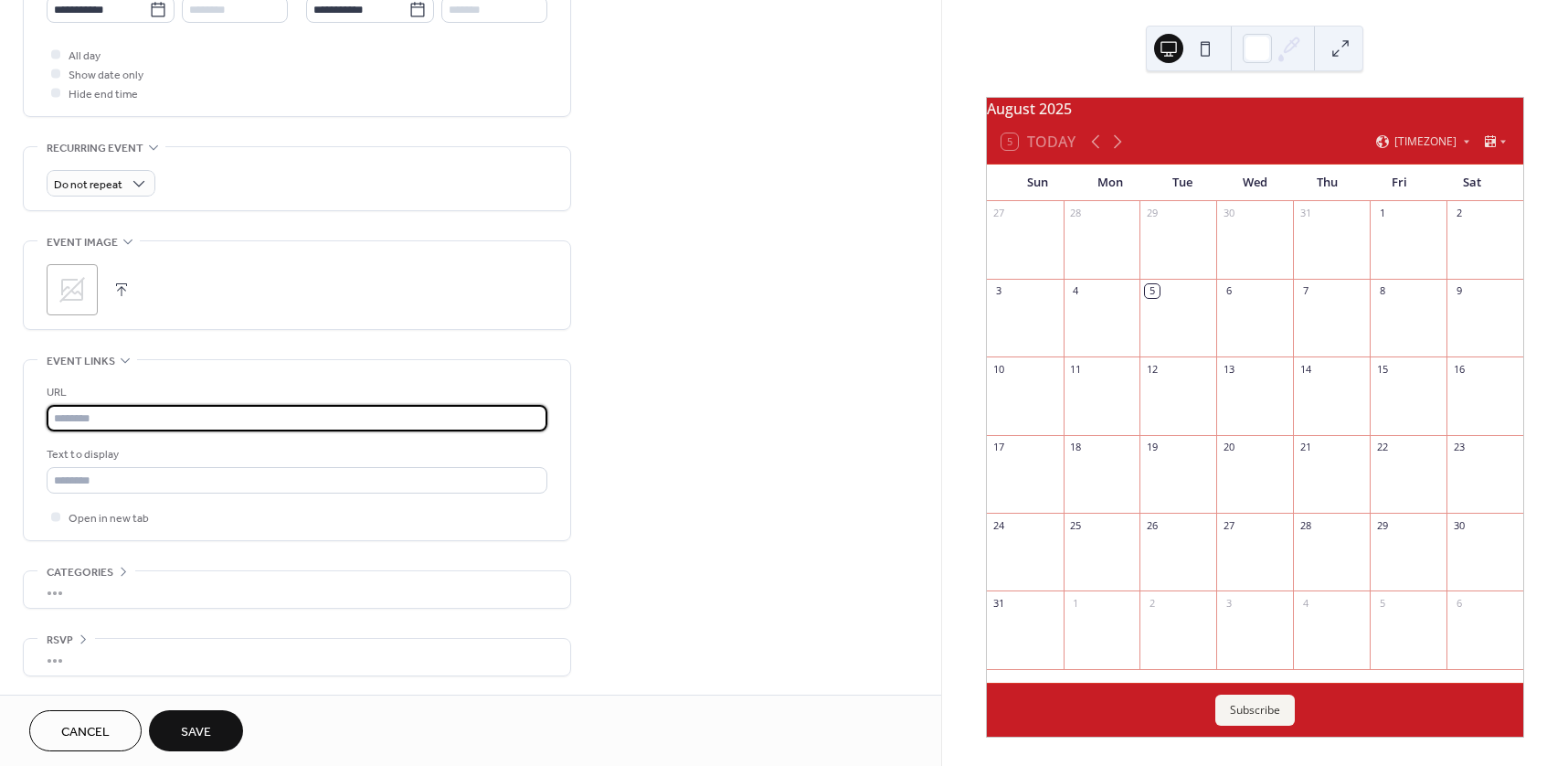 paste on "**********" 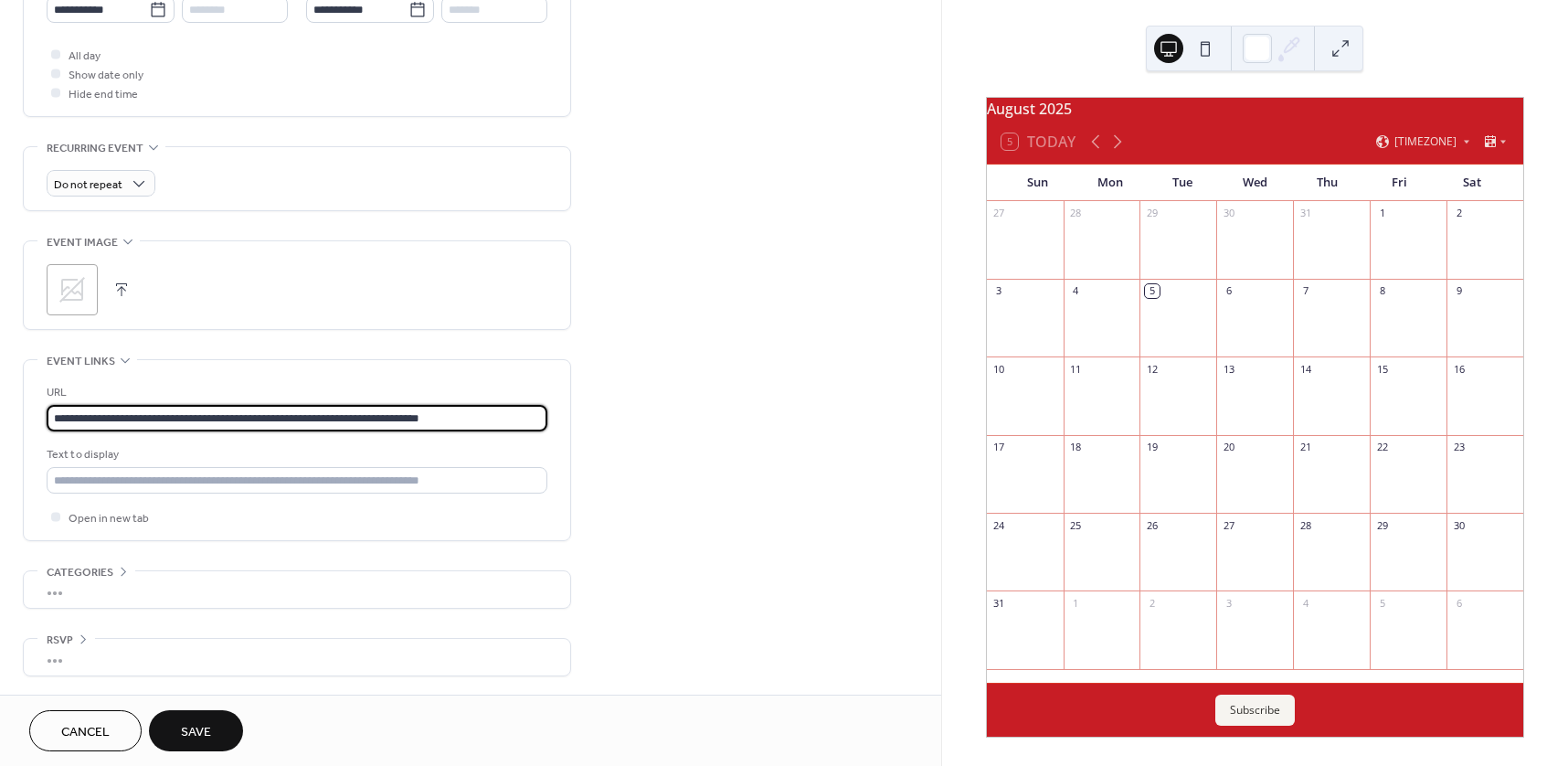 type on "**********" 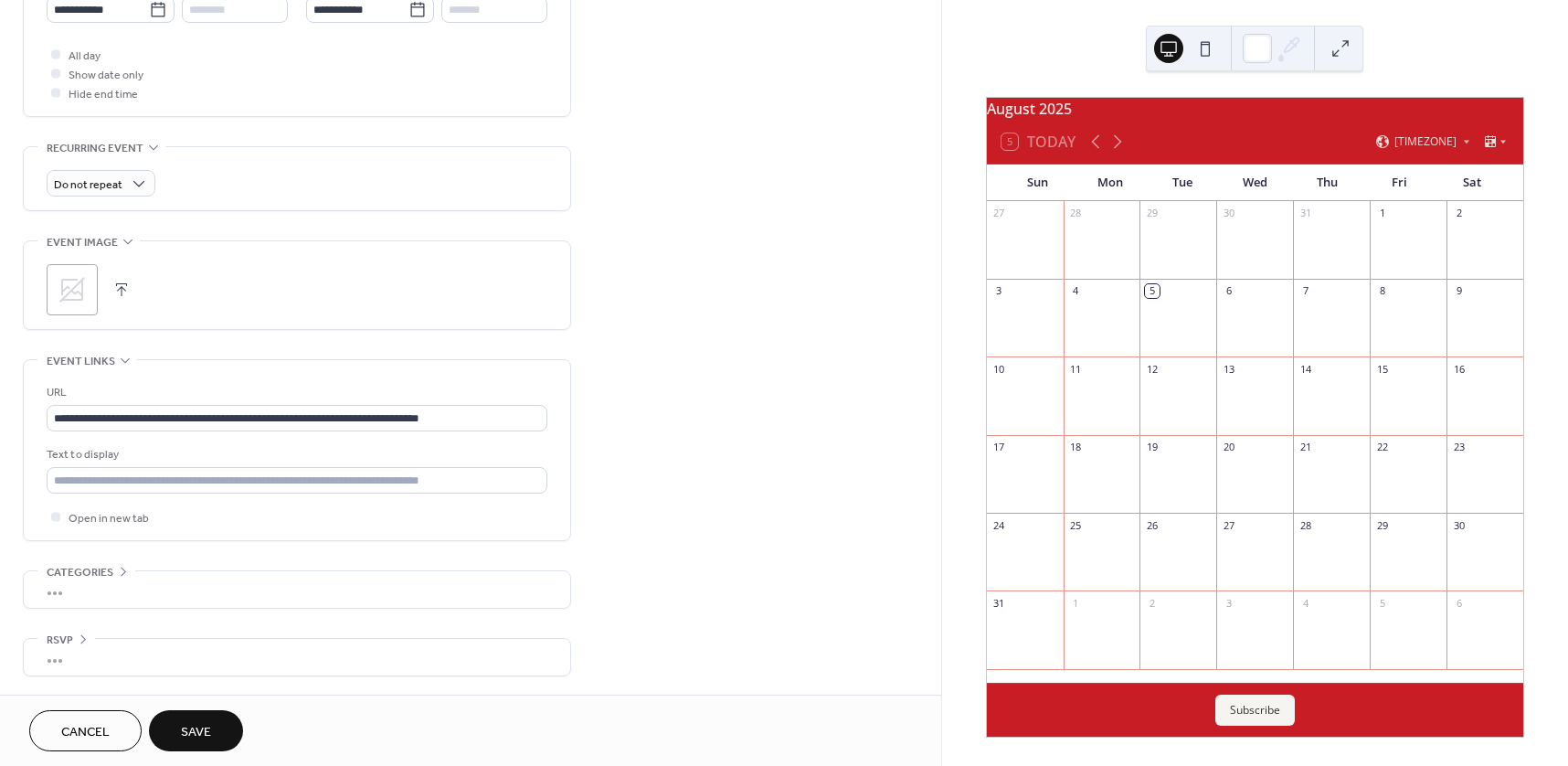 click on "Save" at bounding box center (196, 730) 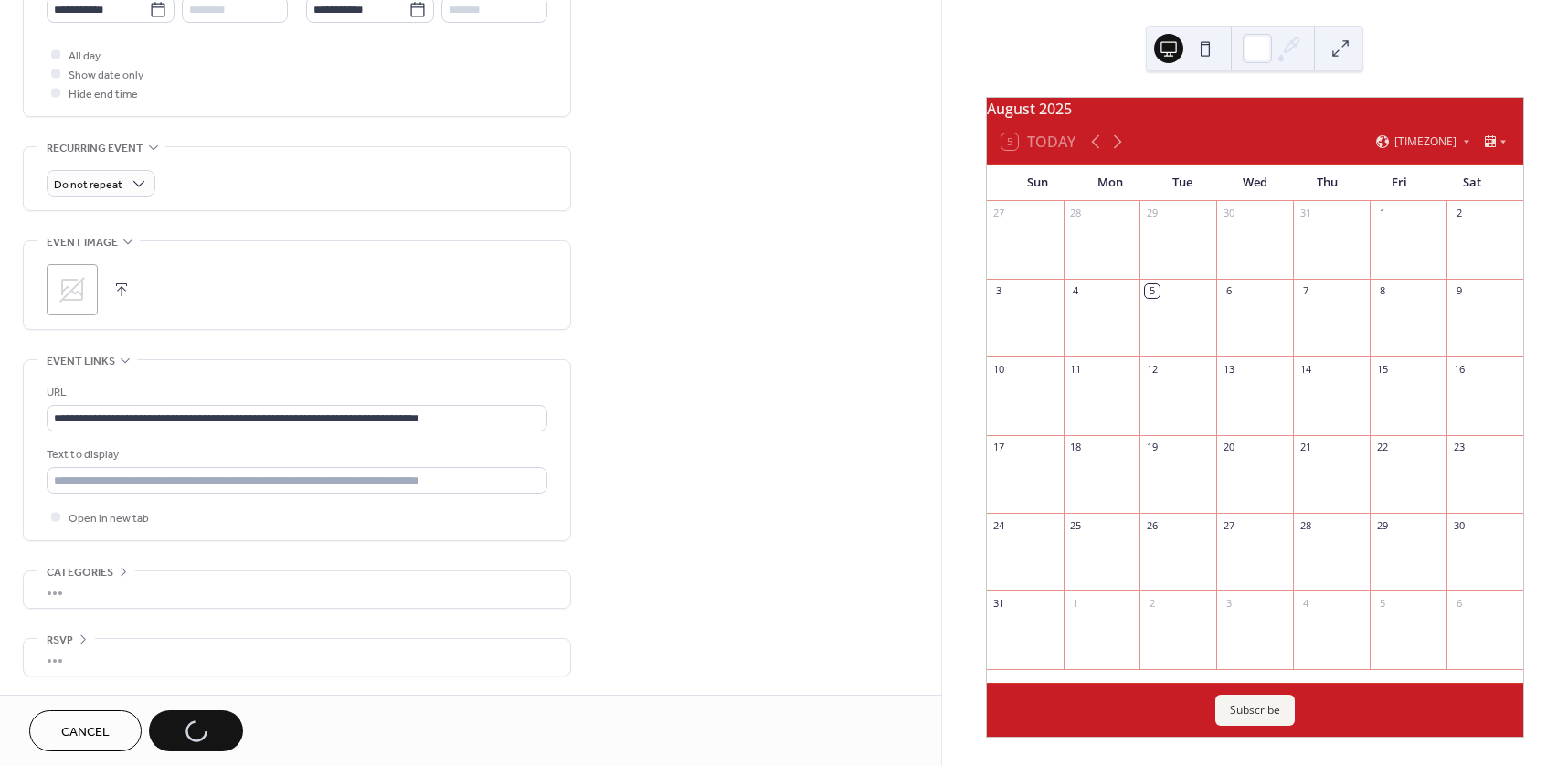 type 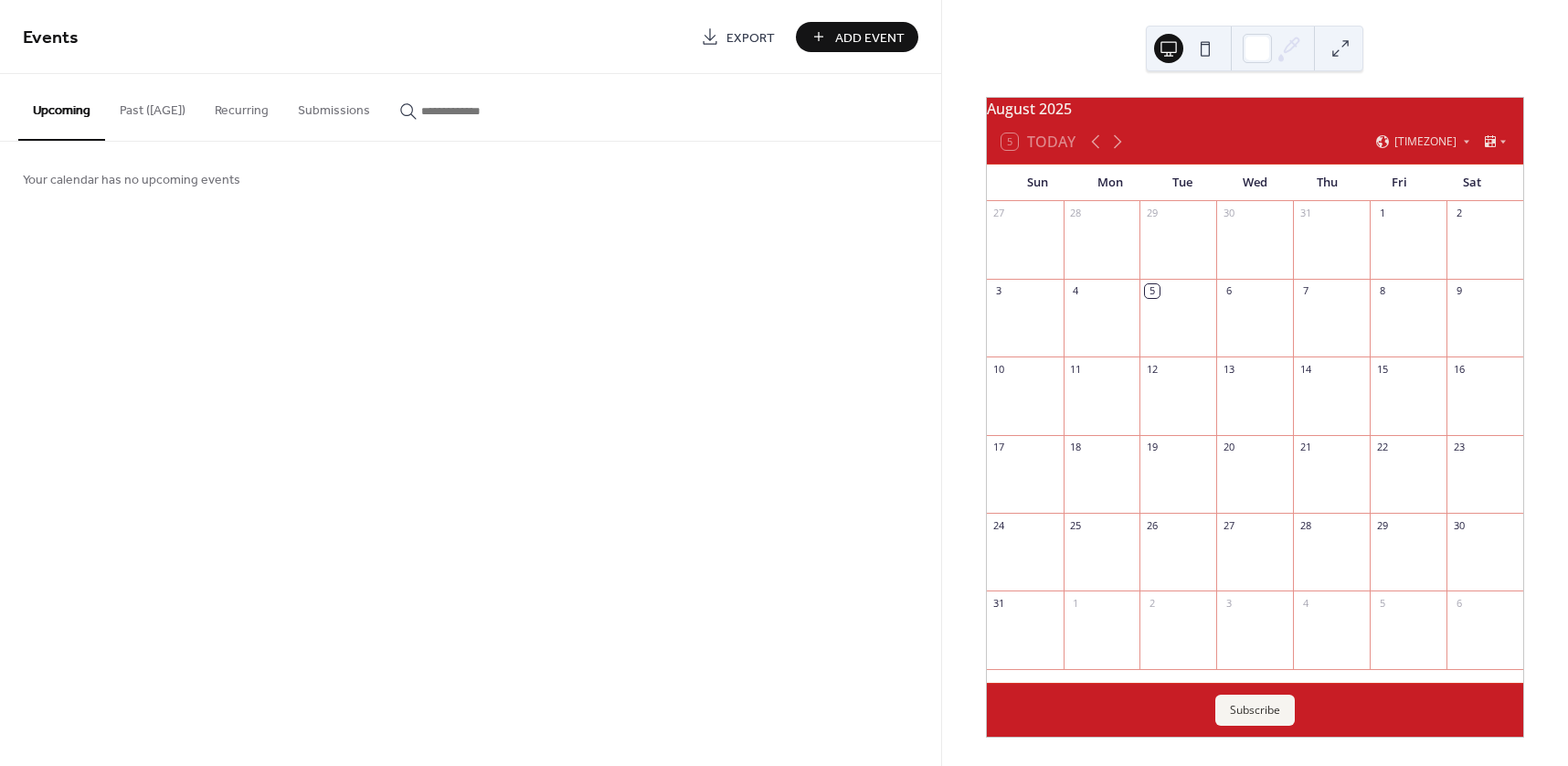 click on "Add Event" at bounding box center [857, 37] 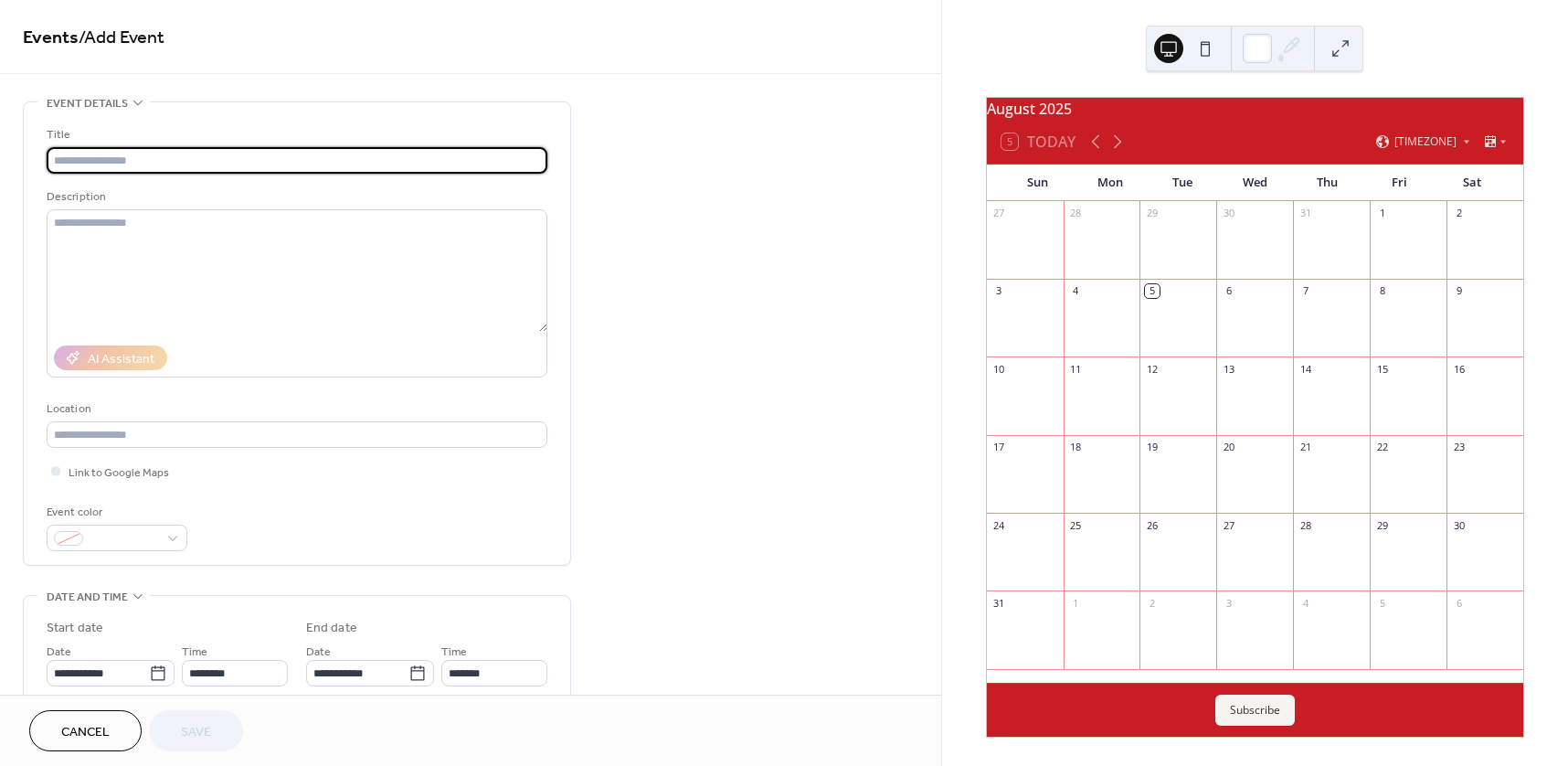 click at bounding box center [297, 160] 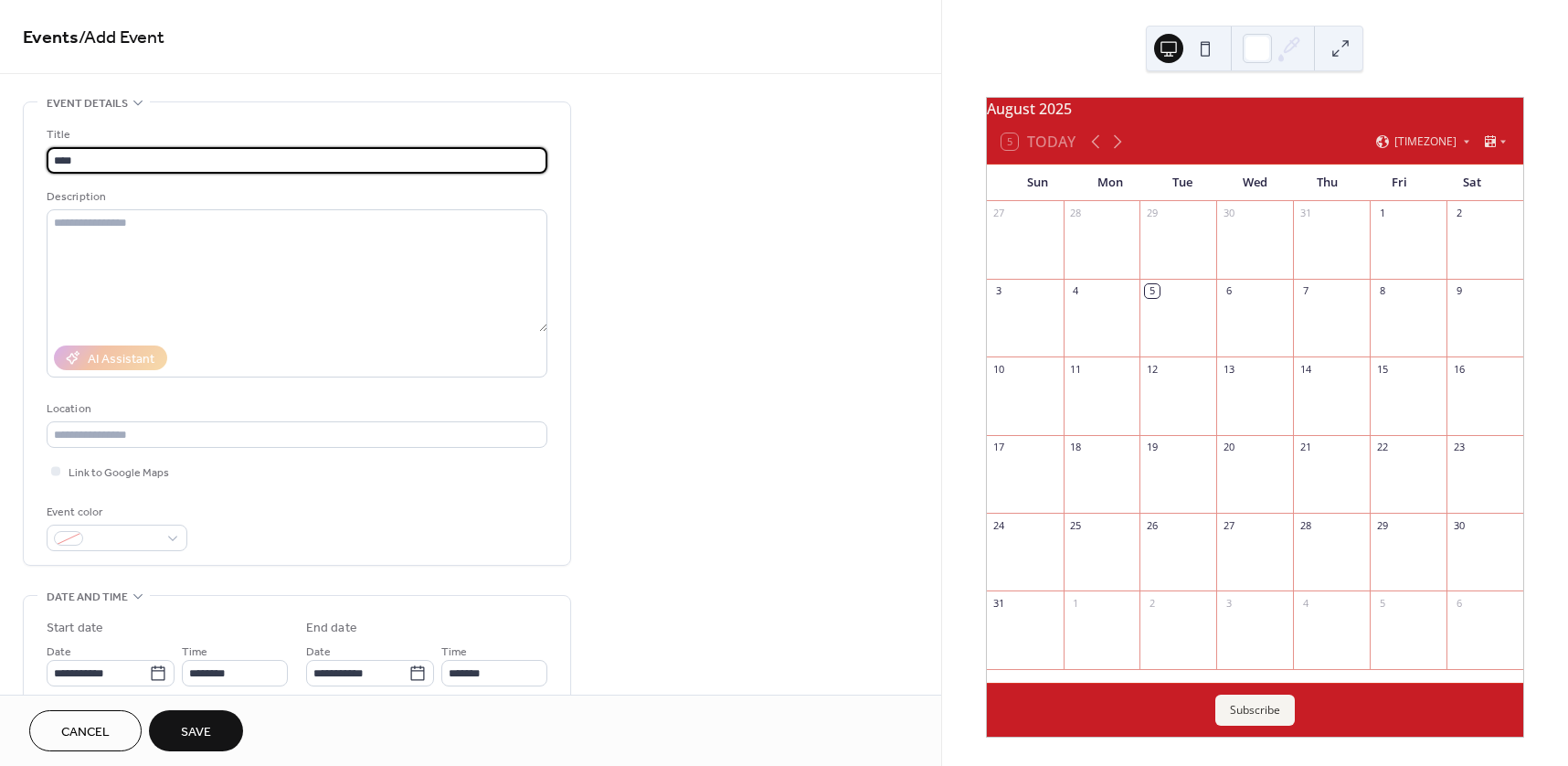 type on "****" 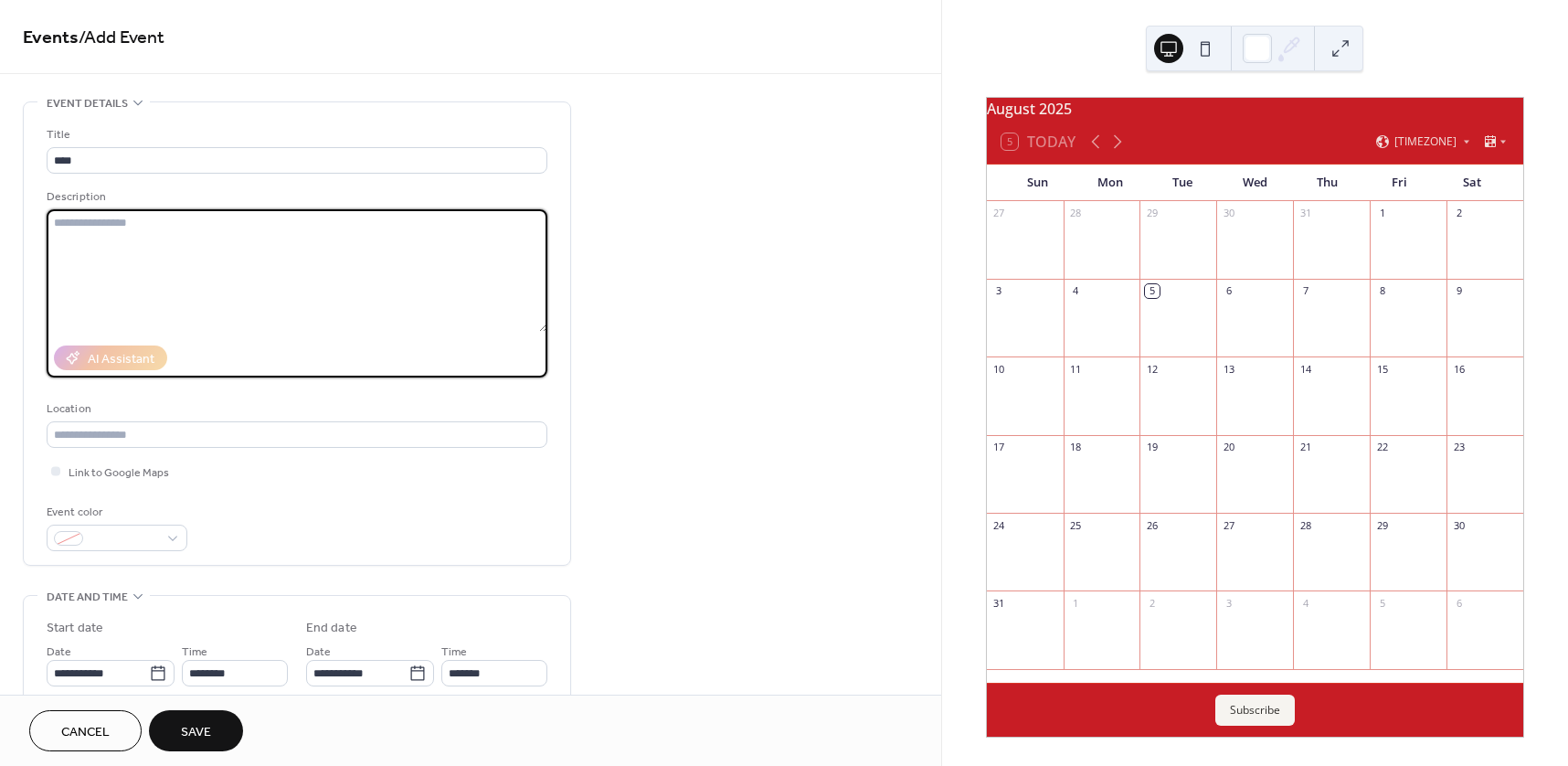 paste on "**********" 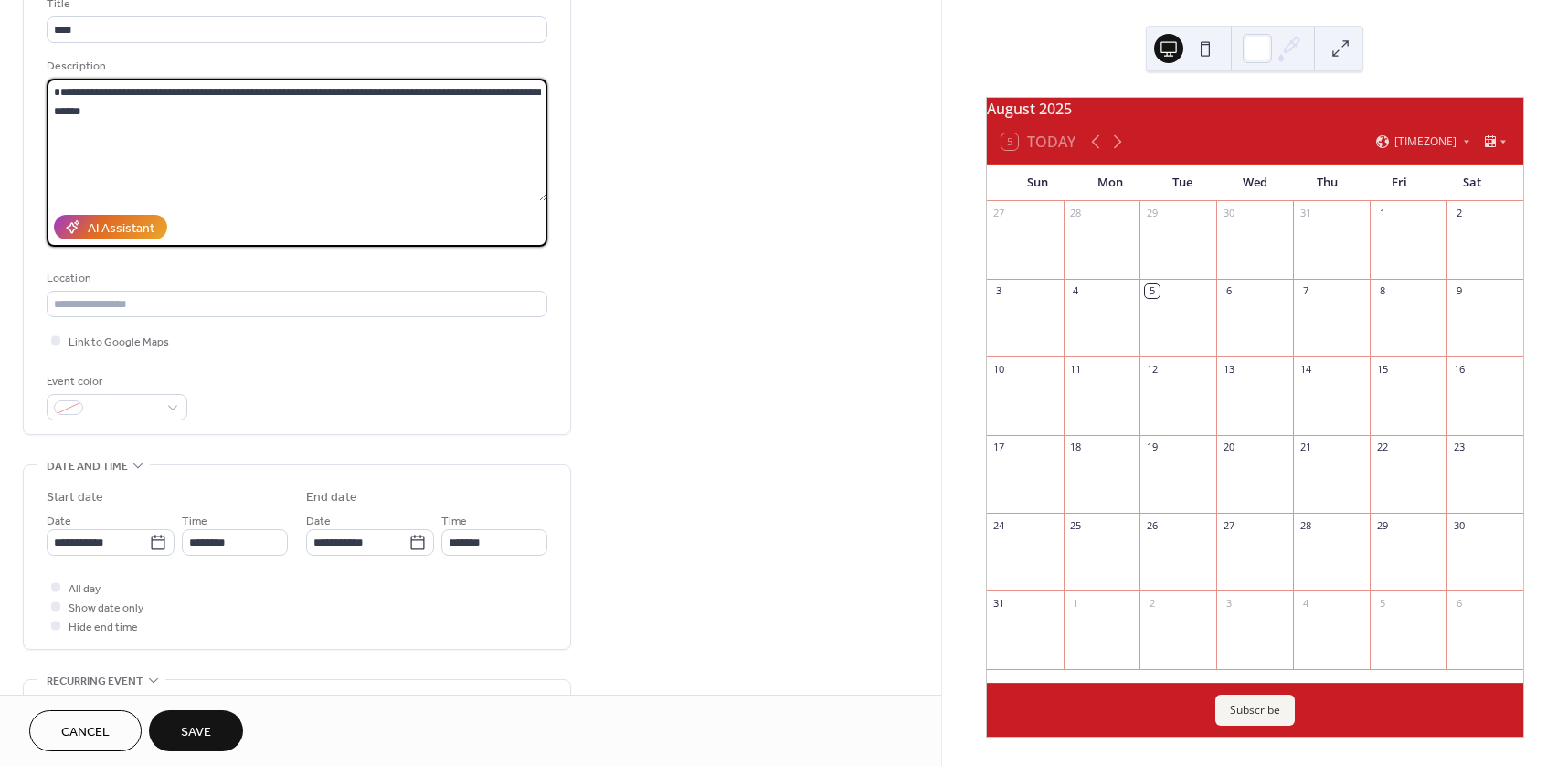 scroll, scrollTop: 183, scrollLeft: 0, axis: vertical 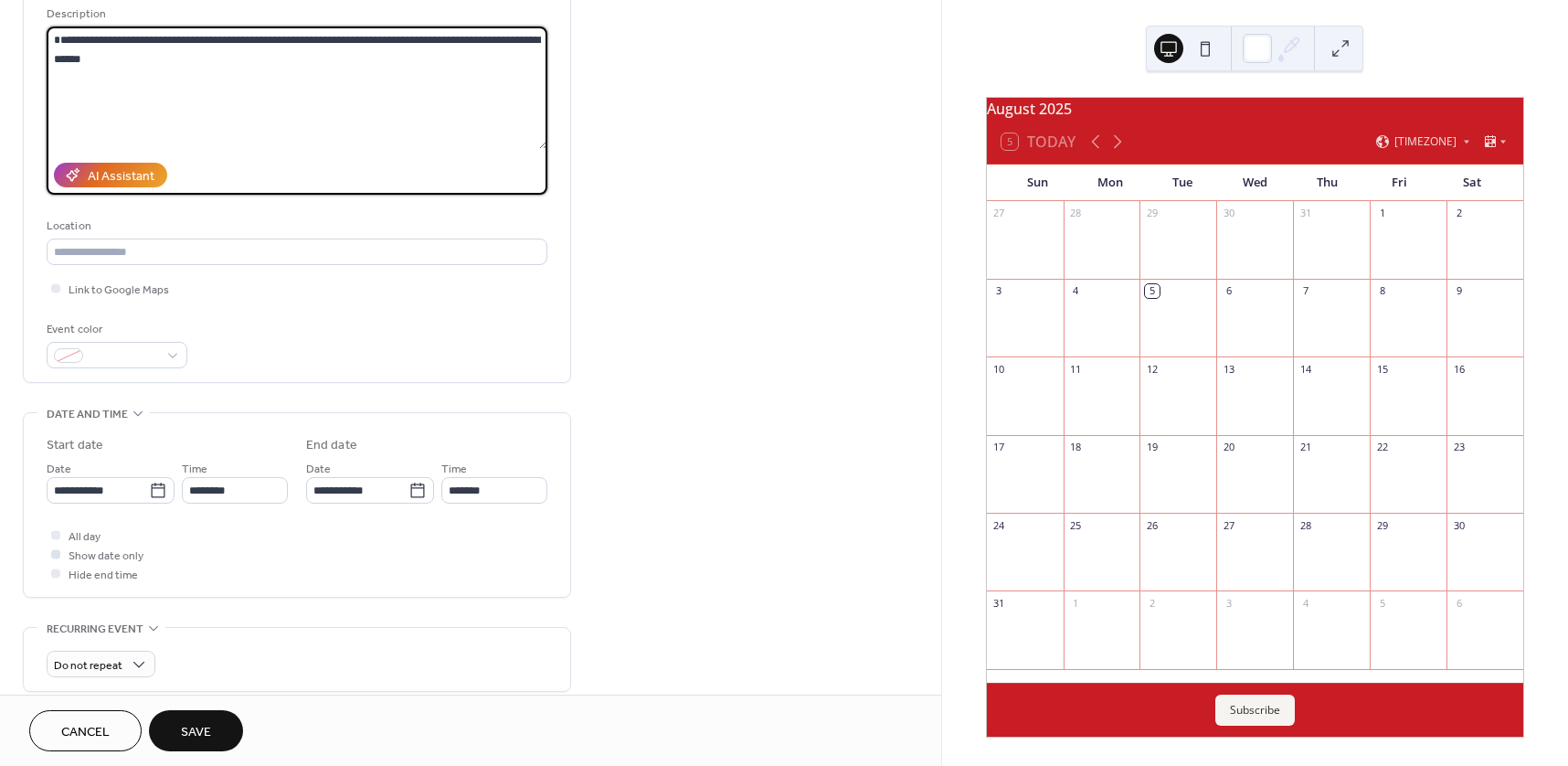 type on "**********" 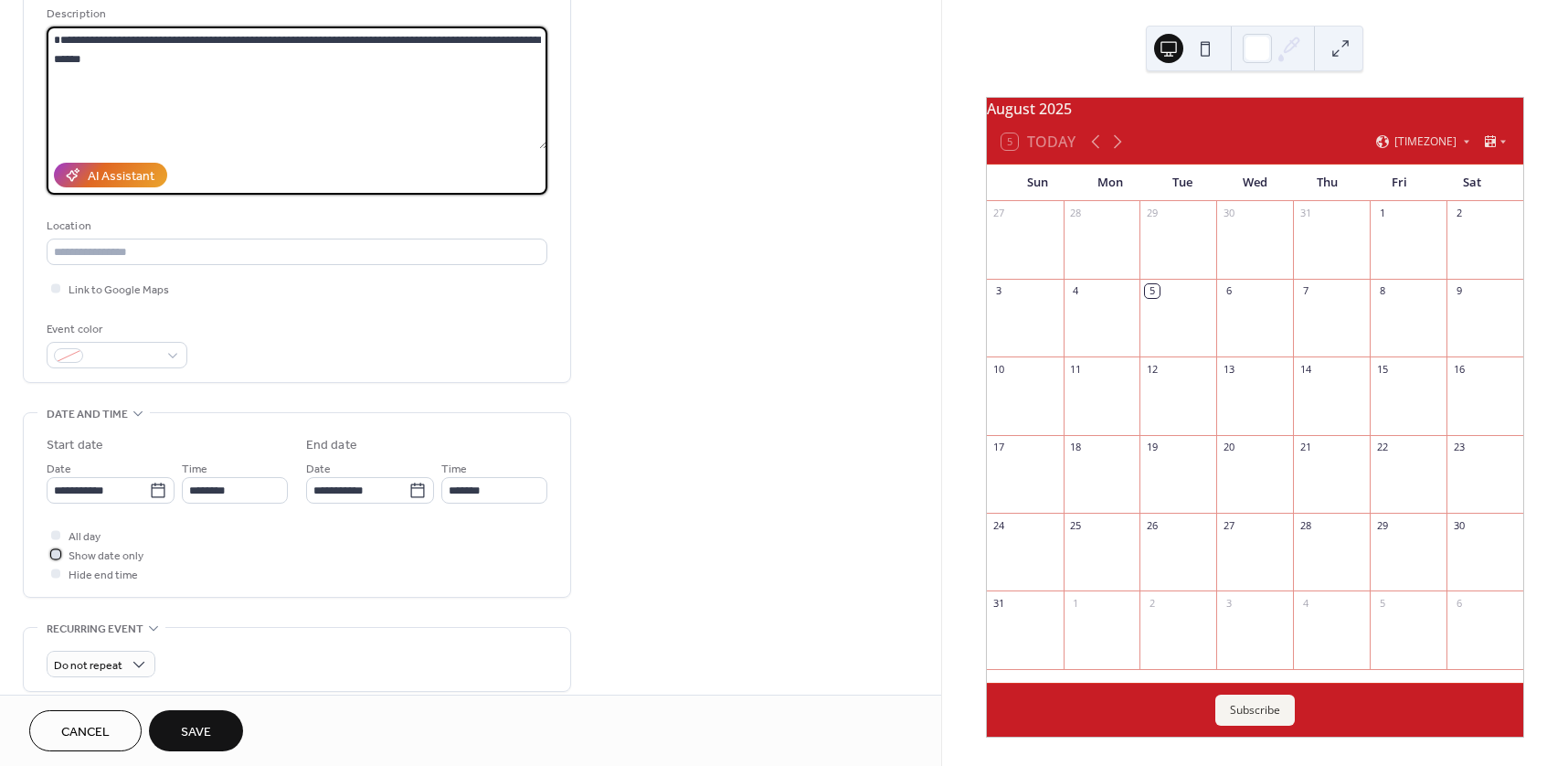 click on "Show date only" at bounding box center (106, 556) 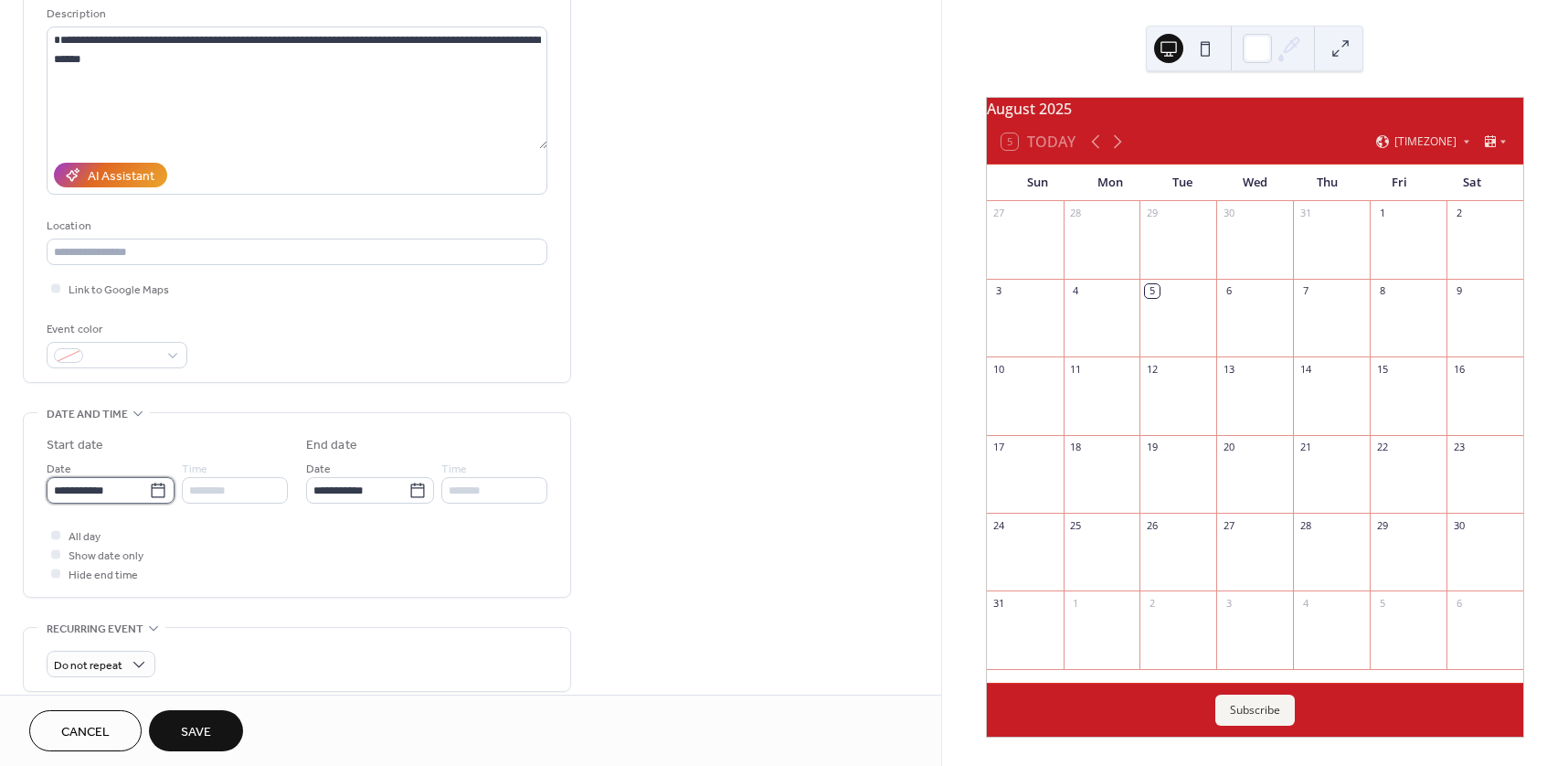 click on "**********" at bounding box center (98, 490) 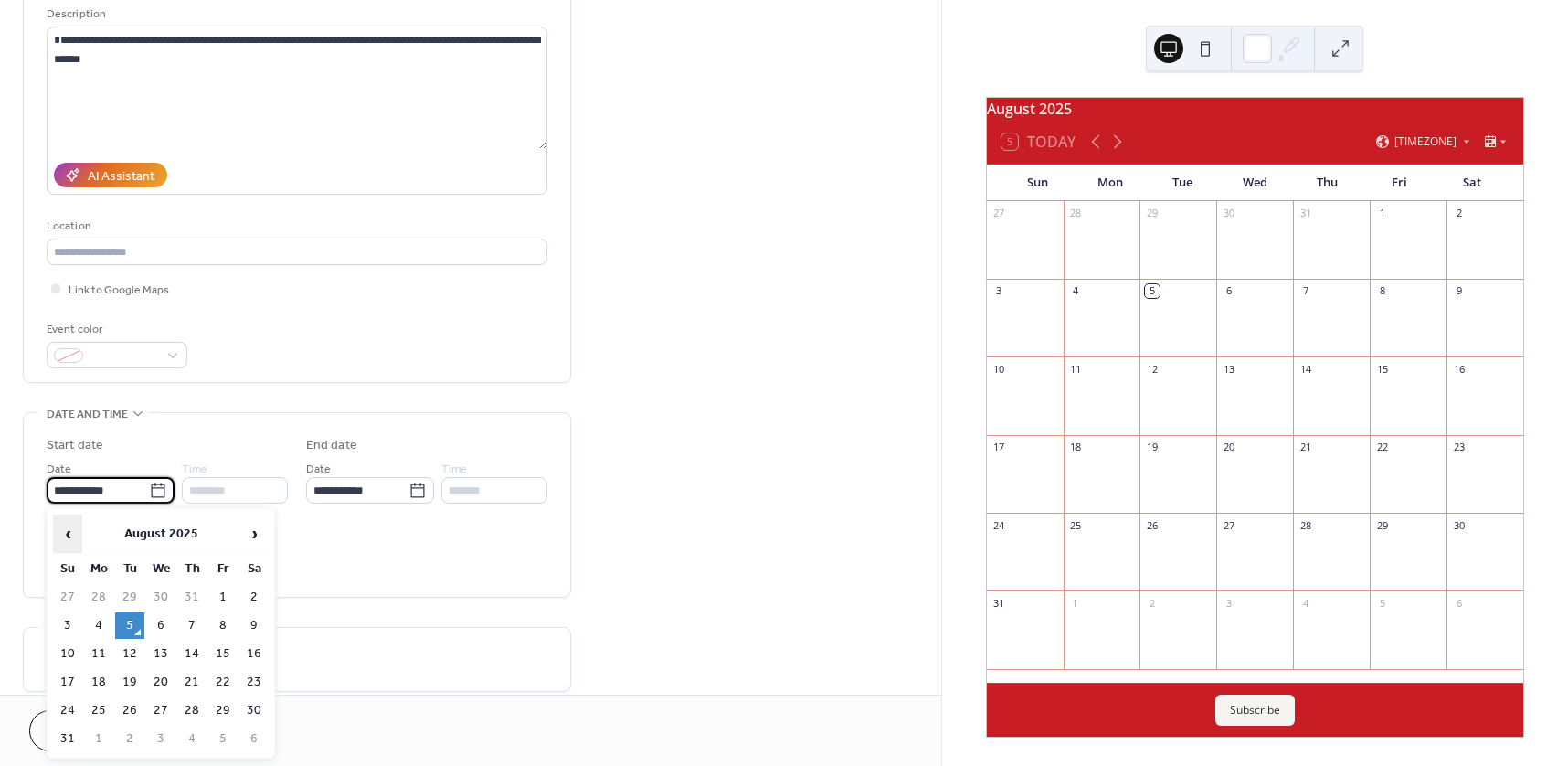click on "‹" at bounding box center [68, 534] 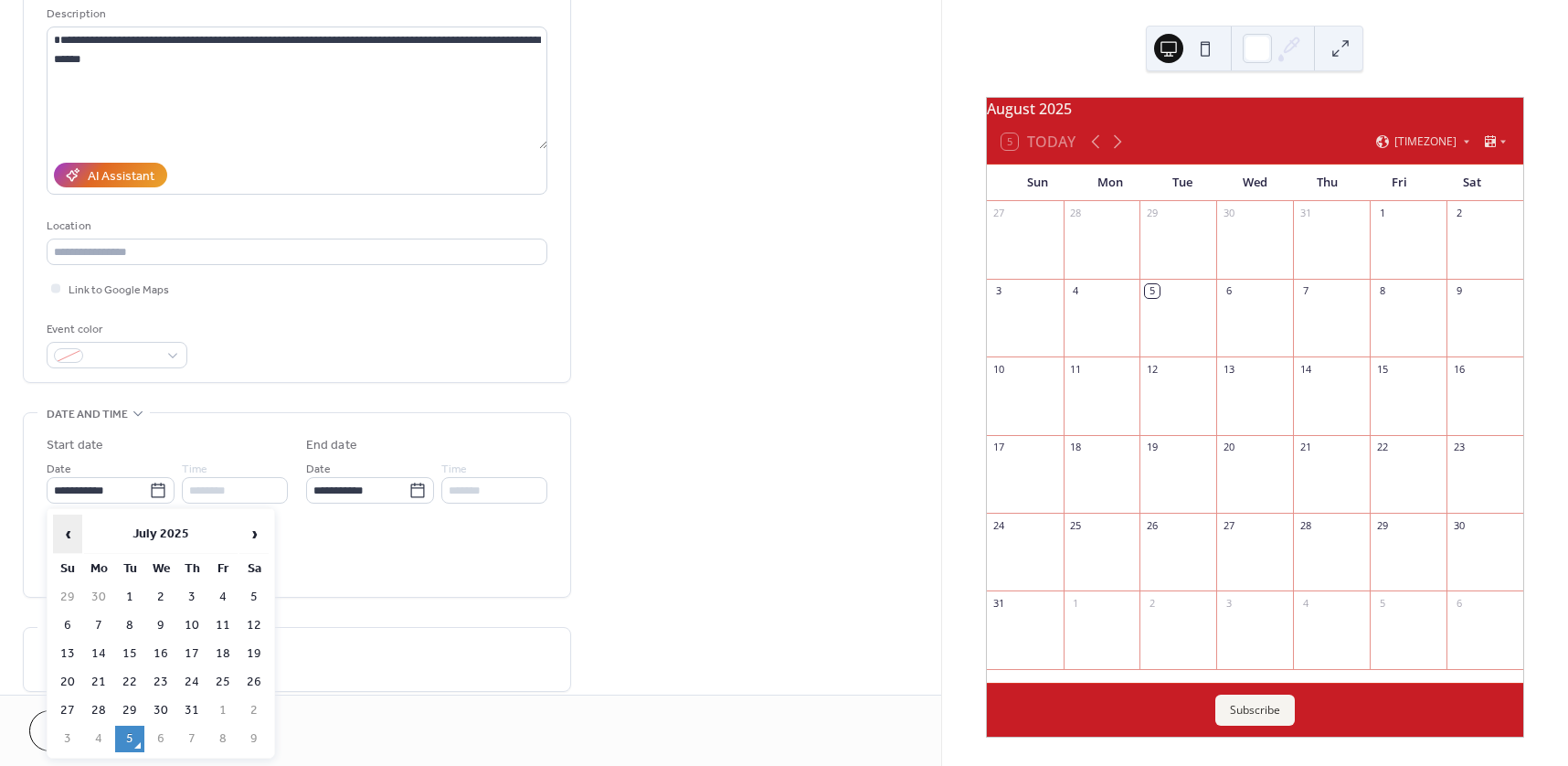 click on "‹" at bounding box center (68, 534) 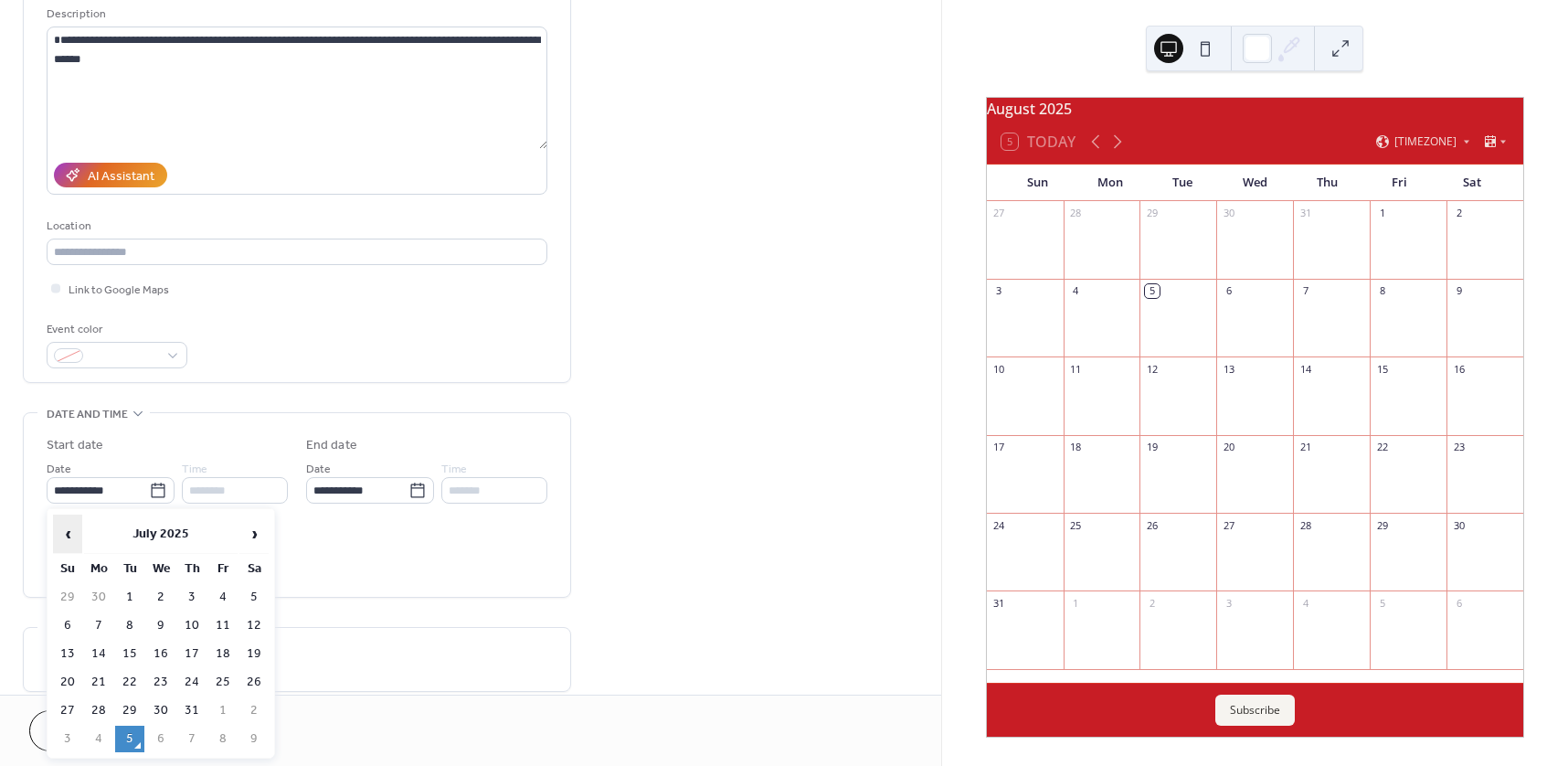 click on "‹" at bounding box center (68, 534) 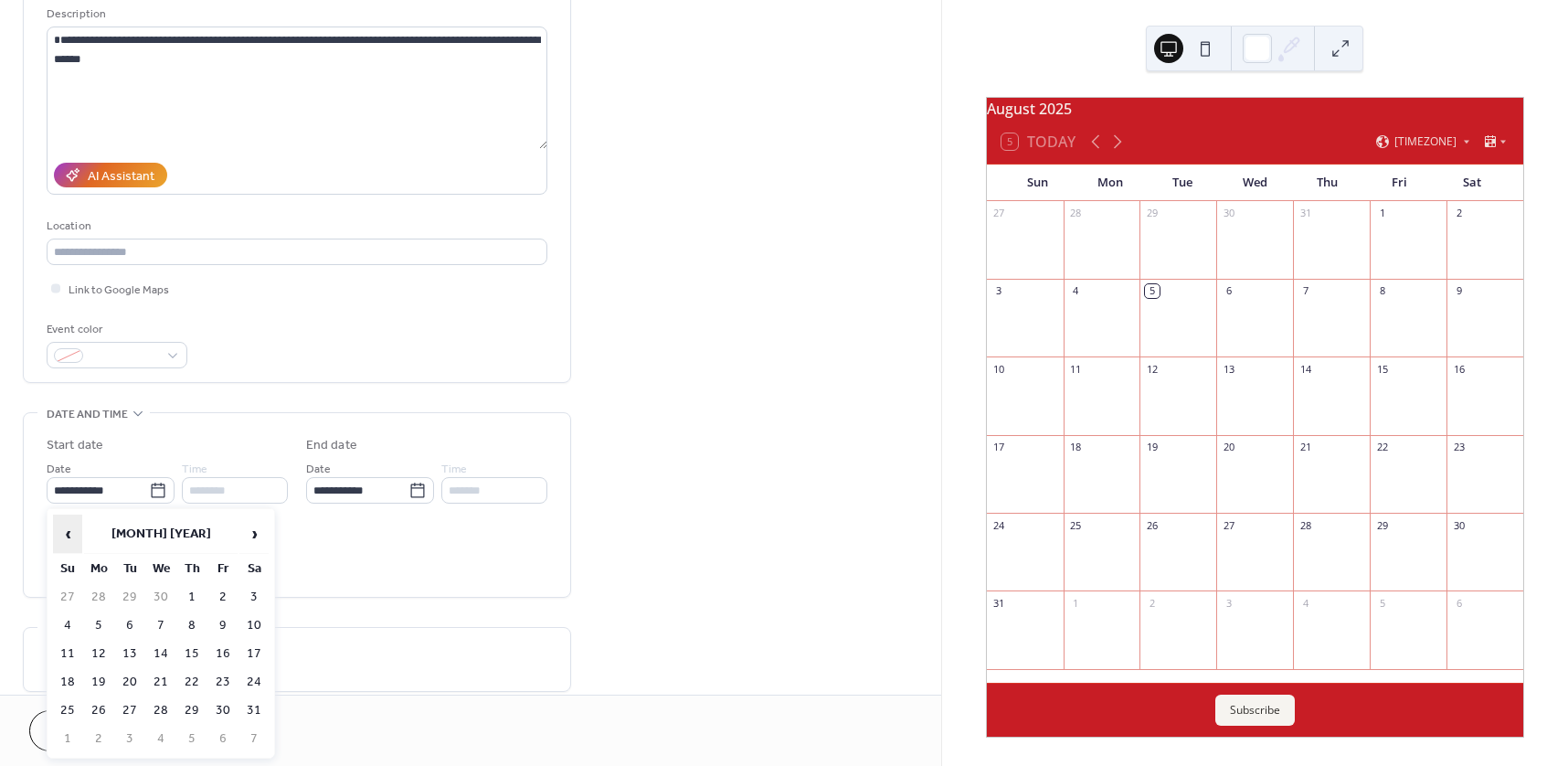 click on "‹" at bounding box center (68, 534) 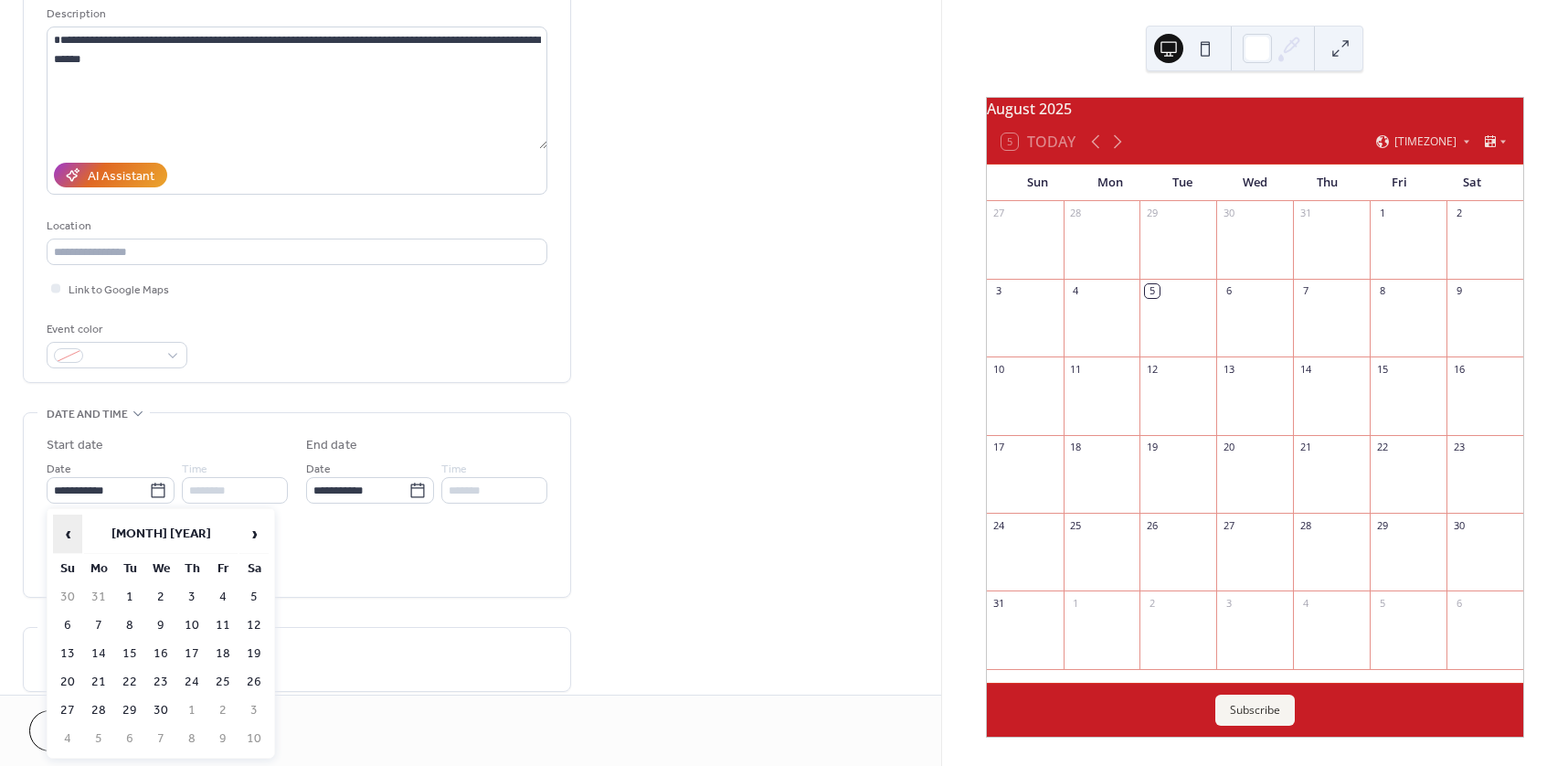 click on "‹" at bounding box center (68, 534) 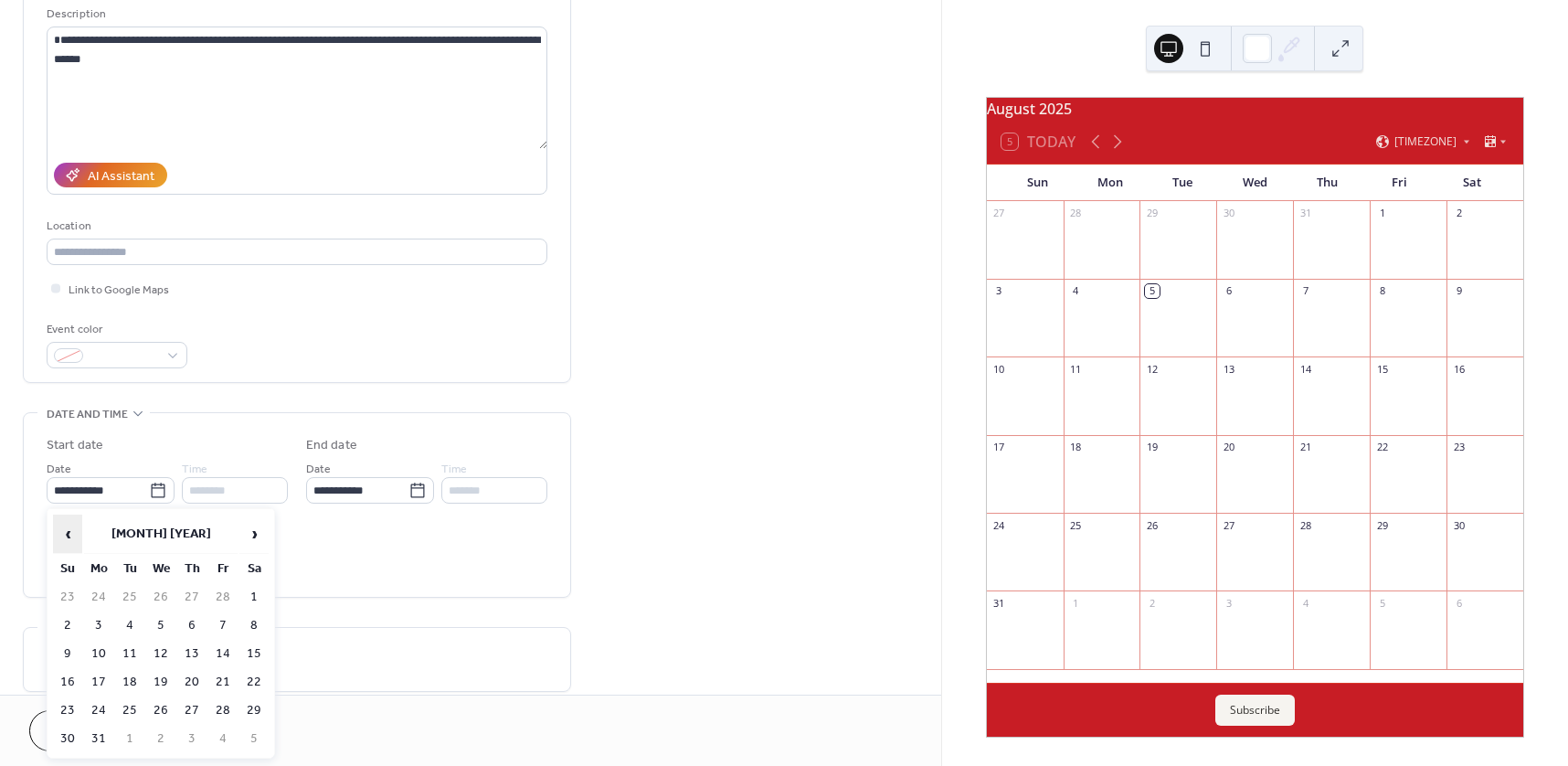 click on "‹" at bounding box center [68, 534] 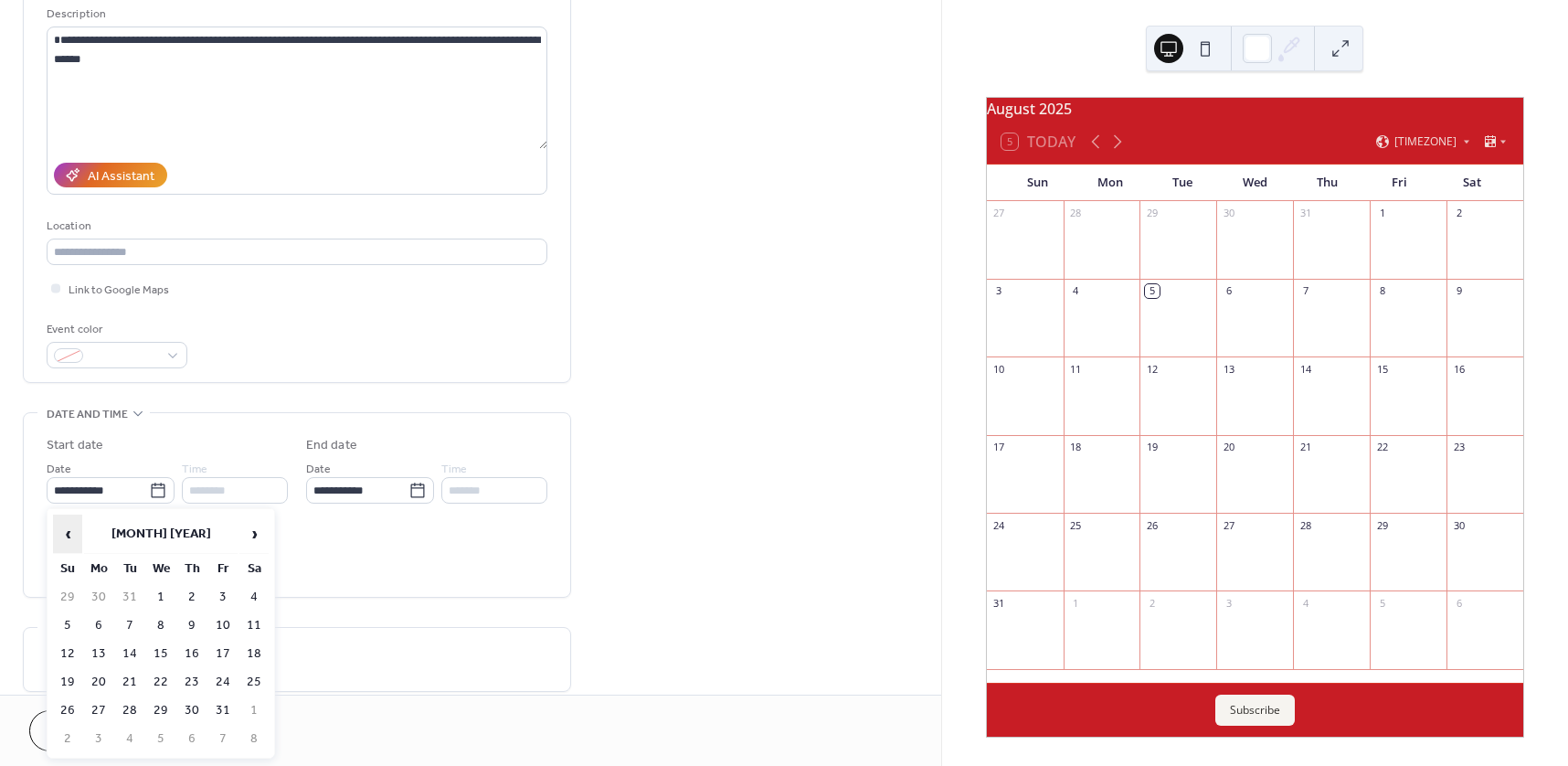click on "‹" at bounding box center (68, 534) 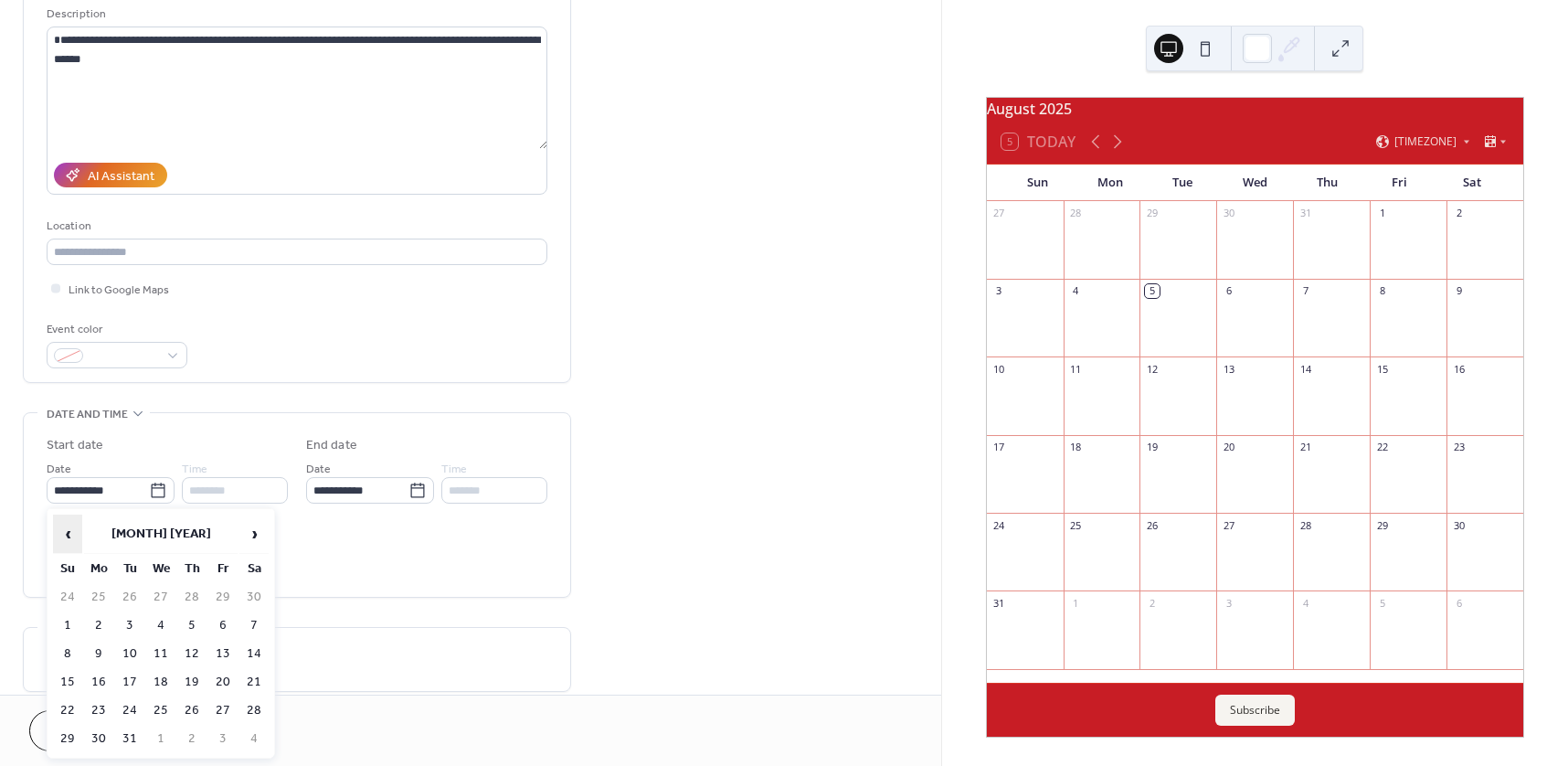 click on "‹" at bounding box center [68, 534] 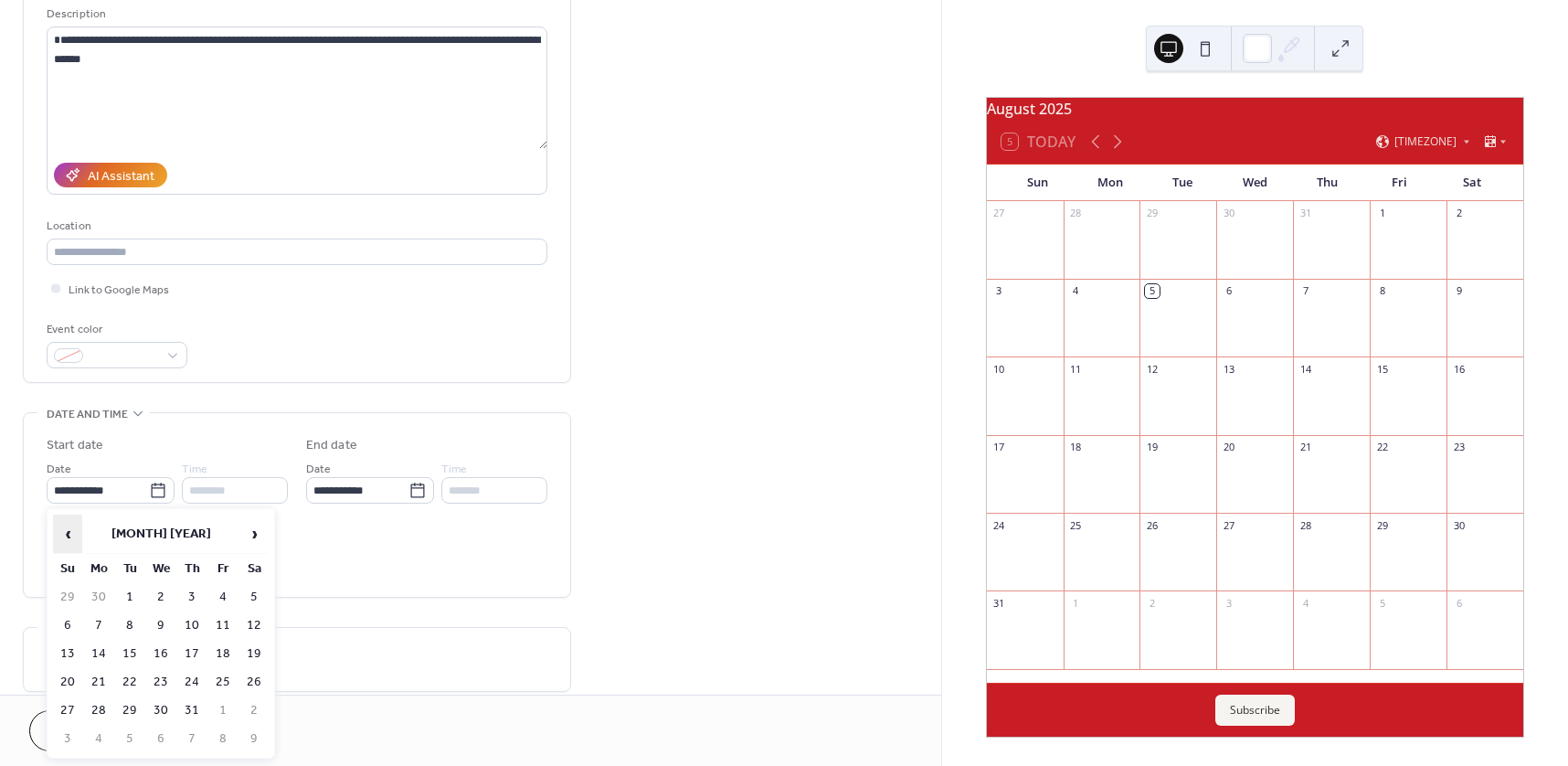click on "‹" at bounding box center [68, 534] 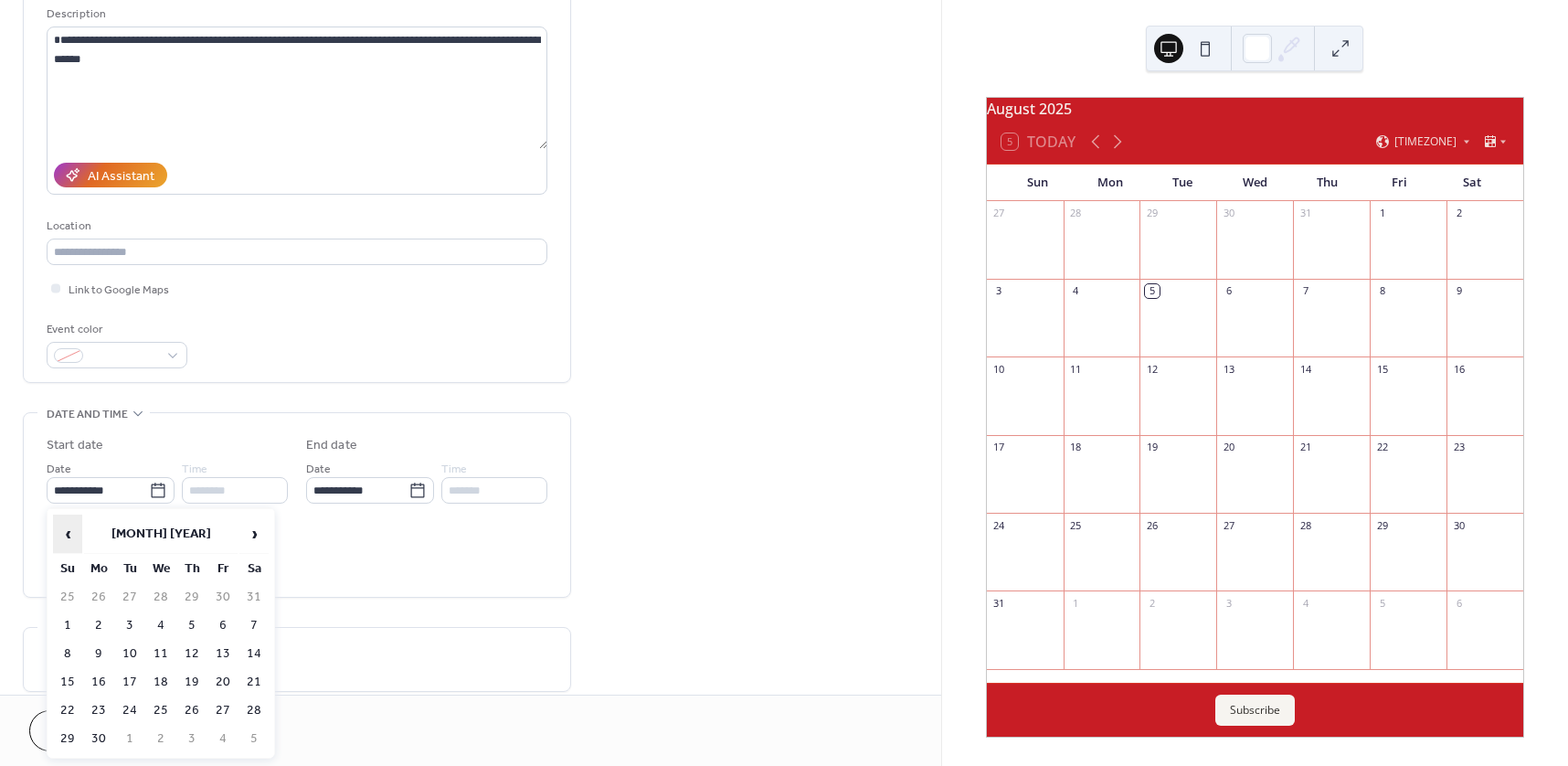 click on "‹" at bounding box center (68, 534) 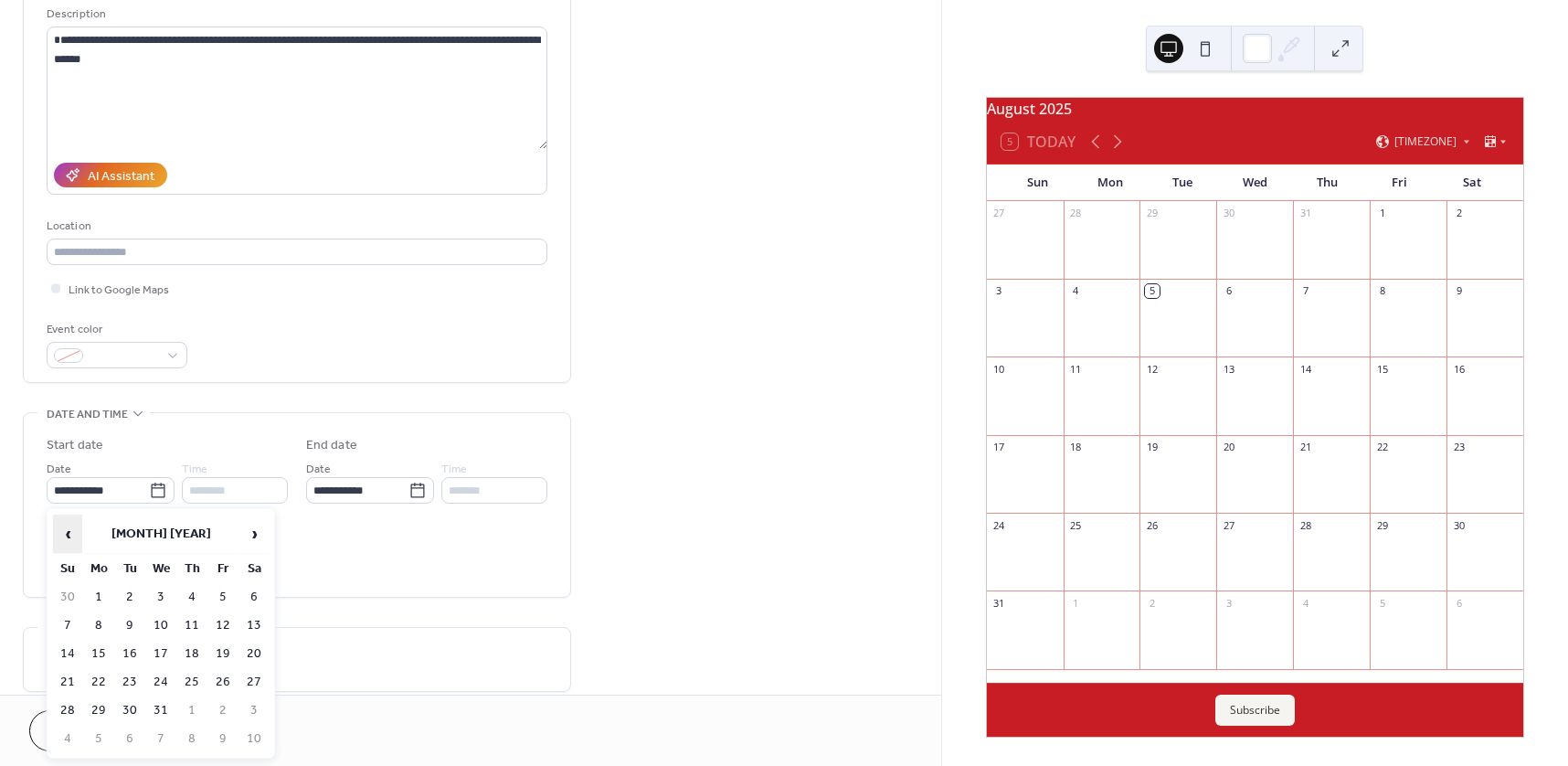 click on "‹" at bounding box center (68, 534) 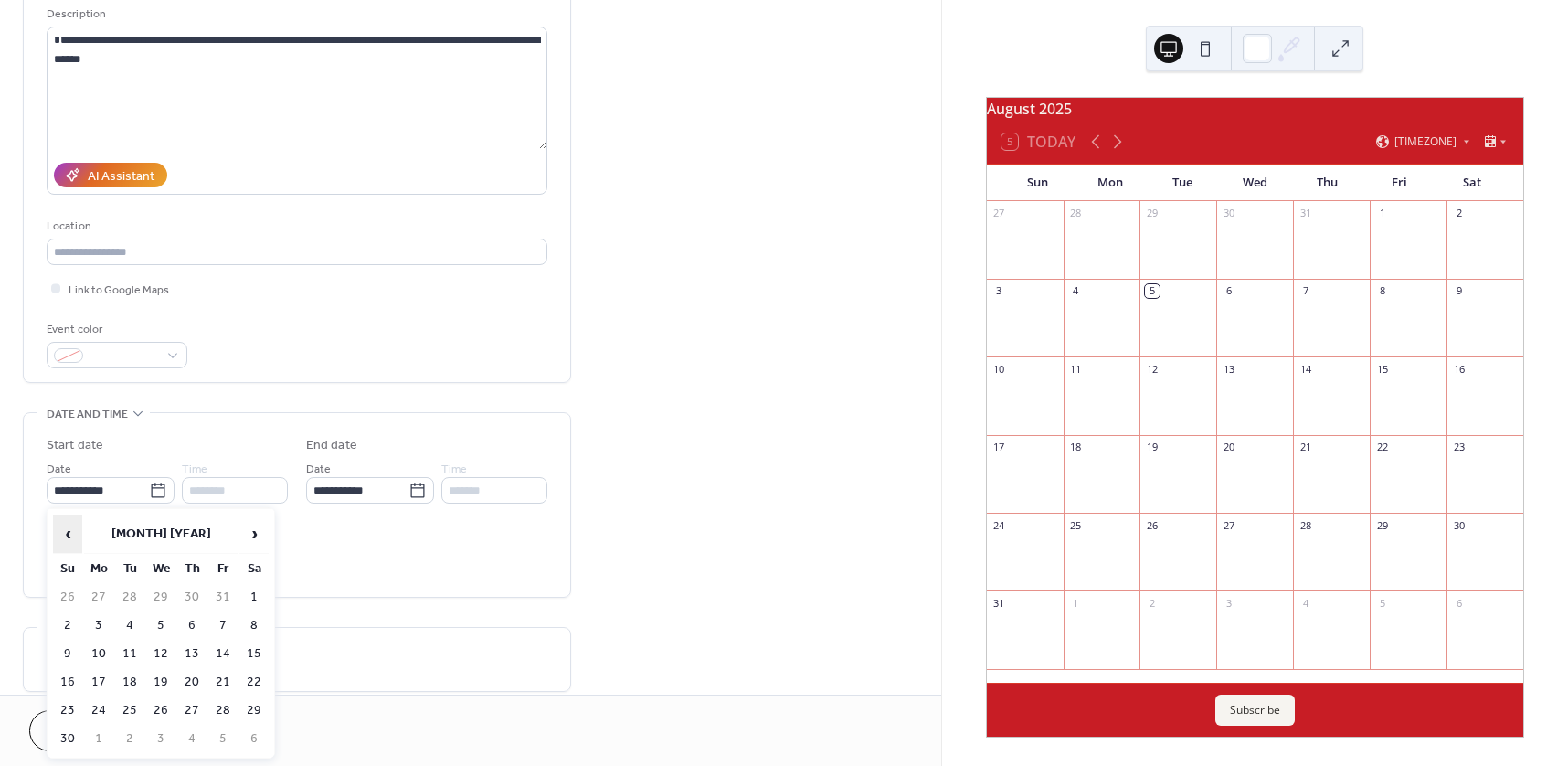 click on "‹" at bounding box center (68, 534) 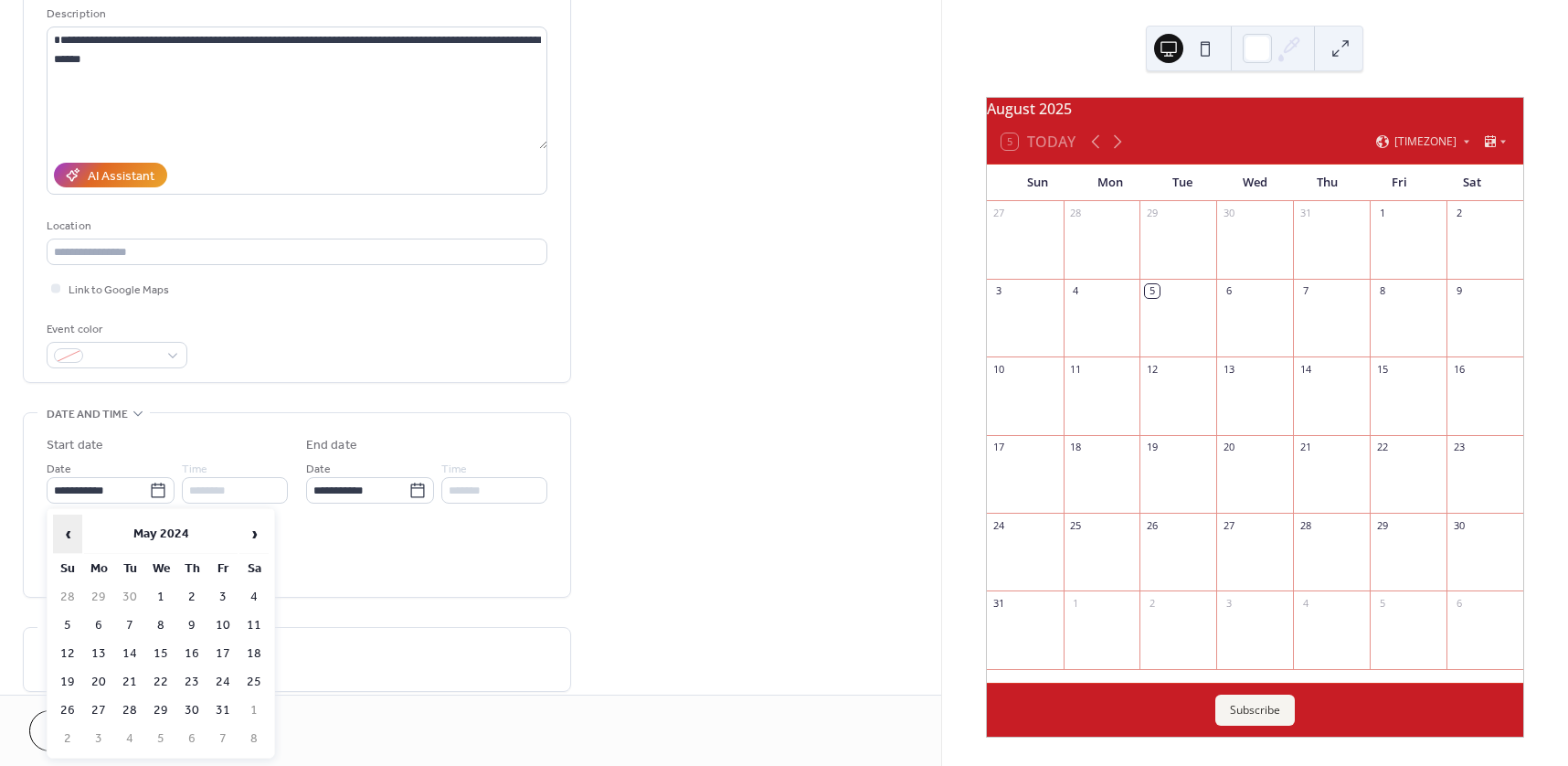click on "‹" at bounding box center (68, 534) 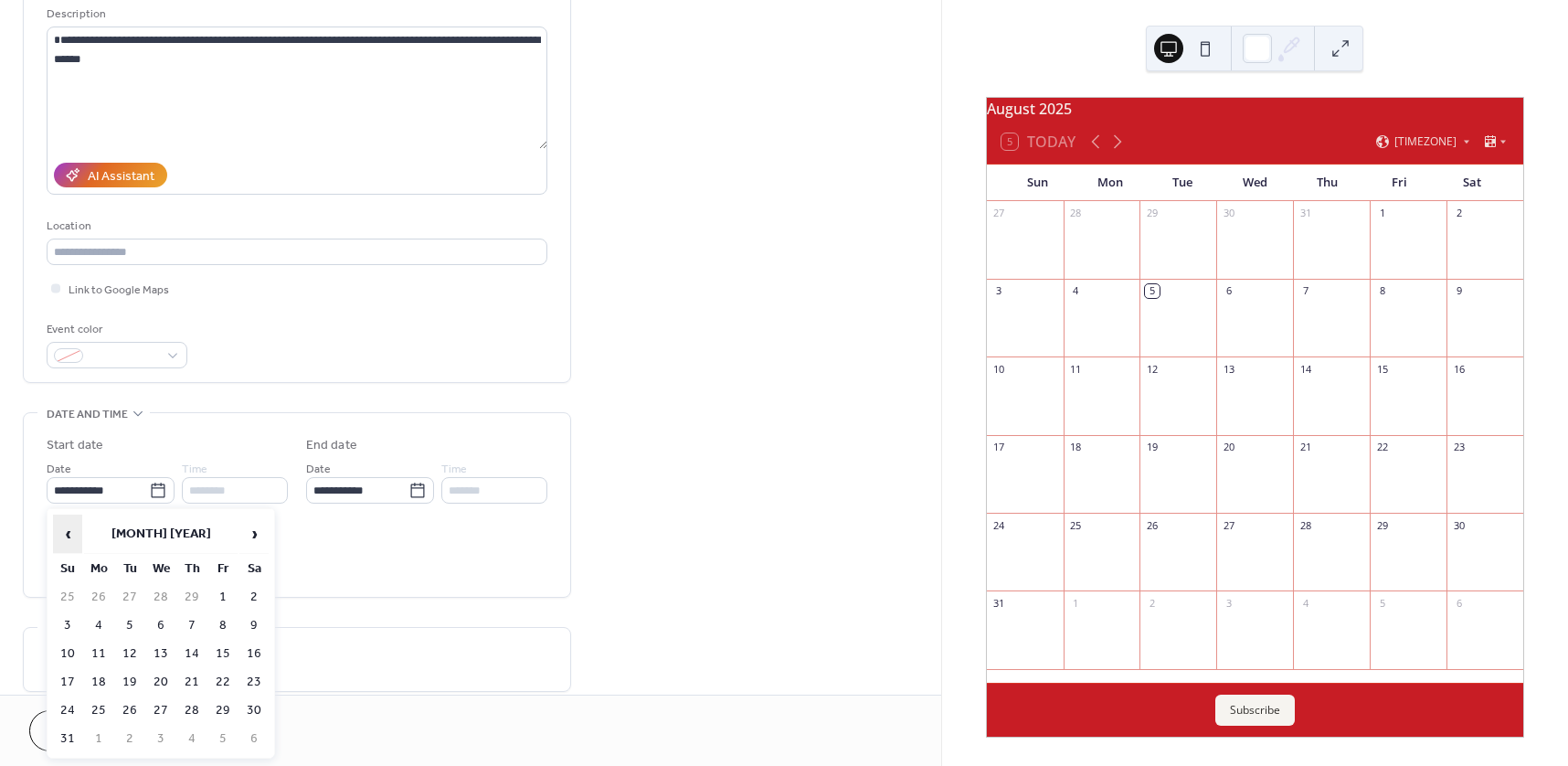click on "‹" at bounding box center [68, 534] 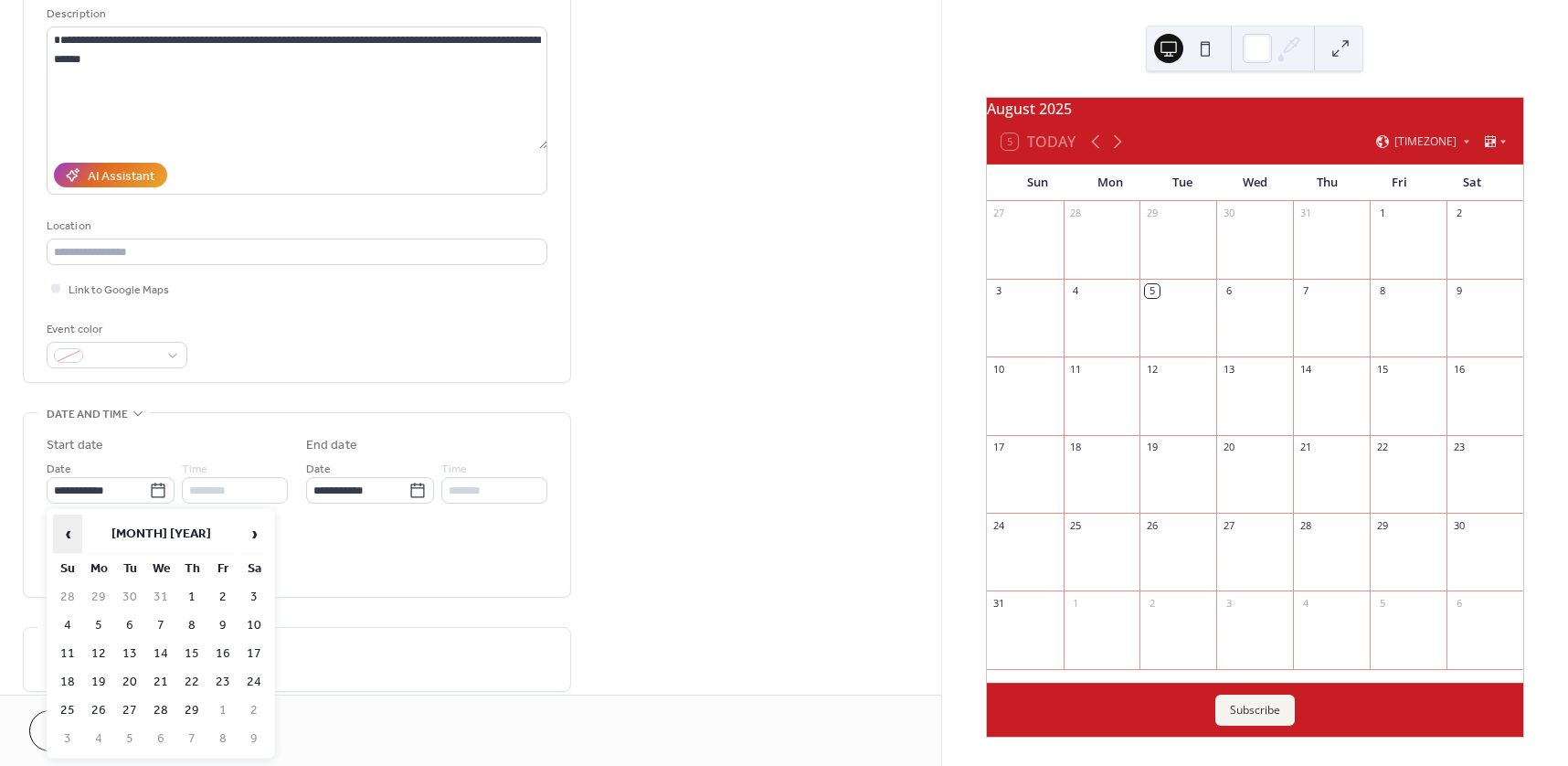 click on "‹" at bounding box center [68, 534] 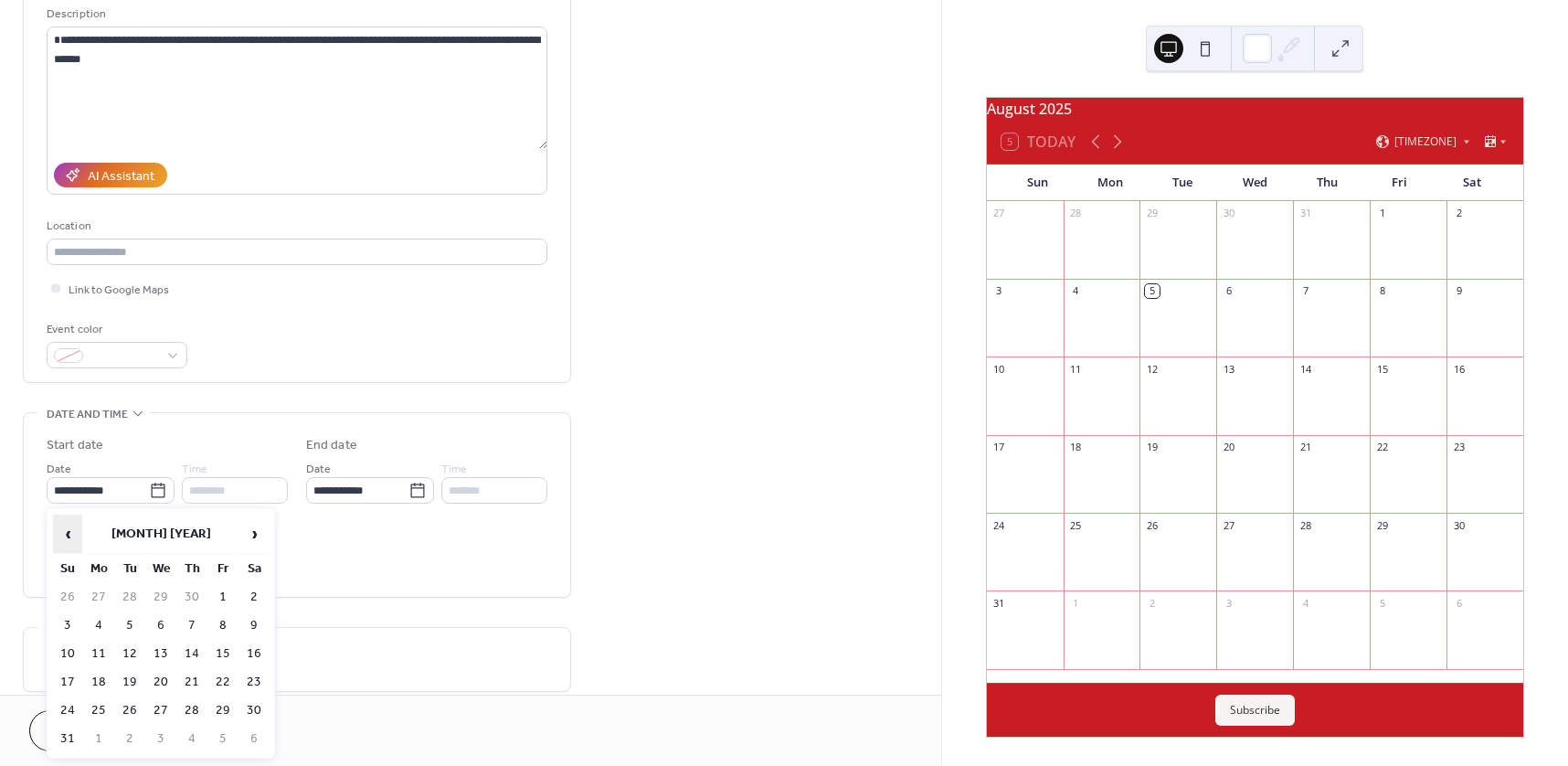 click on "‹" at bounding box center (68, 534) 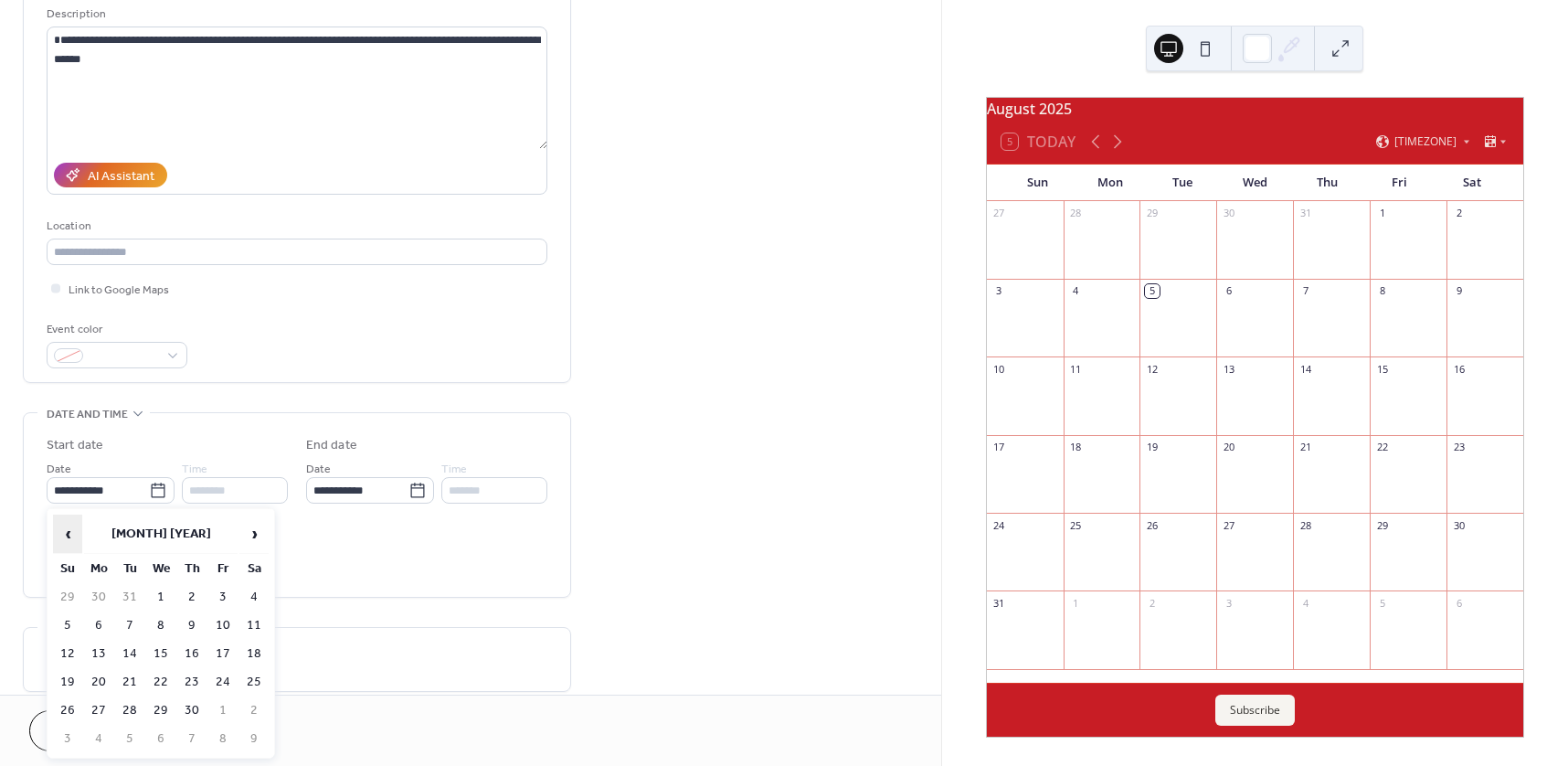 click on "‹" at bounding box center [68, 534] 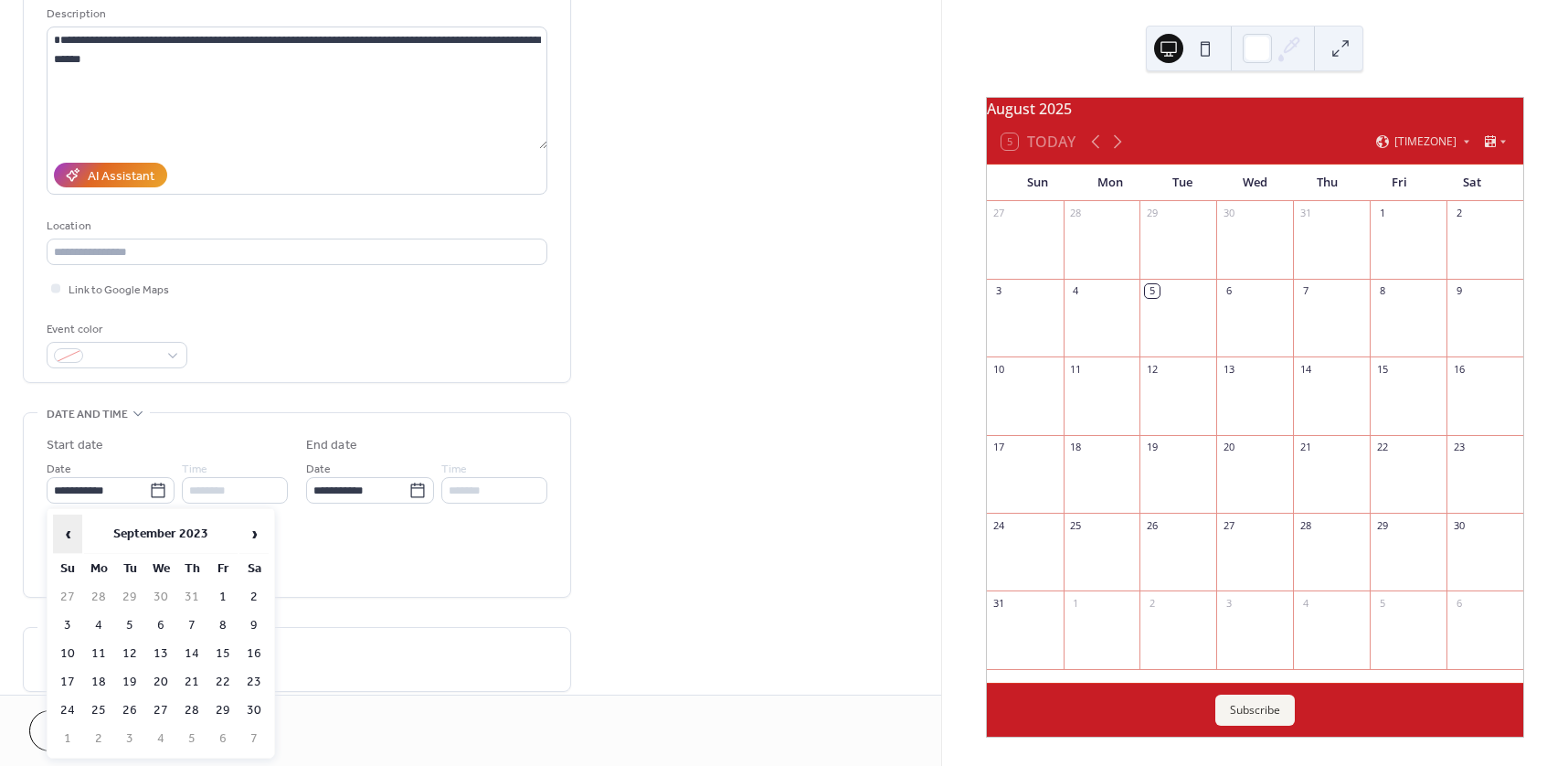 click on "‹" at bounding box center [68, 534] 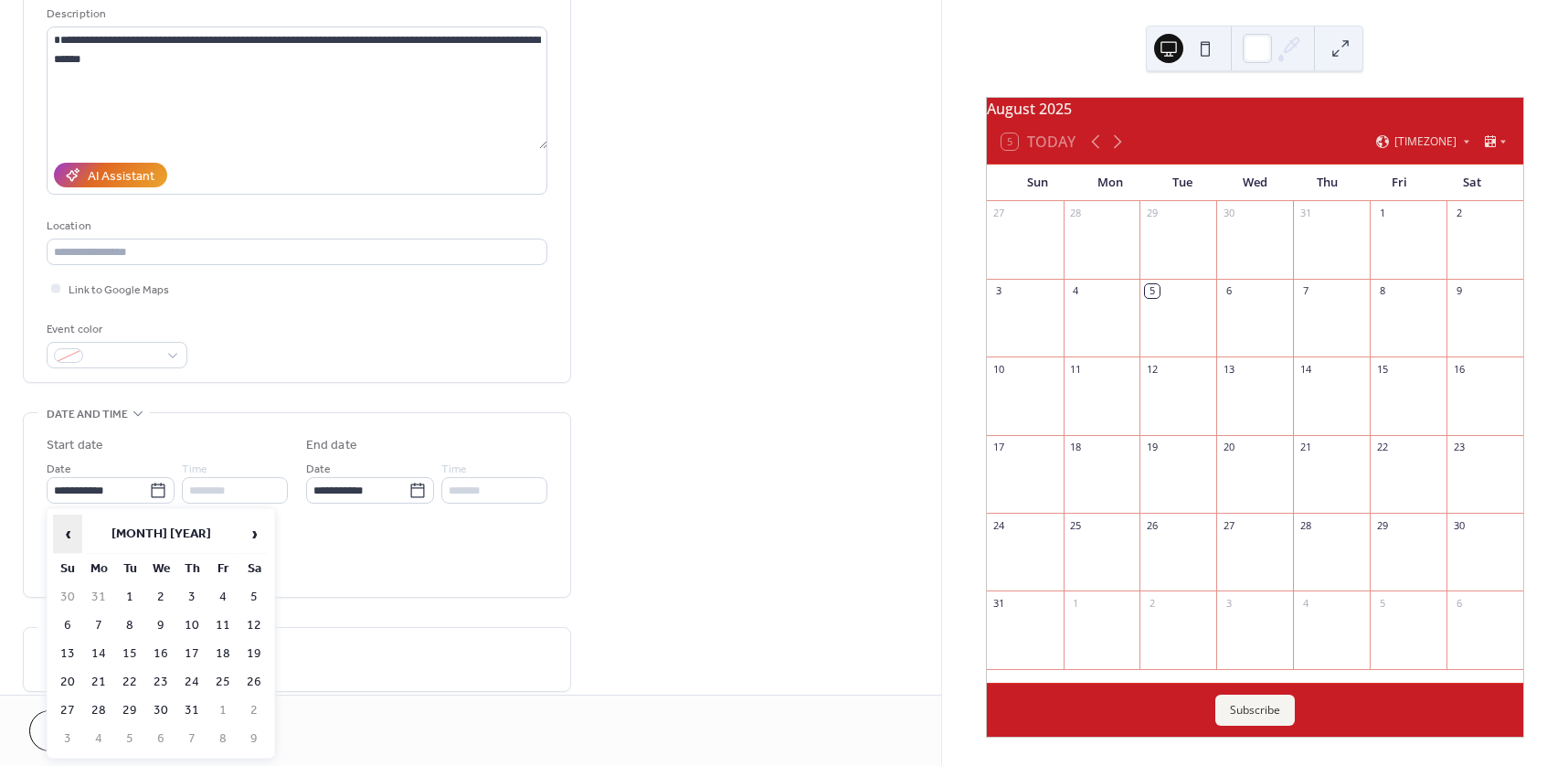 click on "‹" at bounding box center (68, 534) 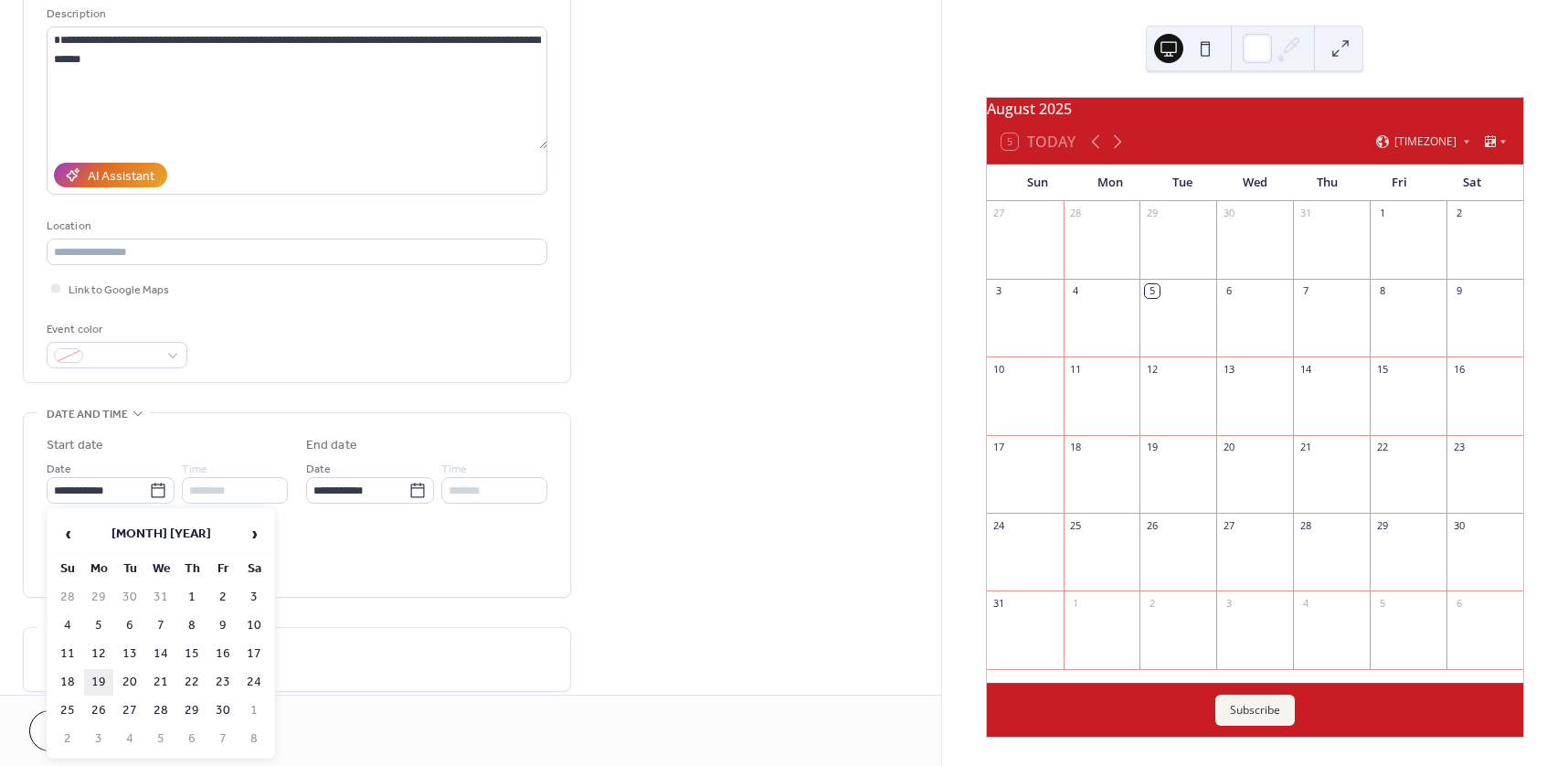click on "19" at bounding box center [99, 682] 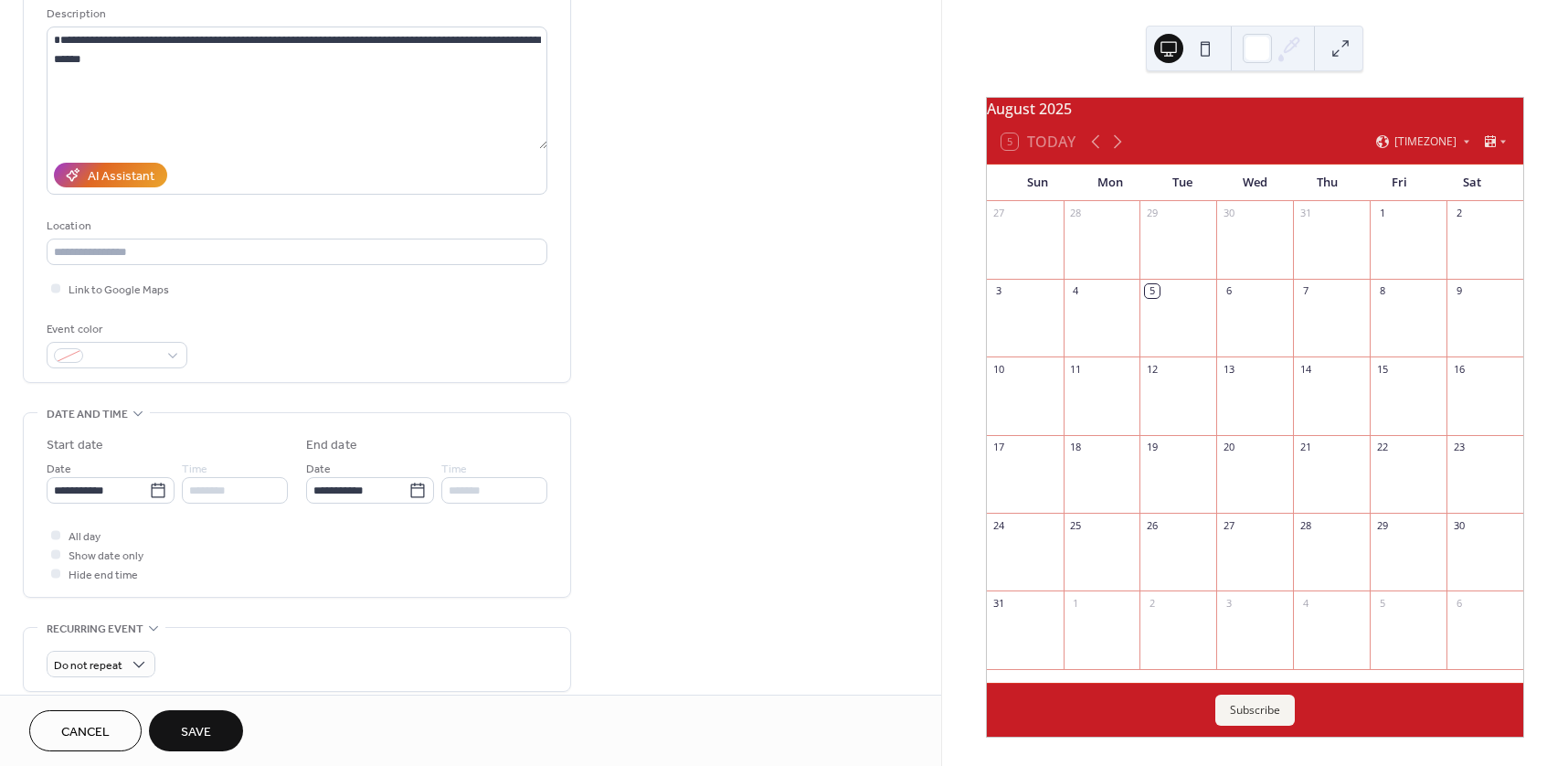 type on "**********" 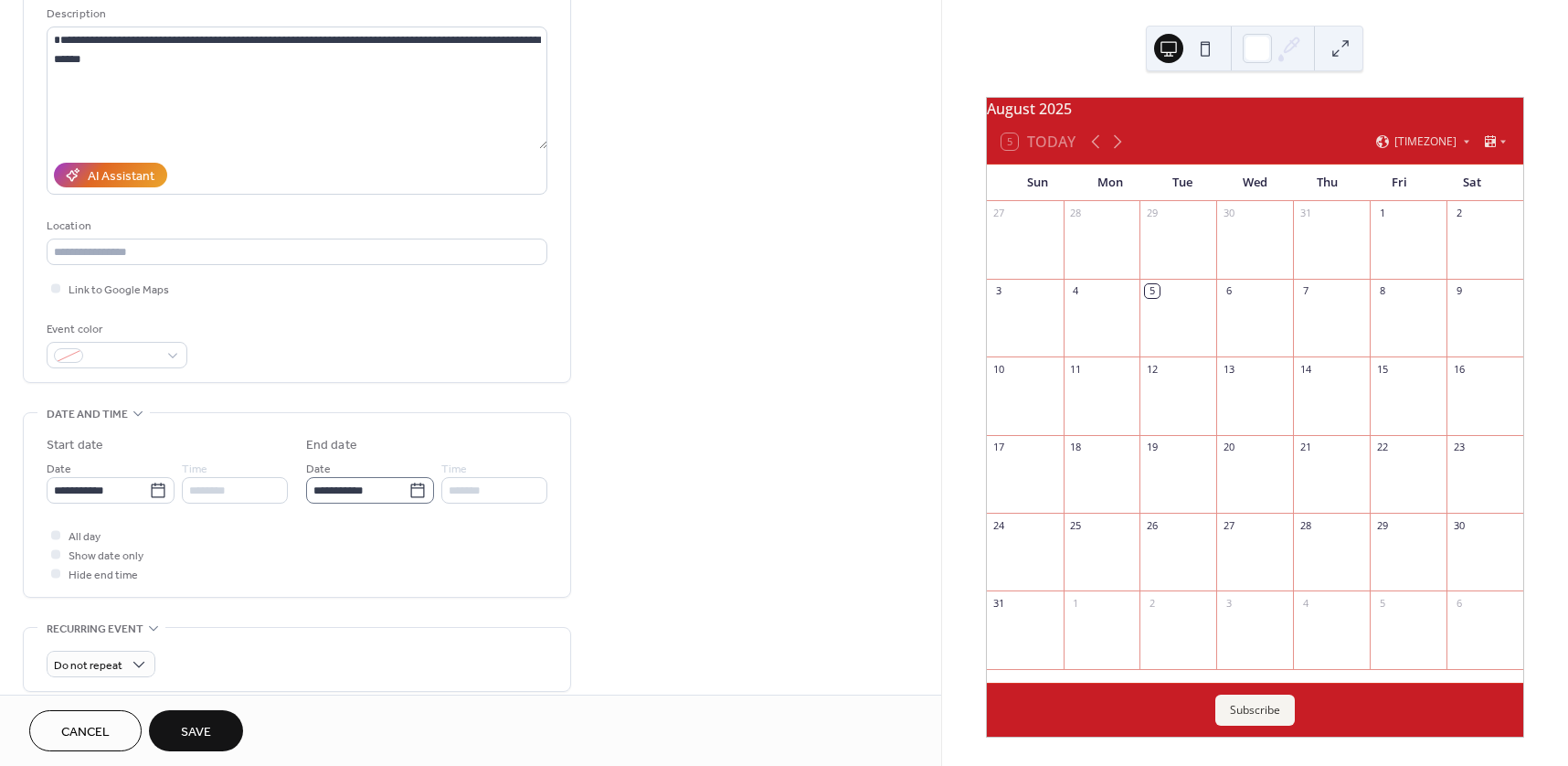 scroll, scrollTop: 1, scrollLeft: 0, axis: vertical 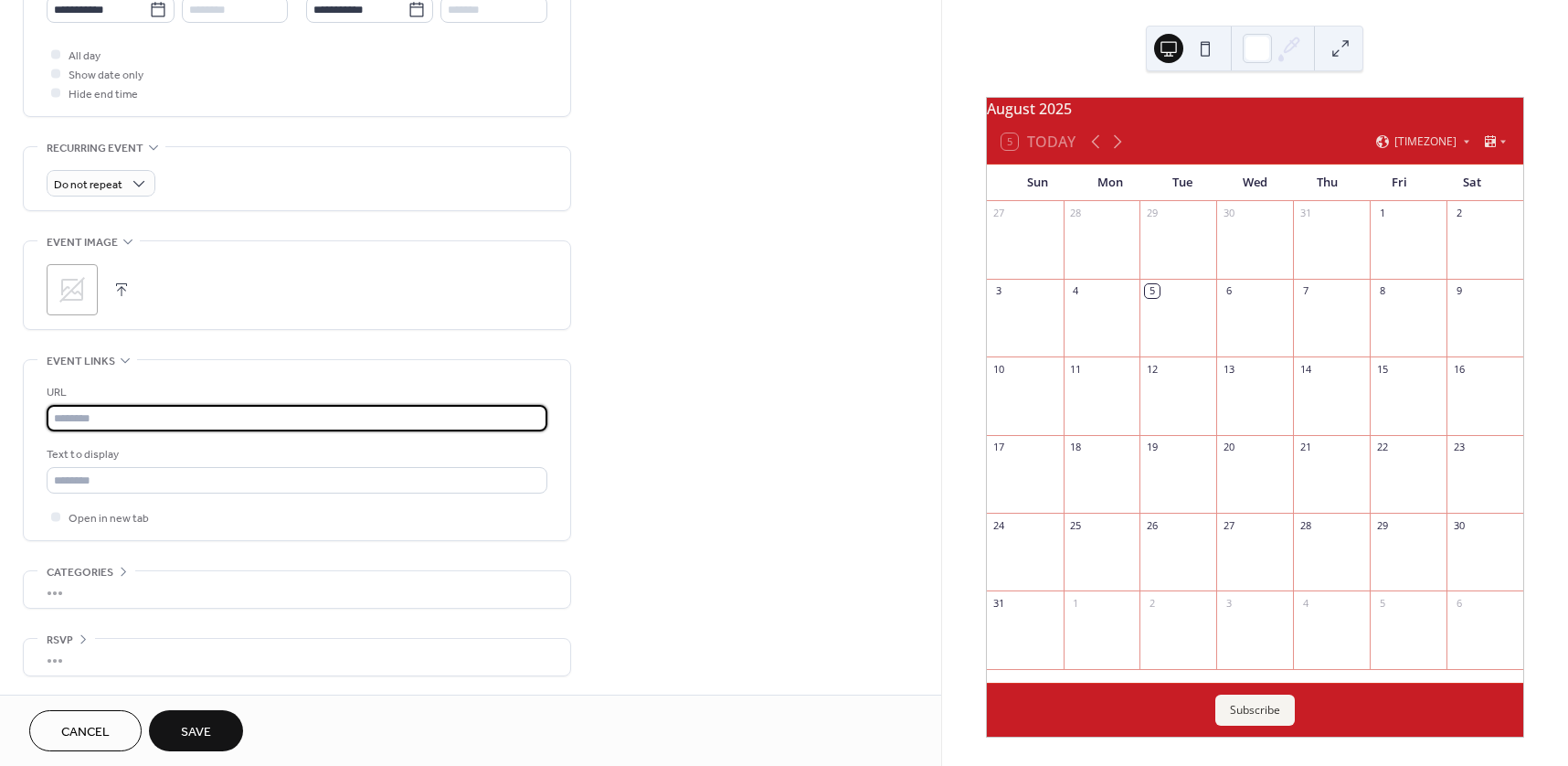 click at bounding box center [297, 418] 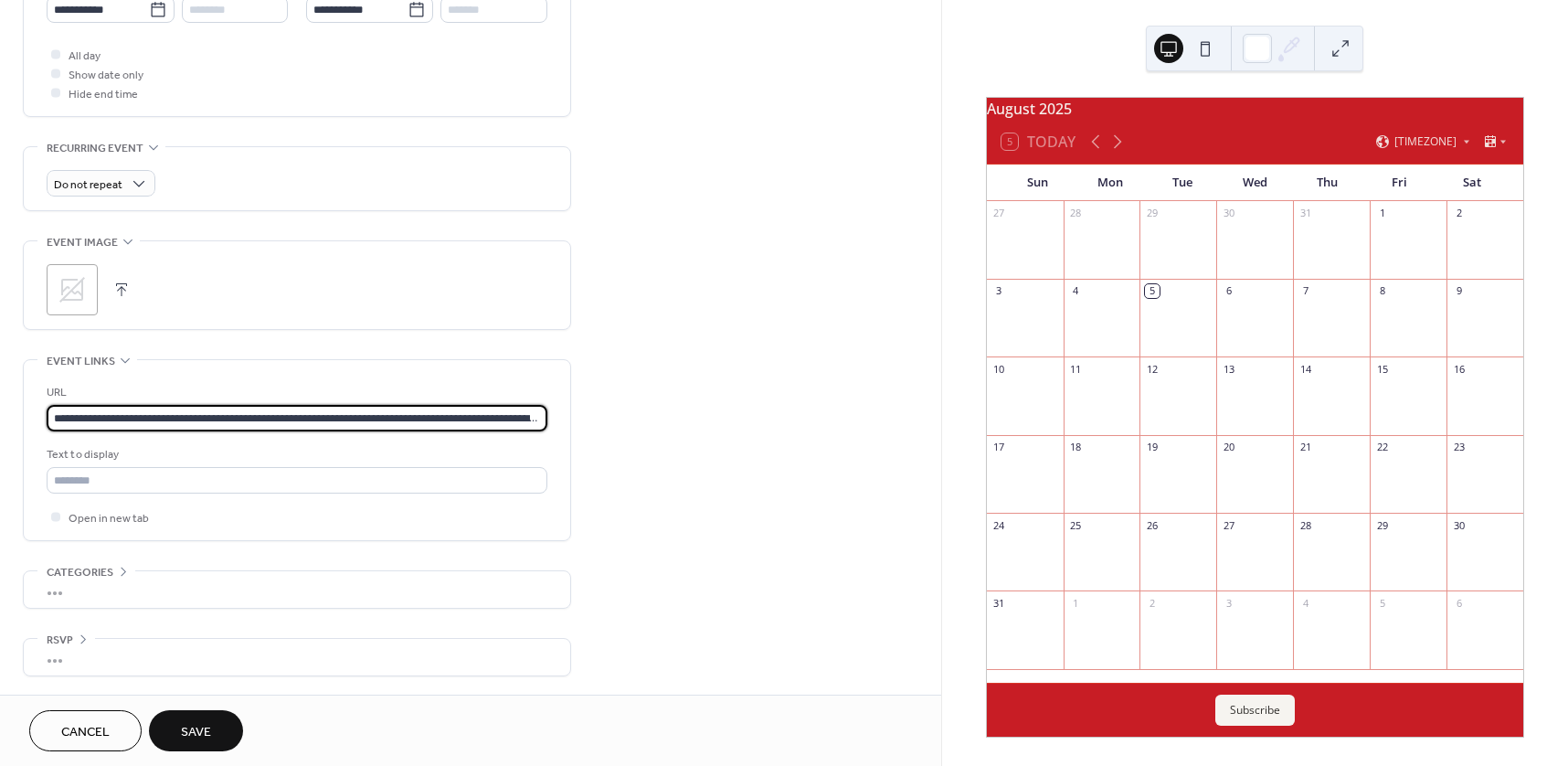 scroll, scrollTop: 0, scrollLeft: 112, axis: horizontal 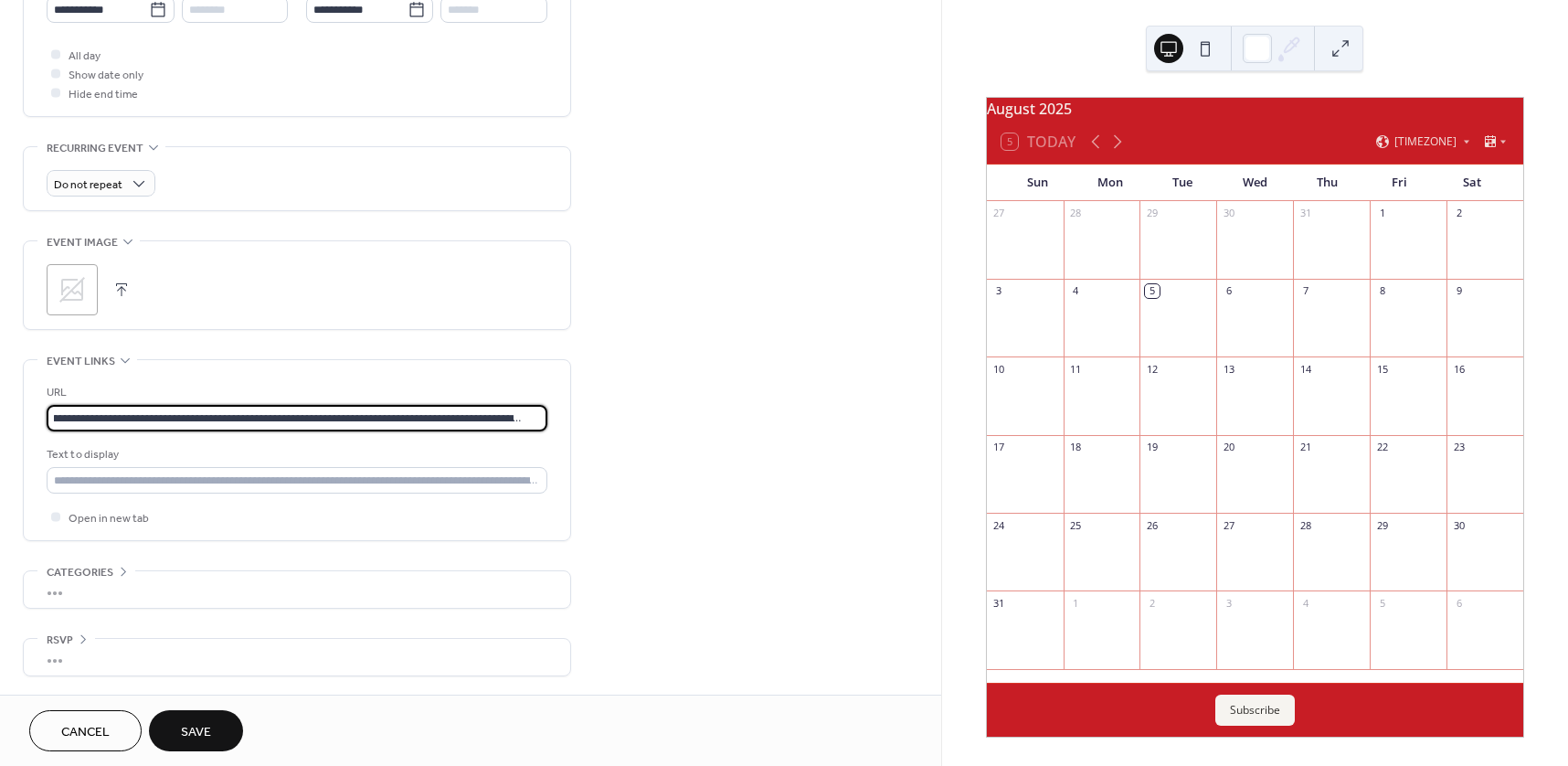 type on "**********" 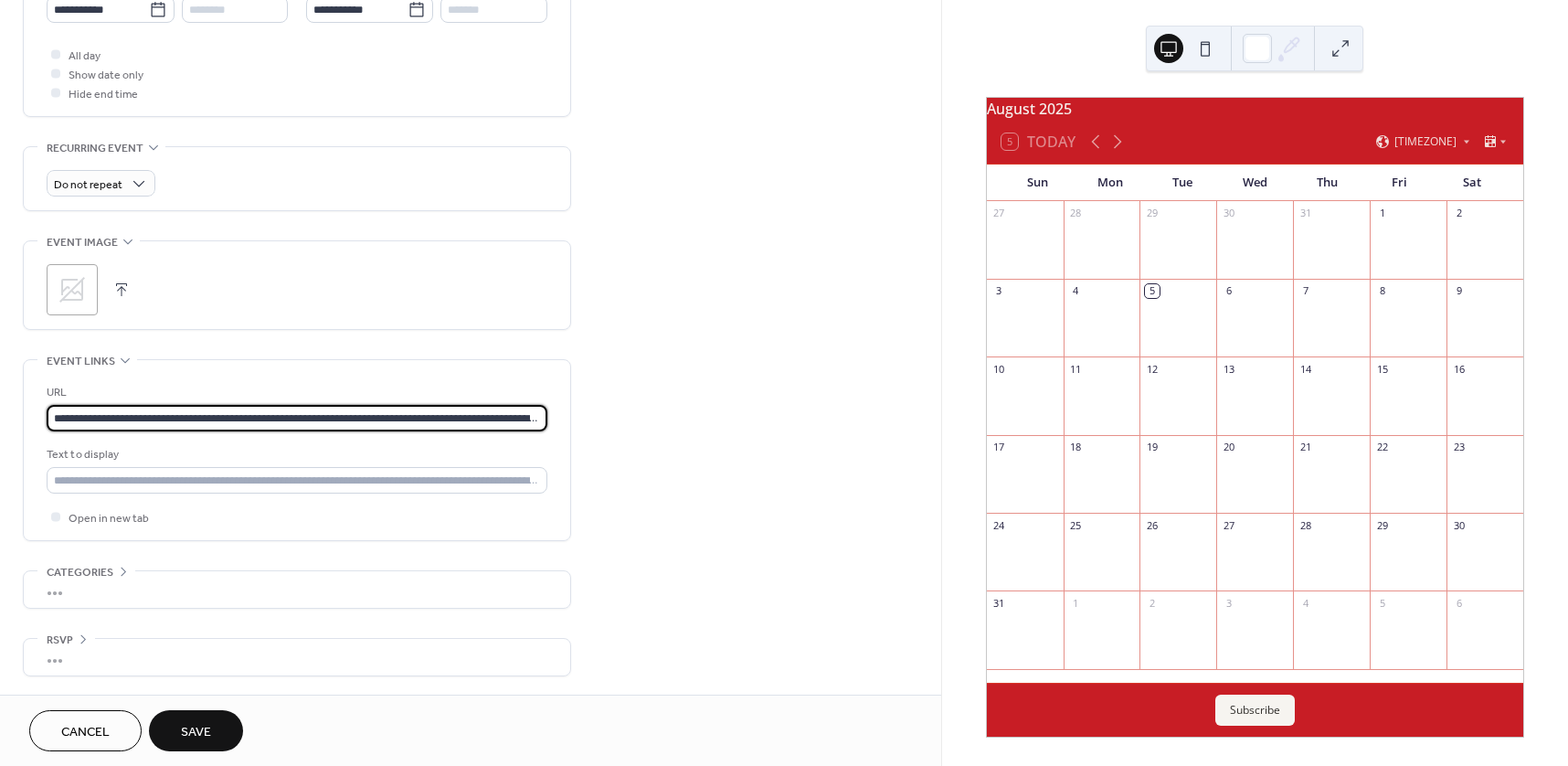 click on "Save" at bounding box center (196, 732) 